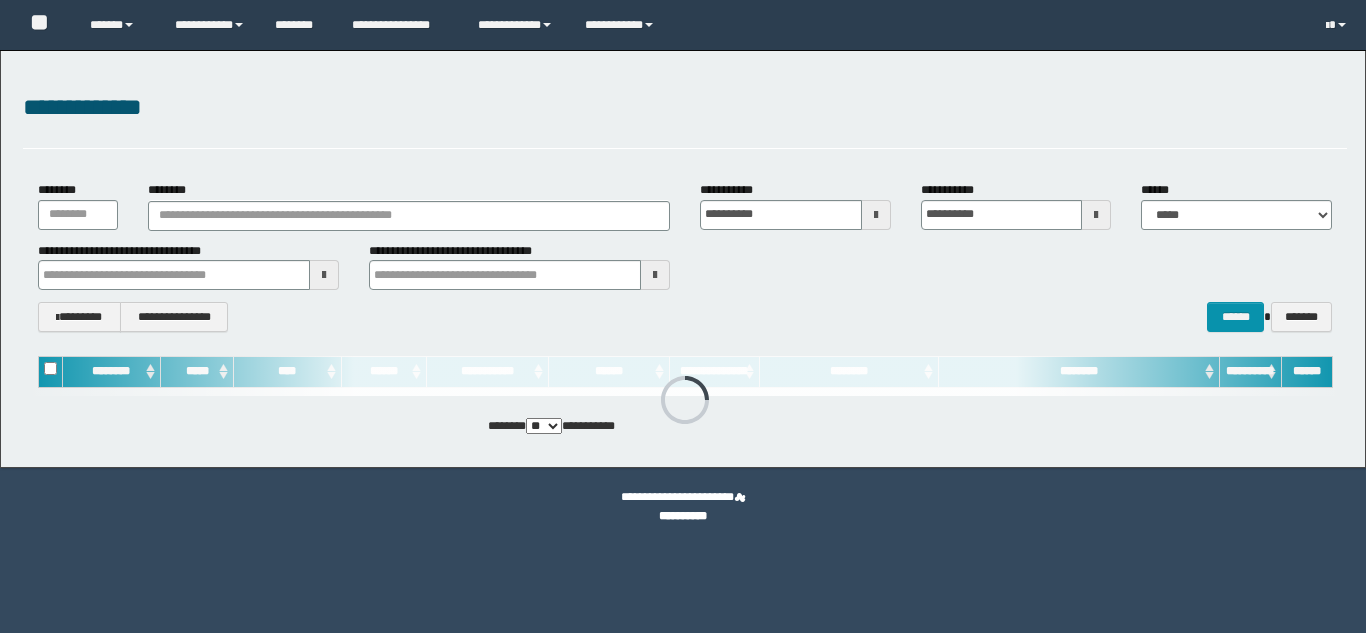 scroll, scrollTop: 0, scrollLeft: 0, axis: both 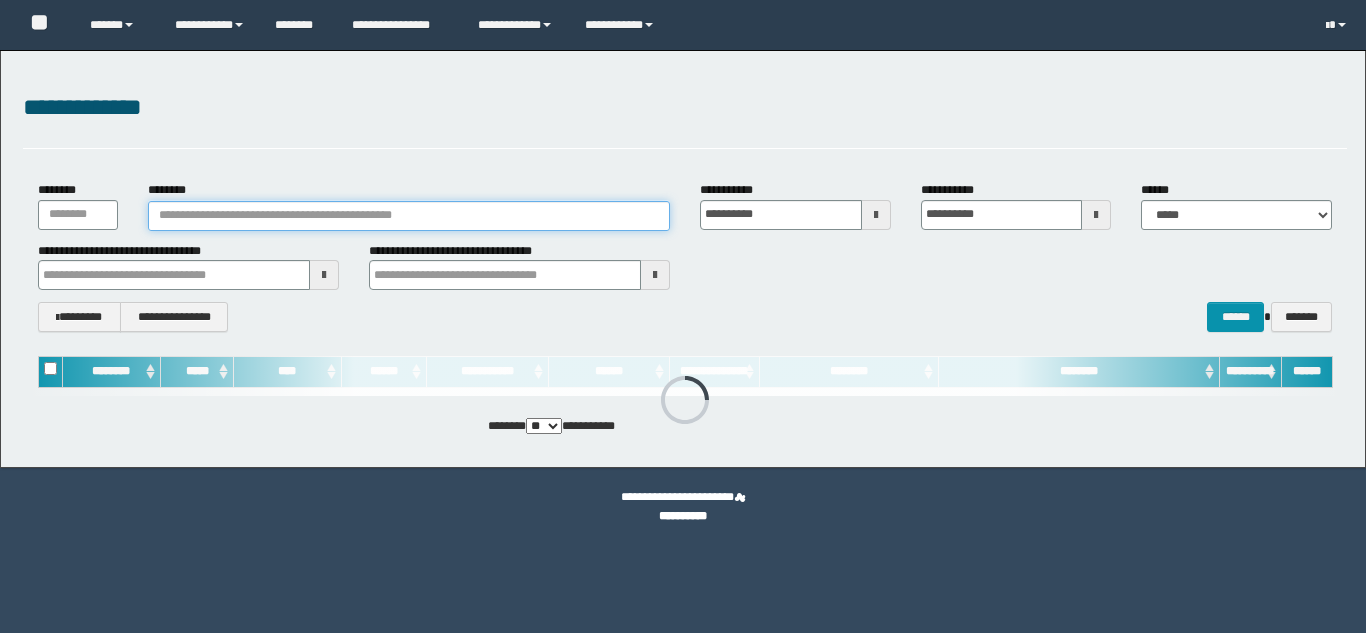 click on "********" at bounding box center (409, 216) 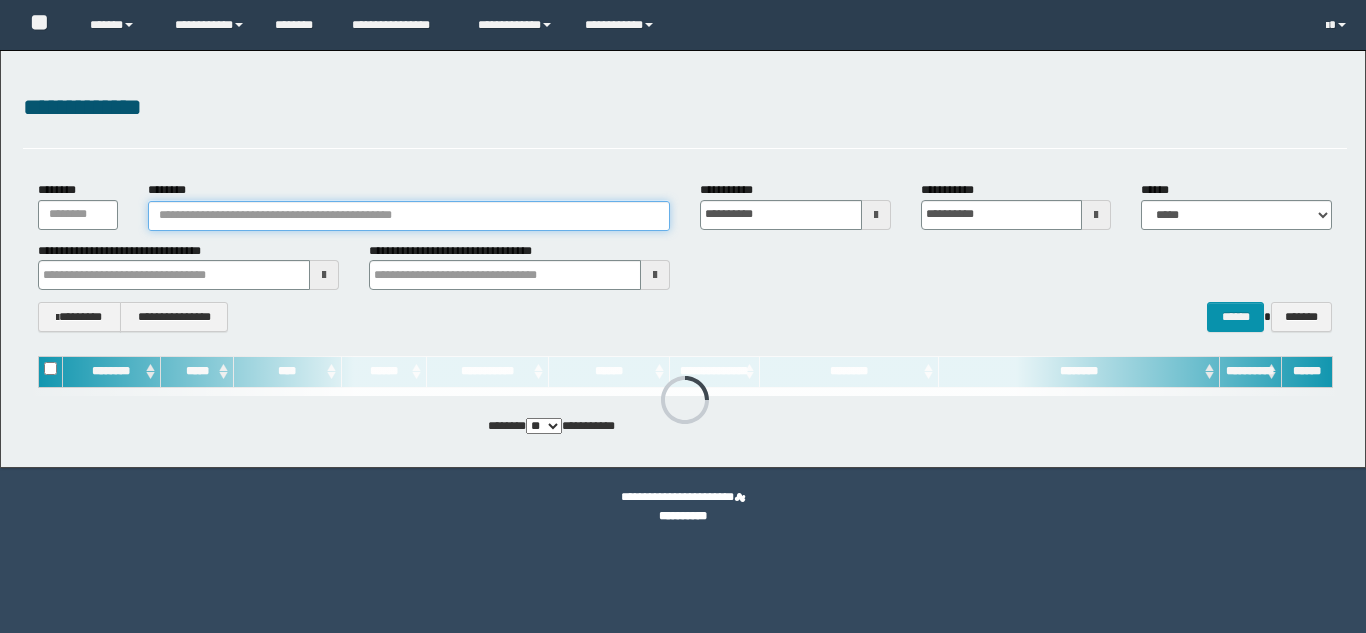 scroll, scrollTop: 0, scrollLeft: 0, axis: both 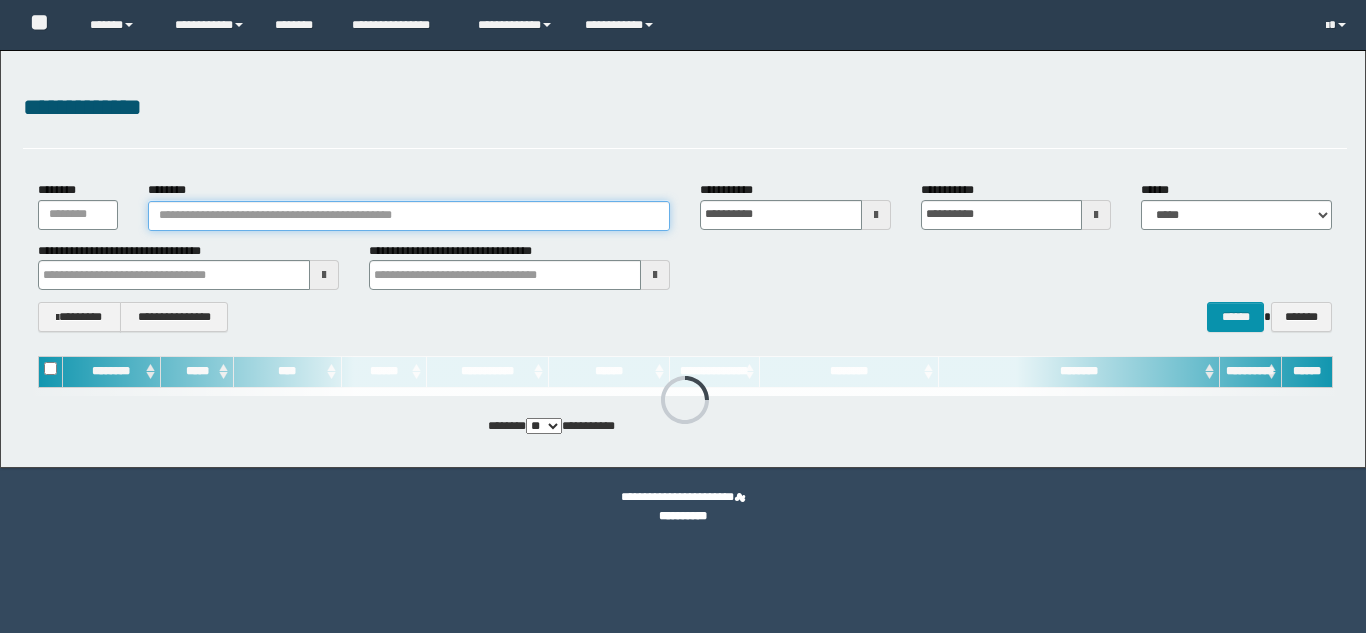paste on "**********" 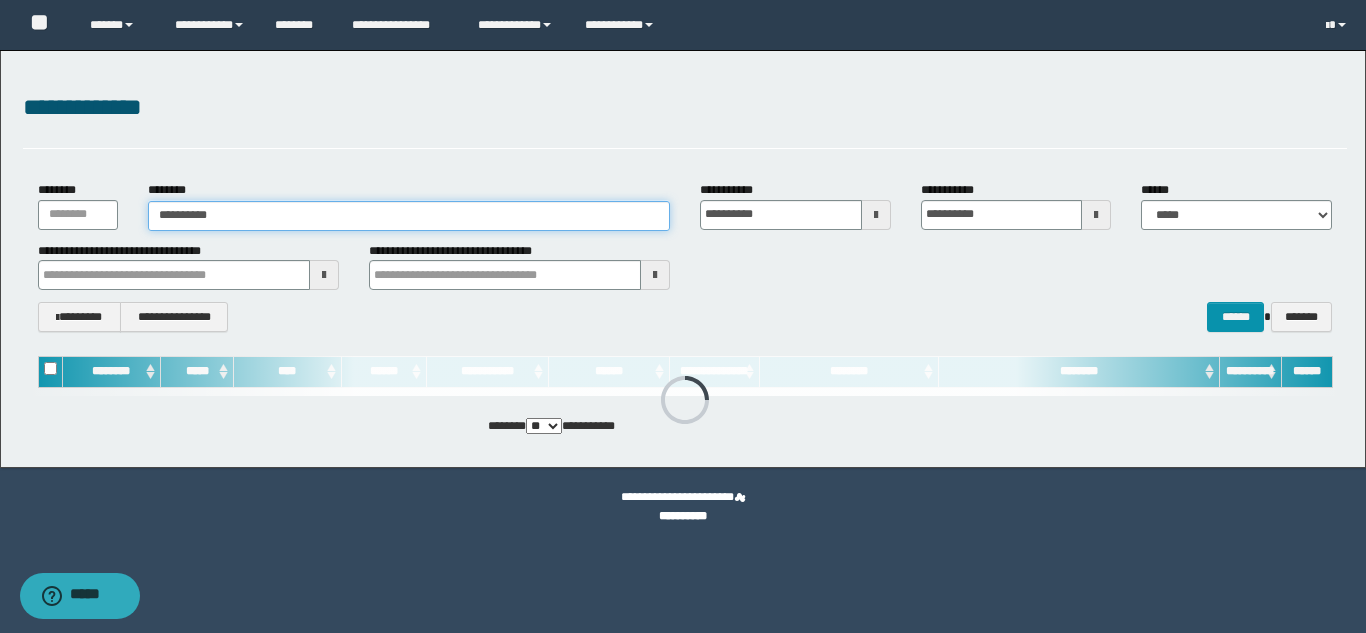 type on "**********" 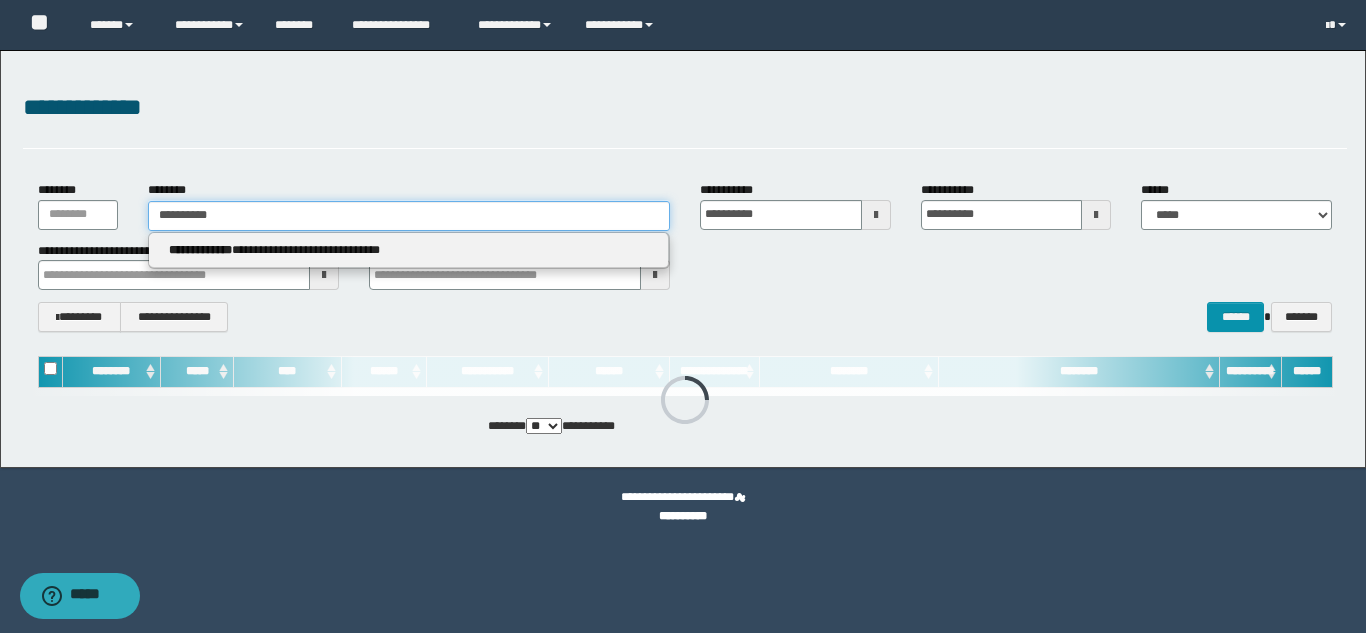type on "**********" 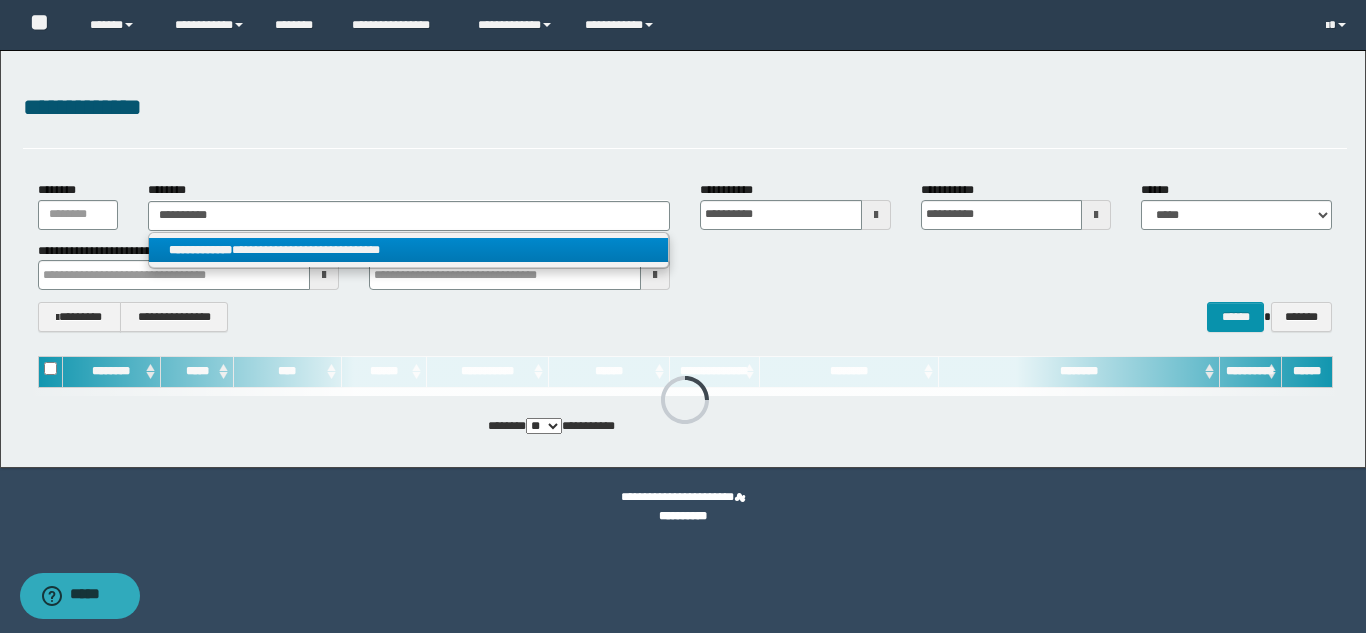 click on "**********" at bounding box center (408, 250) 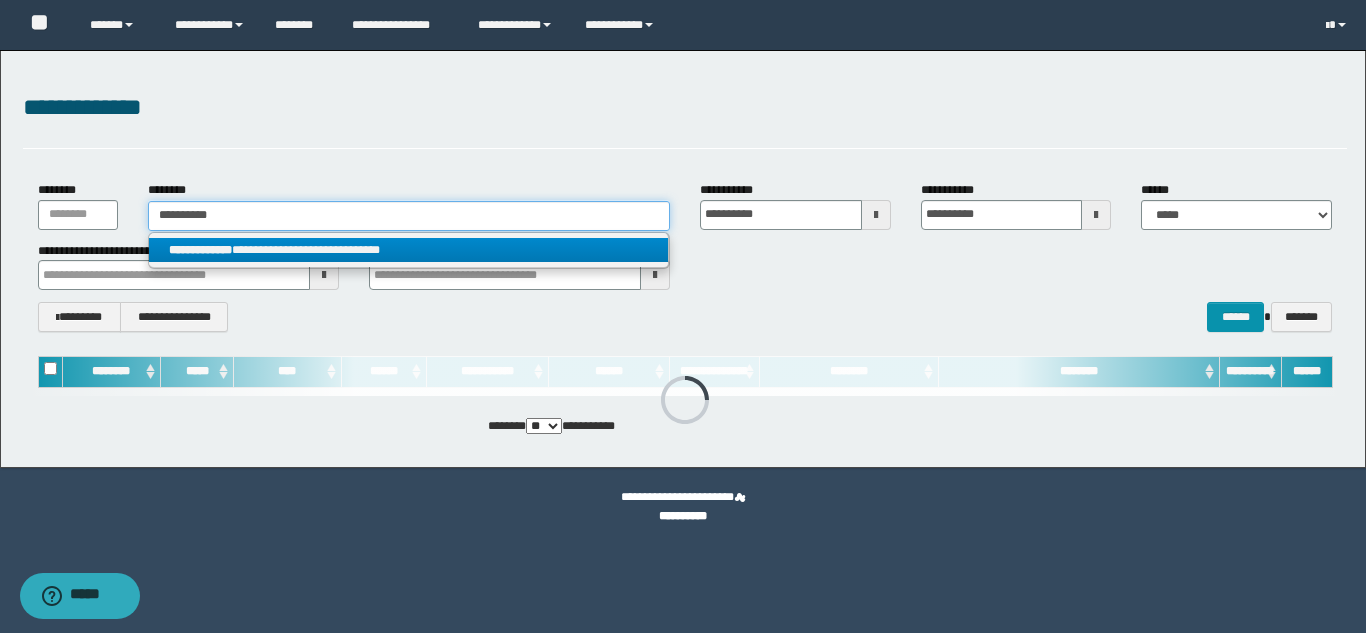 type 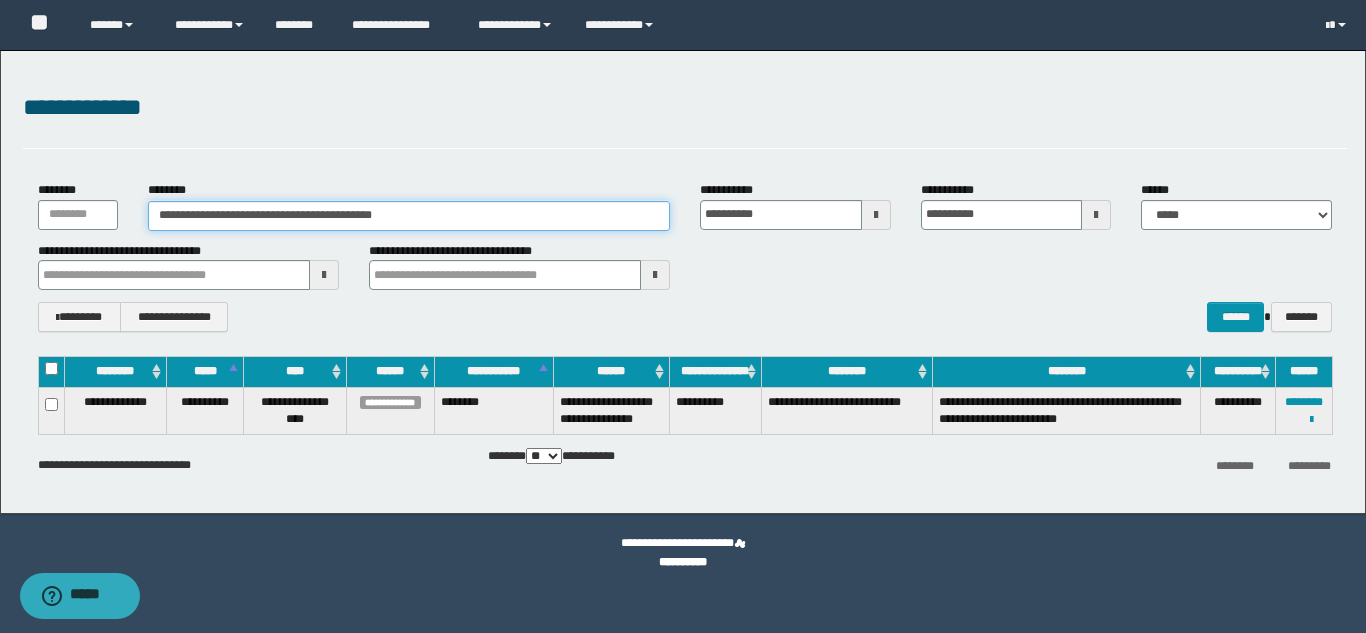 drag, startPoint x: 435, startPoint y: 219, endPoint x: 166, endPoint y: 220, distance: 269.00186 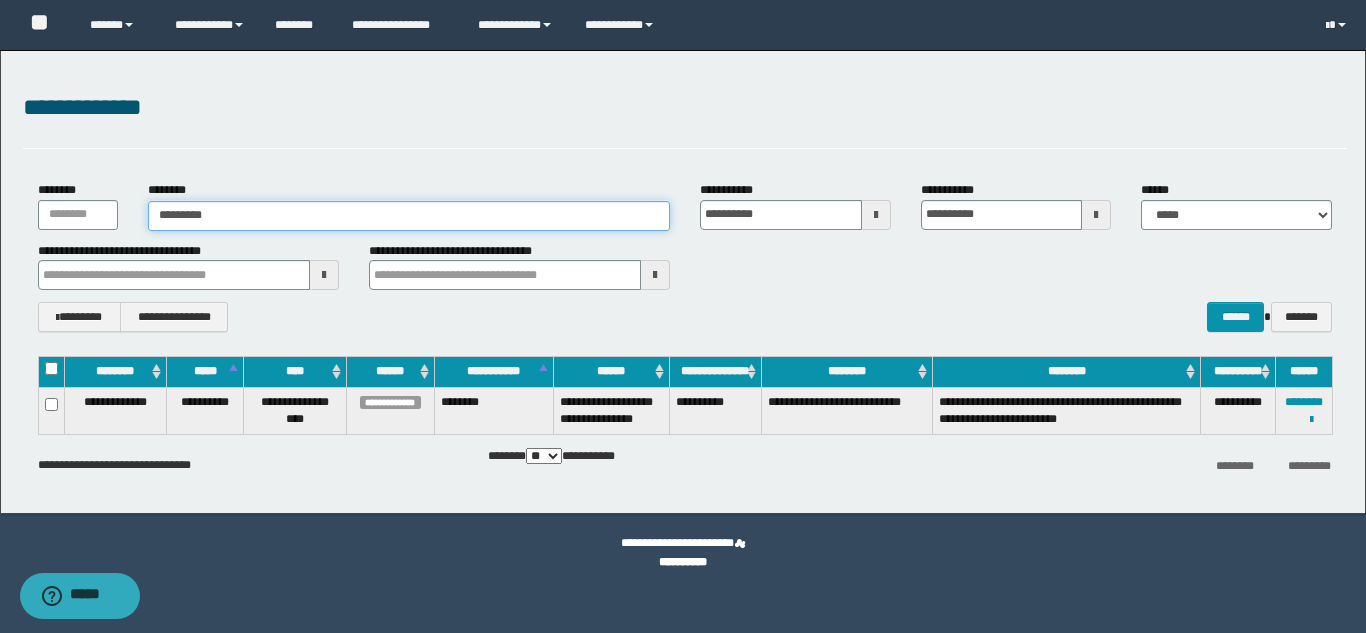 click on "*********" at bounding box center [409, 216] 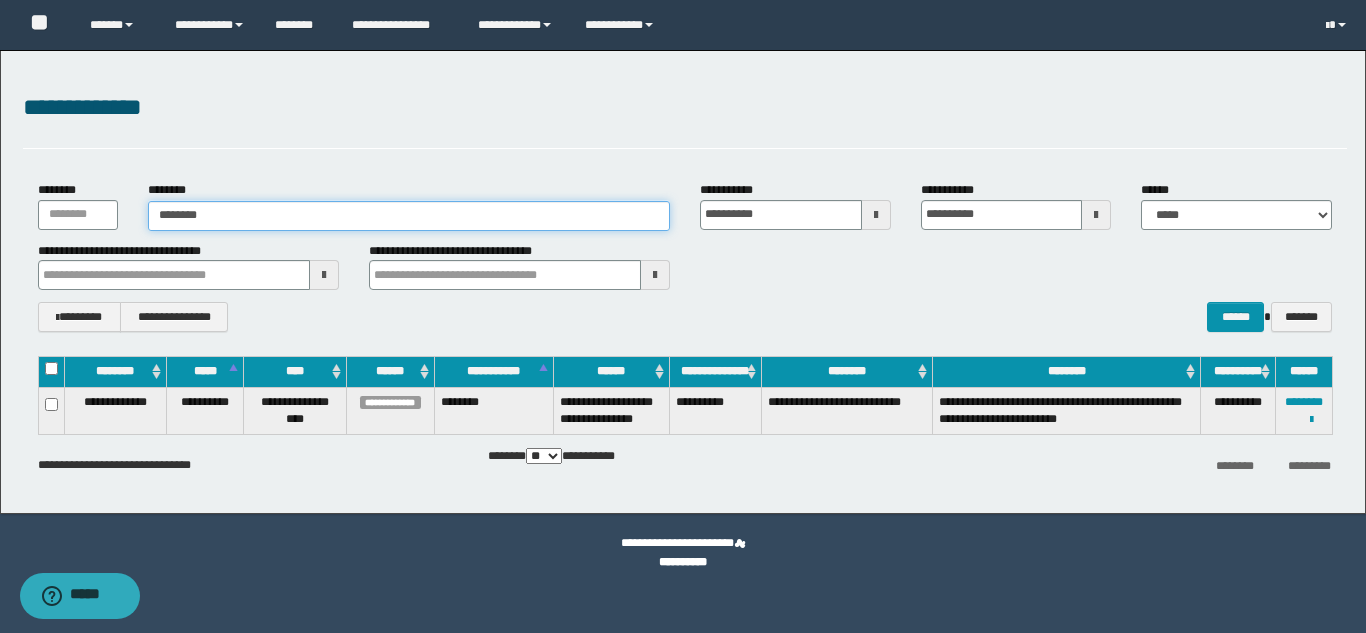 type on "********" 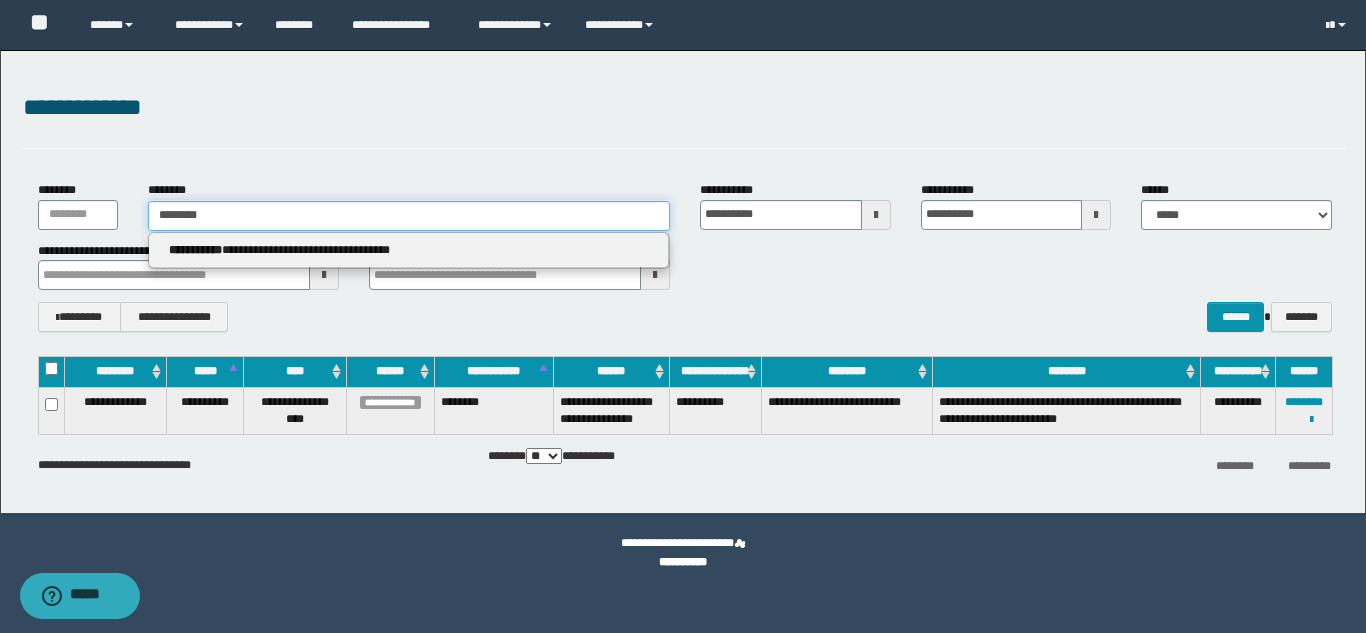 type on "********" 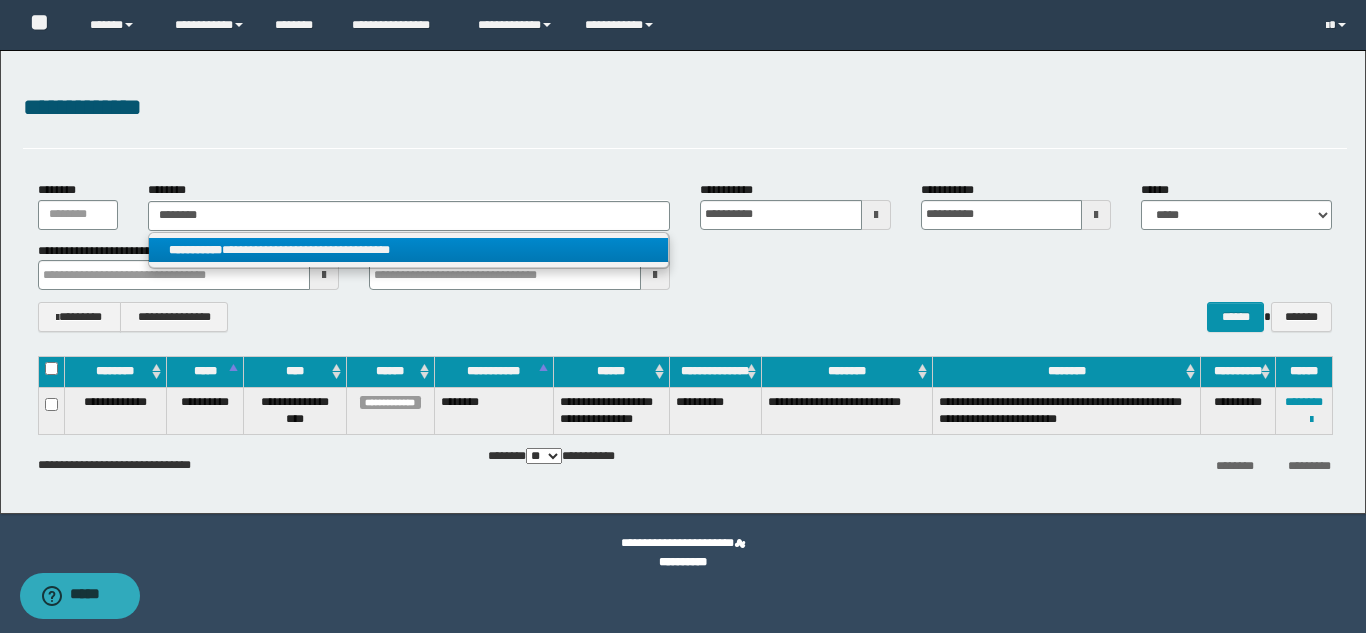 click on "**********" at bounding box center (195, 250) 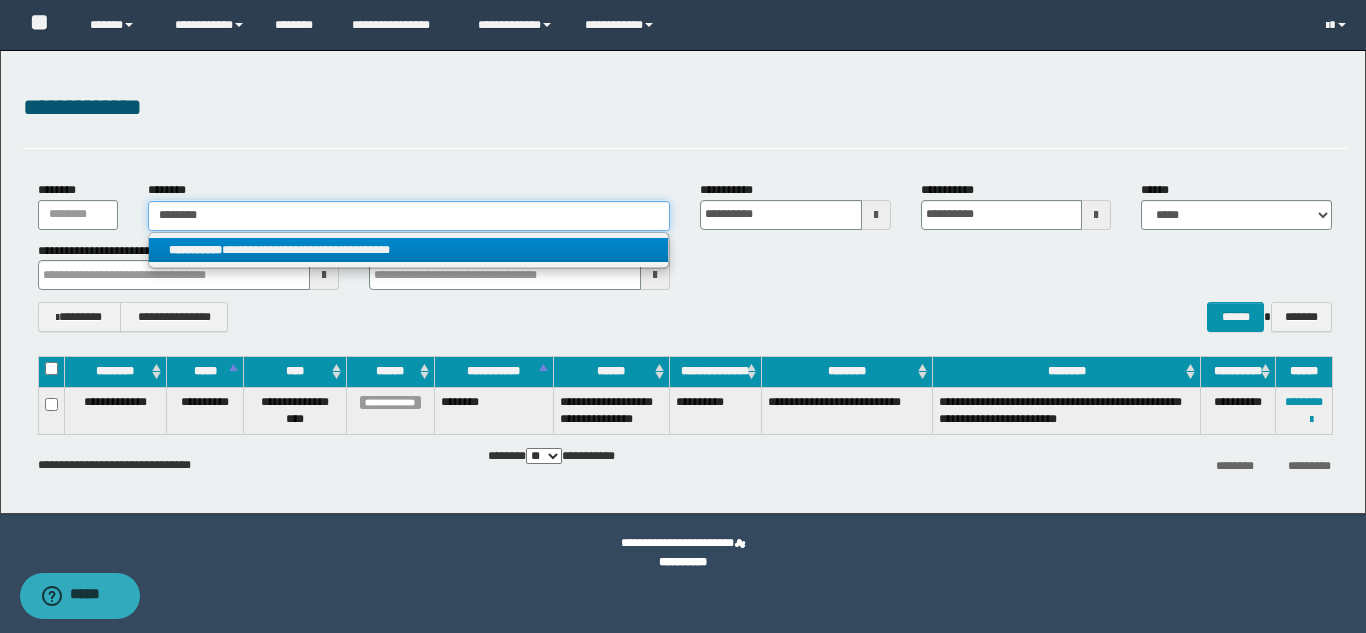 type 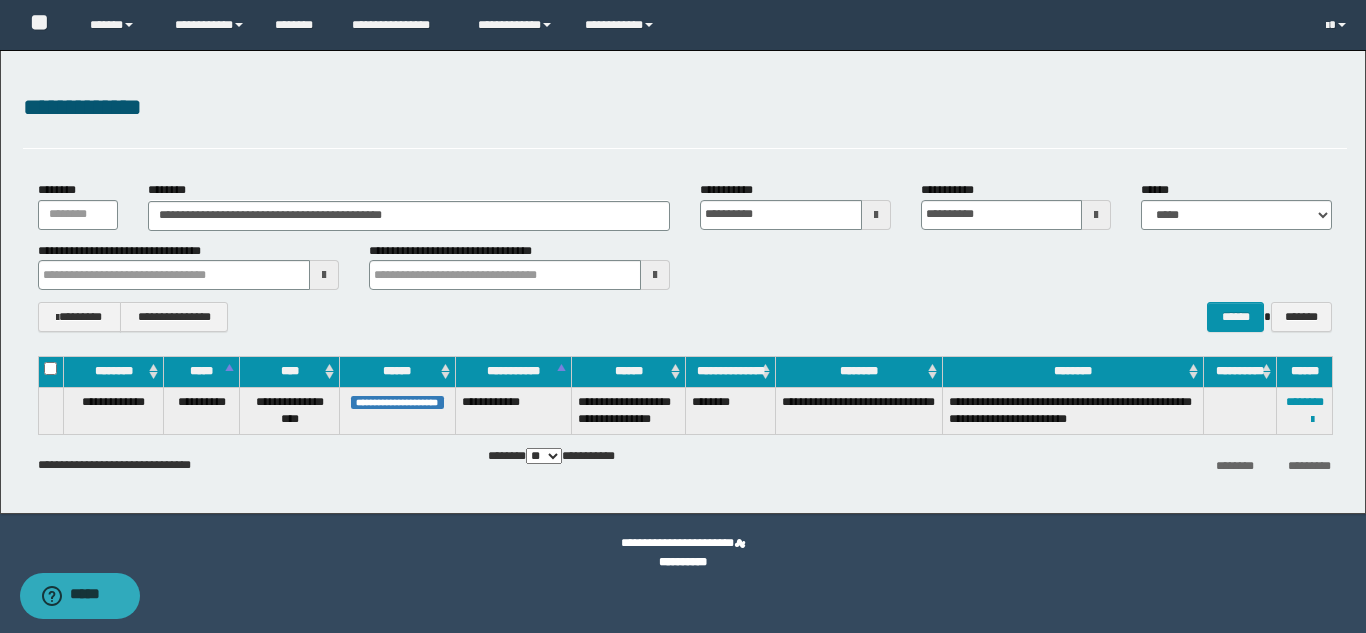 click on "**********" at bounding box center (1305, 410) 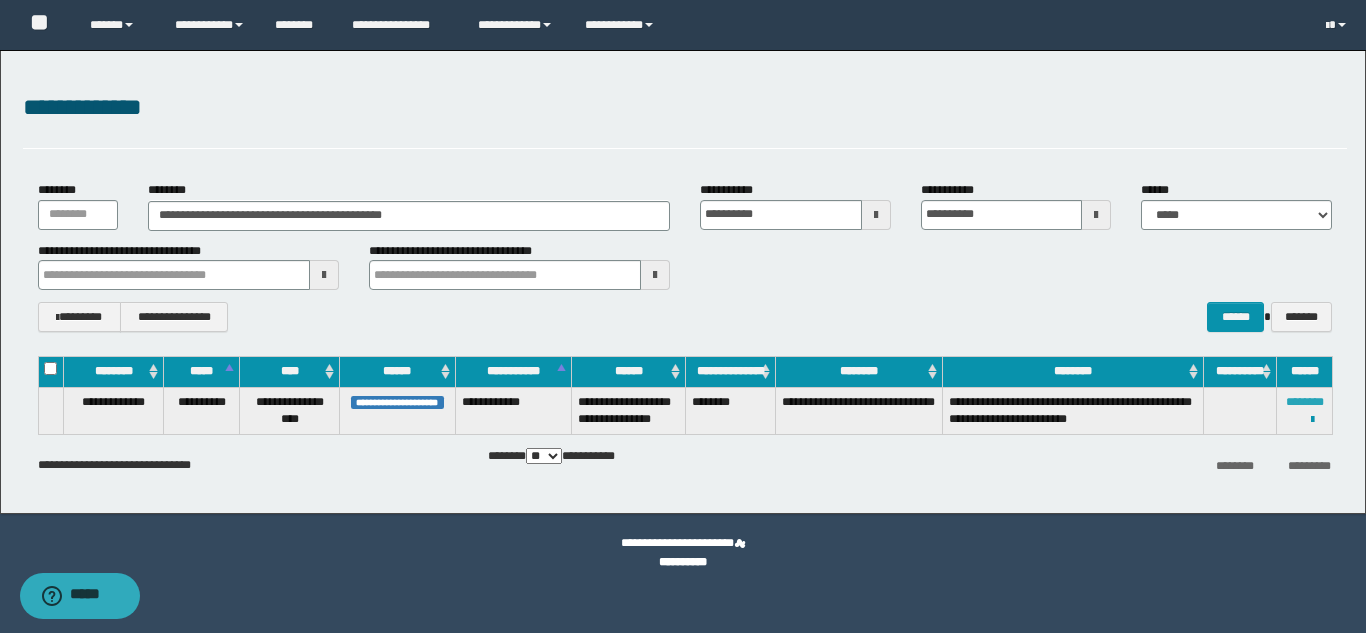 click on "********" at bounding box center [1305, 402] 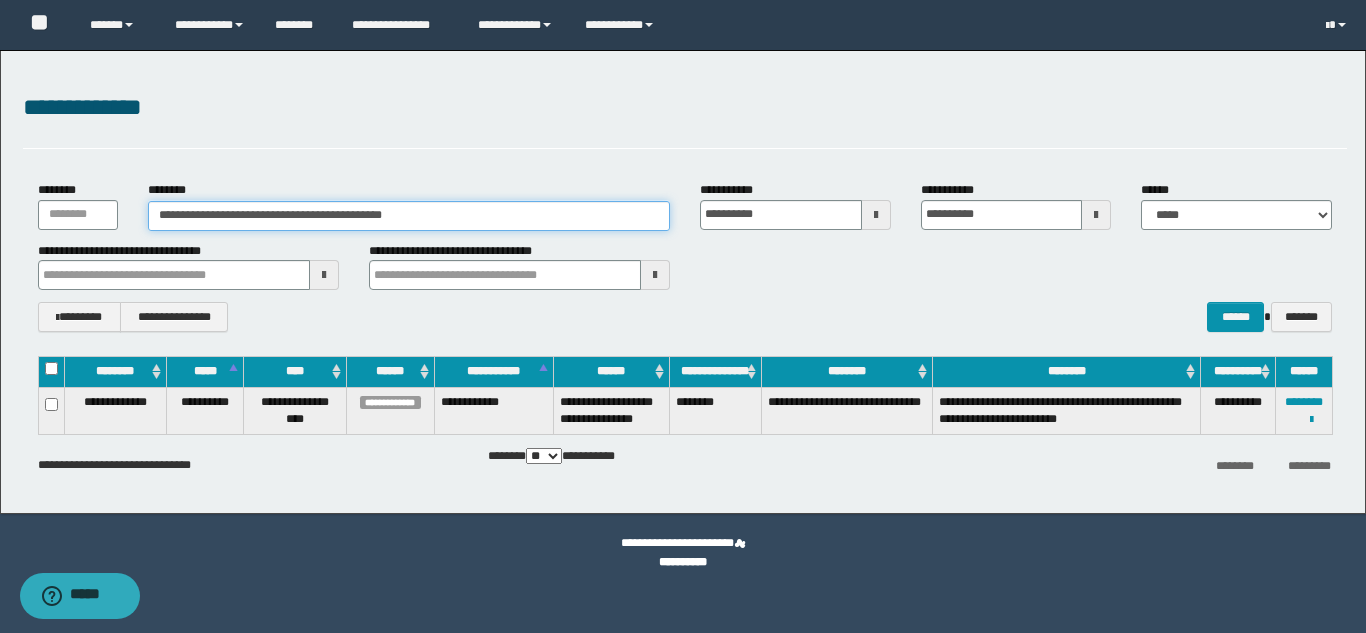 drag, startPoint x: 456, startPoint y: 218, endPoint x: 130, endPoint y: 221, distance: 326.0138 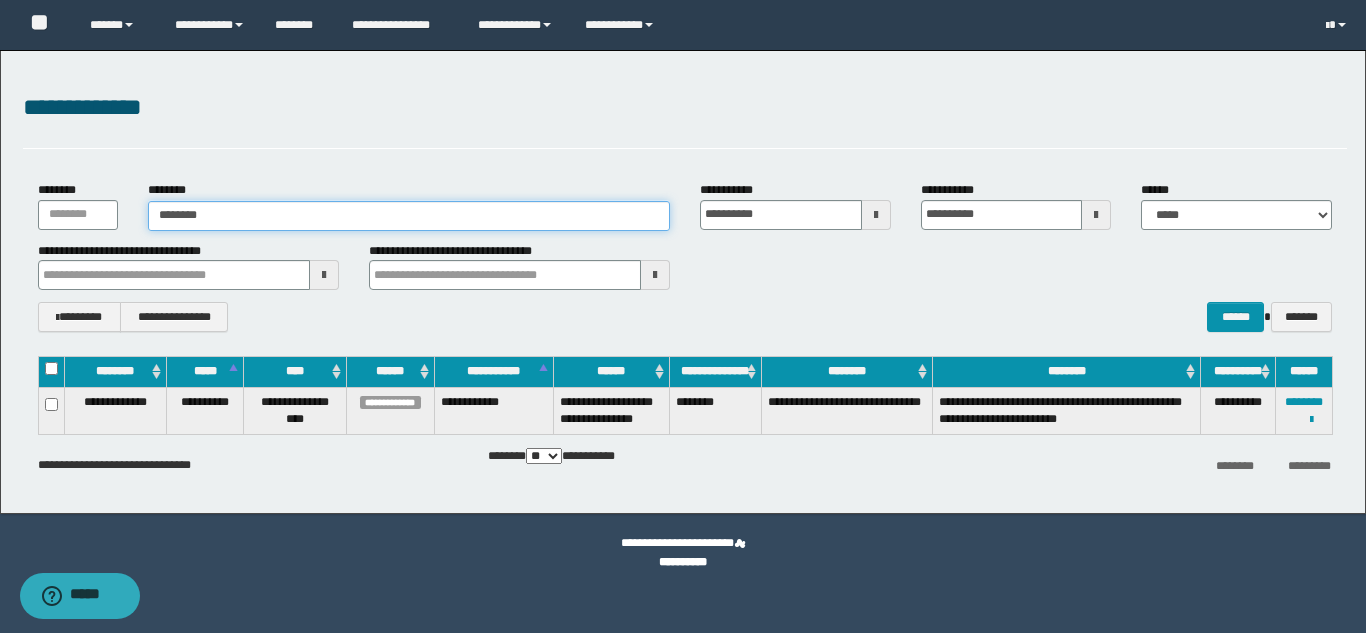 type on "********" 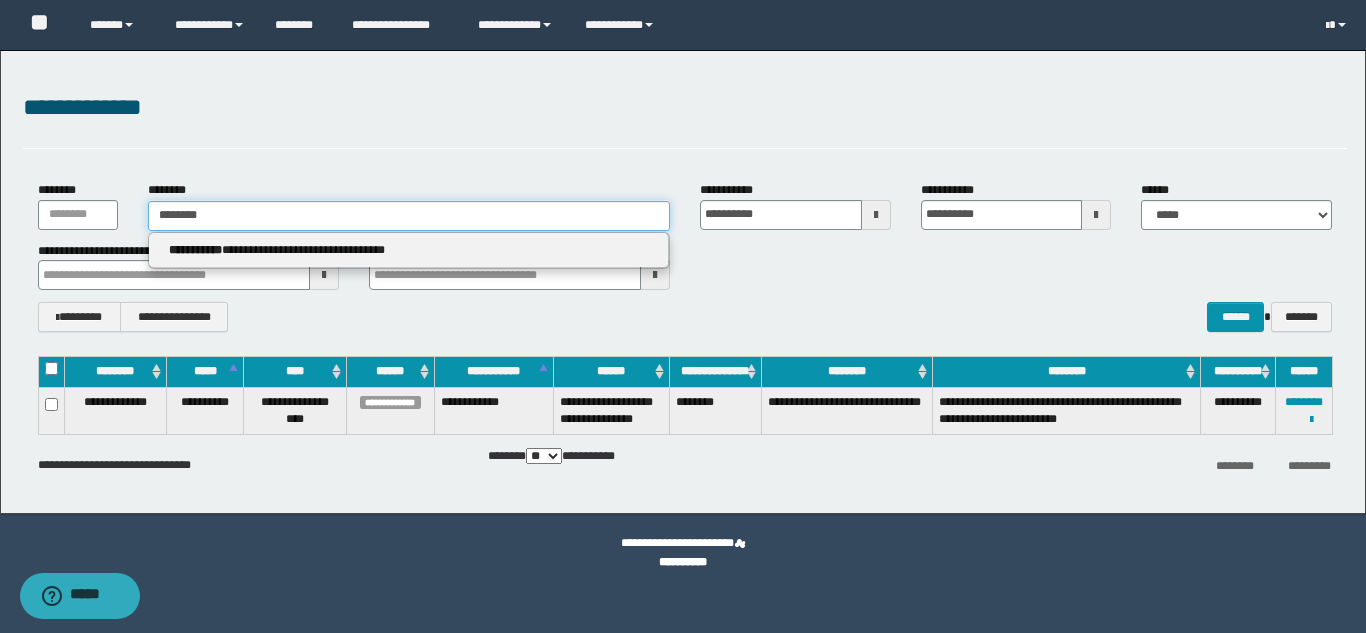 type on "********" 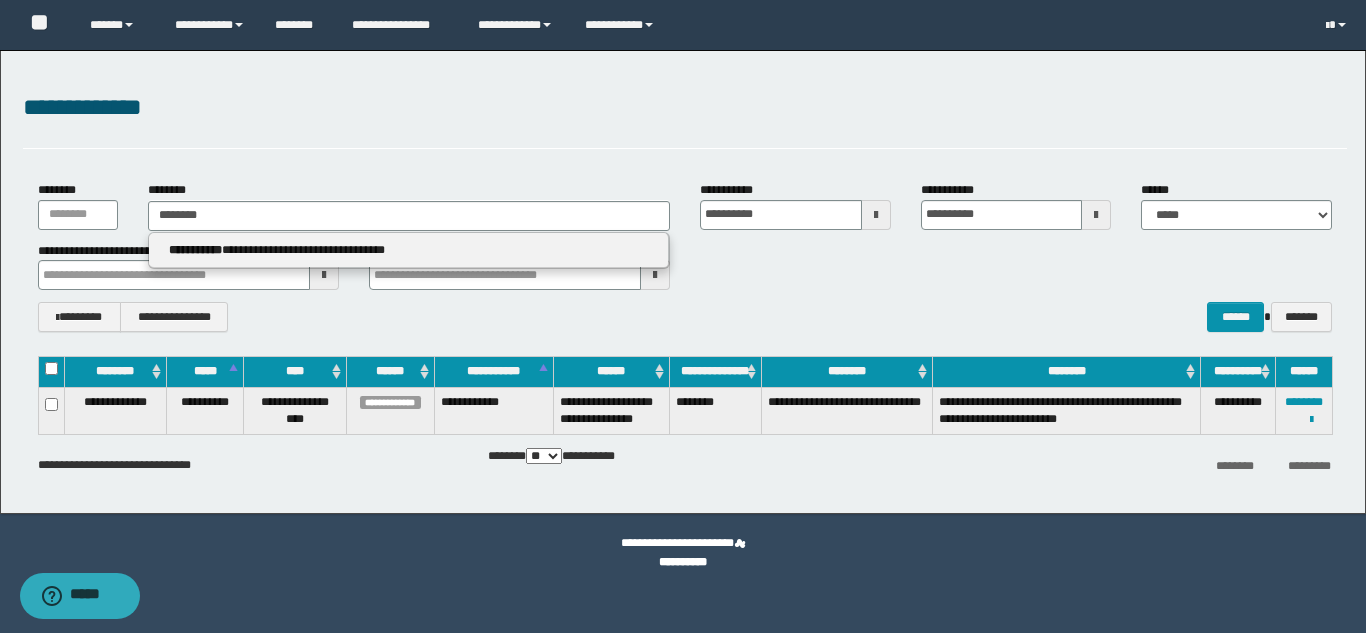 click on "**********" at bounding box center (408, 250) 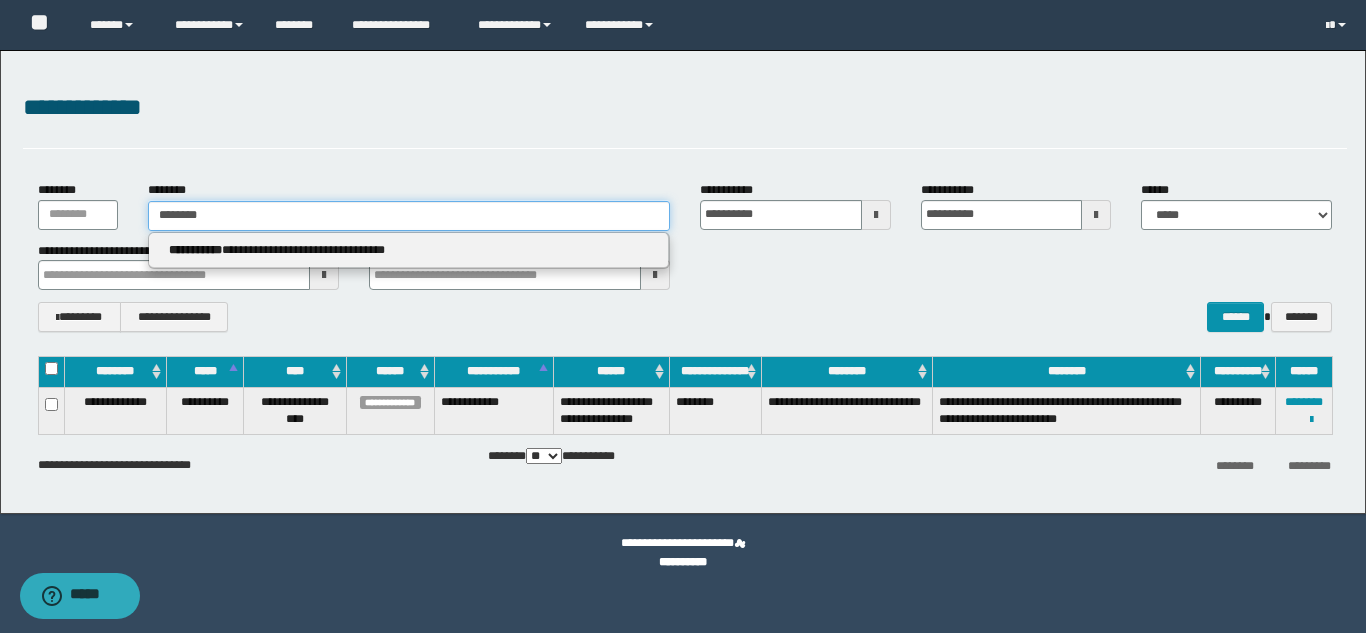 type 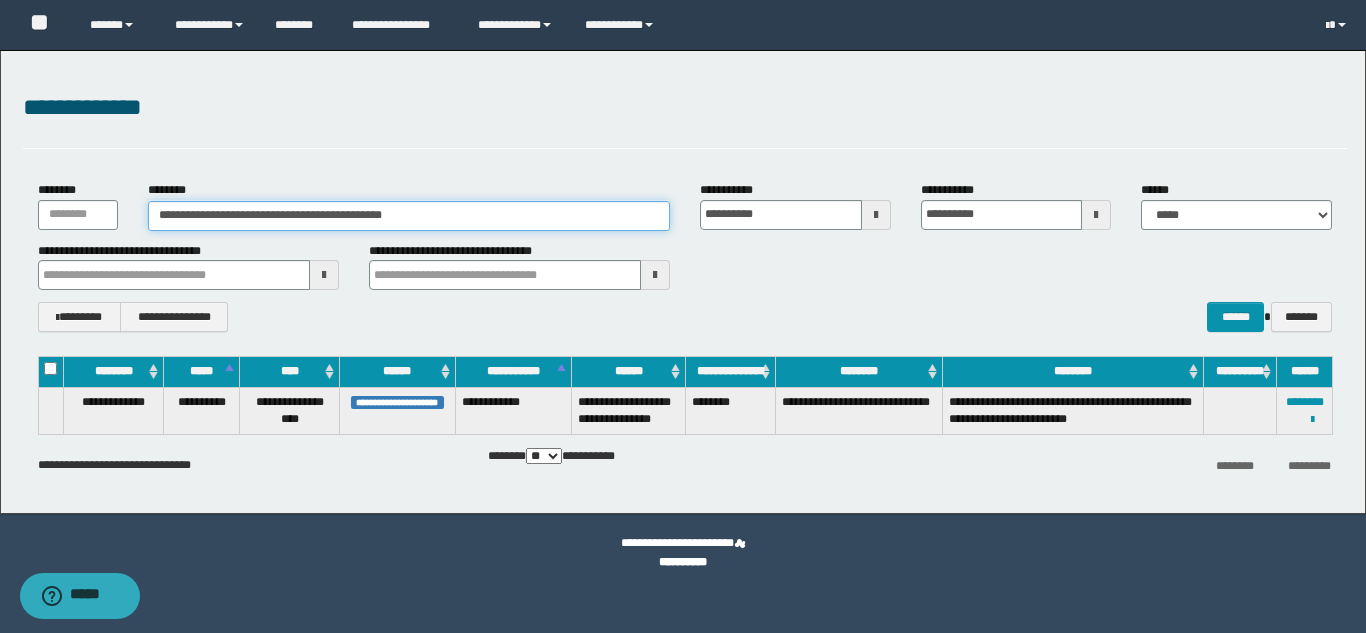 drag, startPoint x: 455, startPoint y: 209, endPoint x: 151, endPoint y: 211, distance: 304.0066 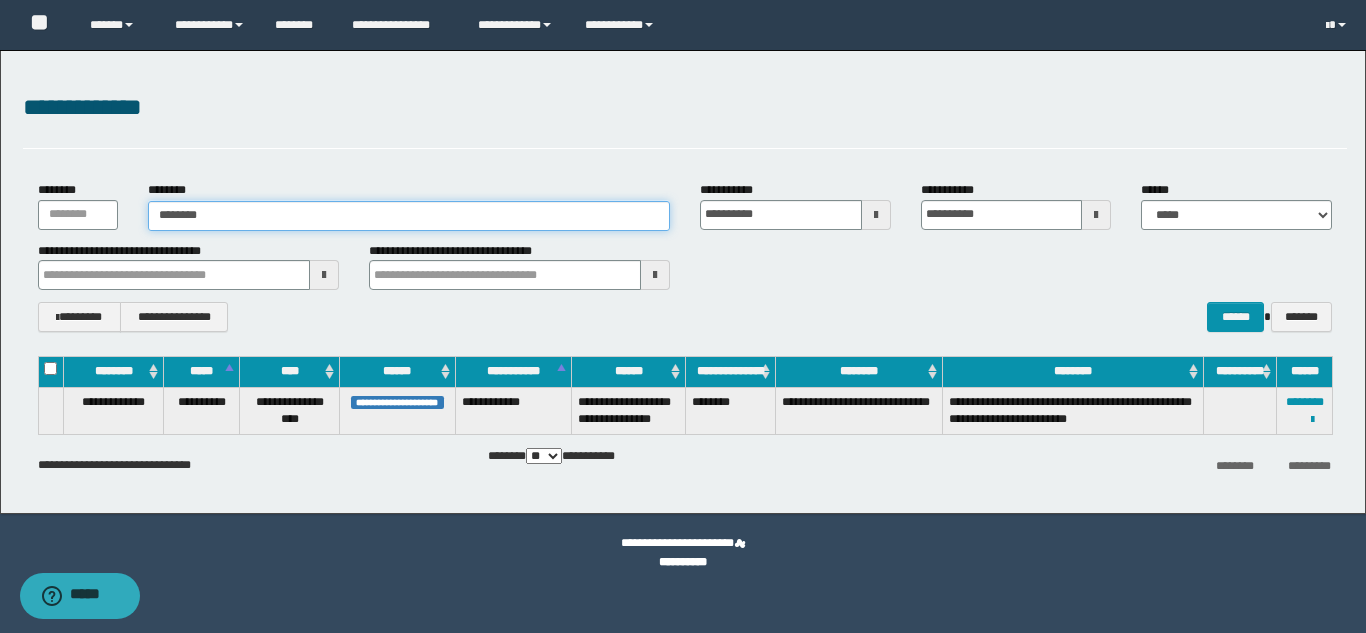 type on "********" 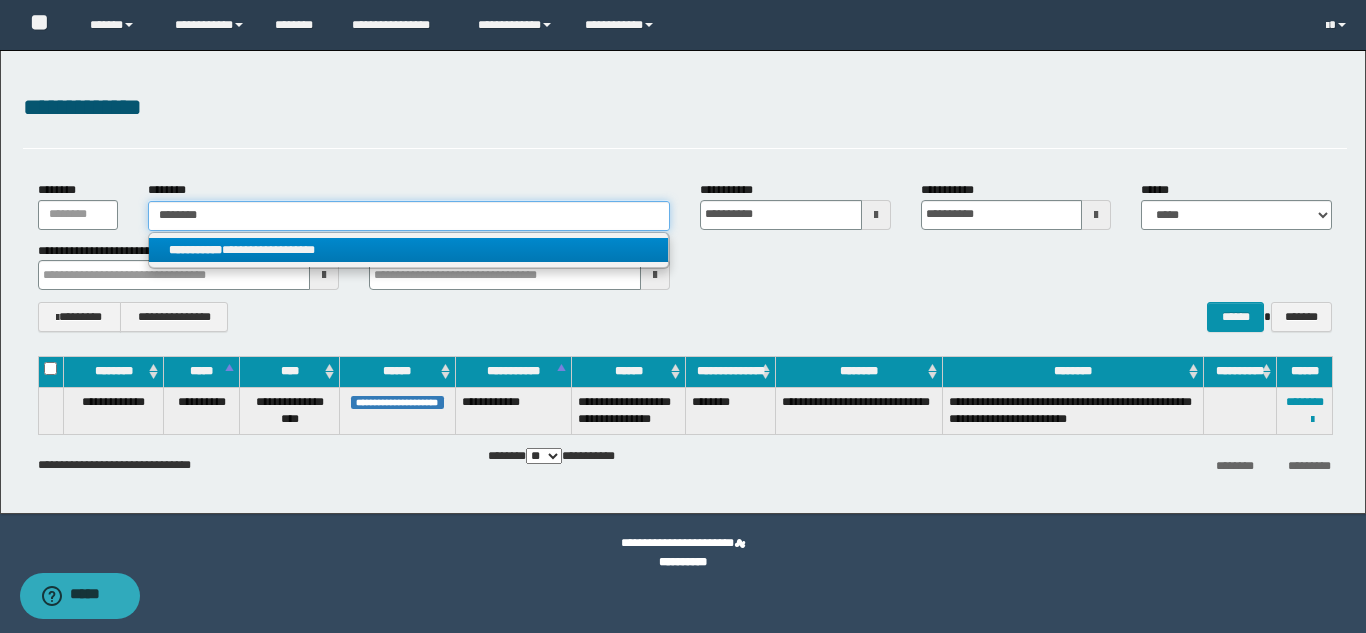 type on "********" 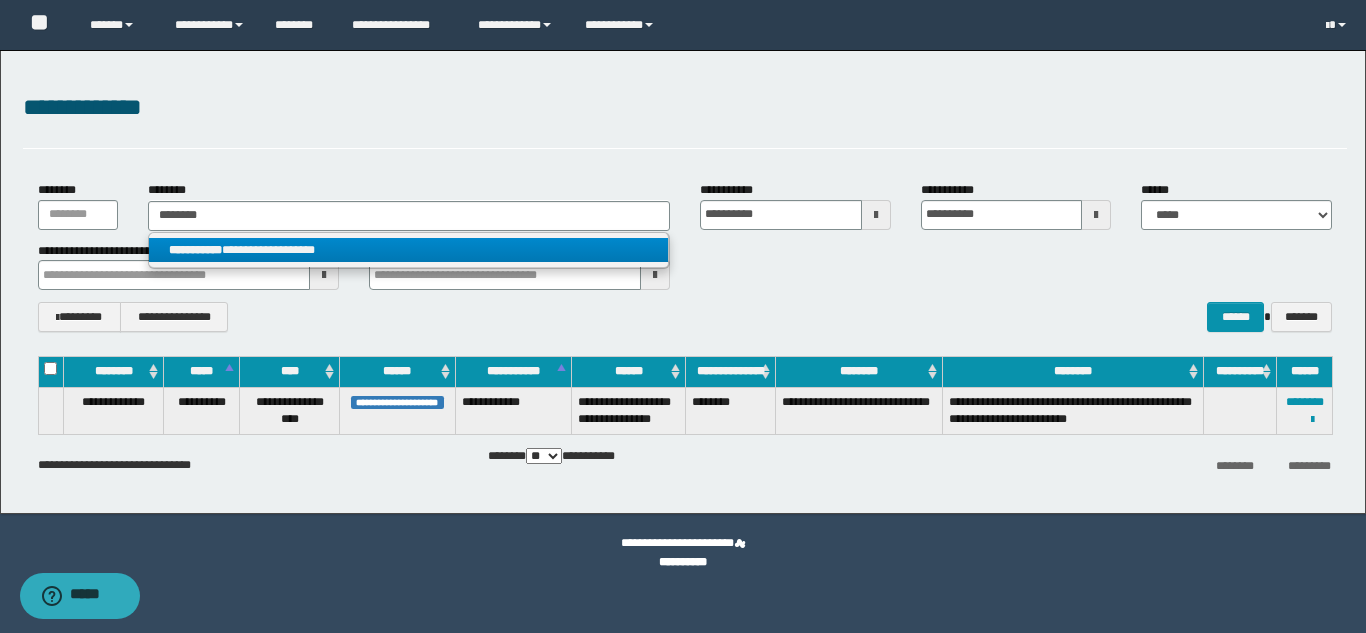 click on "**********" at bounding box center [408, 250] 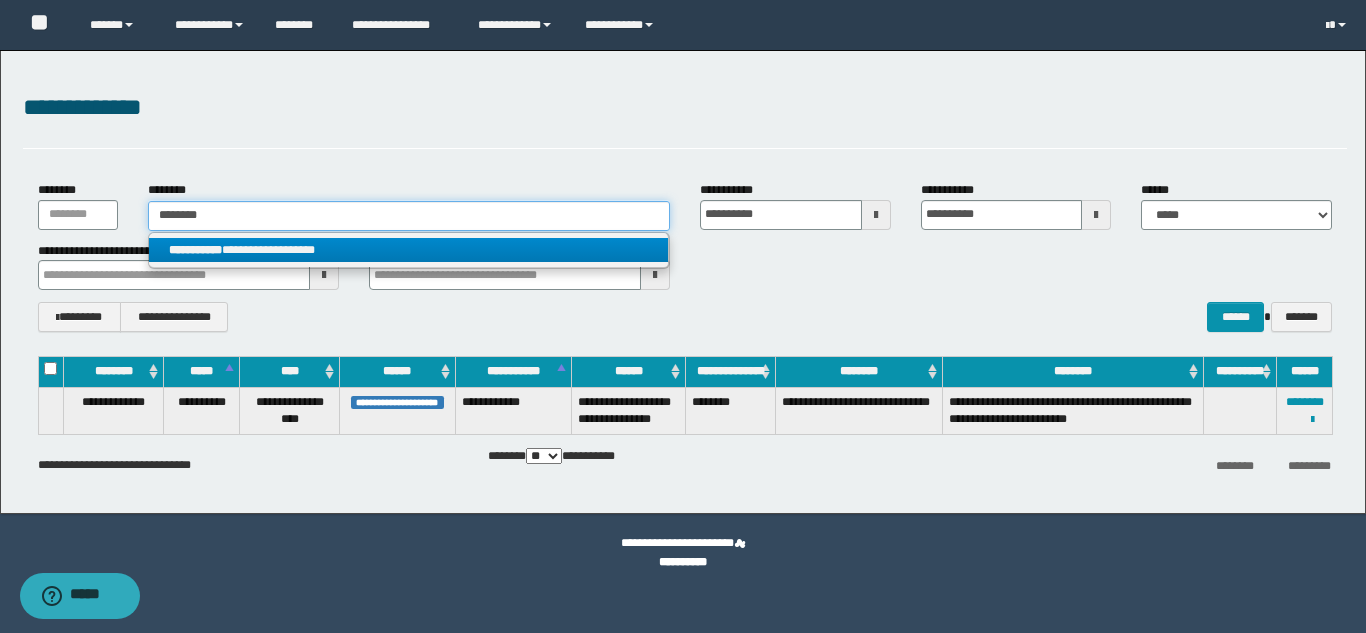 type 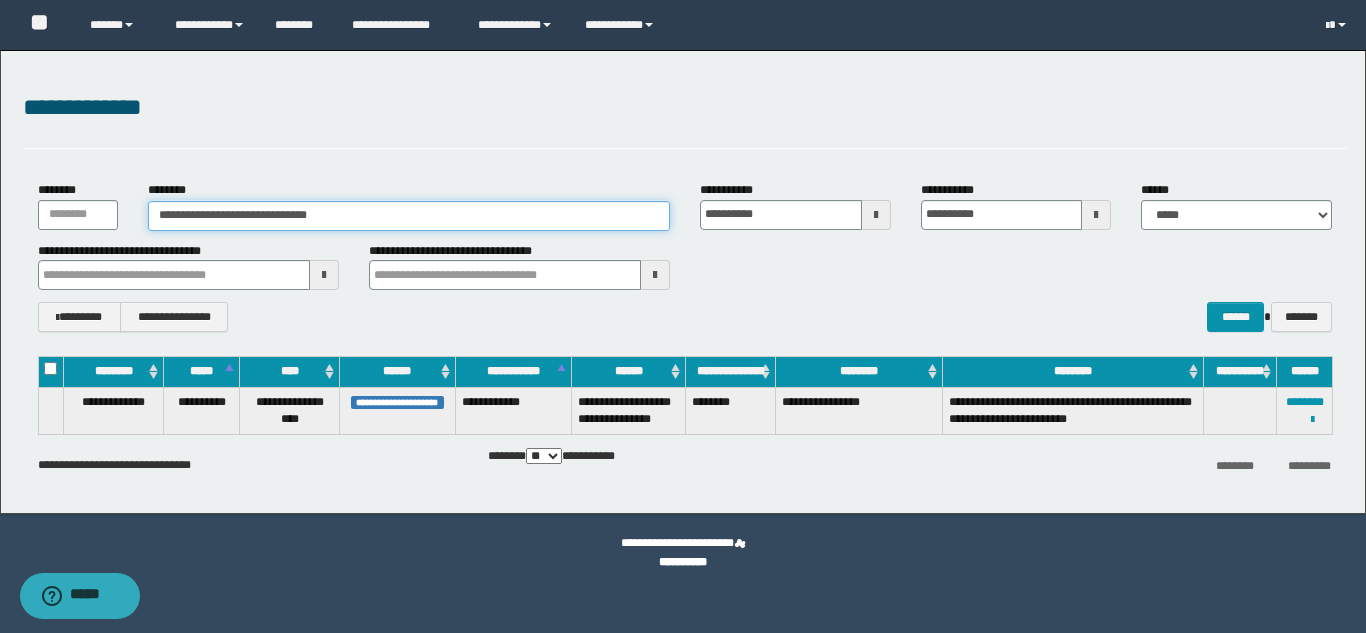 drag, startPoint x: 350, startPoint y: 221, endPoint x: 150, endPoint y: 218, distance: 200.02249 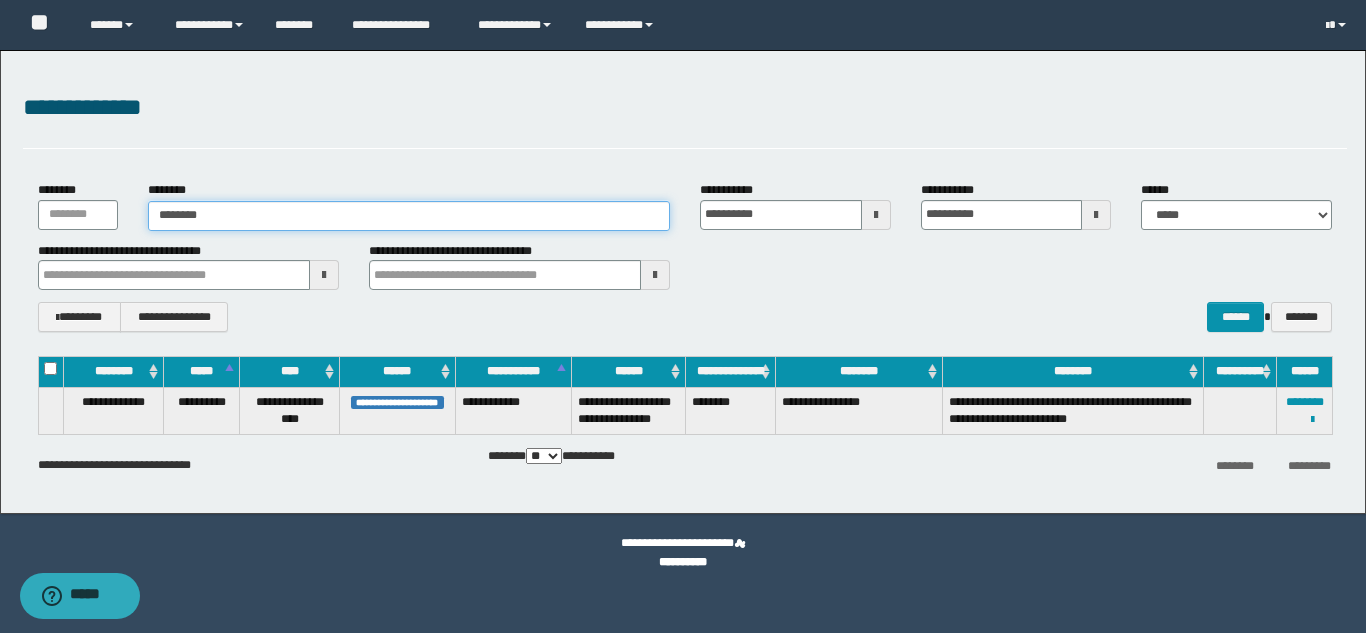 type on "********" 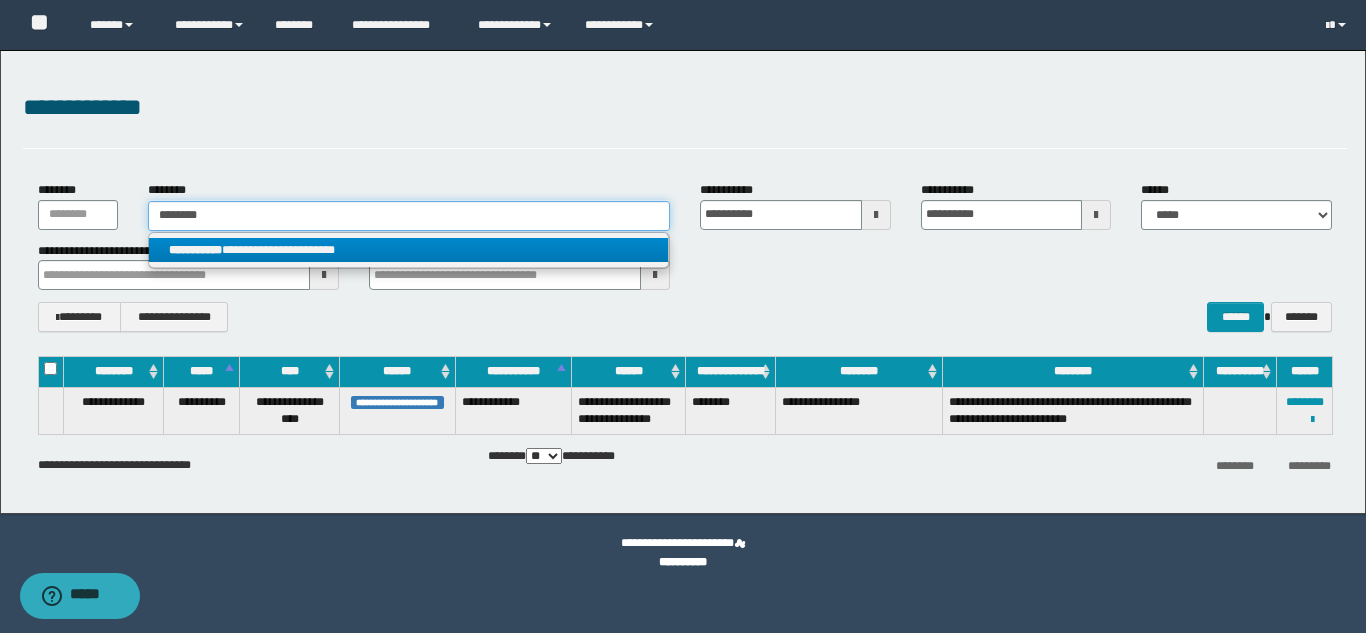 type on "********" 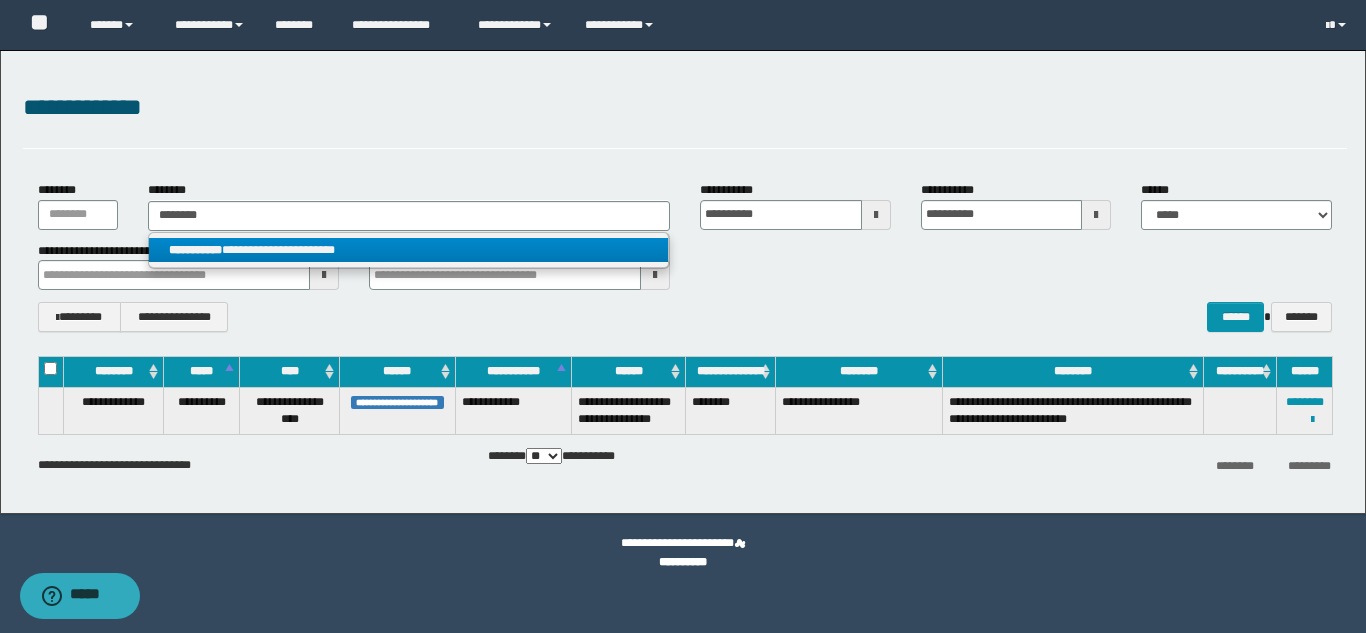 click on "**********" at bounding box center [408, 250] 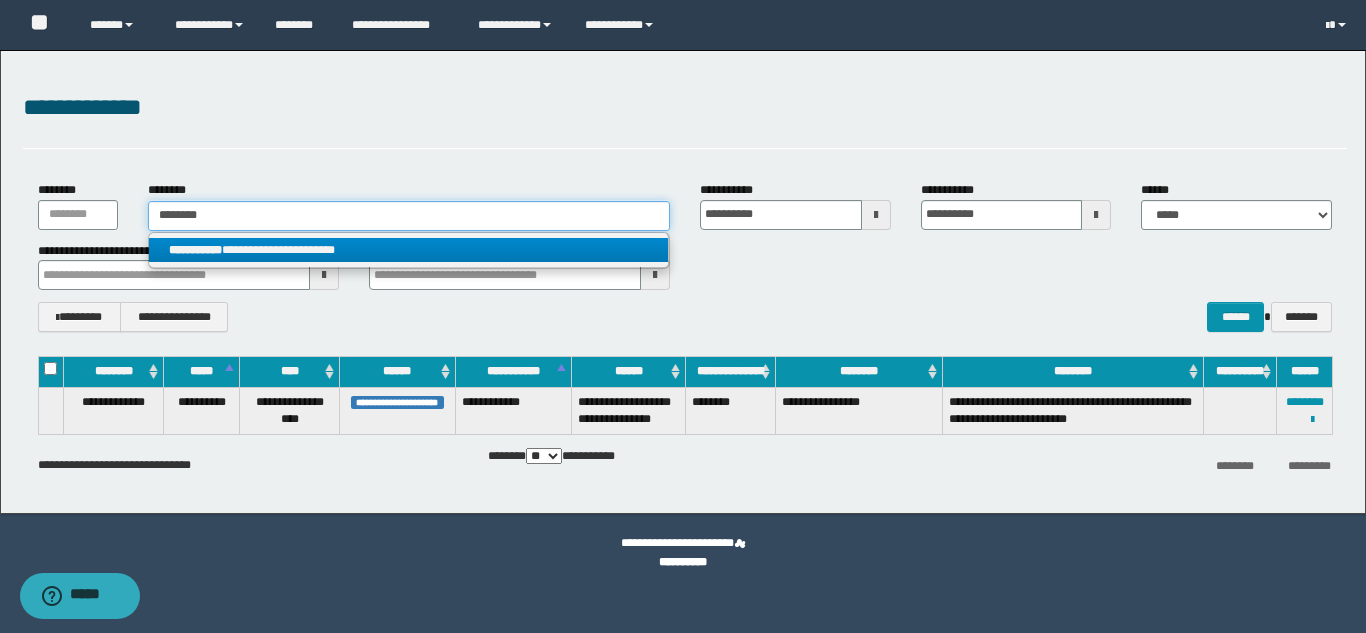 type 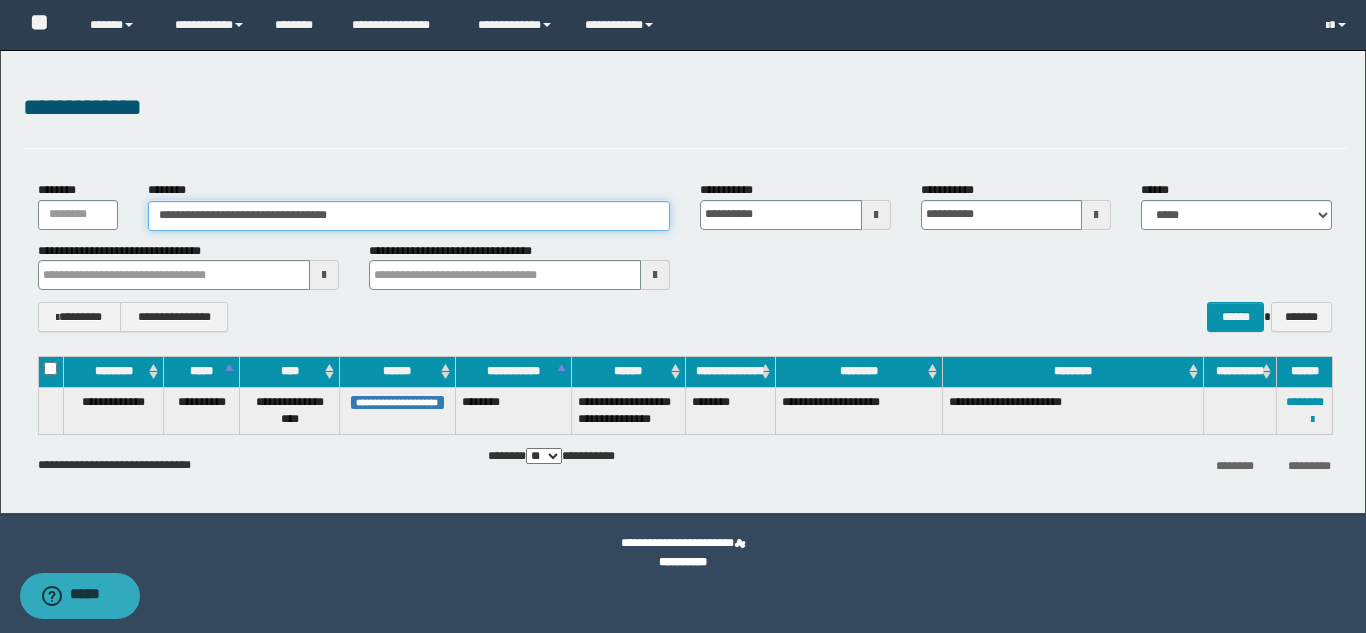 paste 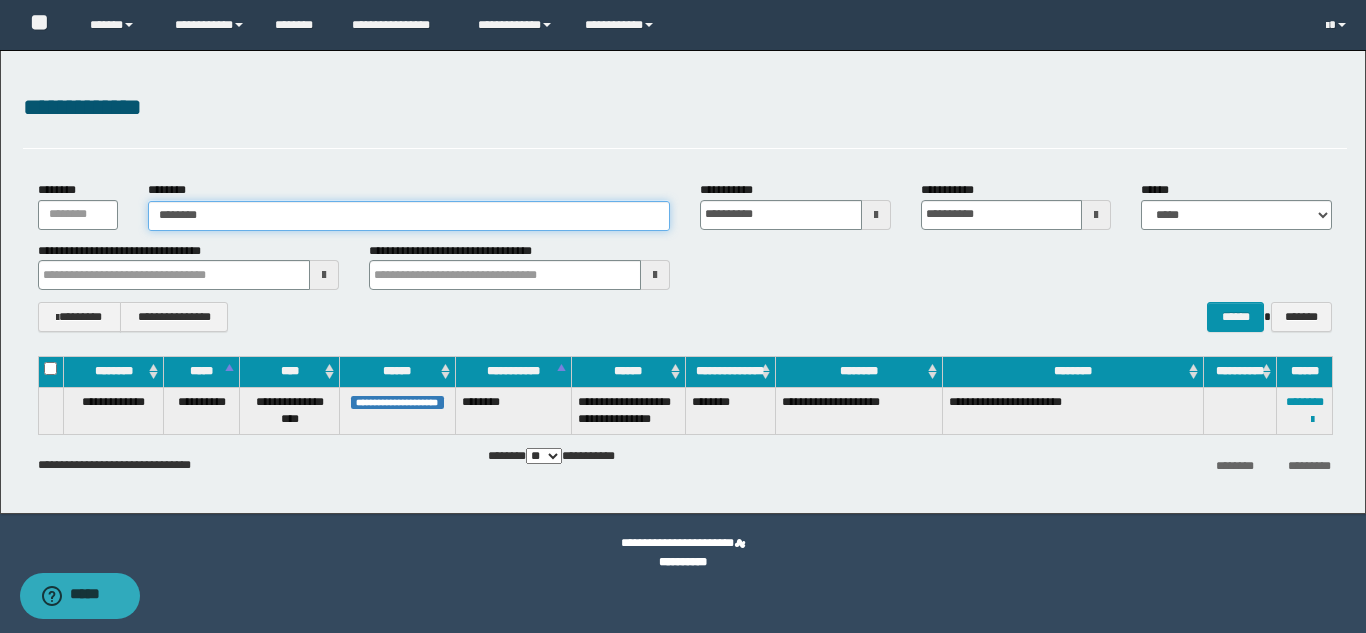type on "********" 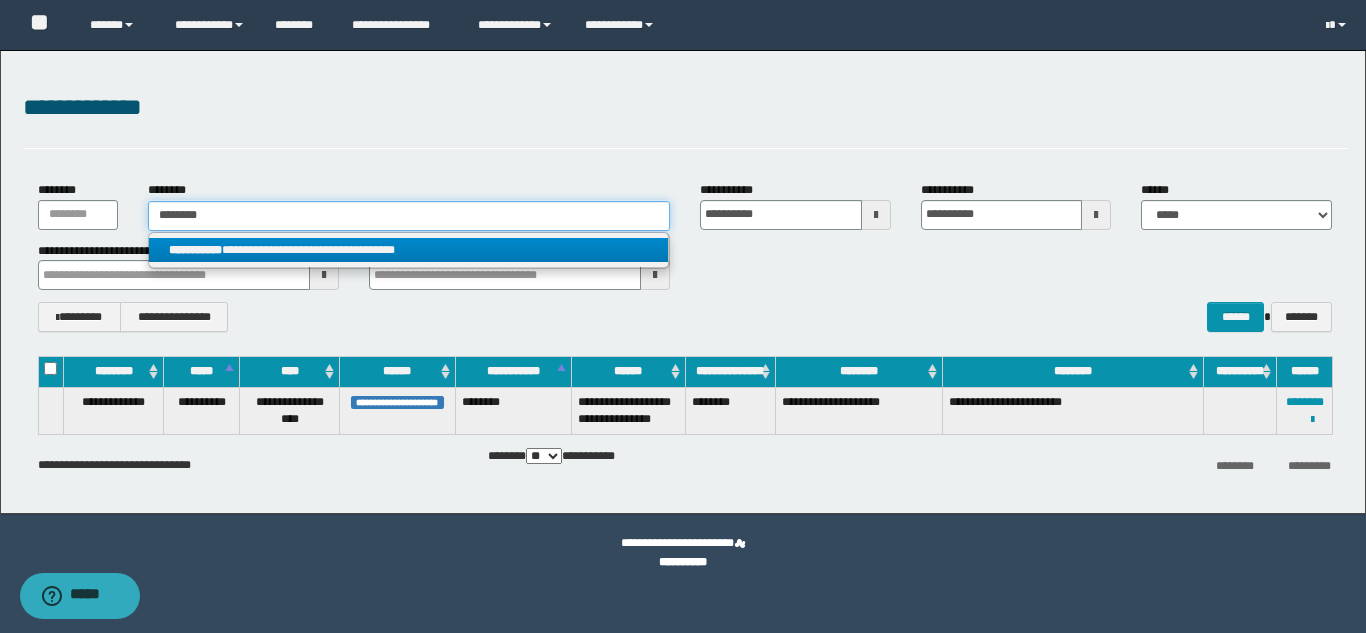 type on "********" 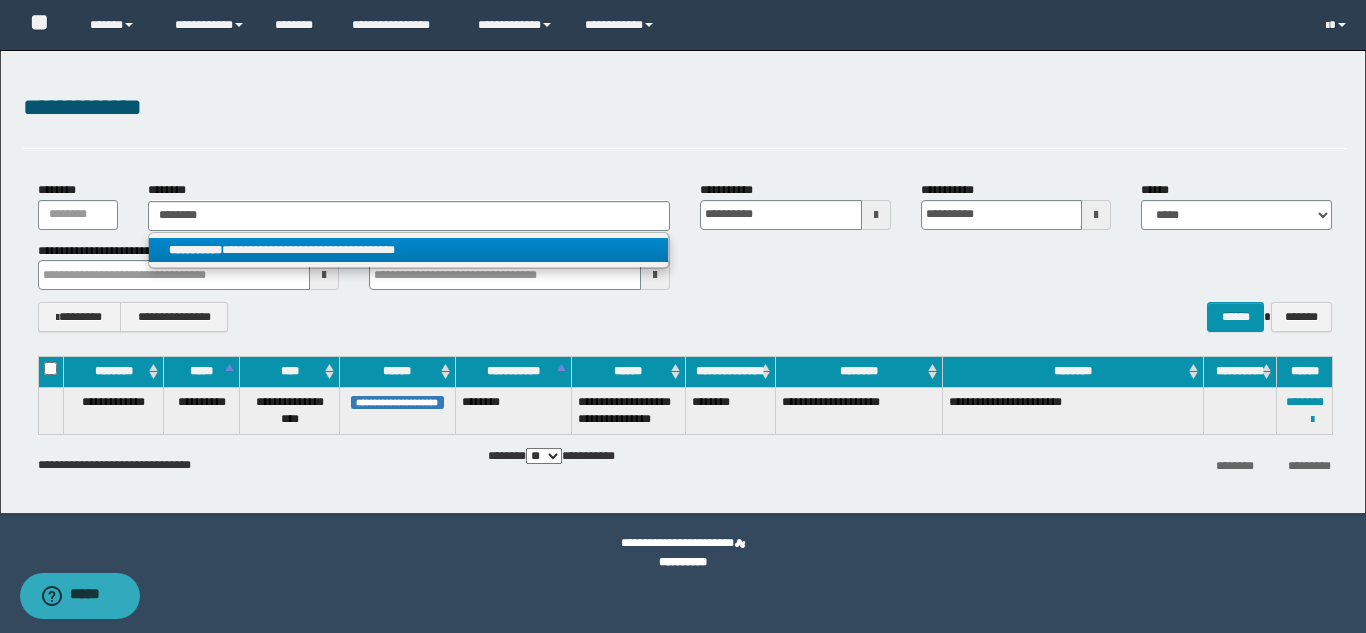 click on "**********" at bounding box center (408, 250) 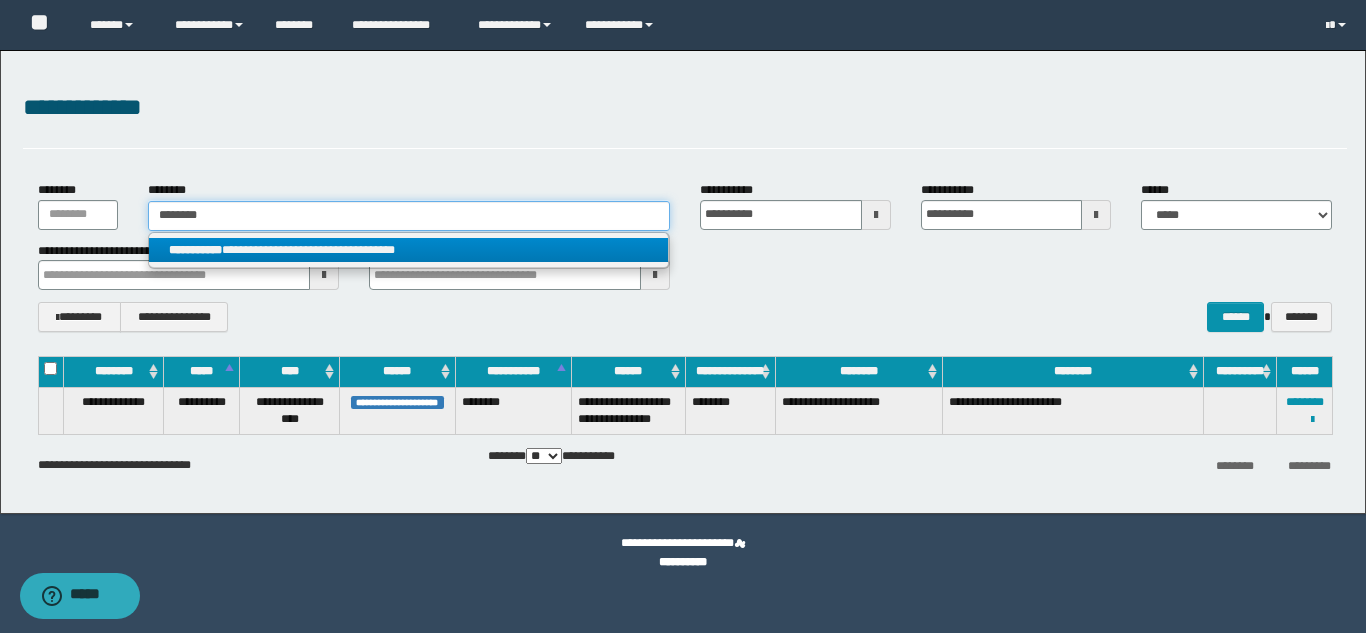 type 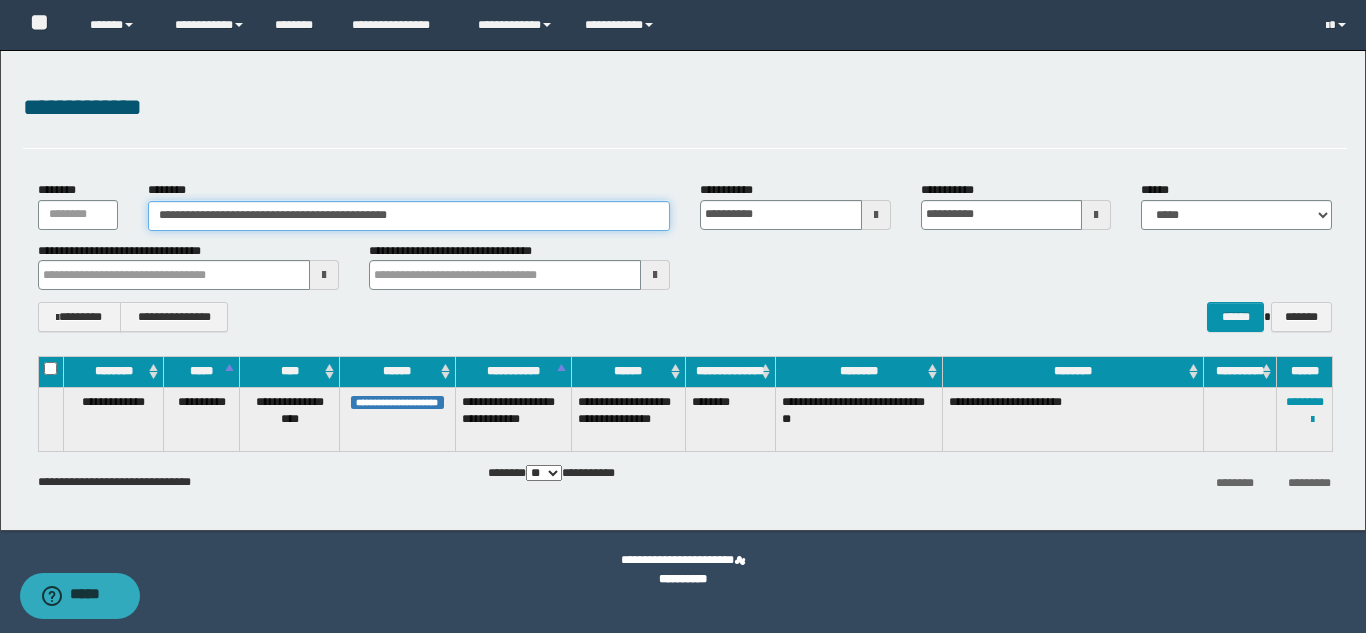 drag, startPoint x: 462, startPoint y: 217, endPoint x: 157, endPoint y: 222, distance: 305.041 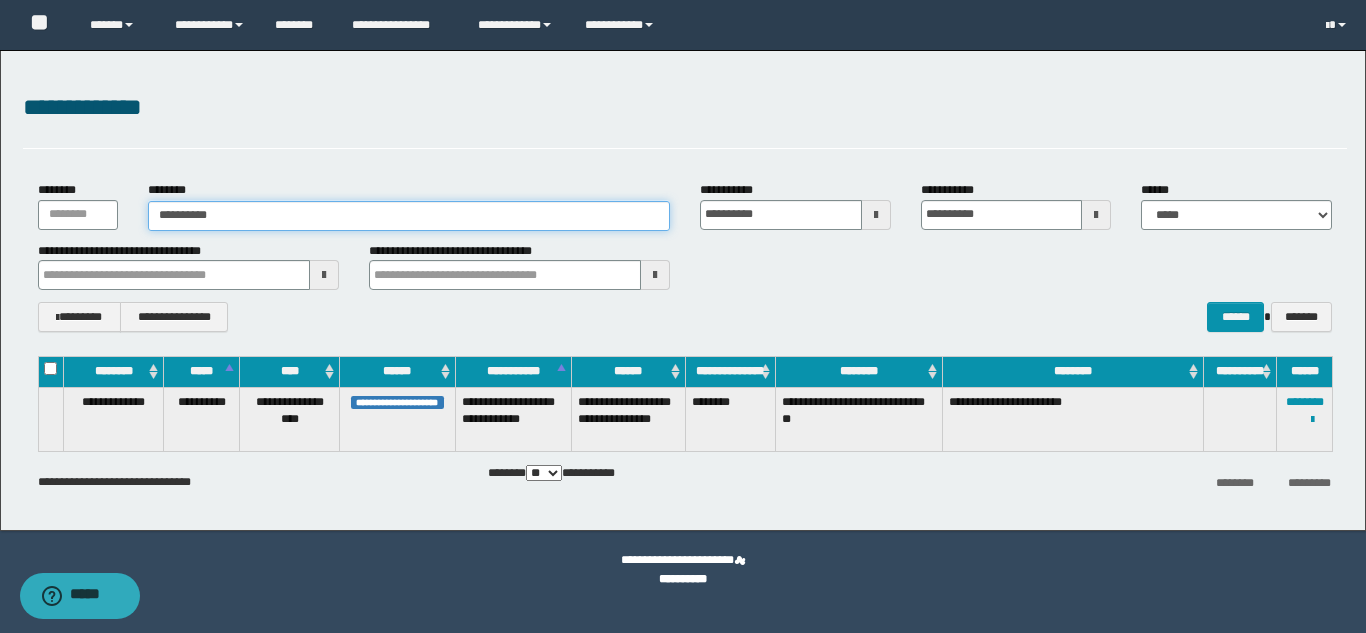 type on "**********" 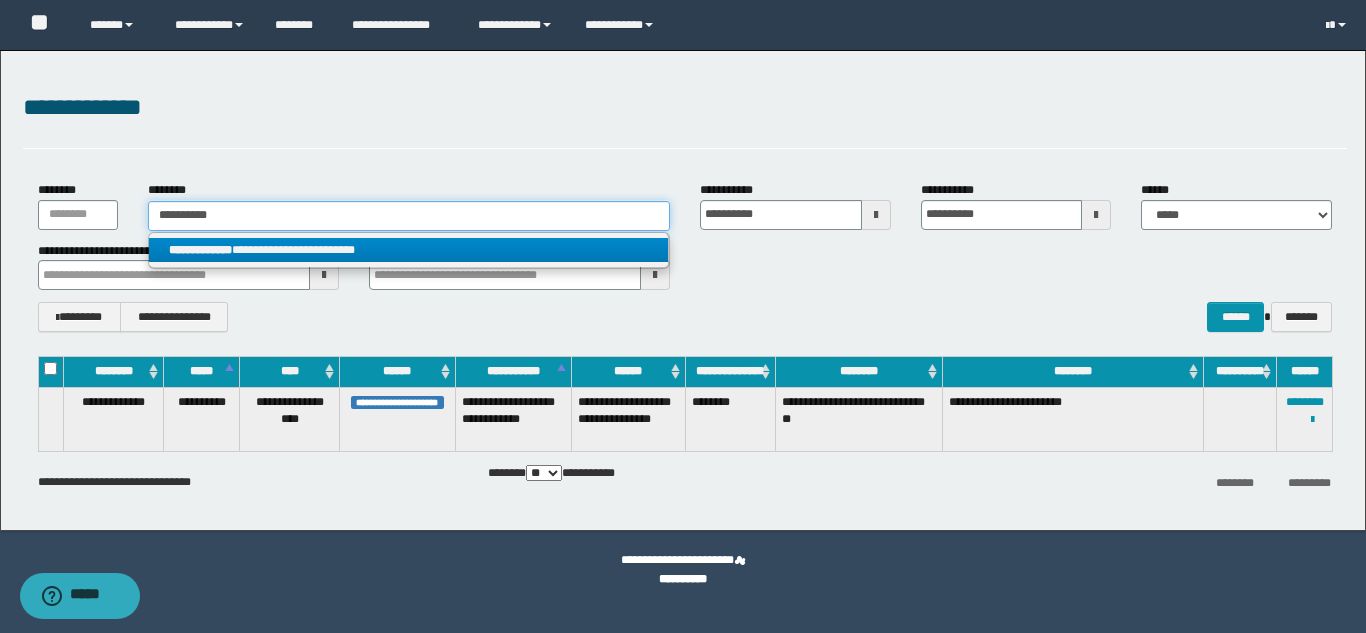 type on "**********" 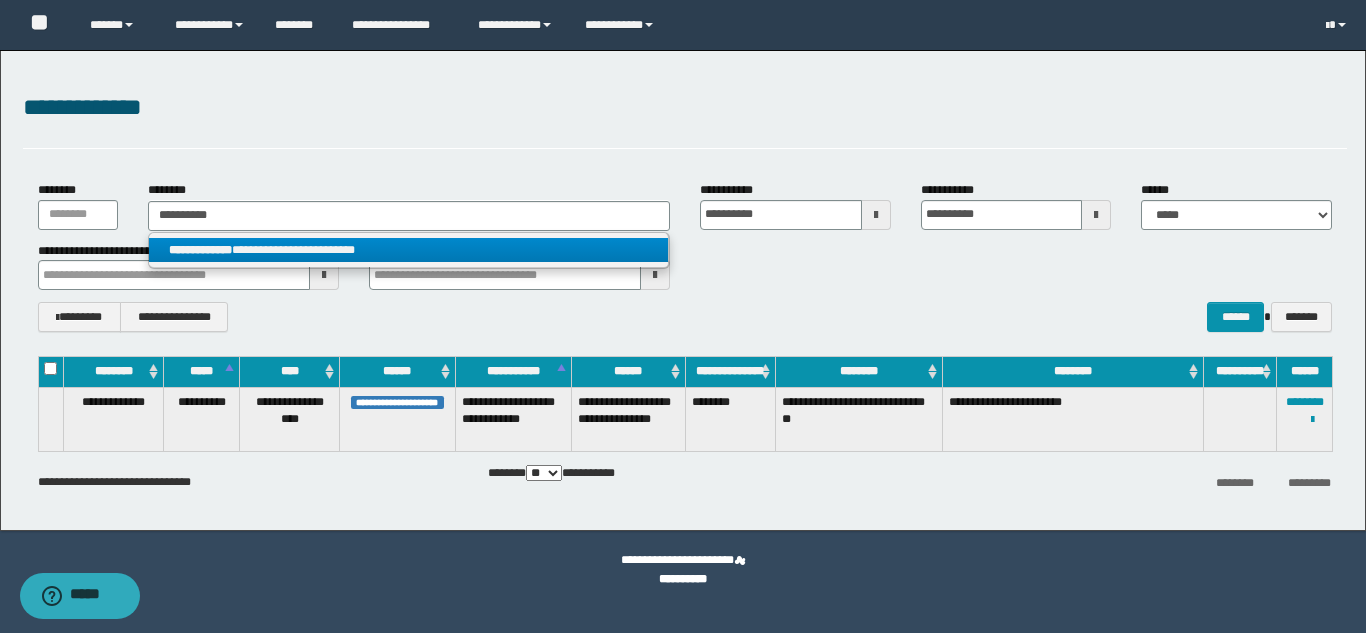 click on "**********" at bounding box center (408, 250) 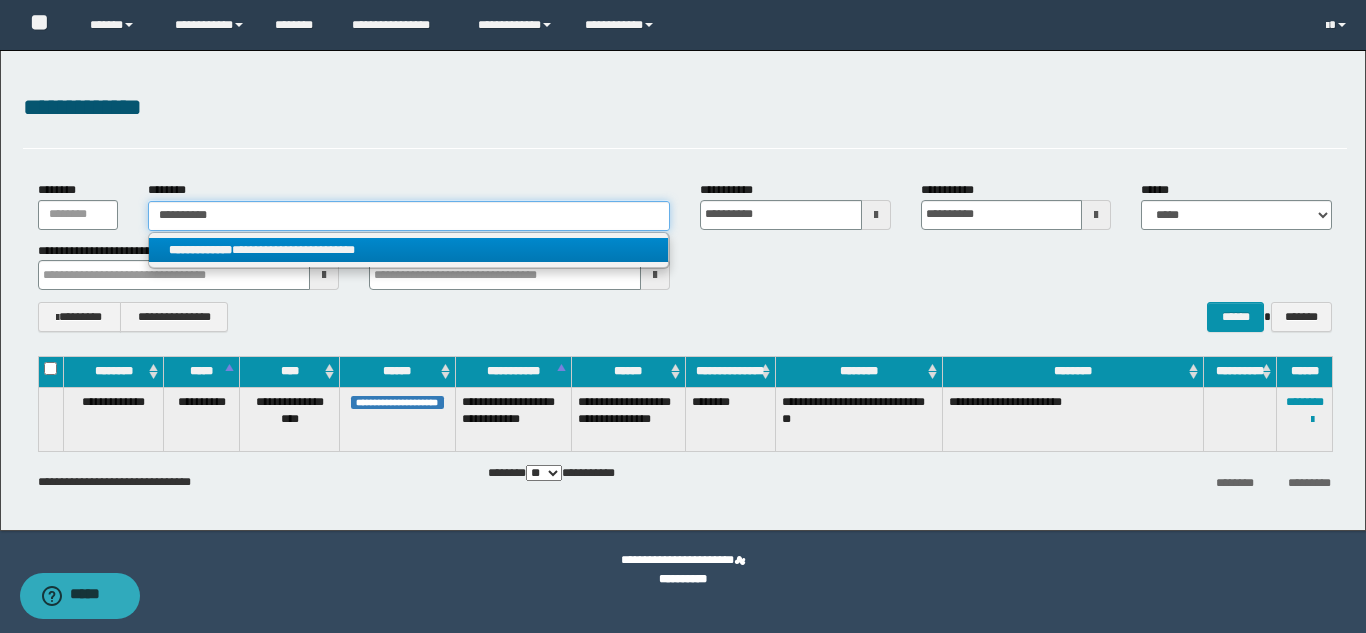 type 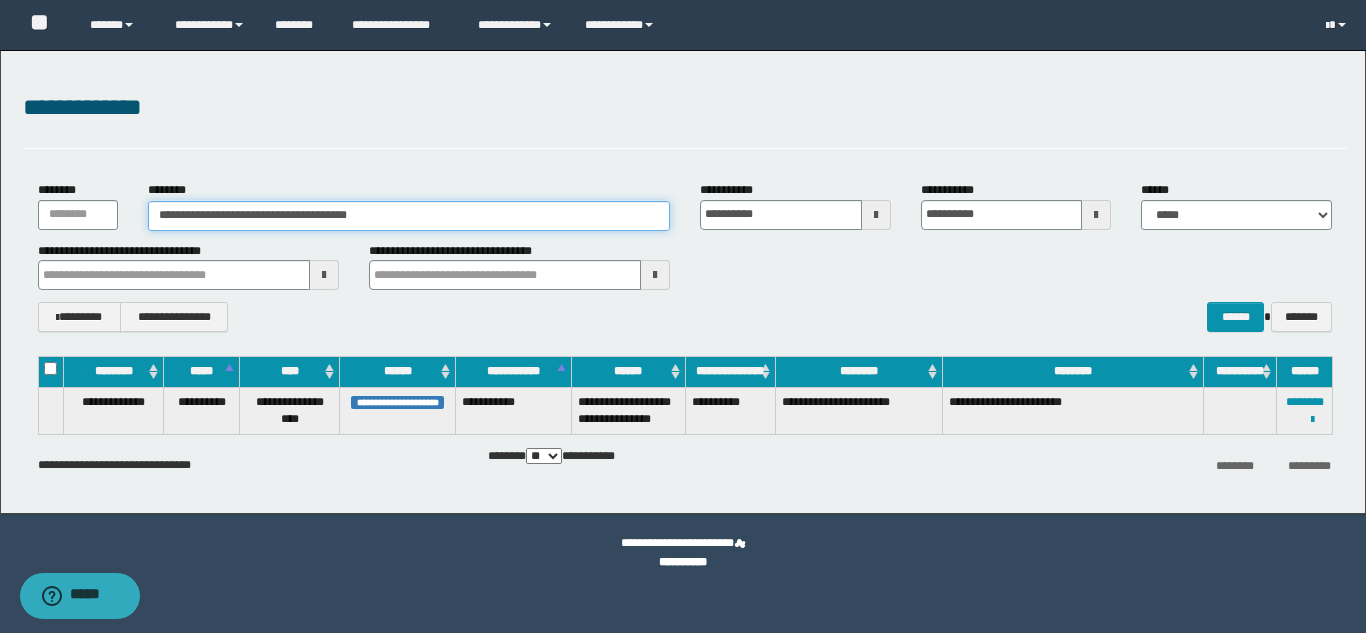 drag, startPoint x: 414, startPoint y: 213, endPoint x: 132, endPoint y: 203, distance: 282.17725 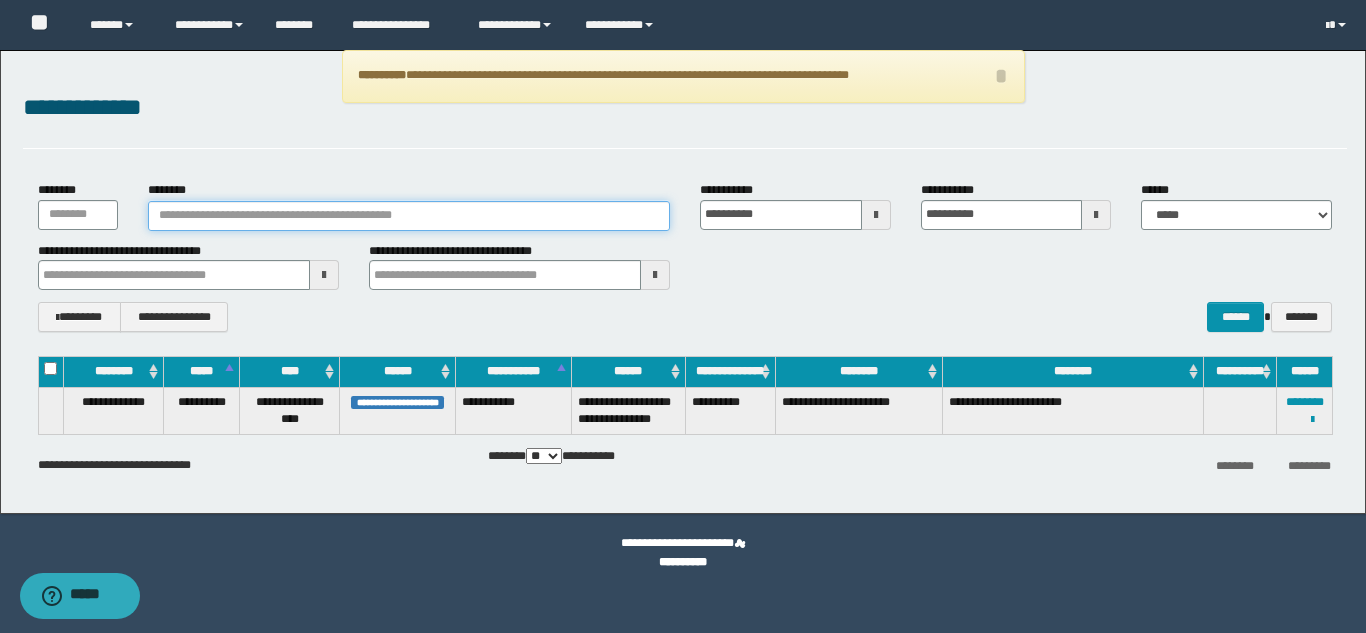 click on "********" at bounding box center (409, 216) 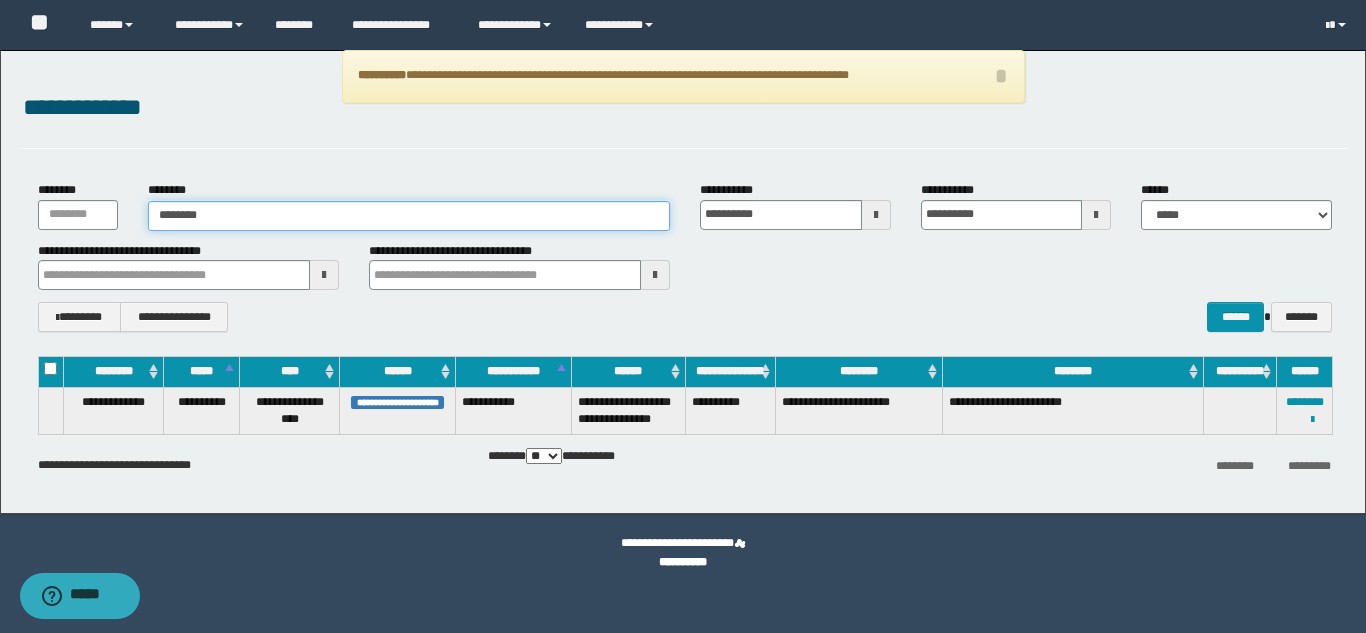 type on "********" 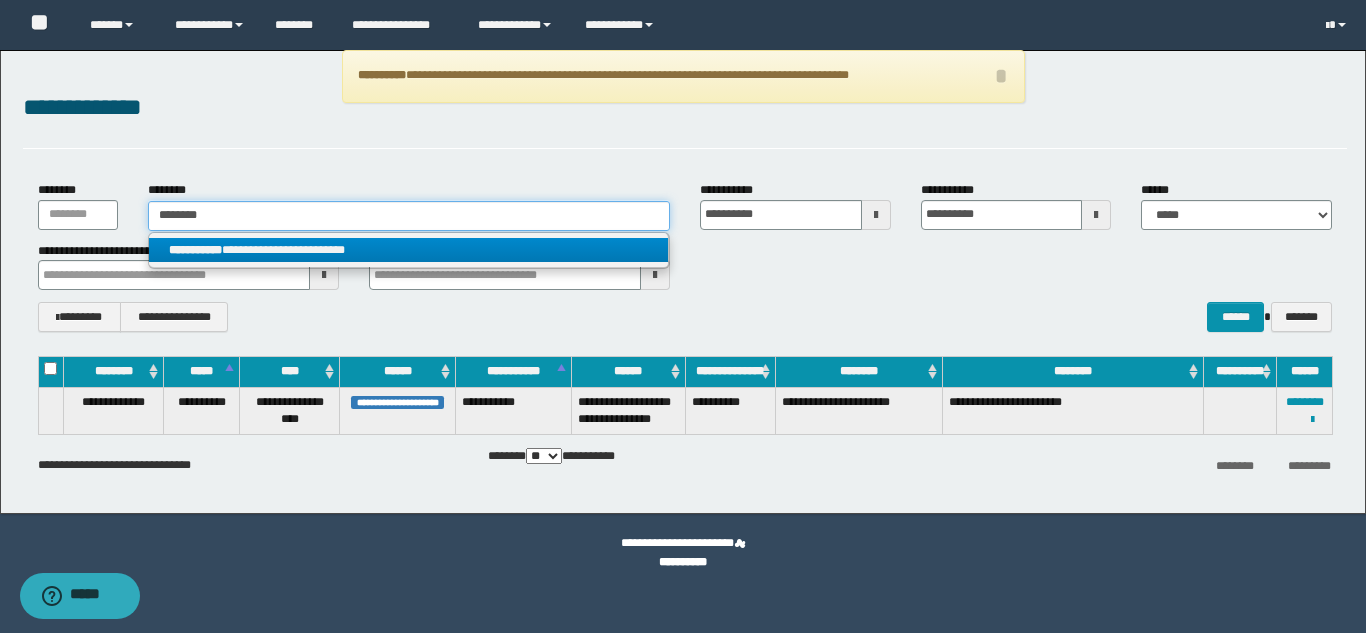 type on "********" 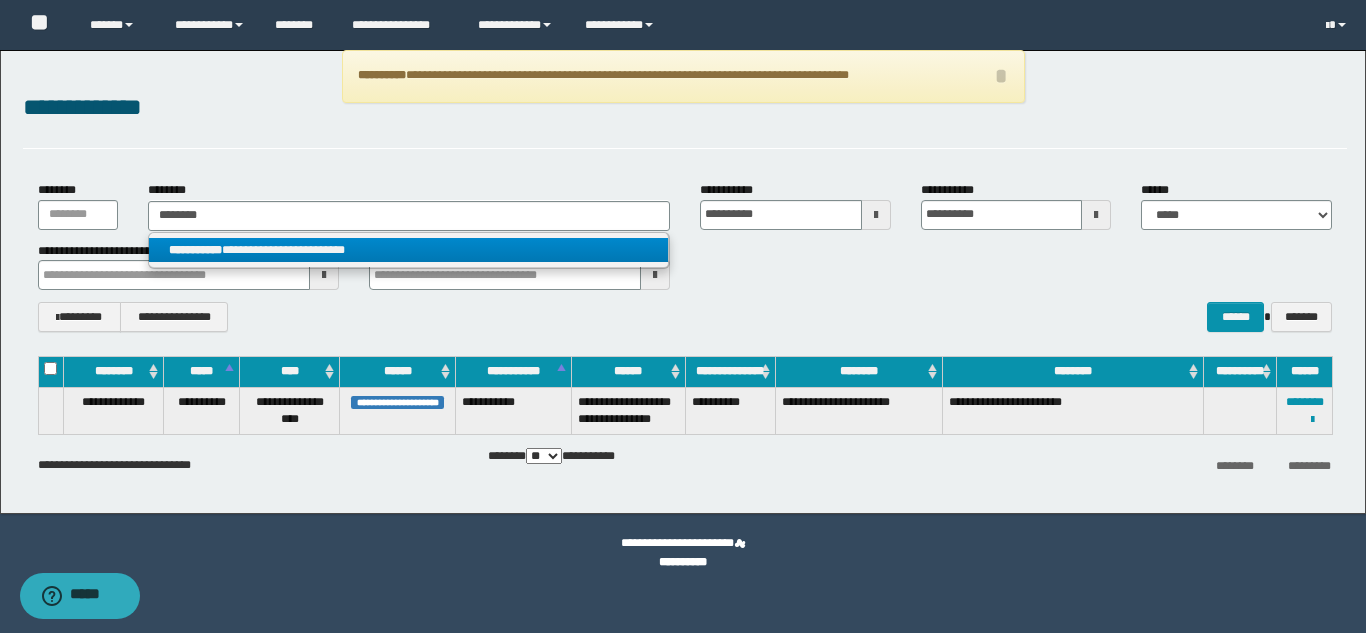 click on "**********" at bounding box center [408, 250] 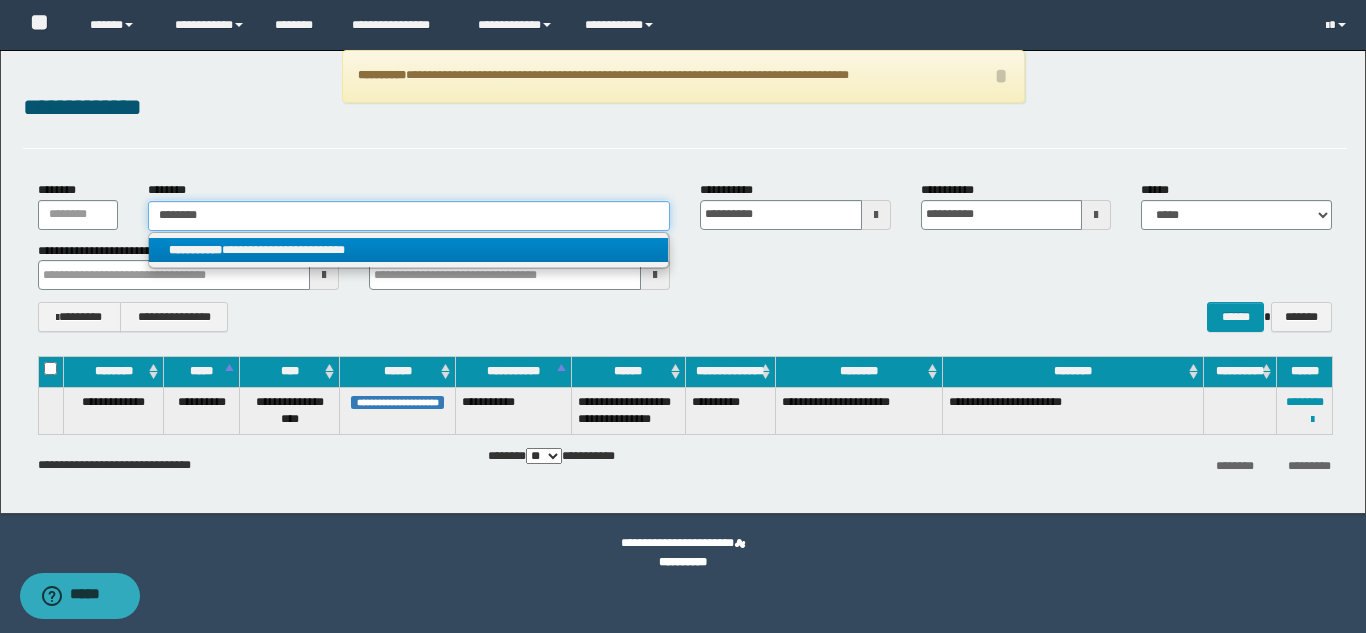 type 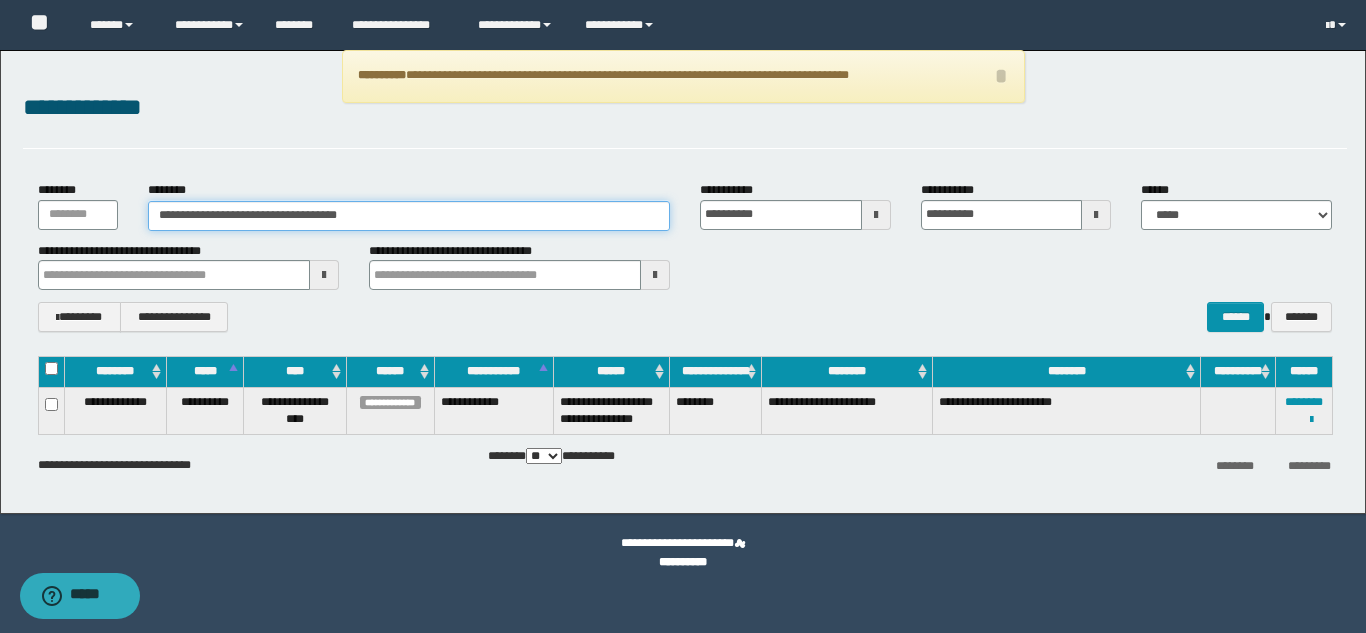 drag, startPoint x: 416, startPoint y: 218, endPoint x: 148, endPoint y: 208, distance: 268.1865 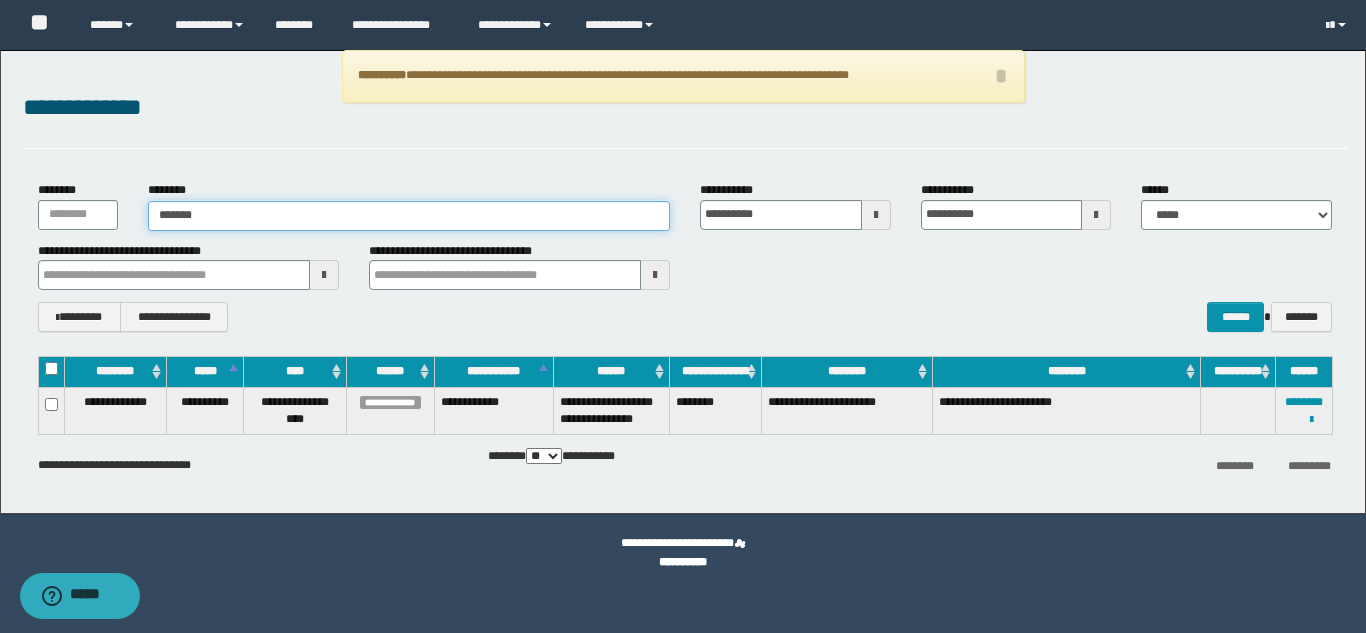 type on "*******" 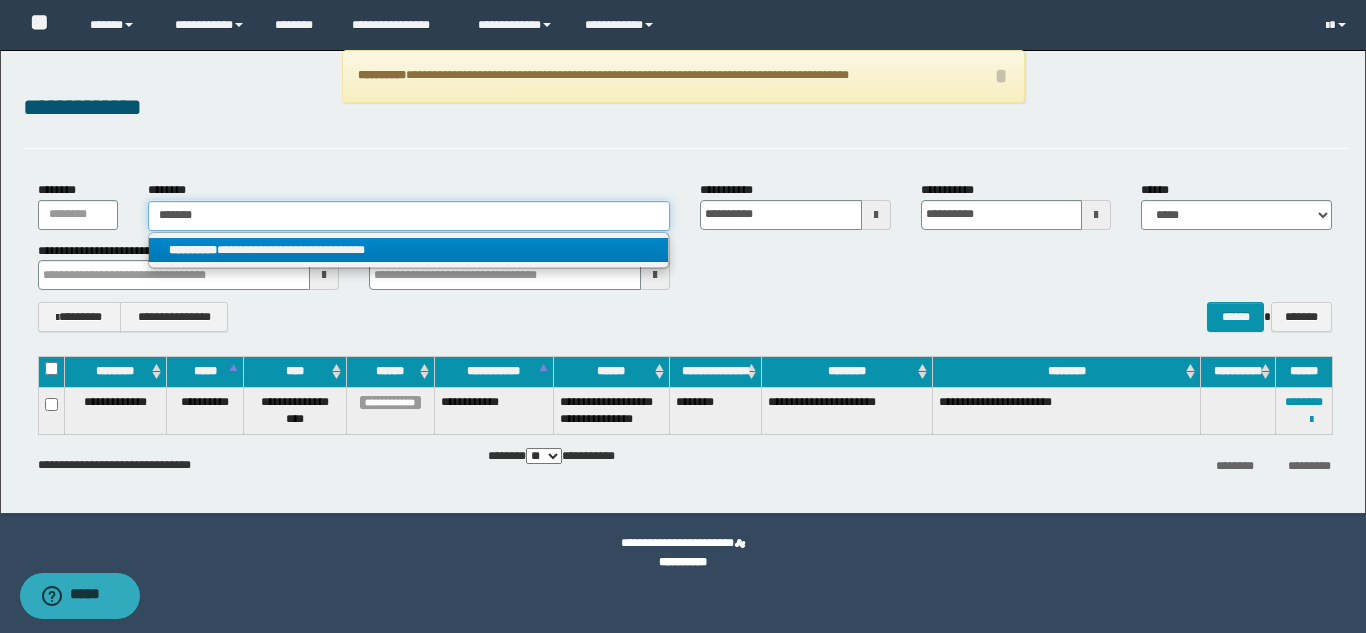 type on "*******" 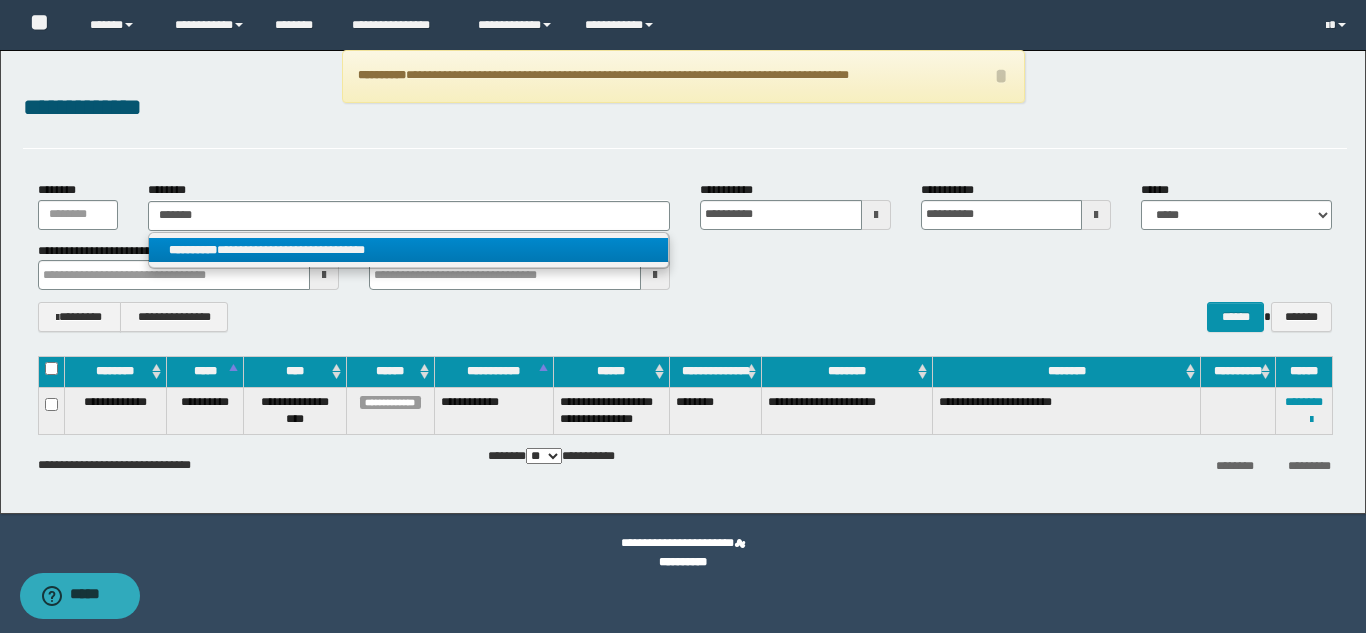 click on "**********" at bounding box center [408, 250] 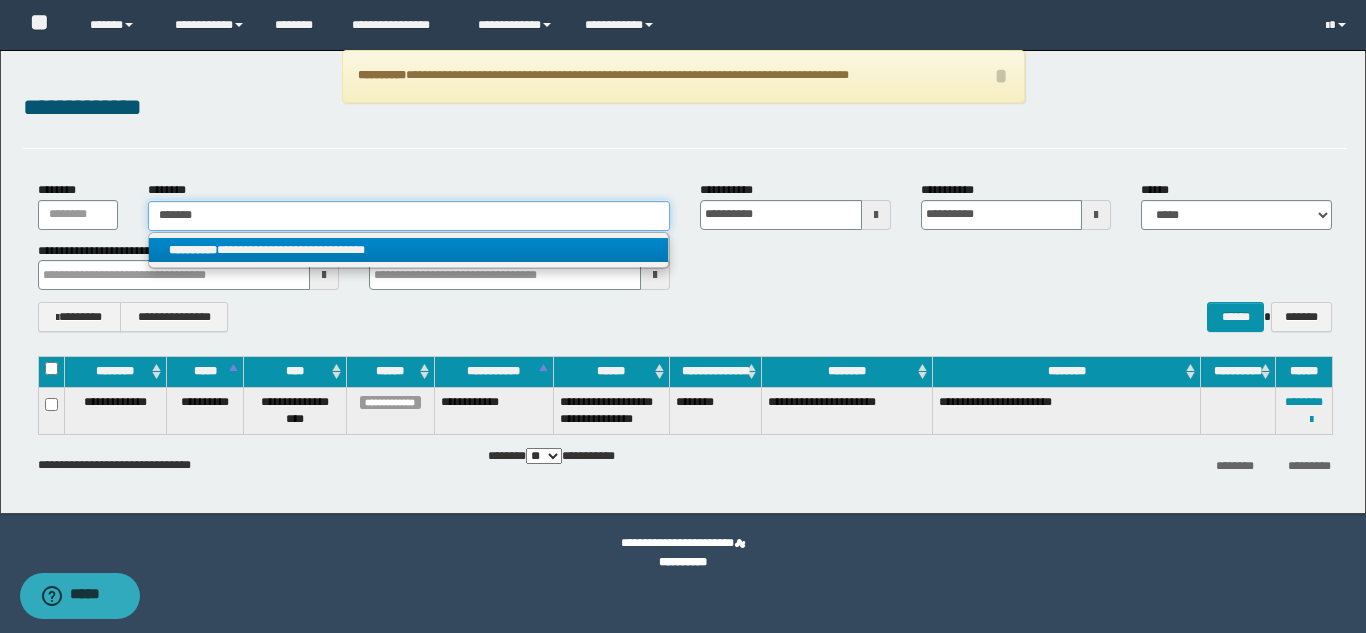 type 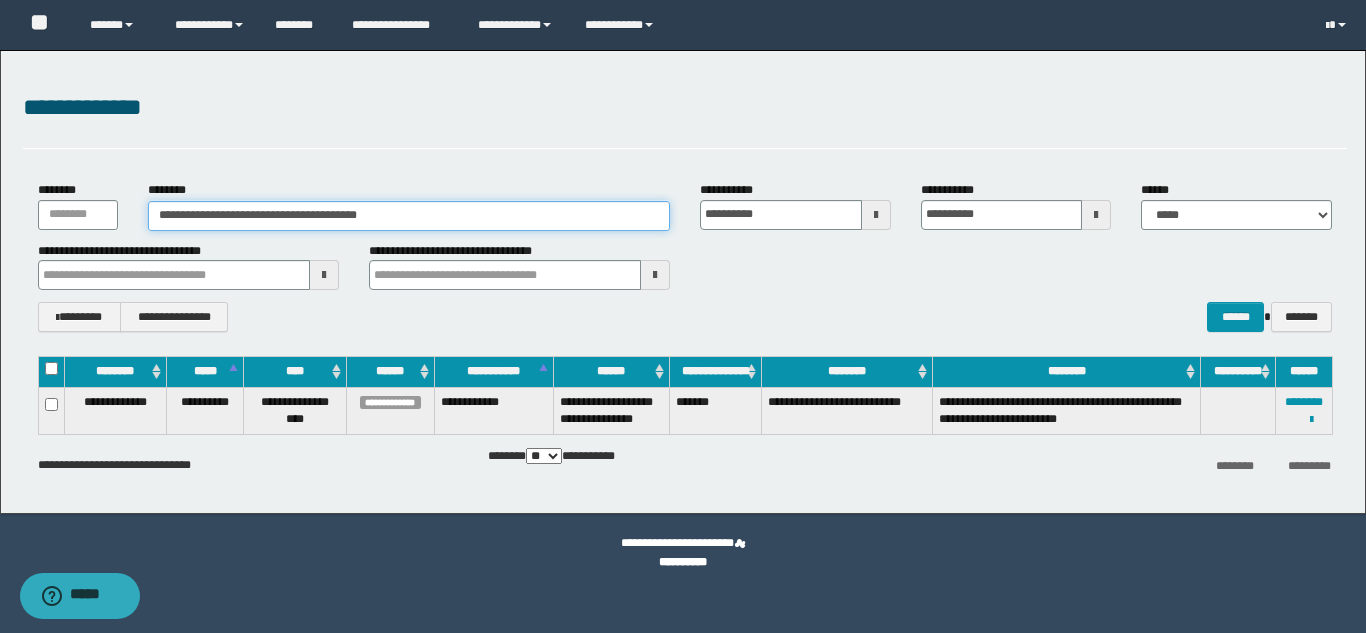 drag, startPoint x: 430, startPoint y: 216, endPoint x: 142, endPoint y: 212, distance: 288.02777 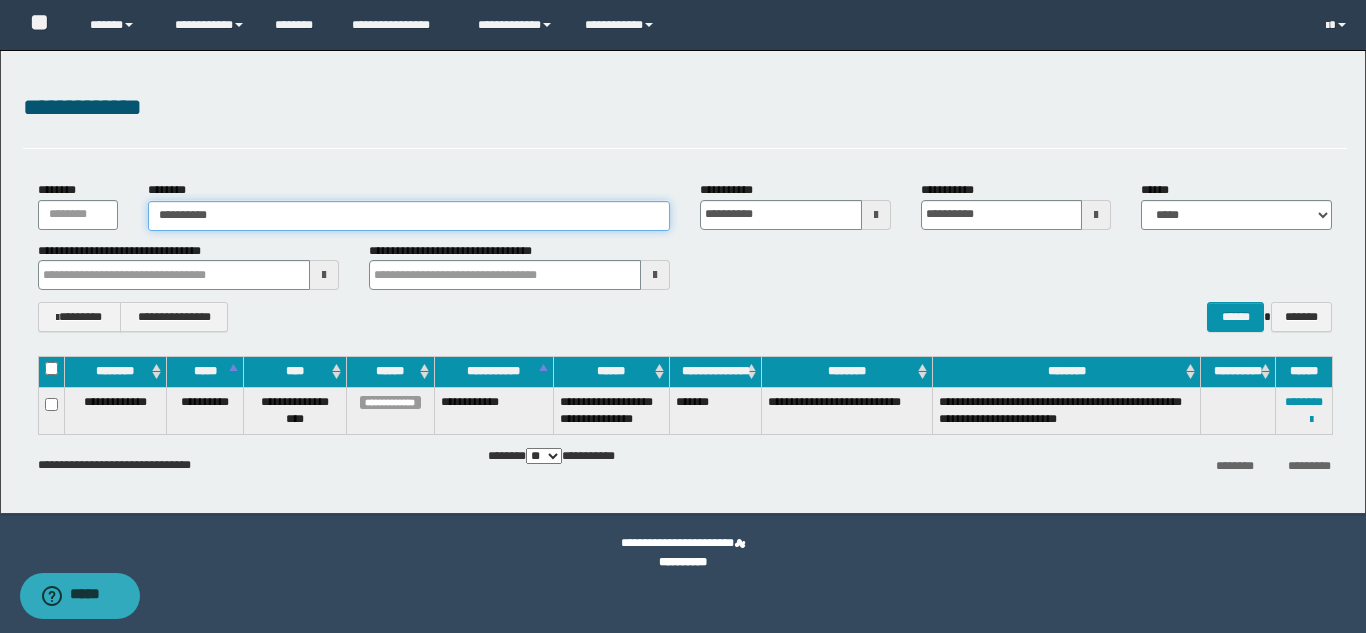 type on "**********" 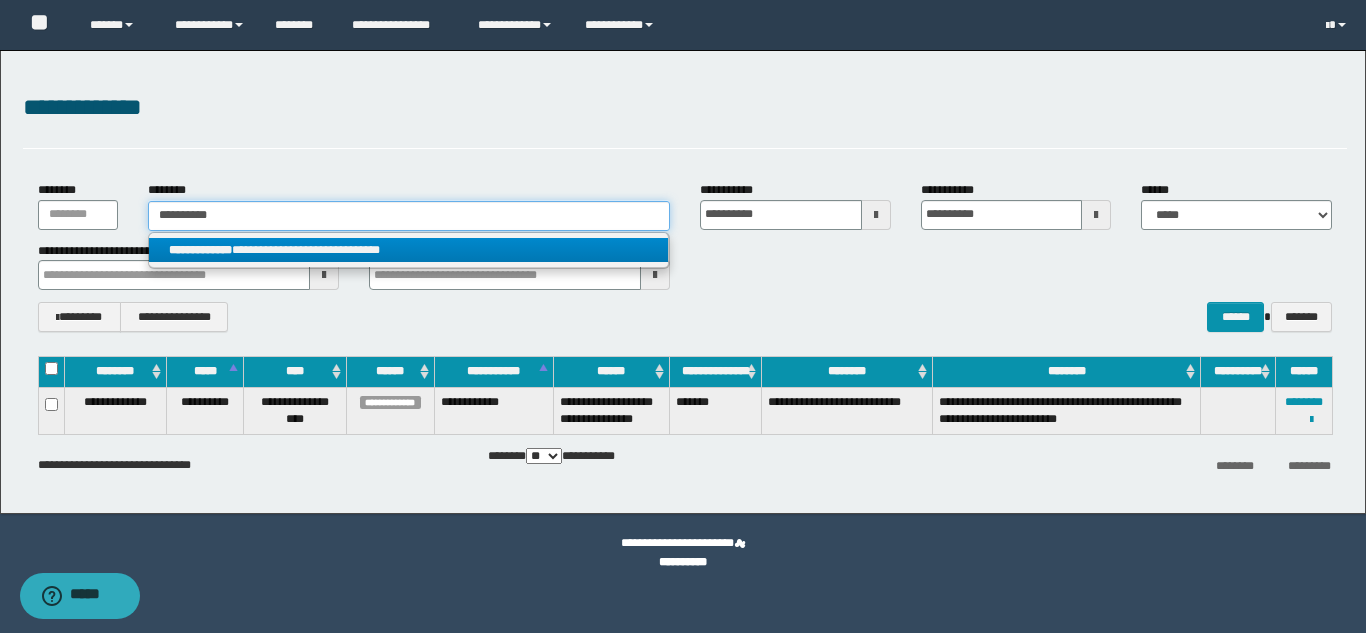 type on "**********" 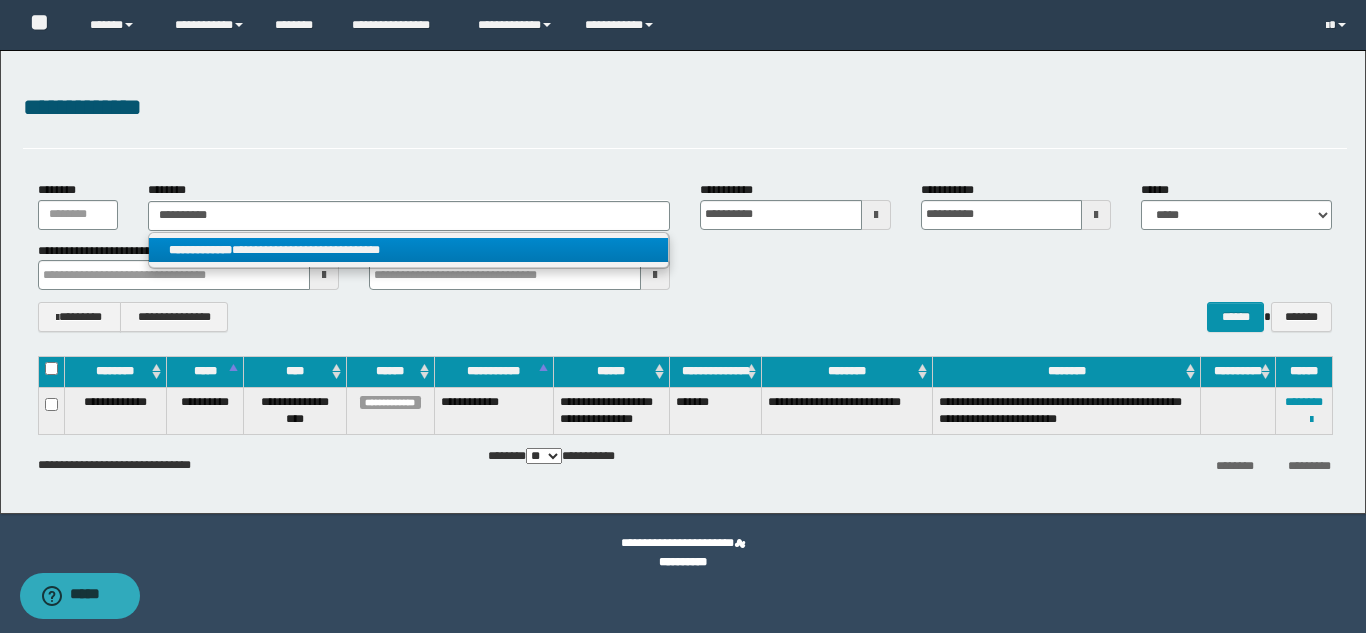 click on "**********" at bounding box center (408, 250) 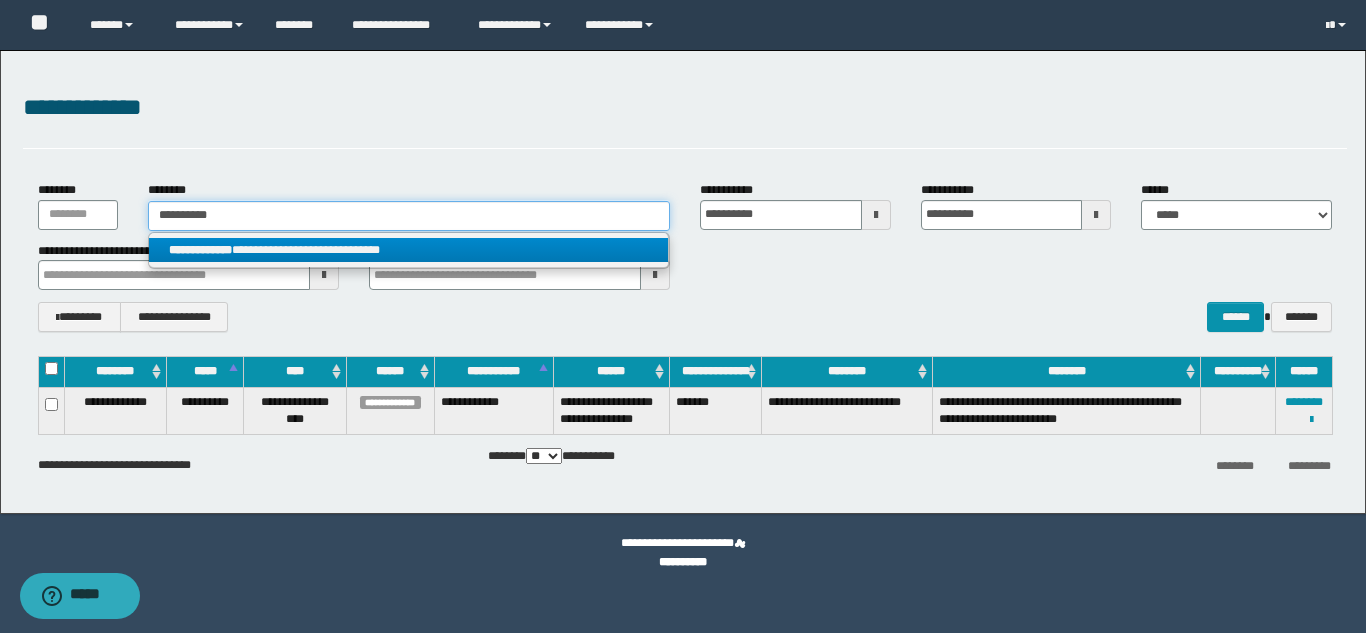 type 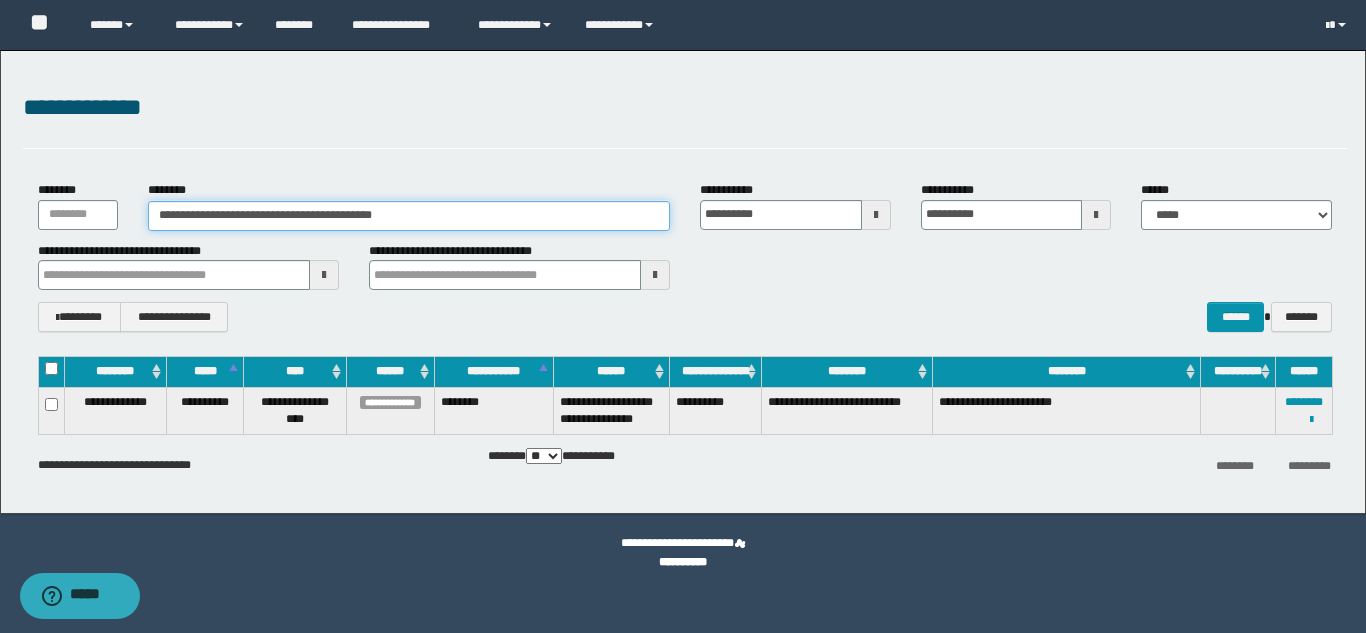 paste 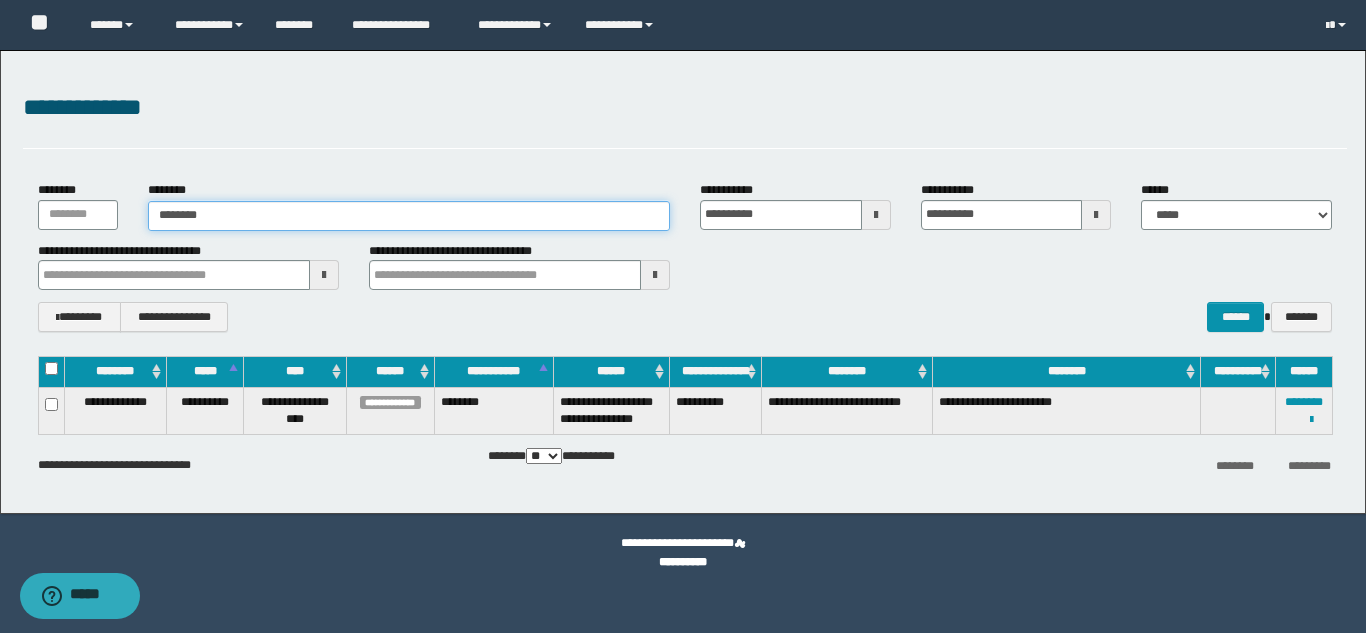 drag, startPoint x: 441, startPoint y: 217, endPoint x: 154, endPoint y: 214, distance: 287.0157 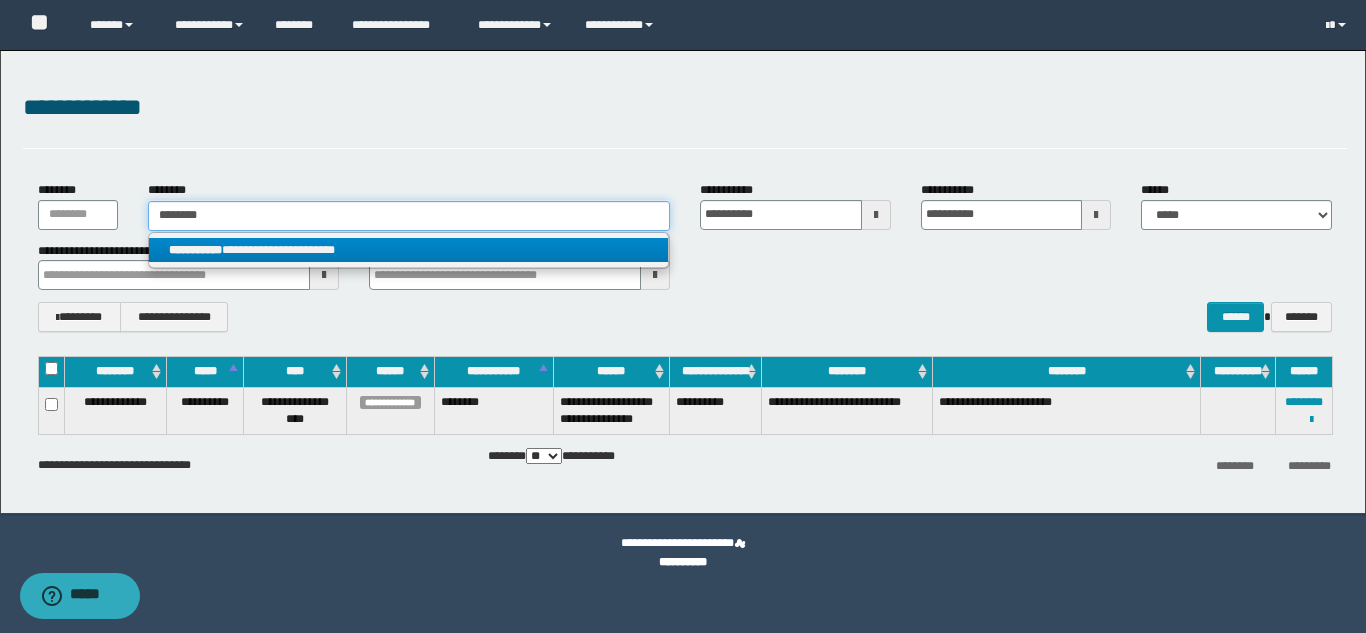 type on "********" 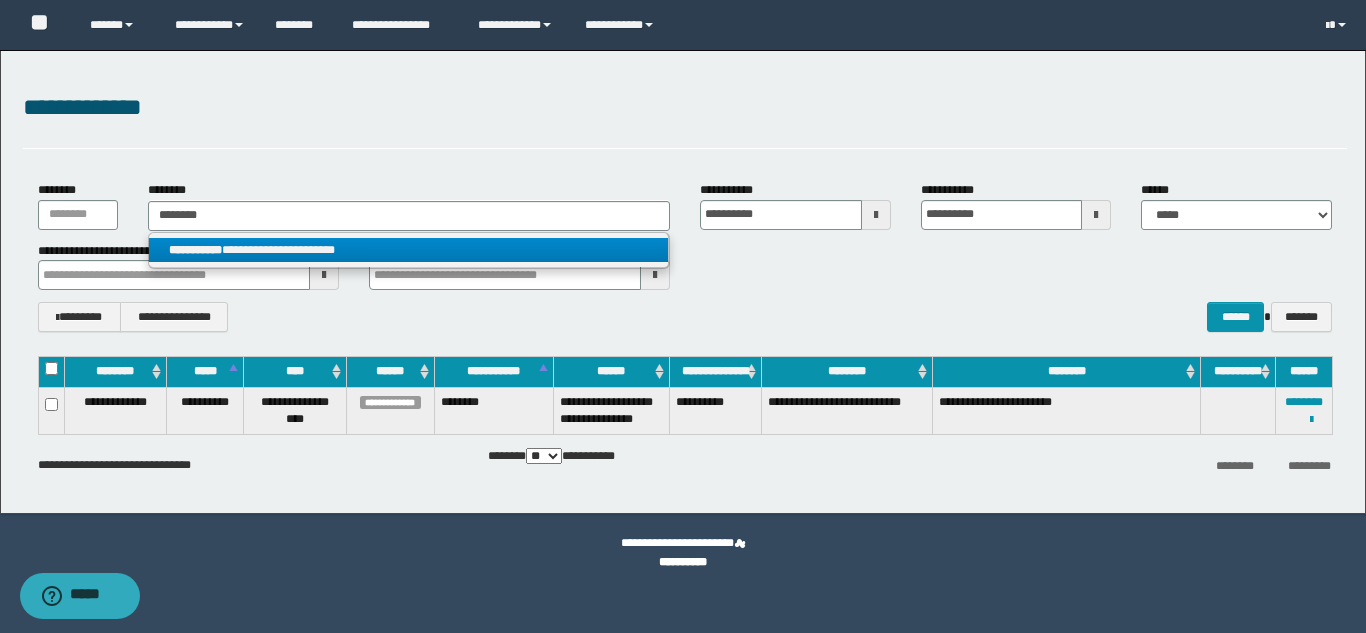 click on "**********" at bounding box center [408, 250] 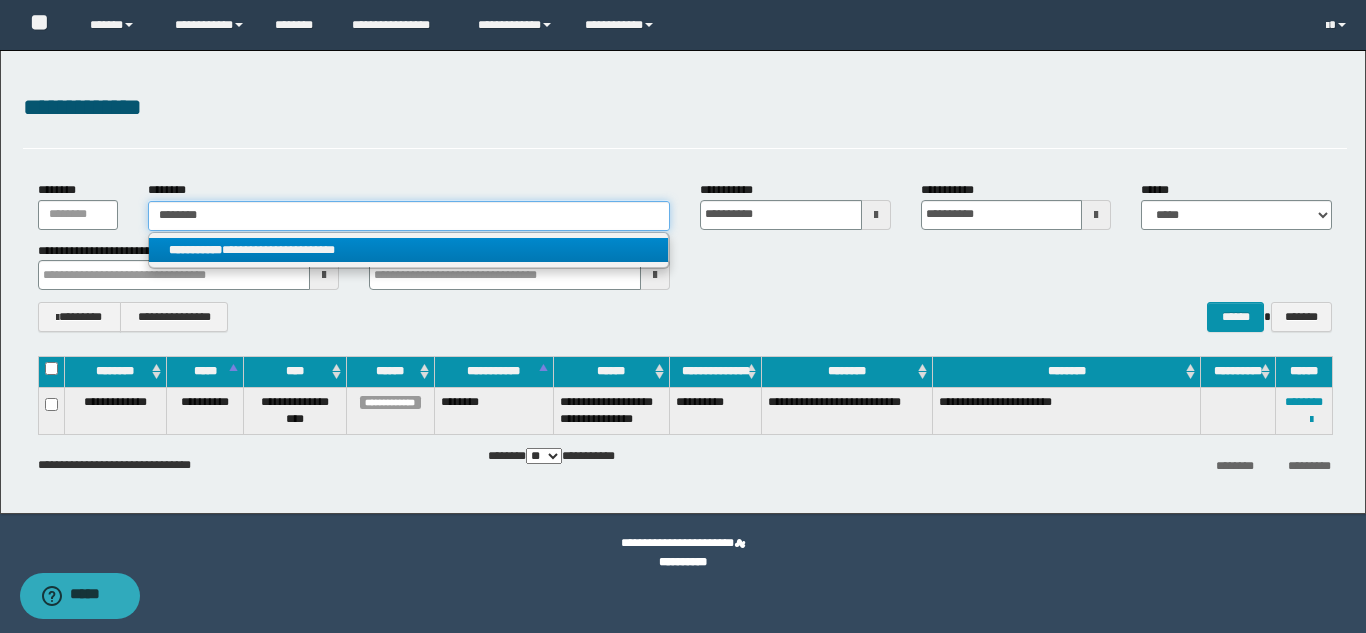 type 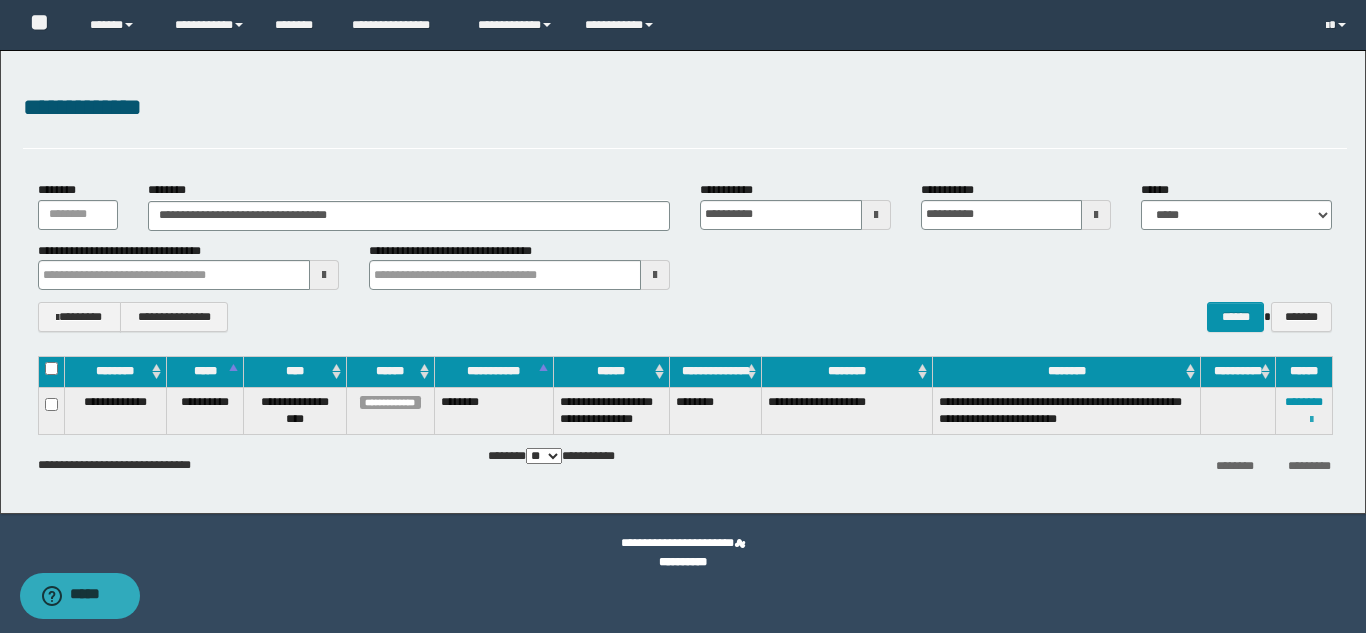 click at bounding box center (1311, 420) 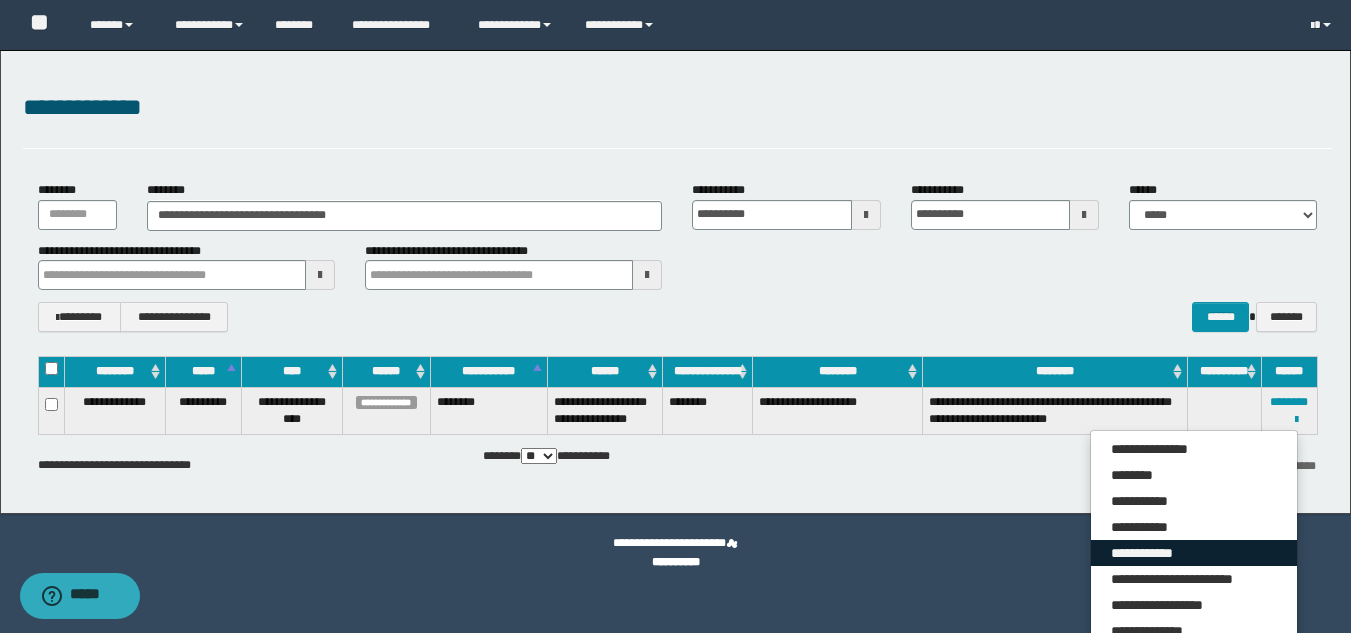 click on "**********" at bounding box center (1194, 553) 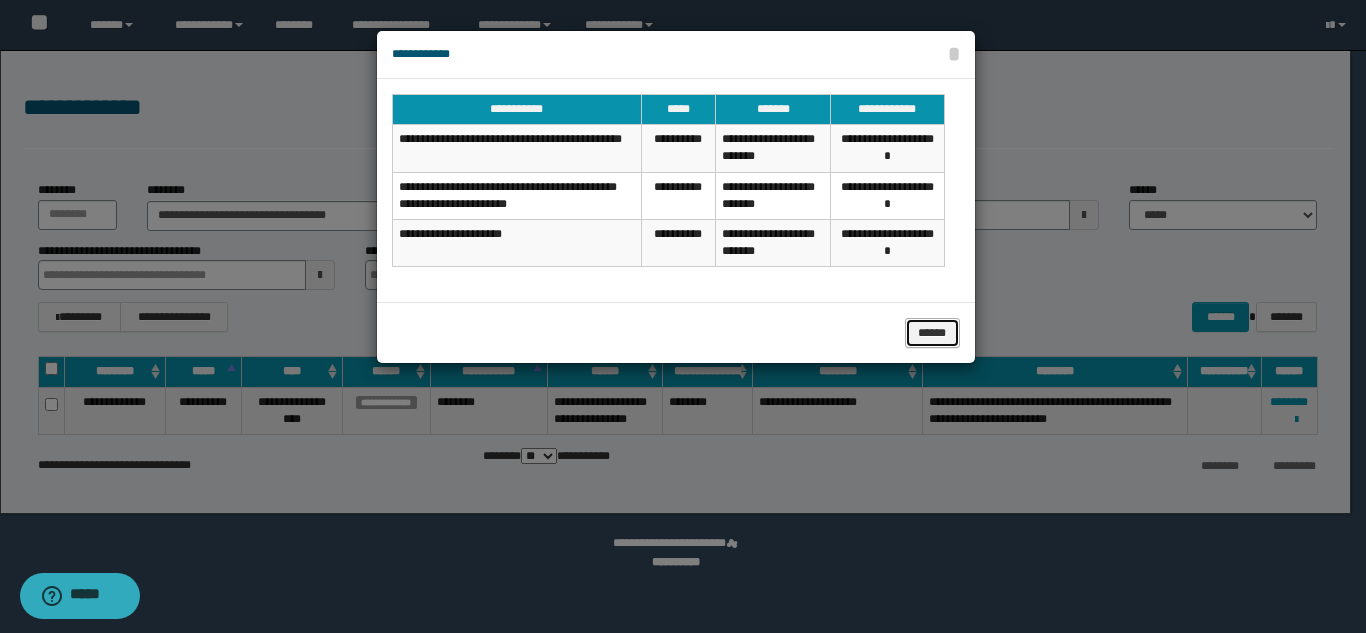 click on "******" at bounding box center (932, 333) 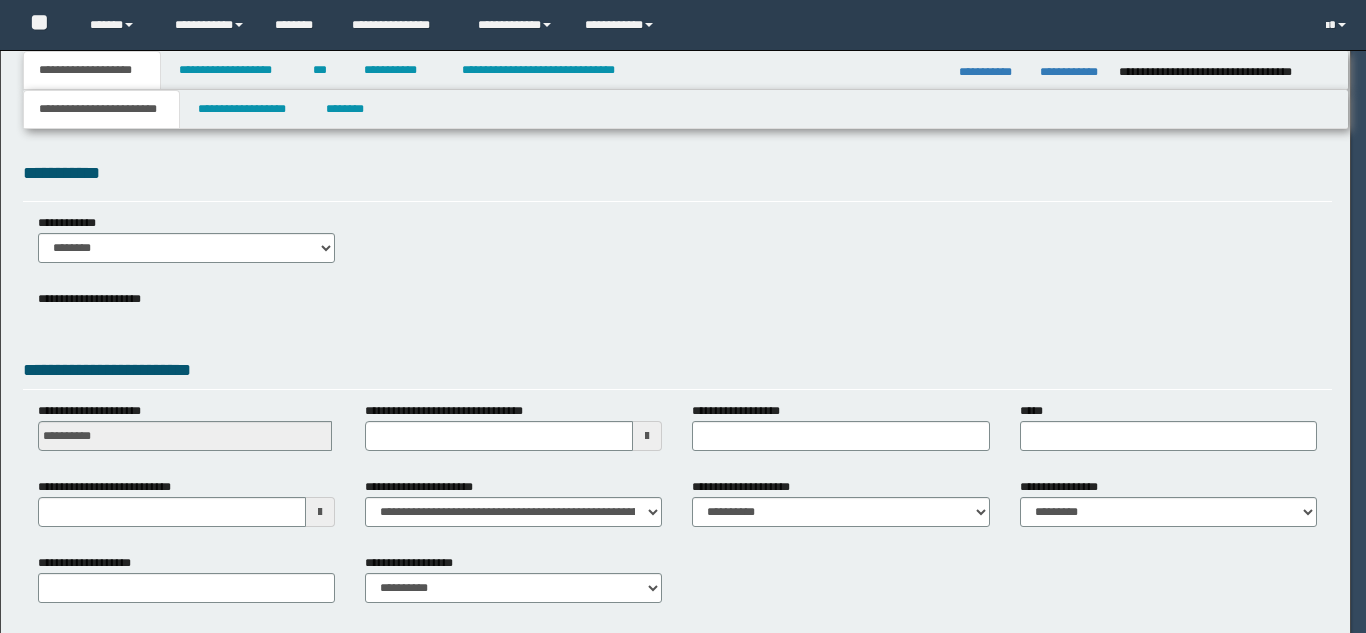 scroll, scrollTop: 0, scrollLeft: 0, axis: both 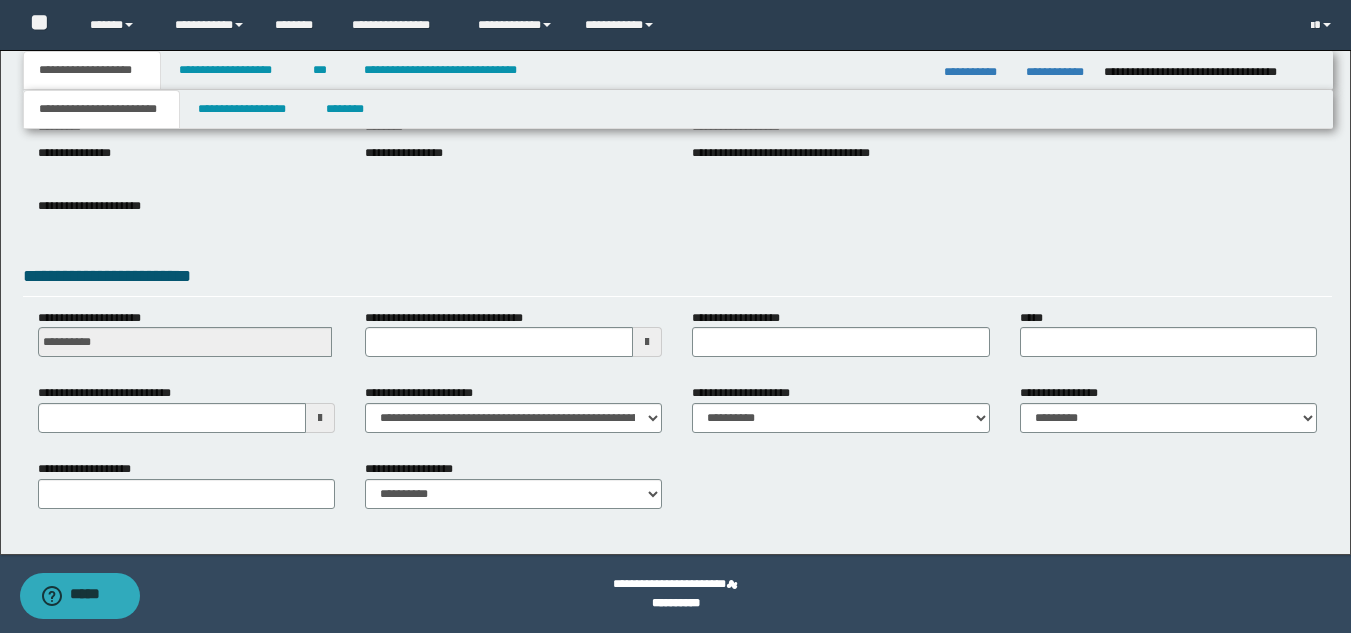click at bounding box center (320, 418) 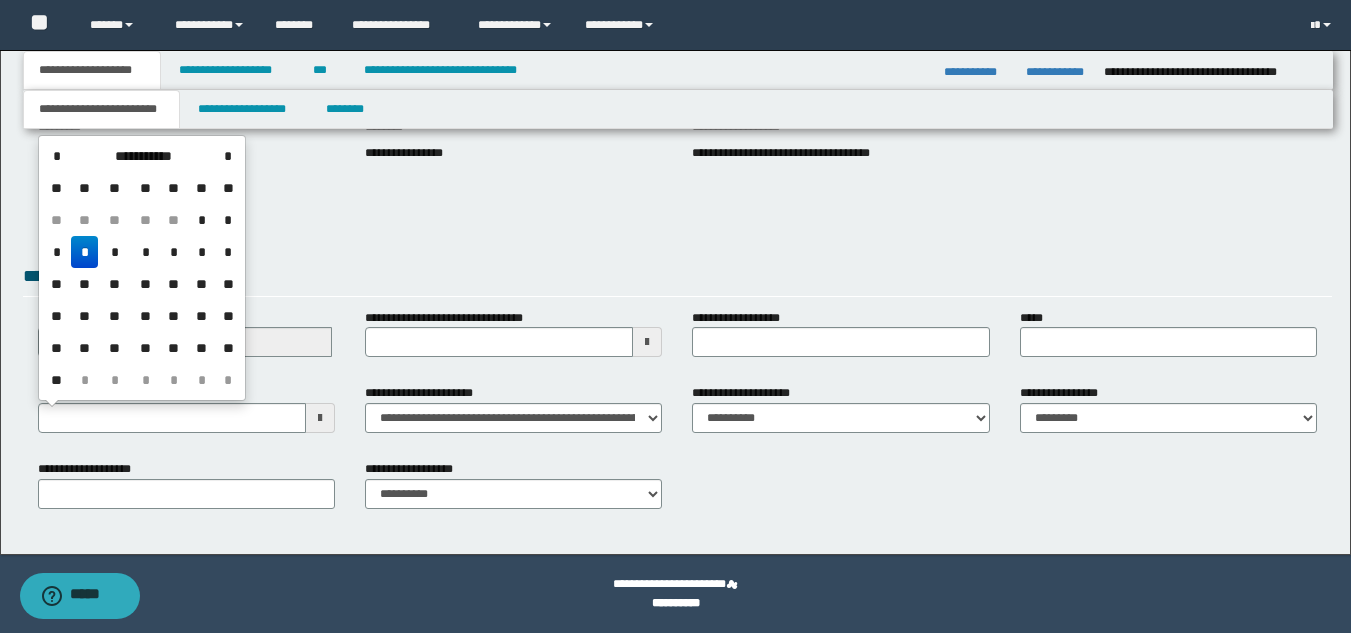 click on "**" at bounding box center [202, 284] 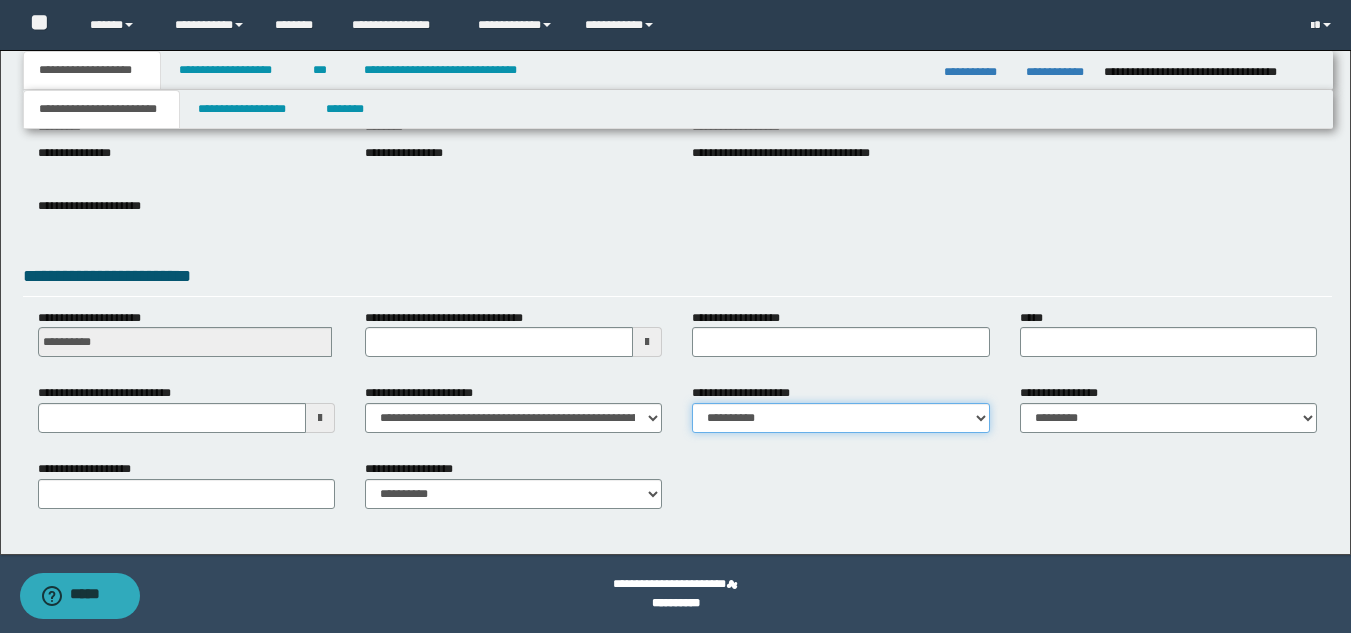 drag, startPoint x: 729, startPoint y: 417, endPoint x: 732, endPoint y: 407, distance: 10.440307 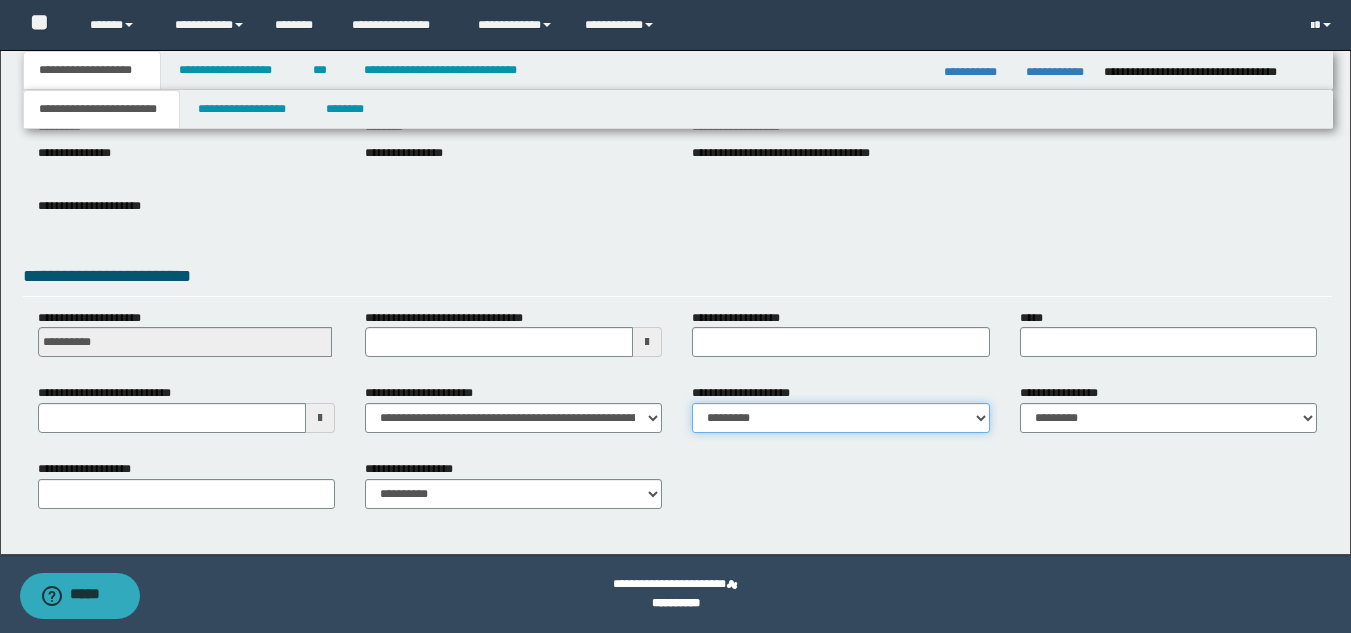 click on "**********" at bounding box center (840, 418) 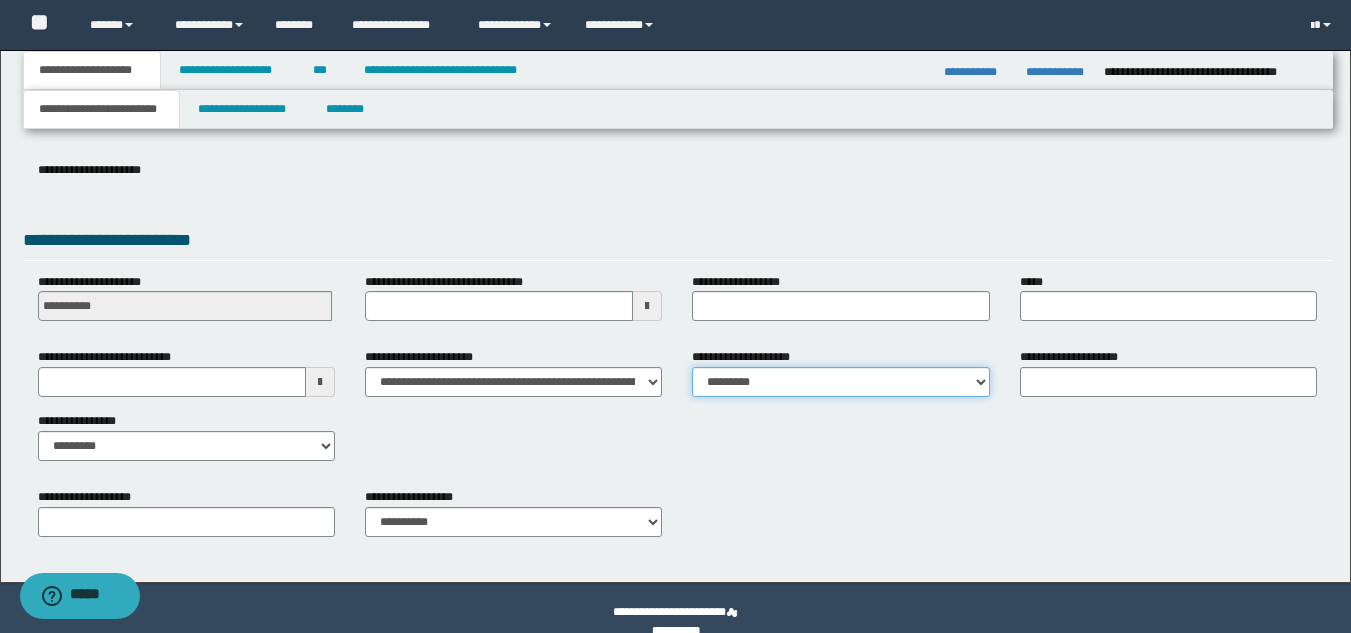 scroll, scrollTop: 315, scrollLeft: 0, axis: vertical 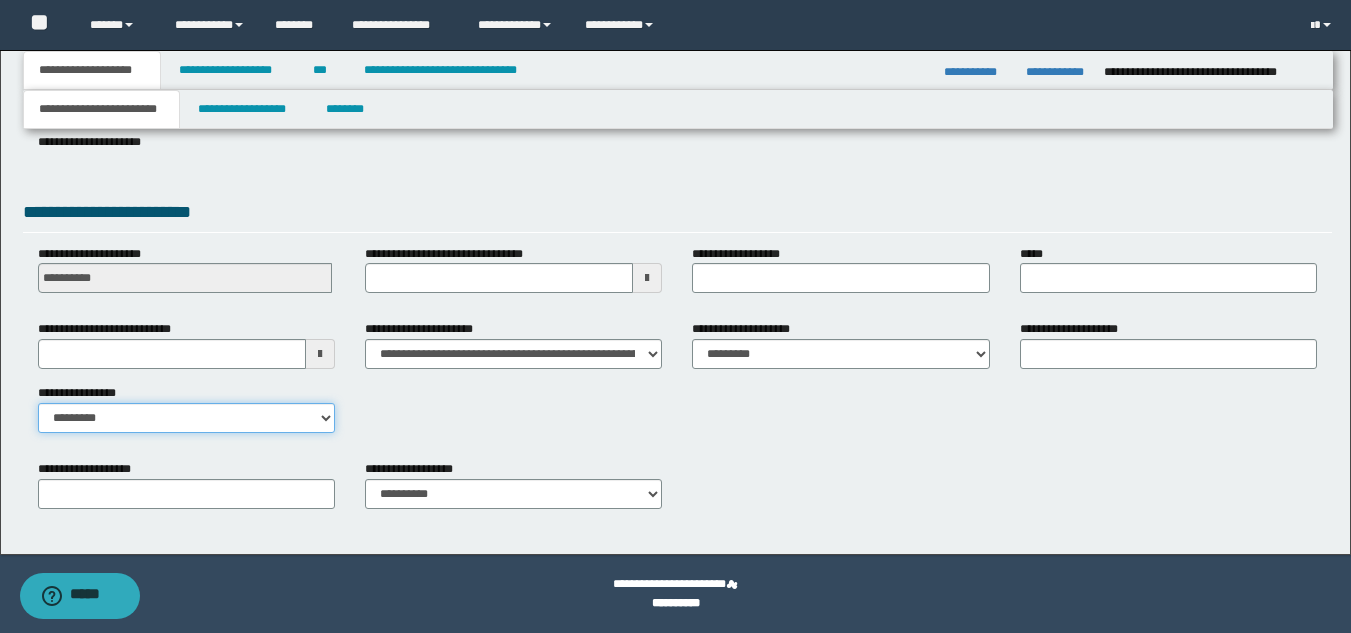 click on "**********" at bounding box center [186, 418] 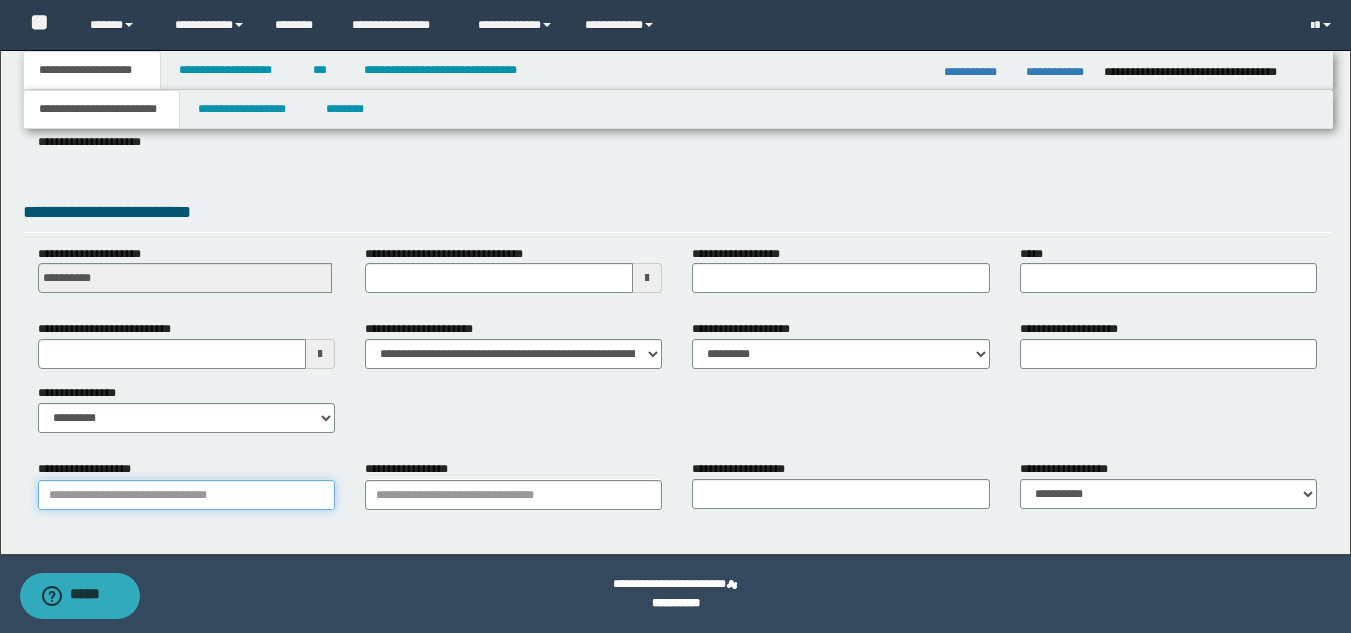 click on "**********" at bounding box center [186, 495] 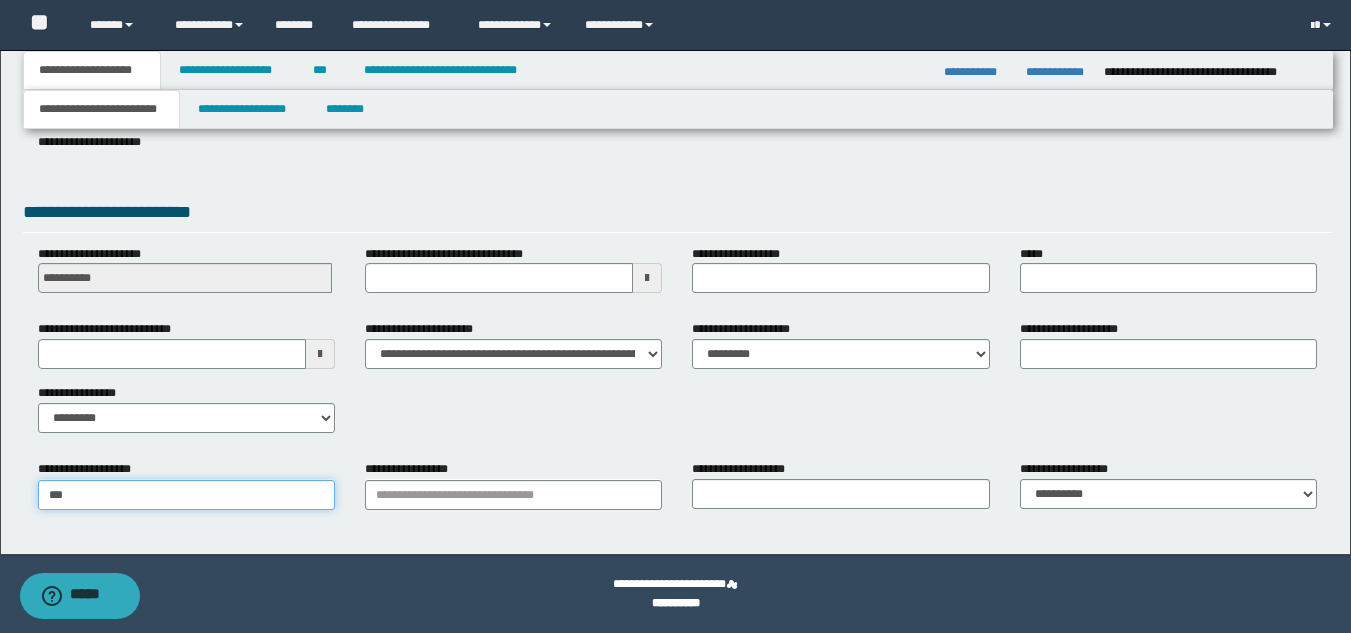 type on "****" 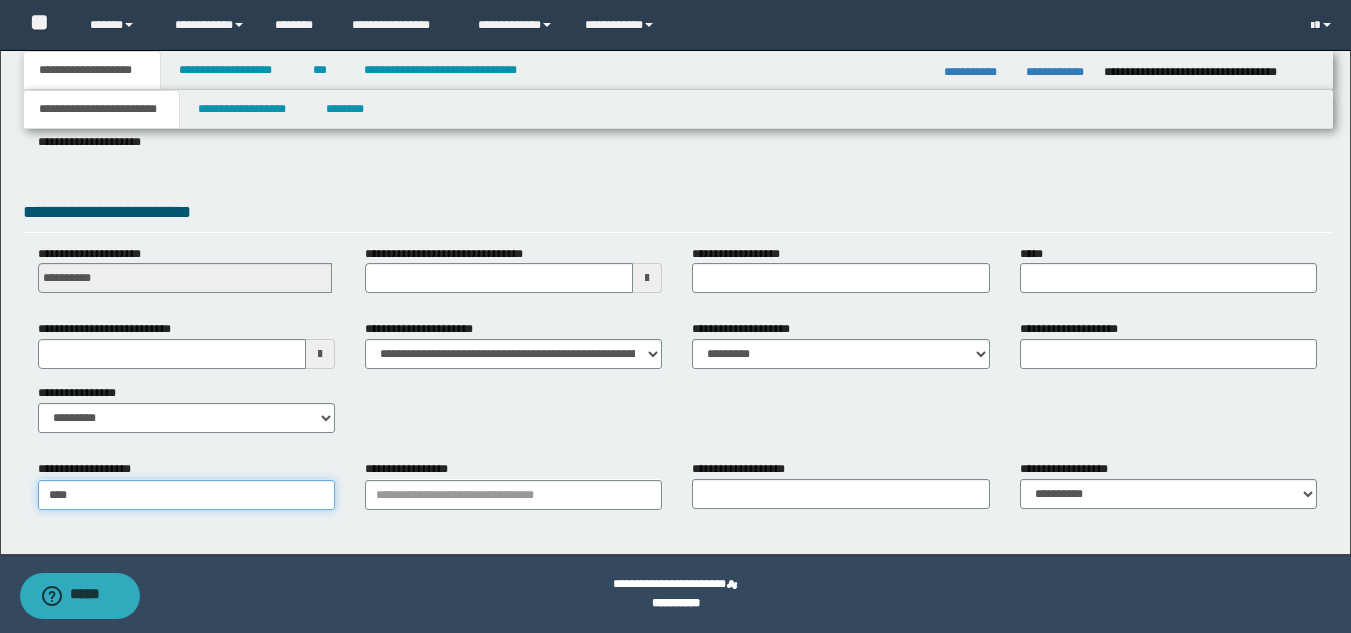 type on "**********" 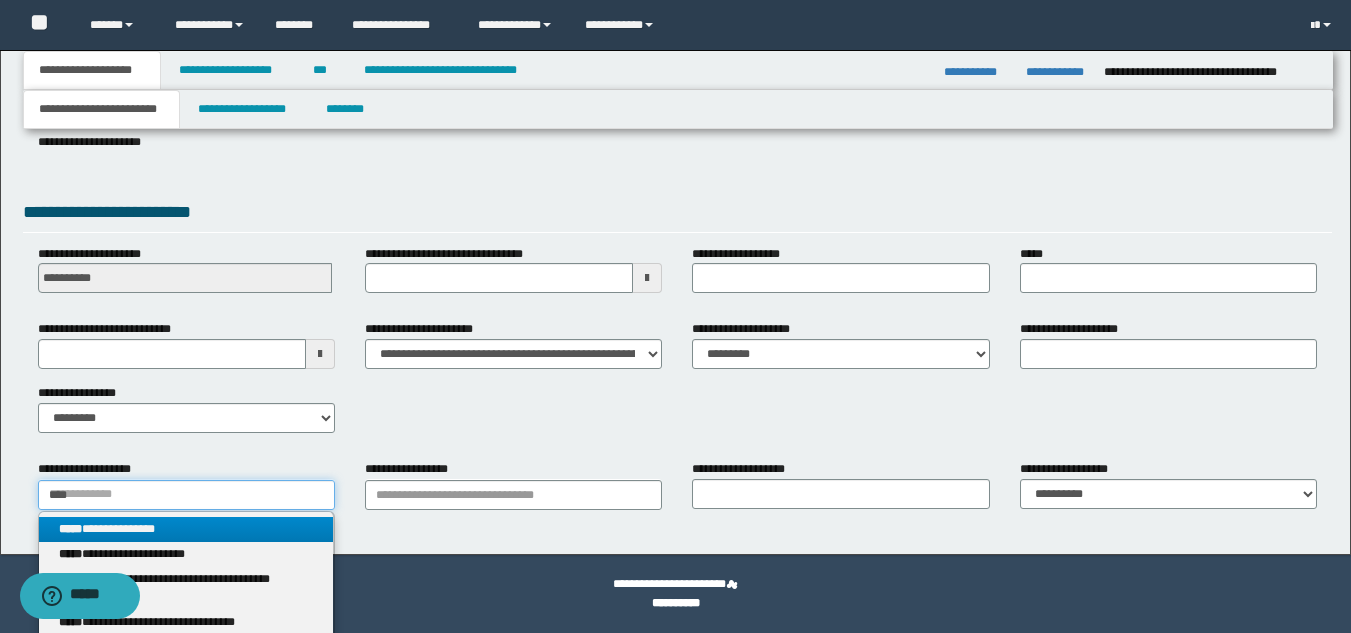 type 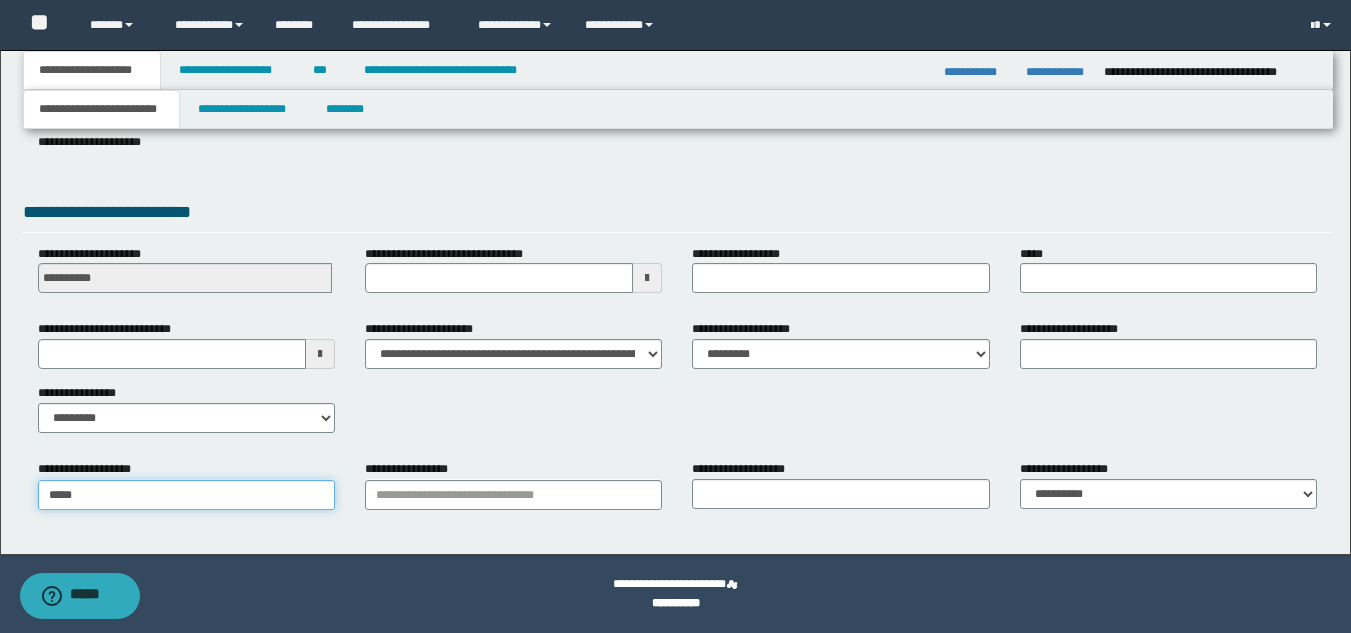 type on "******" 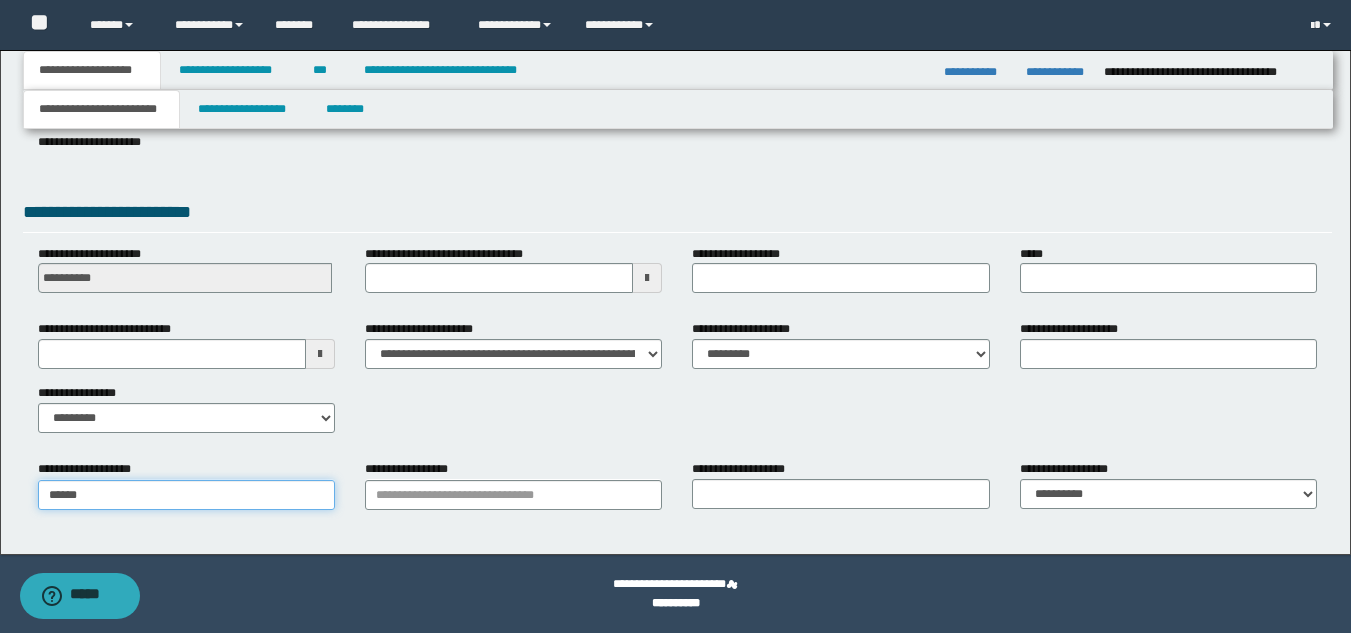 type on "**********" 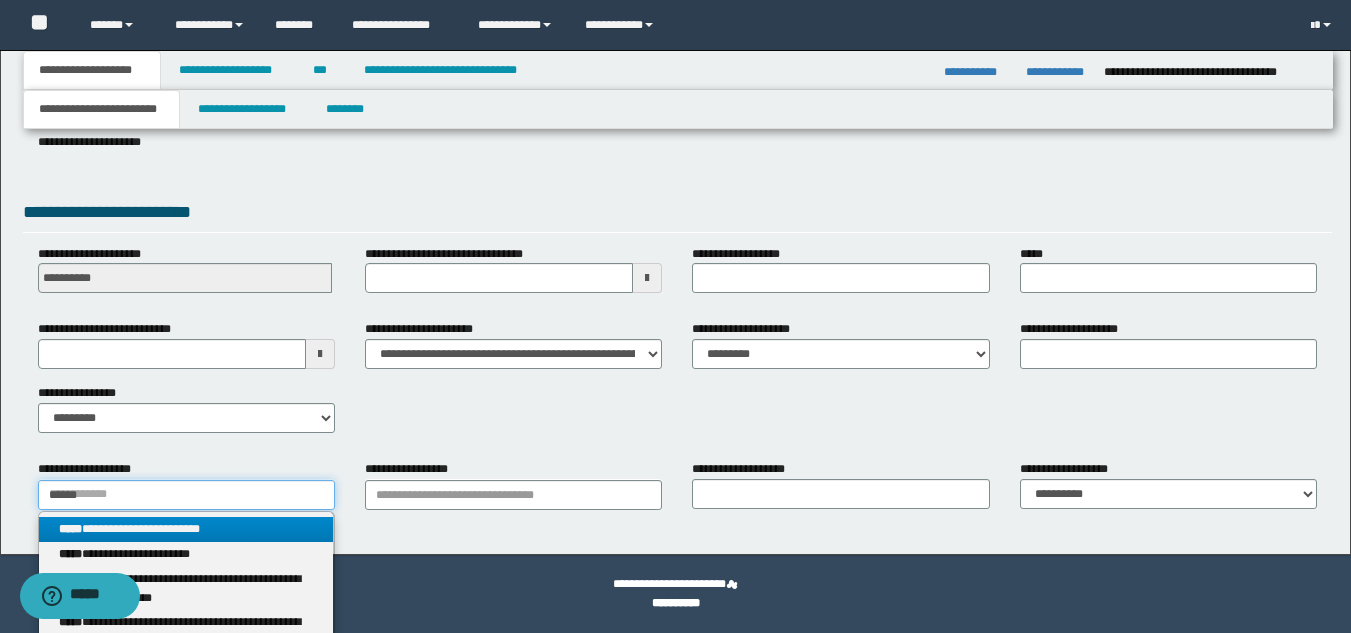 type on "******" 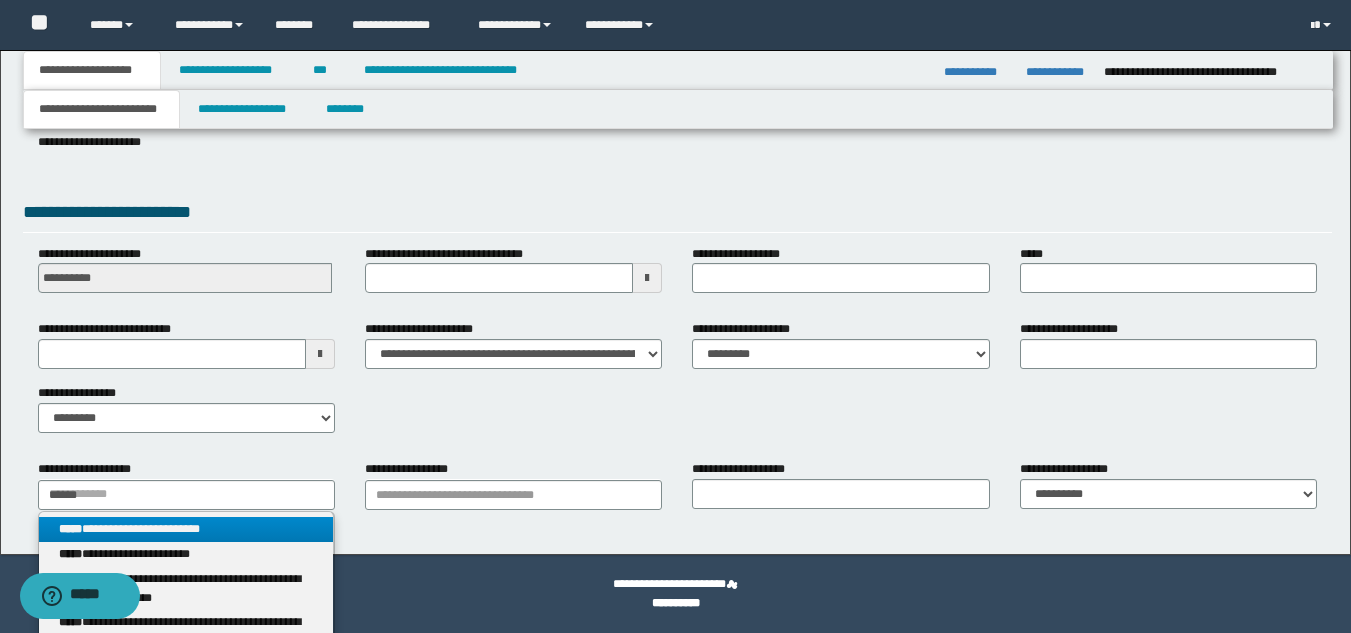 click on "**********" at bounding box center (186, 529) 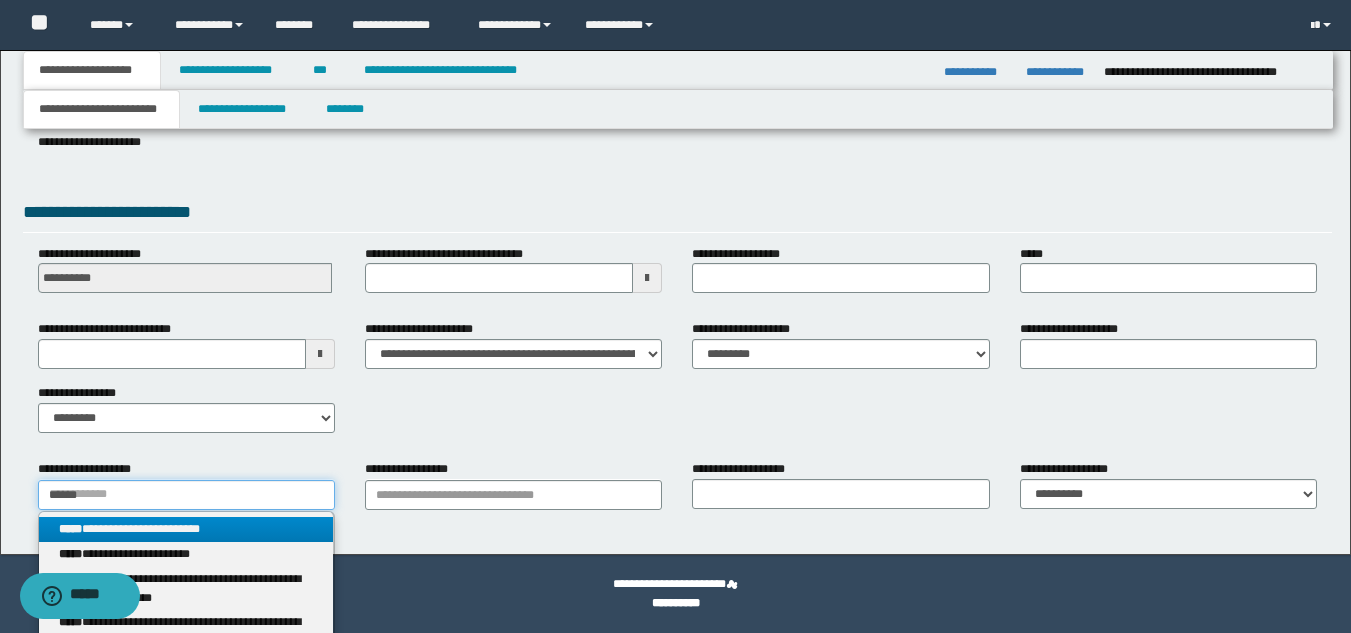 type 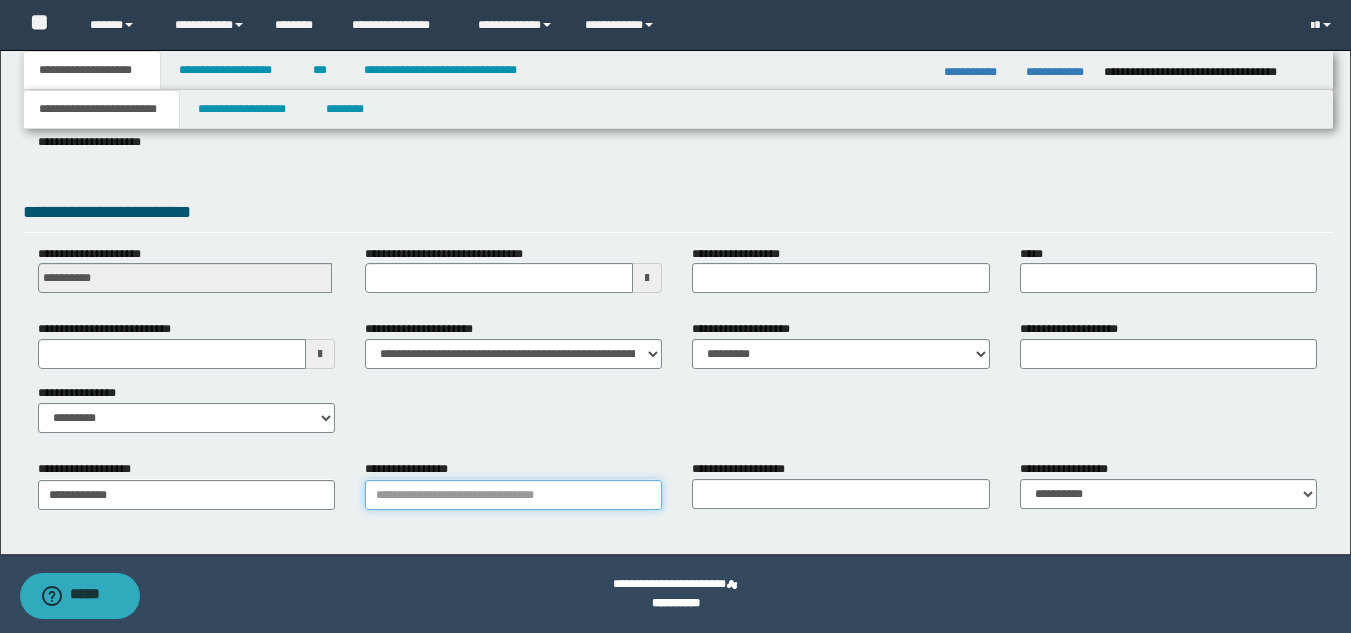 click on "**********" at bounding box center (513, 495) 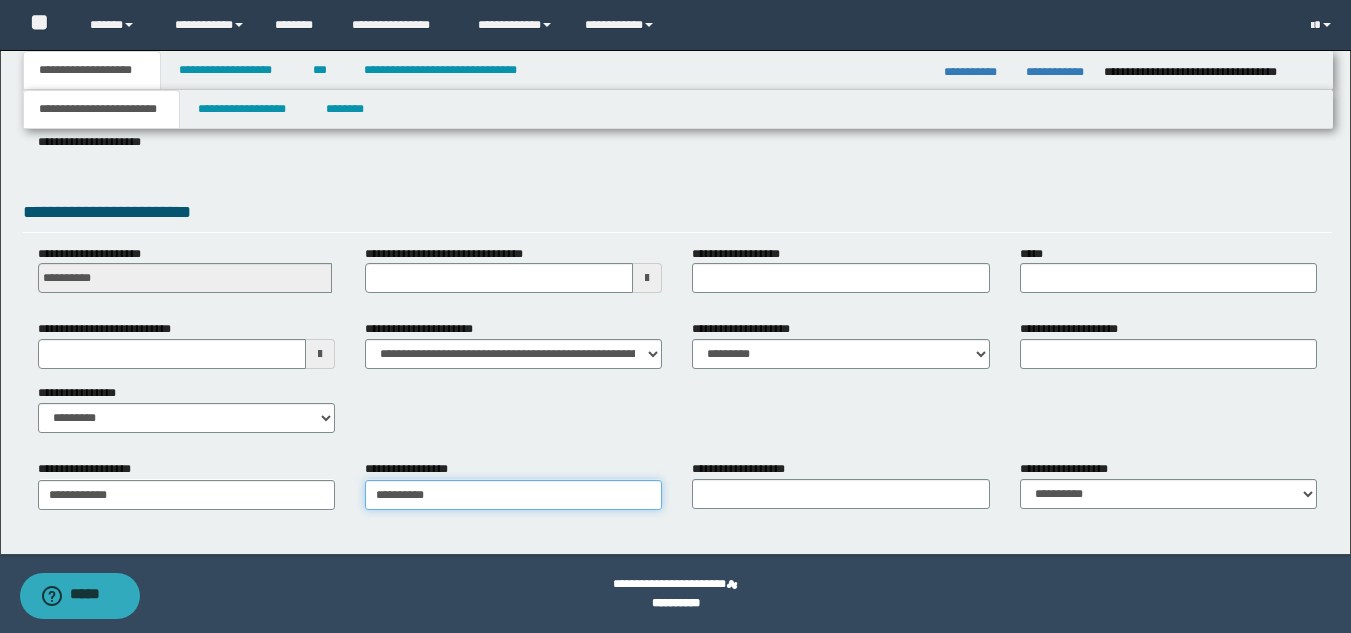 type on "**********" 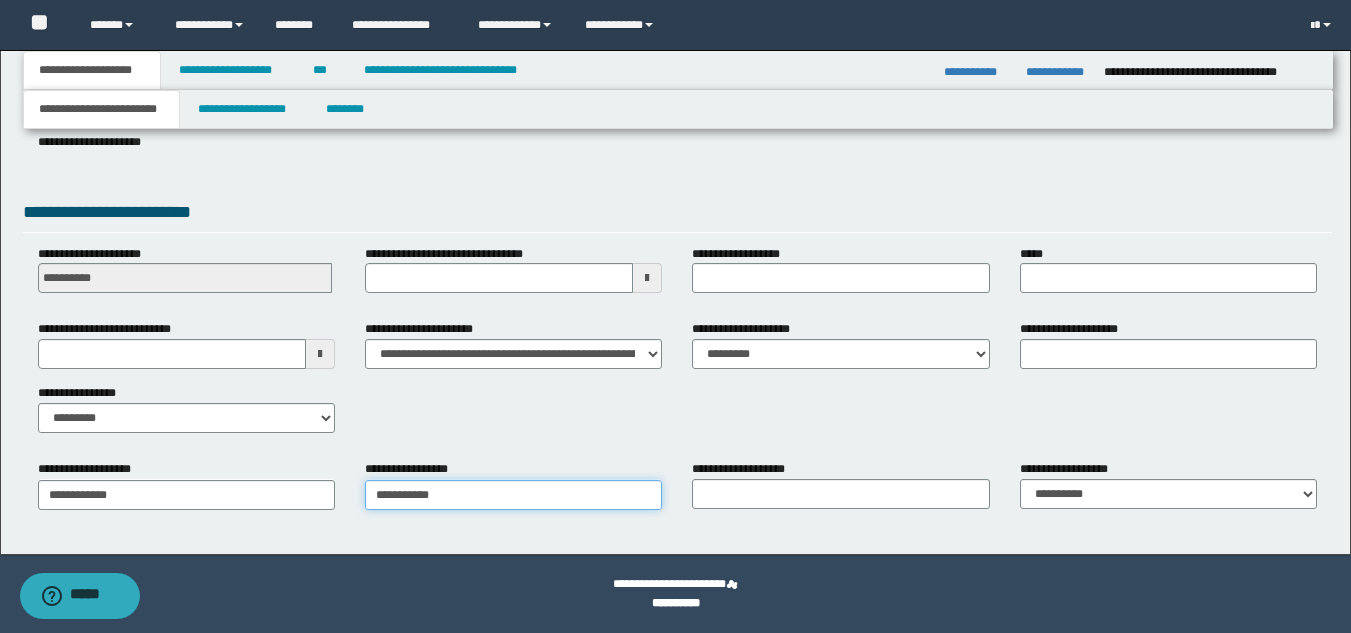 type on "**********" 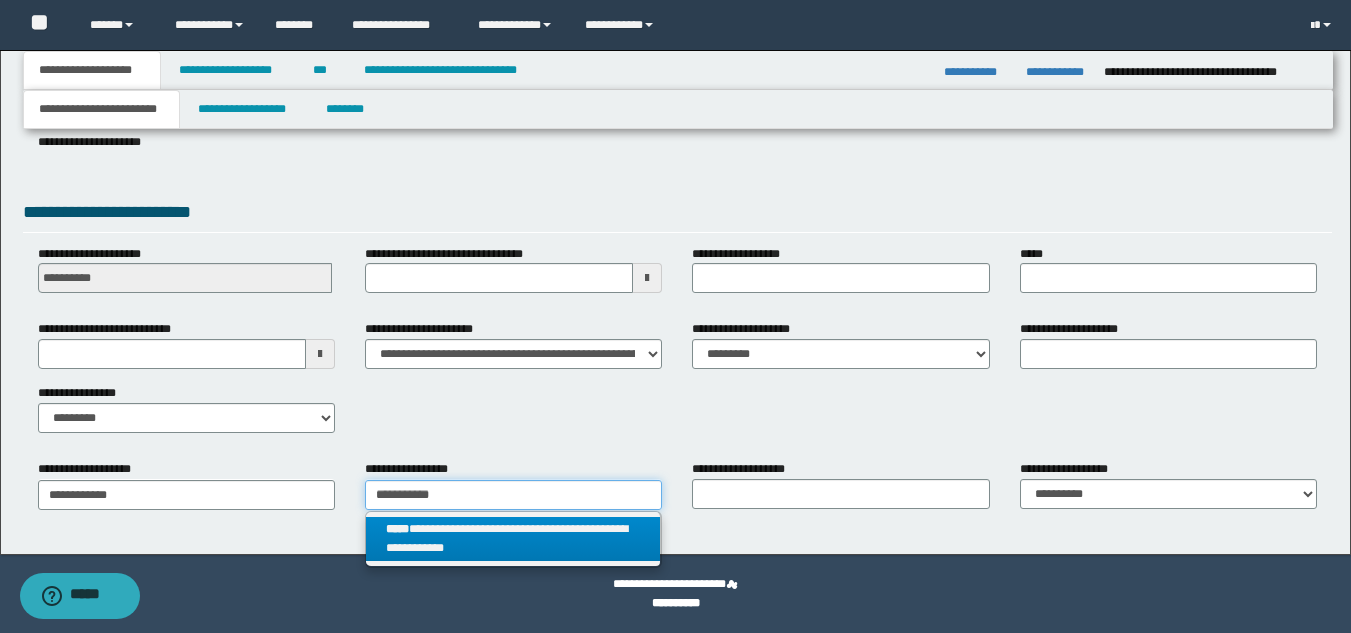 type on "**********" 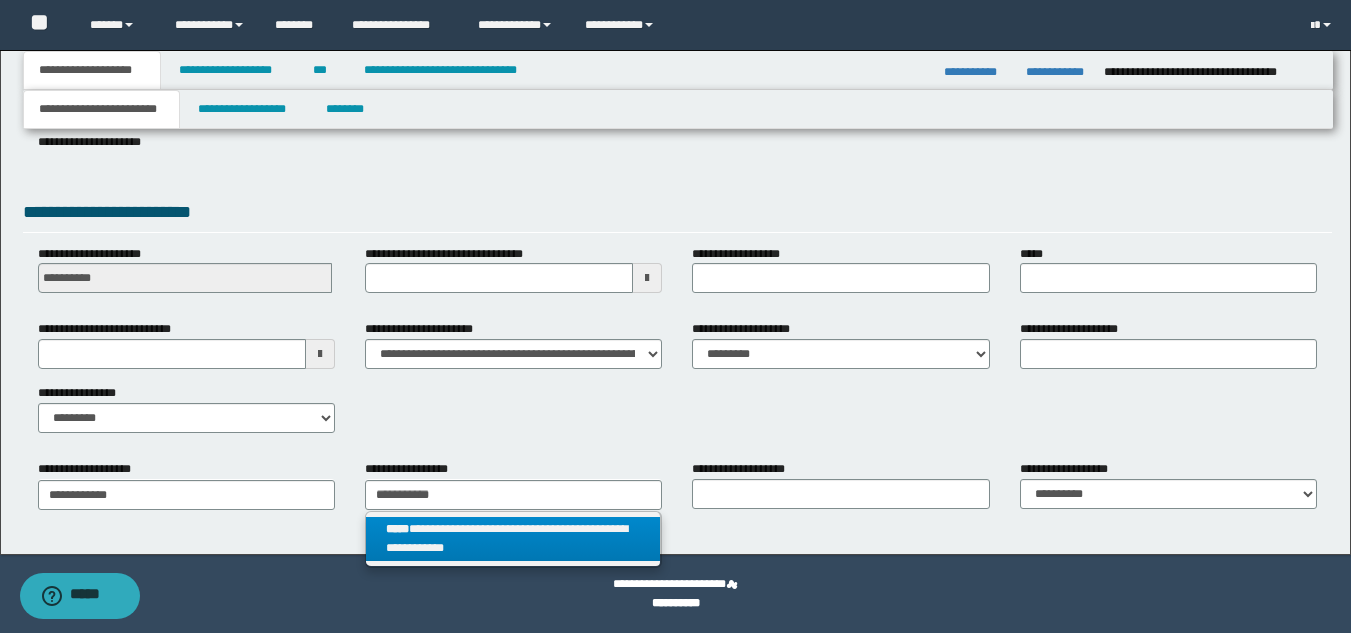 click on "**********" at bounding box center [513, 539] 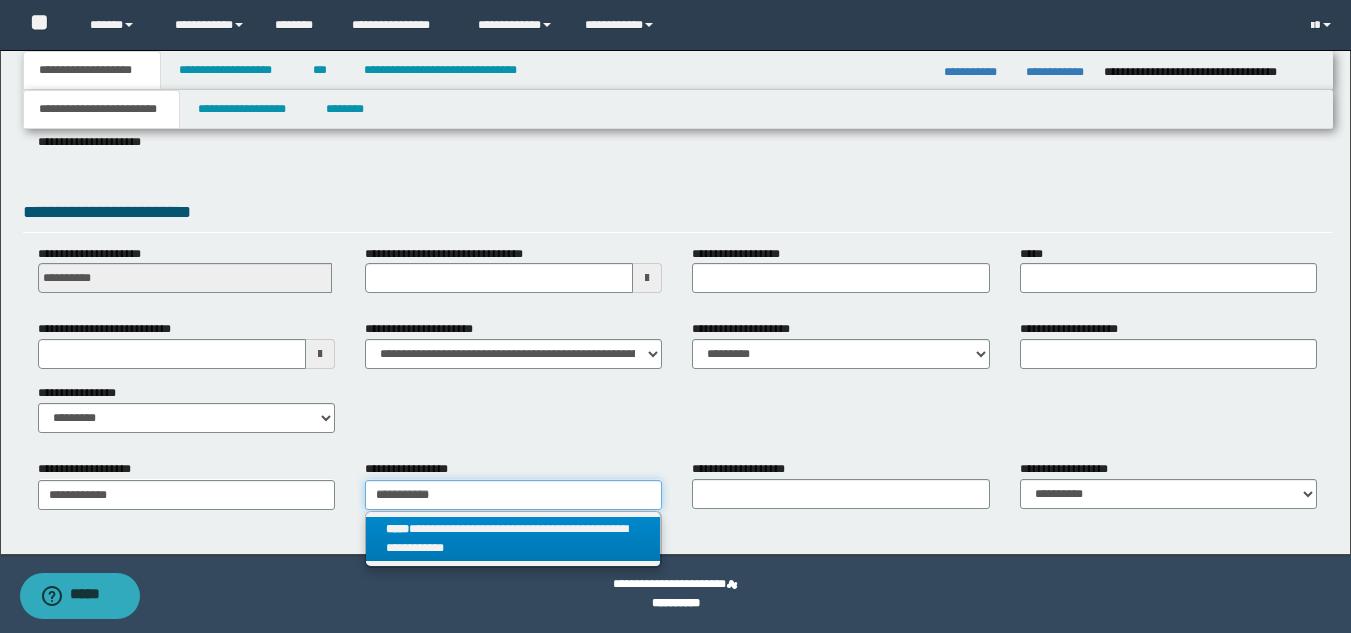 type 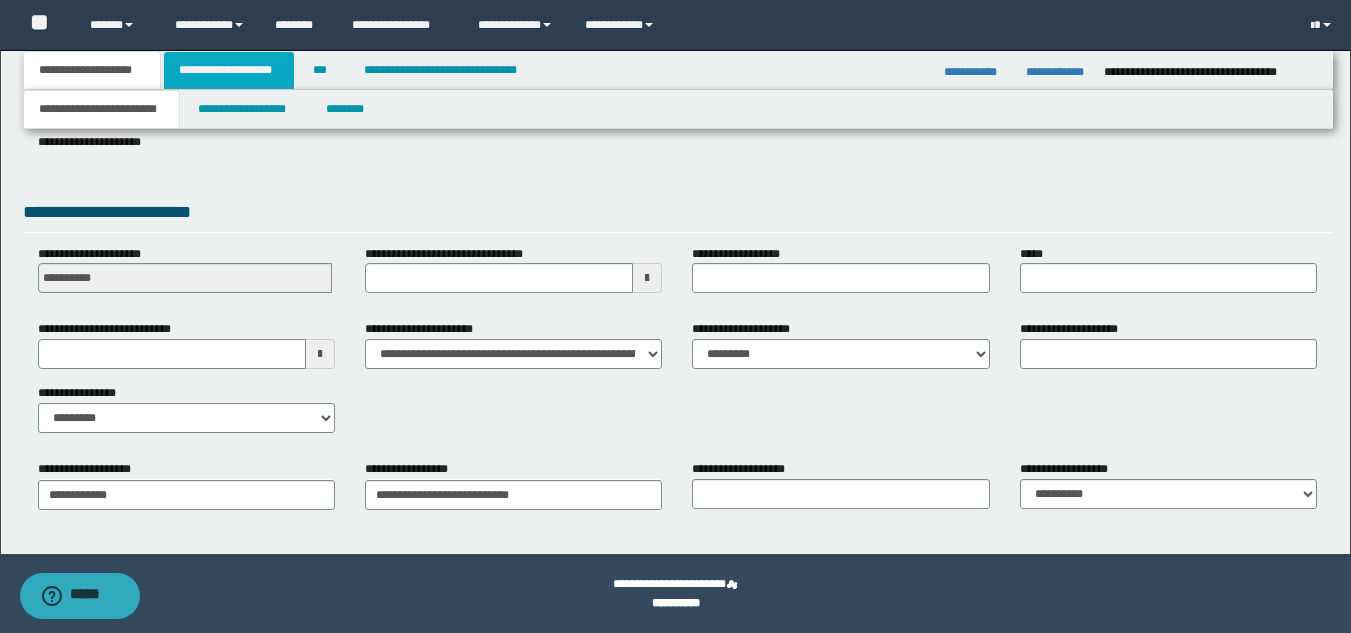 click on "**********" at bounding box center [229, 70] 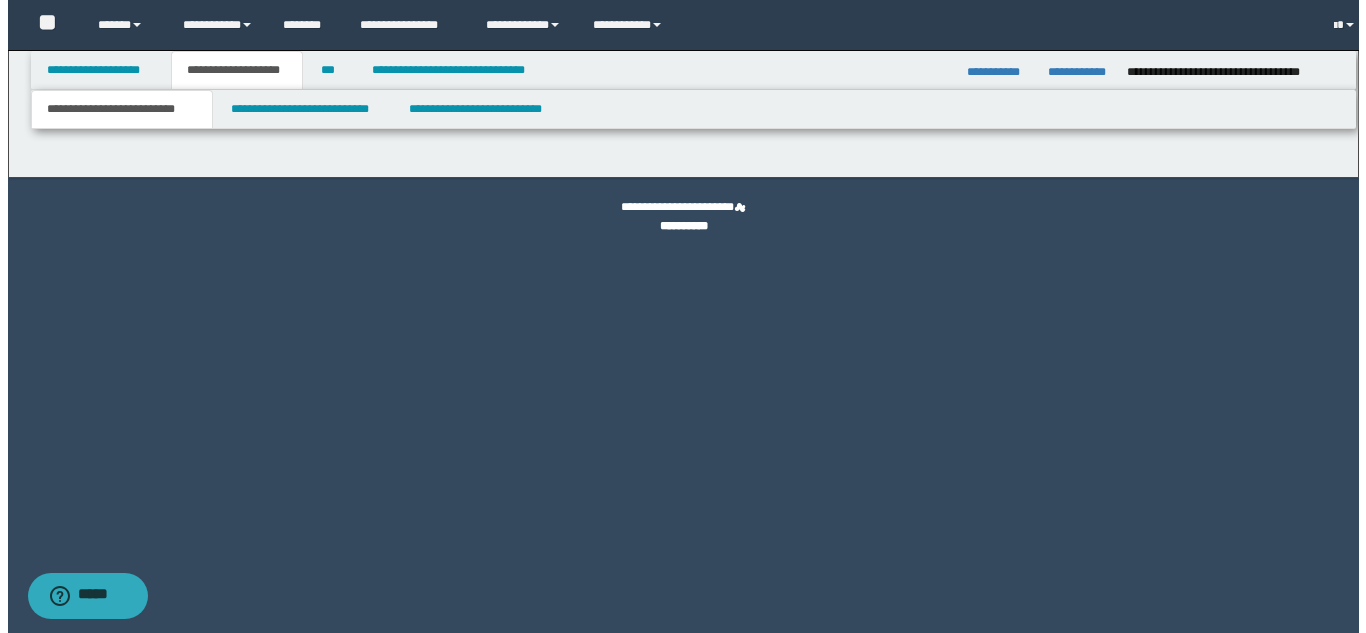 scroll, scrollTop: 0, scrollLeft: 0, axis: both 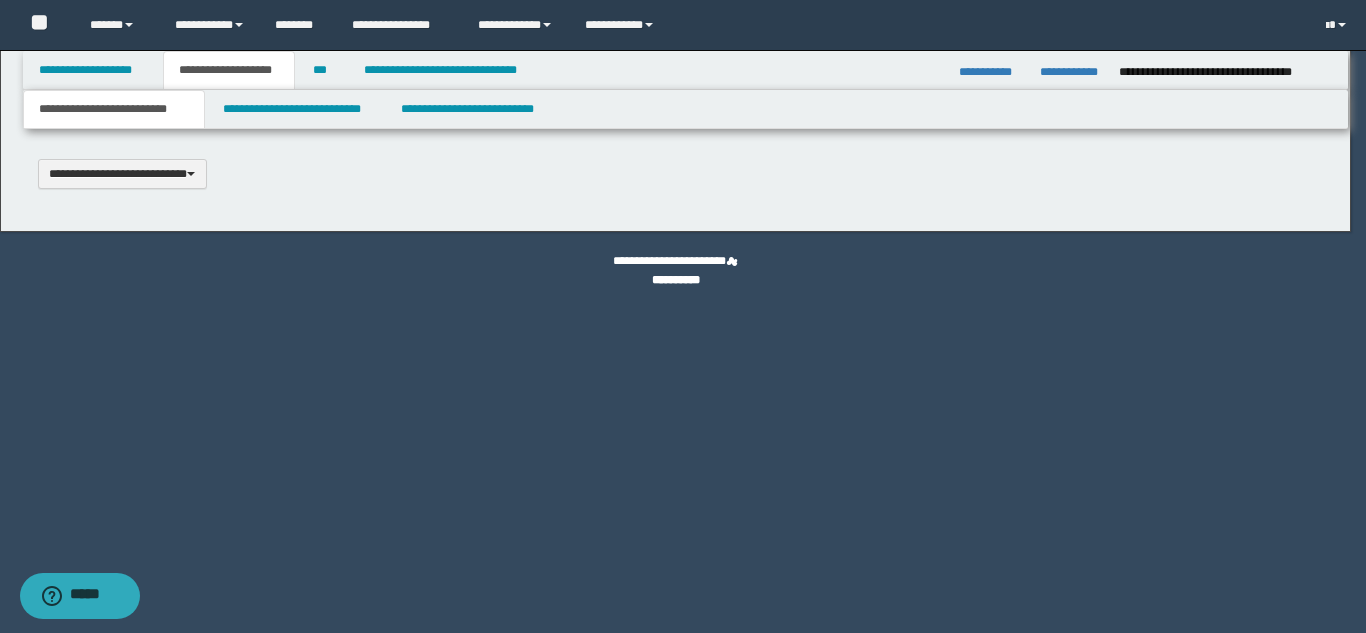 select on "*" 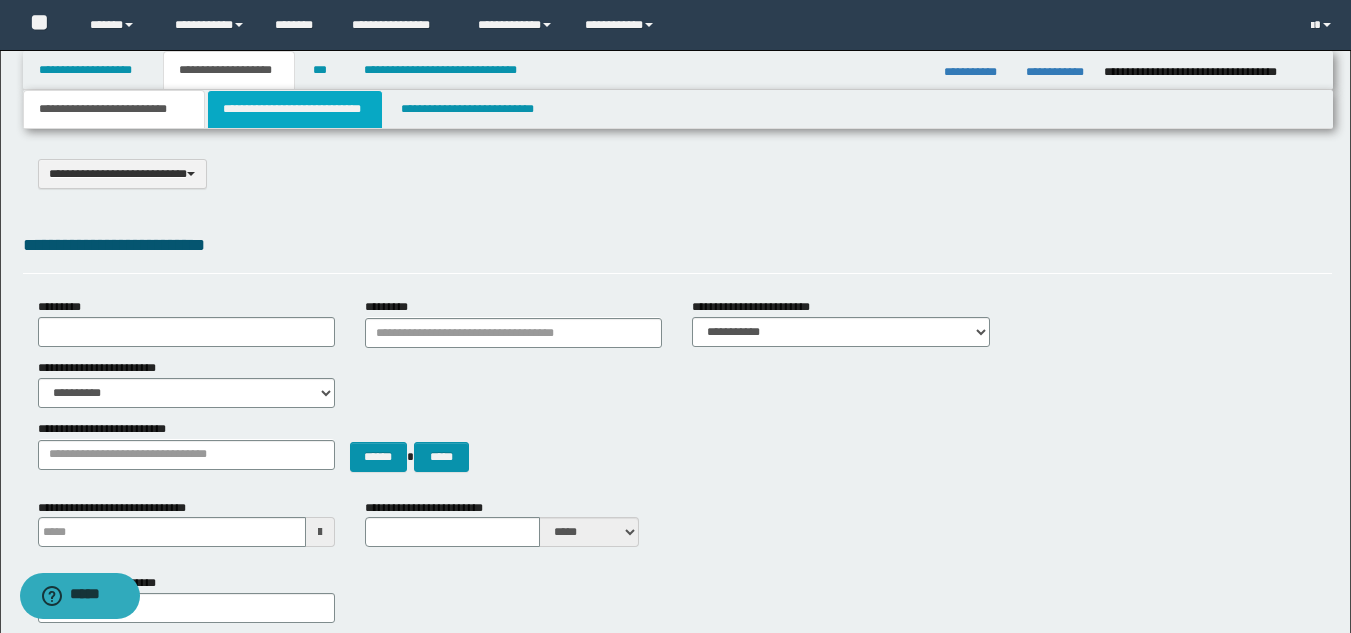 click on "**********" at bounding box center [295, 109] 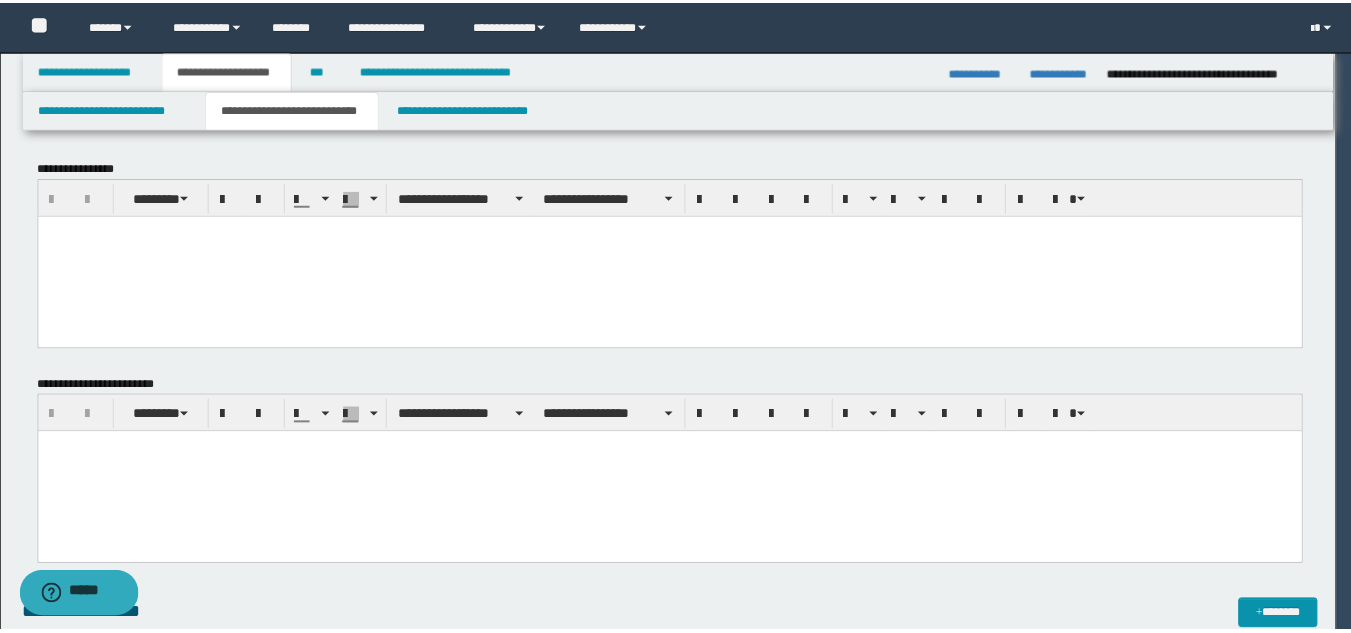 scroll, scrollTop: 0, scrollLeft: 0, axis: both 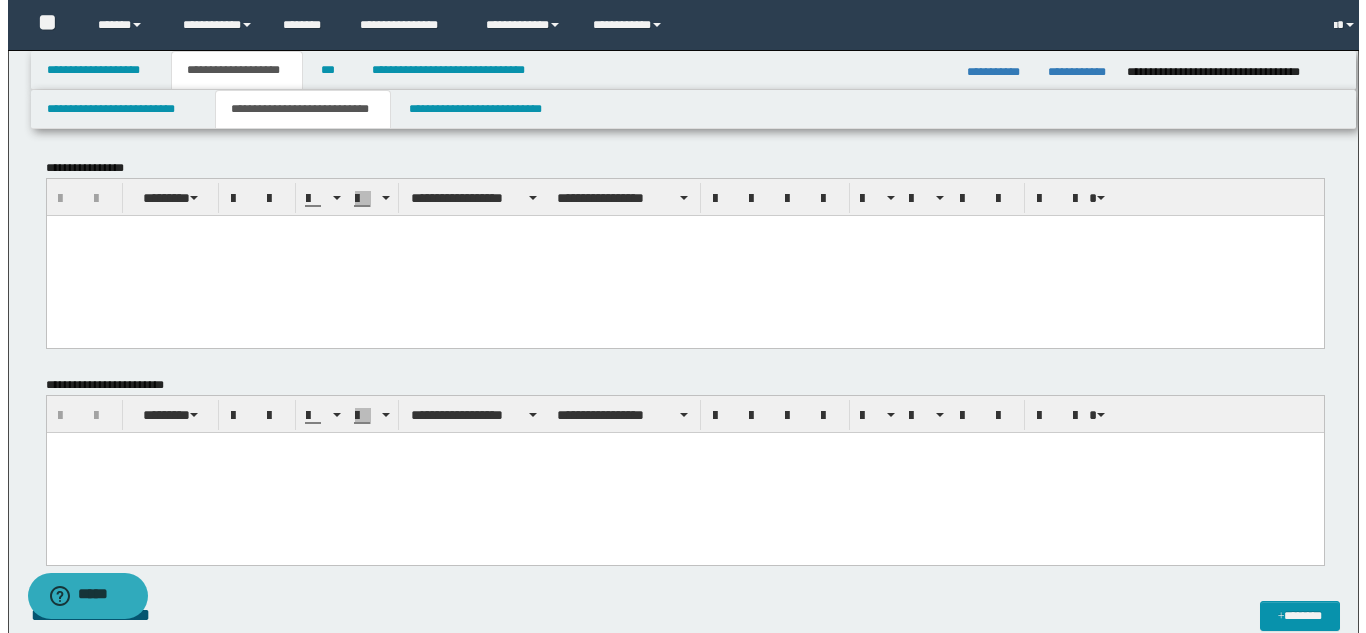 click at bounding box center (684, 255) 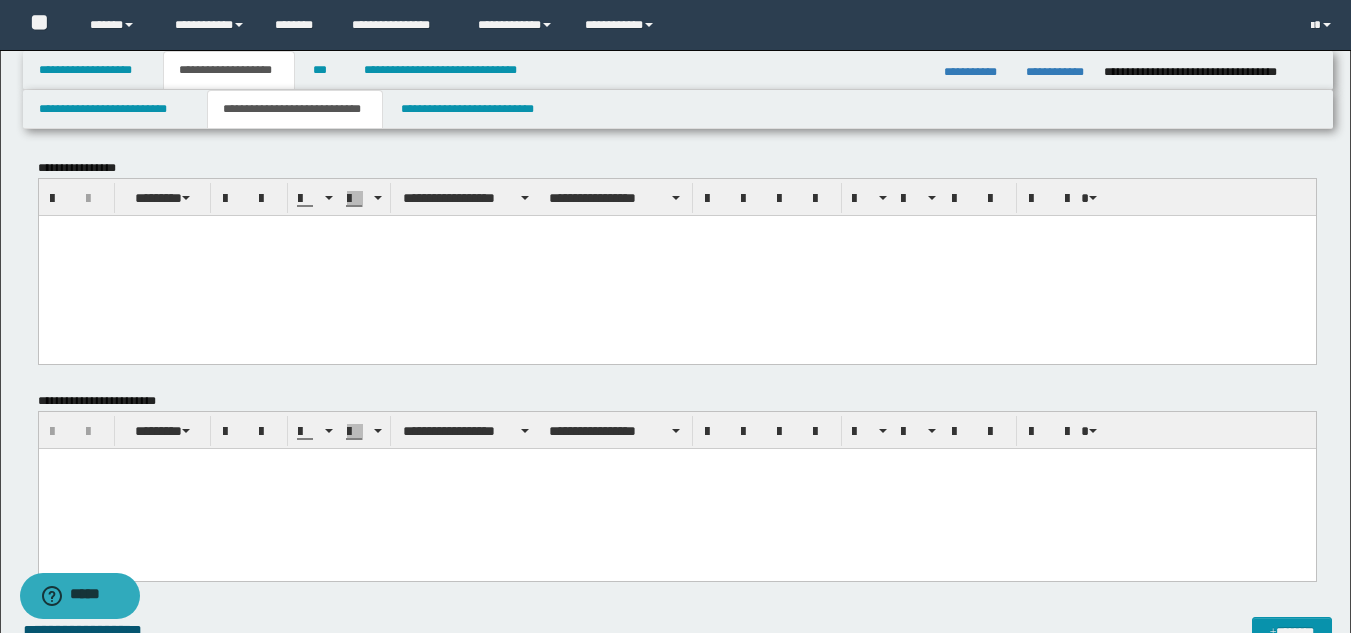 paste 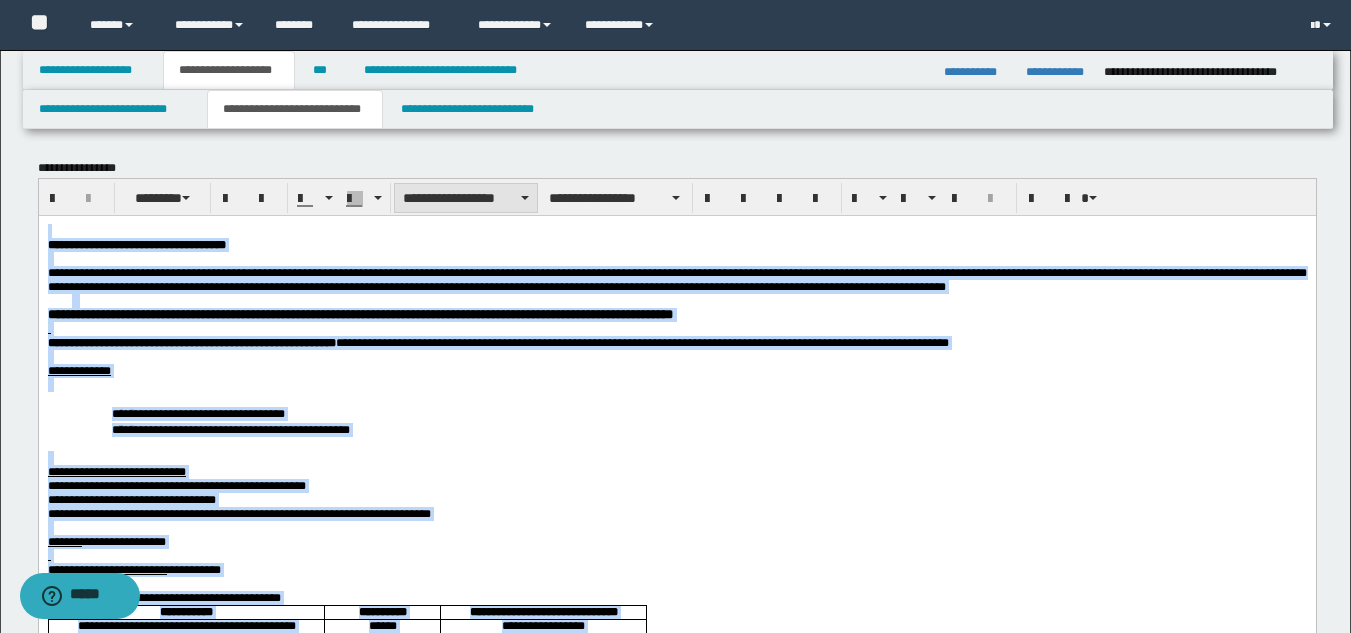 click on "**********" at bounding box center (466, 198) 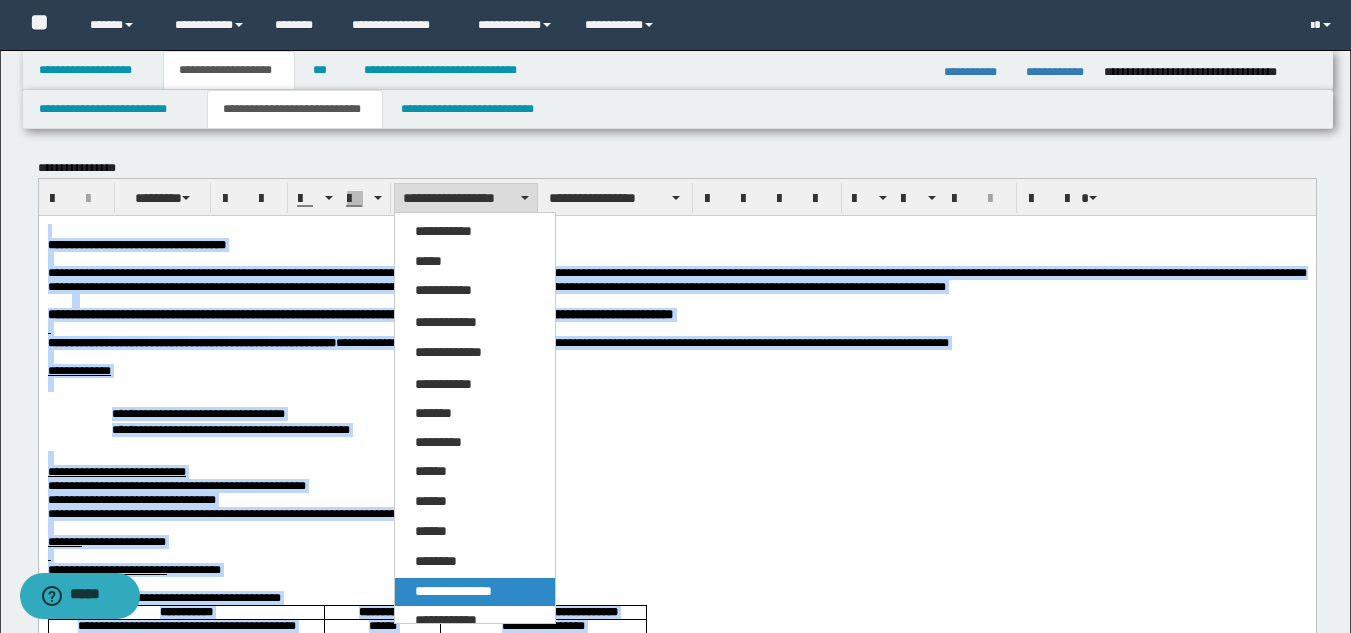 click on "**********" at bounding box center (475, 592) 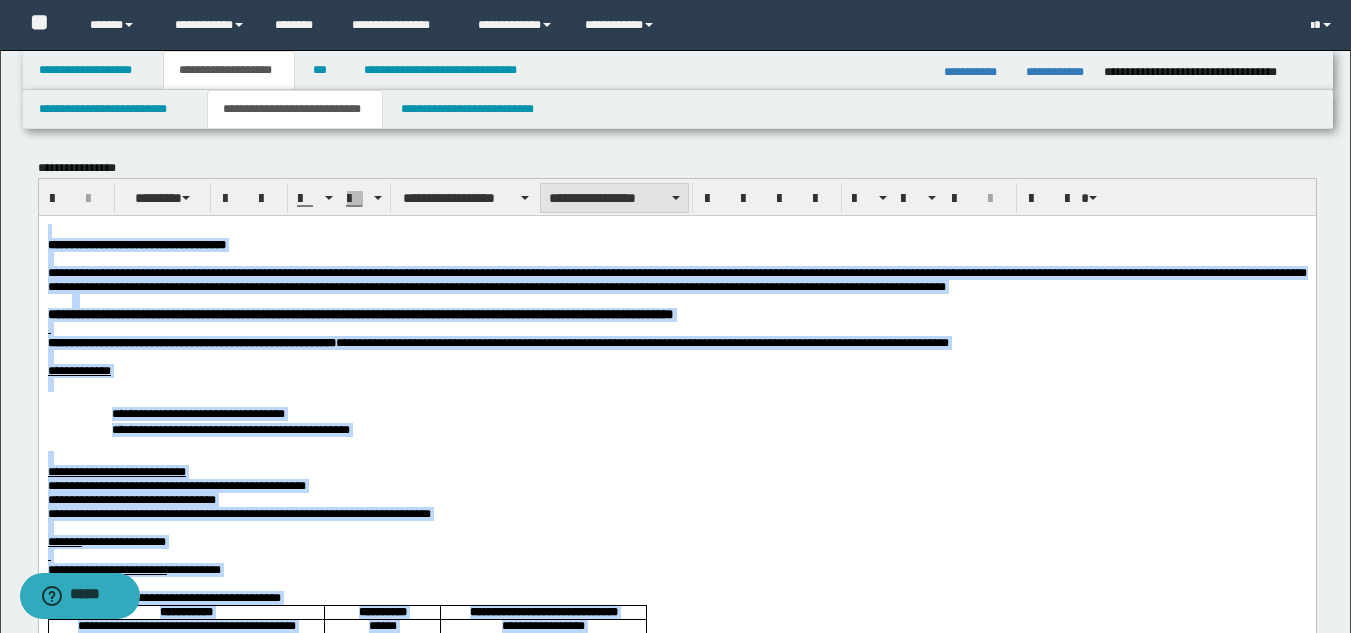 click on "**********" at bounding box center [614, 198] 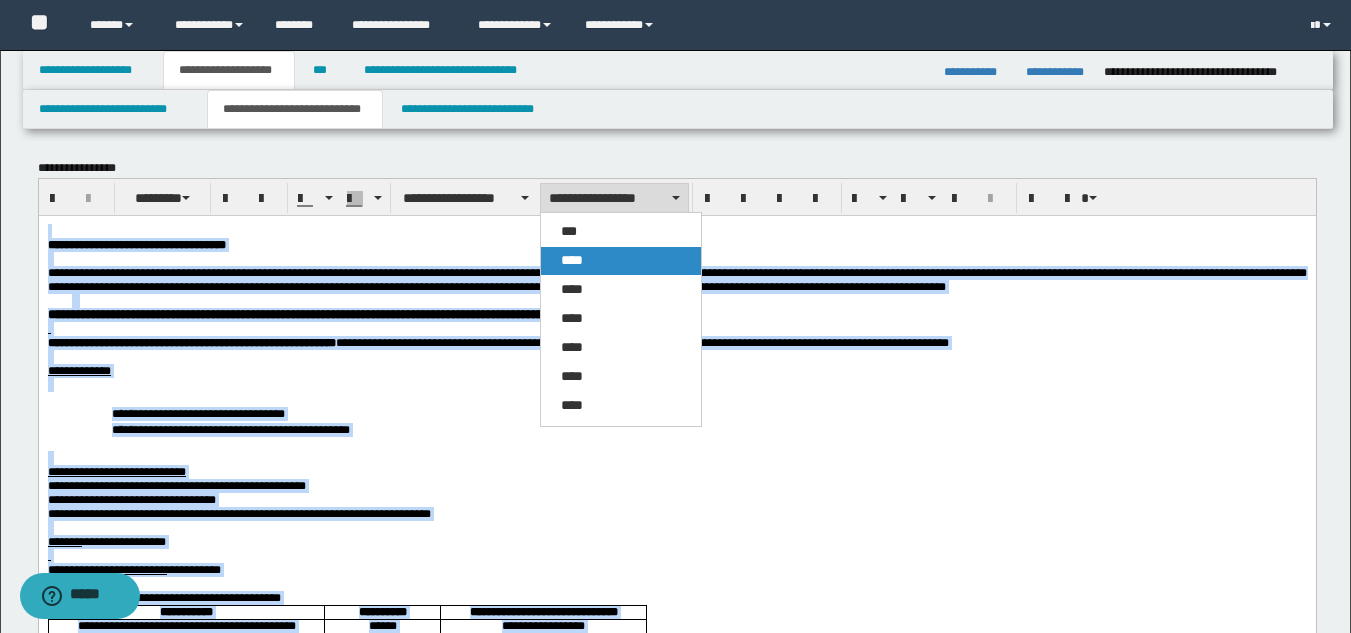 click on "****" at bounding box center (621, 261) 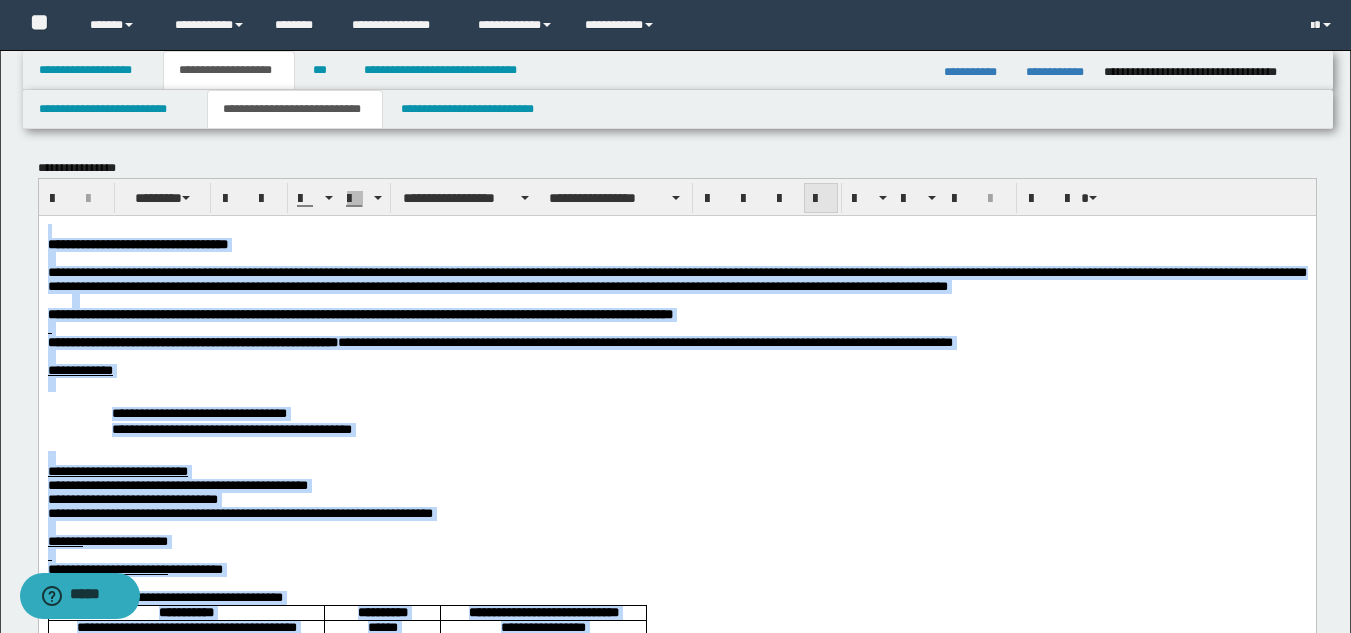 click at bounding box center [821, 198] 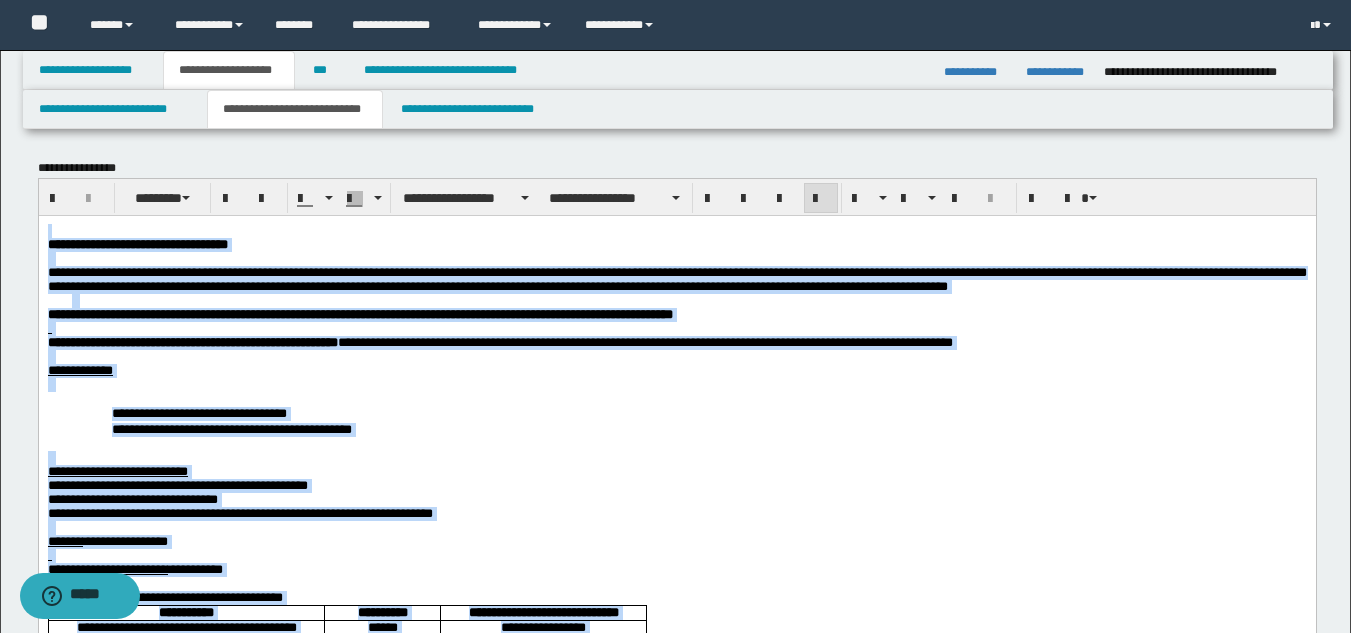 click at bounding box center (676, 384) 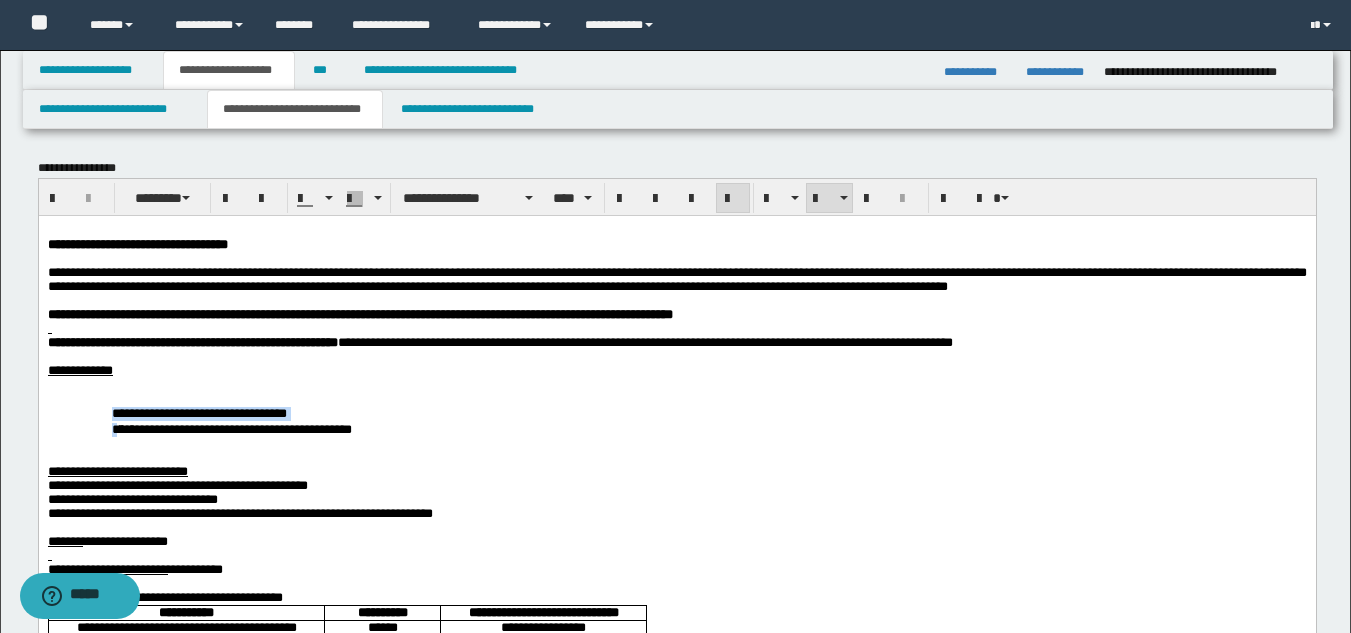 drag, startPoint x: 111, startPoint y: 430, endPoint x: 292, endPoint y: 400, distance: 183.46935 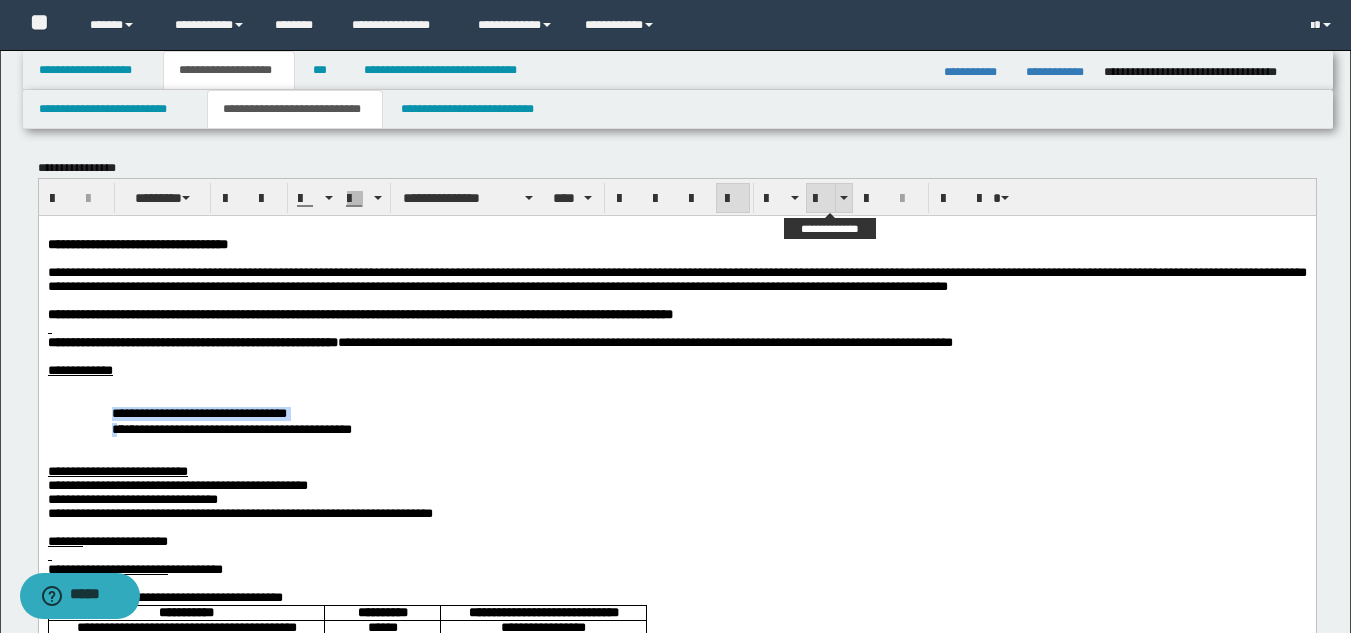 click at bounding box center [821, 199] 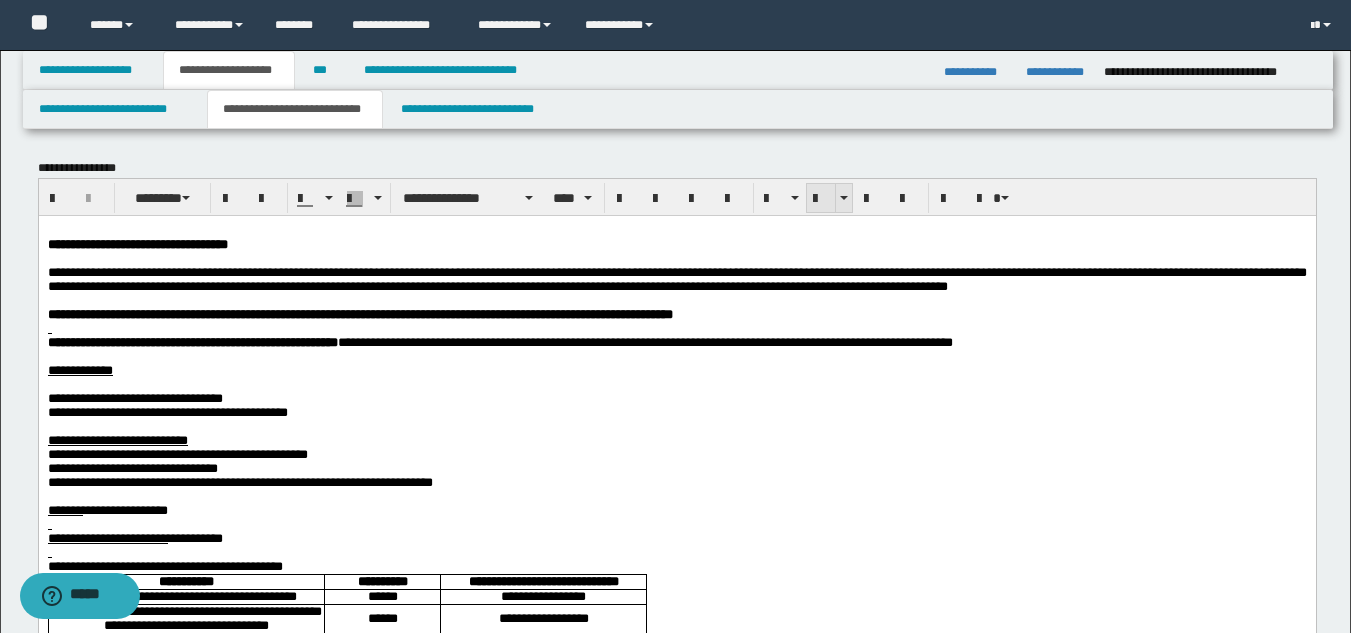 click at bounding box center (821, 199) 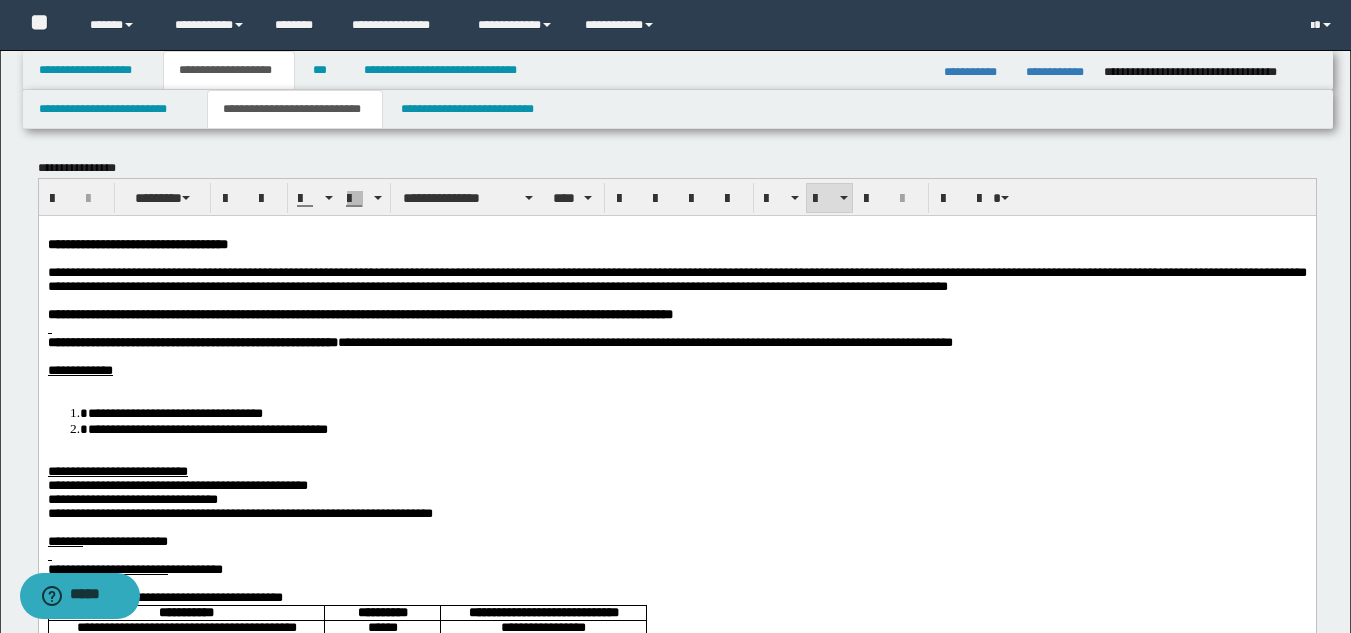 click at bounding box center [676, 384] 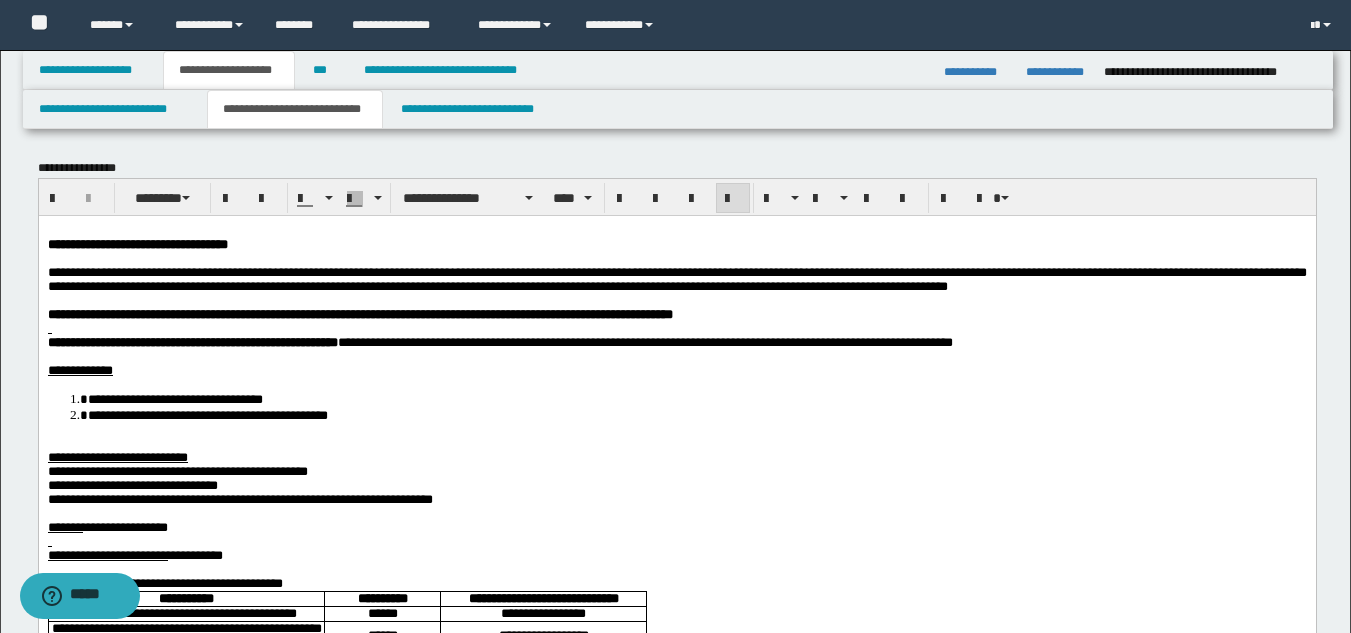 click on "**********" at bounding box center [192, 341] 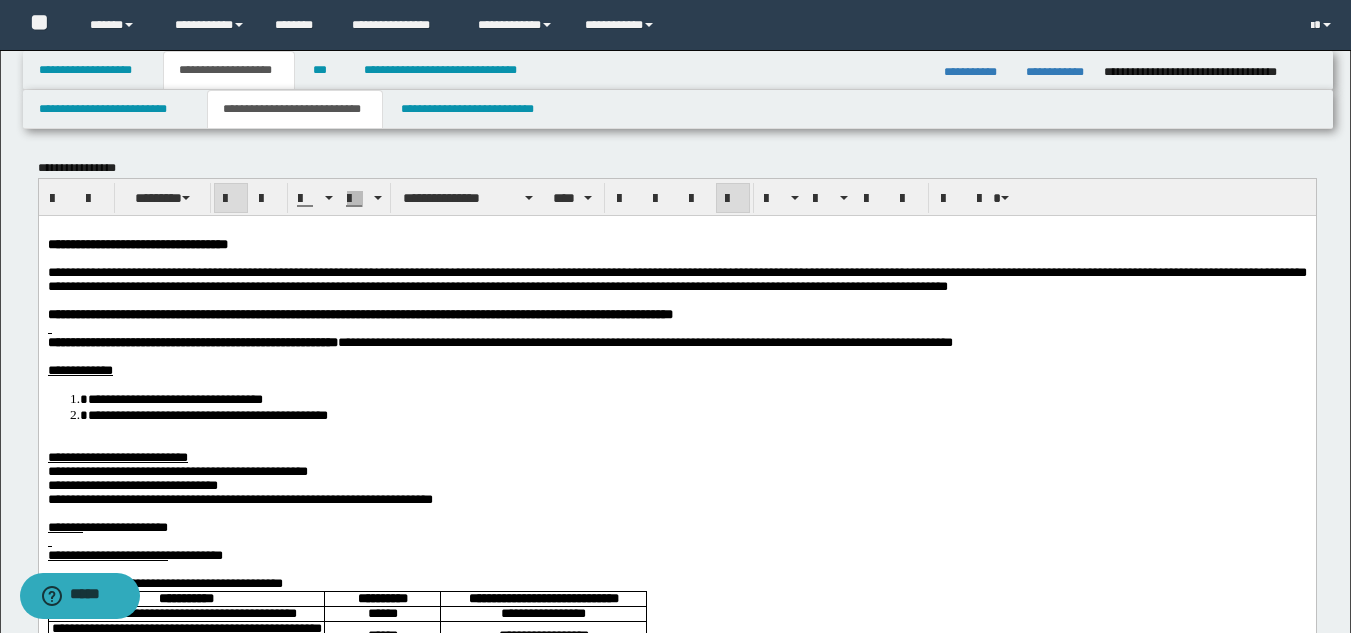 click at bounding box center (676, 328) 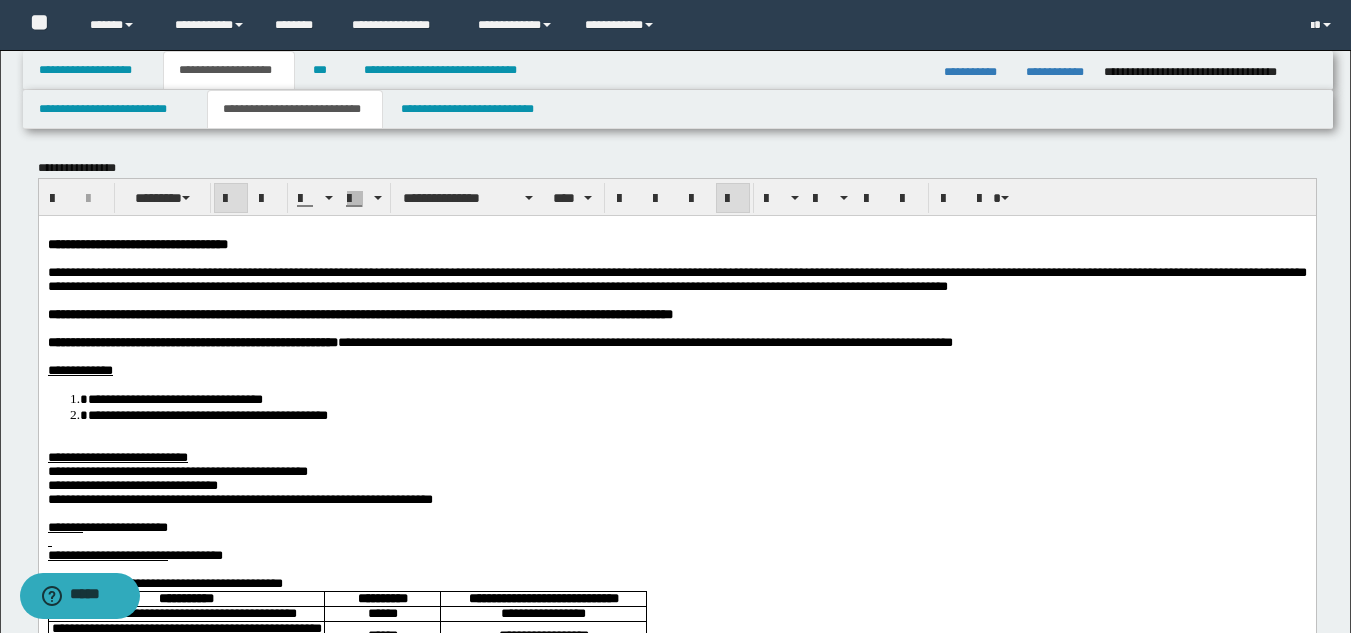 click on "**********" at bounding box center (676, 3199) 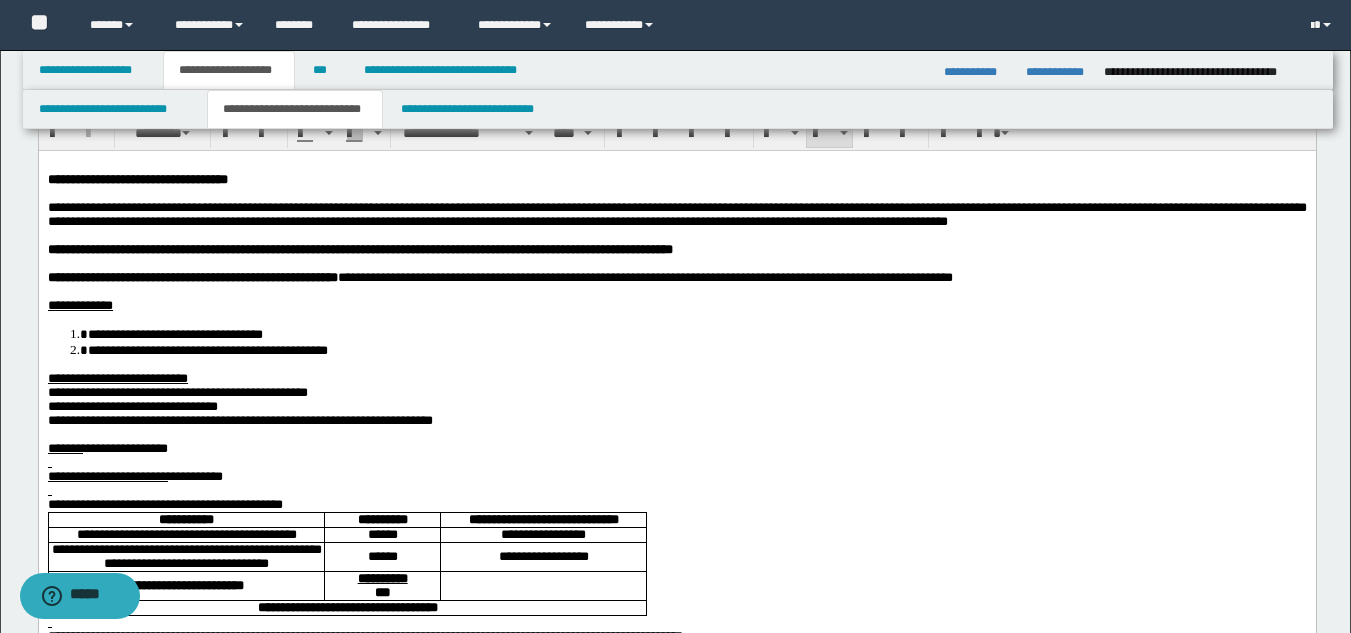 scroll, scrollTop: 100, scrollLeft: 0, axis: vertical 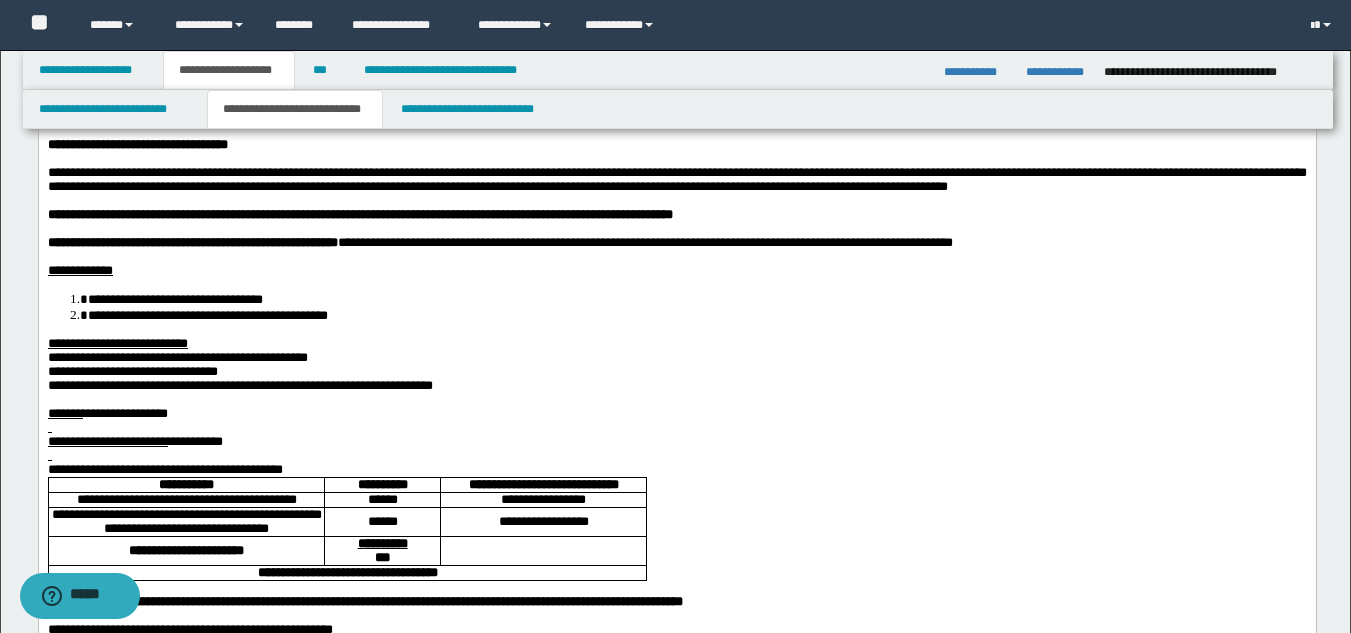 click on "**********" at bounding box center [676, 469] 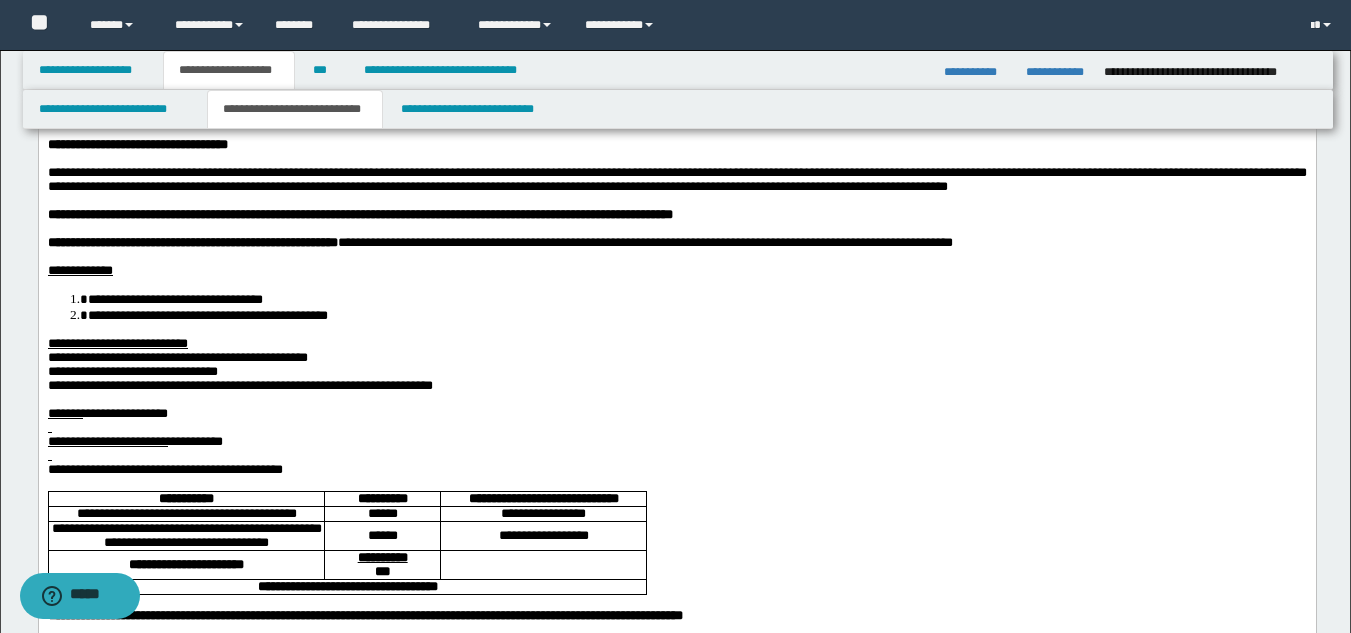 click at bounding box center [676, 455] 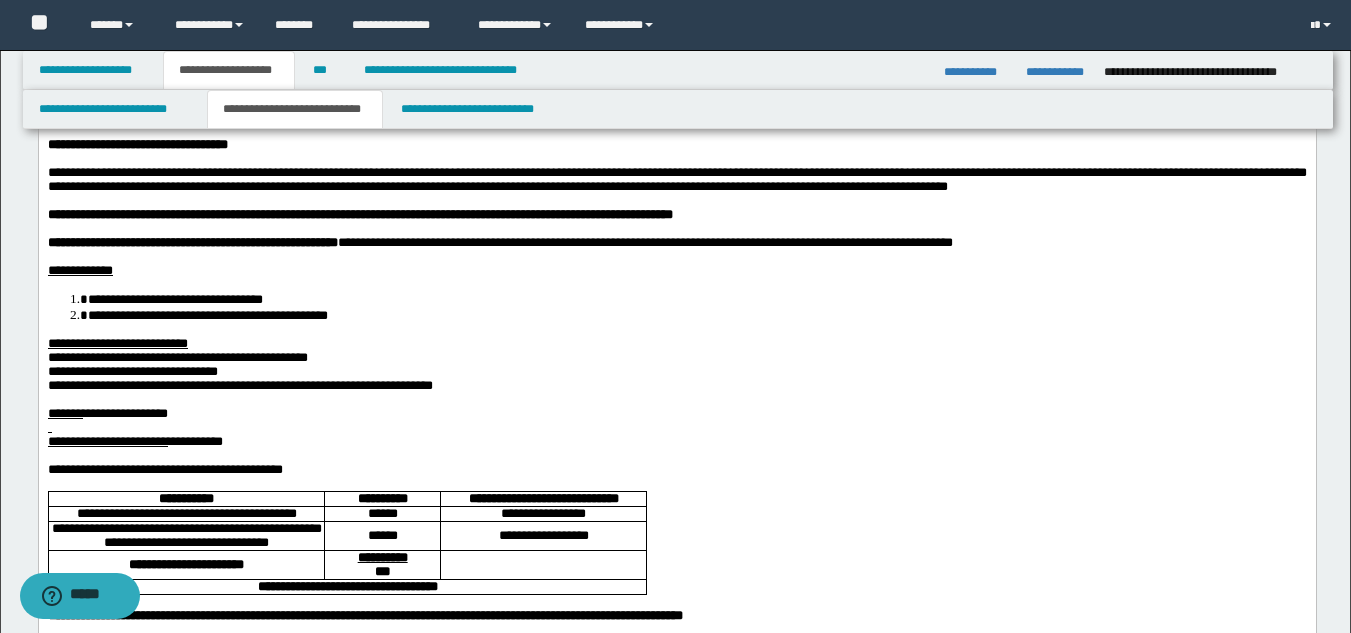 click at bounding box center (676, 427) 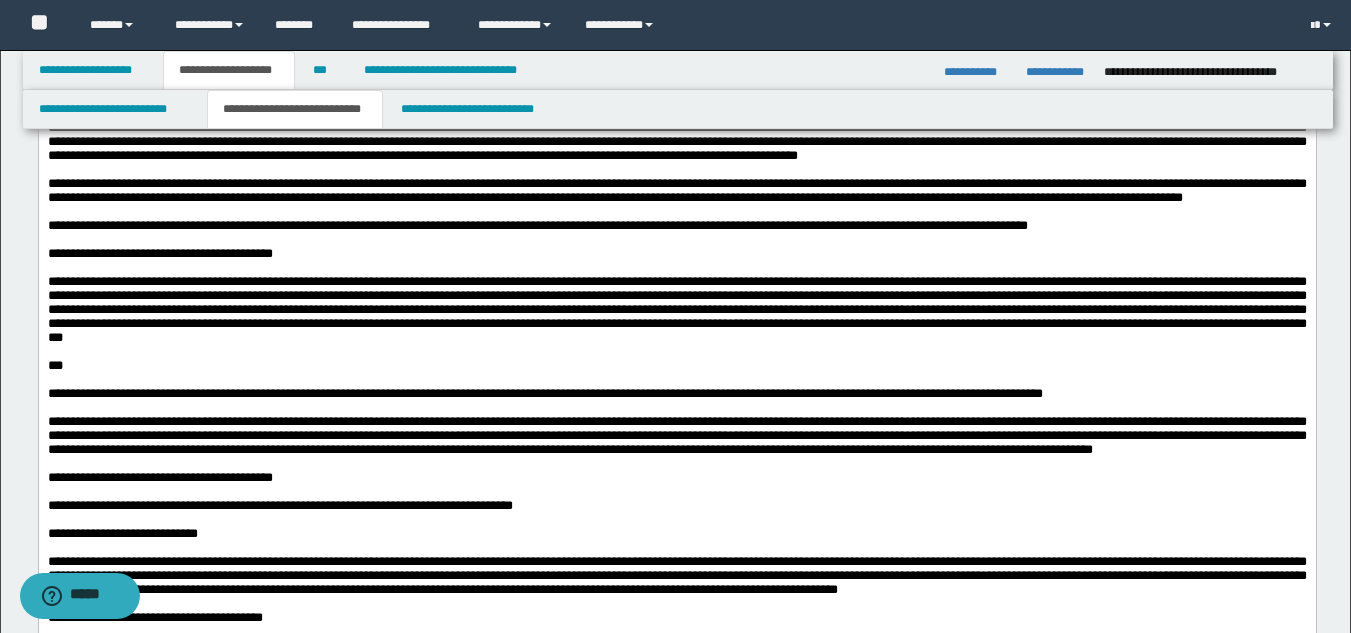 scroll, scrollTop: 3376, scrollLeft: 0, axis: vertical 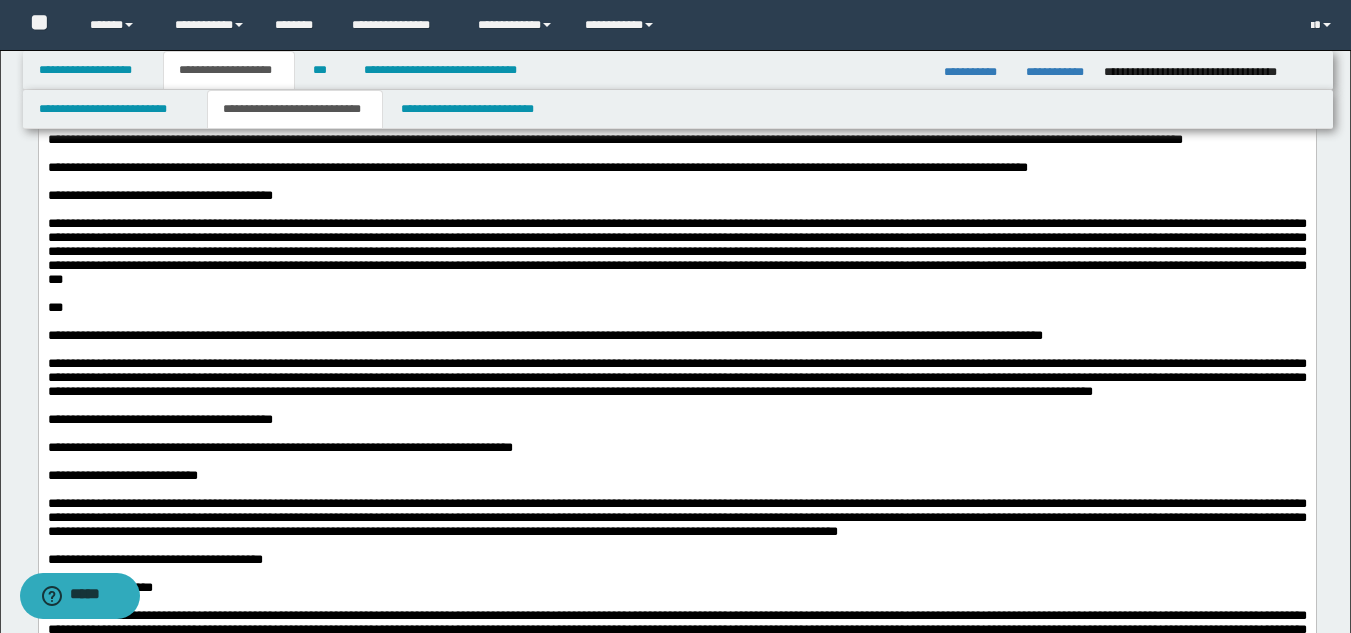 click on "**********" at bounding box center [676, -168] 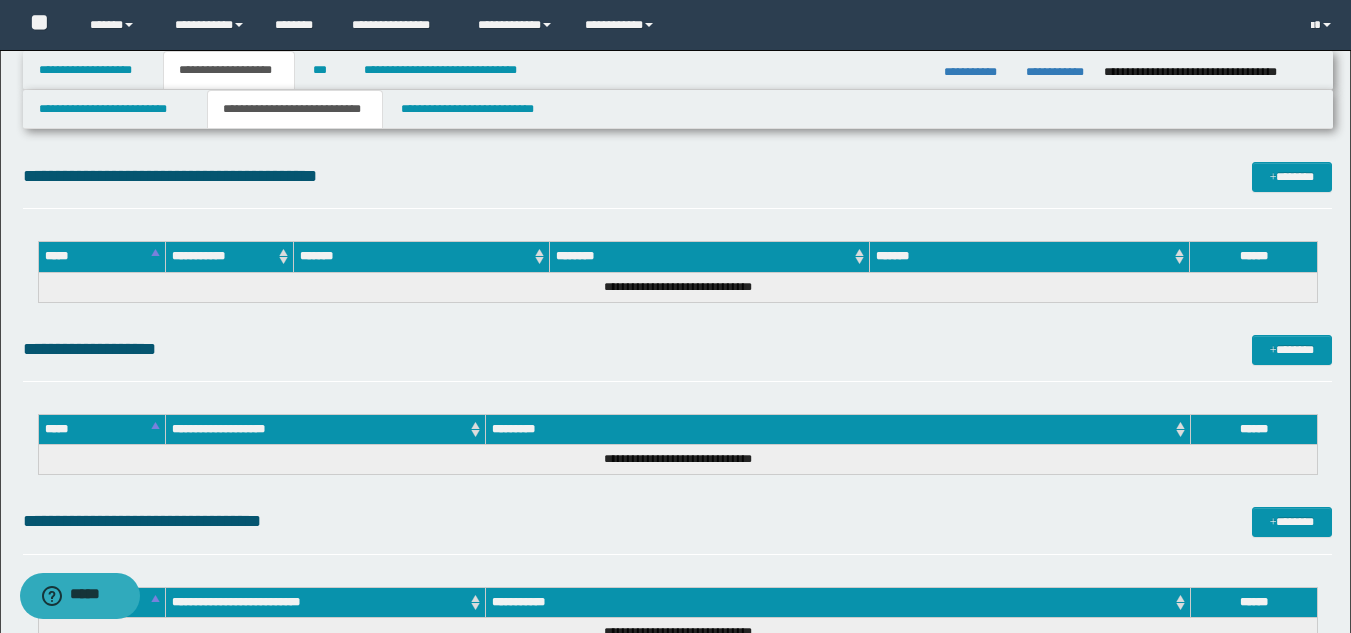 scroll, scrollTop: 7943, scrollLeft: 0, axis: vertical 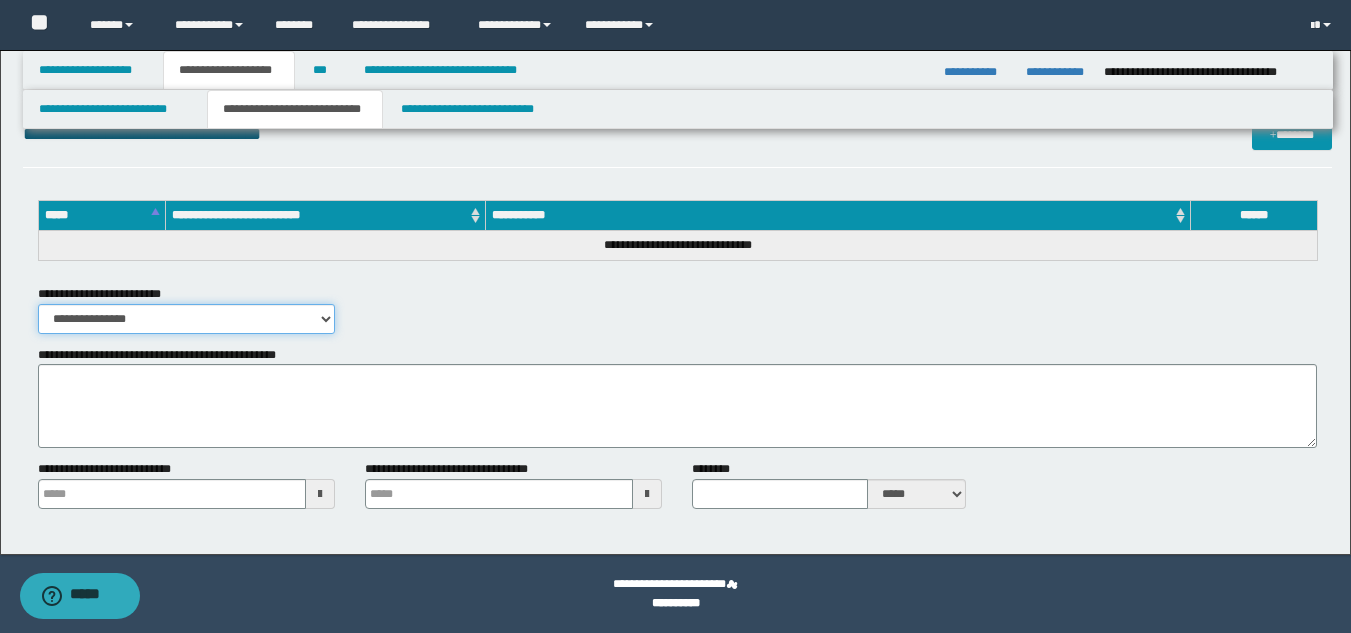 click on "**********" at bounding box center [186, 319] 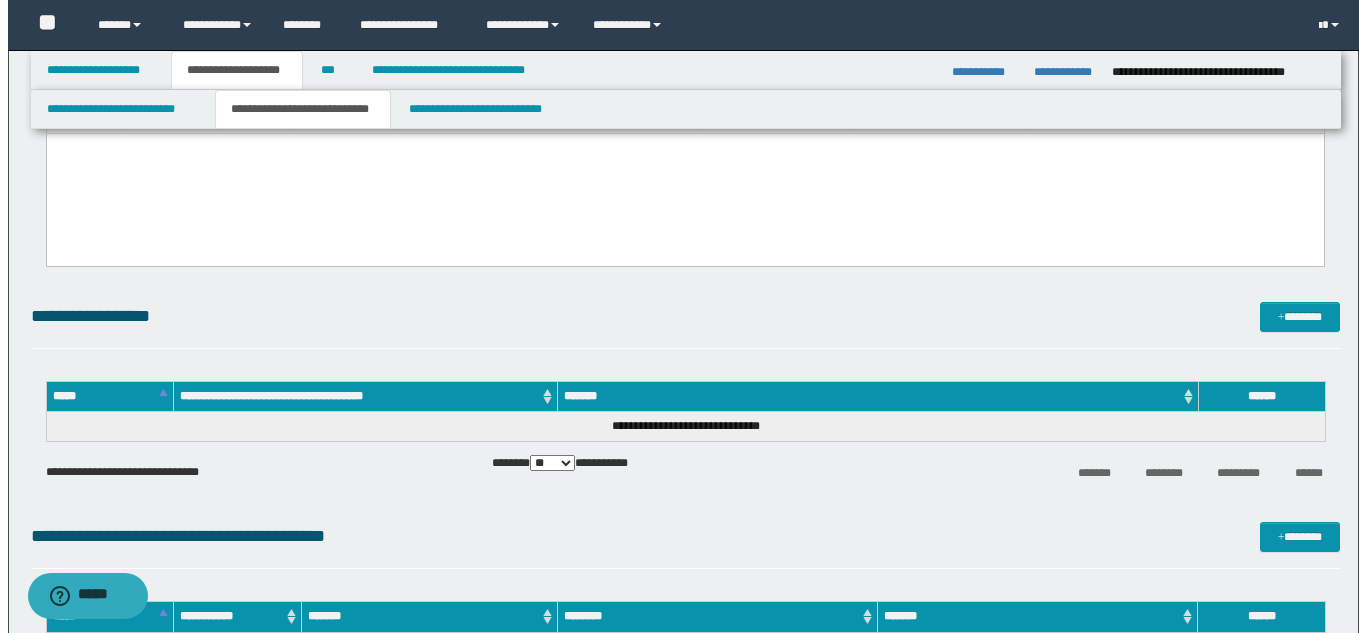 scroll, scrollTop: 7243, scrollLeft: 0, axis: vertical 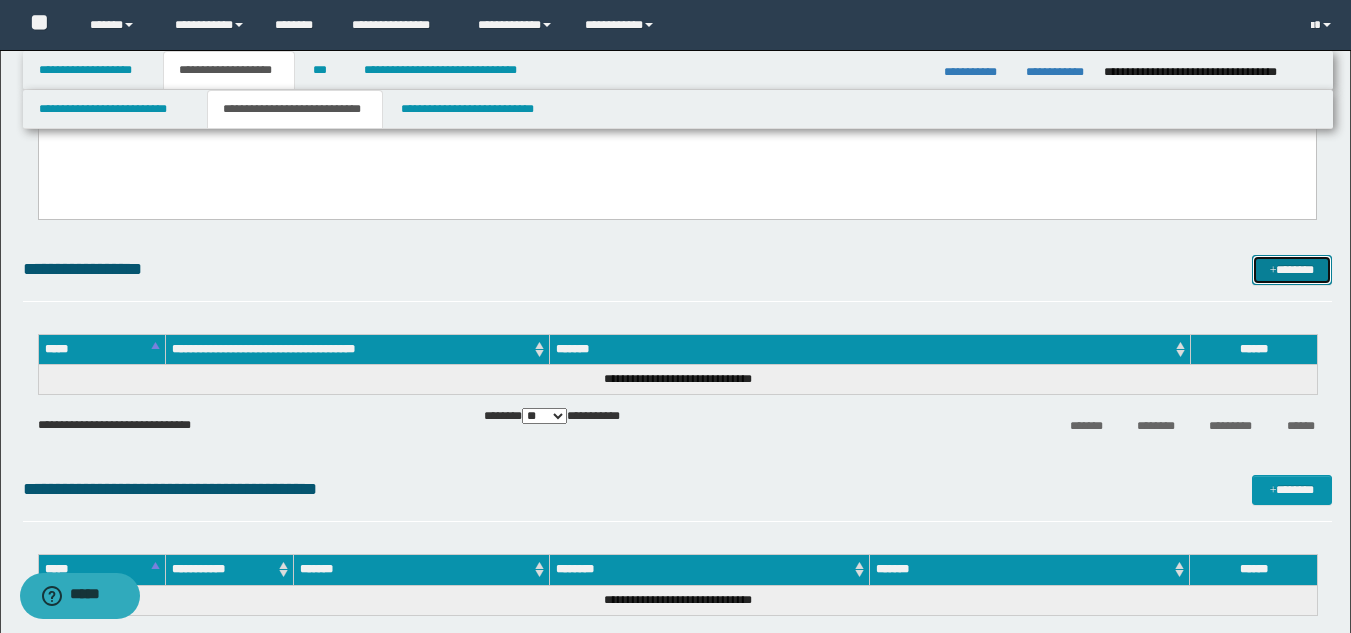 click on "*******" at bounding box center (1292, 270) 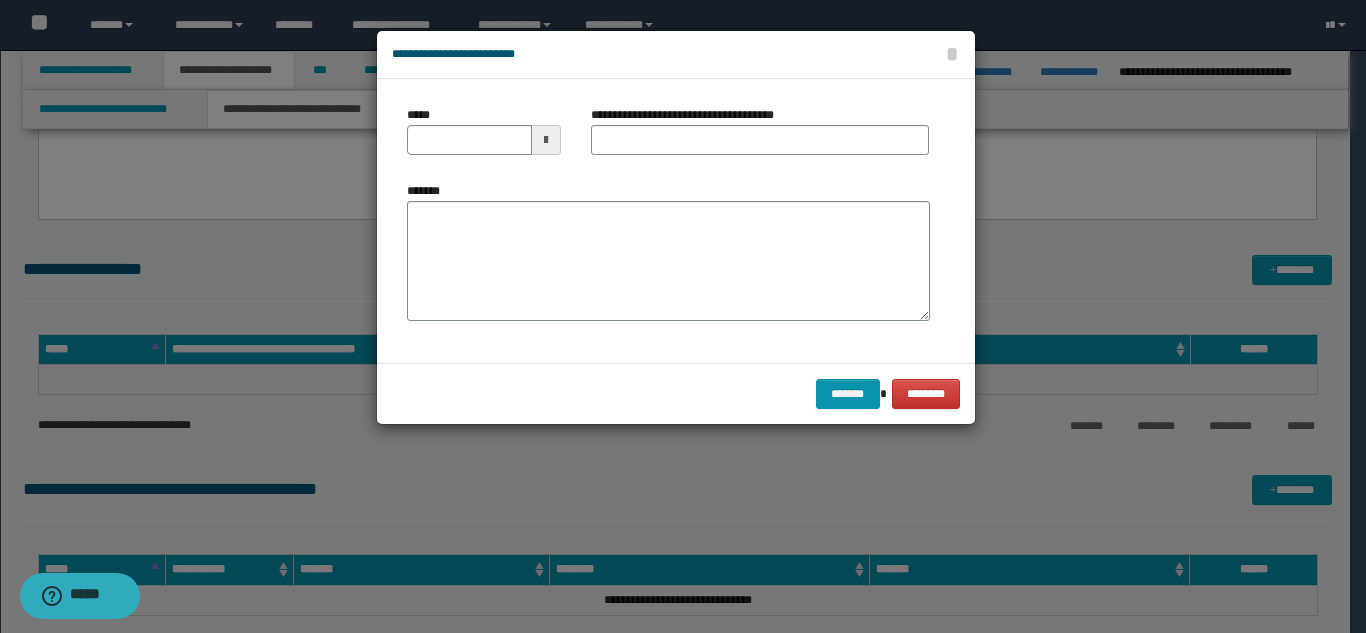 click on "*******" at bounding box center [668, 251] 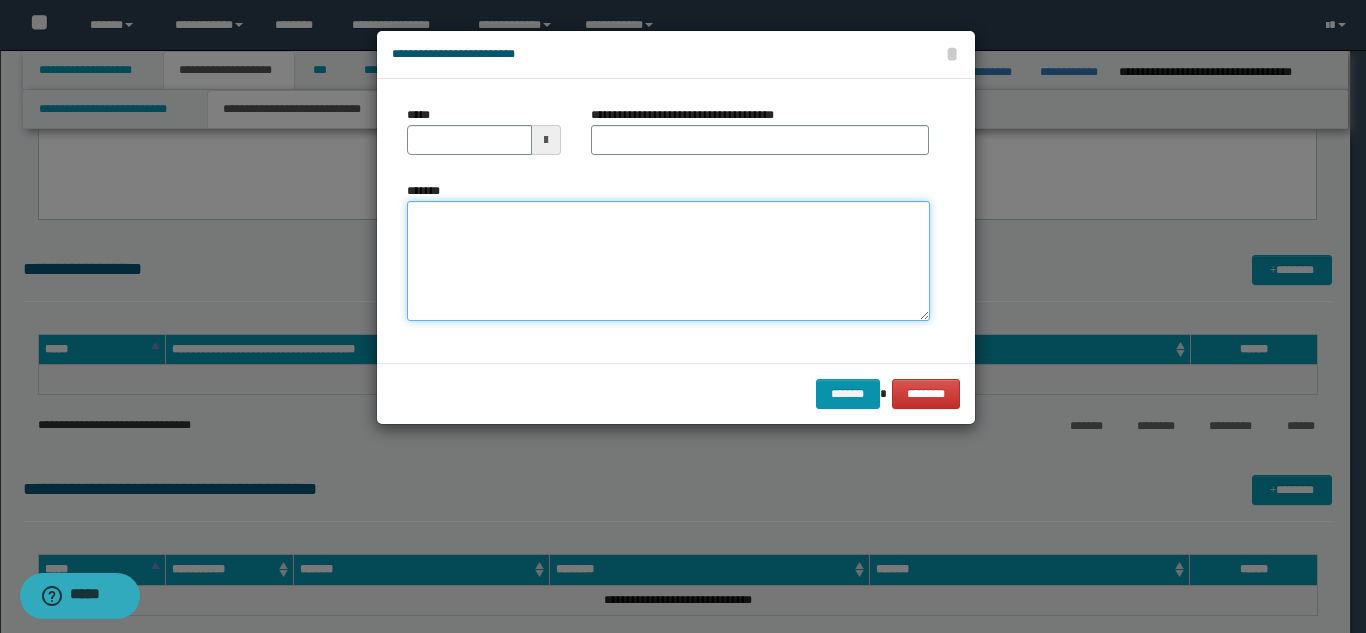 click on "*******" at bounding box center (668, 261) 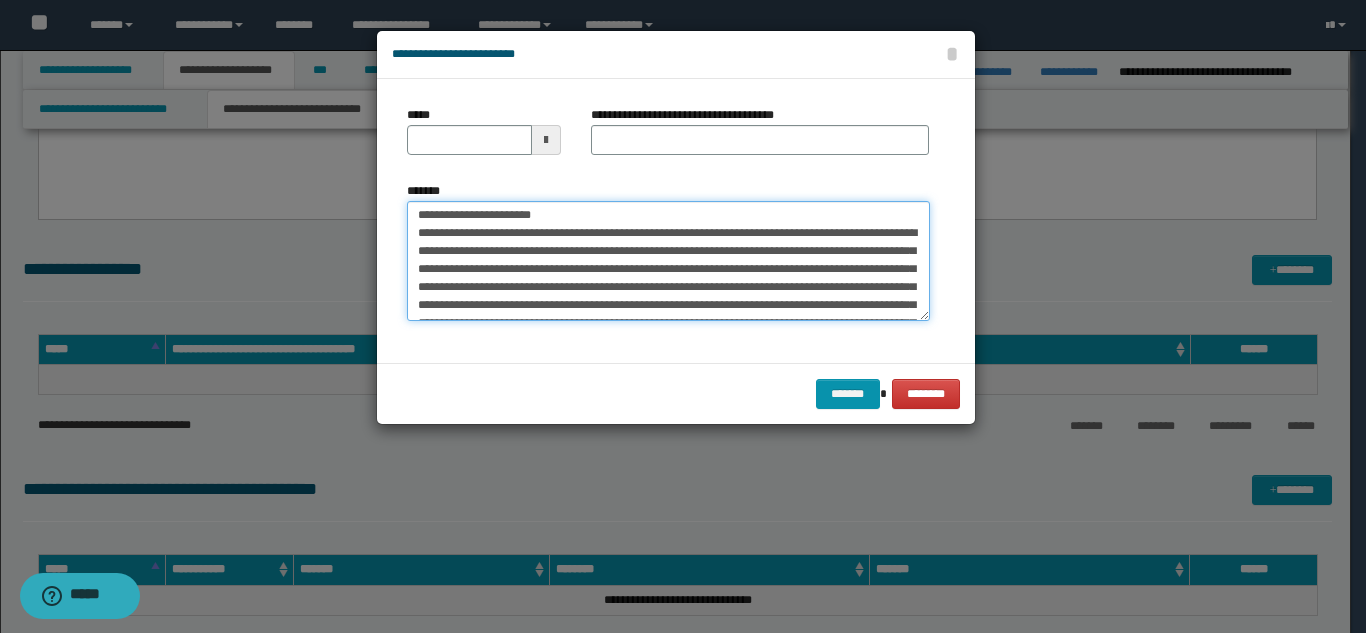 scroll, scrollTop: 0, scrollLeft: 0, axis: both 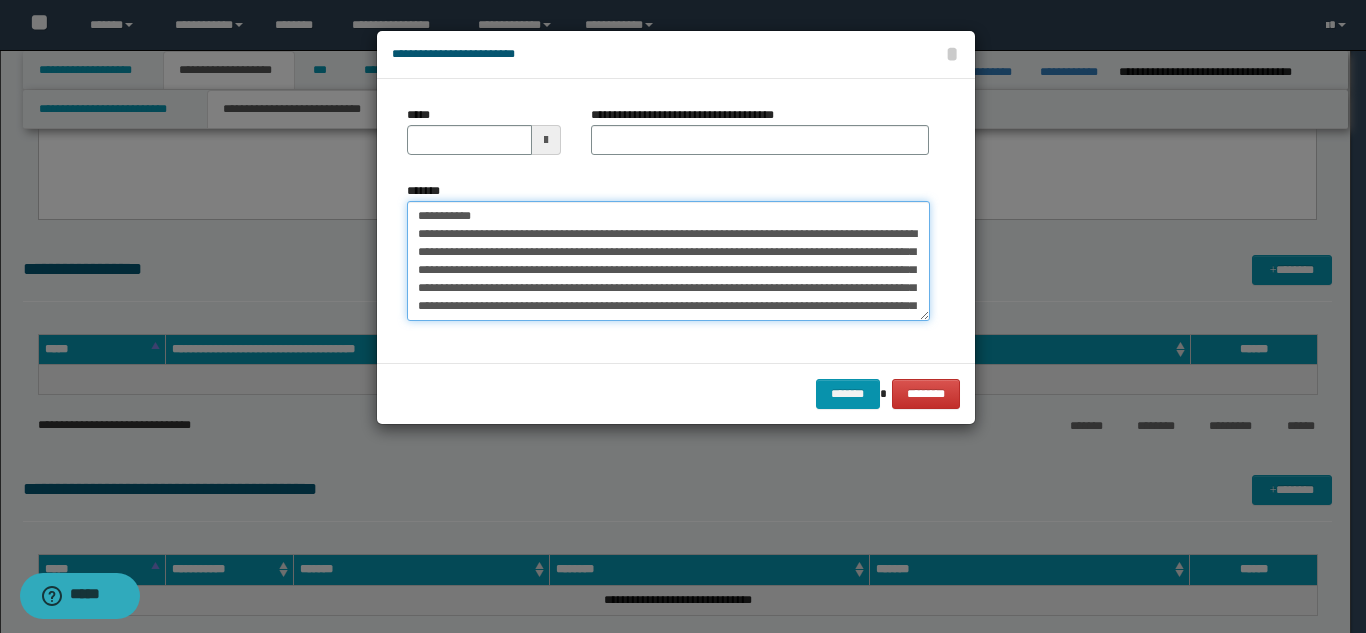 drag, startPoint x: 562, startPoint y: 216, endPoint x: 499, endPoint y: 193, distance: 67.06713 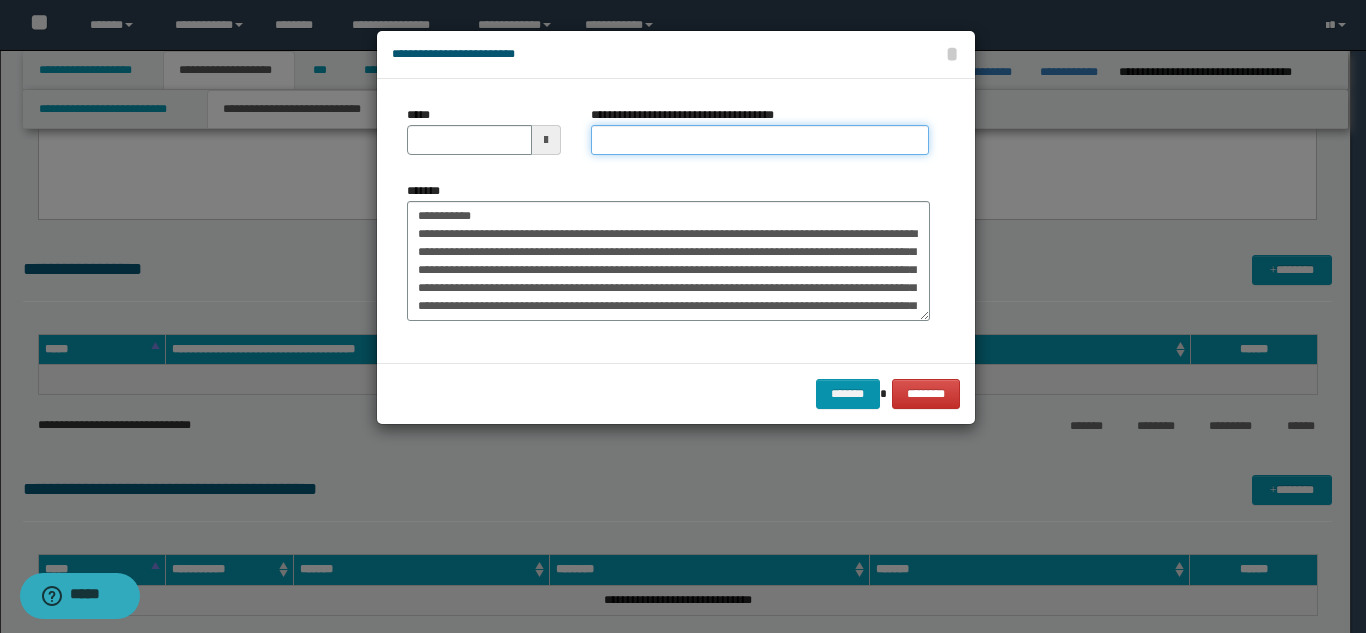 click on "**********" at bounding box center (760, 140) 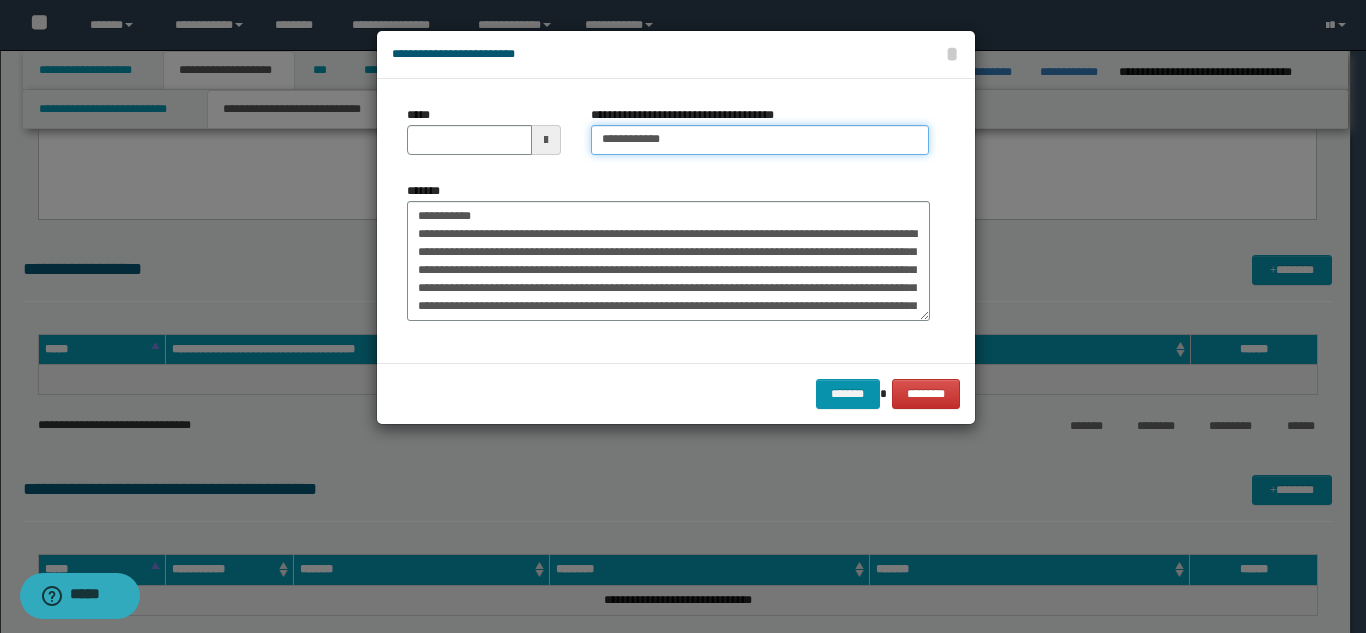 type on "**********" 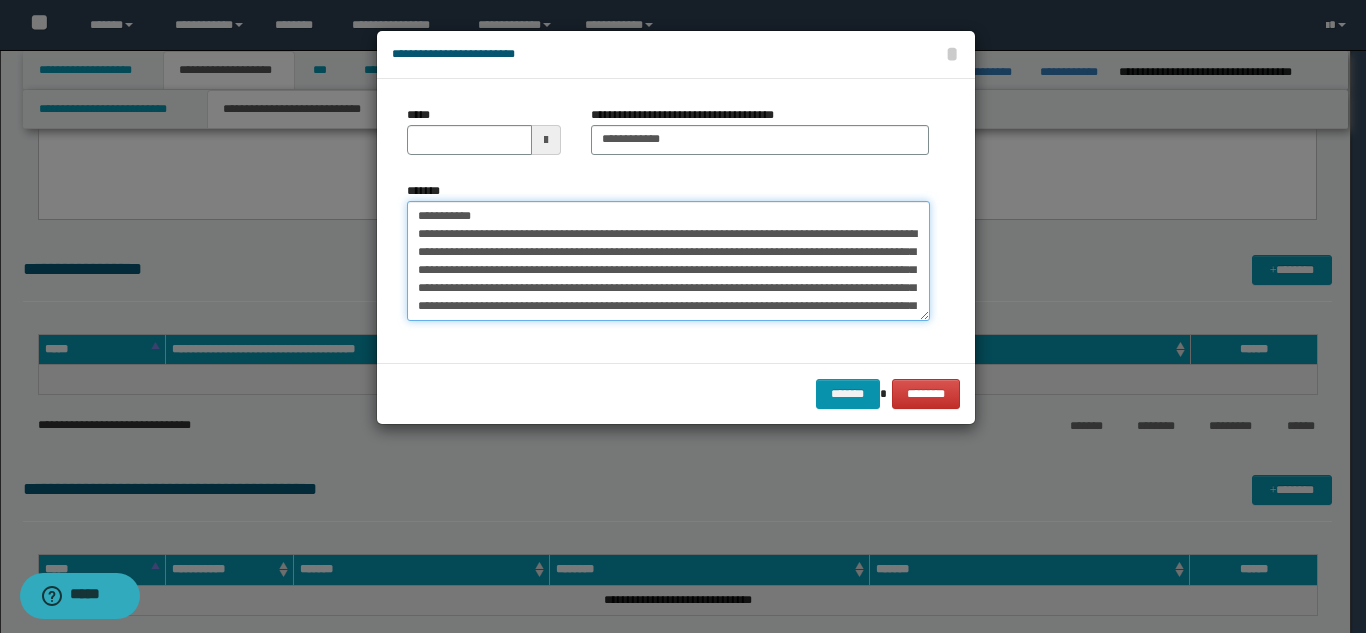 drag, startPoint x: 508, startPoint y: 210, endPoint x: 415, endPoint y: 197, distance: 93.904205 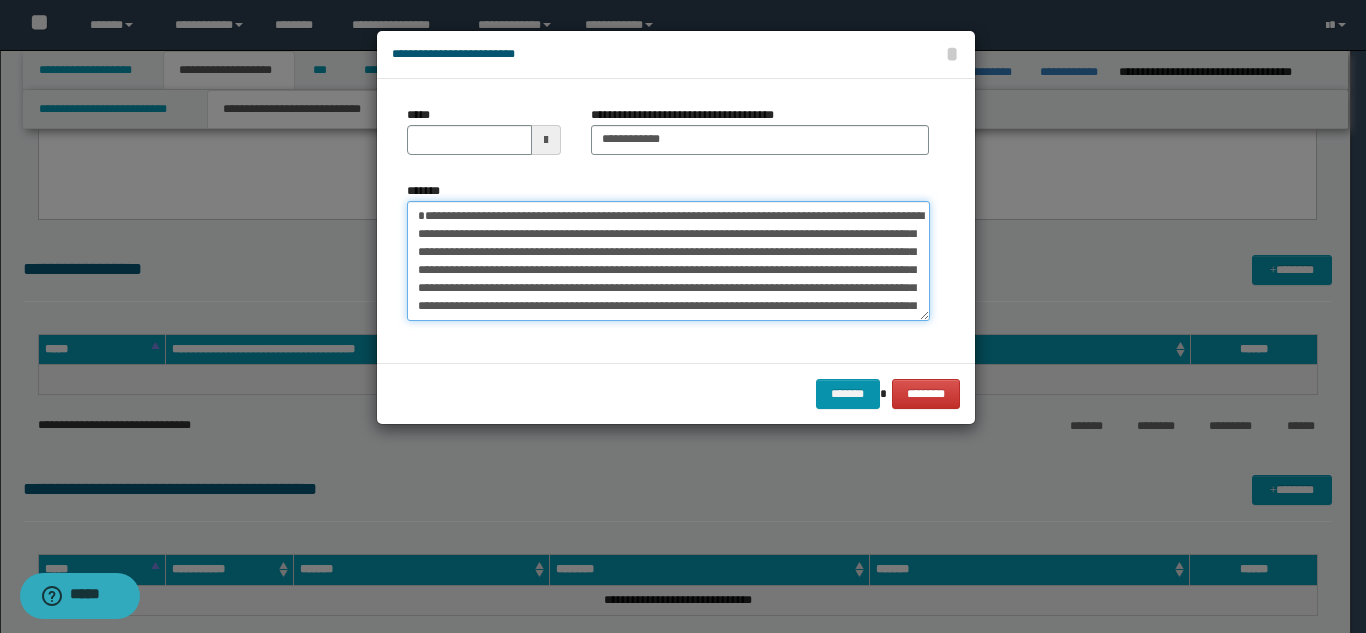 type 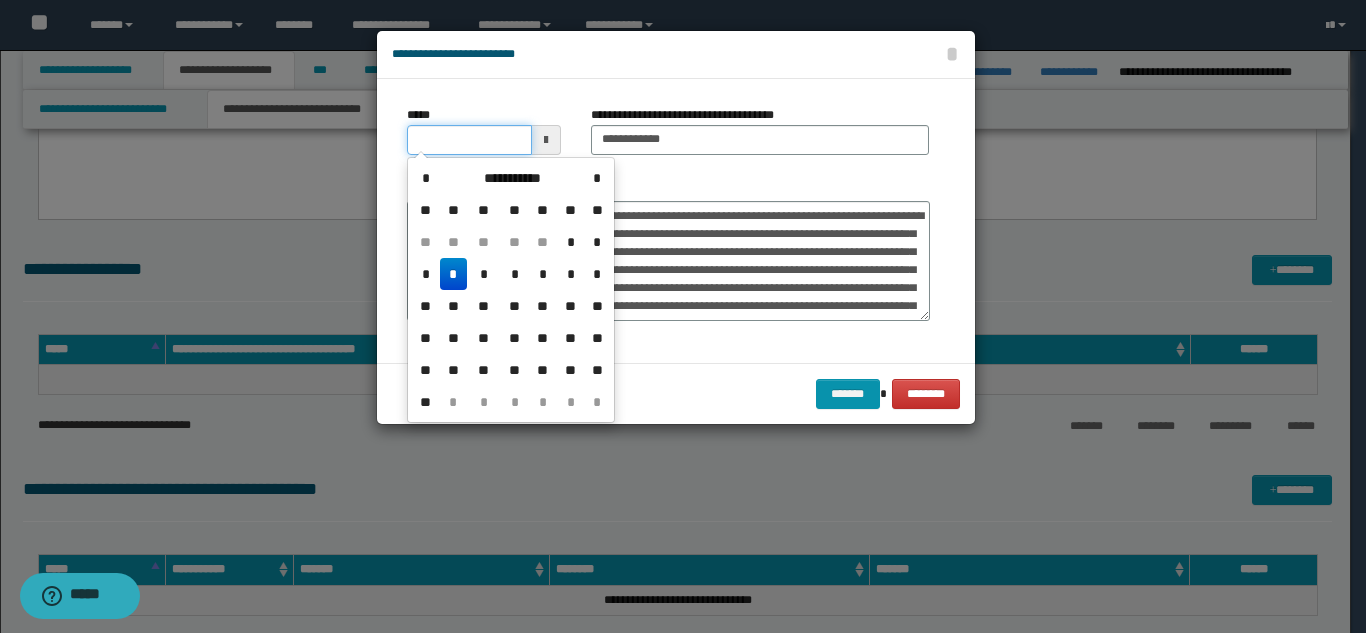click on "*****" at bounding box center (469, 140) 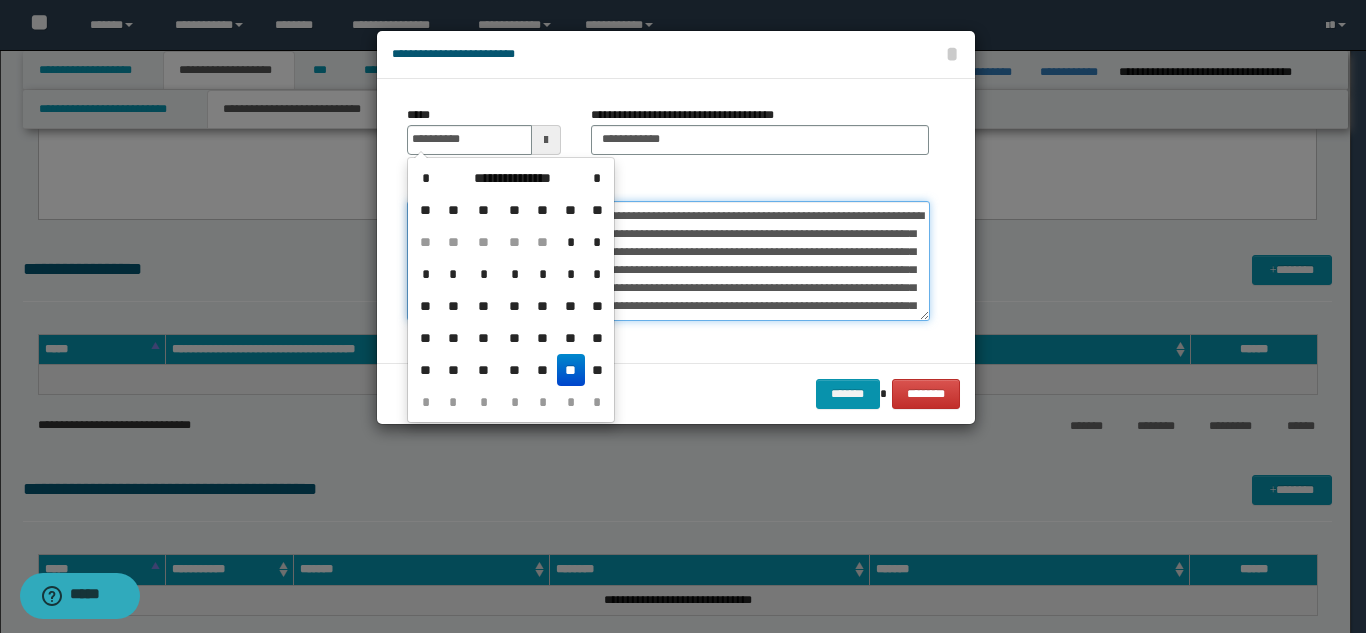 type on "**********" 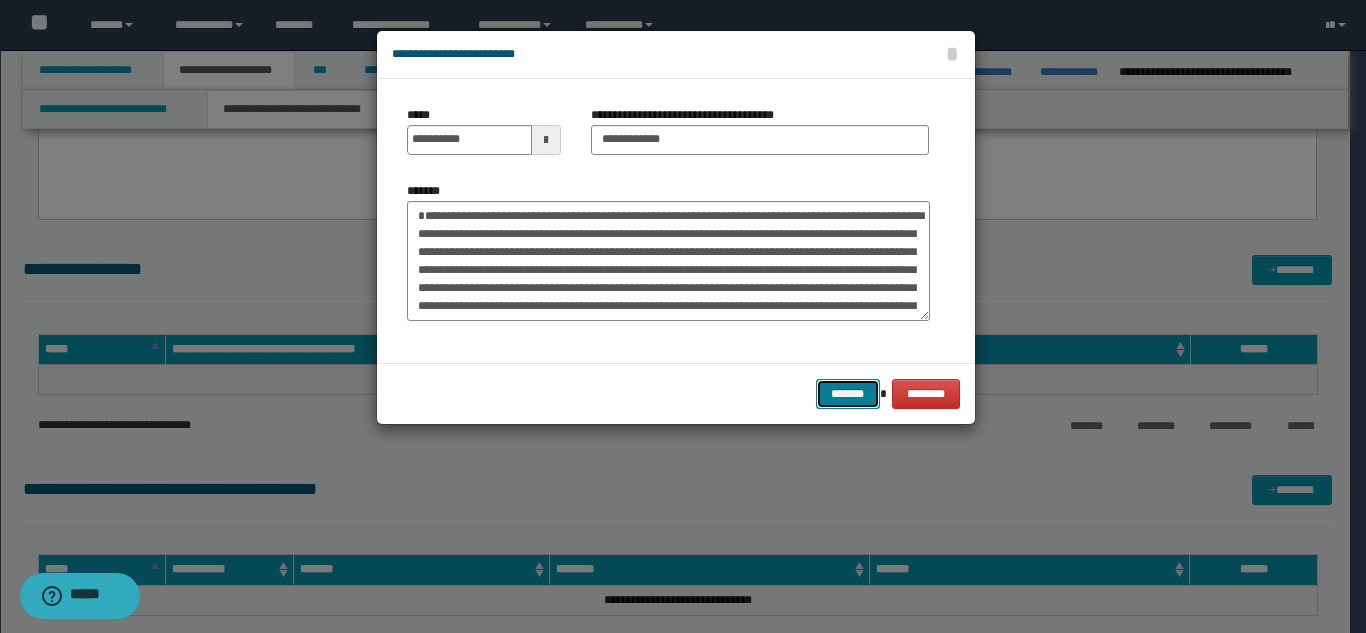 click on "*******" at bounding box center [848, 394] 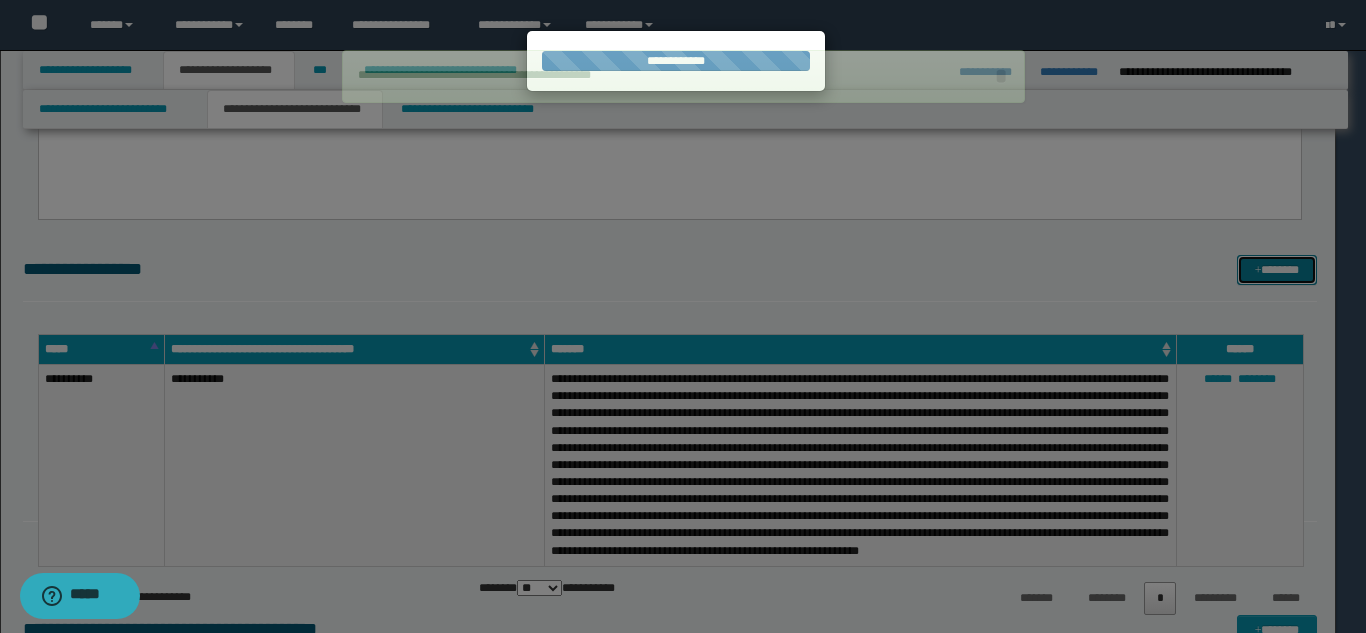 type 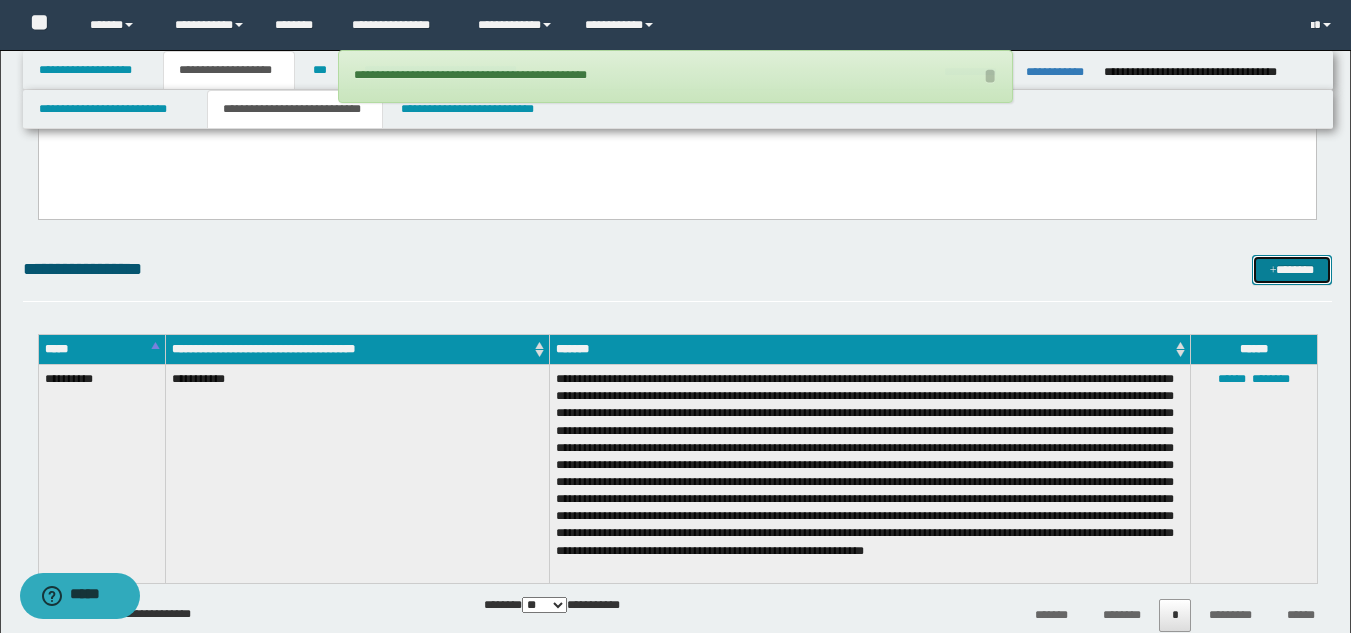 click on "*******" at bounding box center [1292, 270] 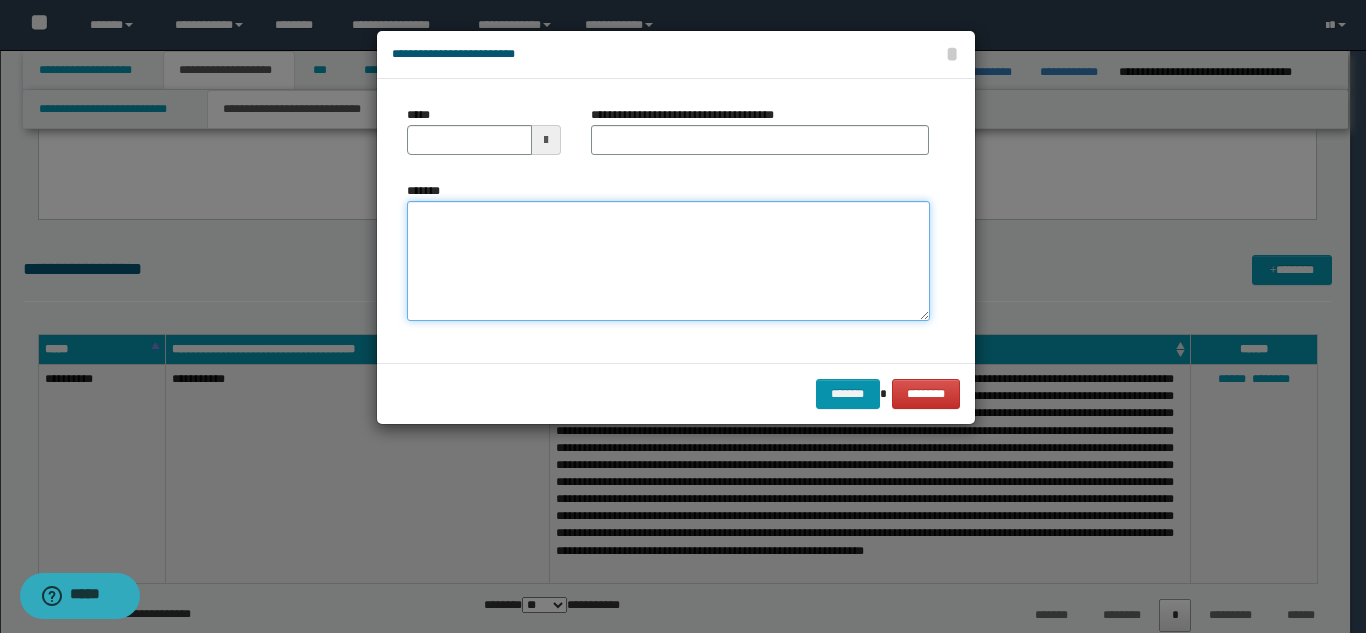 click on "*******" at bounding box center [668, 261] 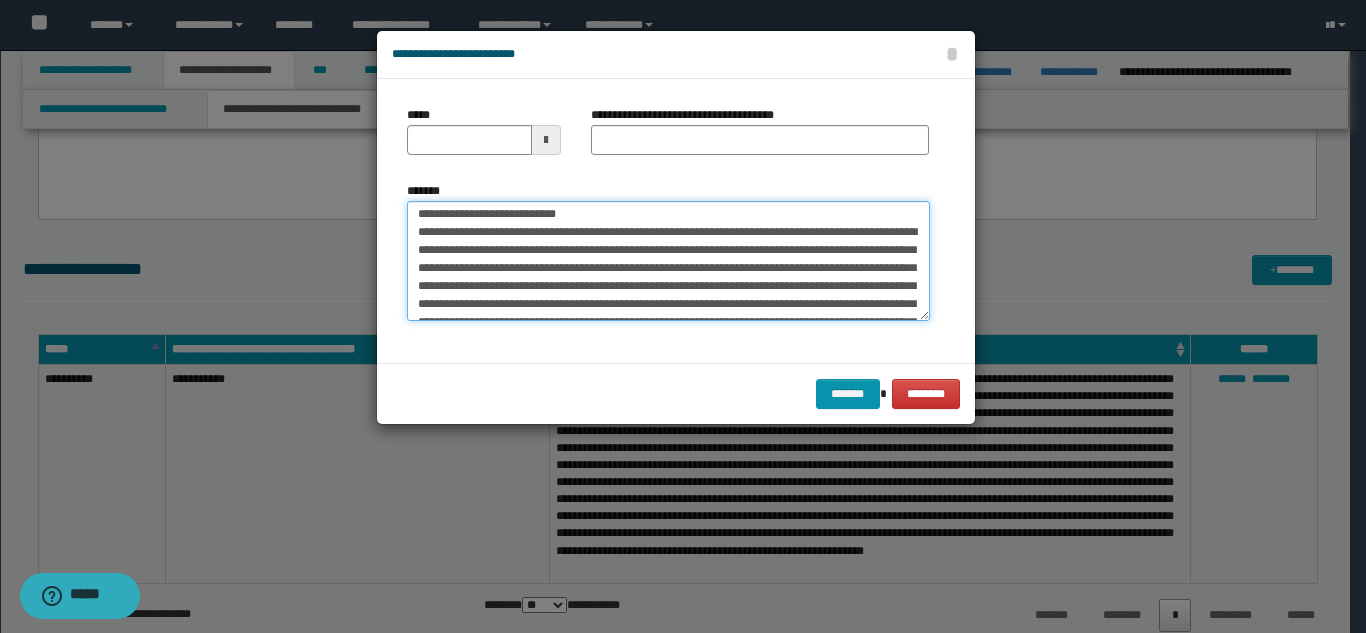 scroll, scrollTop: 0, scrollLeft: 0, axis: both 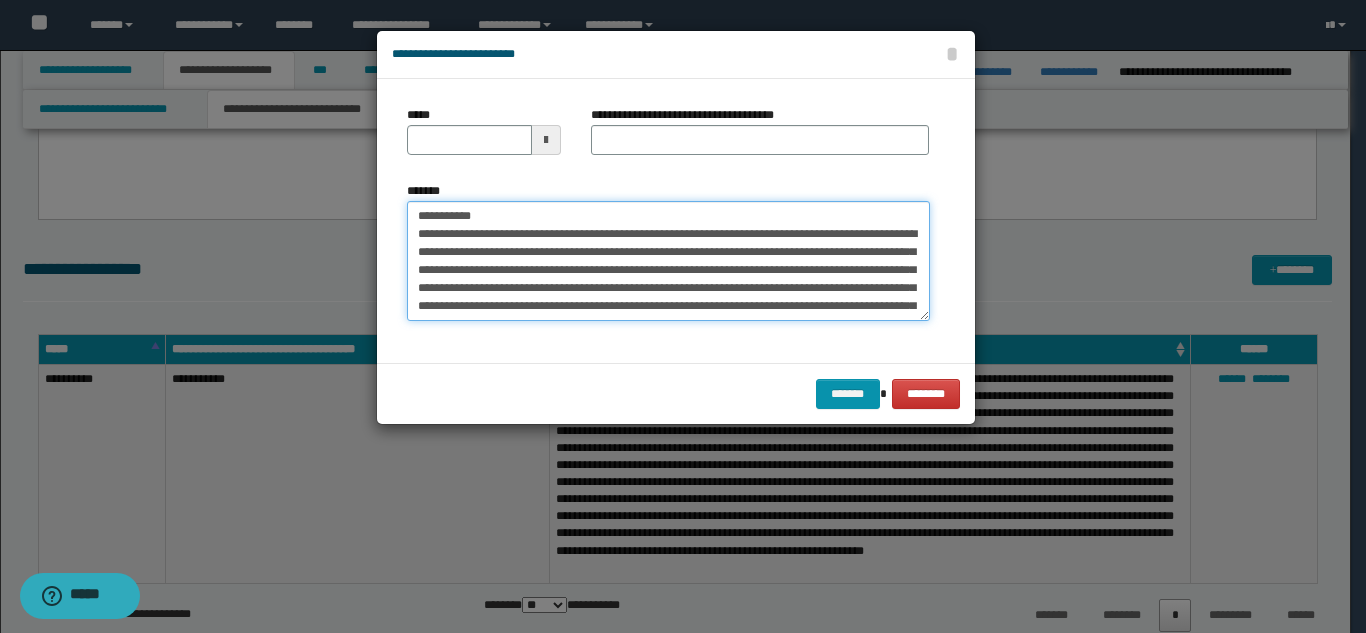 drag, startPoint x: 601, startPoint y: 222, endPoint x: 562, endPoint y: 171, distance: 64.202805 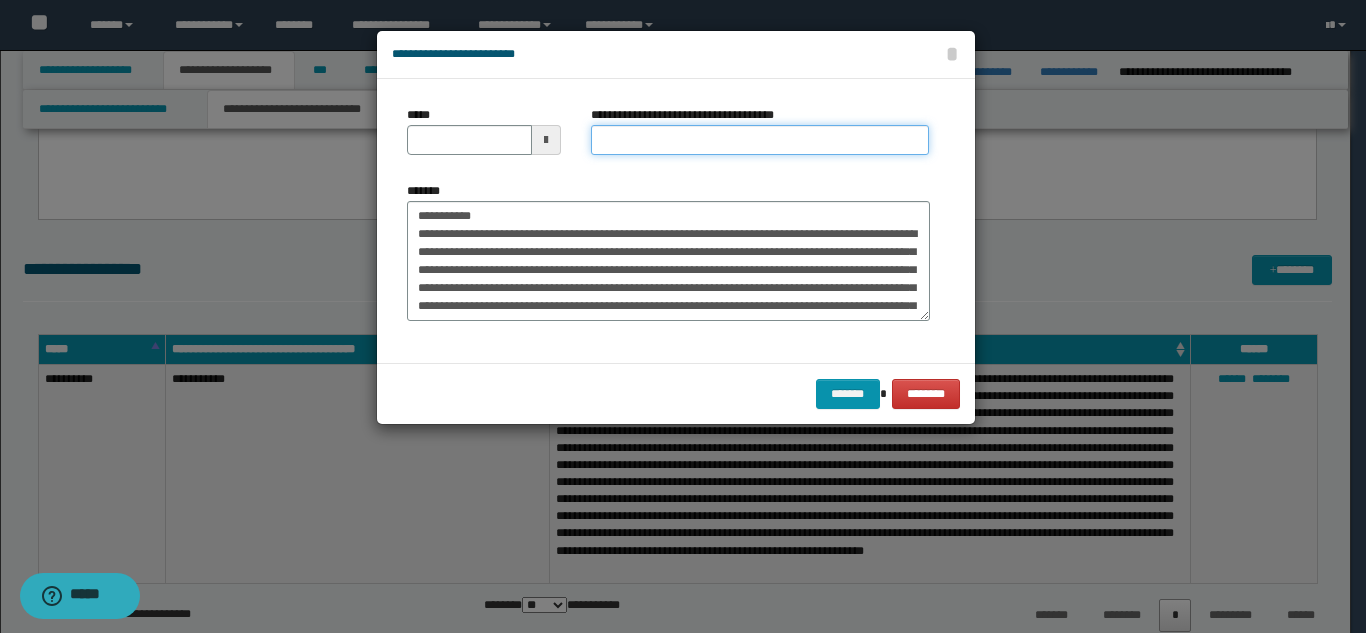 click on "**********" at bounding box center (760, 140) 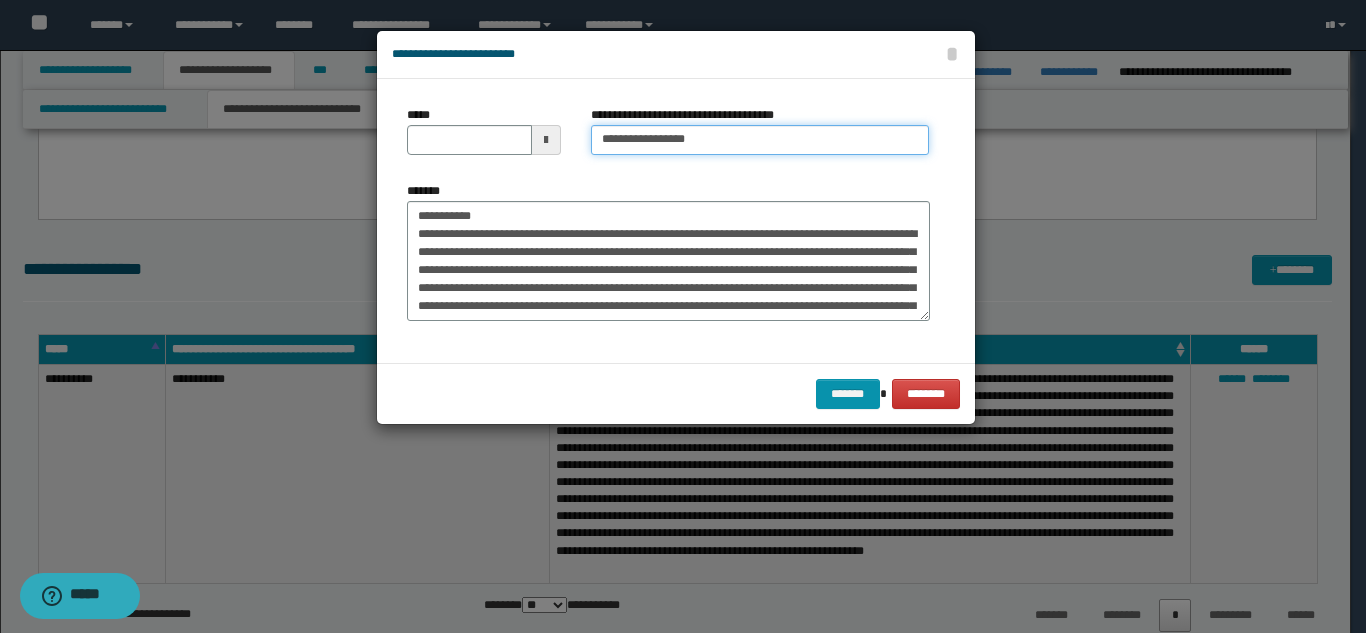 type on "**********" 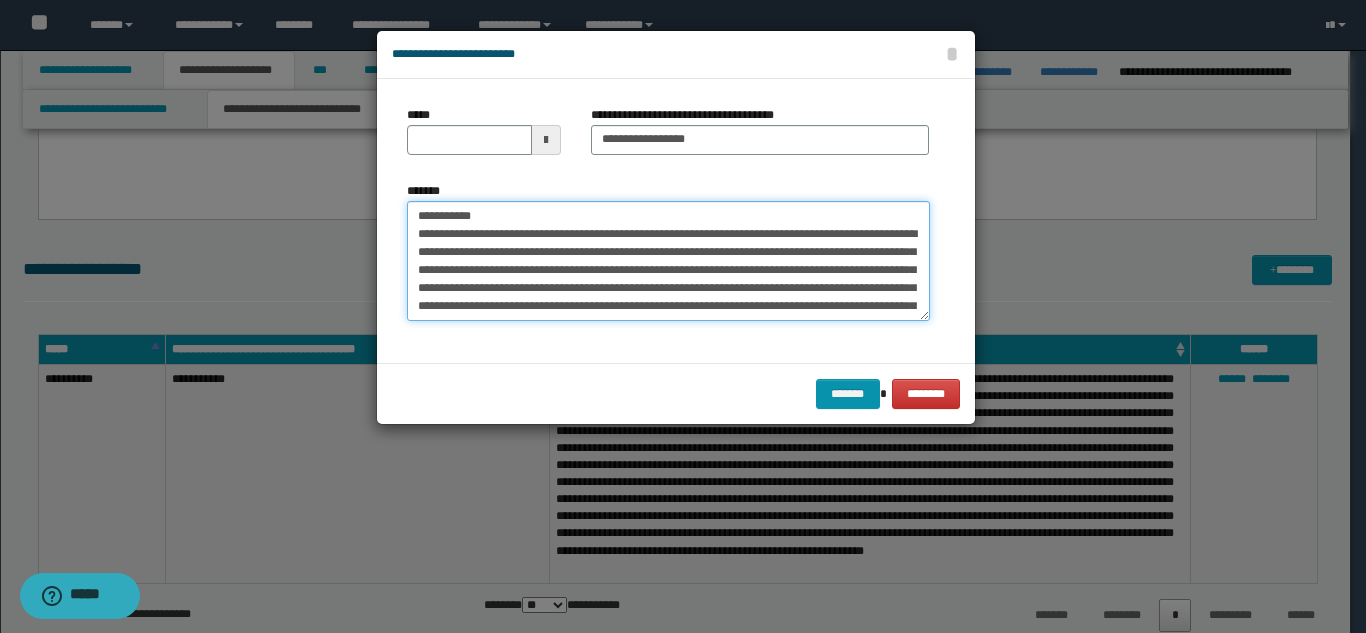 drag, startPoint x: 488, startPoint y: 215, endPoint x: 405, endPoint y: 194, distance: 85.61542 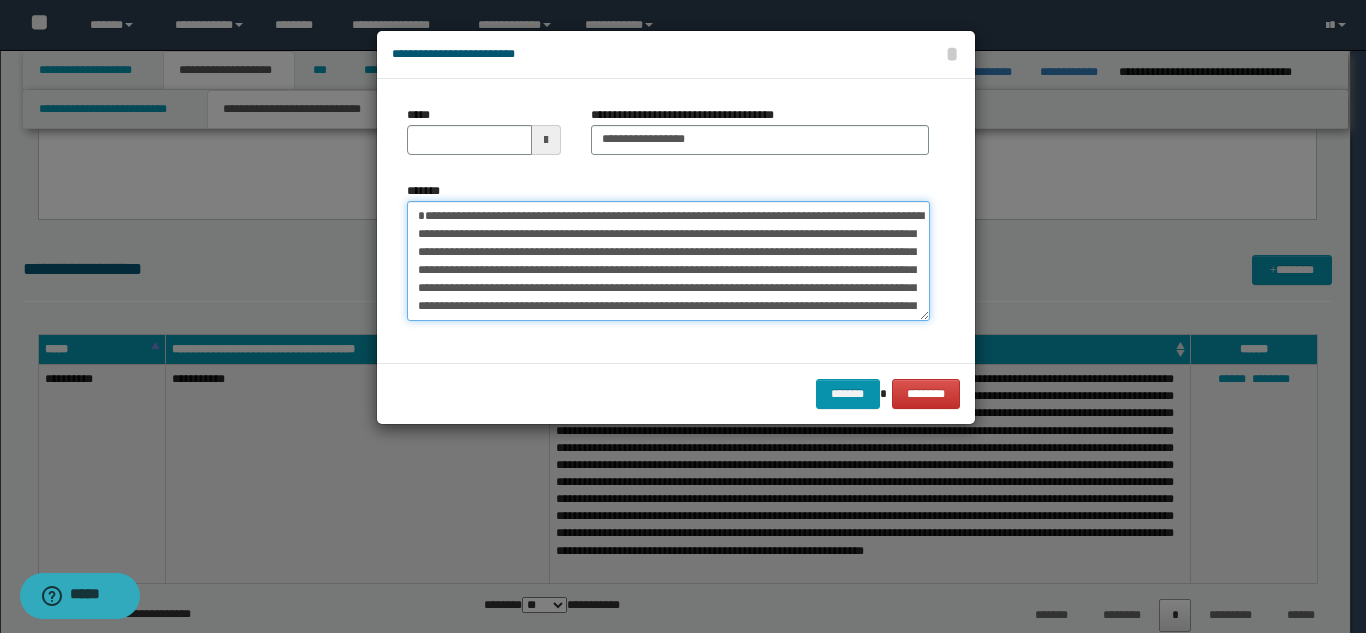 type 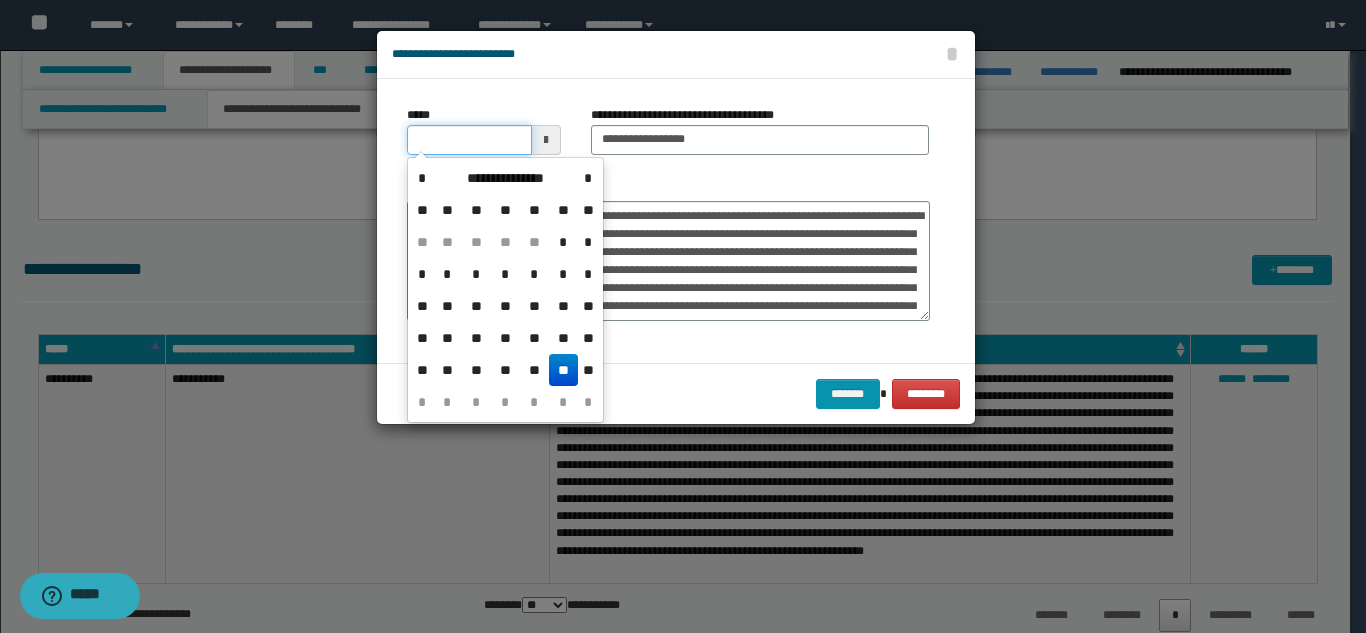 click on "*****" at bounding box center (469, 140) 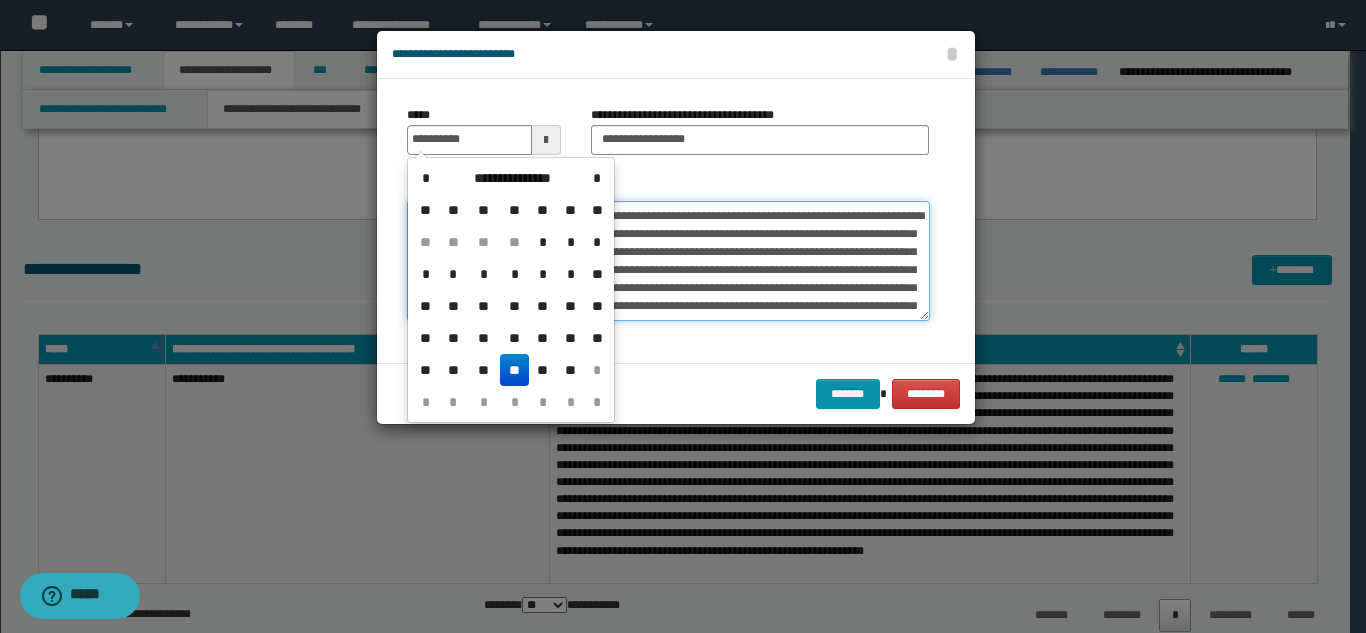 type on "**********" 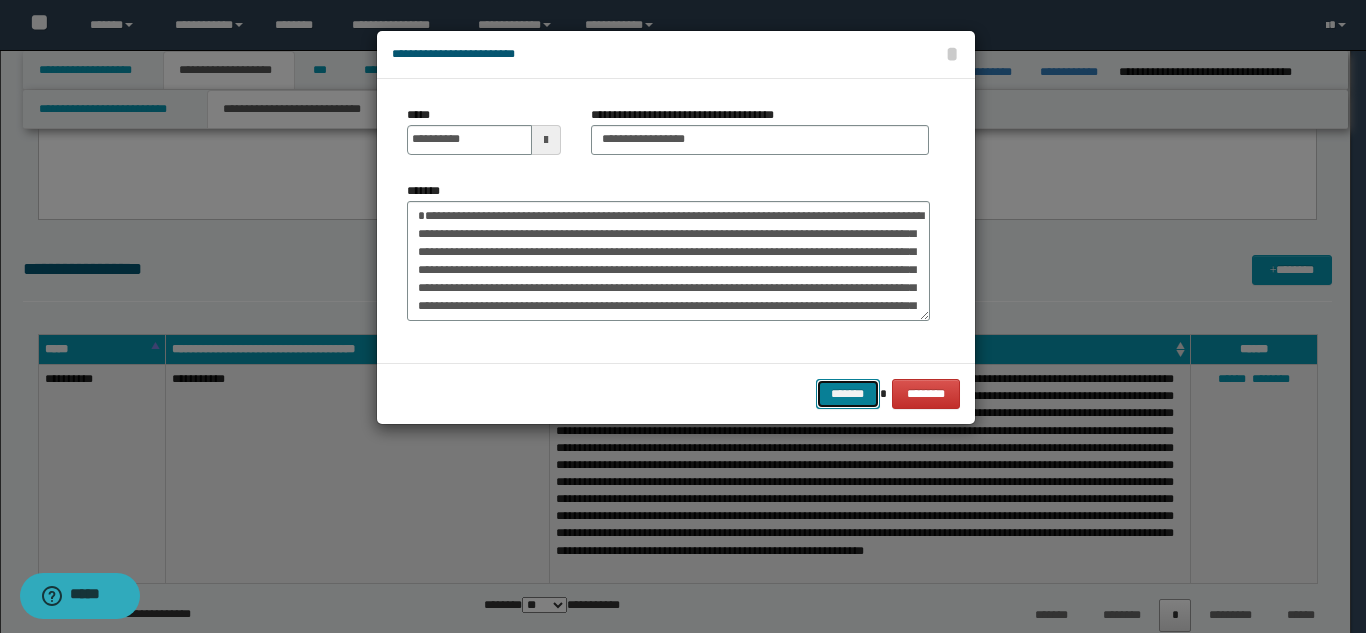click on "*******" at bounding box center [848, 394] 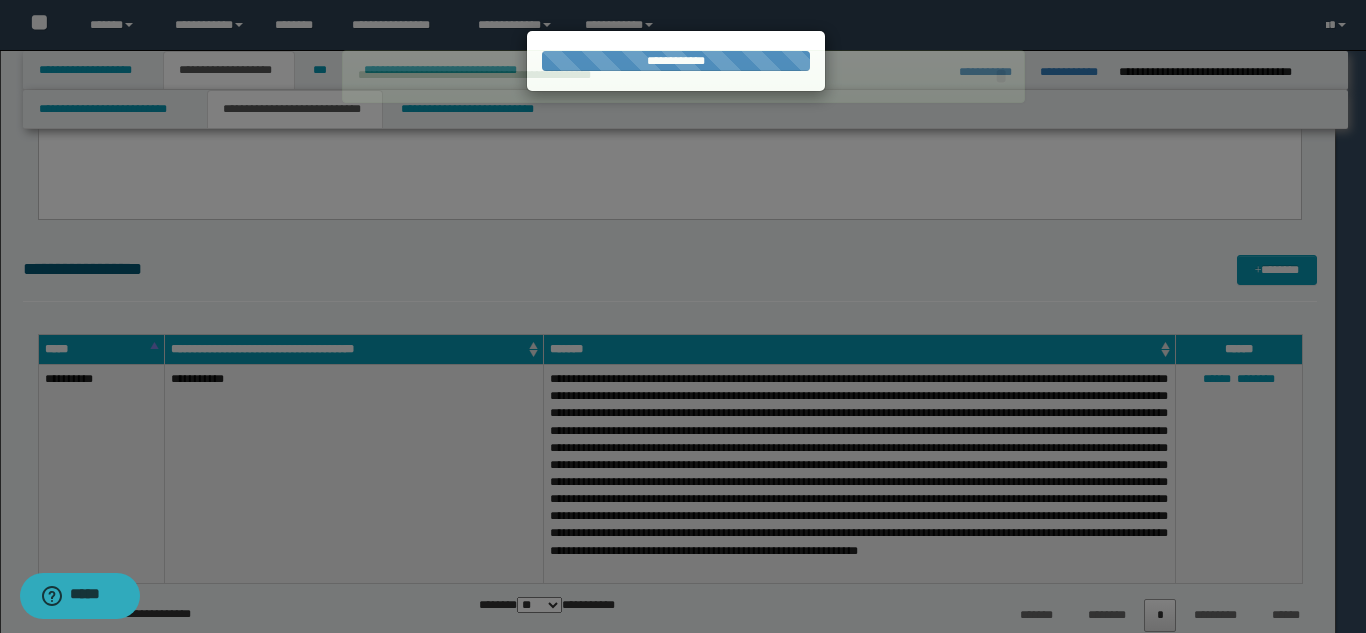 type 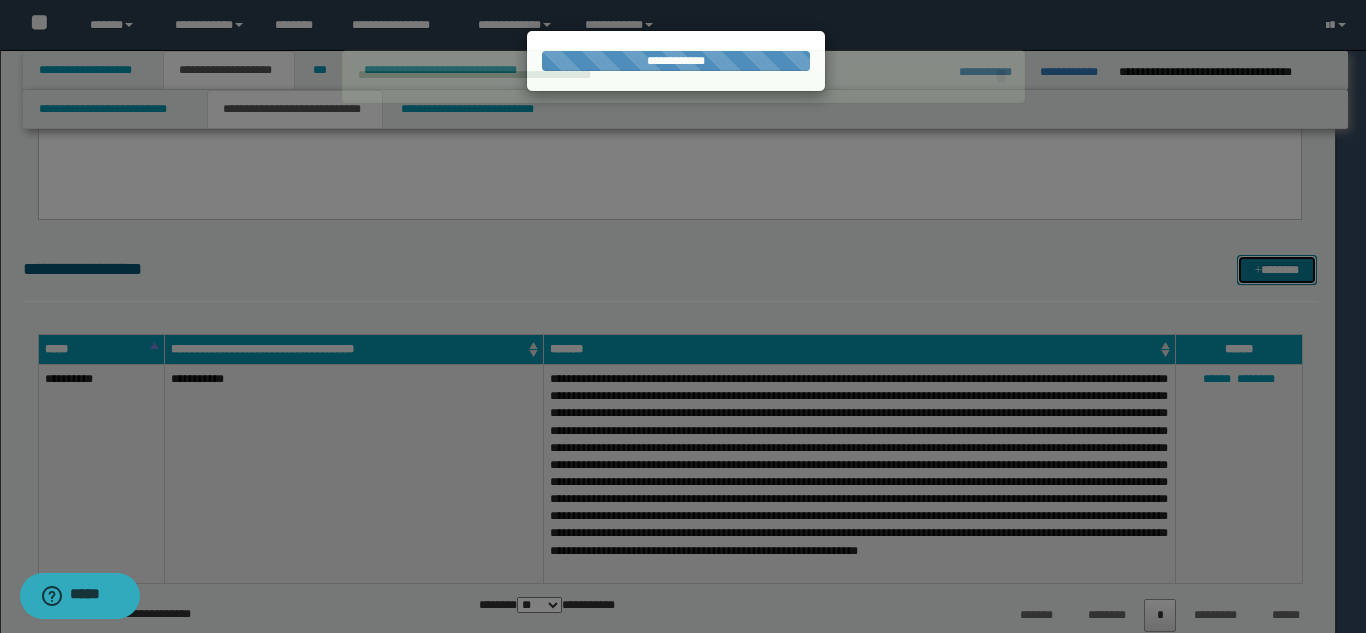 type 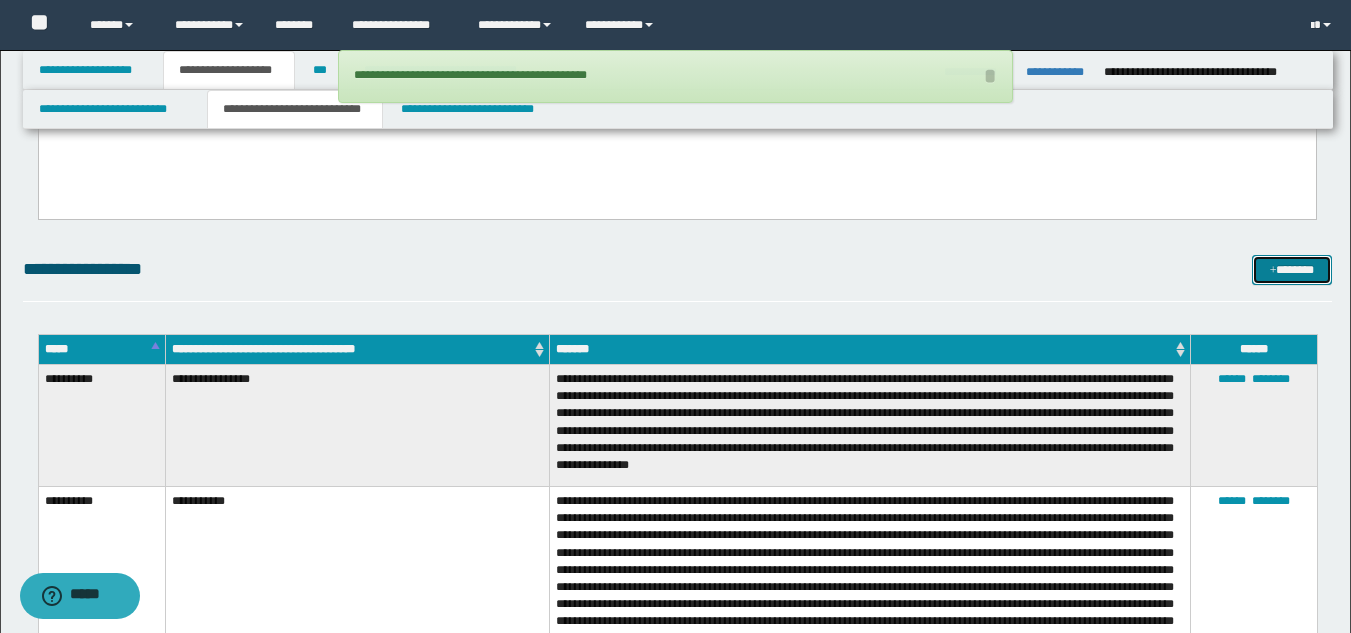 click on "*******" at bounding box center [1292, 270] 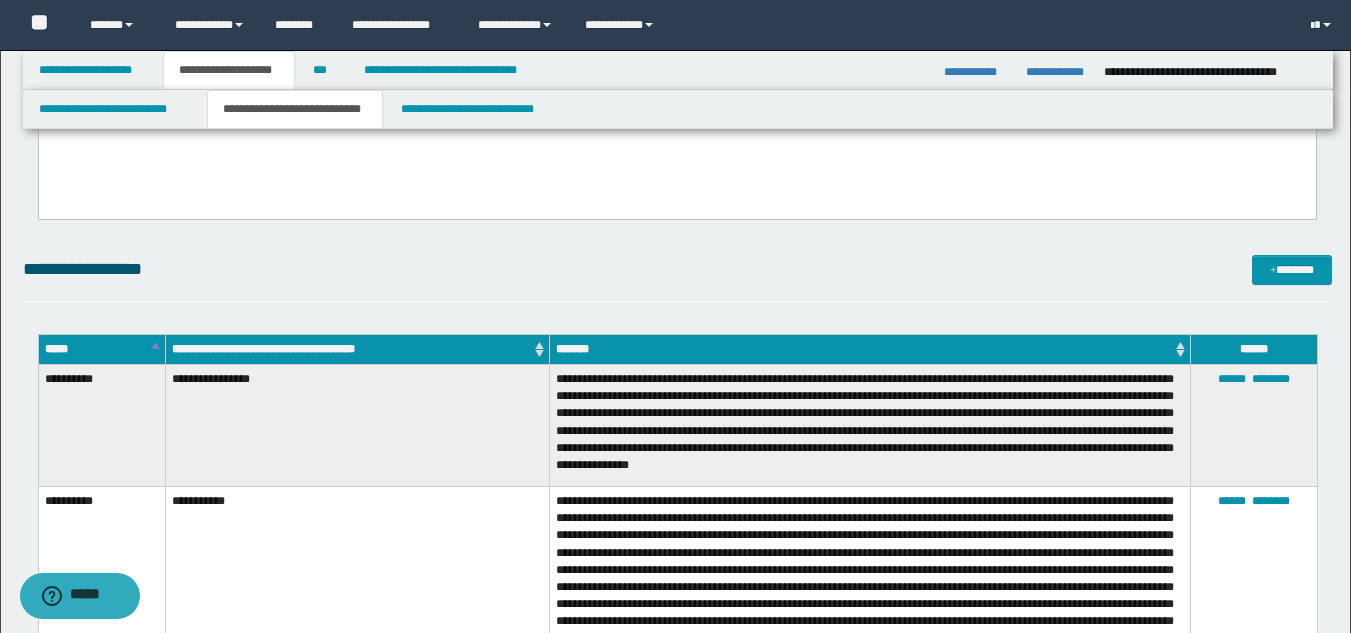 click on "**********" at bounding box center (677, -2778) 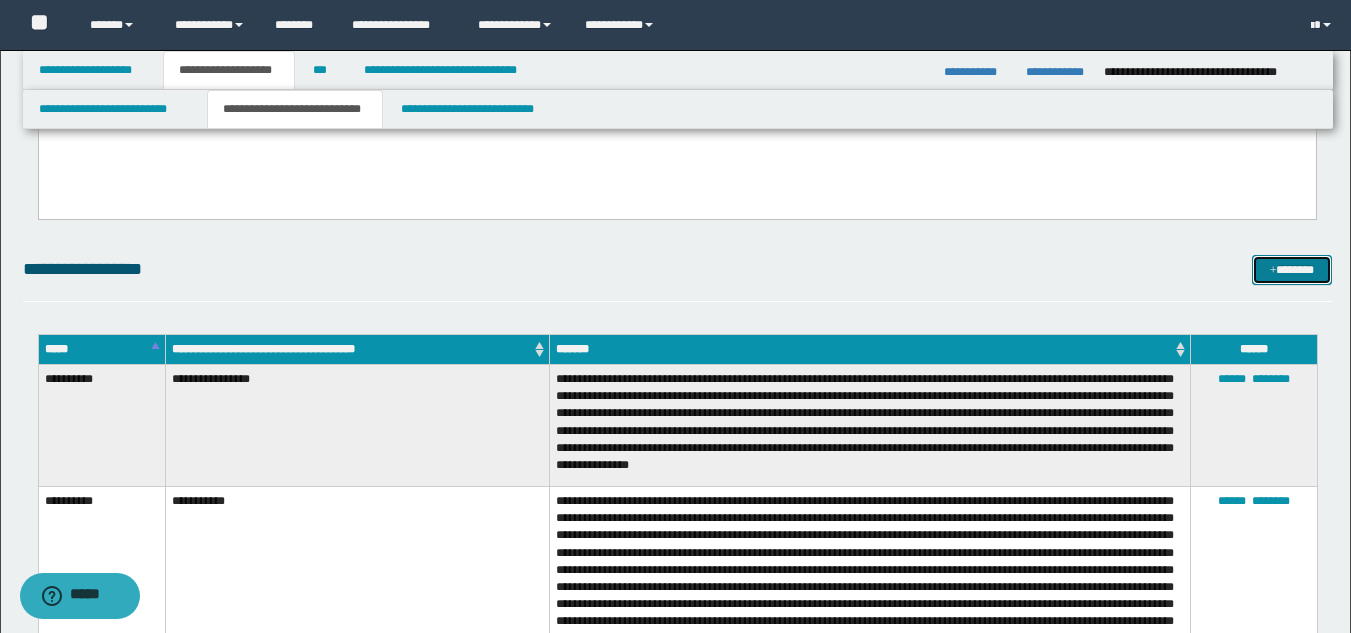 click at bounding box center [1273, 271] 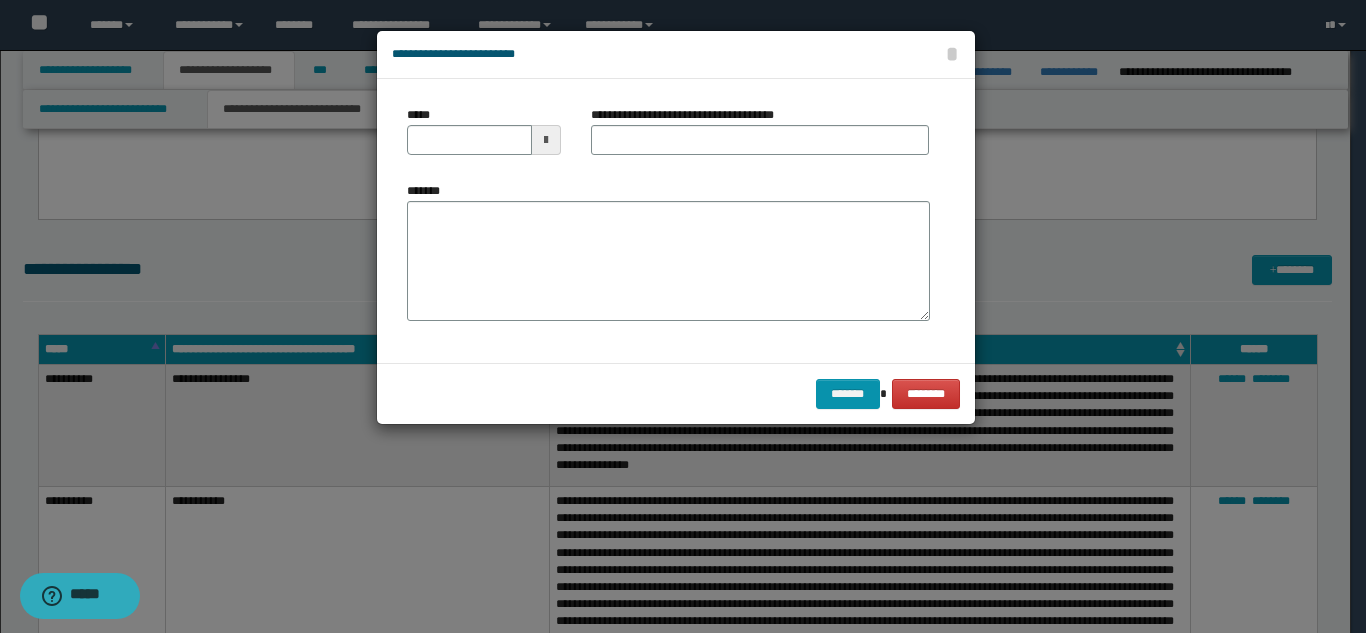 drag, startPoint x: 390, startPoint y: 241, endPoint x: 518, endPoint y: 249, distance: 128.24976 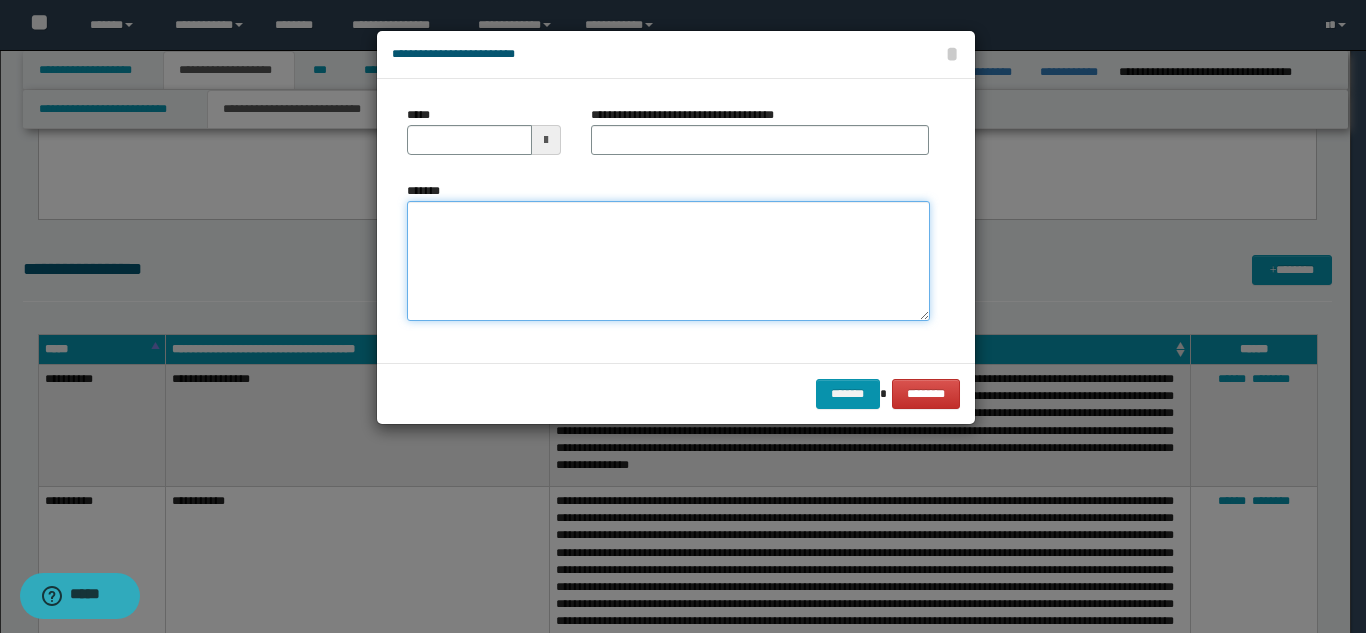 click on "*******" at bounding box center (668, 261) 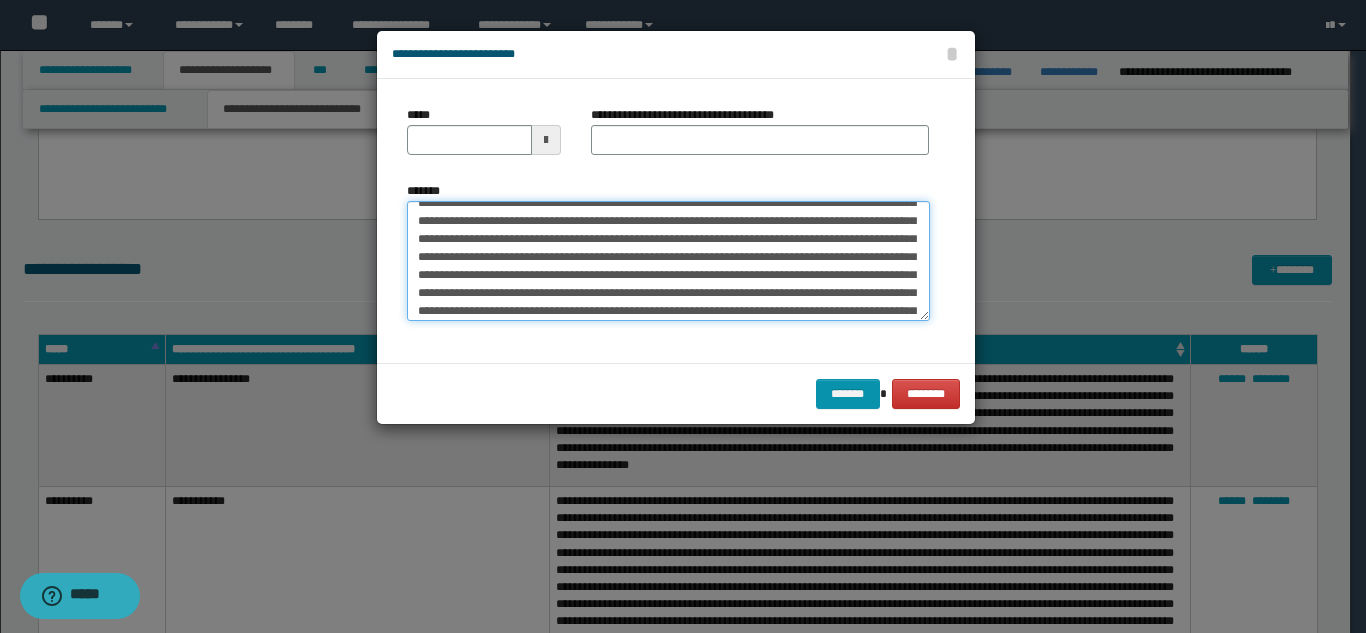scroll, scrollTop: 0, scrollLeft: 0, axis: both 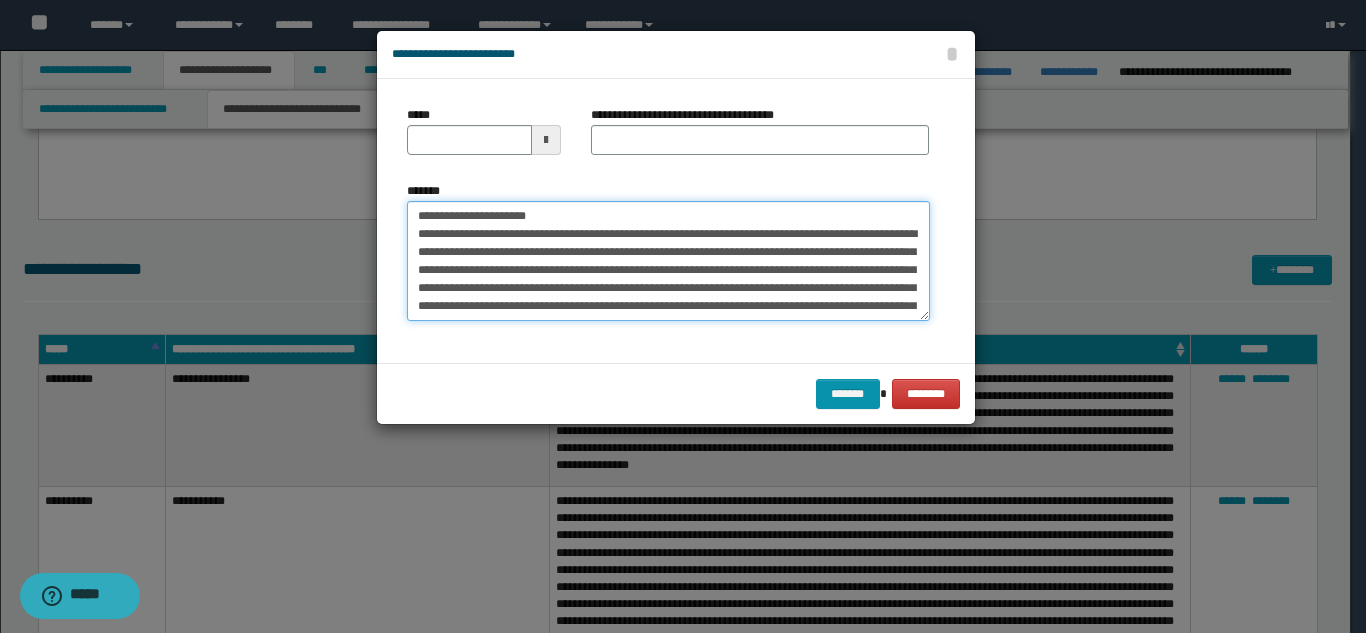 drag, startPoint x: 559, startPoint y: 216, endPoint x: 486, endPoint y: 215, distance: 73.00685 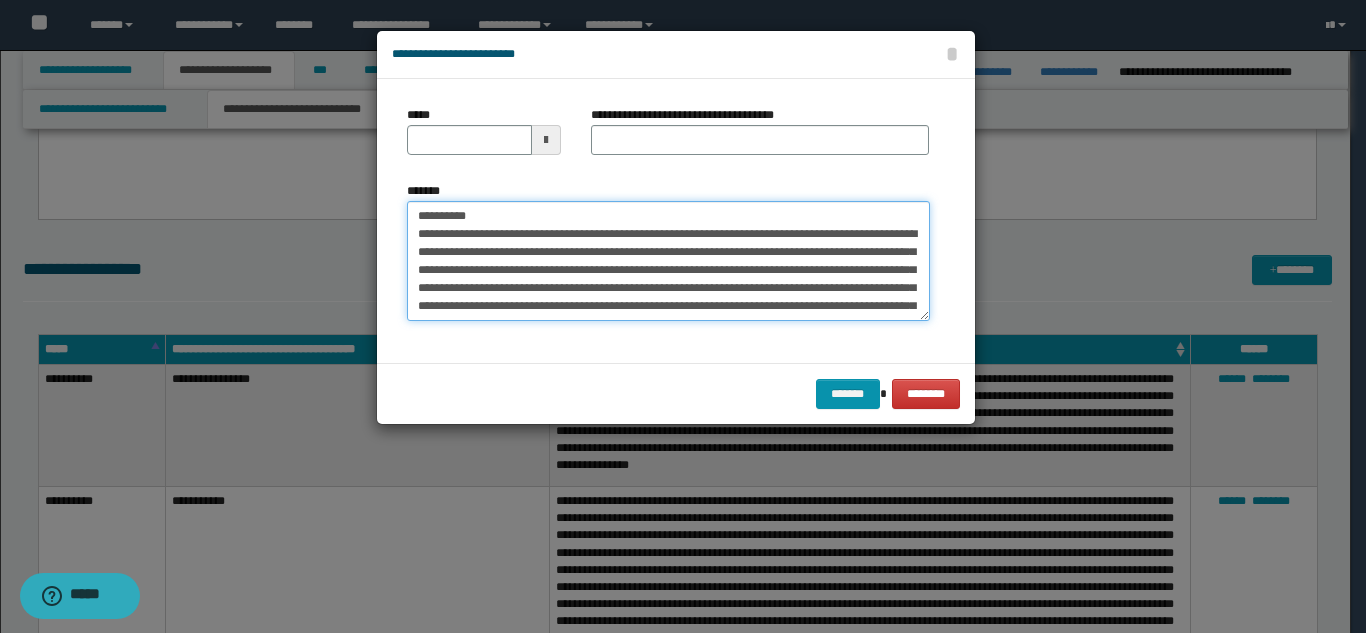 type on "**********" 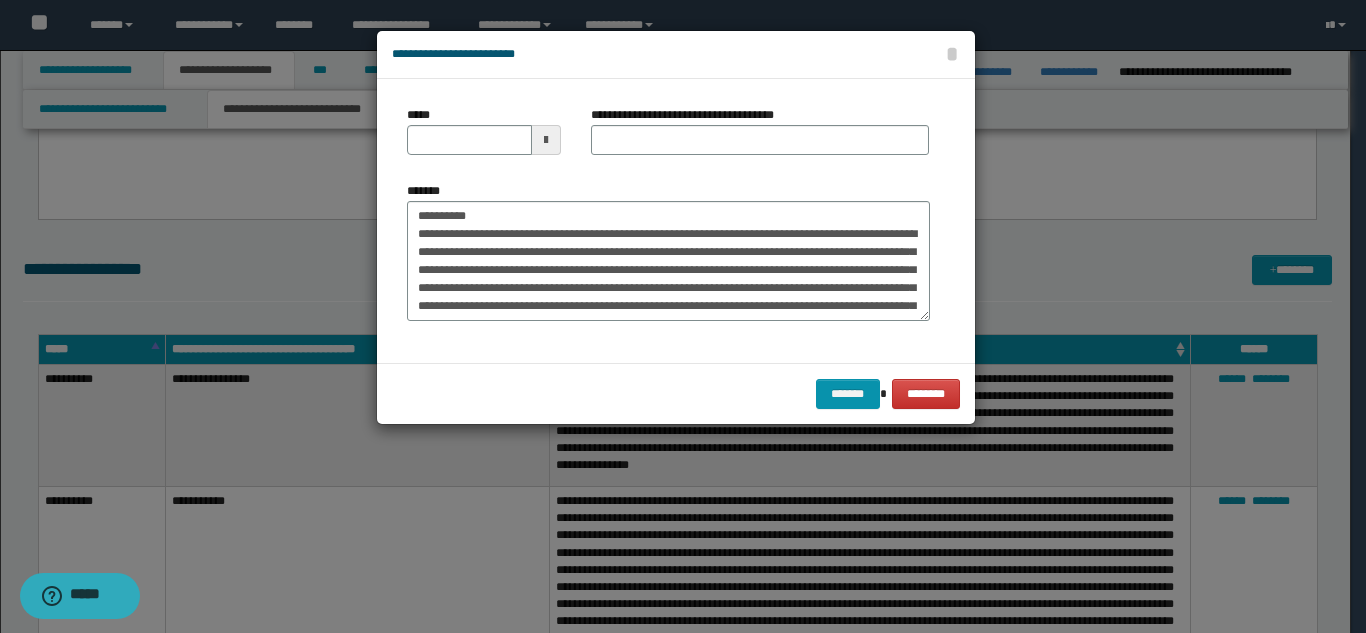 click on "**********" at bounding box center [760, 138] 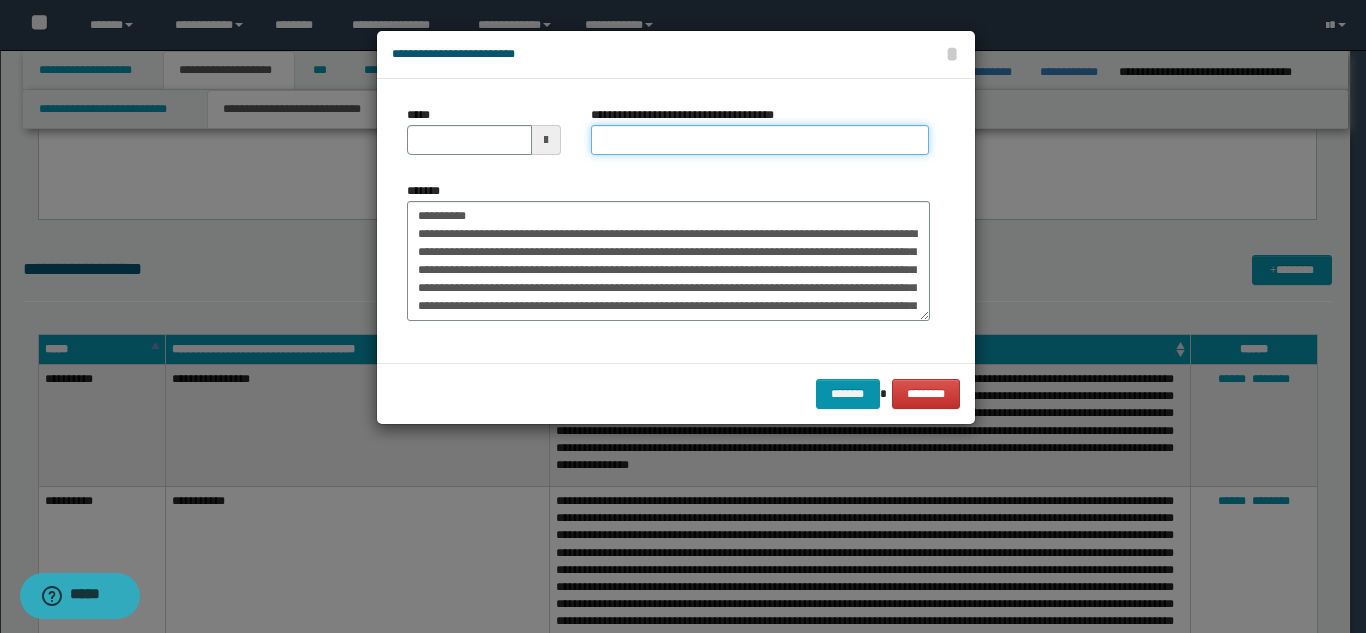 click on "**********" at bounding box center [760, 140] 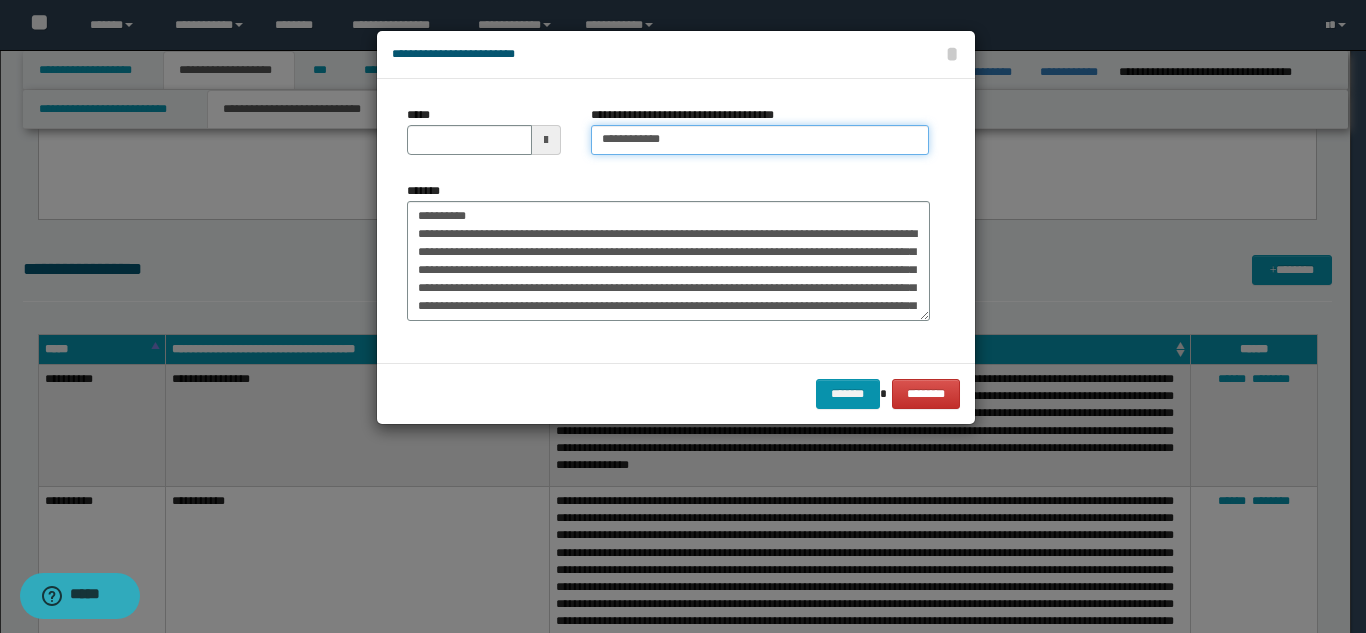 type on "**********" 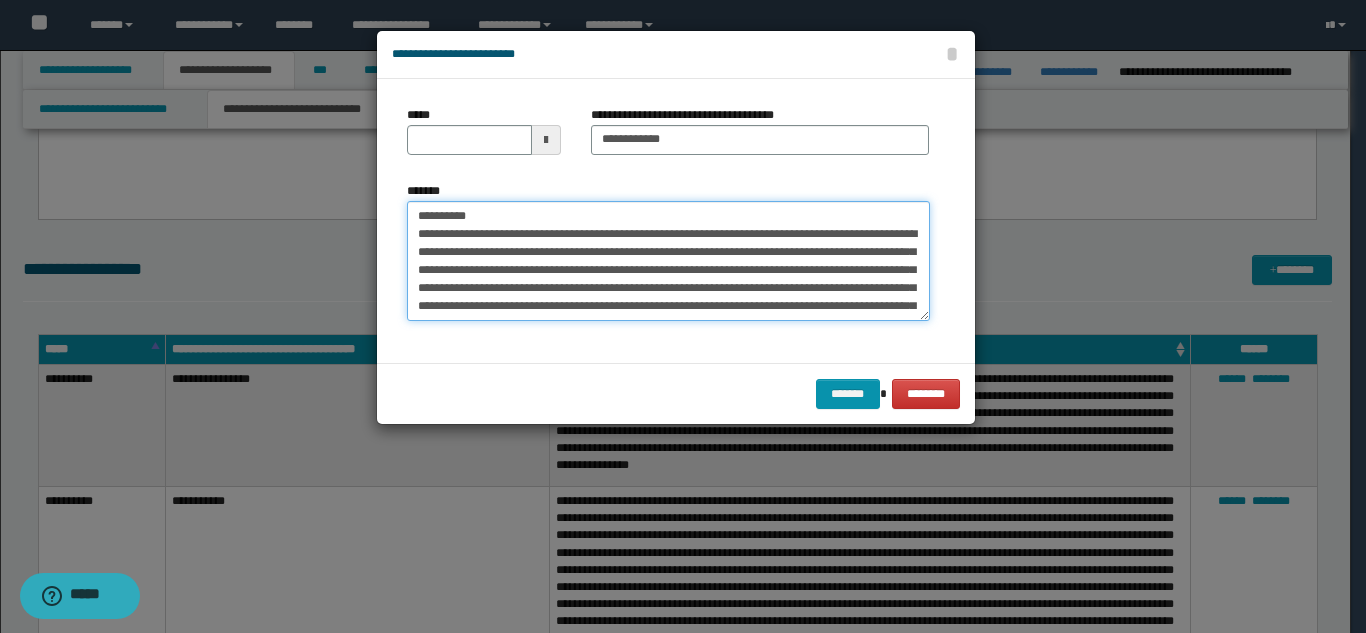 drag, startPoint x: 491, startPoint y: 207, endPoint x: 442, endPoint y: 160, distance: 67.89698 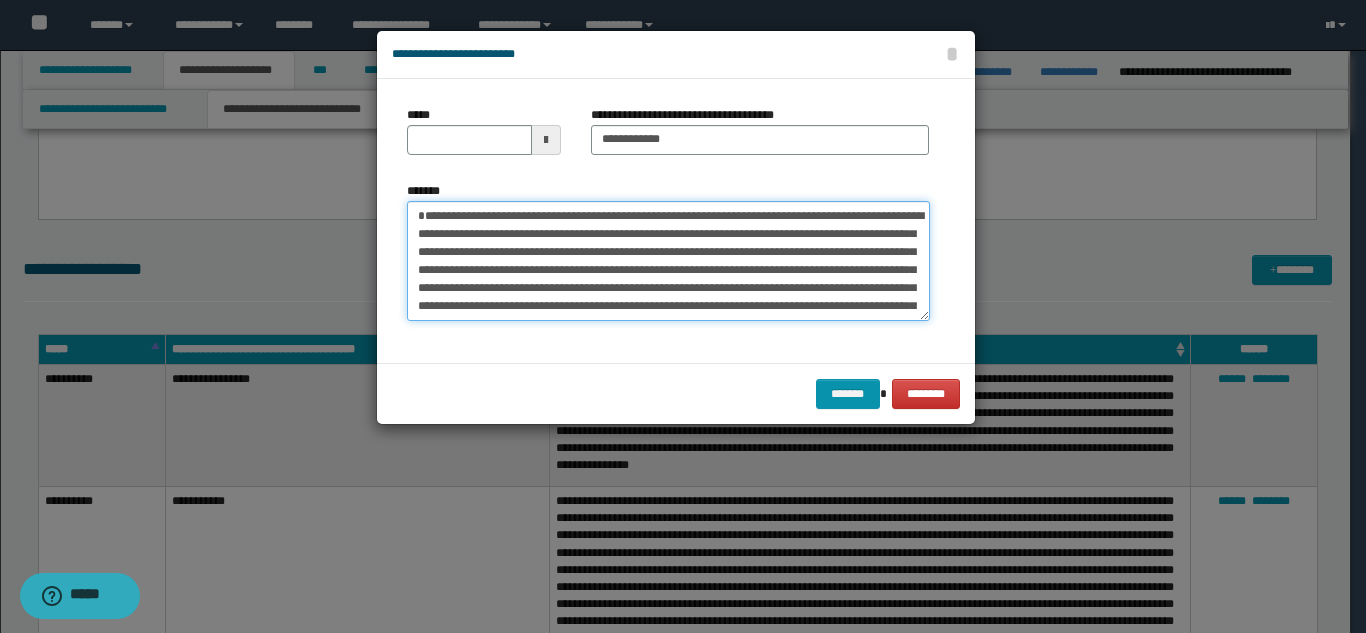 type 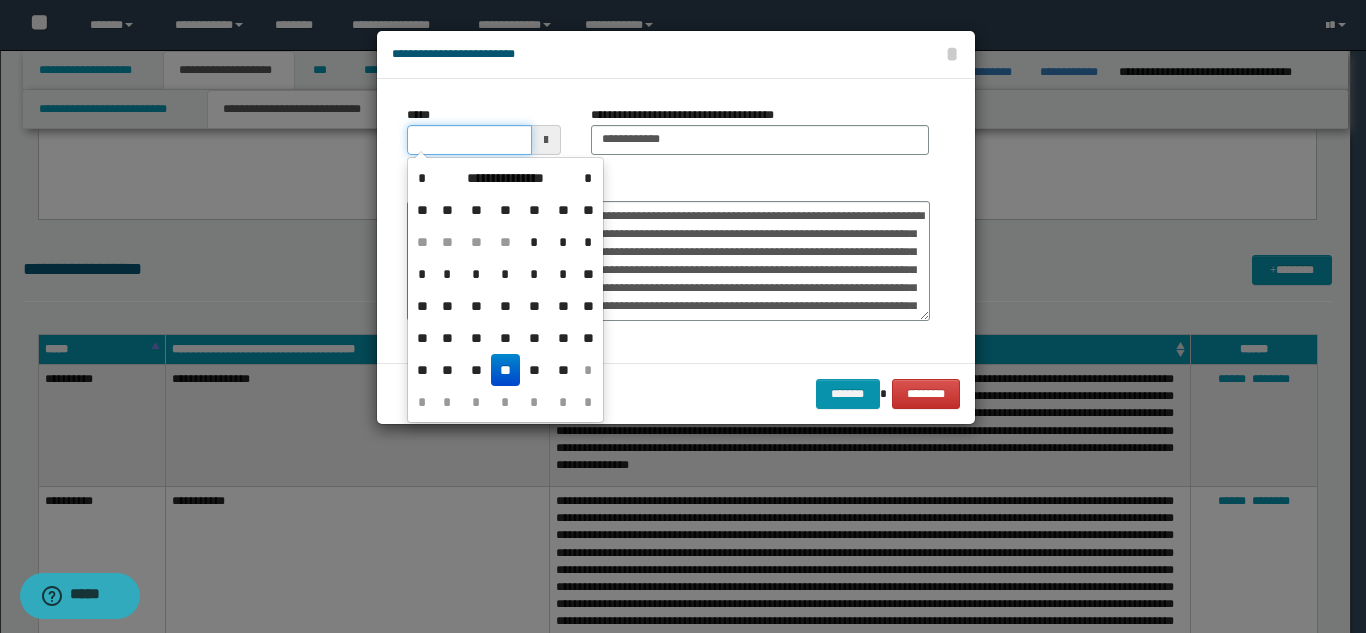 click on "*****" at bounding box center (469, 140) 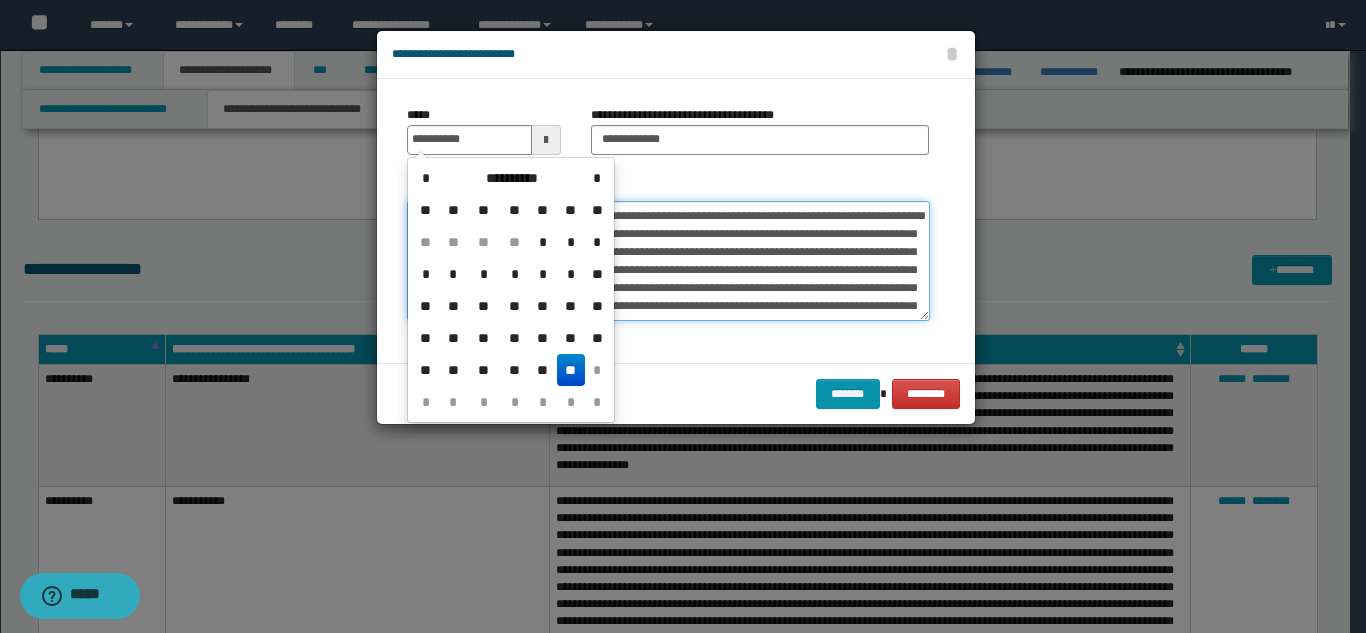 type on "**********" 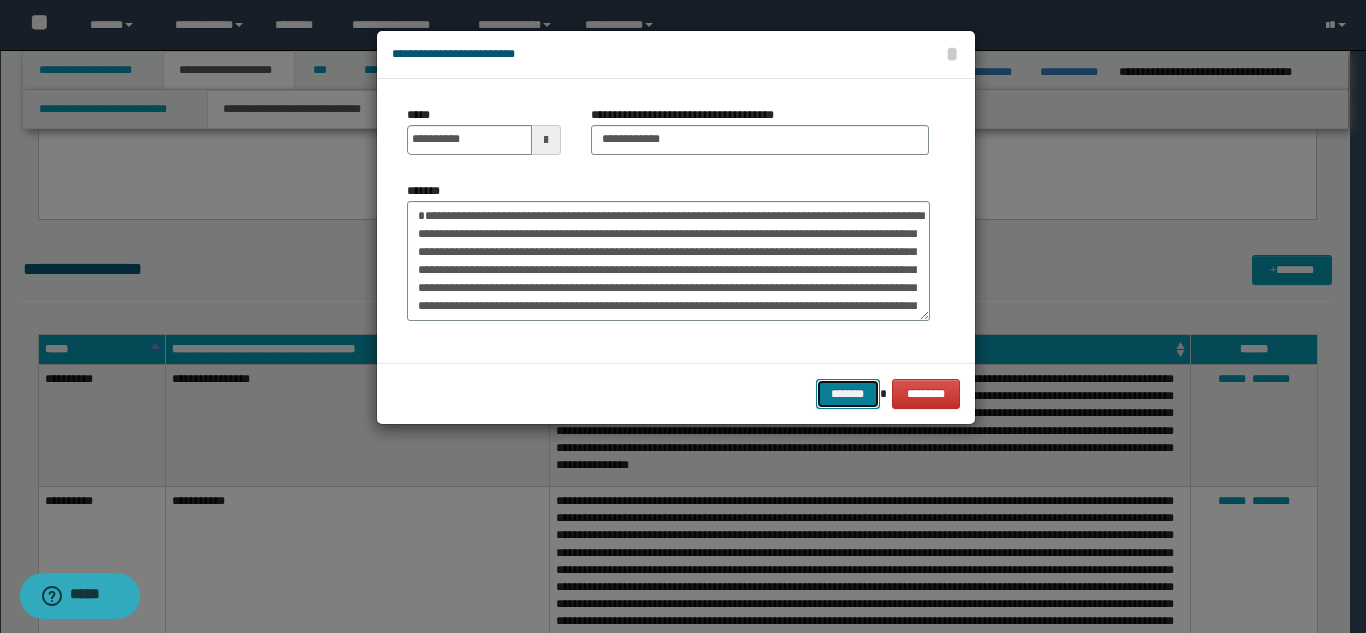 click on "*******" at bounding box center [848, 394] 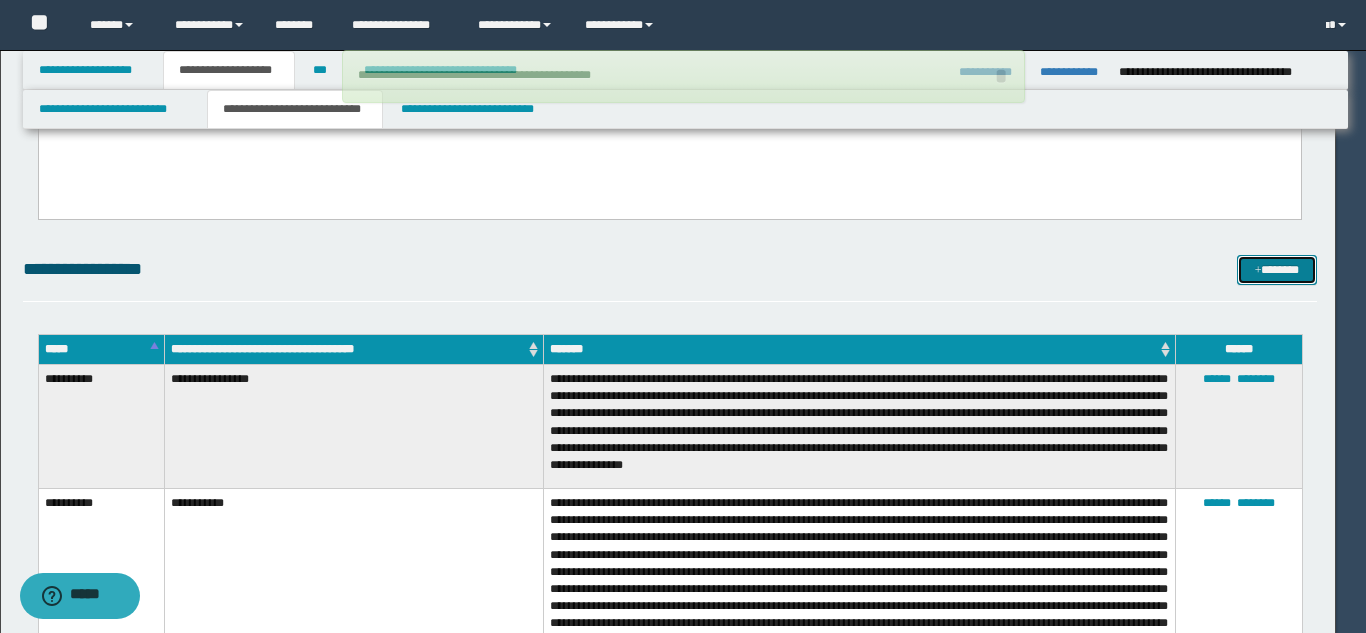 type 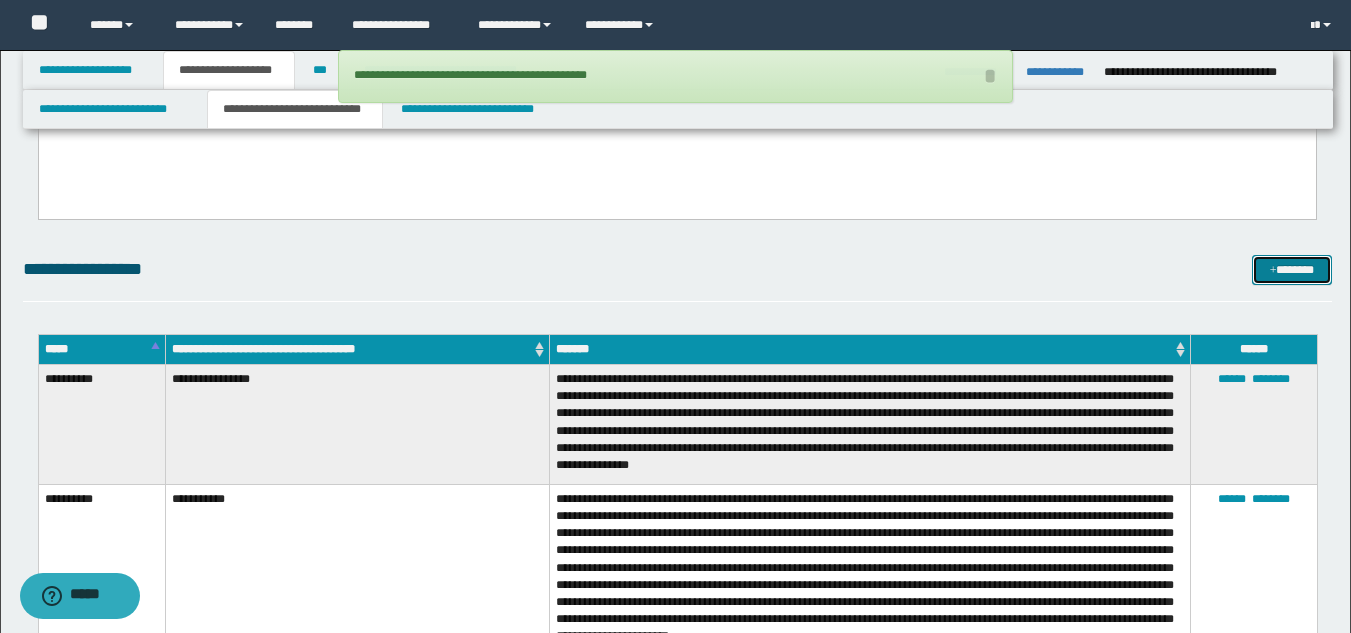 click on "*******" at bounding box center (1292, 270) 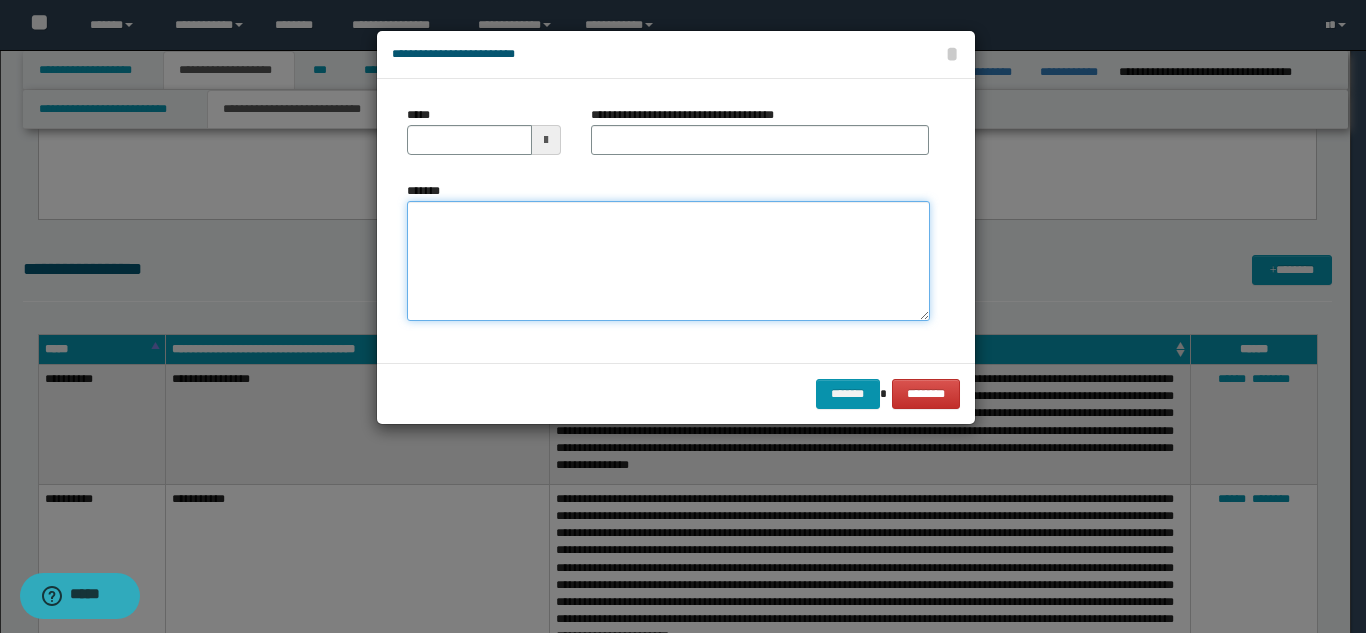click on "*******" at bounding box center (668, 261) 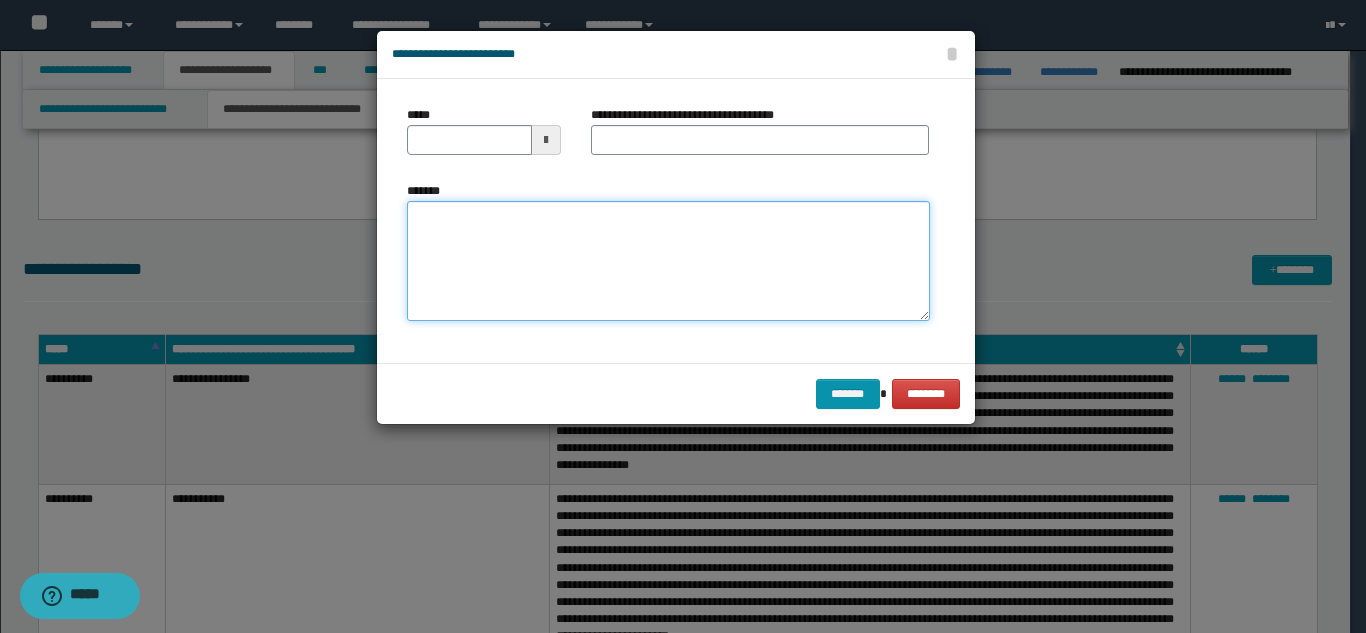 paste on "**********" 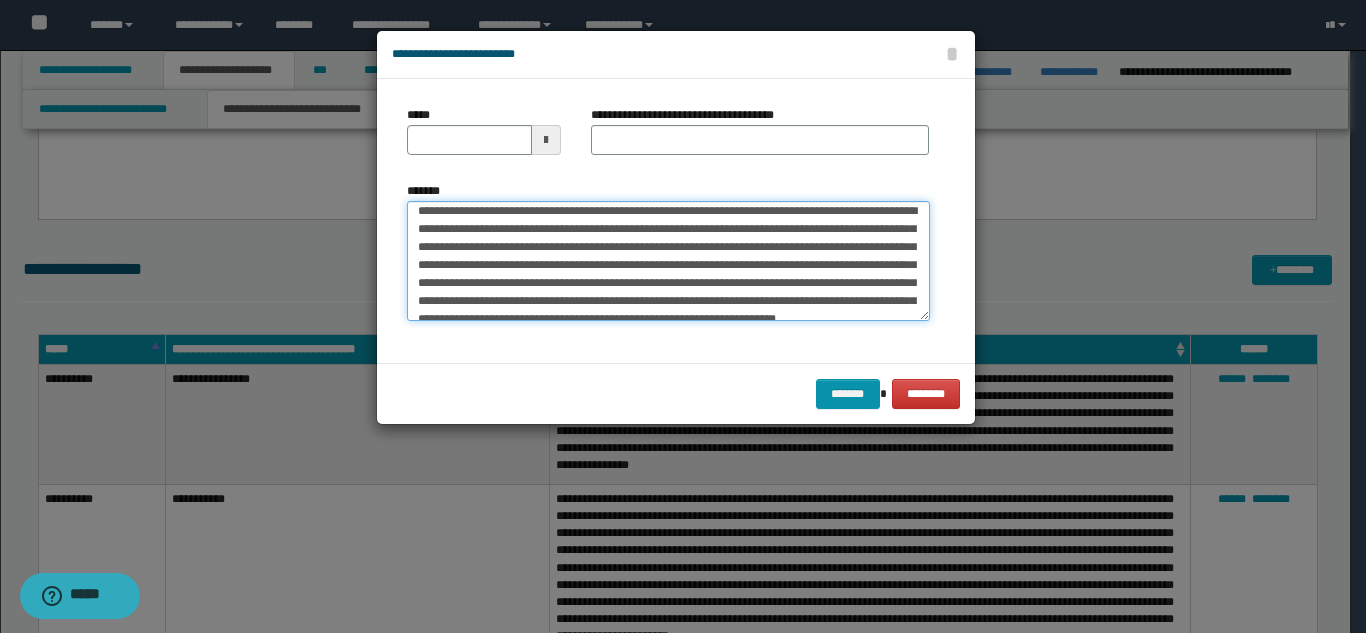 scroll, scrollTop: 0, scrollLeft: 0, axis: both 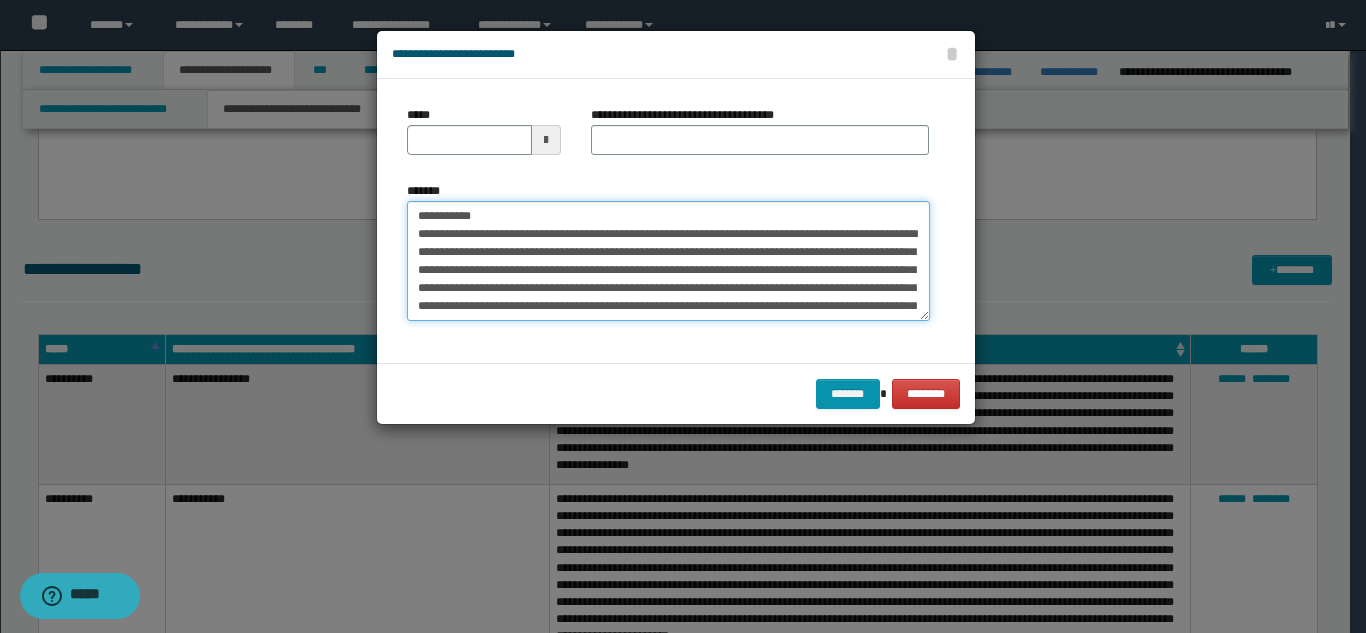 drag, startPoint x: 566, startPoint y: 222, endPoint x: 581, endPoint y: 164, distance: 59.908264 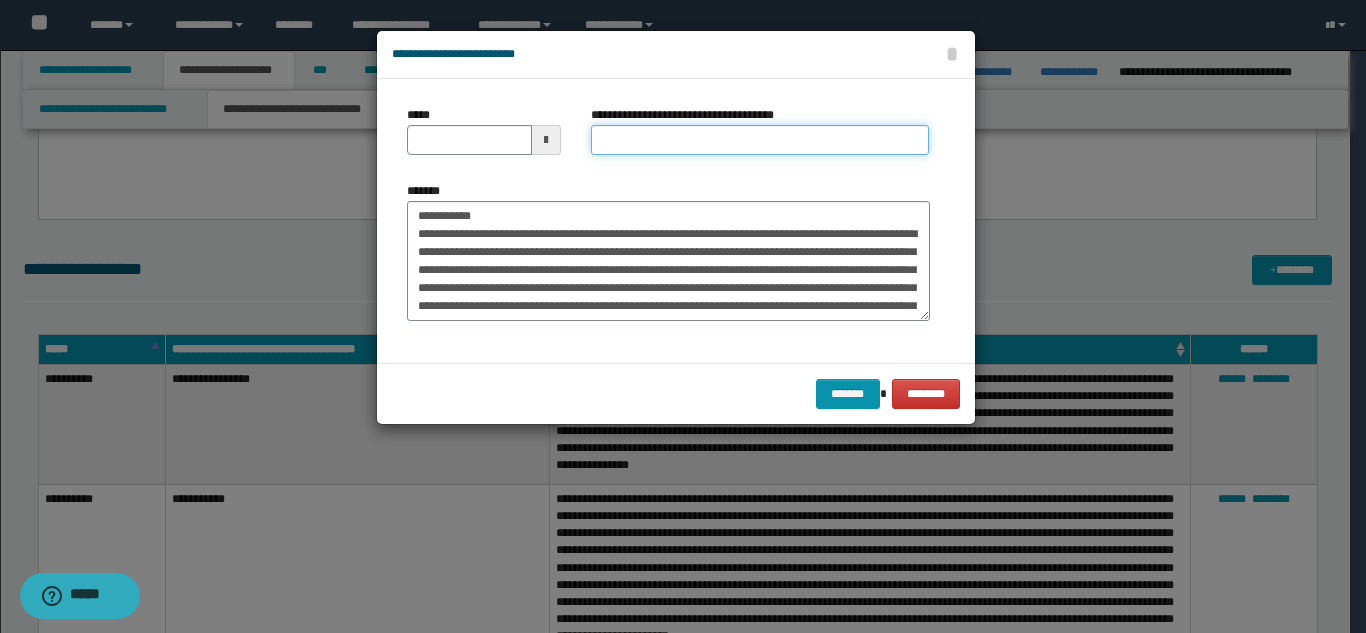 drag, startPoint x: 604, startPoint y: 152, endPoint x: 588, endPoint y: 155, distance: 16.27882 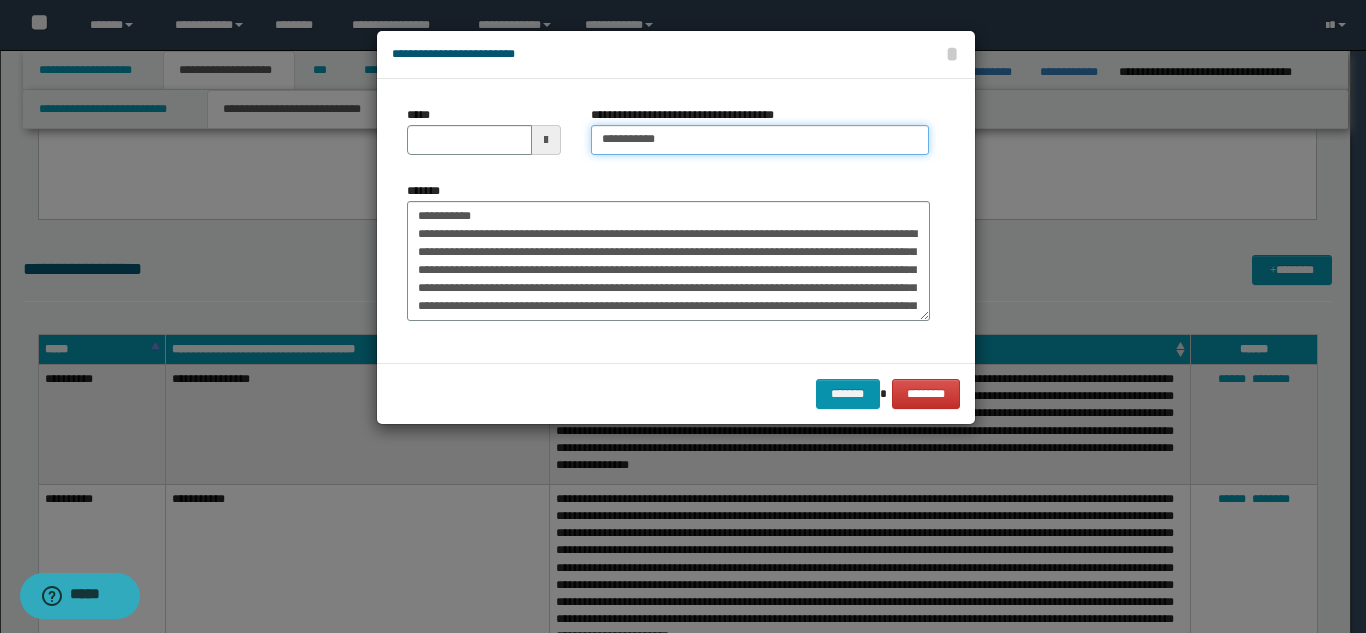 type on "**********" 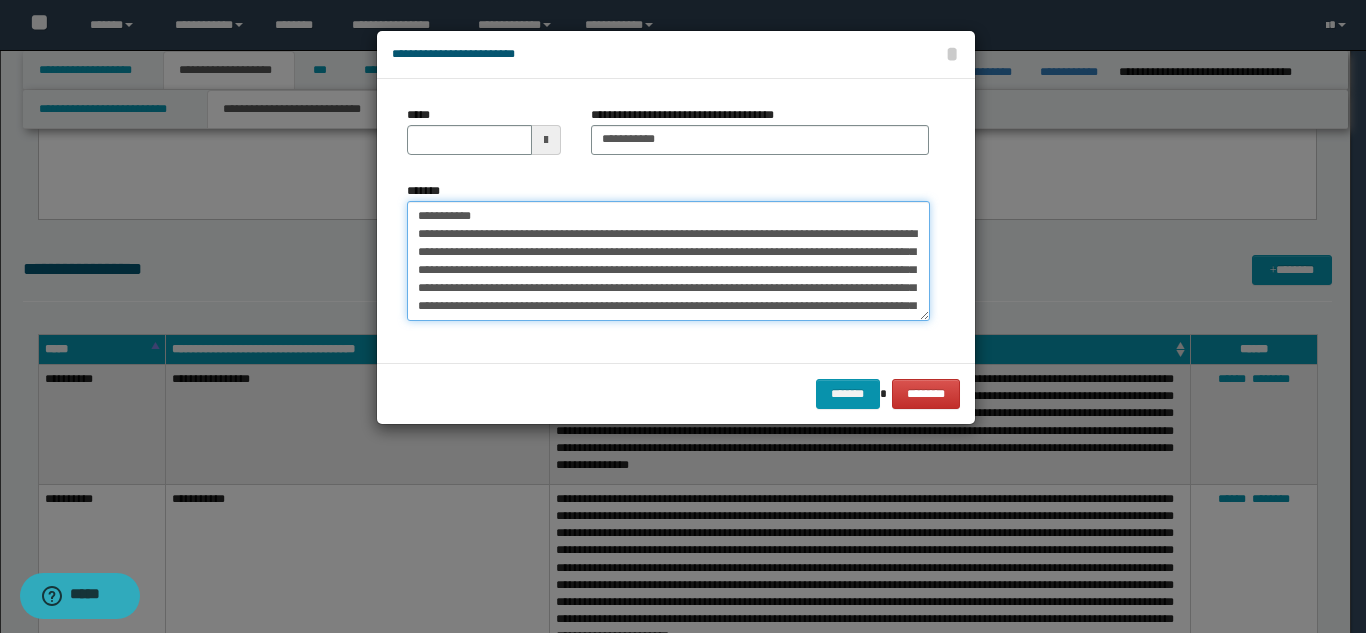 drag, startPoint x: 462, startPoint y: 217, endPoint x: 412, endPoint y: 182, distance: 61.03278 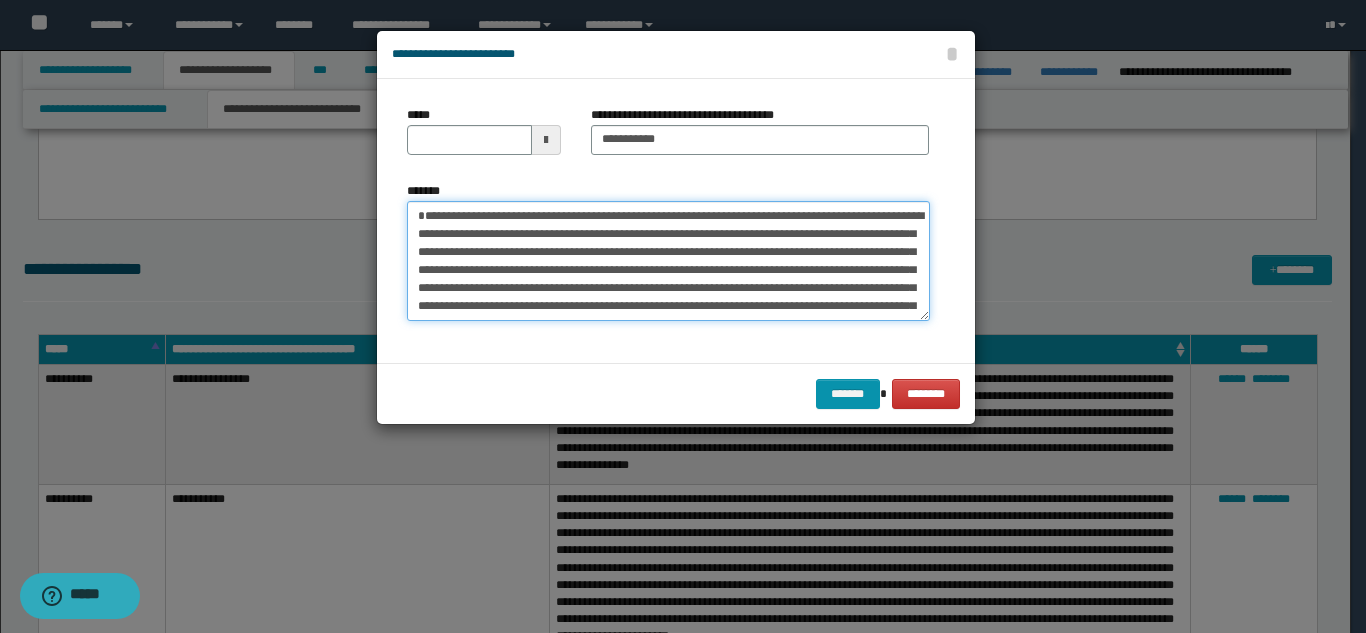 type 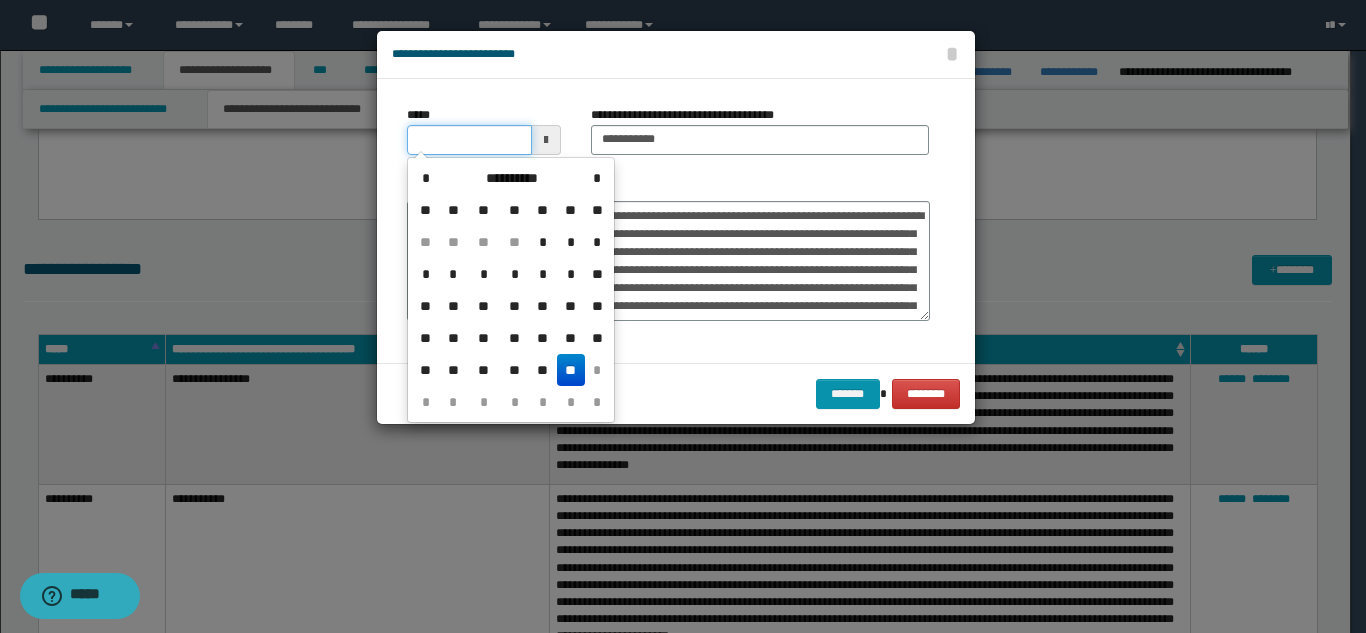 click on "*****" at bounding box center (469, 140) 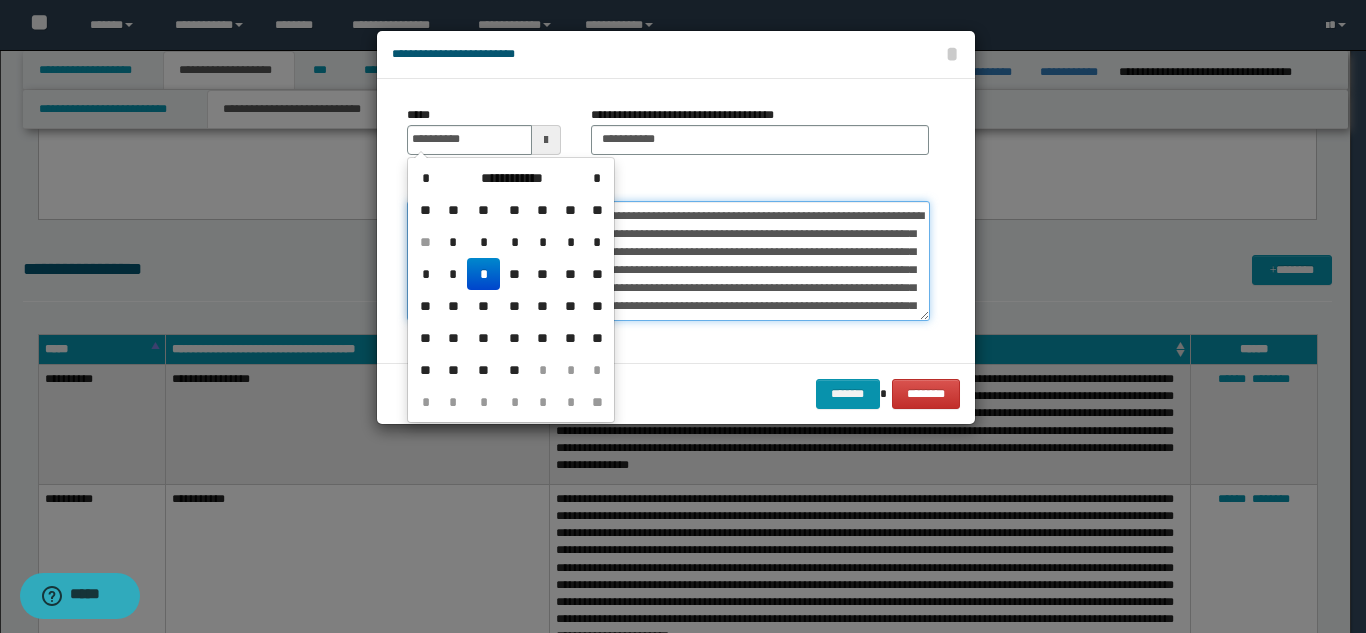 type on "**********" 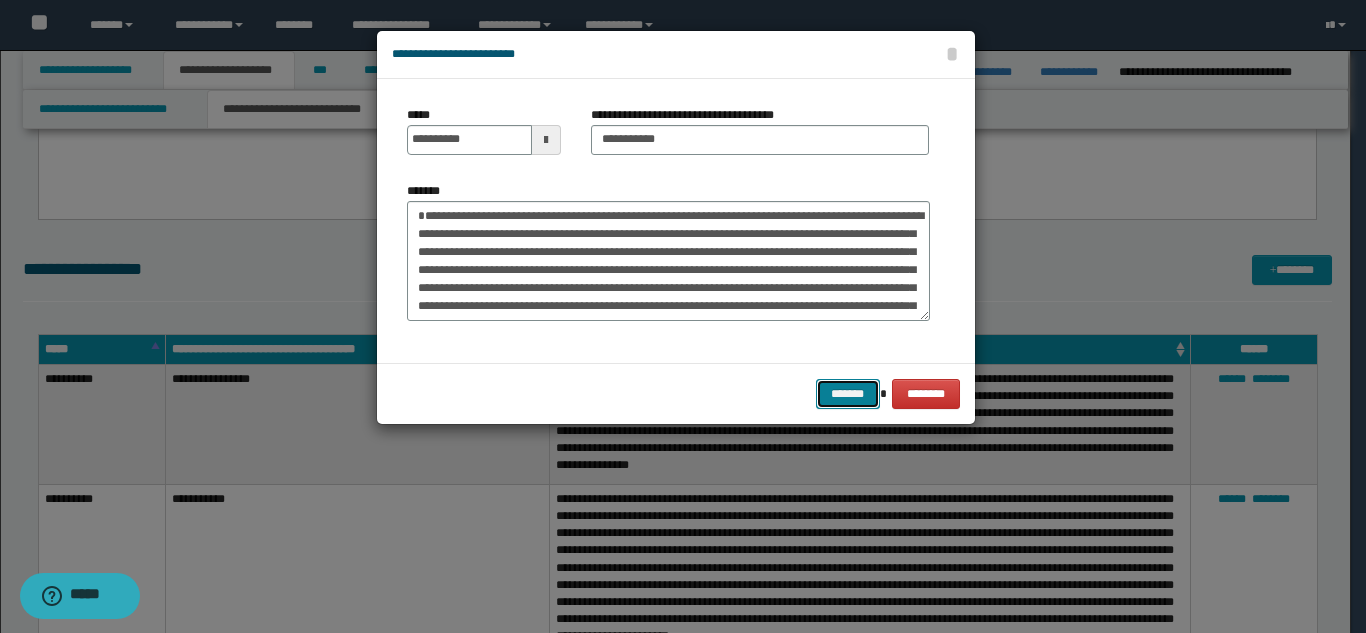 click on "*******" at bounding box center [848, 394] 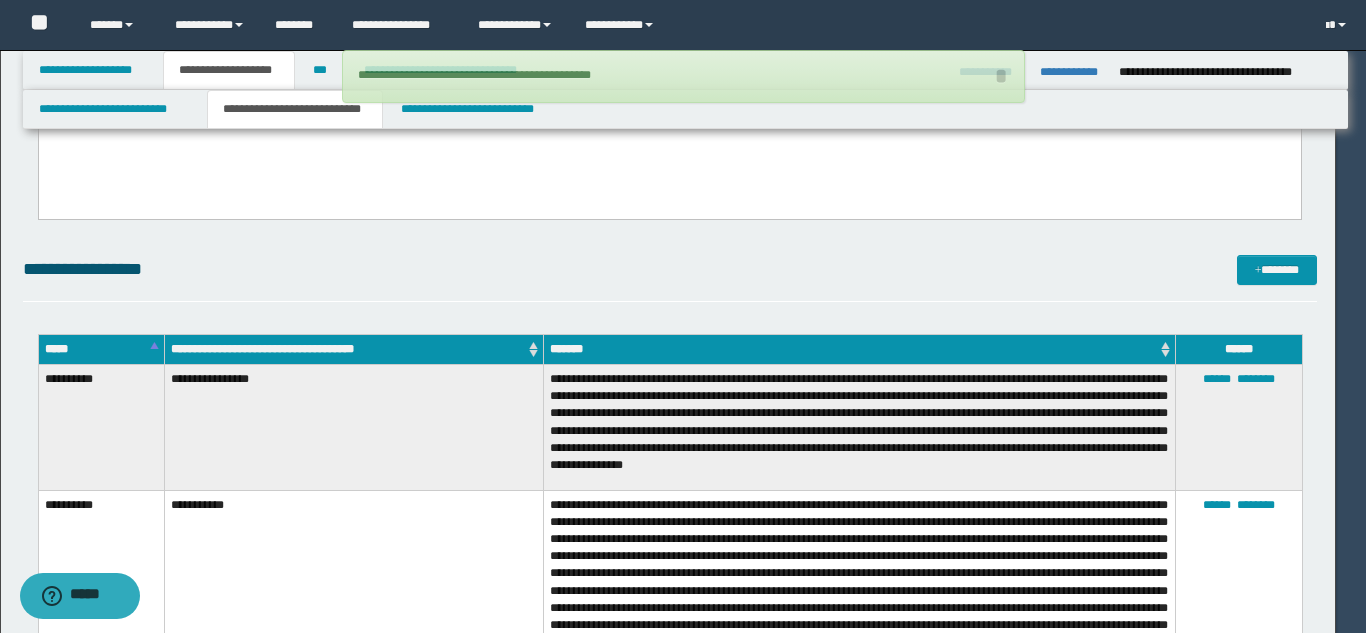 type 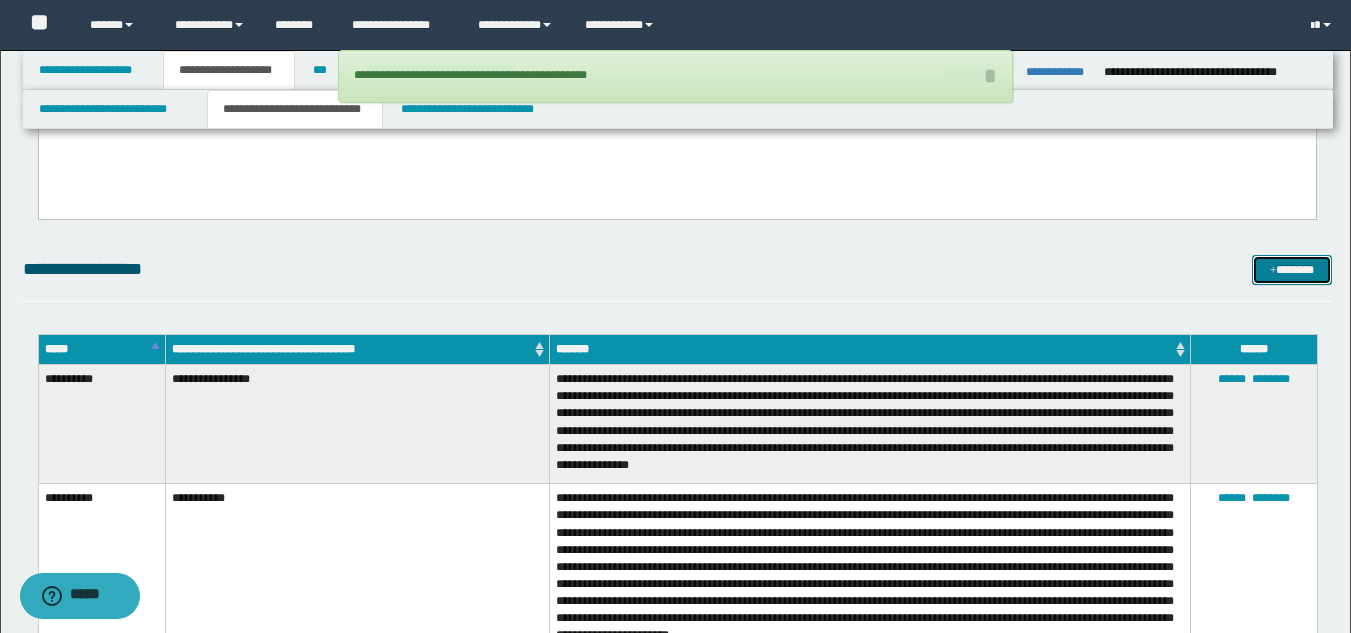 click on "*******" at bounding box center [1292, 270] 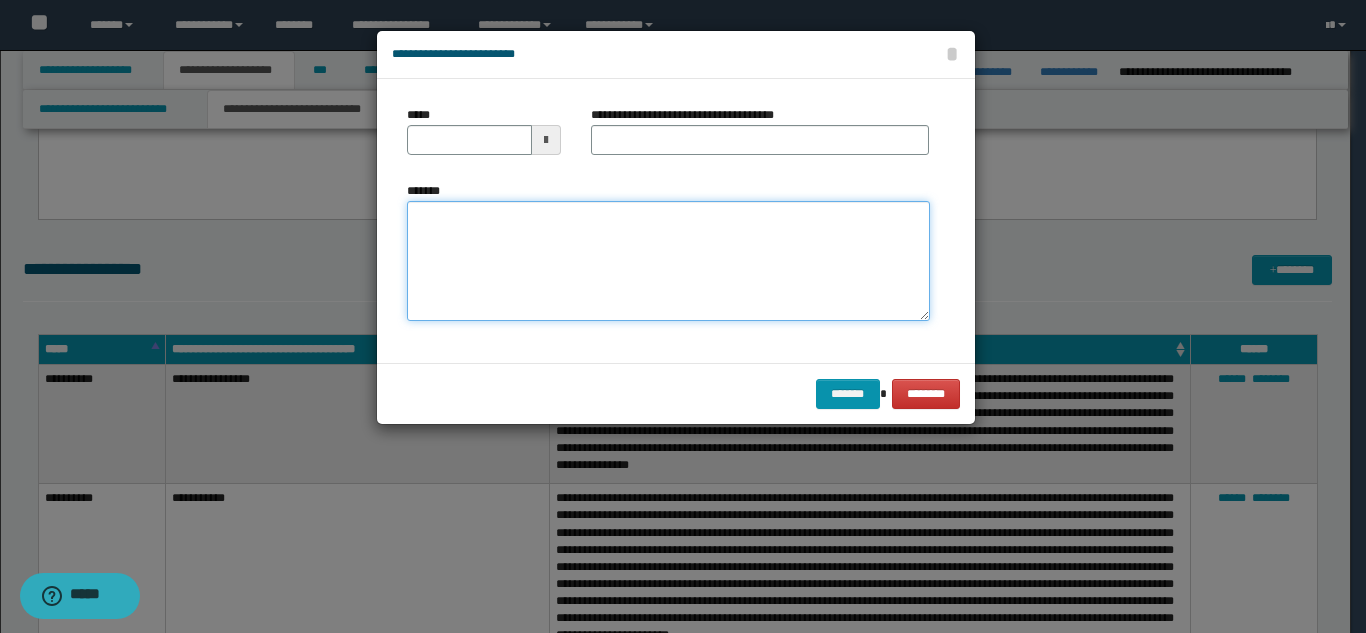 drag, startPoint x: 560, startPoint y: 312, endPoint x: 544, endPoint y: 274, distance: 41.231056 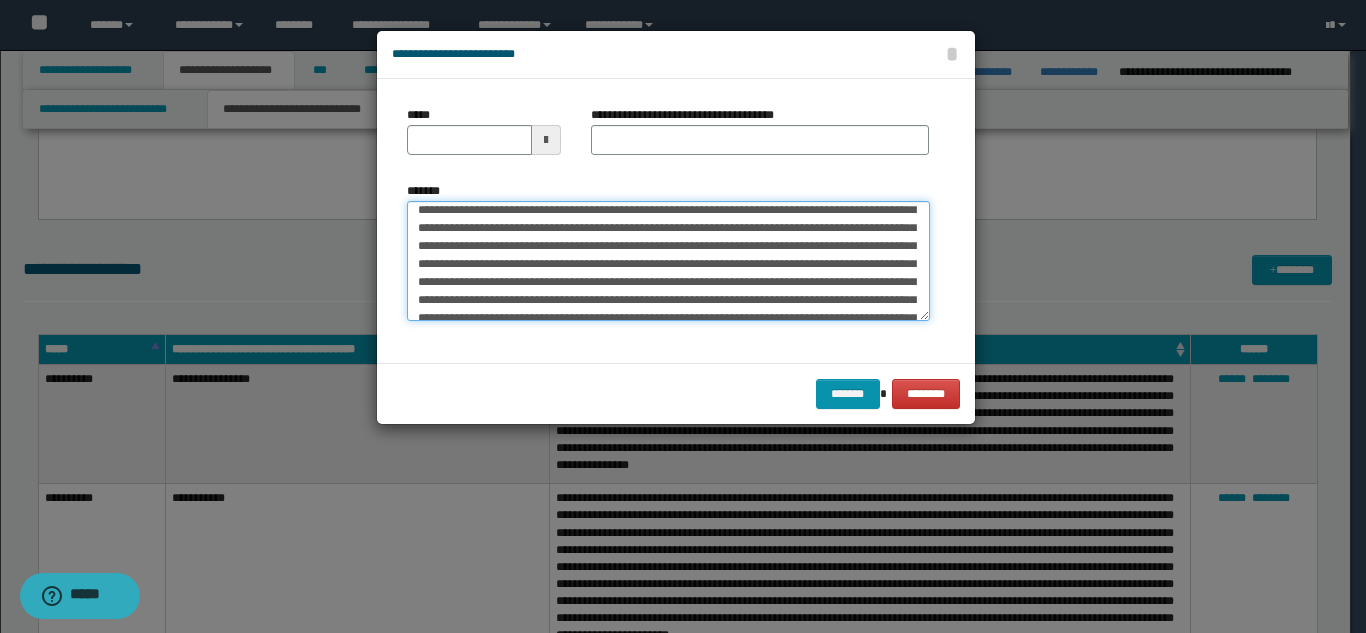 scroll, scrollTop: 0, scrollLeft: 0, axis: both 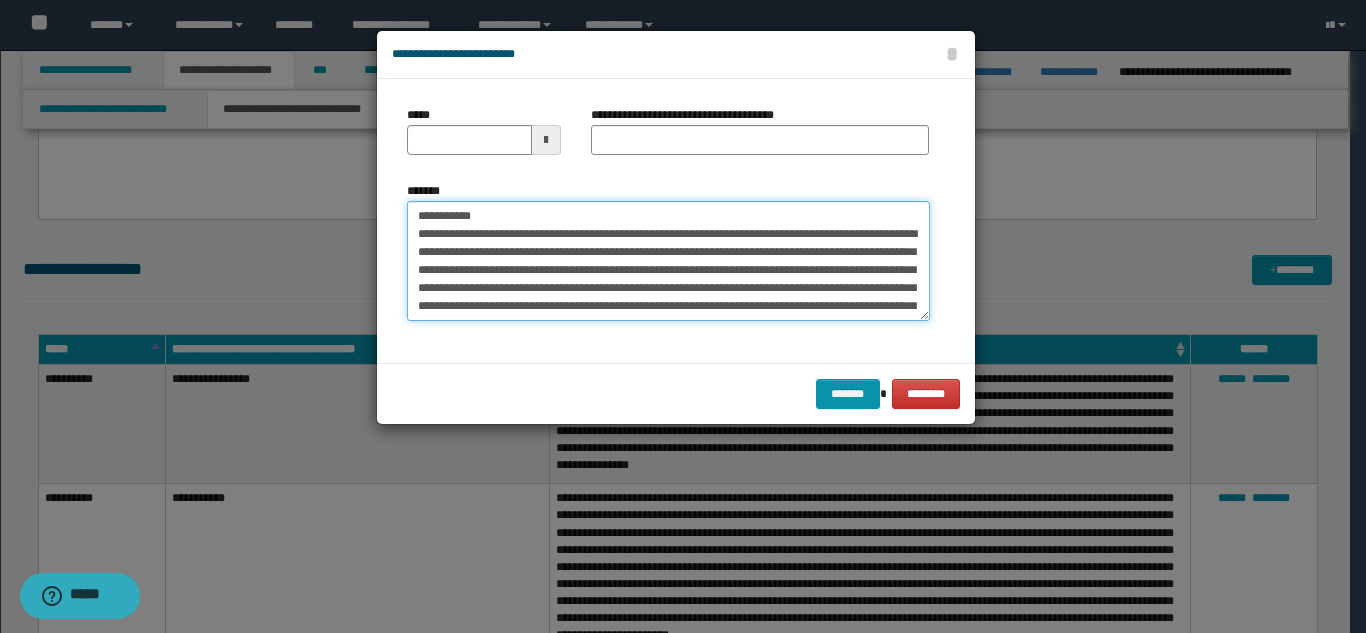 drag, startPoint x: 559, startPoint y: 216, endPoint x: 551, endPoint y: 176, distance: 40.792156 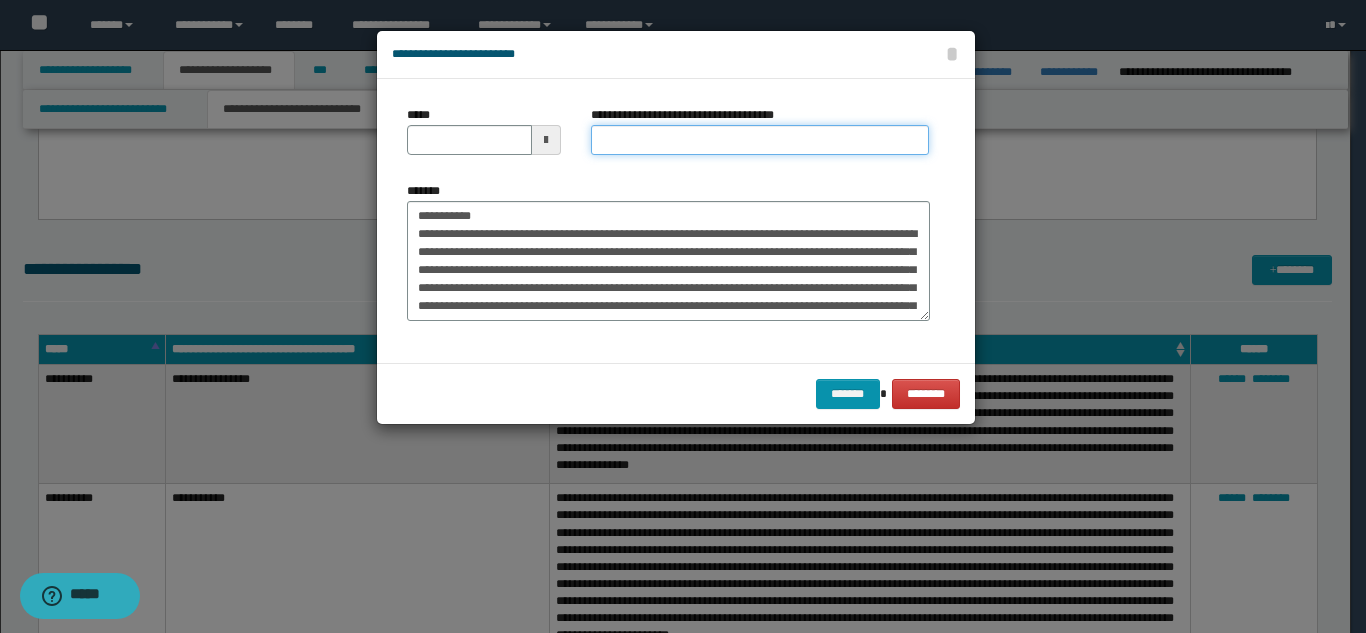 drag, startPoint x: 633, startPoint y: 149, endPoint x: 599, endPoint y: 155, distance: 34.525352 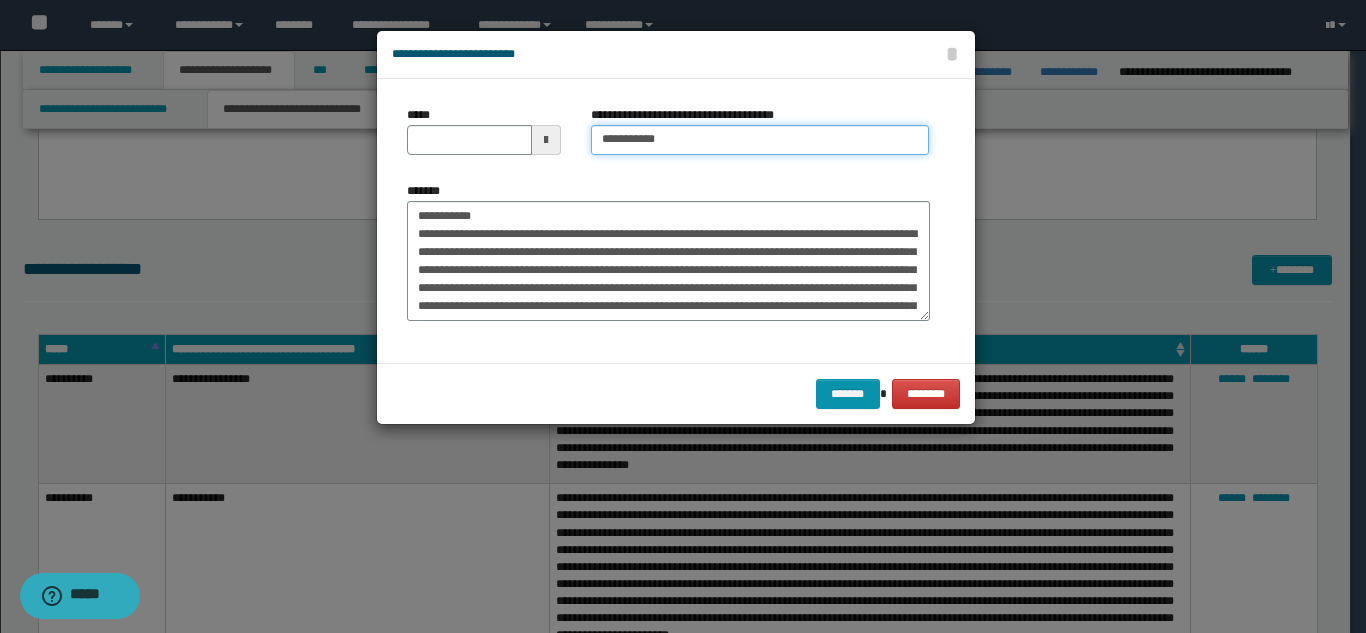 type on "**********" 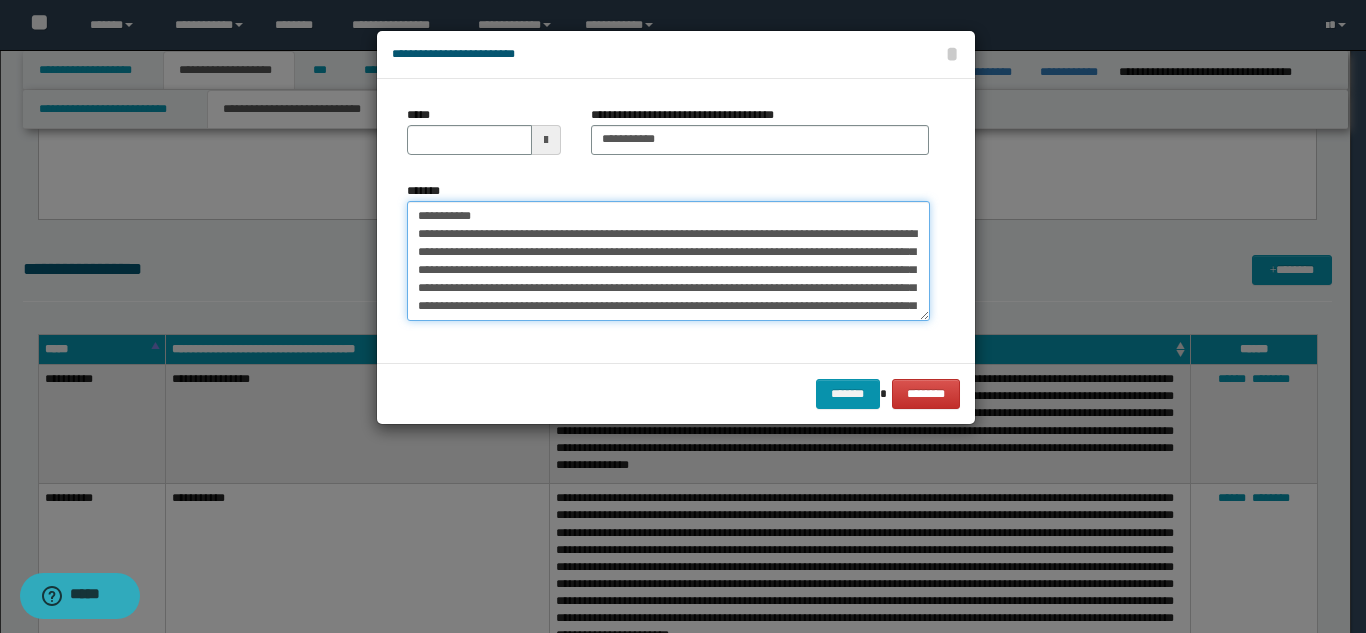 drag, startPoint x: 433, startPoint y: 217, endPoint x: 447, endPoint y: 145, distance: 73.34848 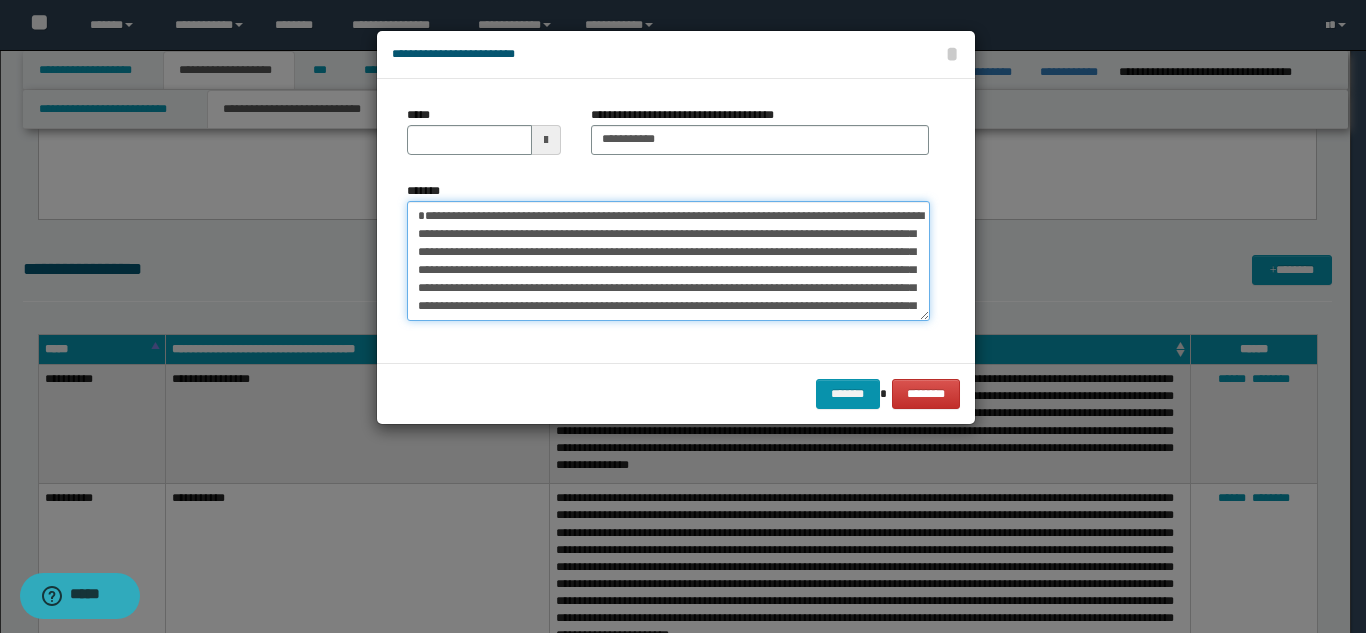 type 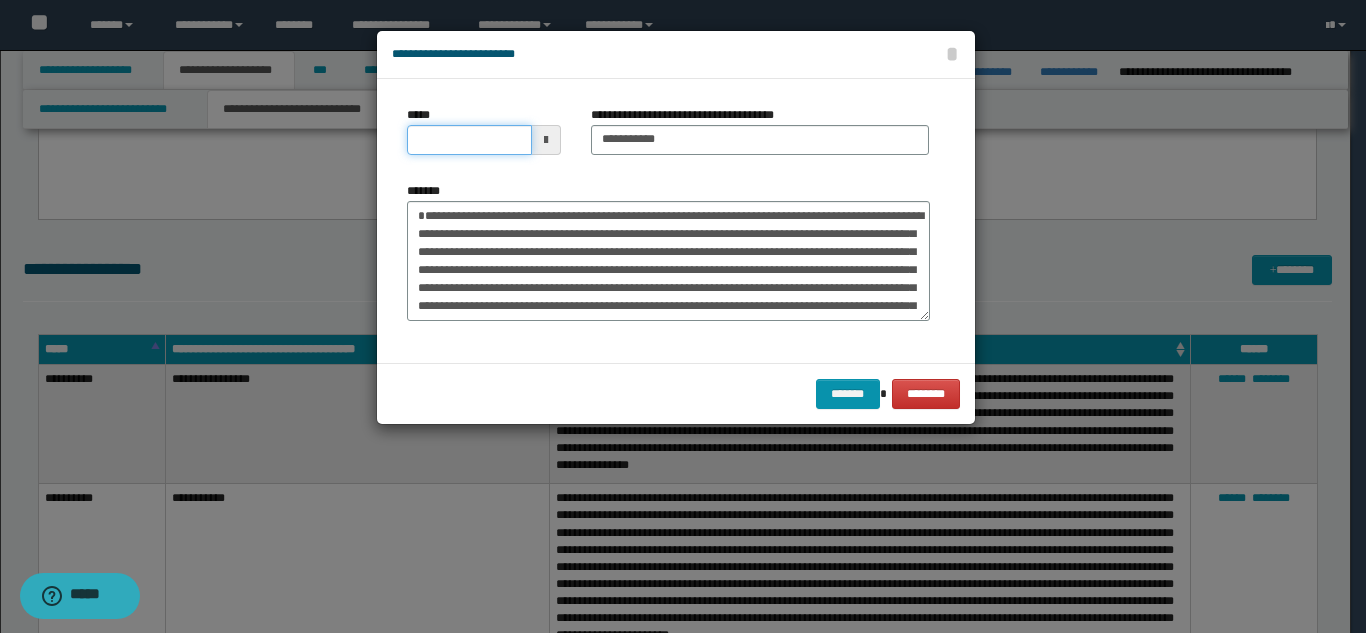 click on "*****" at bounding box center (469, 140) 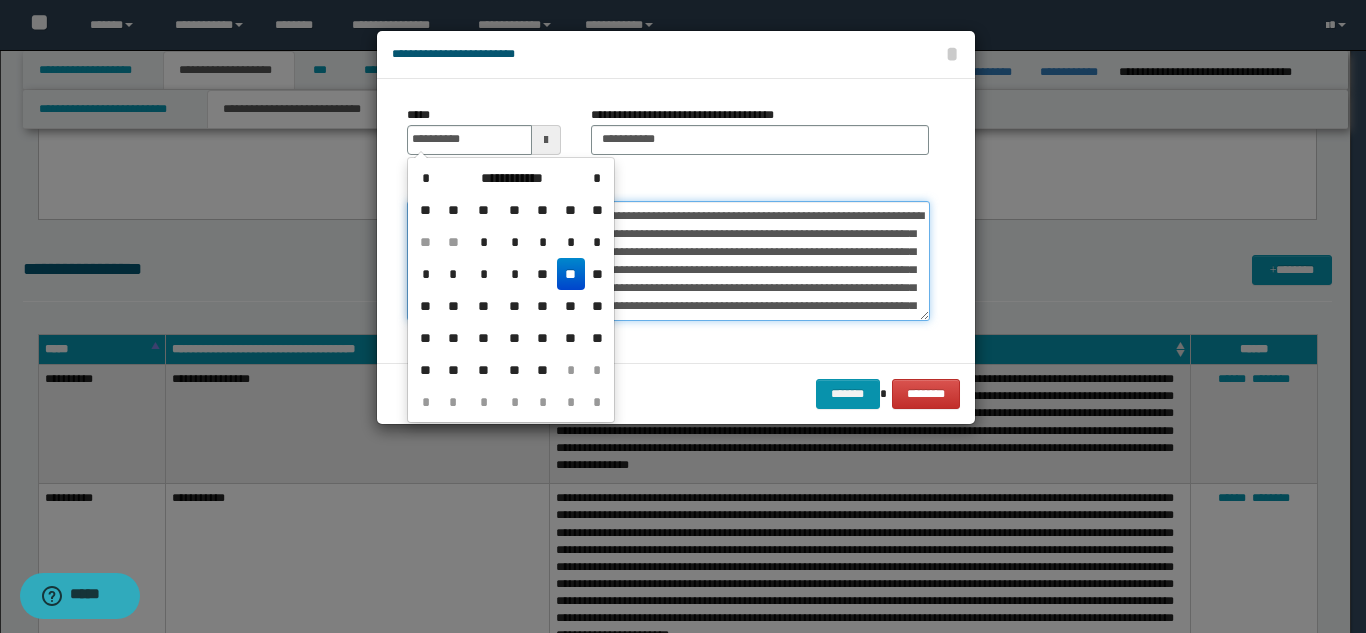 type on "**********" 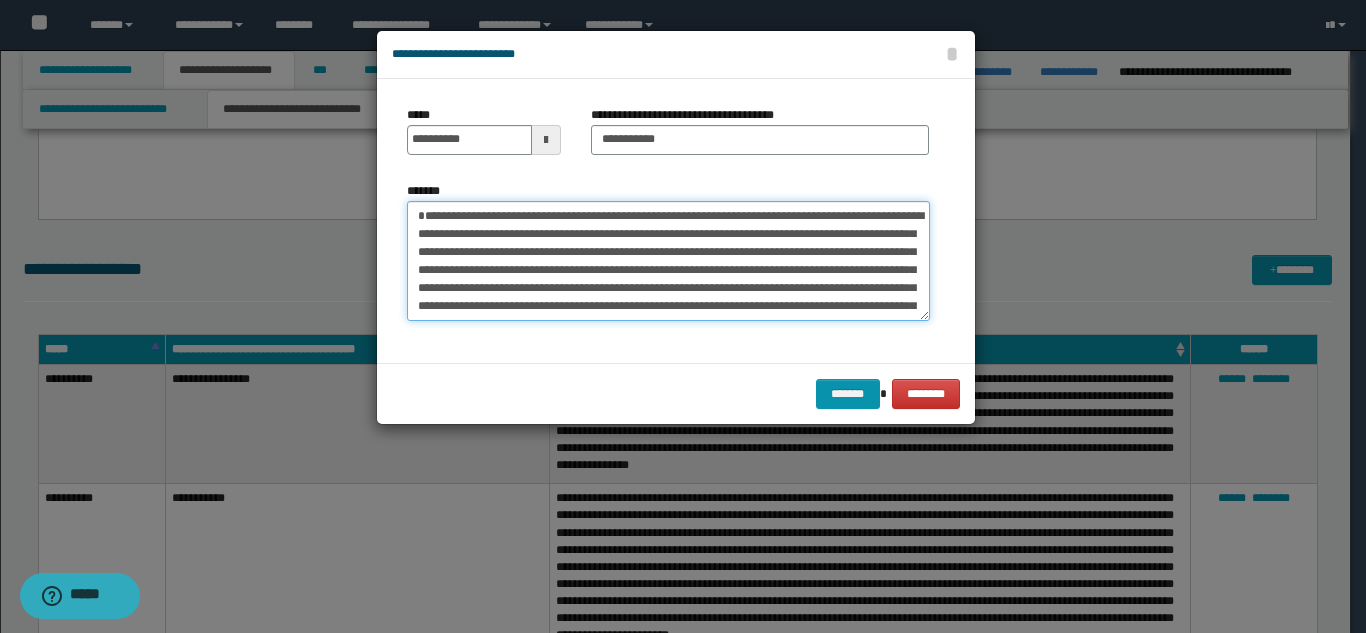 click on "**********" at bounding box center [668, 261] 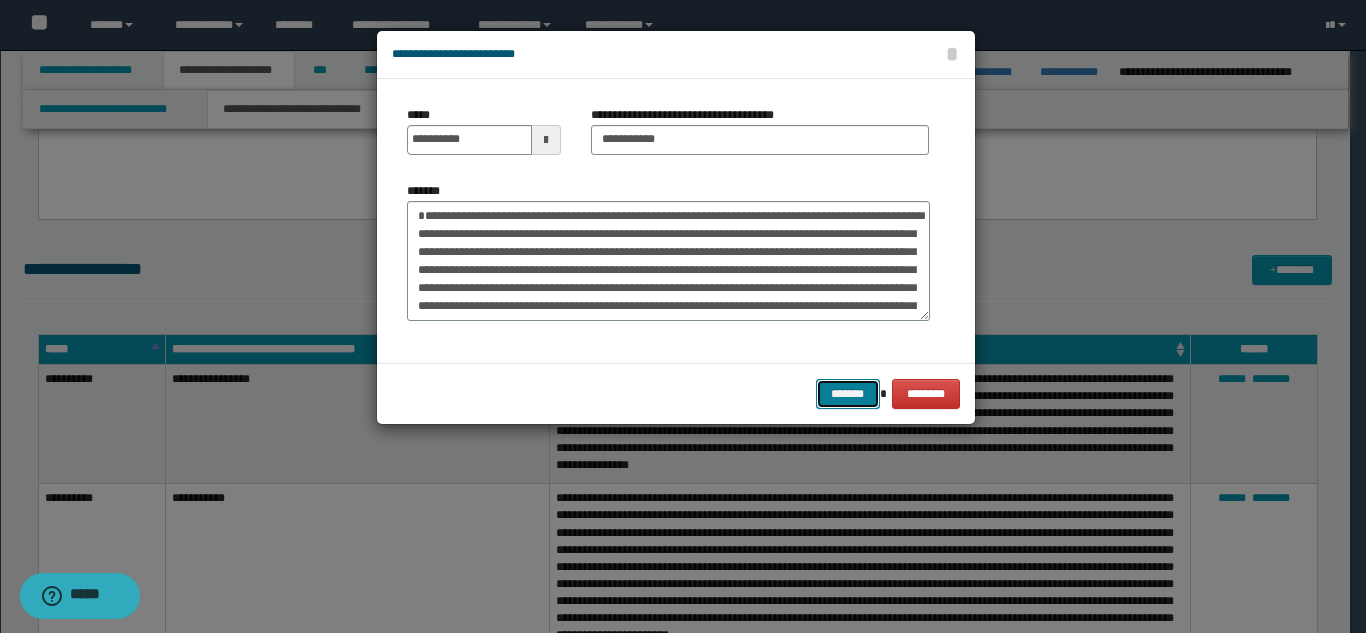 click on "*******" at bounding box center [848, 394] 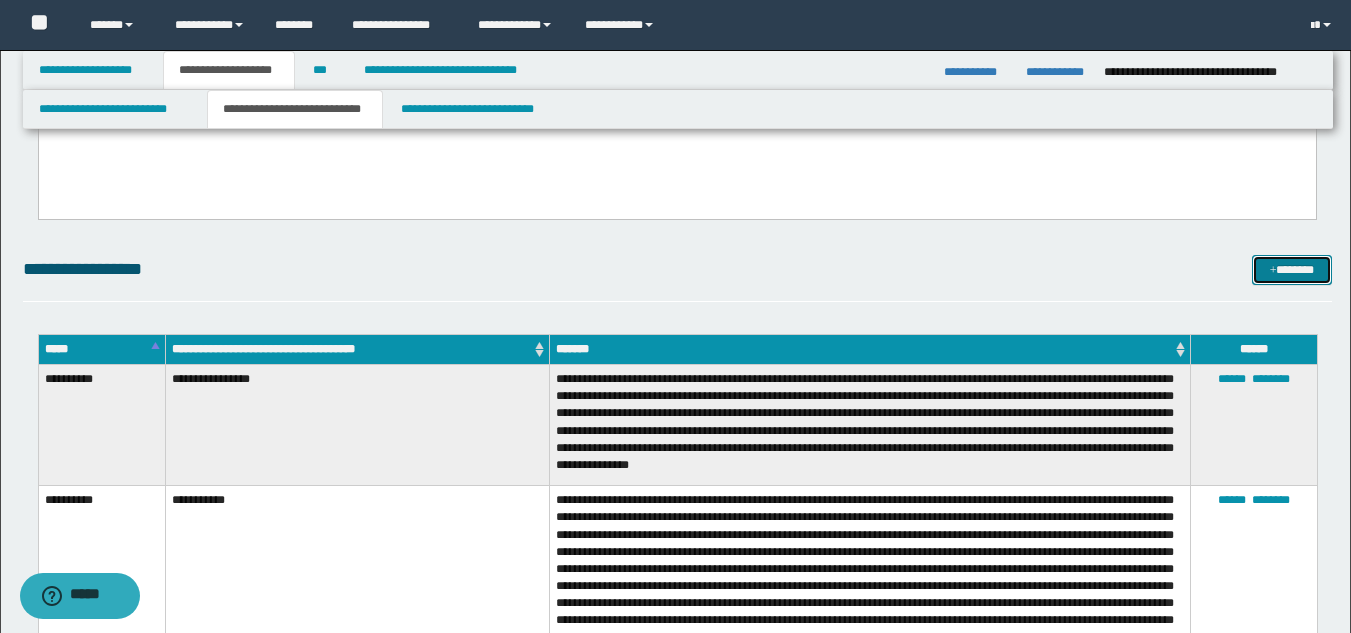 click at bounding box center [1273, 271] 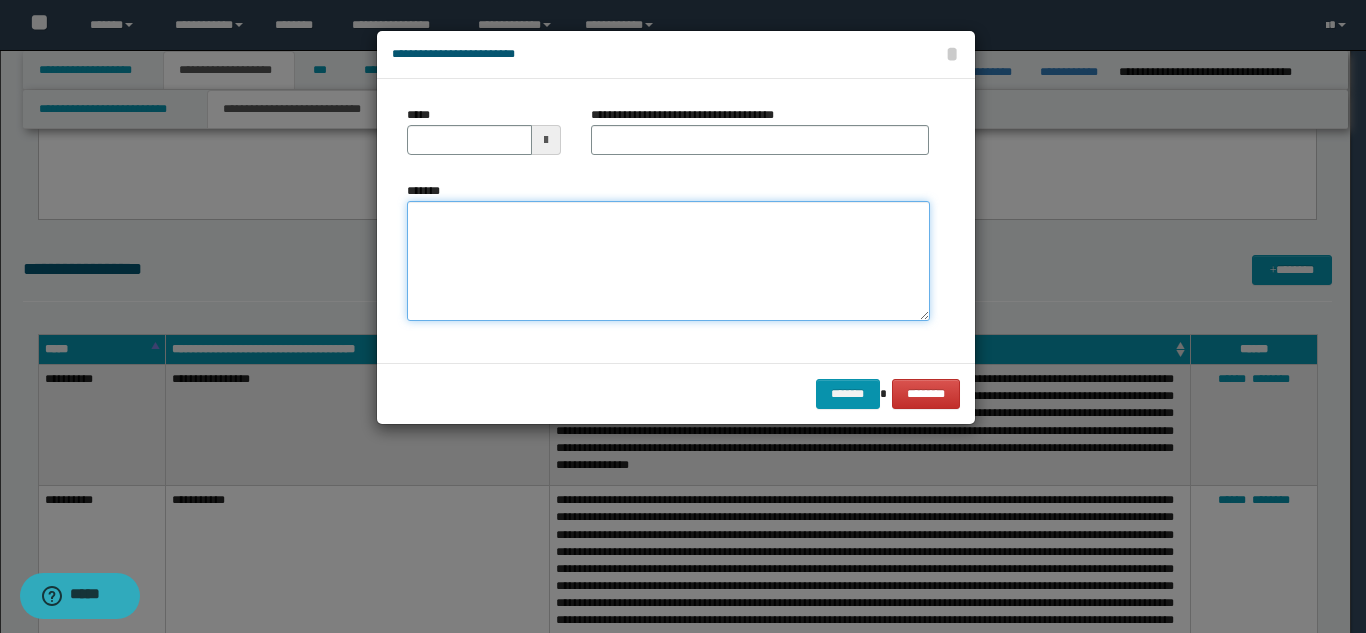 drag, startPoint x: 659, startPoint y: 243, endPoint x: 638, endPoint y: 251, distance: 22.472204 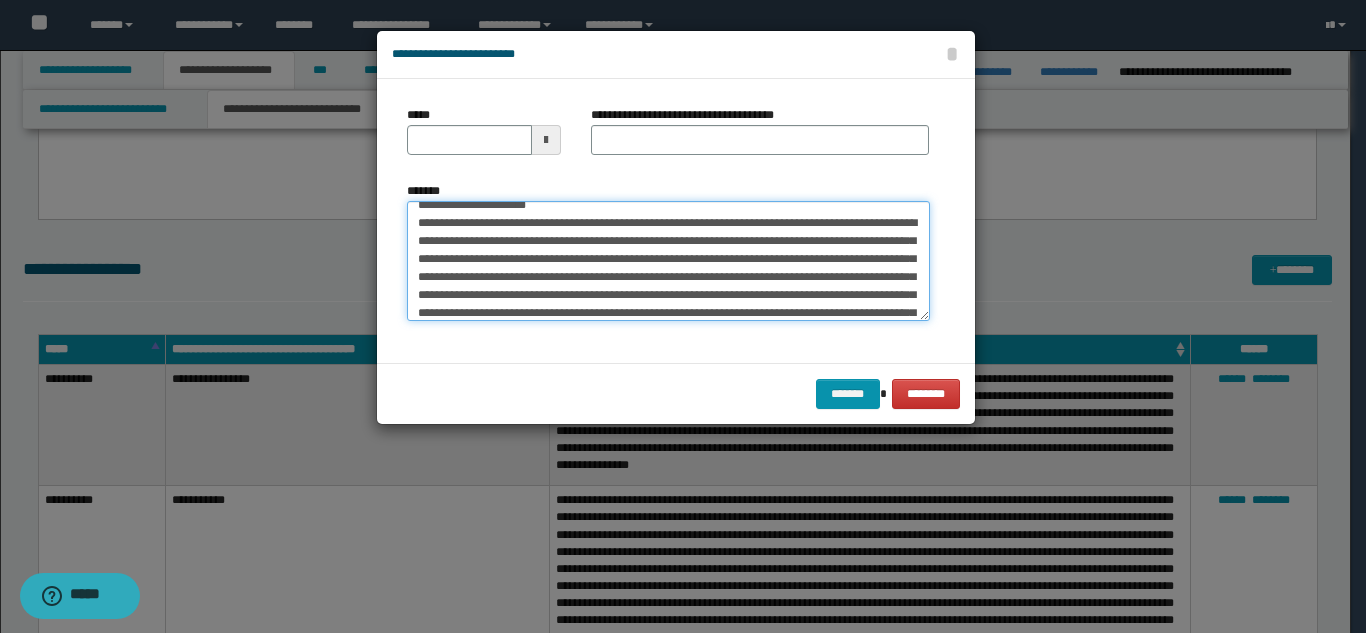 scroll, scrollTop: 0, scrollLeft: 0, axis: both 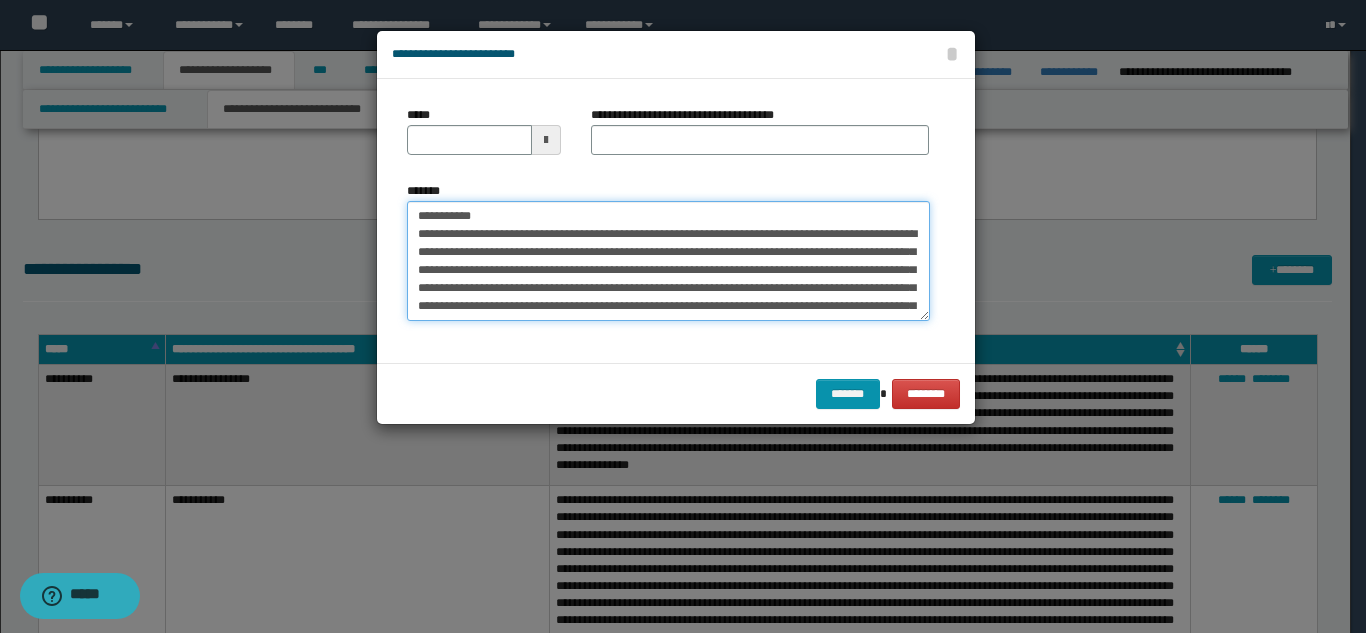 drag, startPoint x: 574, startPoint y: 218, endPoint x: 516, endPoint y: 194, distance: 62.76942 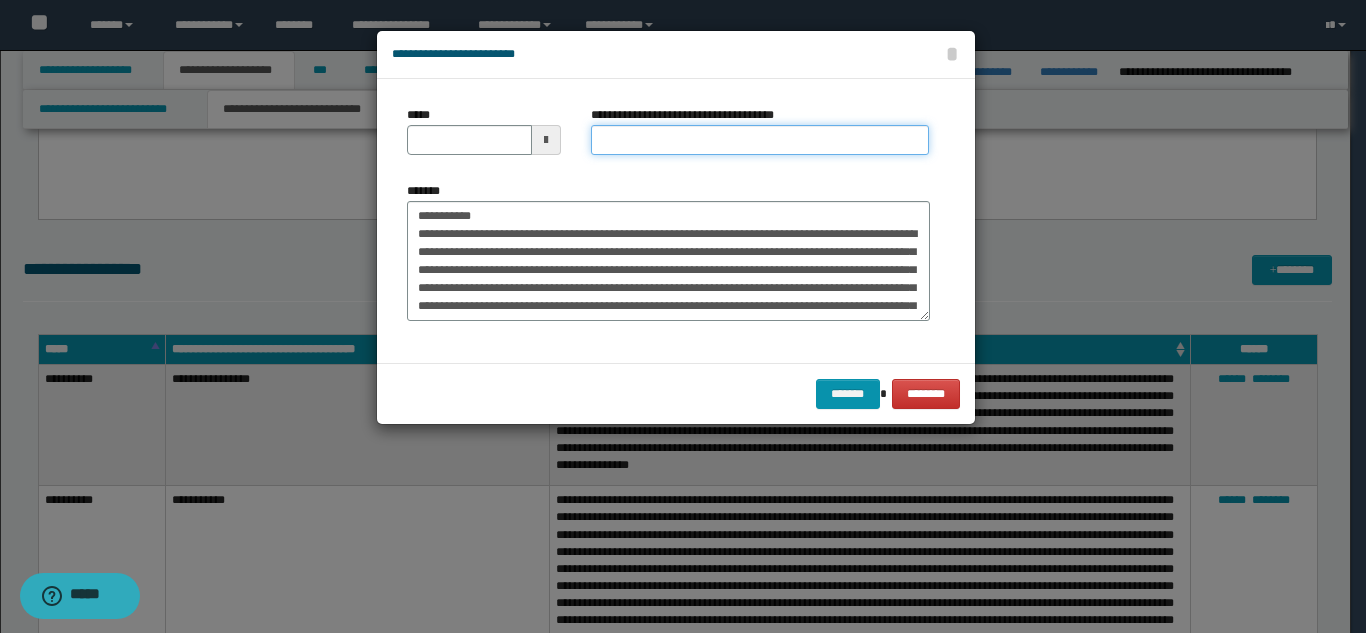 drag, startPoint x: 629, startPoint y: 138, endPoint x: 576, endPoint y: 156, distance: 55.97321 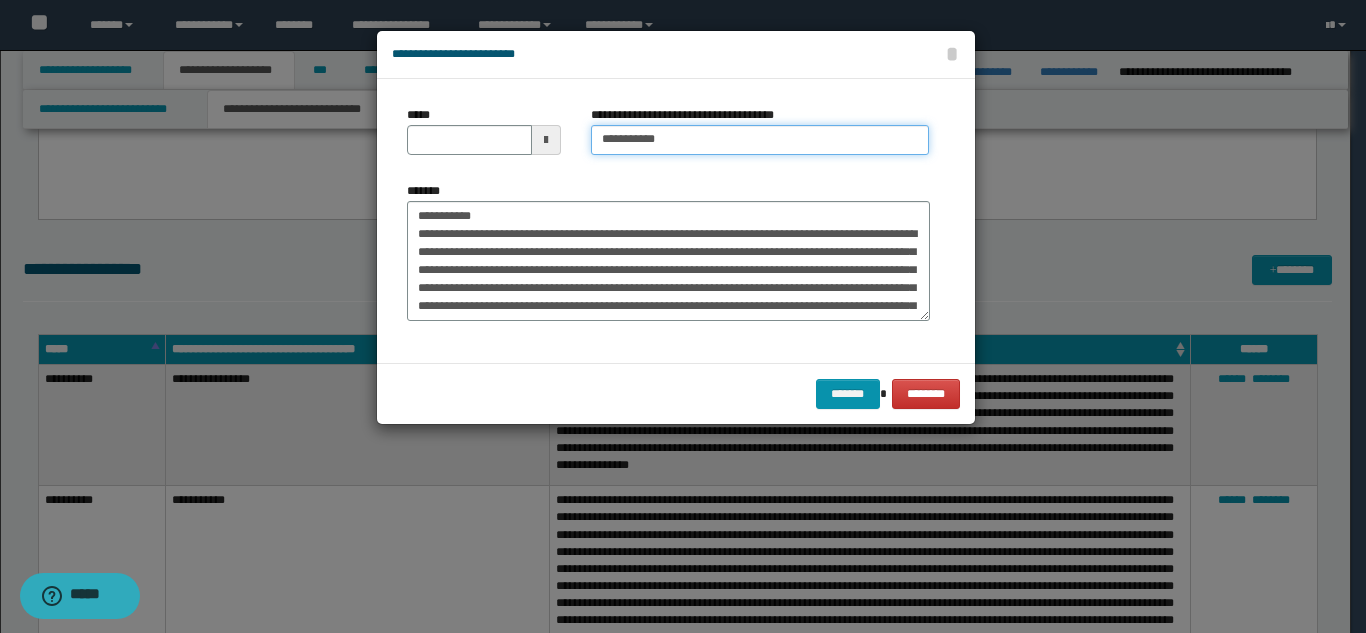 type on "**********" 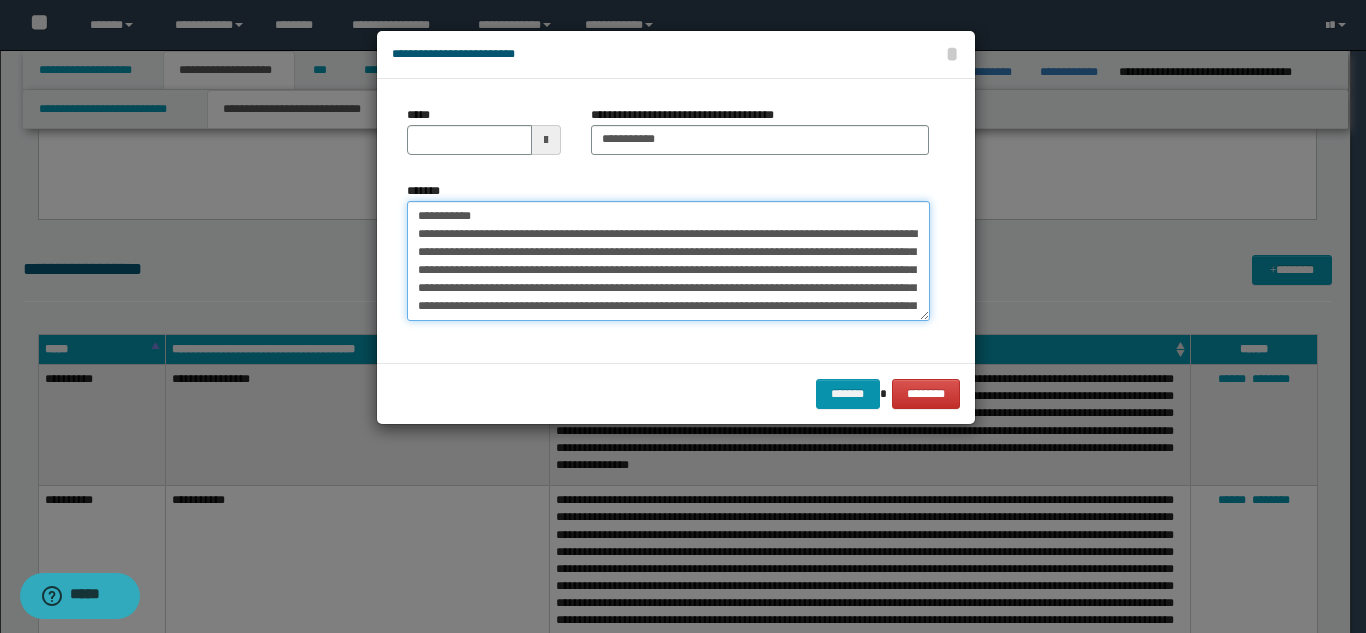 drag, startPoint x: 457, startPoint y: 215, endPoint x: 412, endPoint y: 208, distance: 45.54119 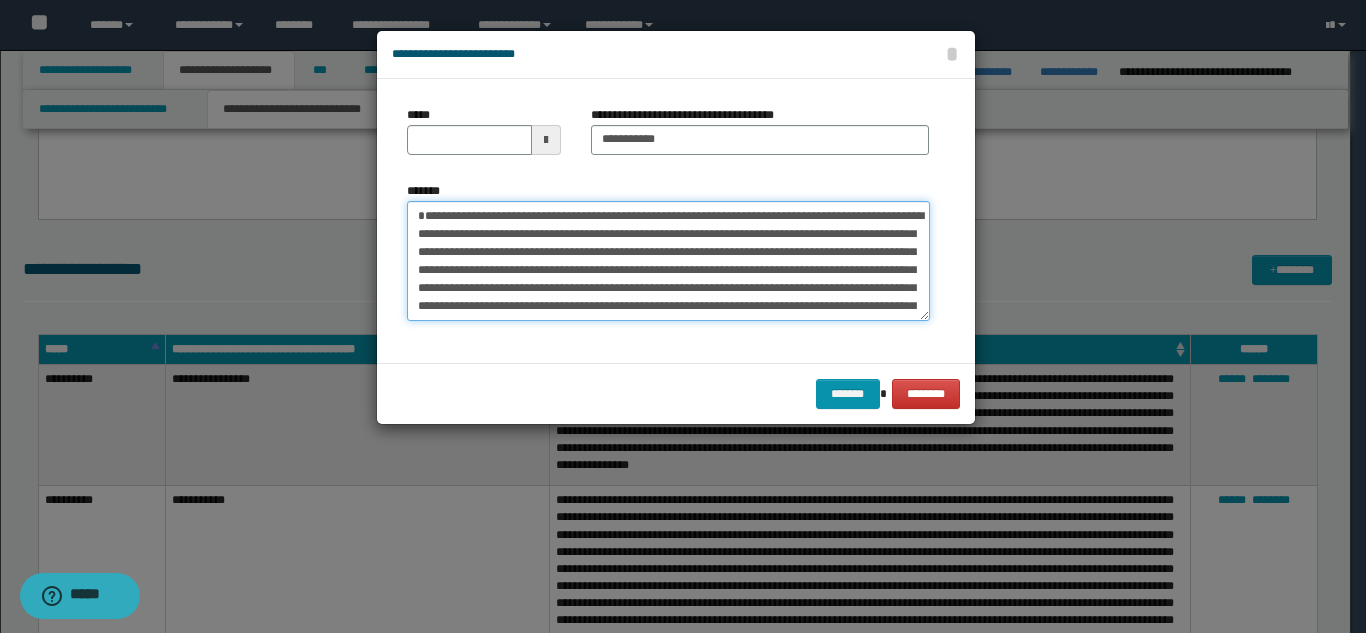 type on "**********" 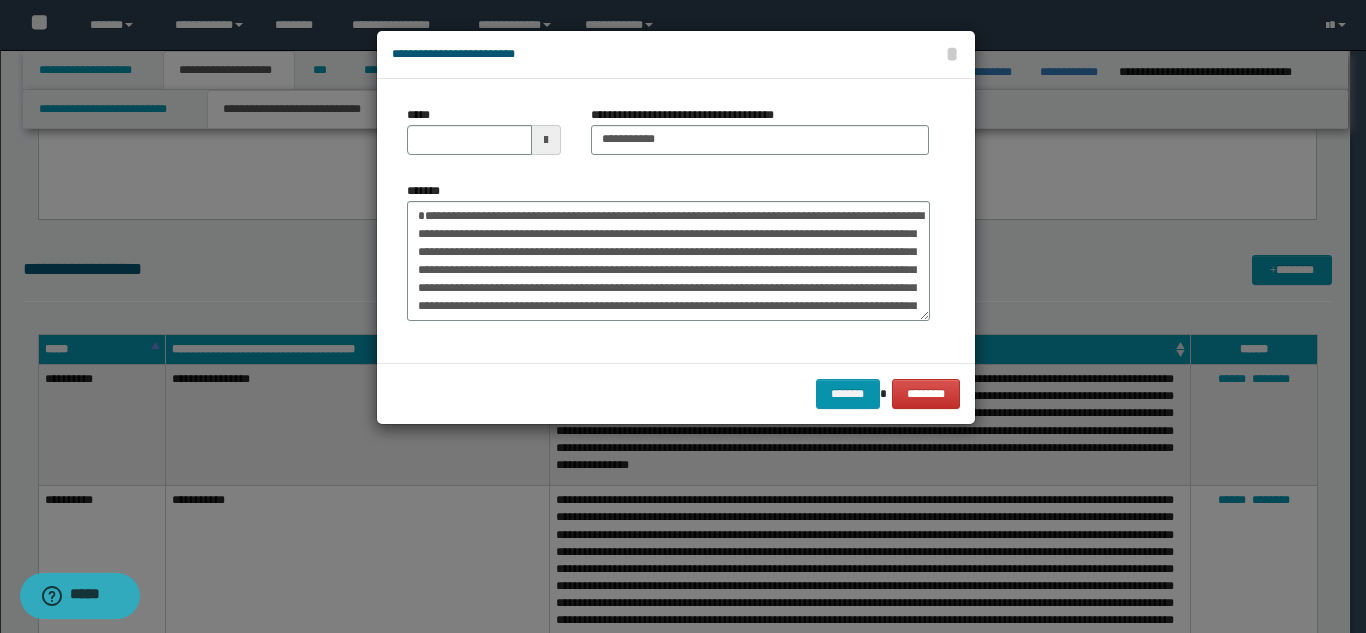 click on "*****" at bounding box center [484, 138] 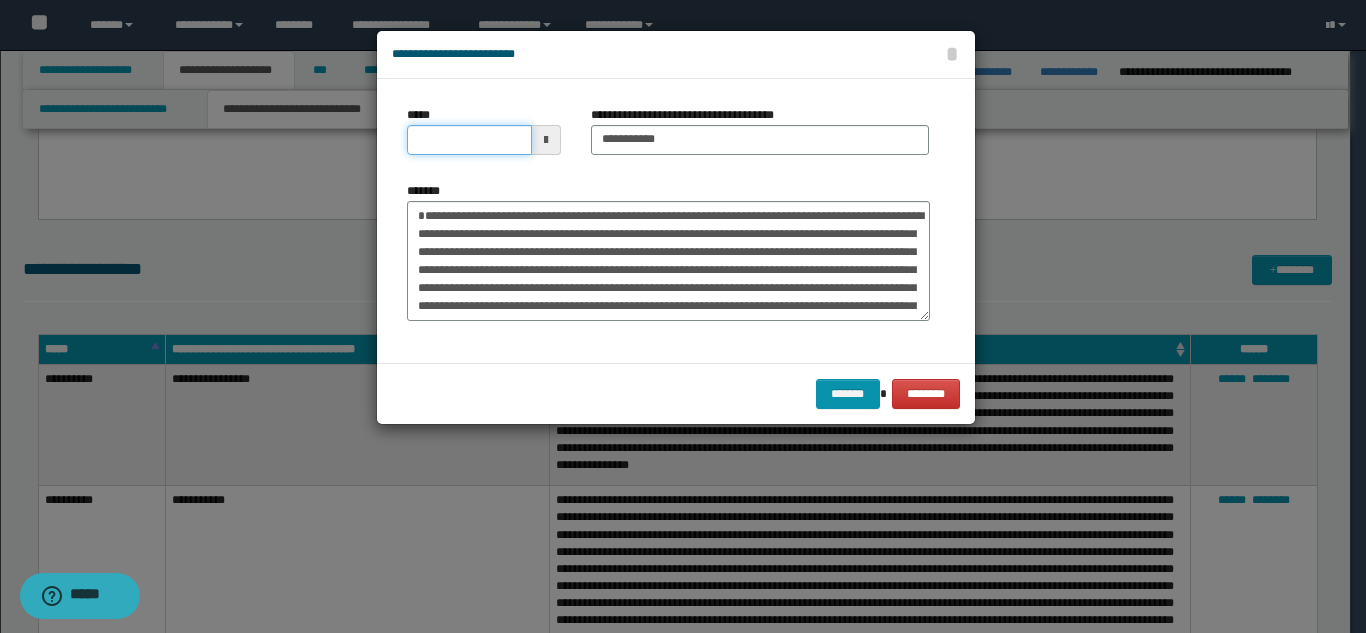 click on "*****" at bounding box center (469, 140) 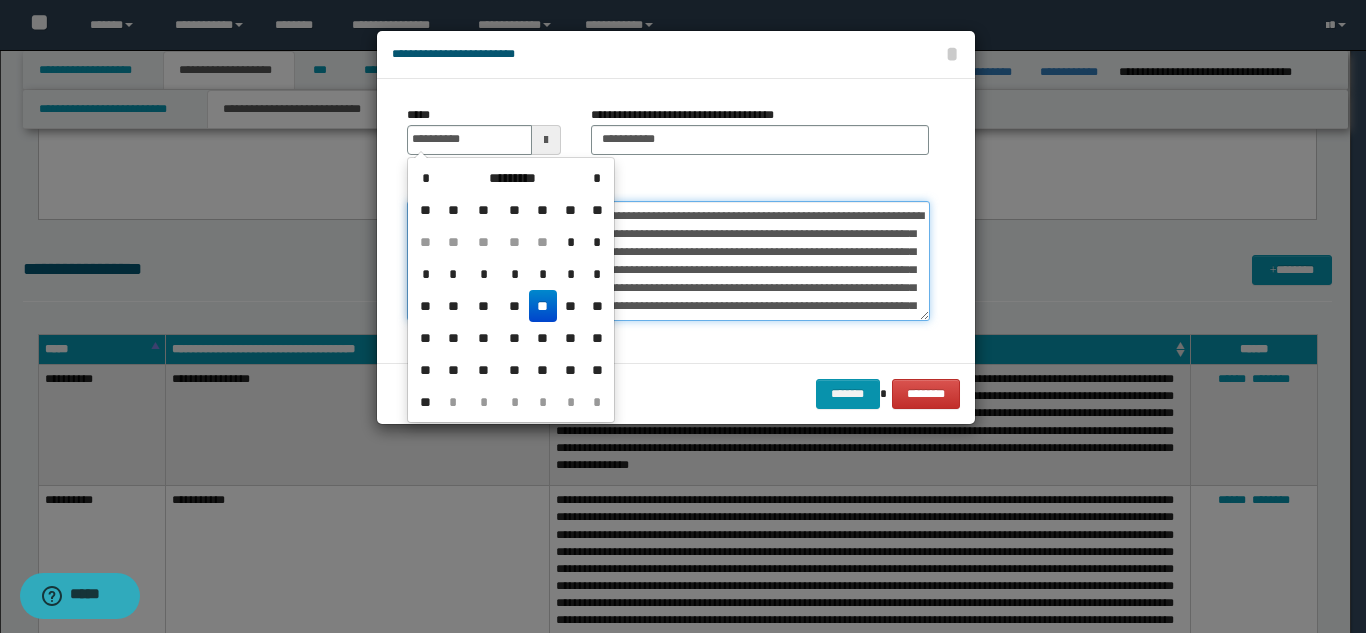 type on "**********" 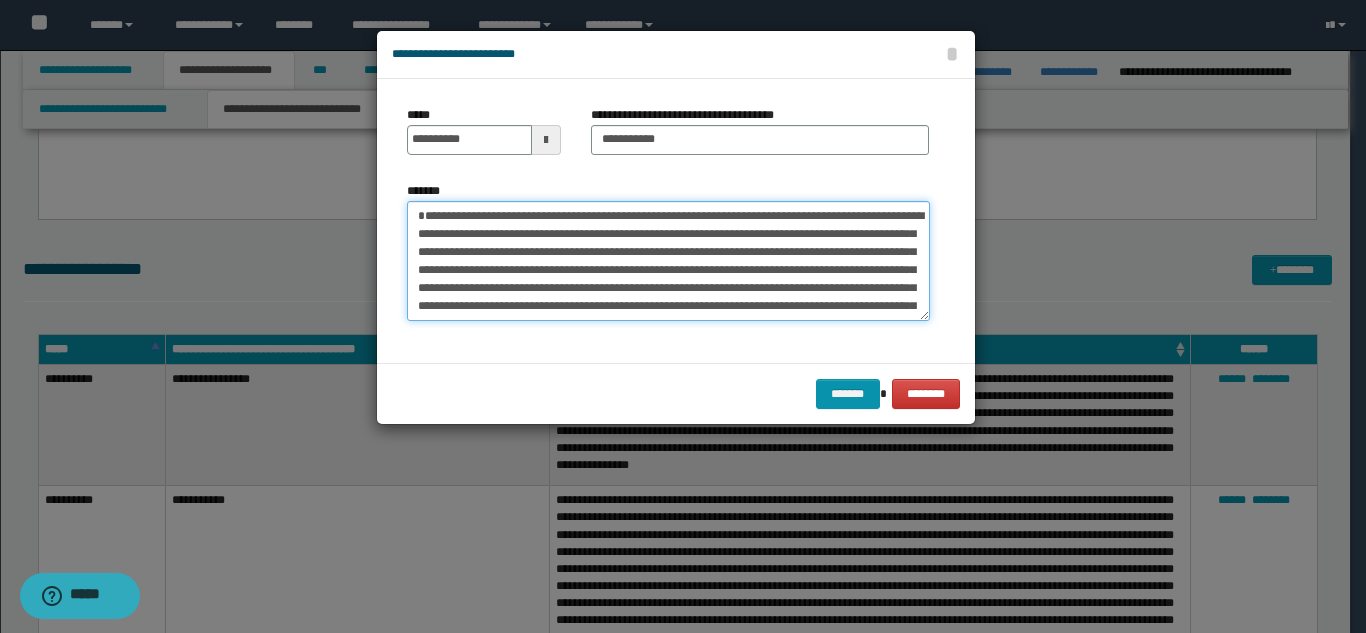 scroll, scrollTop: 144, scrollLeft: 0, axis: vertical 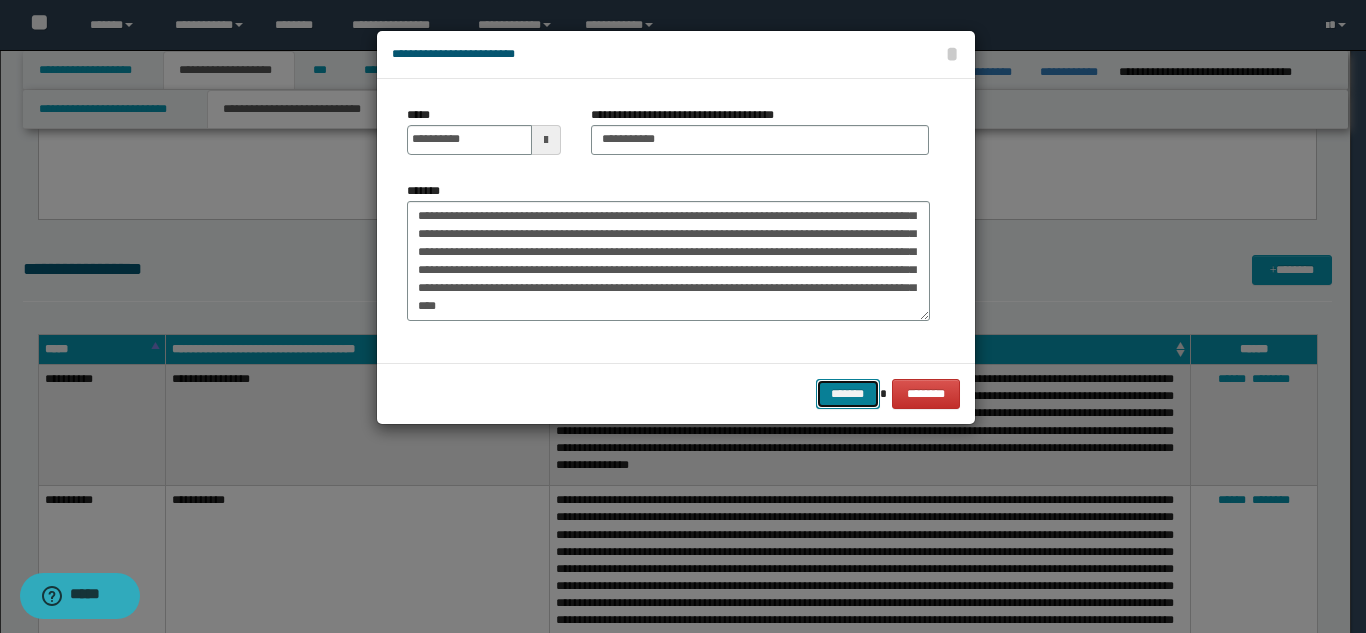 click on "*******" at bounding box center (848, 394) 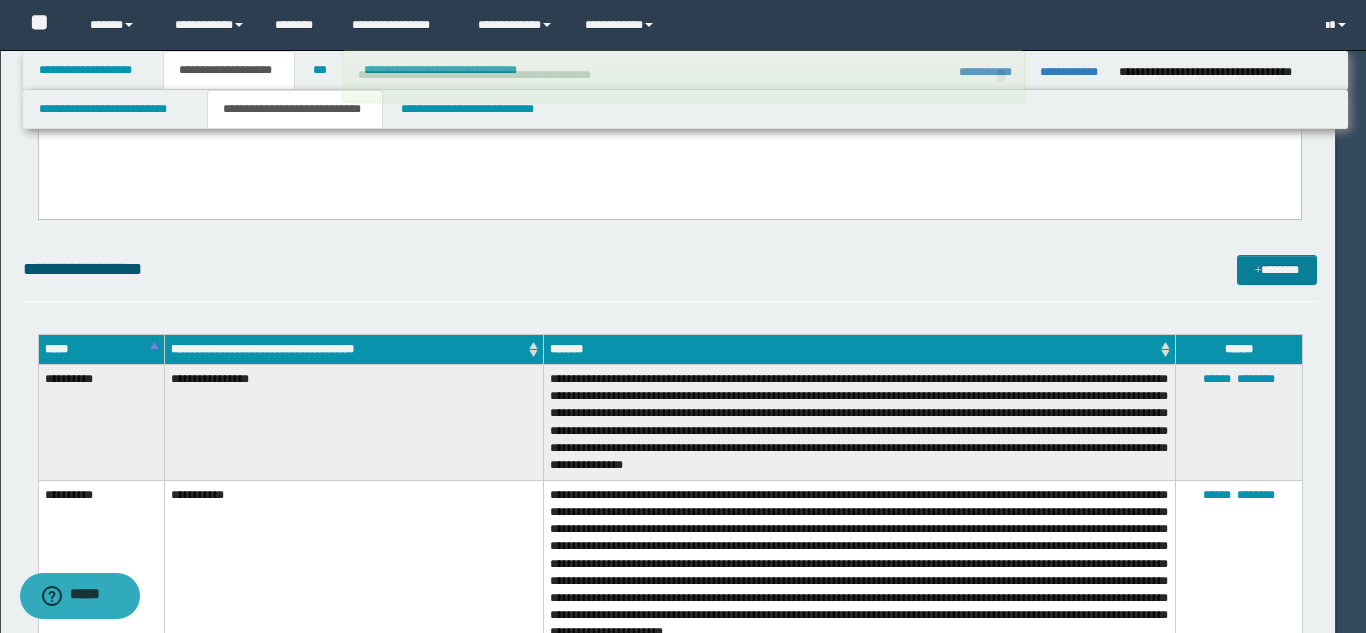 type 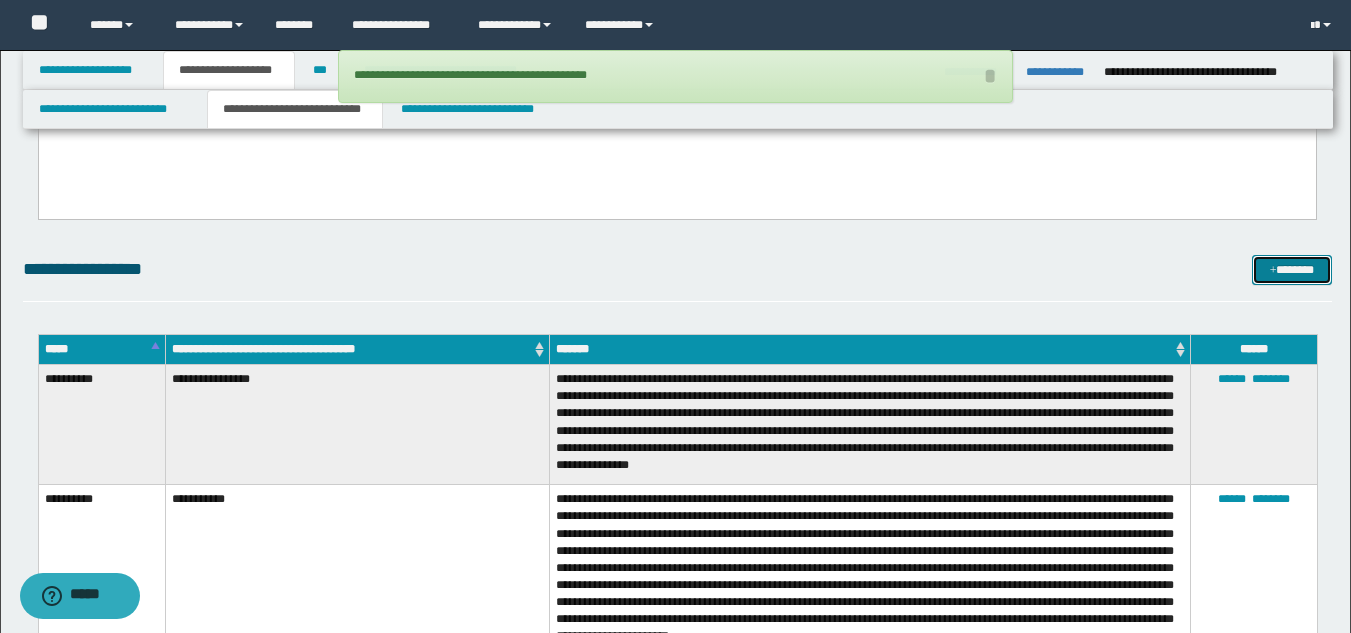 click on "*******" at bounding box center [1292, 270] 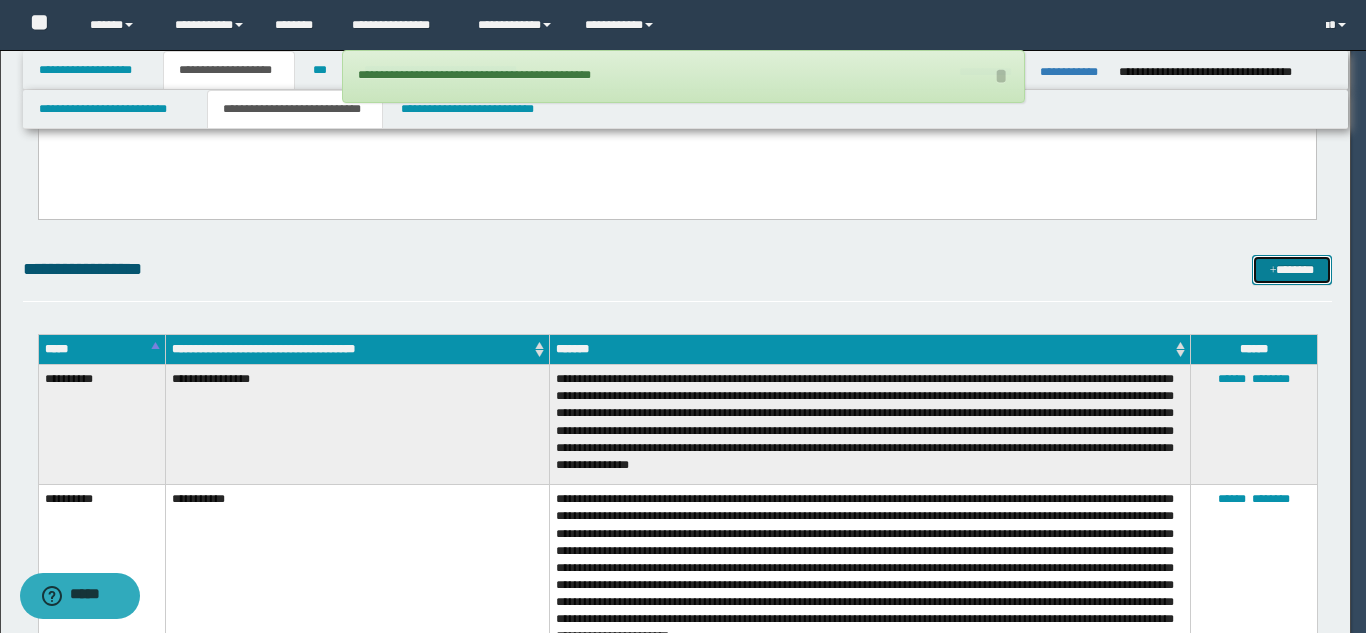 scroll, scrollTop: 0, scrollLeft: 0, axis: both 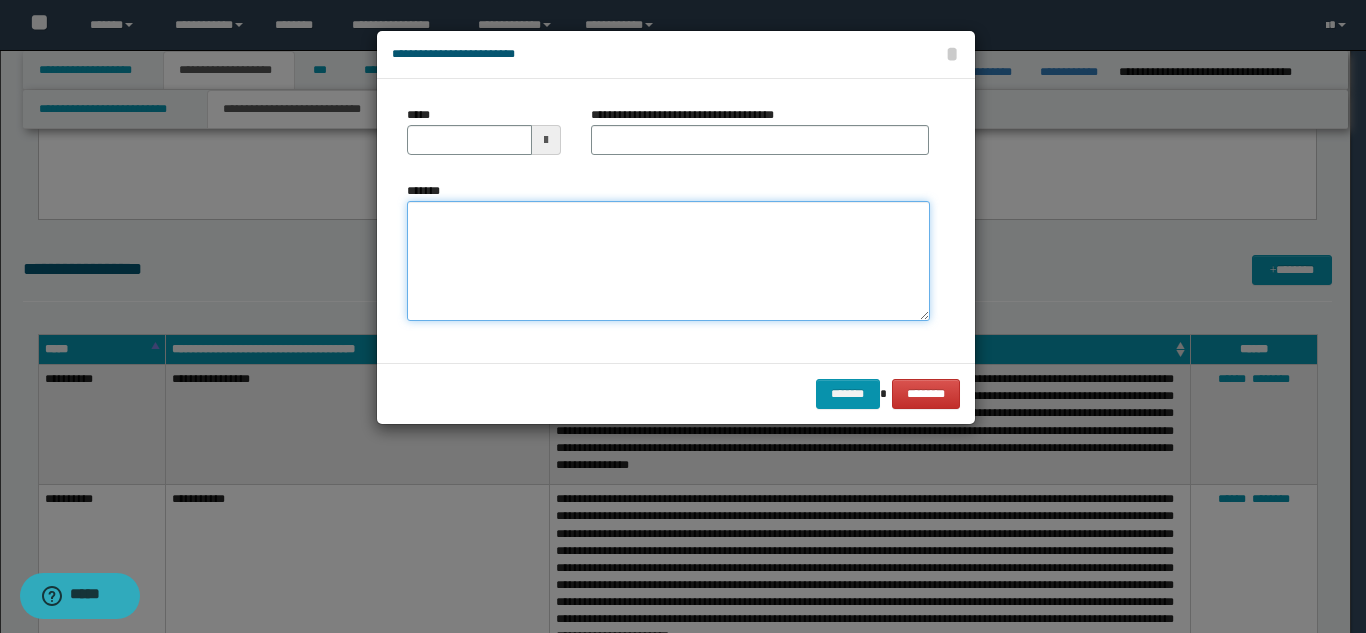 click on "*******" at bounding box center [668, 261] 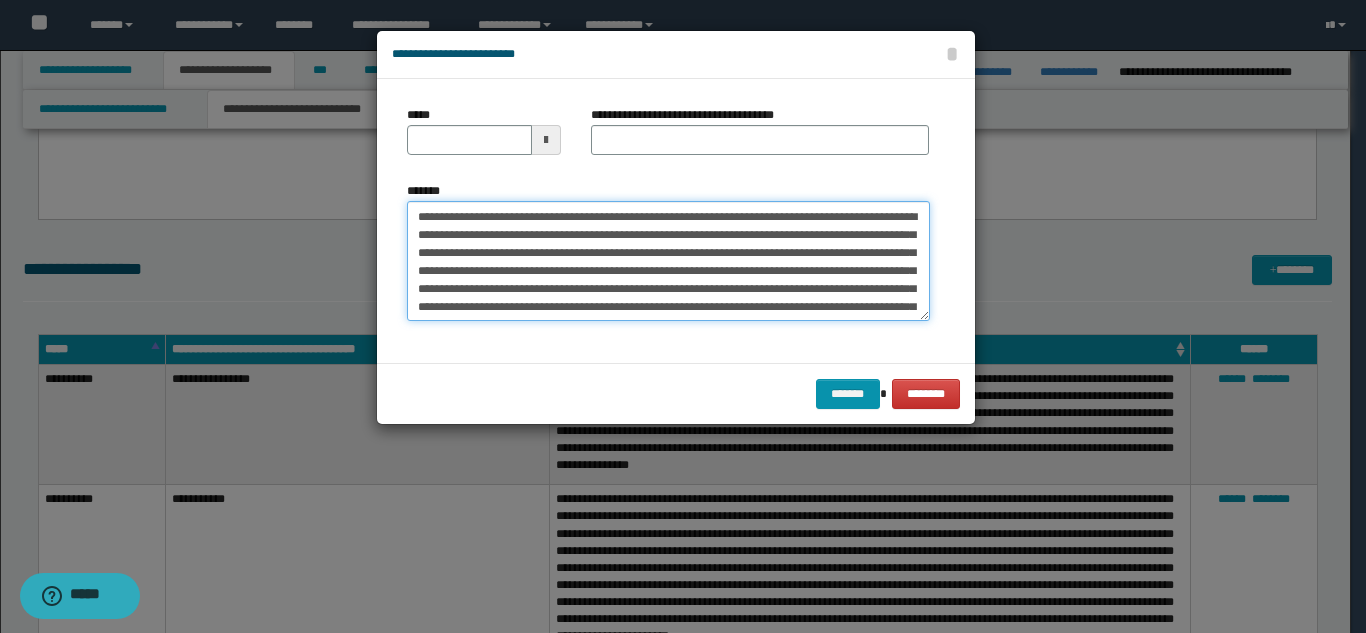 scroll, scrollTop: 0, scrollLeft: 0, axis: both 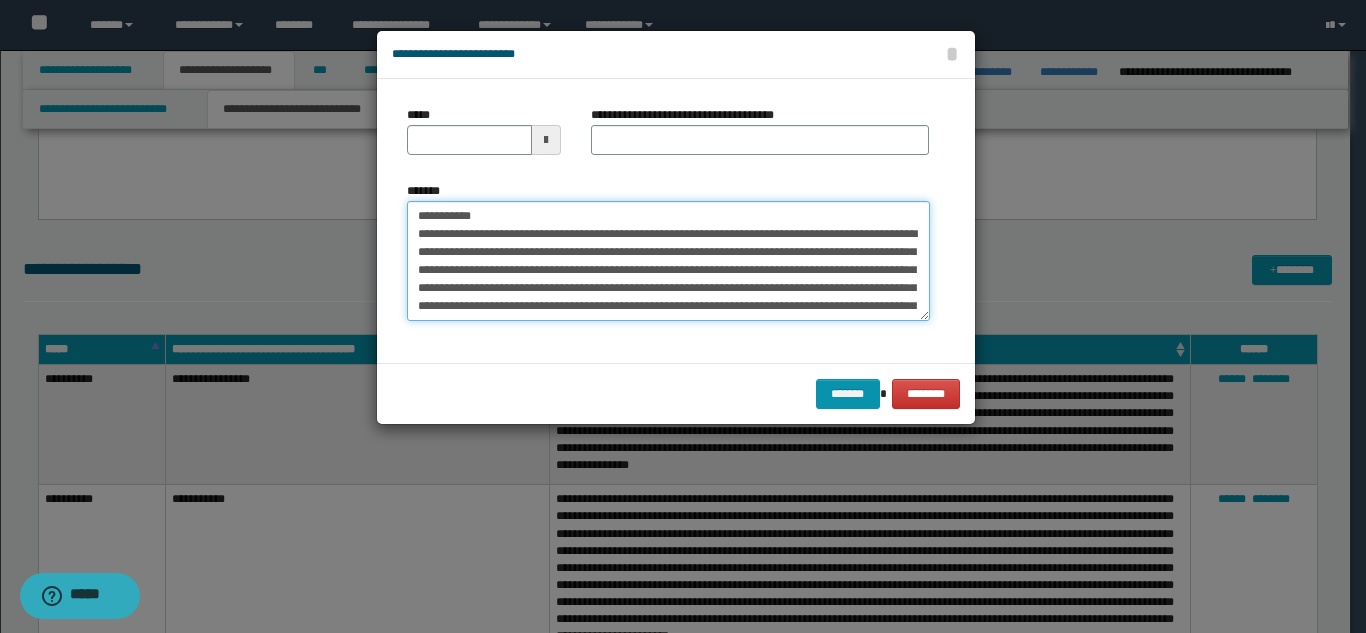 drag, startPoint x: 569, startPoint y: 213, endPoint x: 597, endPoint y: 149, distance: 69.856995 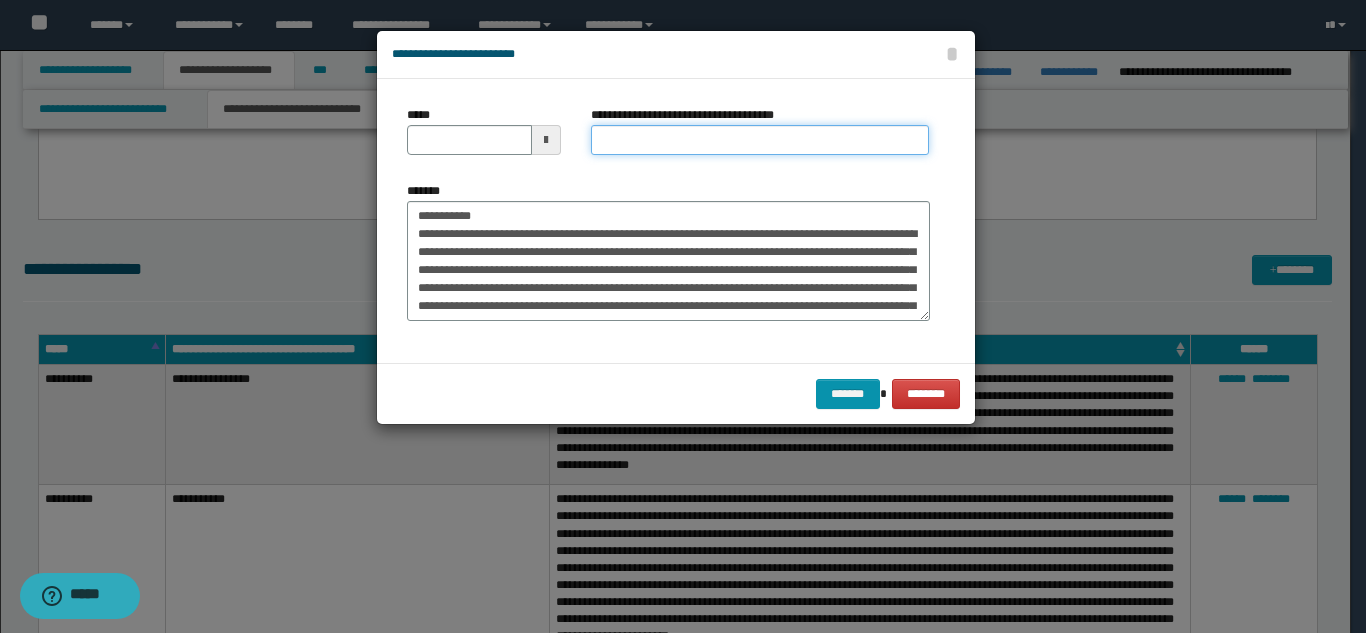click on "**********" at bounding box center (760, 140) 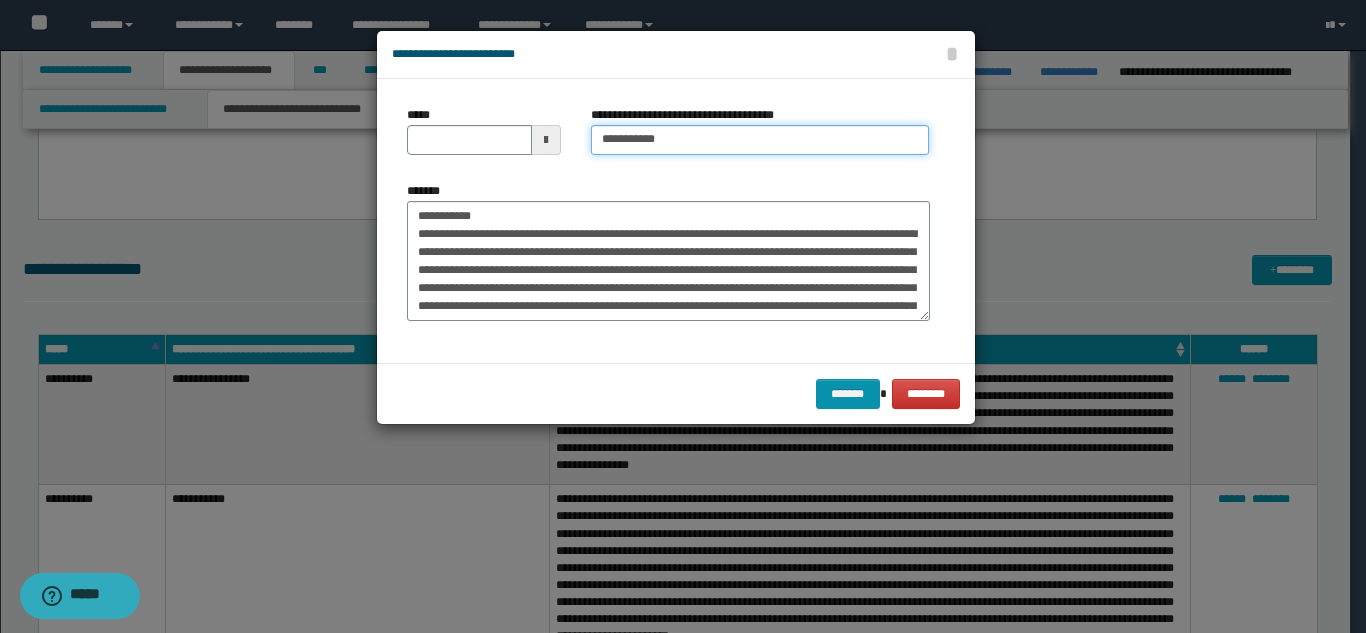 type on "**********" 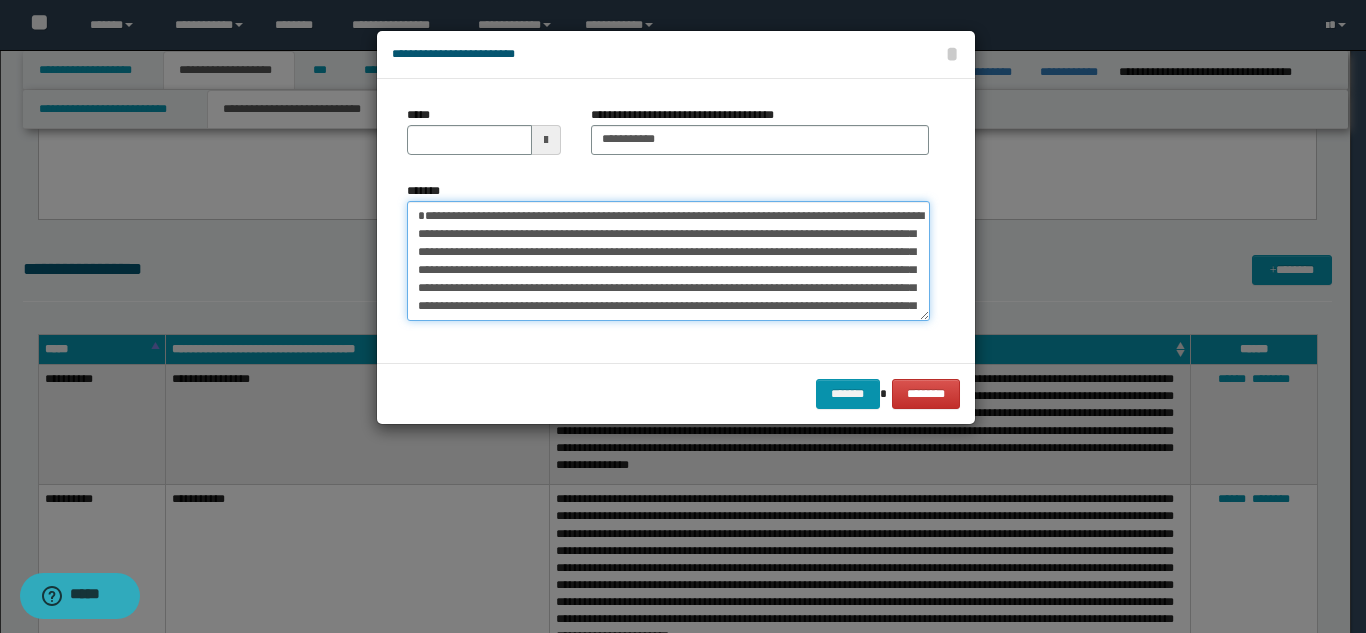 drag, startPoint x: 500, startPoint y: 211, endPoint x: 431, endPoint y: 159, distance: 86.40023 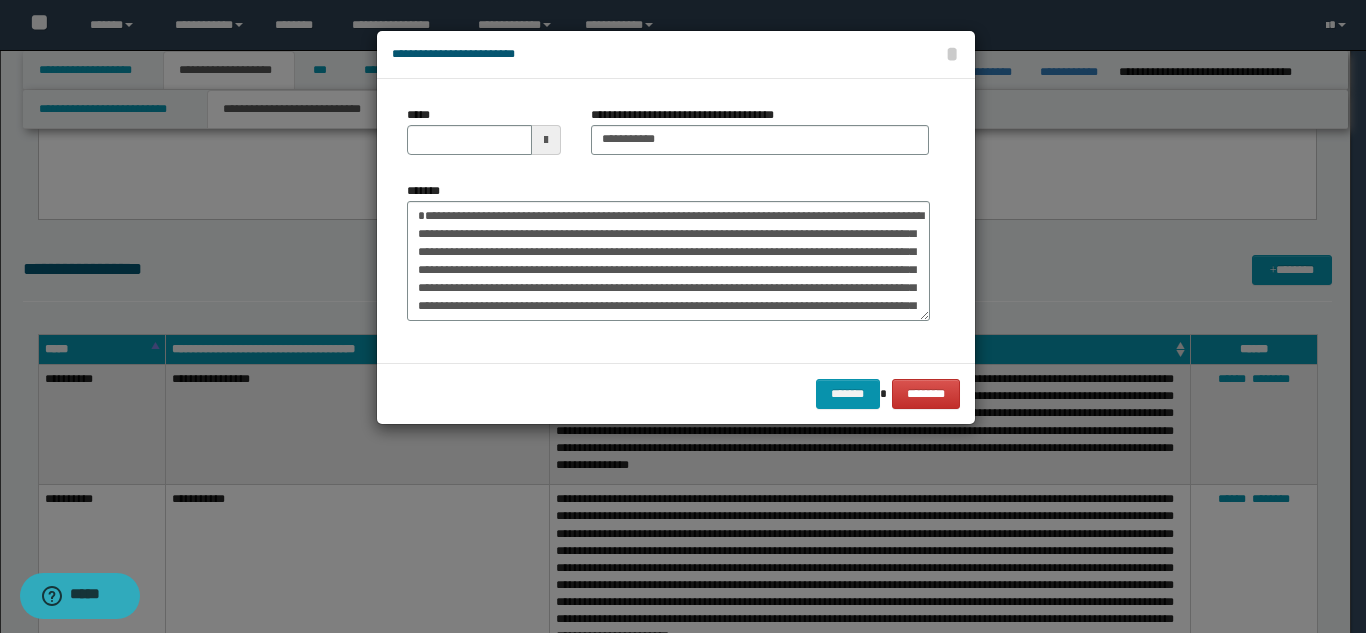 click on "*****" at bounding box center (484, 138) 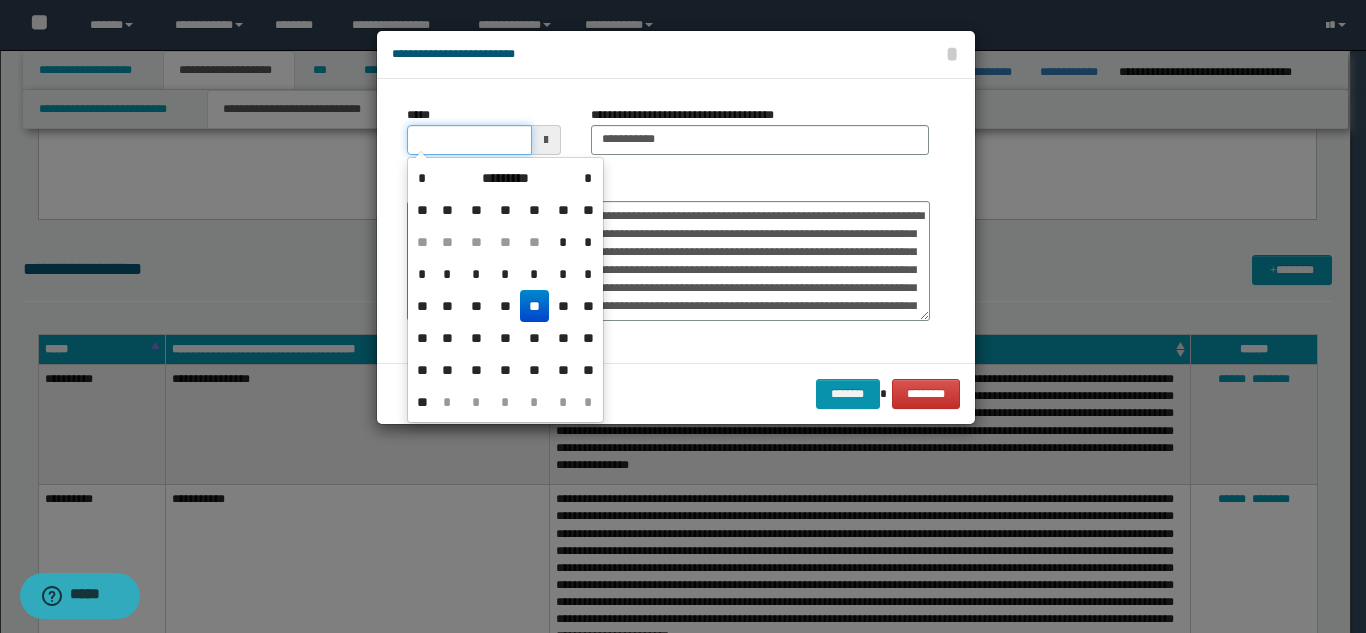 click on "*****" at bounding box center (469, 140) 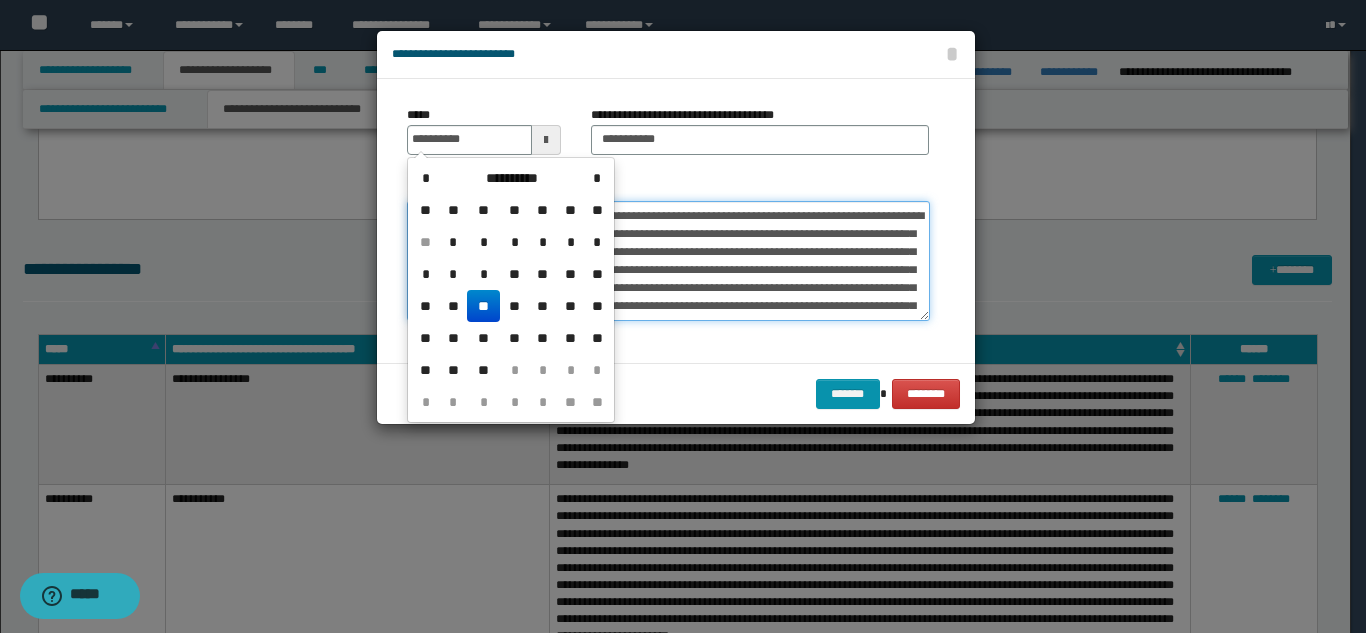 type on "**********" 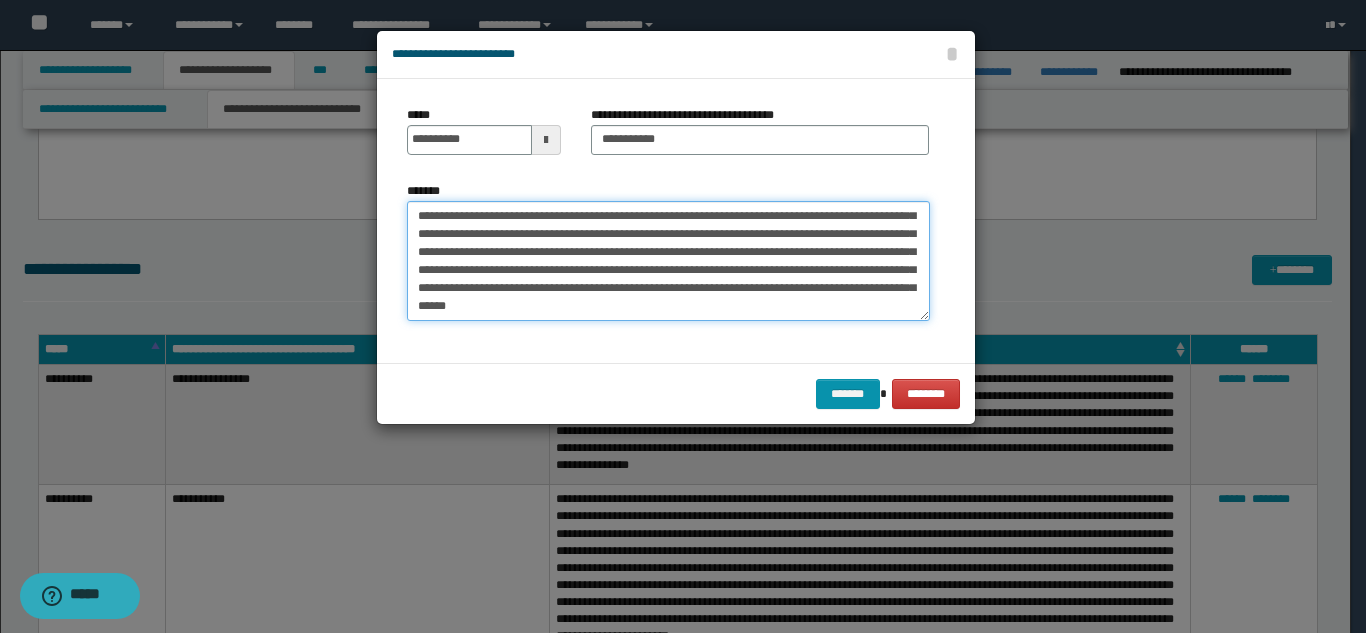 scroll, scrollTop: 54, scrollLeft: 0, axis: vertical 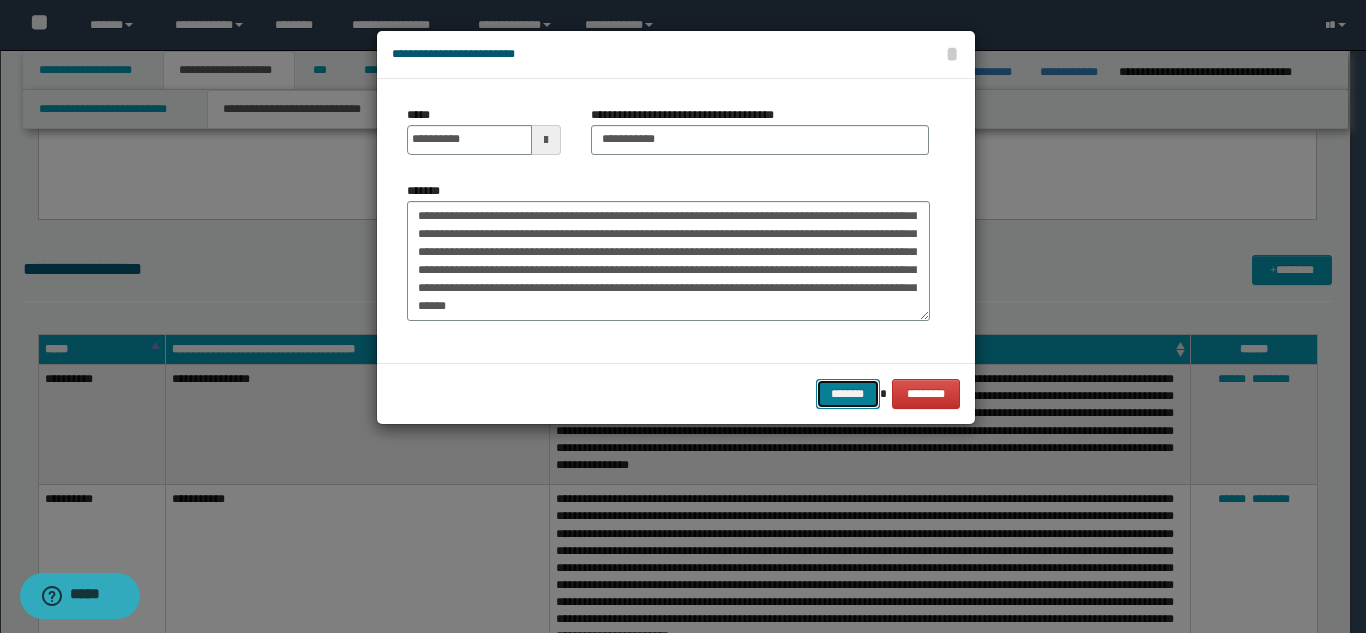 click on "*******" at bounding box center (848, 394) 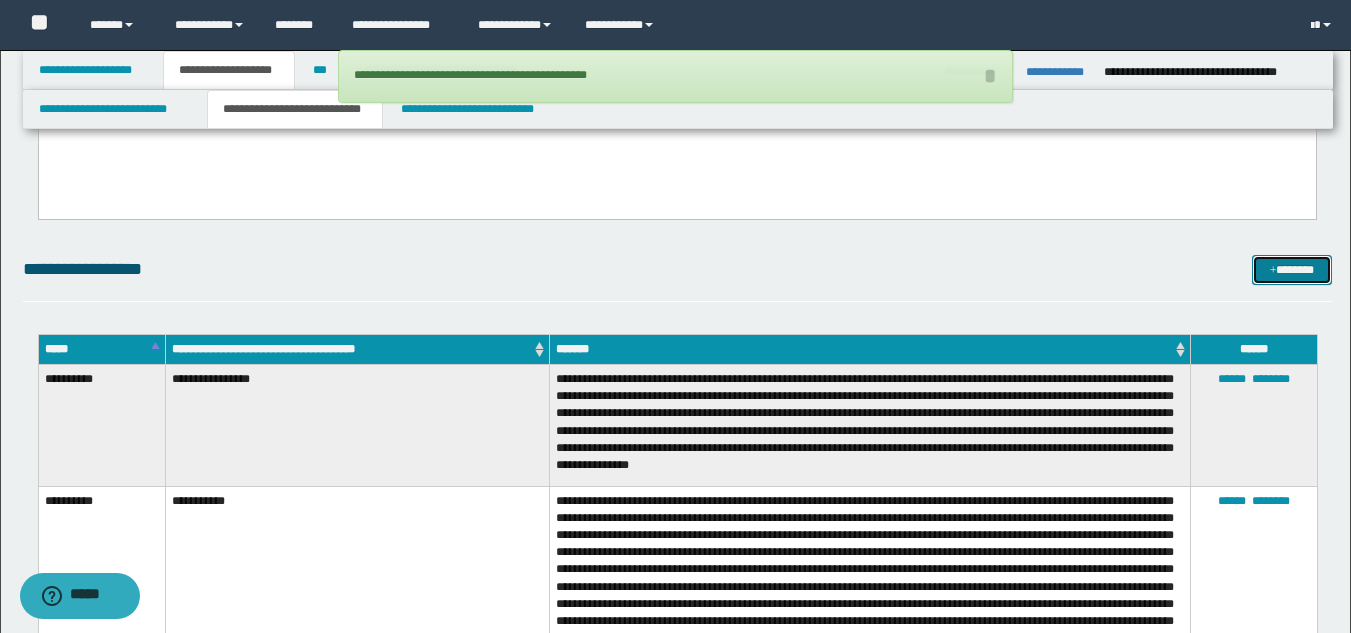 click on "*******" at bounding box center (1292, 270) 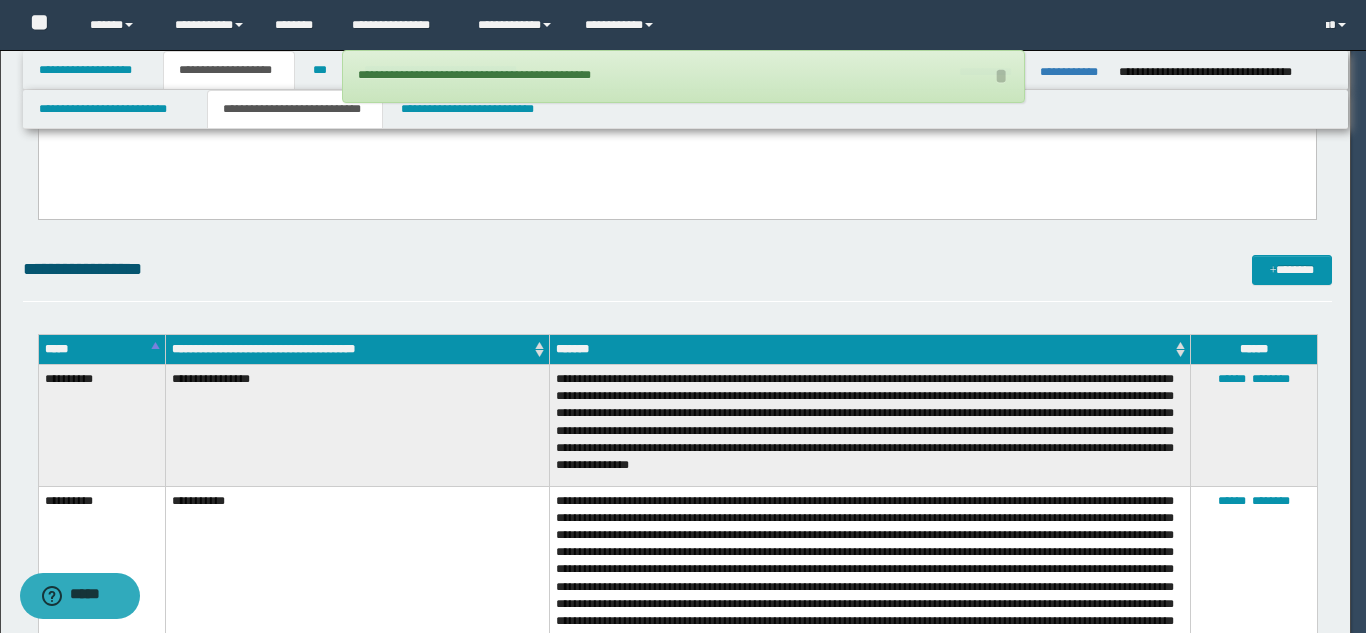 scroll, scrollTop: 0, scrollLeft: 0, axis: both 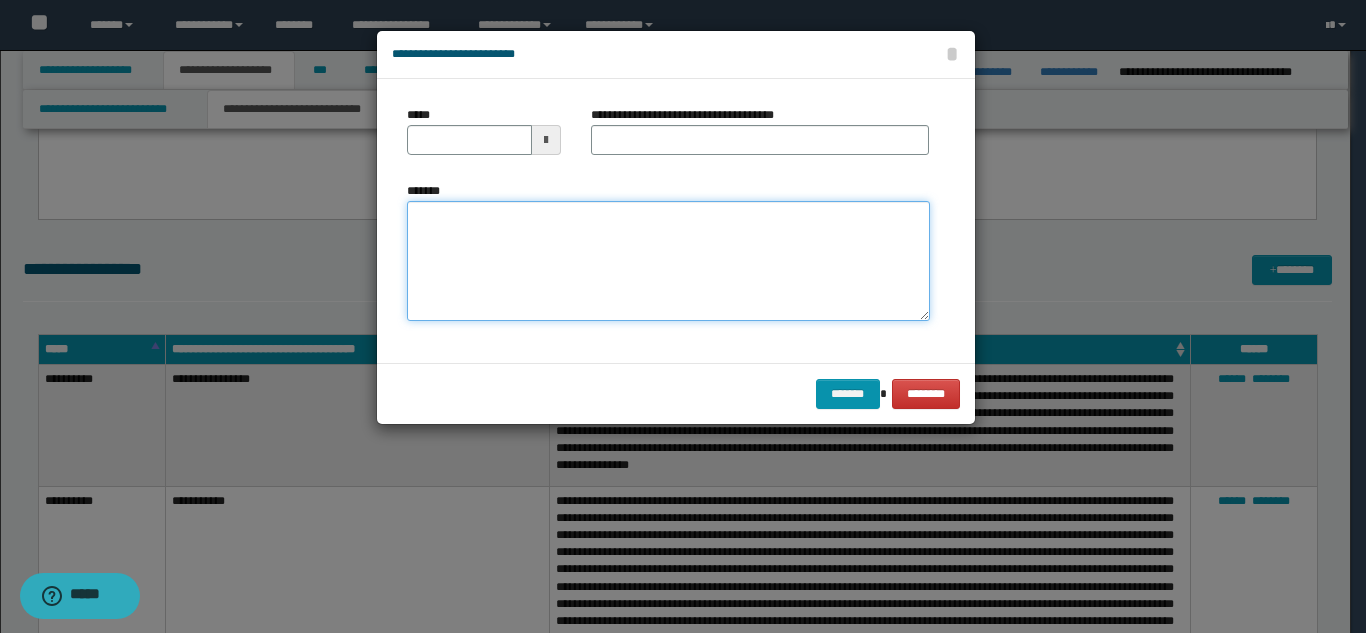 click on "*******" at bounding box center [668, 261] 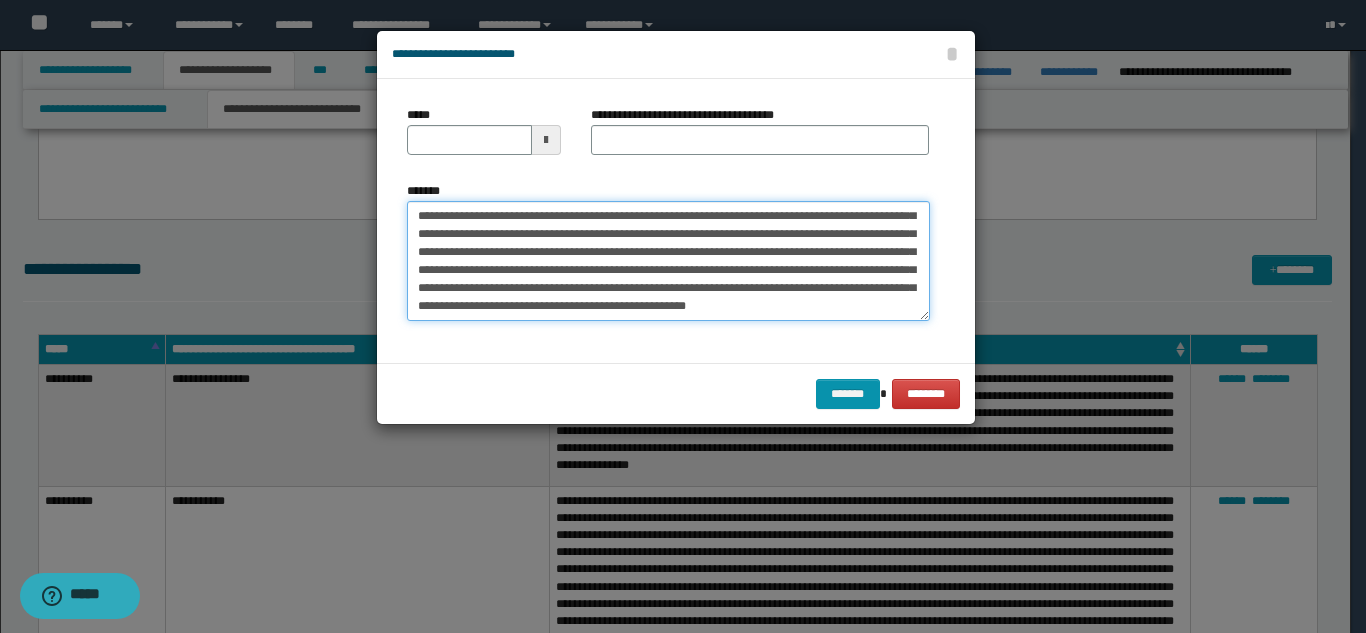 scroll, scrollTop: 0, scrollLeft: 0, axis: both 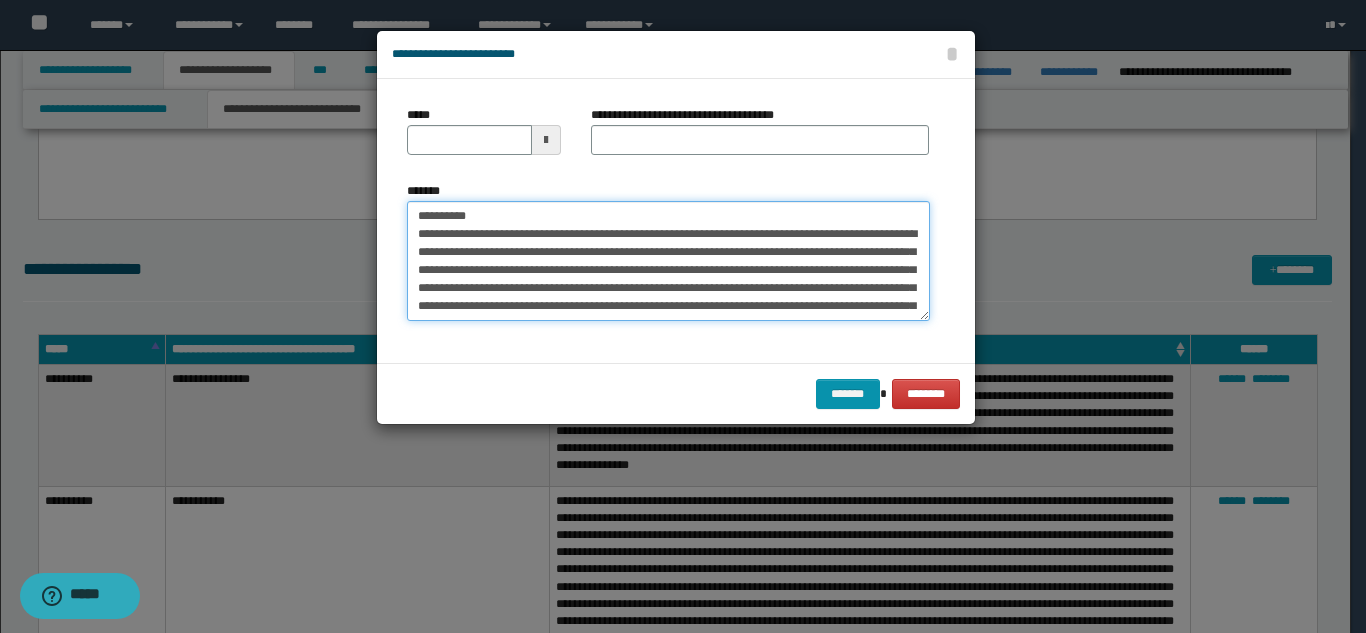 drag, startPoint x: 541, startPoint y: 217, endPoint x: 480, endPoint y: 214, distance: 61.073727 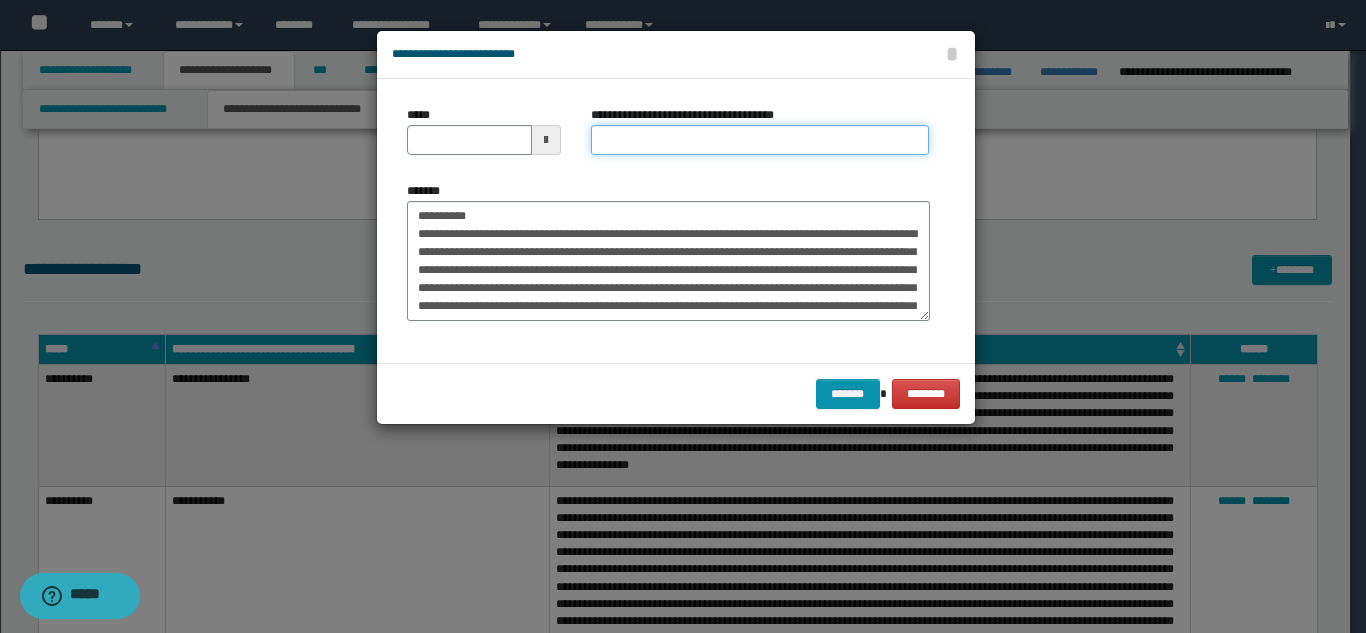 click on "**********" at bounding box center [760, 140] 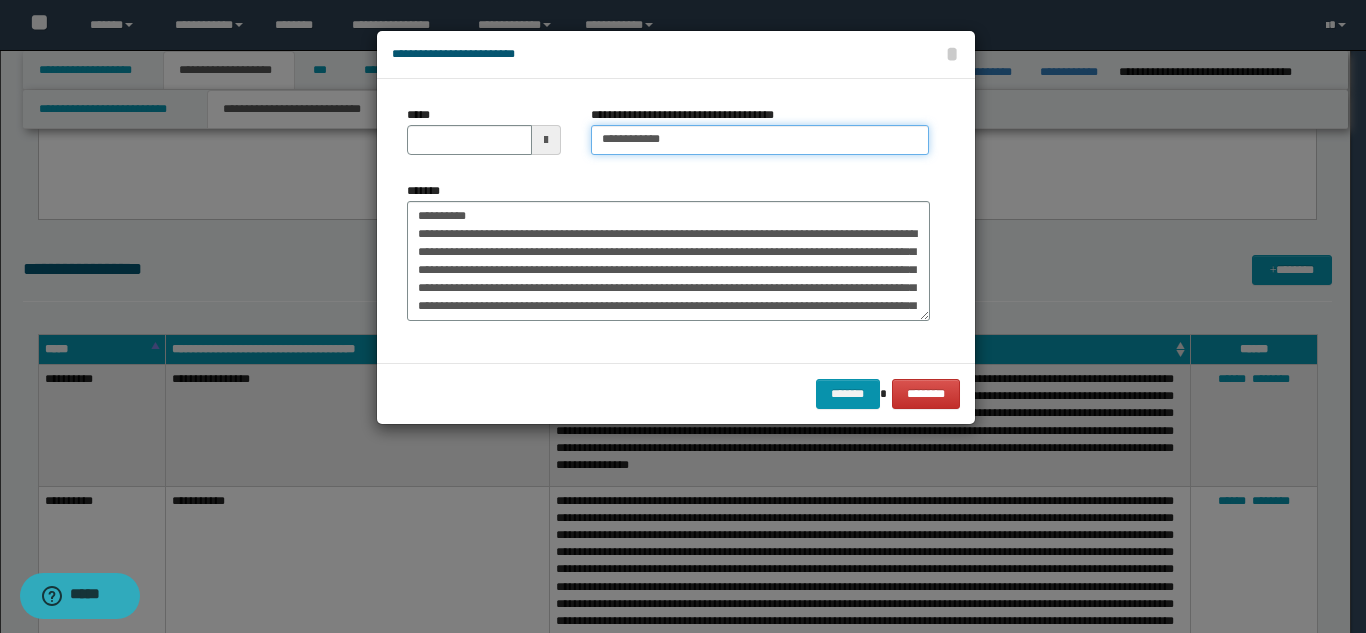 type on "**********" 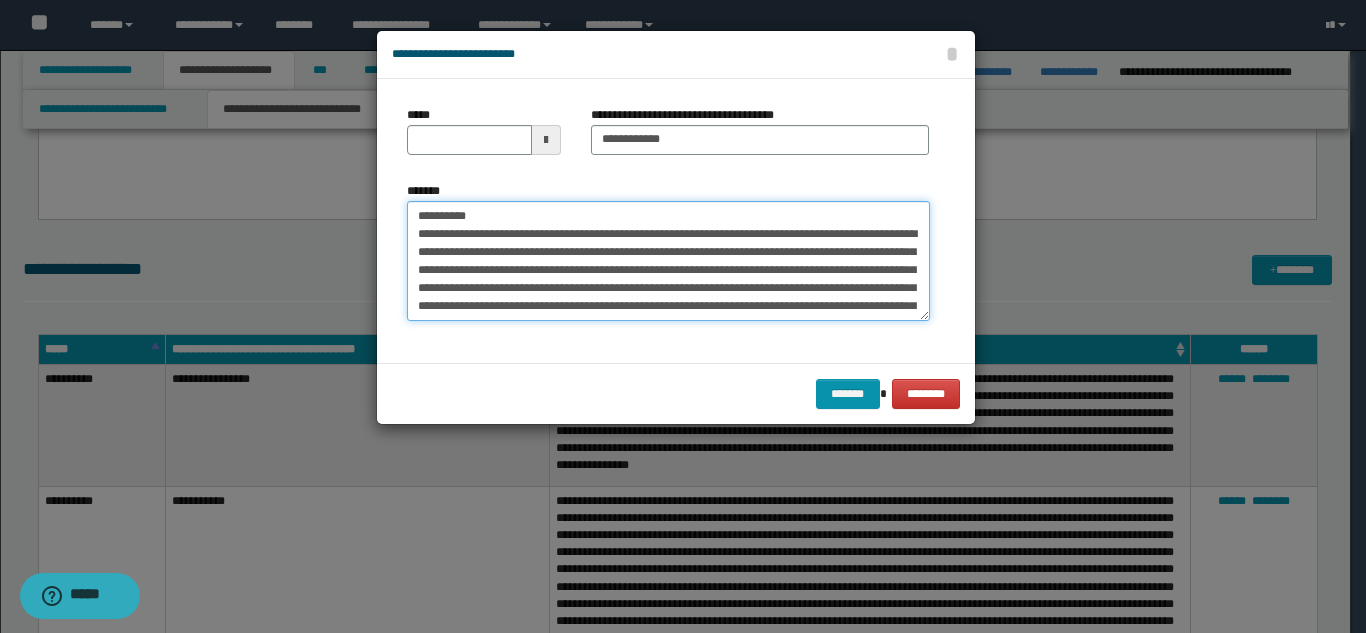 drag, startPoint x: 447, startPoint y: 218, endPoint x: 400, endPoint y: 218, distance: 47 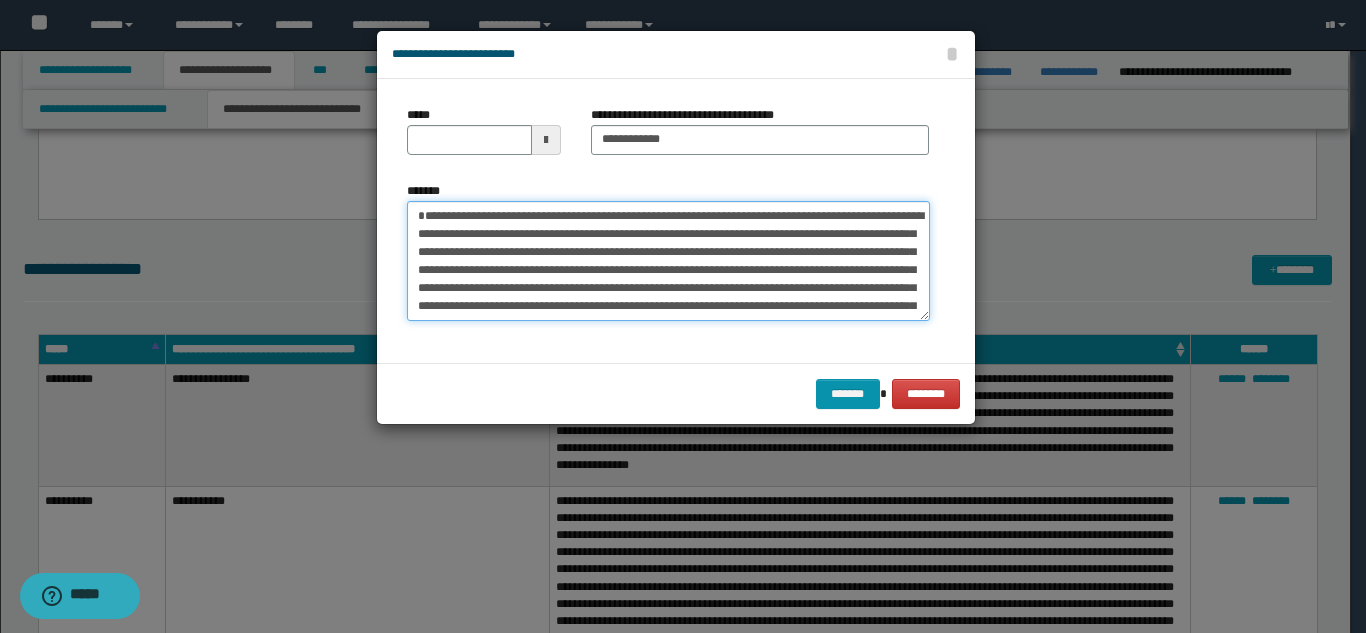 type 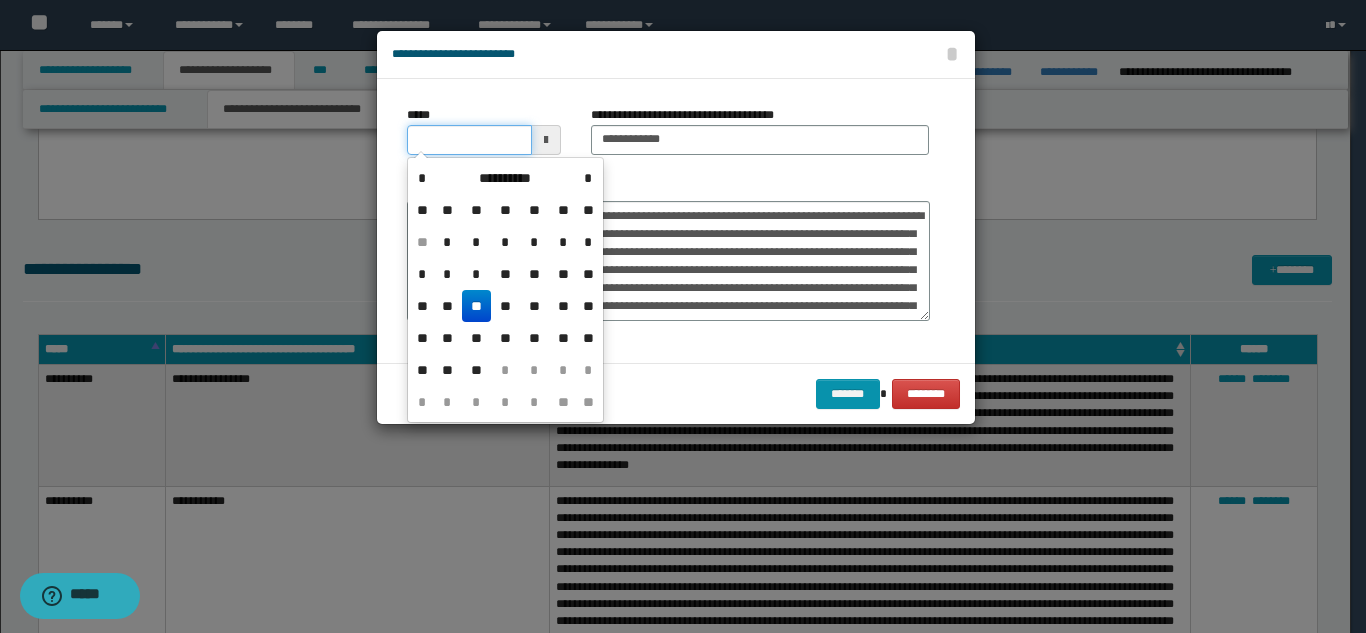 click on "*****" at bounding box center (469, 140) 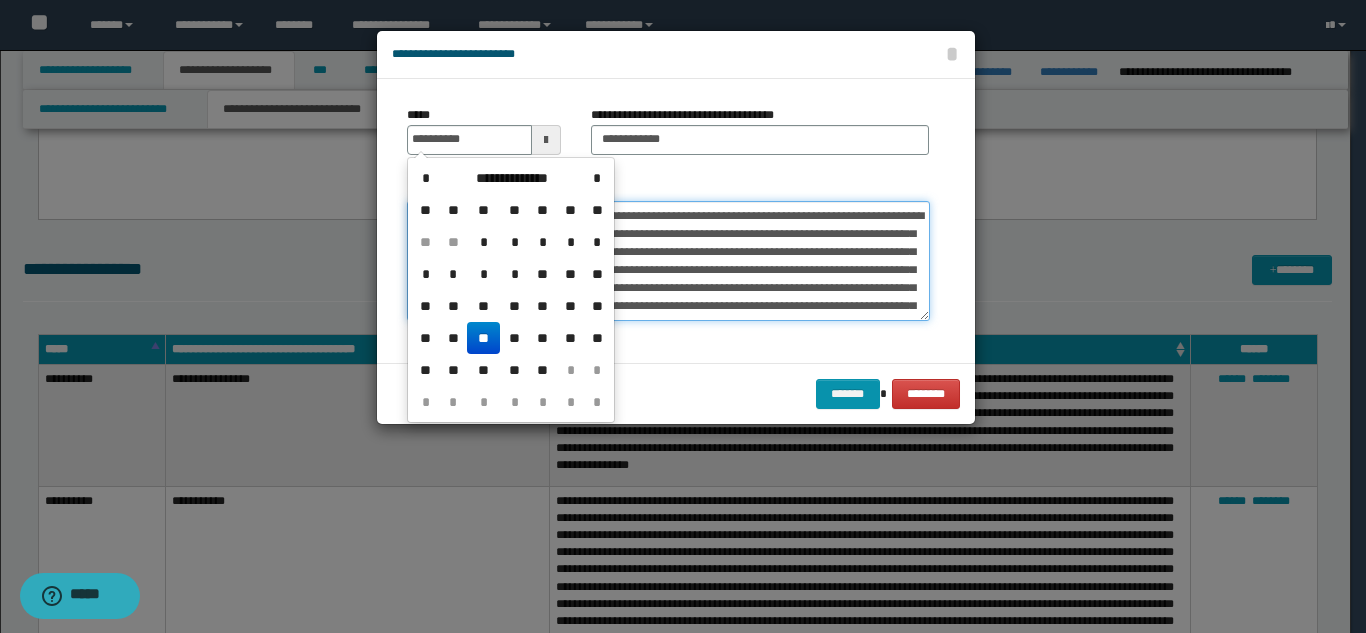 type on "**********" 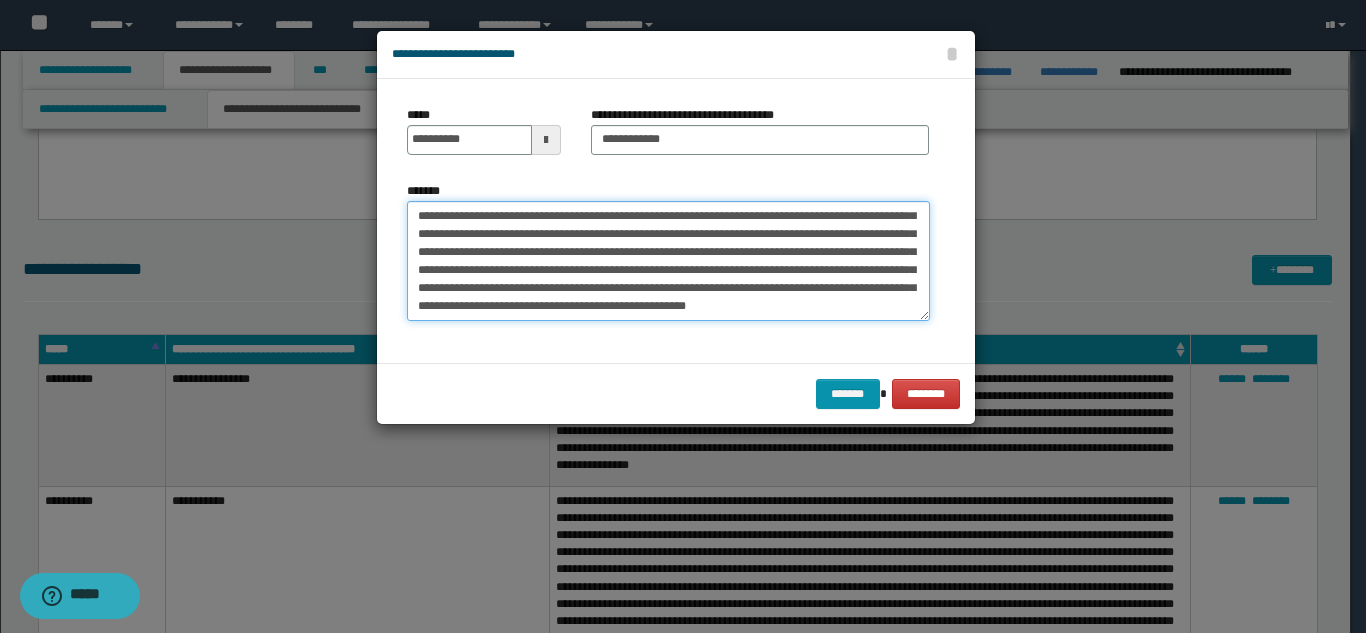 scroll, scrollTop: 72, scrollLeft: 0, axis: vertical 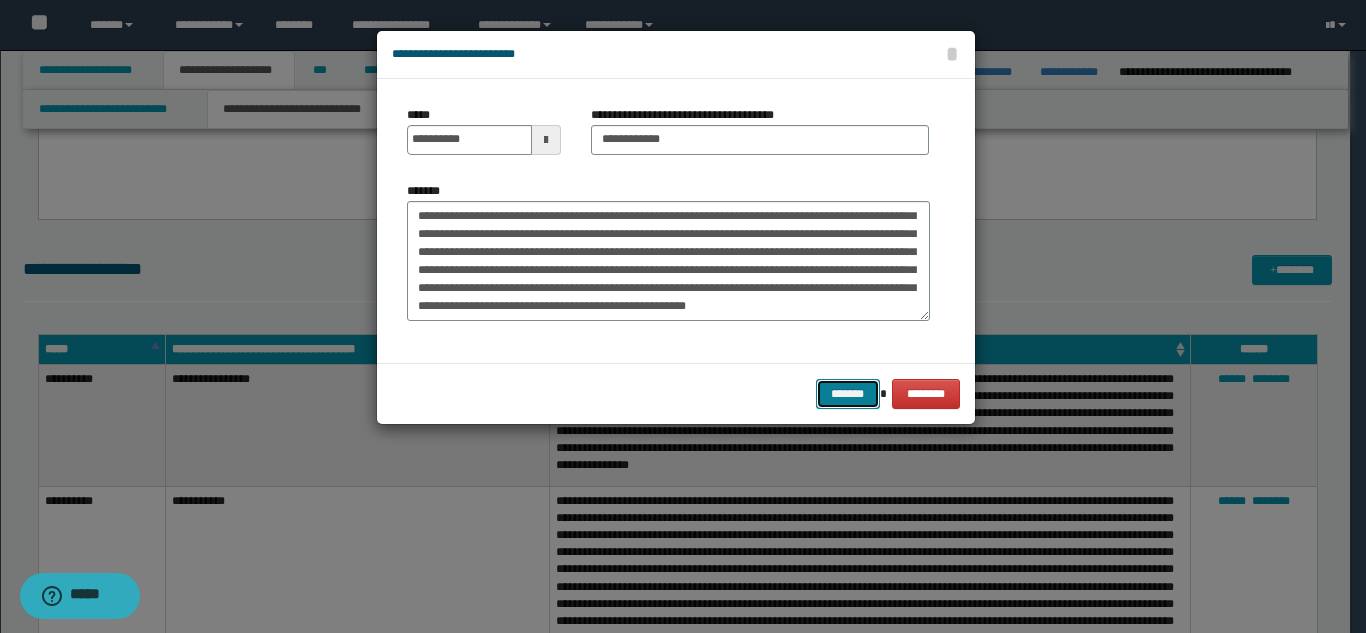 click on "*******" at bounding box center (848, 394) 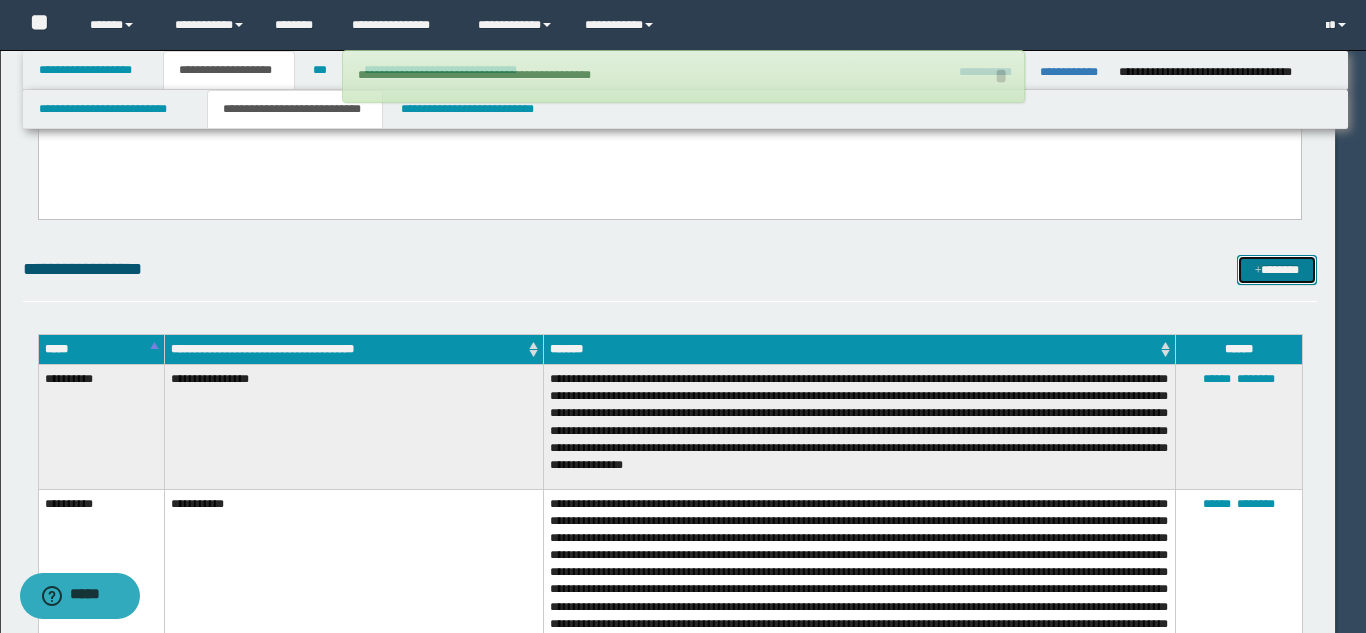 type 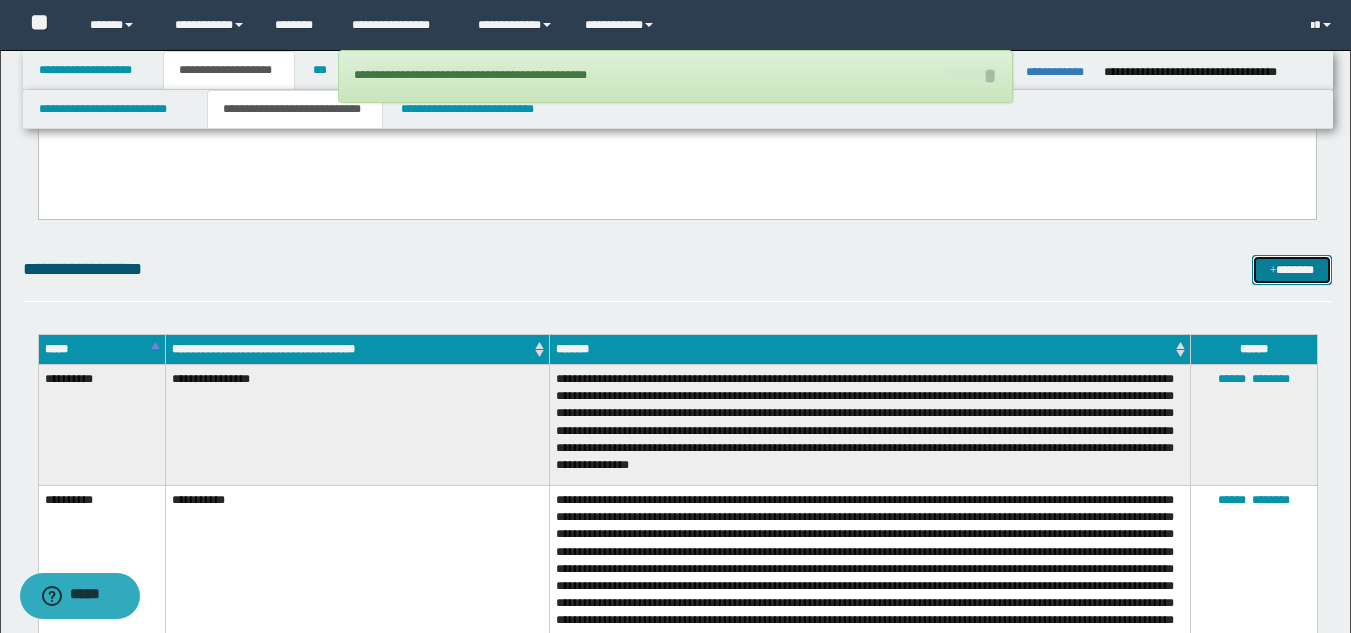 click on "*******" at bounding box center [1292, 270] 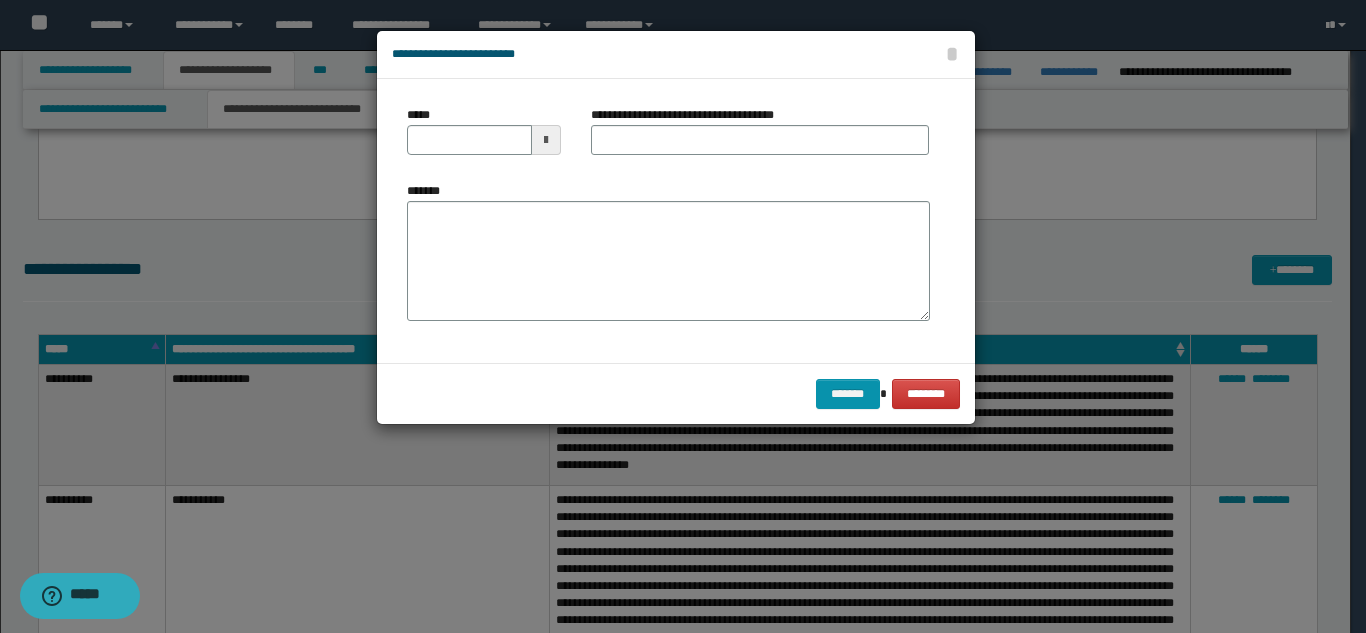 scroll, scrollTop: 0, scrollLeft: 0, axis: both 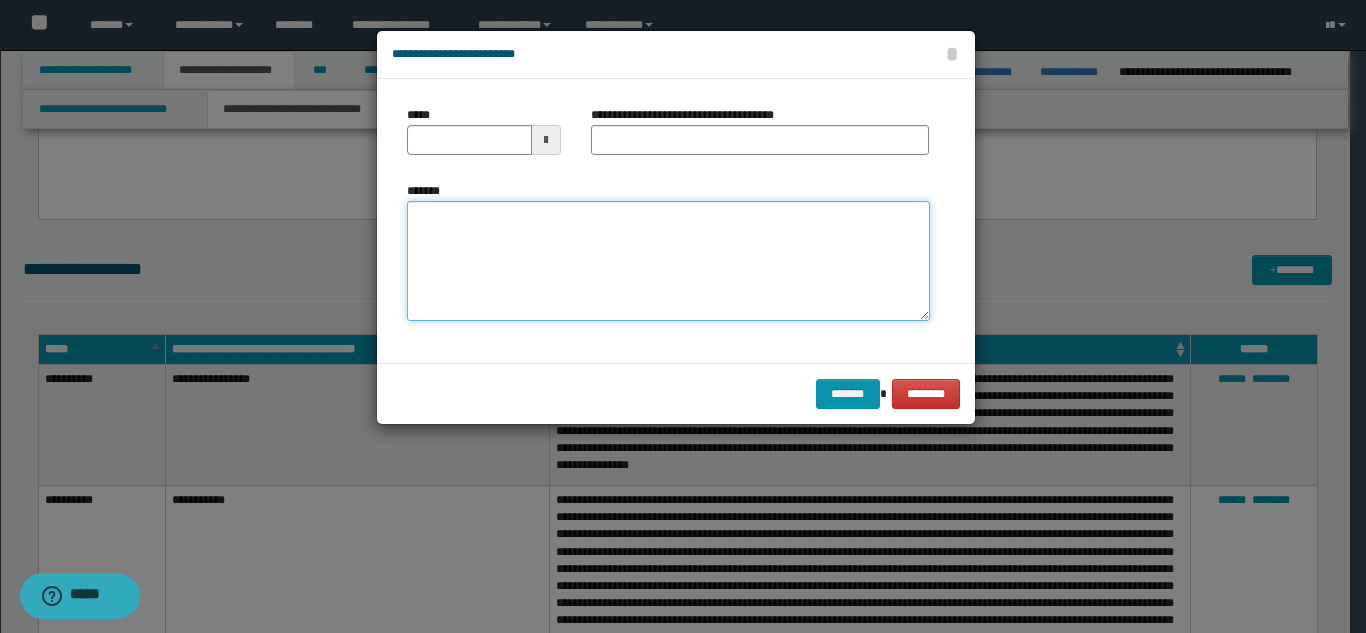 click on "*******" at bounding box center [668, 261] 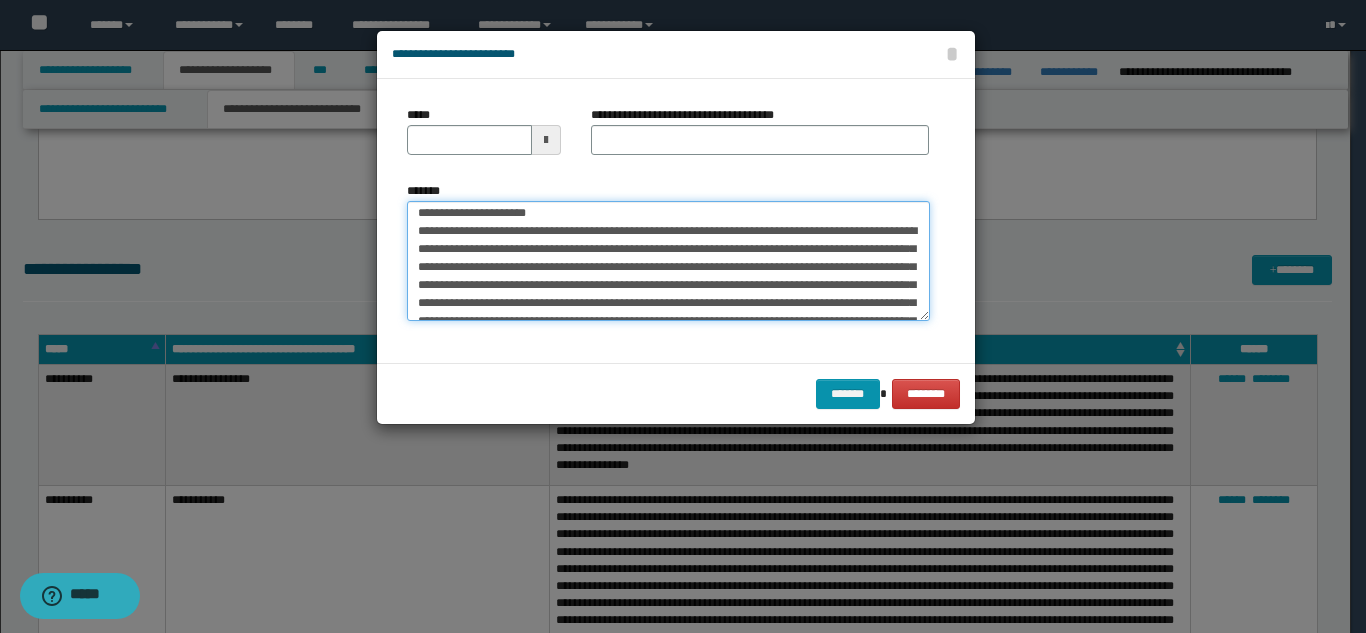 scroll, scrollTop: 0, scrollLeft: 0, axis: both 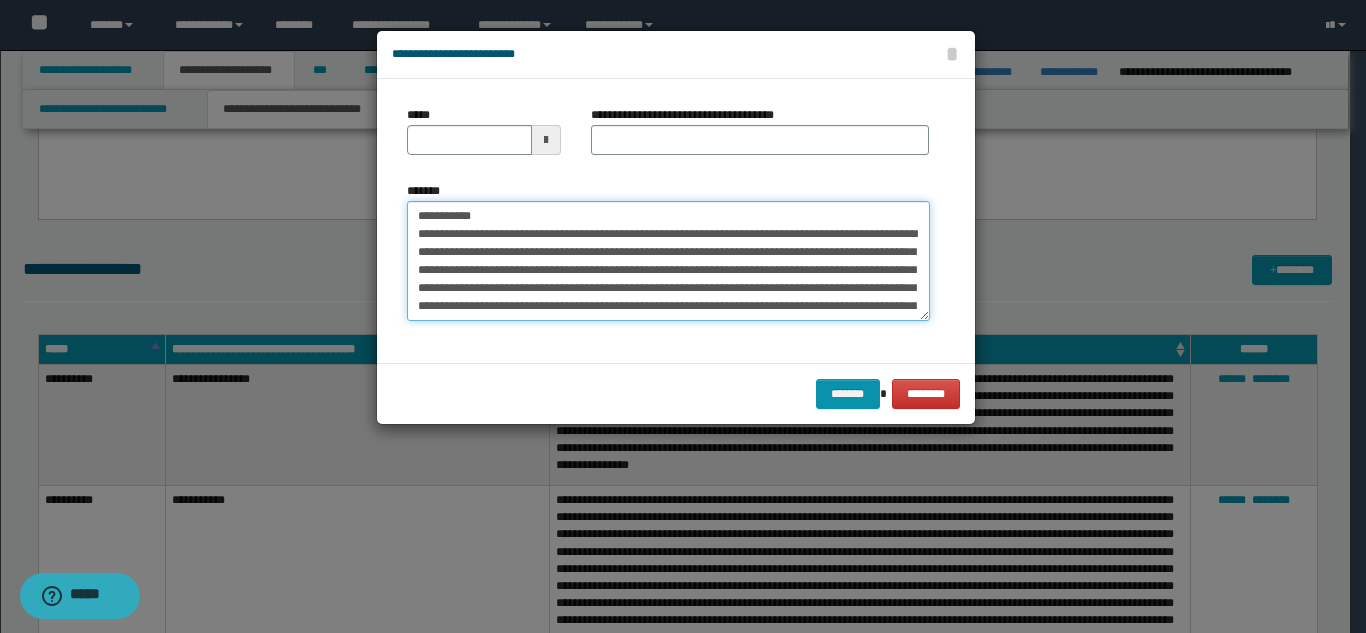 drag, startPoint x: 554, startPoint y: 219, endPoint x: 589, endPoint y: 155, distance: 72.94518 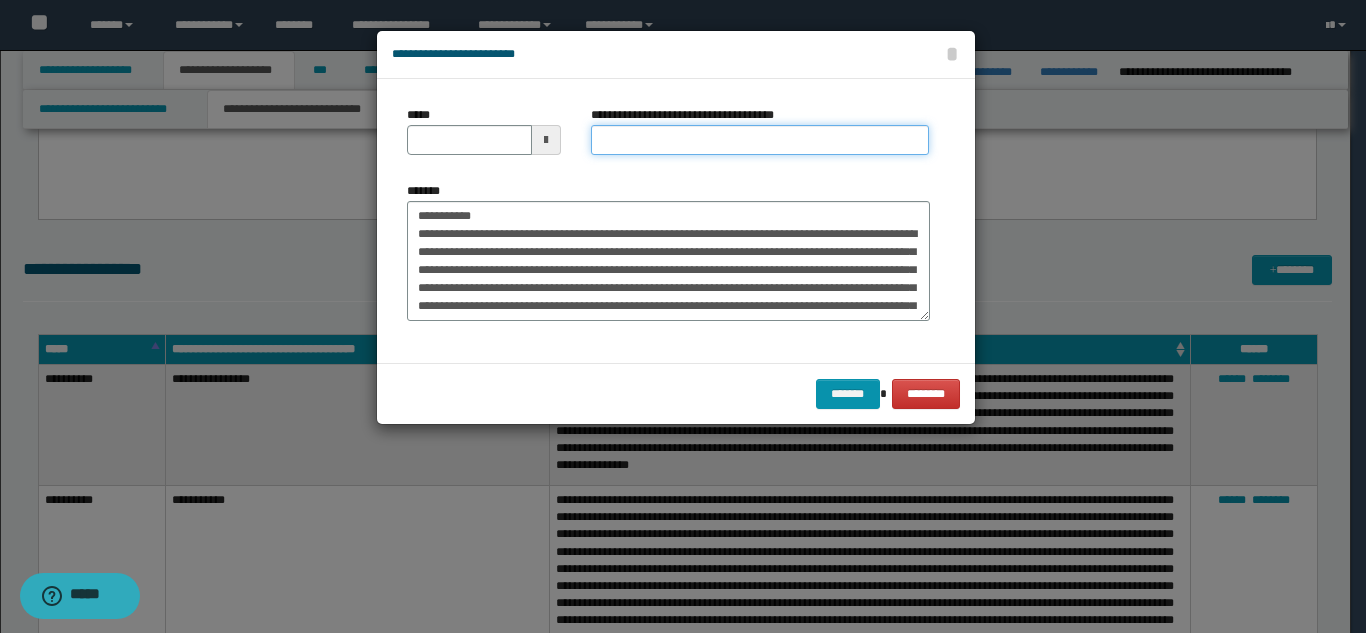 click on "**********" at bounding box center (760, 140) 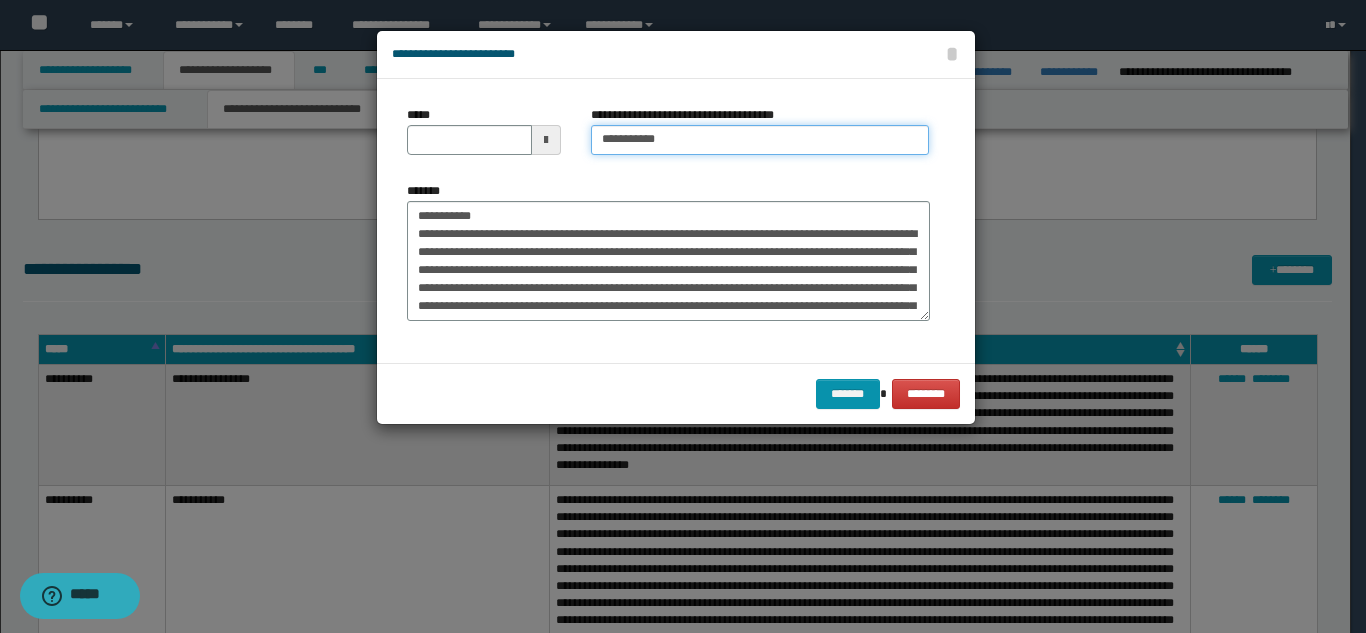 type on "**********" 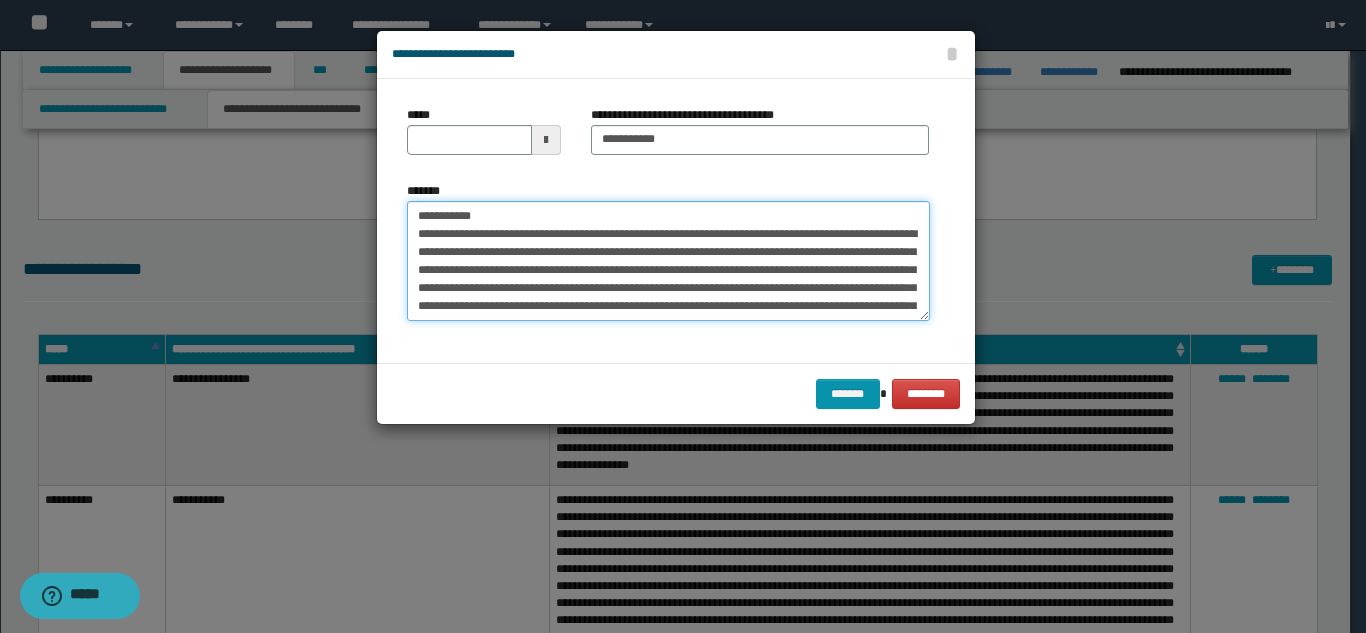 drag, startPoint x: 496, startPoint y: 209, endPoint x: 403, endPoint y: 201, distance: 93.34345 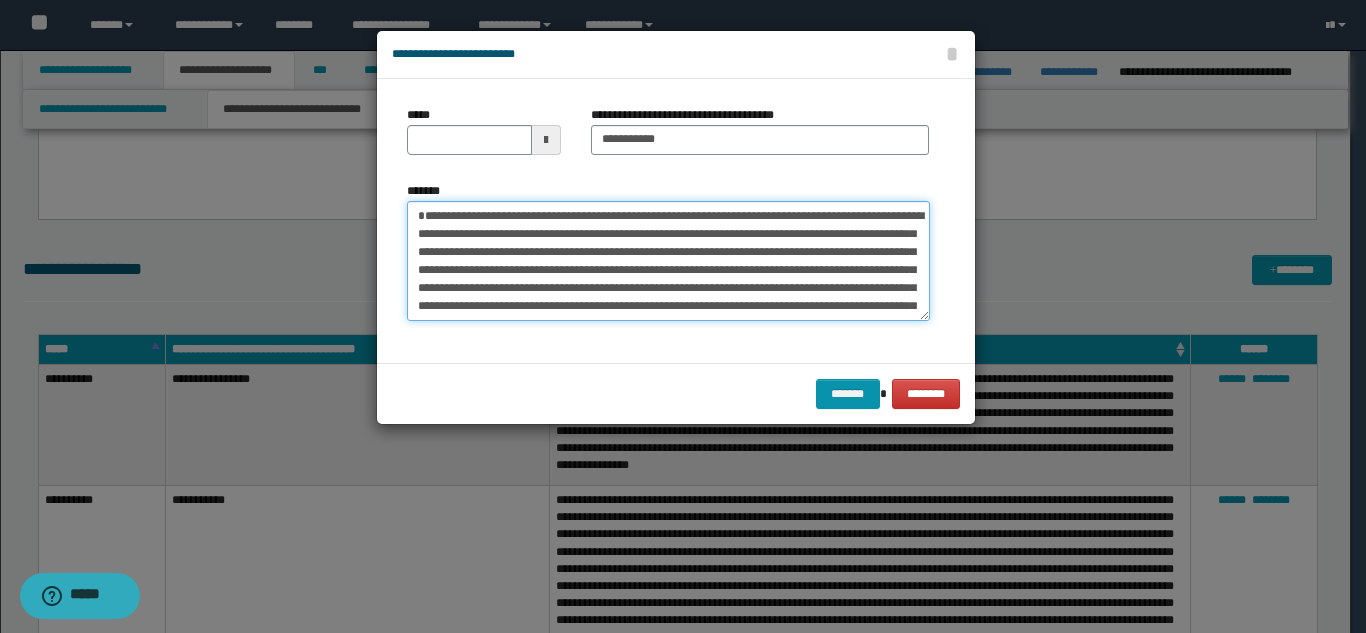 type 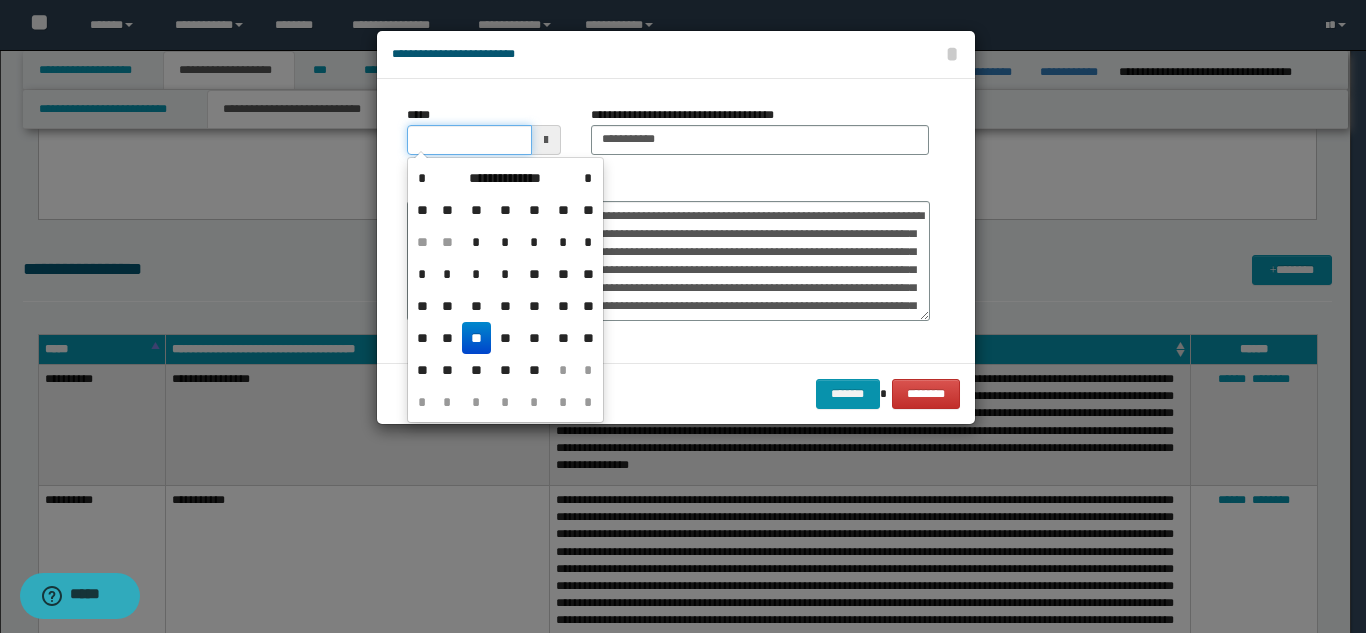 click on "*****" at bounding box center (469, 140) 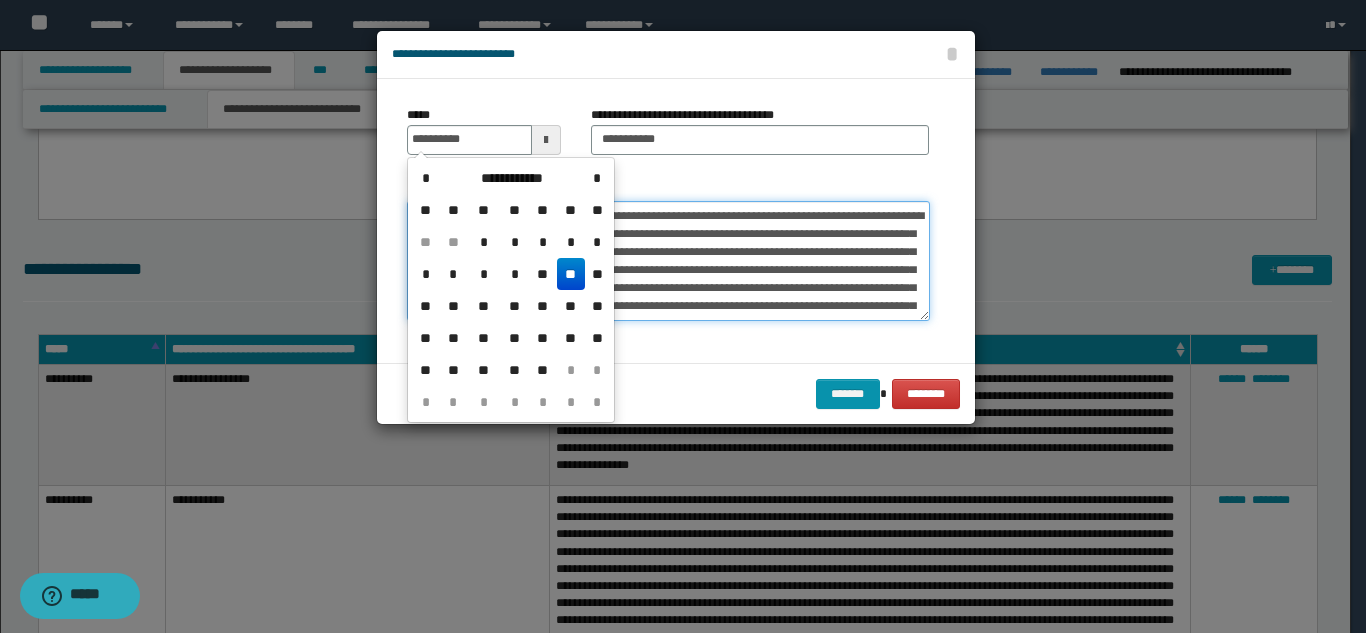 type on "**********" 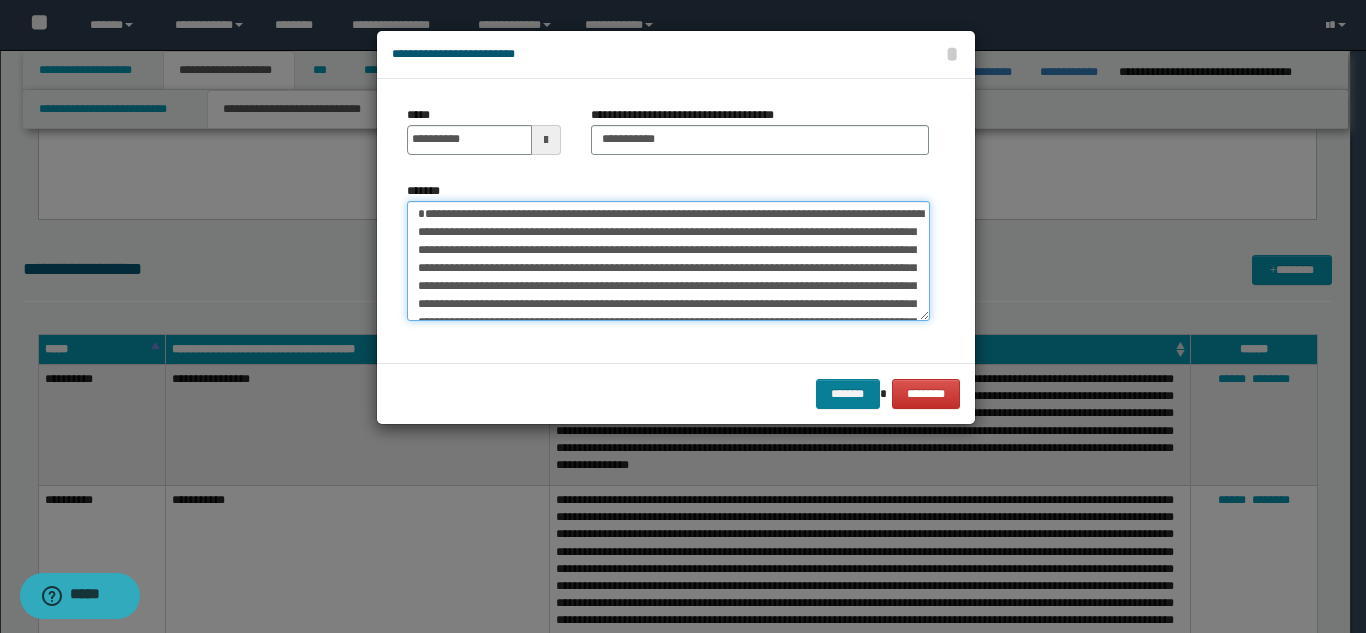 scroll, scrollTop: 0, scrollLeft: 0, axis: both 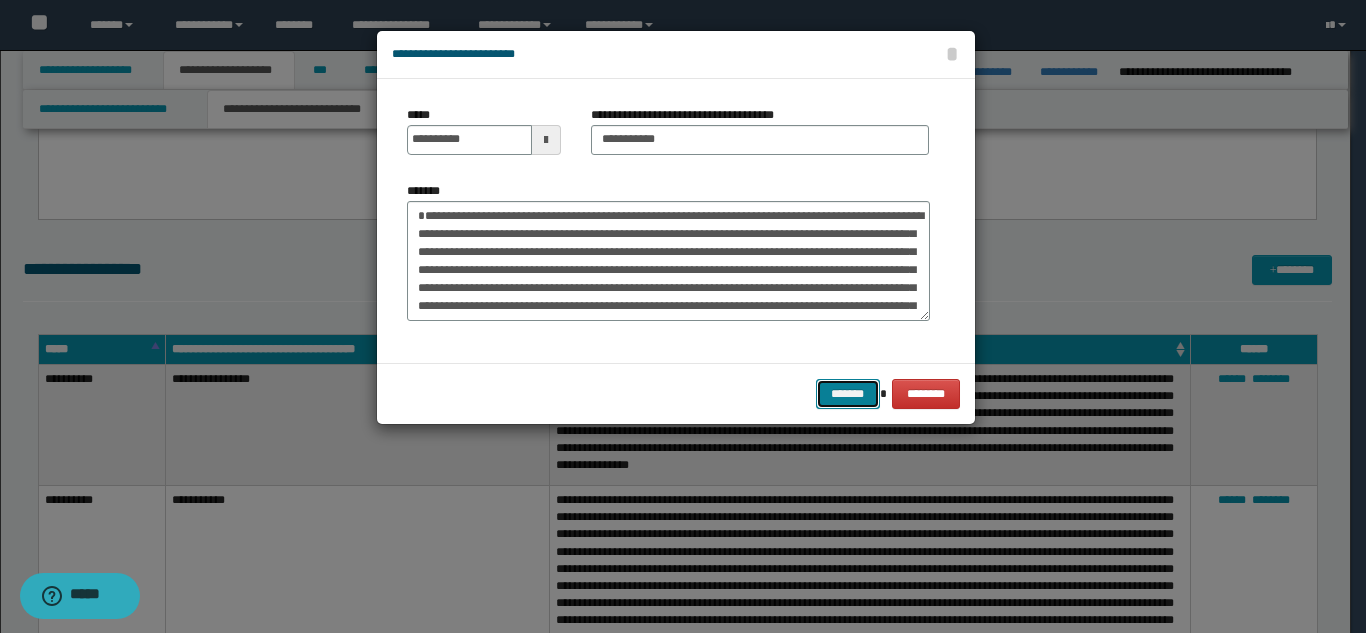 click on "*******" at bounding box center [848, 394] 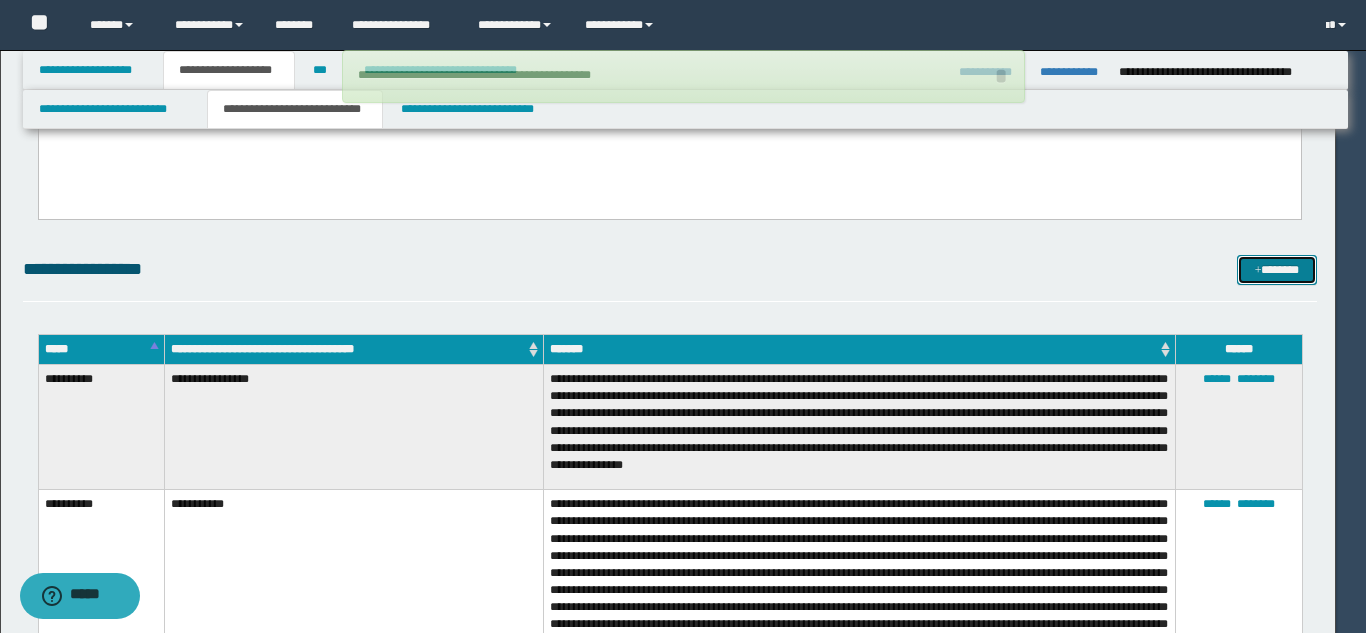 type 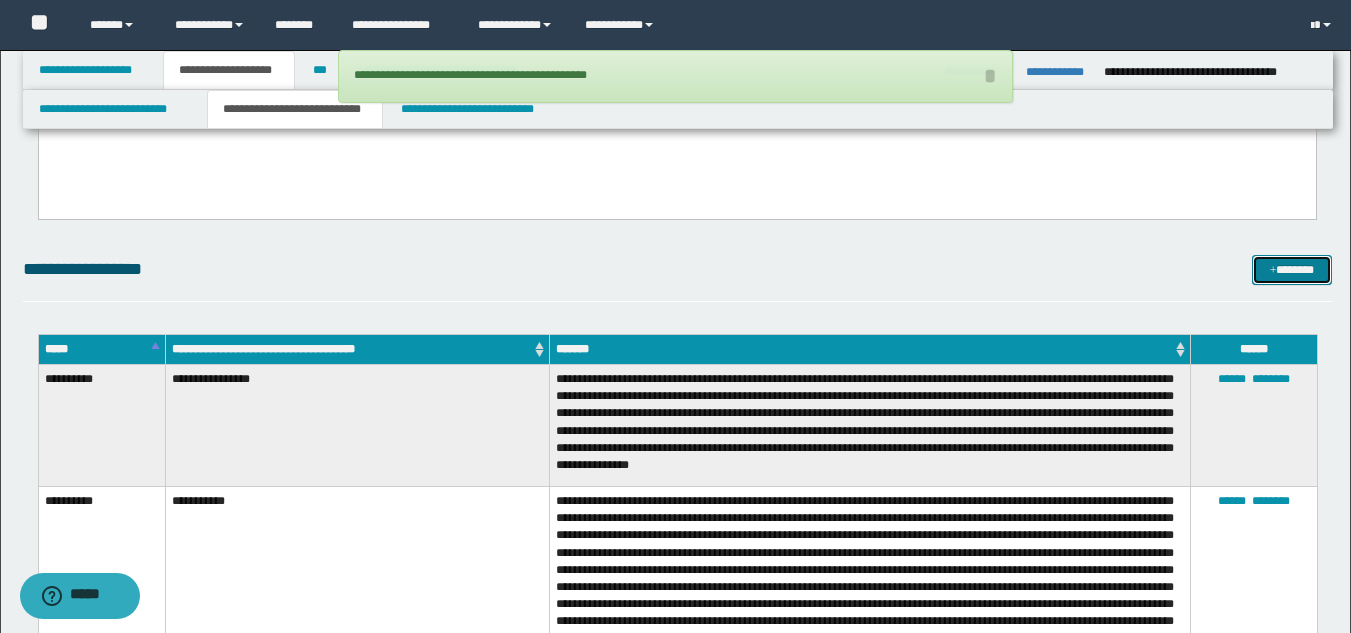 click on "*******" at bounding box center [1292, 270] 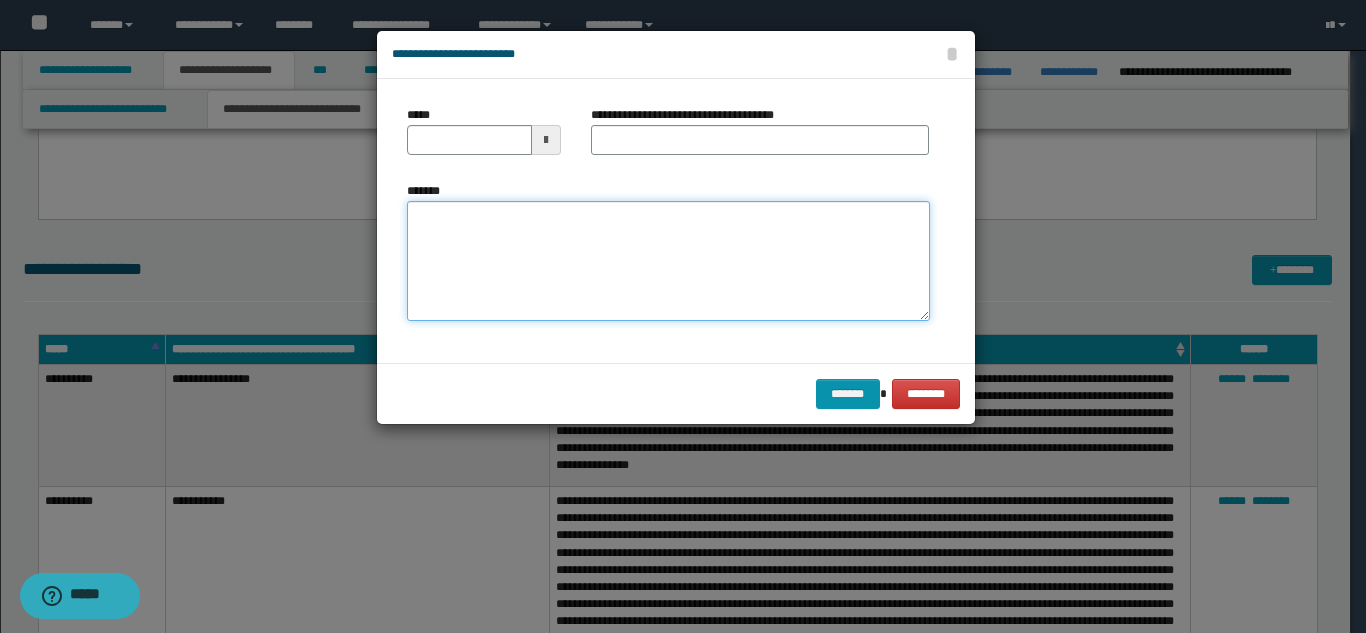 click on "*******" at bounding box center (668, 261) 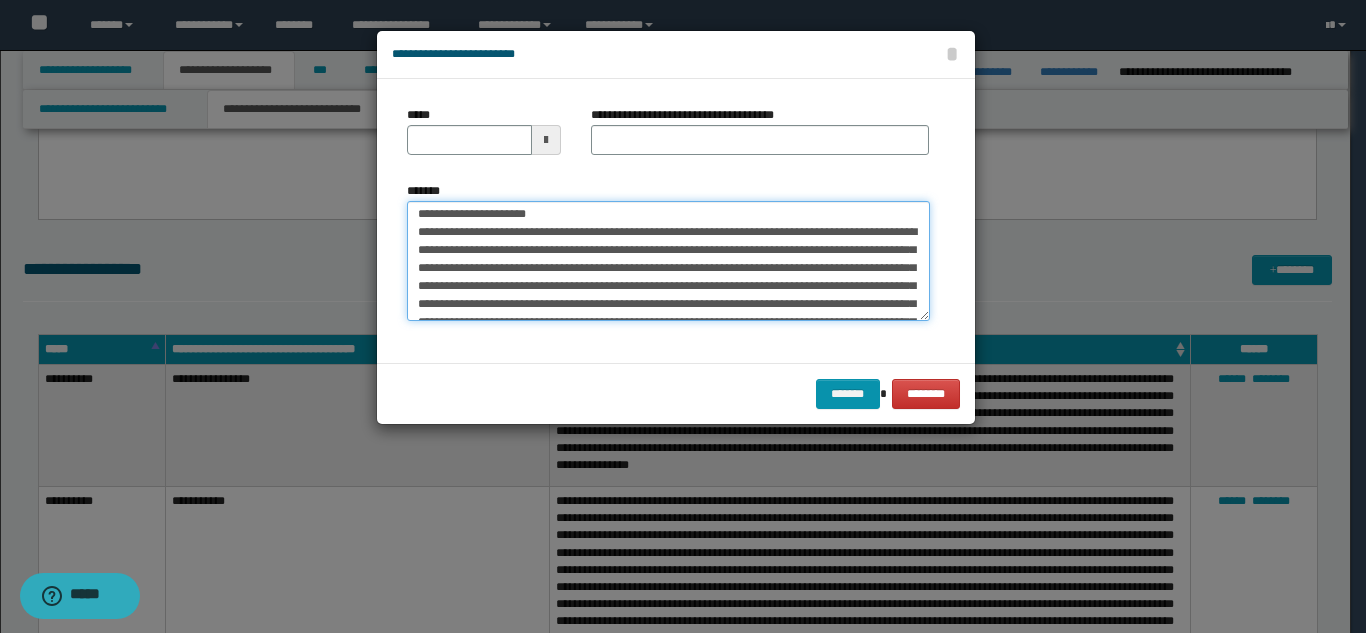 scroll, scrollTop: 0, scrollLeft: 0, axis: both 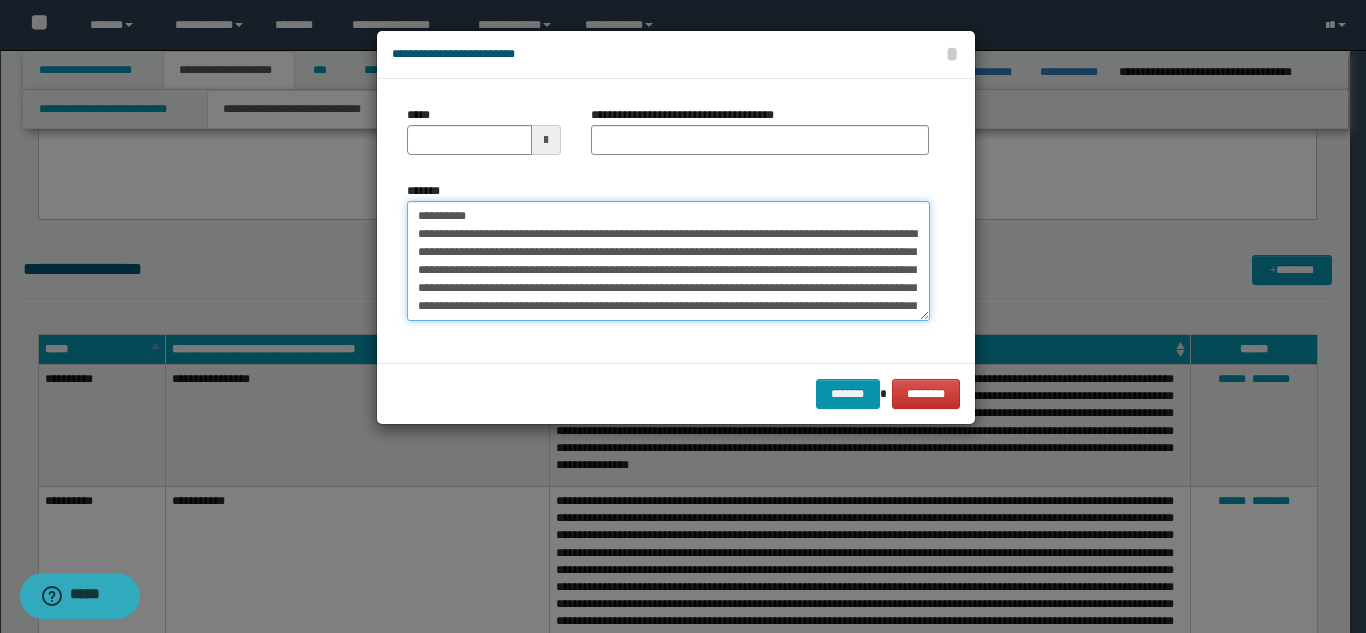 drag, startPoint x: 547, startPoint y: 221, endPoint x: 595, endPoint y: 162, distance: 76.05919 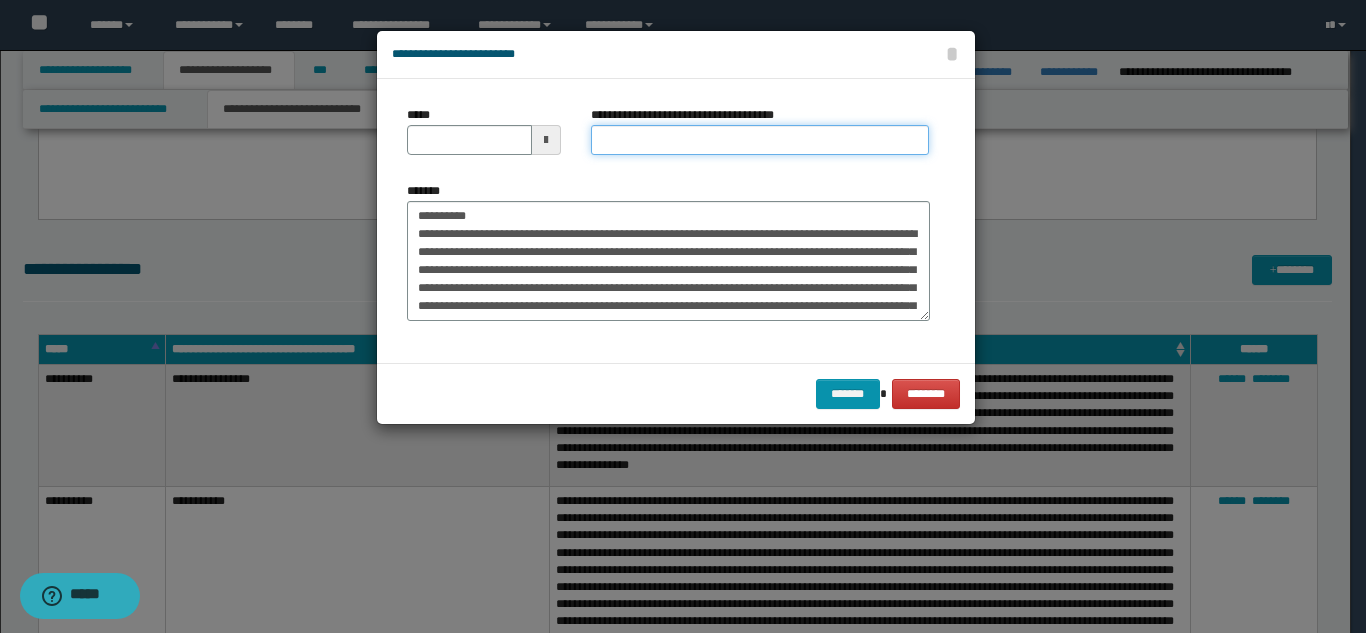 click on "**********" at bounding box center (760, 140) 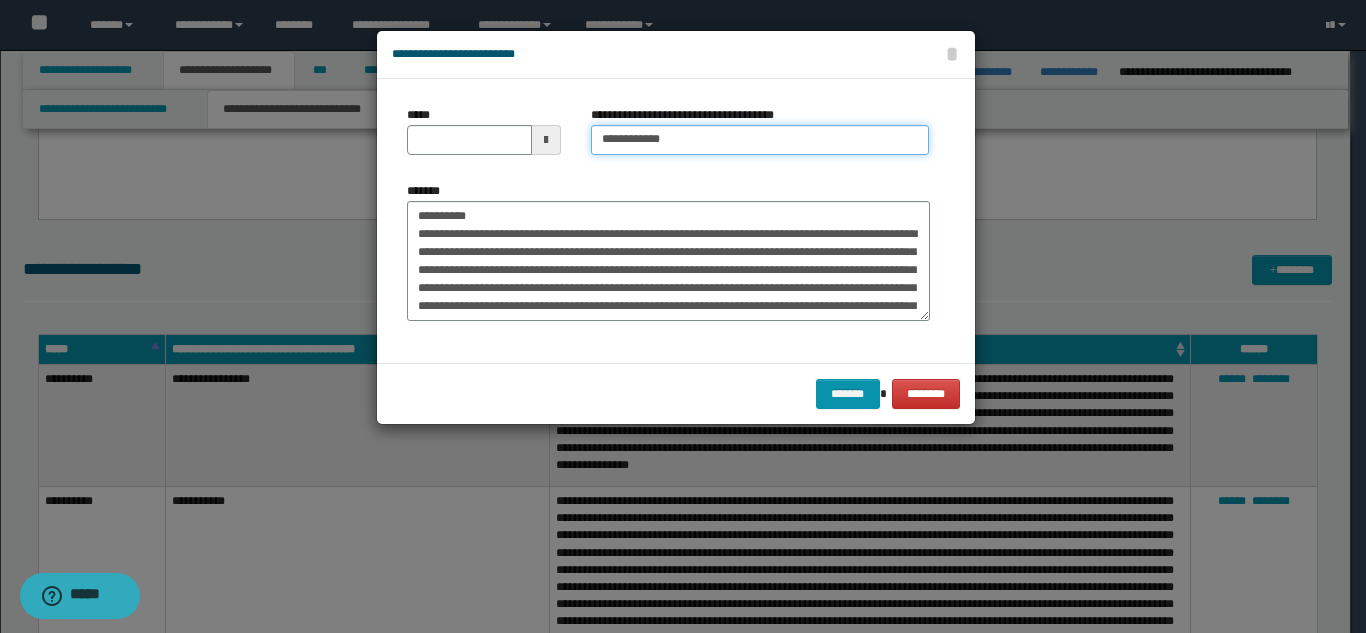 type on "**********" 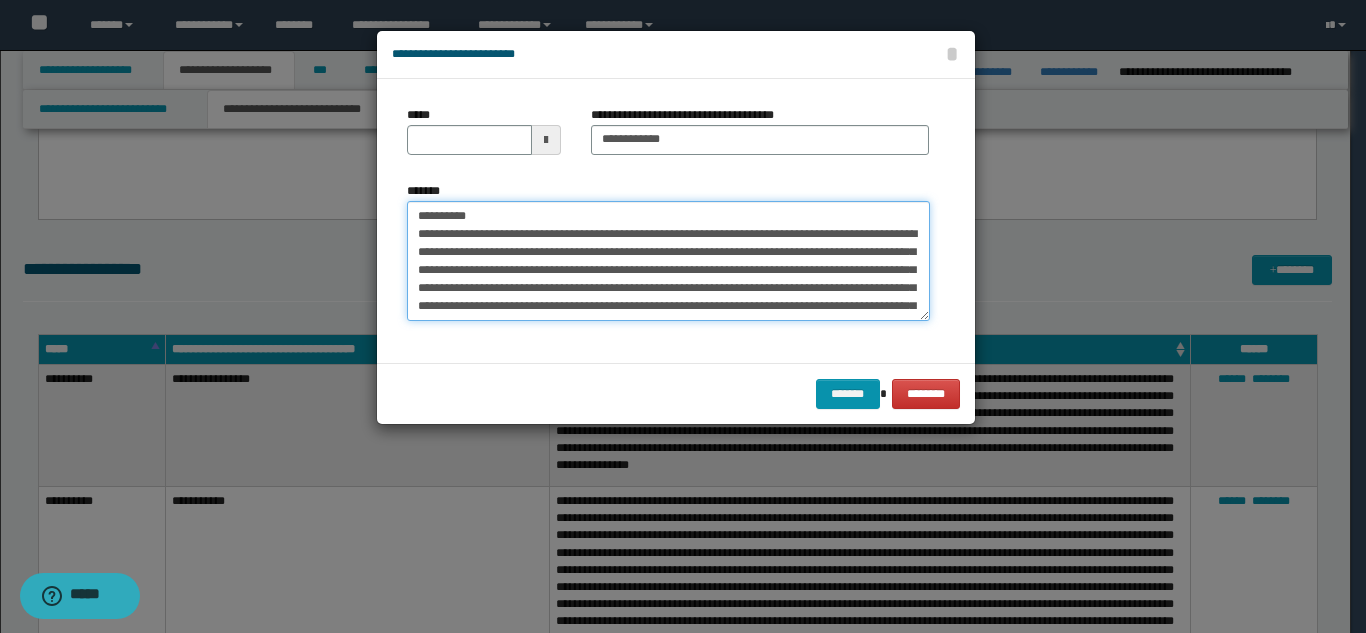 drag, startPoint x: 481, startPoint y: 216, endPoint x: 417, endPoint y: 208, distance: 64.49806 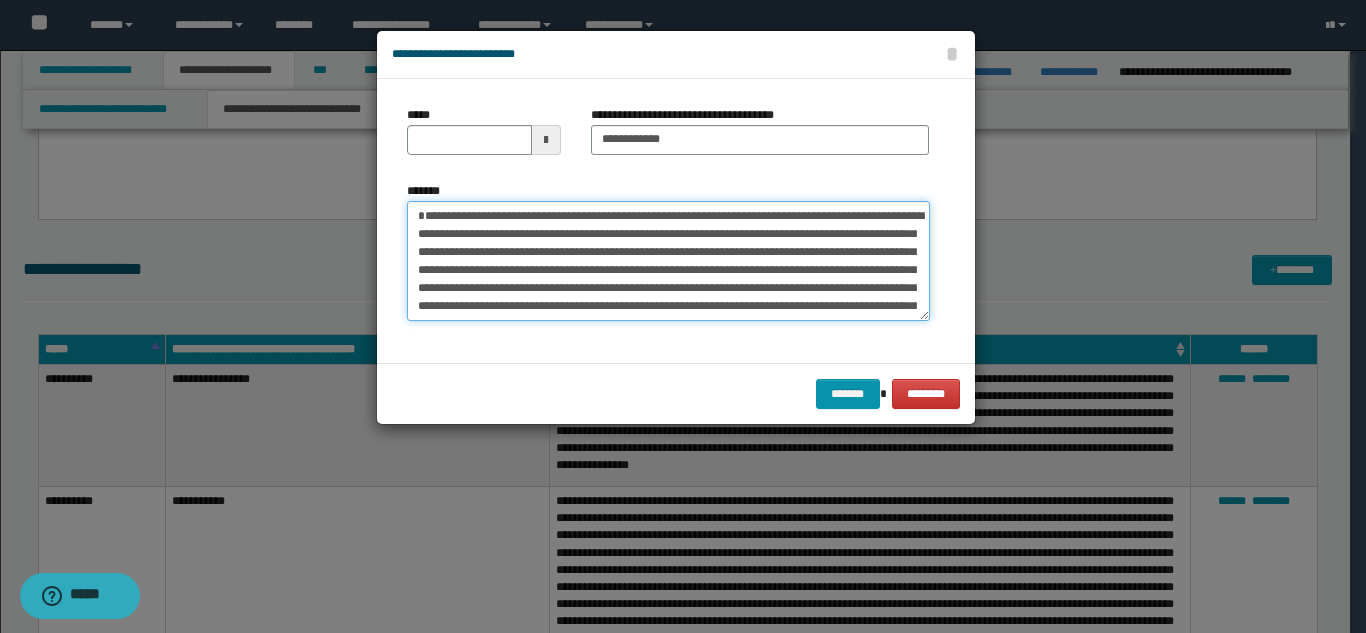 type 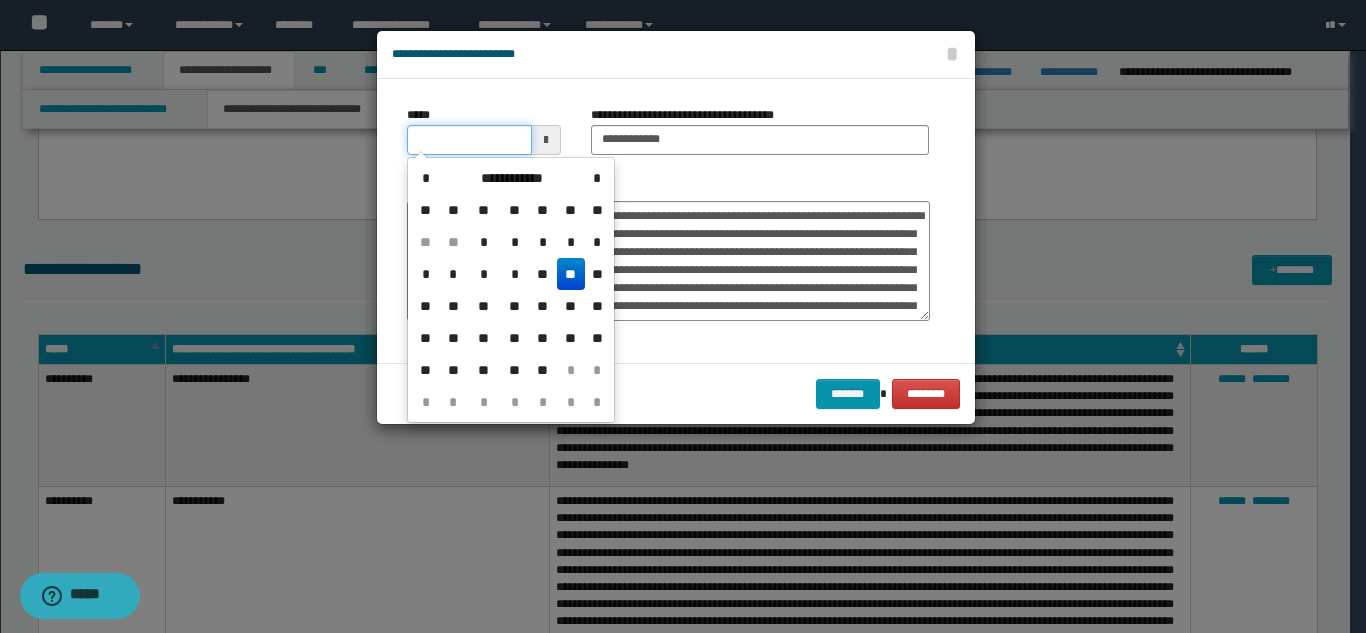 click on "*****" at bounding box center [469, 140] 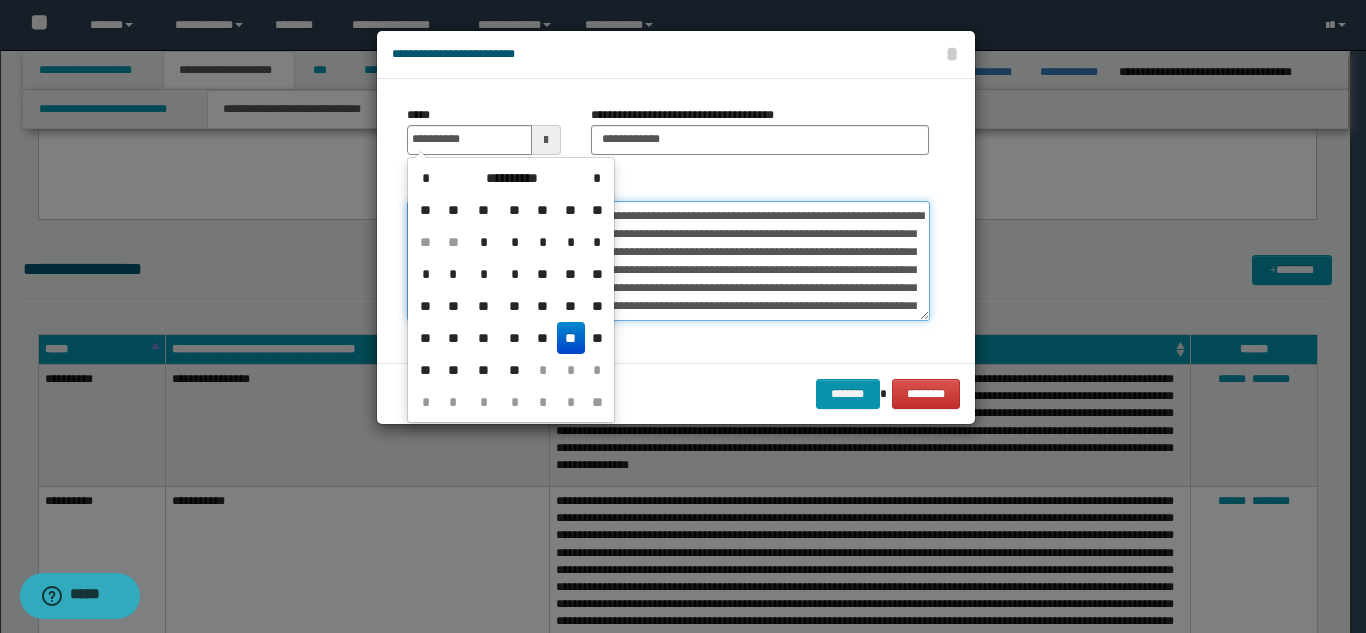 type on "**********" 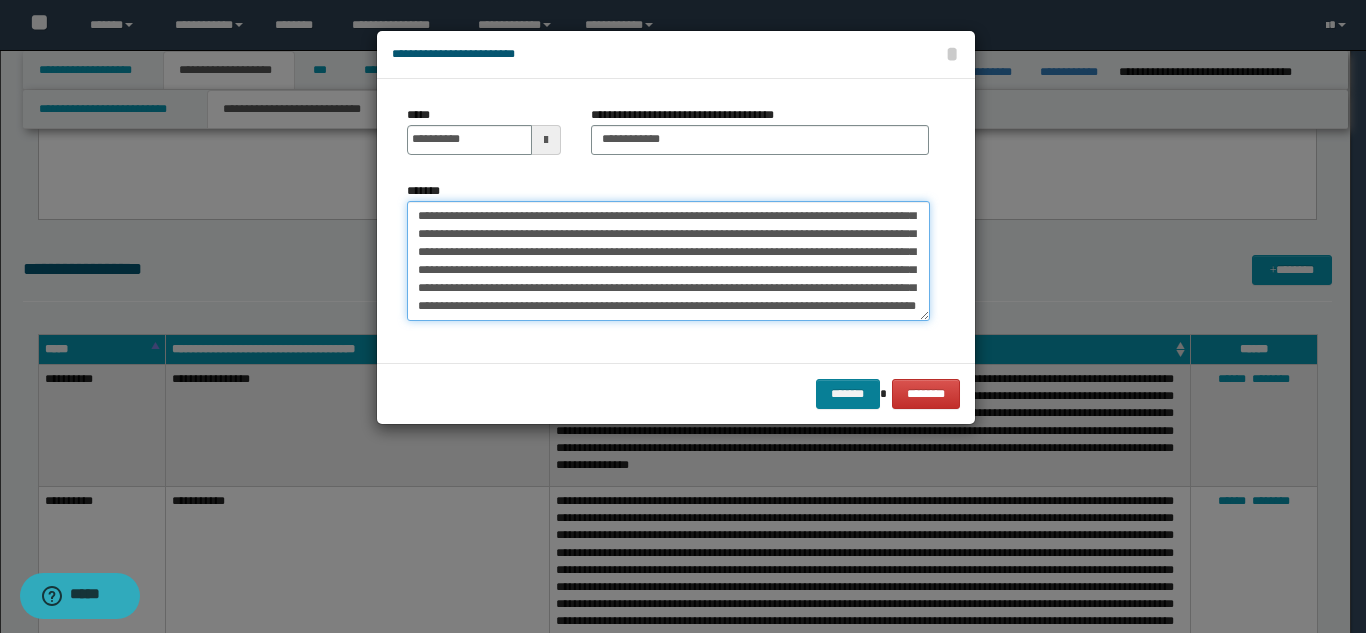 scroll, scrollTop: 144, scrollLeft: 0, axis: vertical 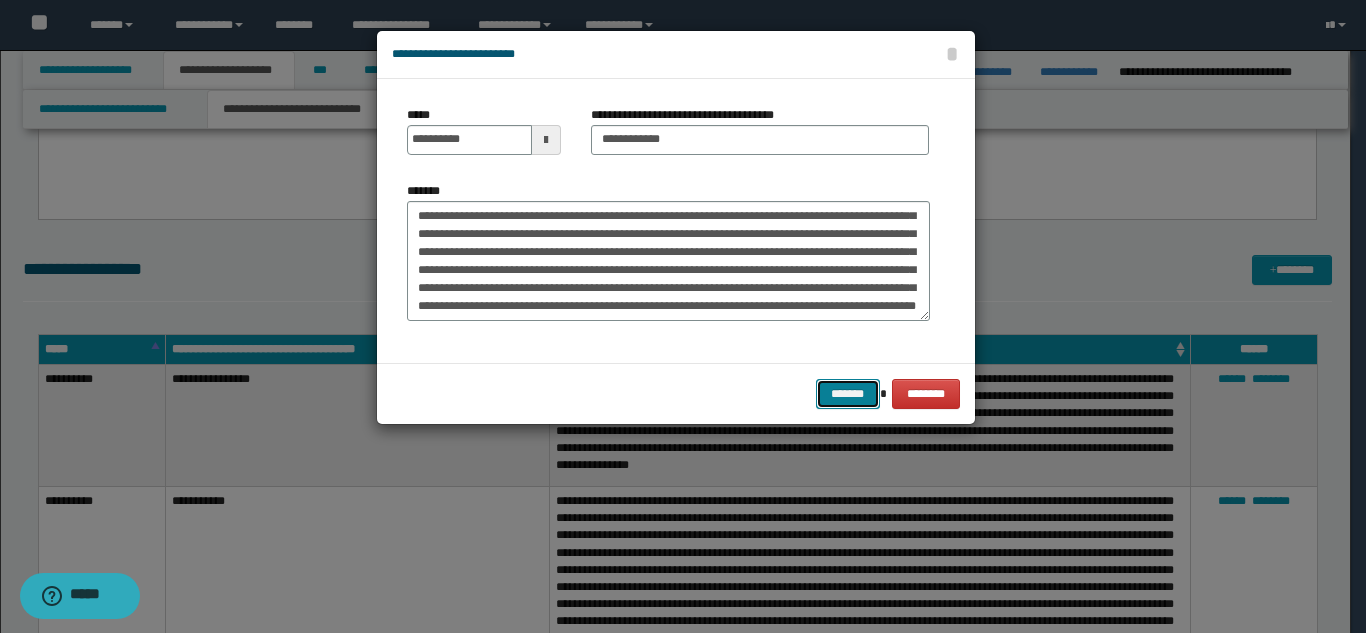 click on "*******" at bounding box center (848, 394) 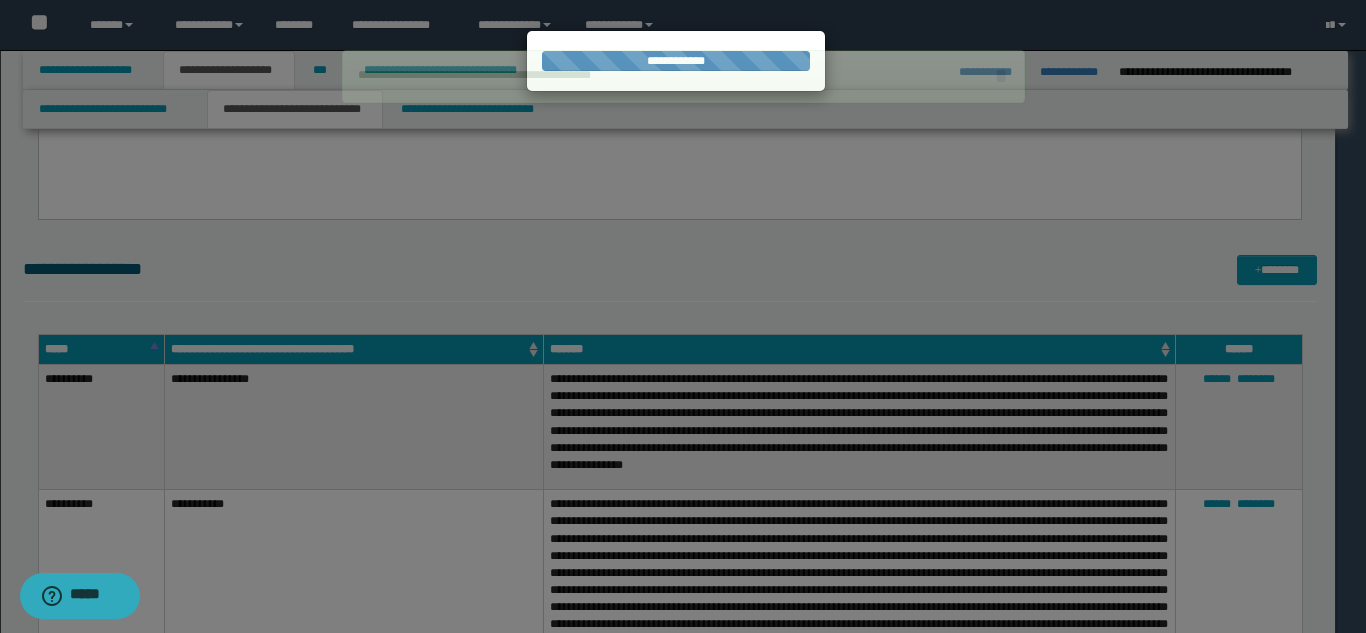 type 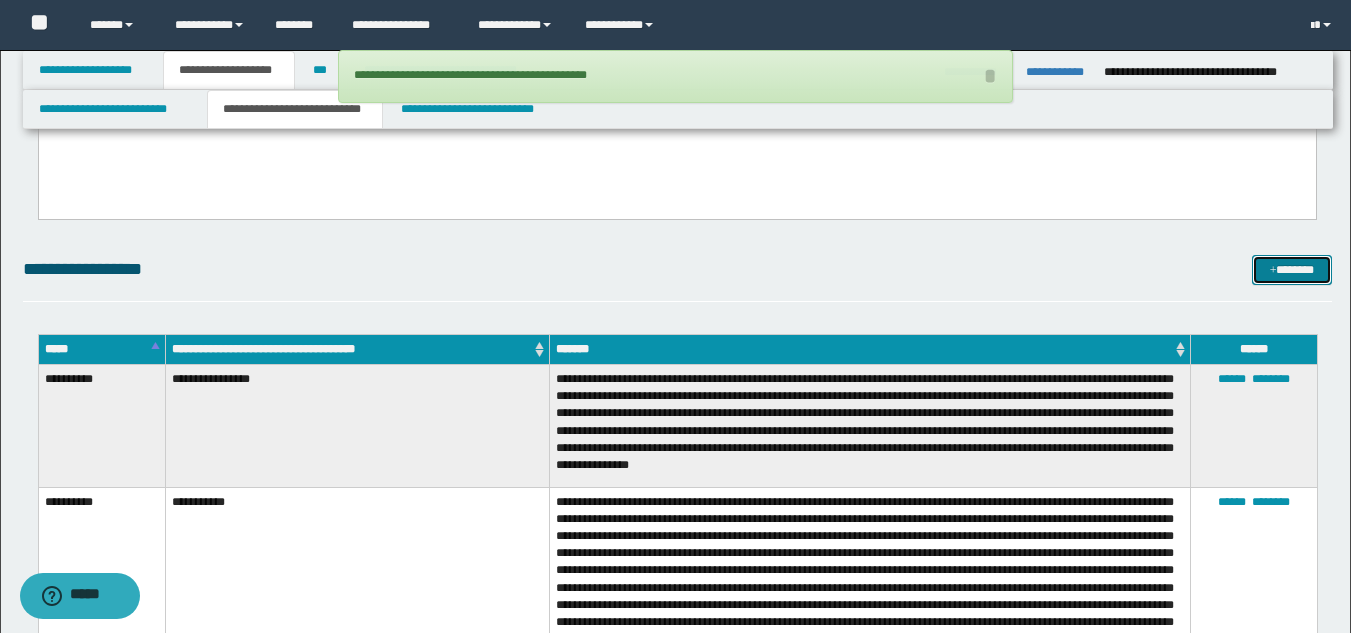 click at bounding box center [1273, 271] 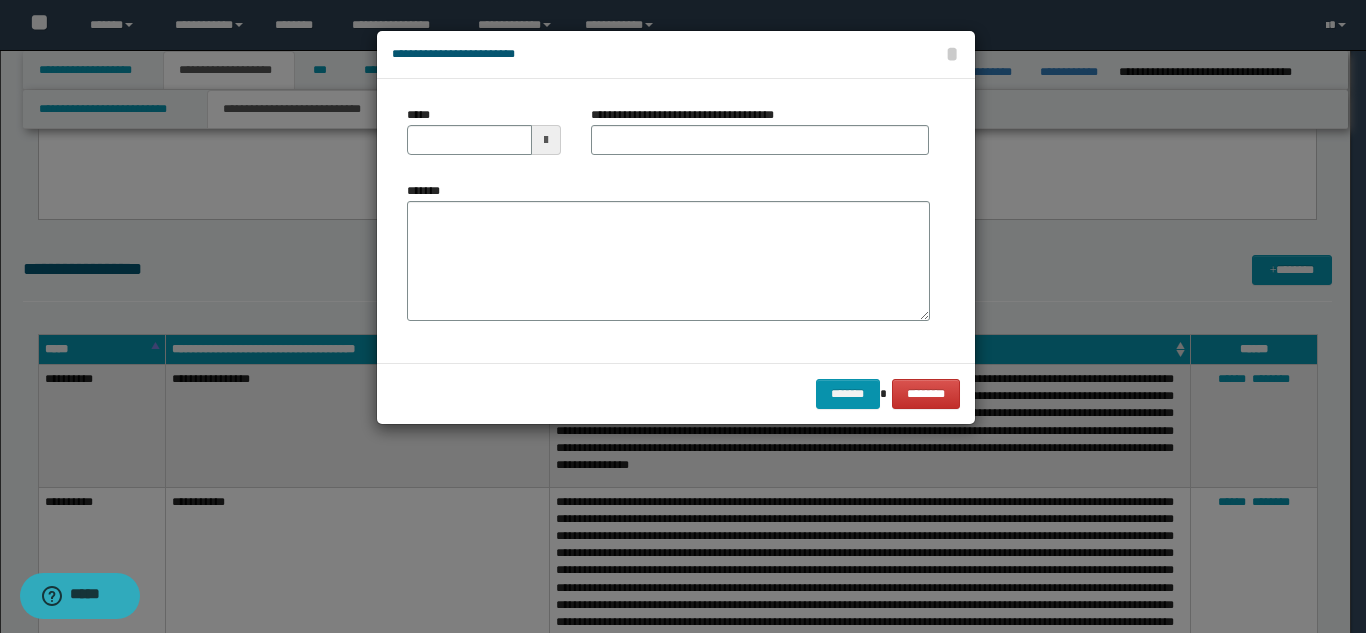 scroll, scrollTop: 0, scrollLeft: 0, axis: both 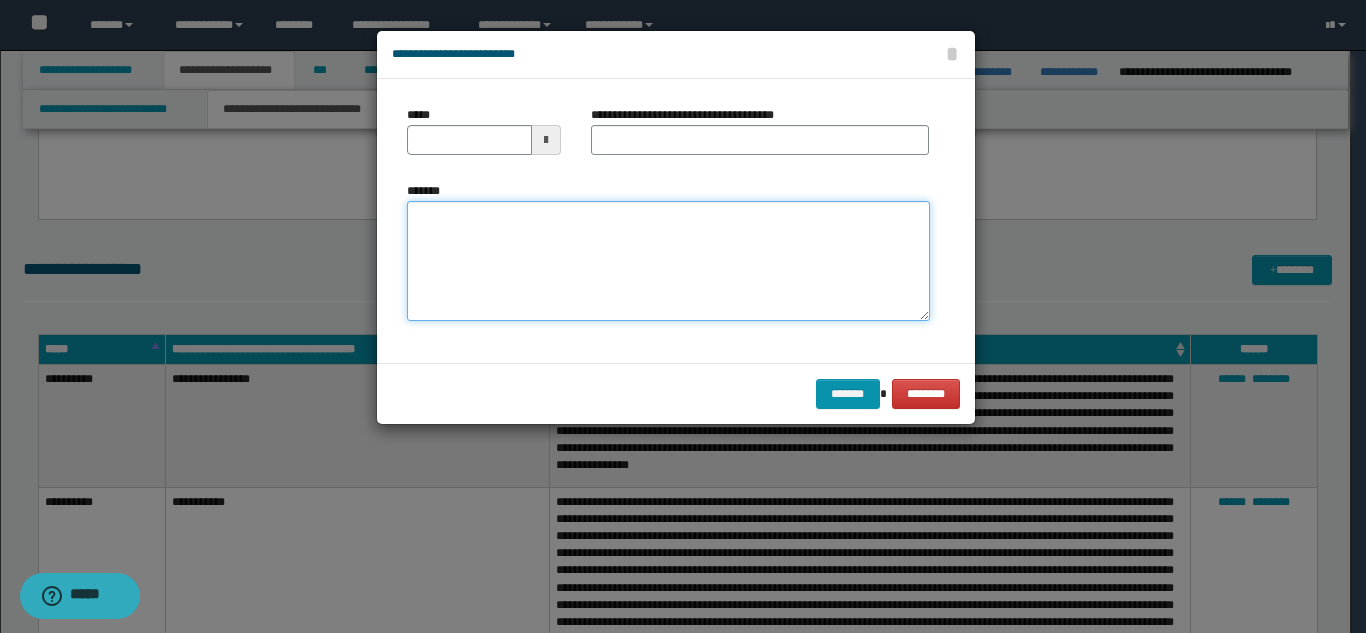 click on "*******" at bounding box center [668, 261] 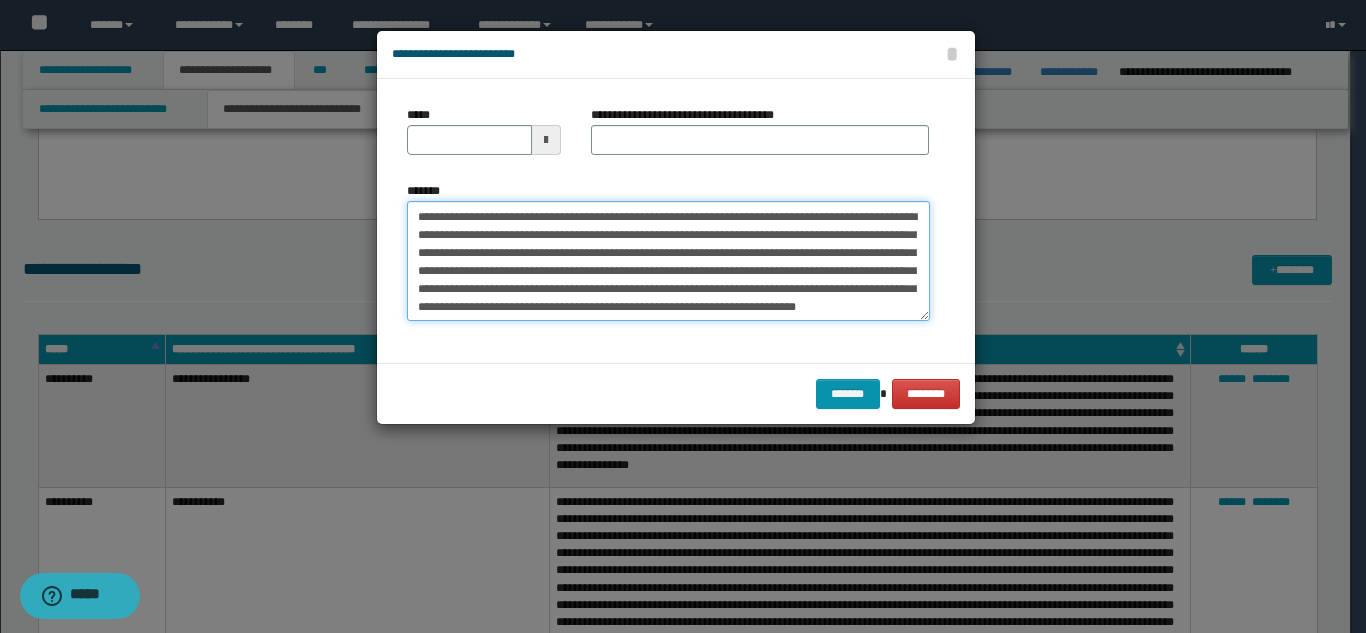scroll, scrollTop: 0, scrollLeft: 0, axis: both 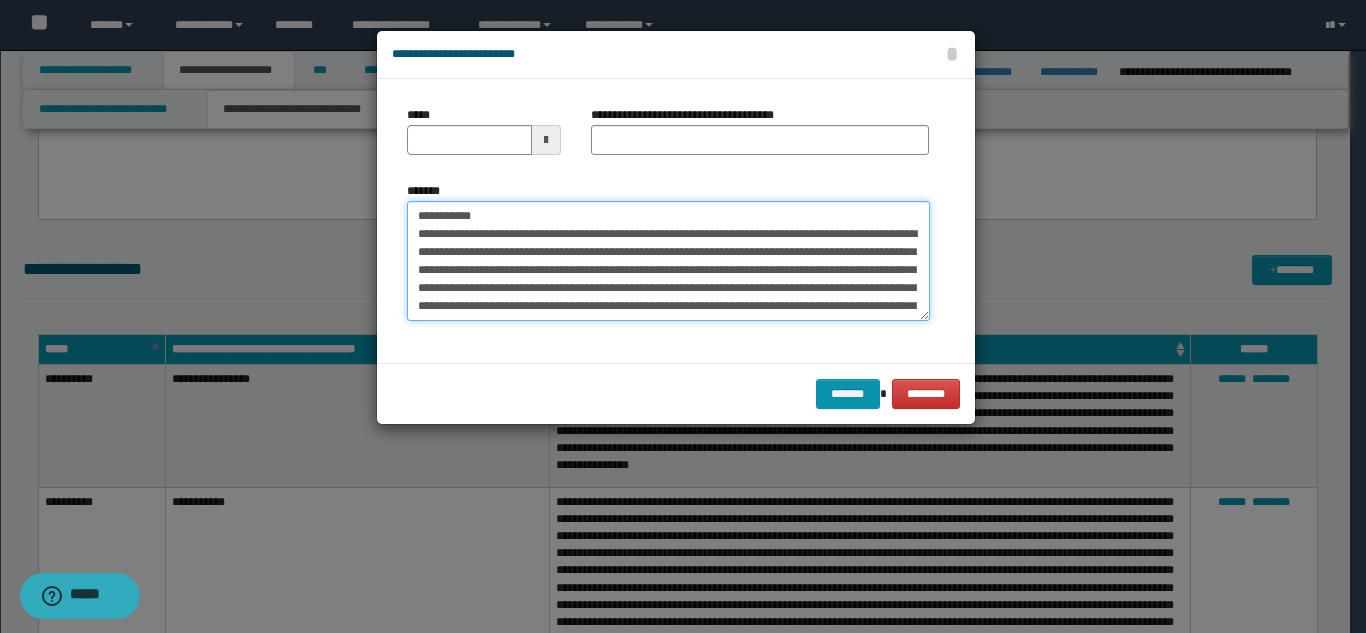 drag, startPoint x: 548, startPoint y: 216, endPoint x: 566, endPoint y: 176, distance: 43.863426 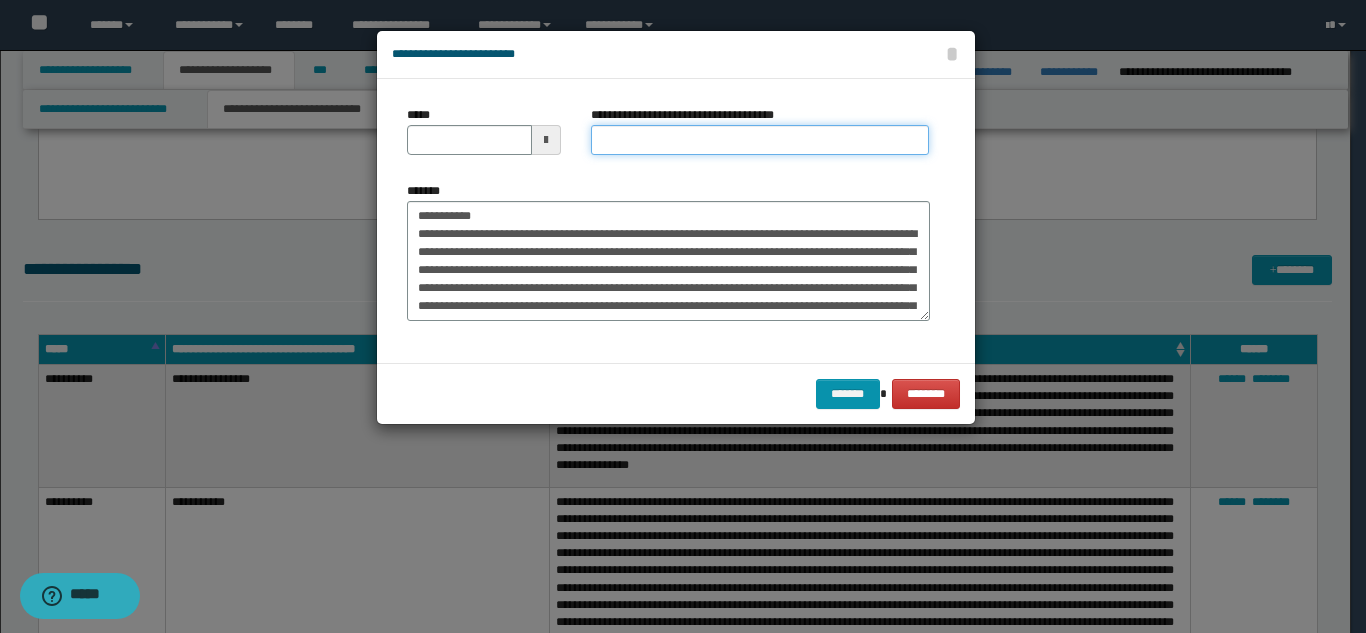 click on "**********" at bounding box center [760, 140] 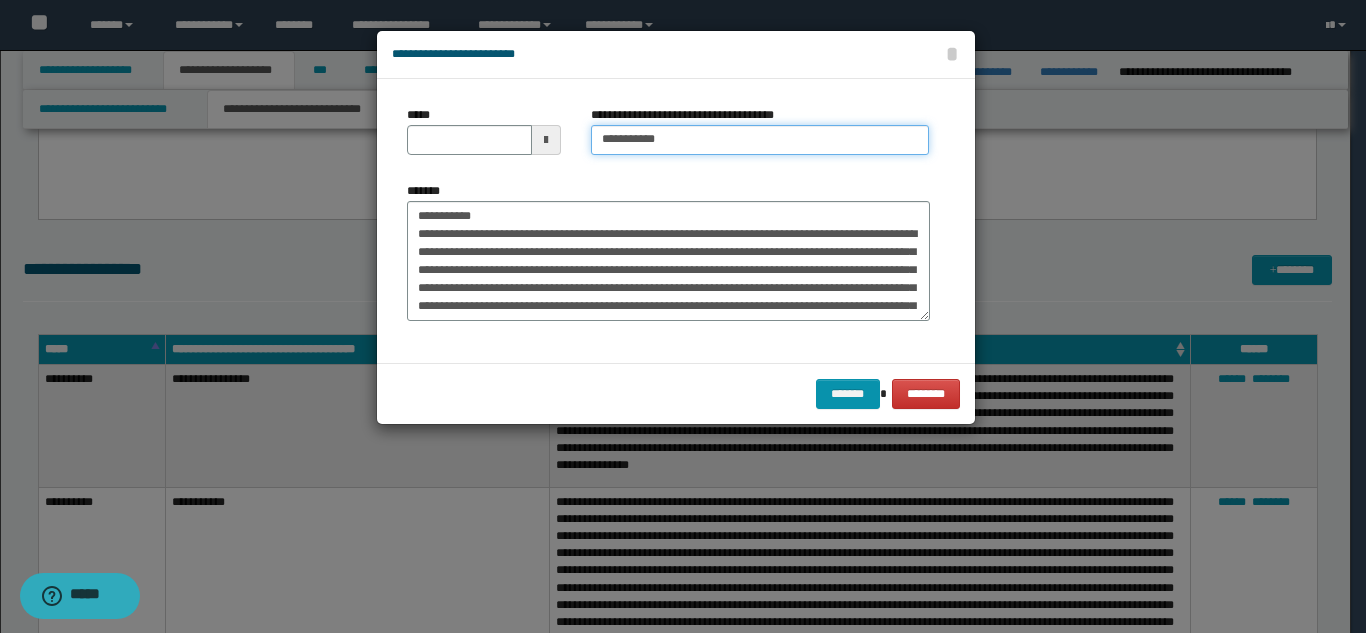type on "**********" 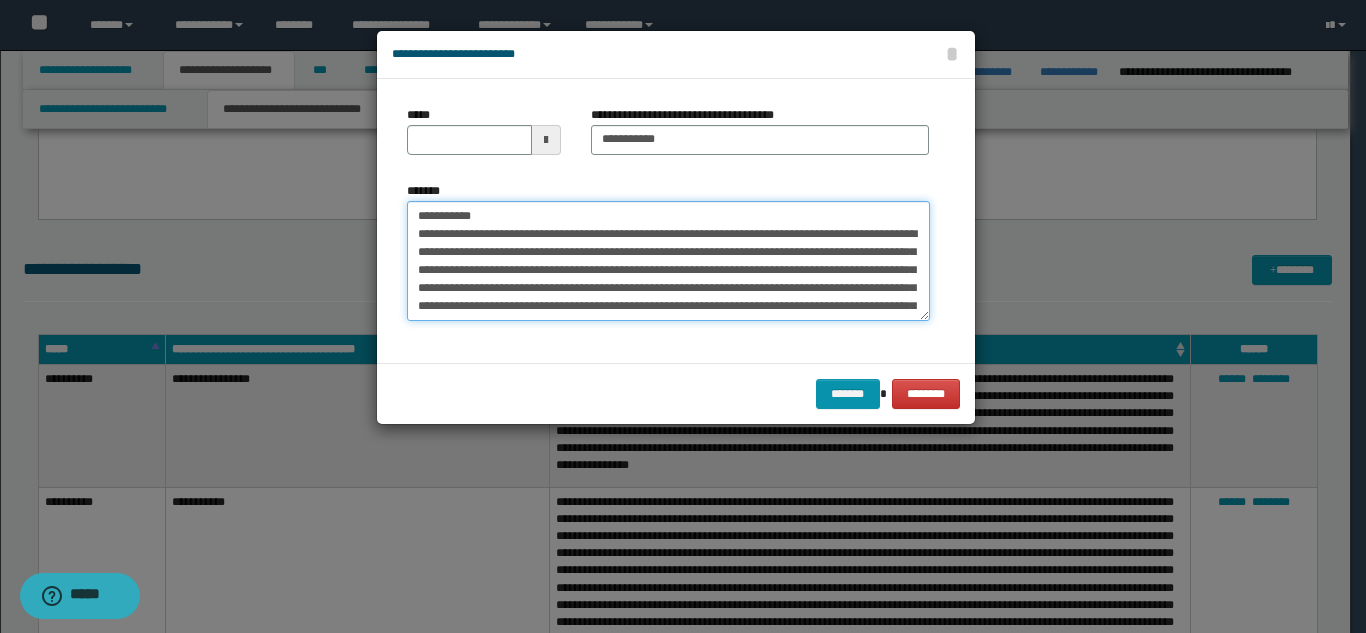drag, startPoint x: 469, startPoint y: 216, endPoint x: 394, endPoint y: 215, distance: 75.00667 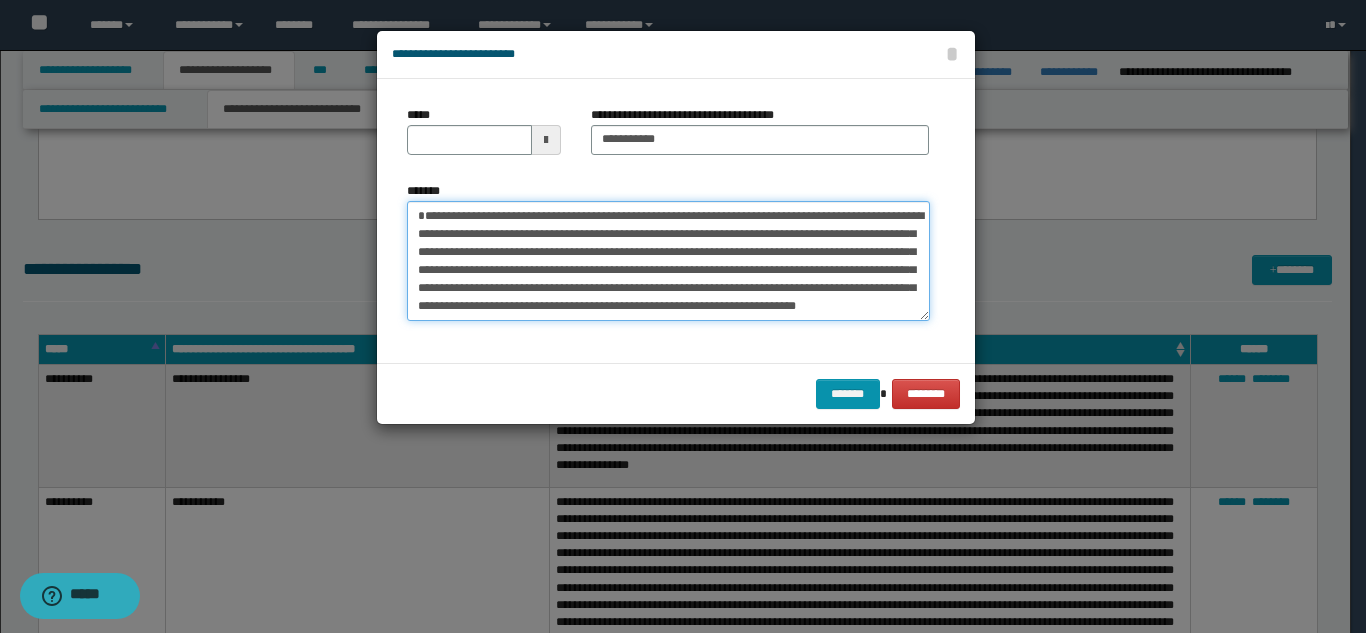 type 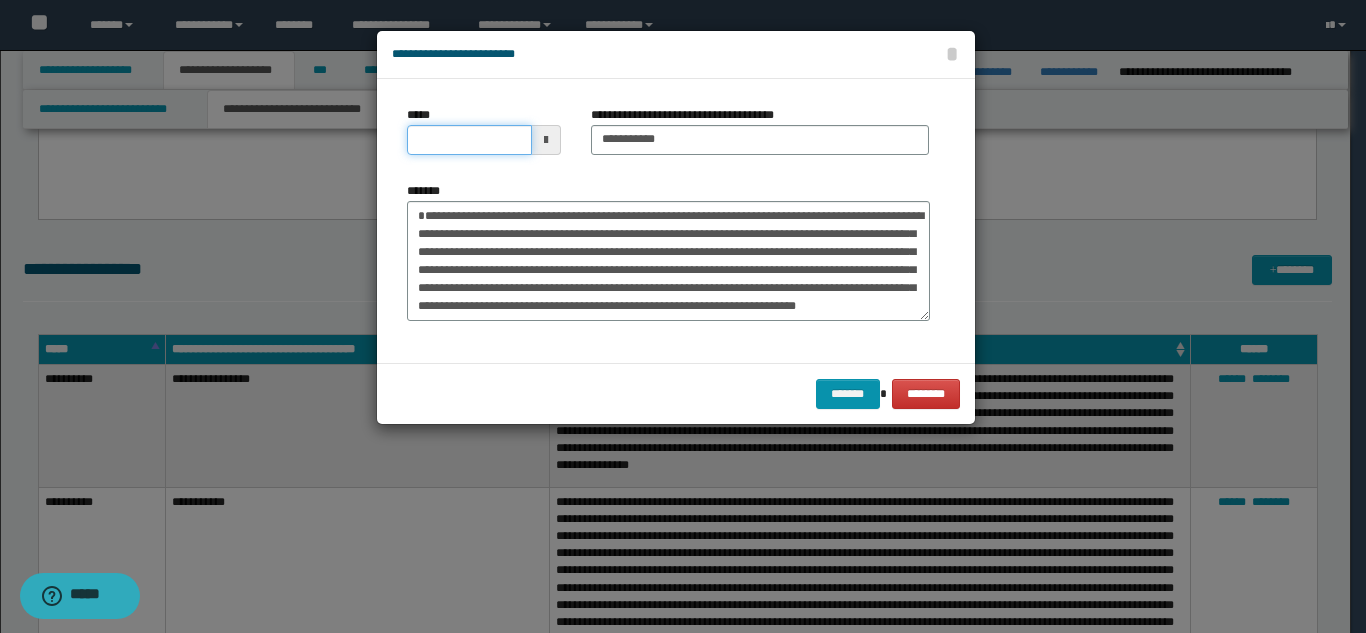 click on "*****" at bounding box center (469, 140) 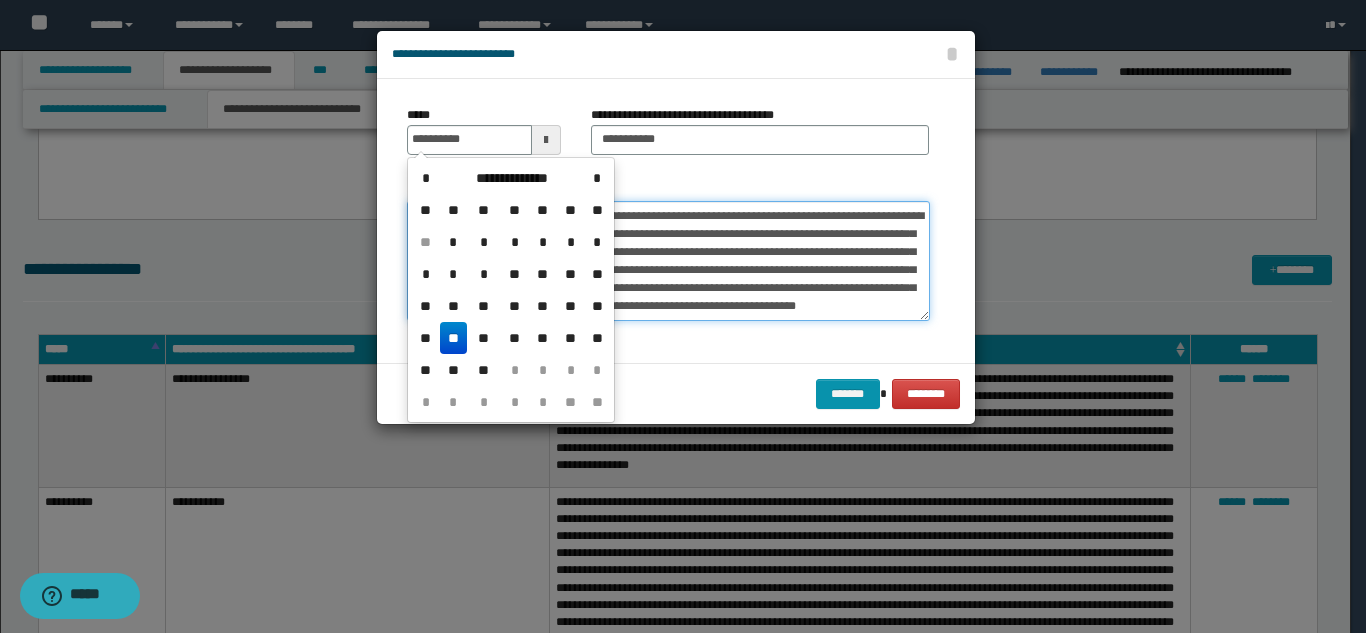 type on "**********" 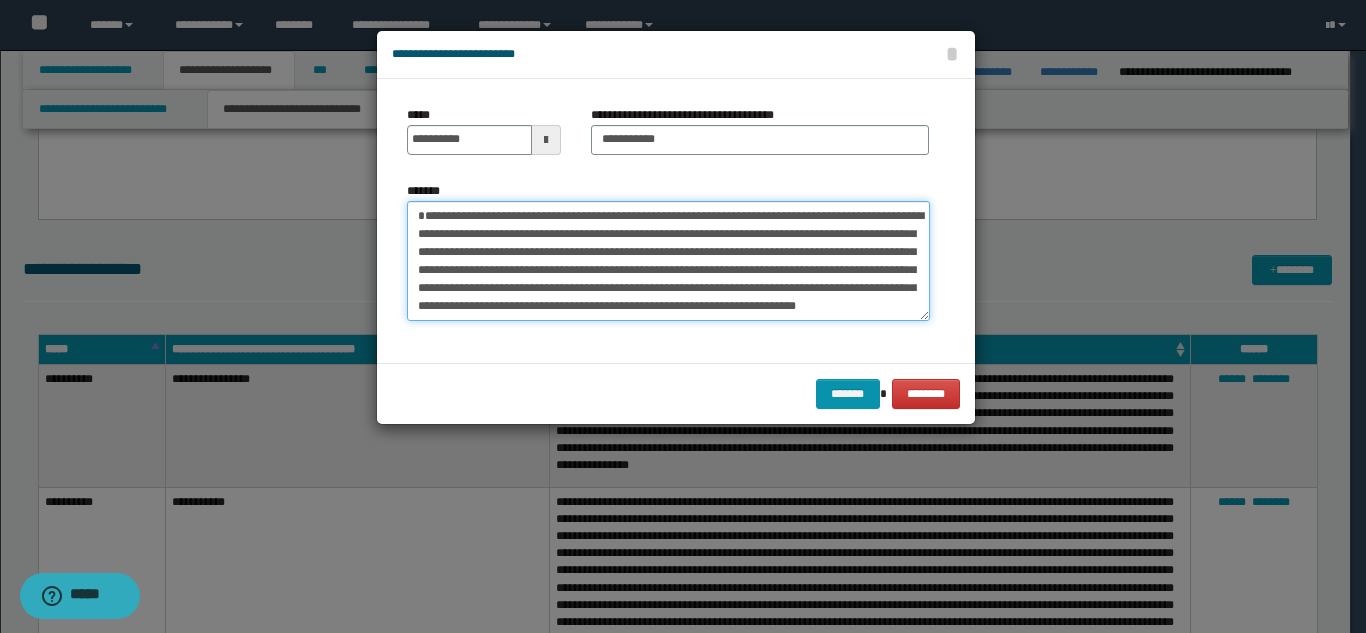 click on "**********" at bounding box center [668, 261] 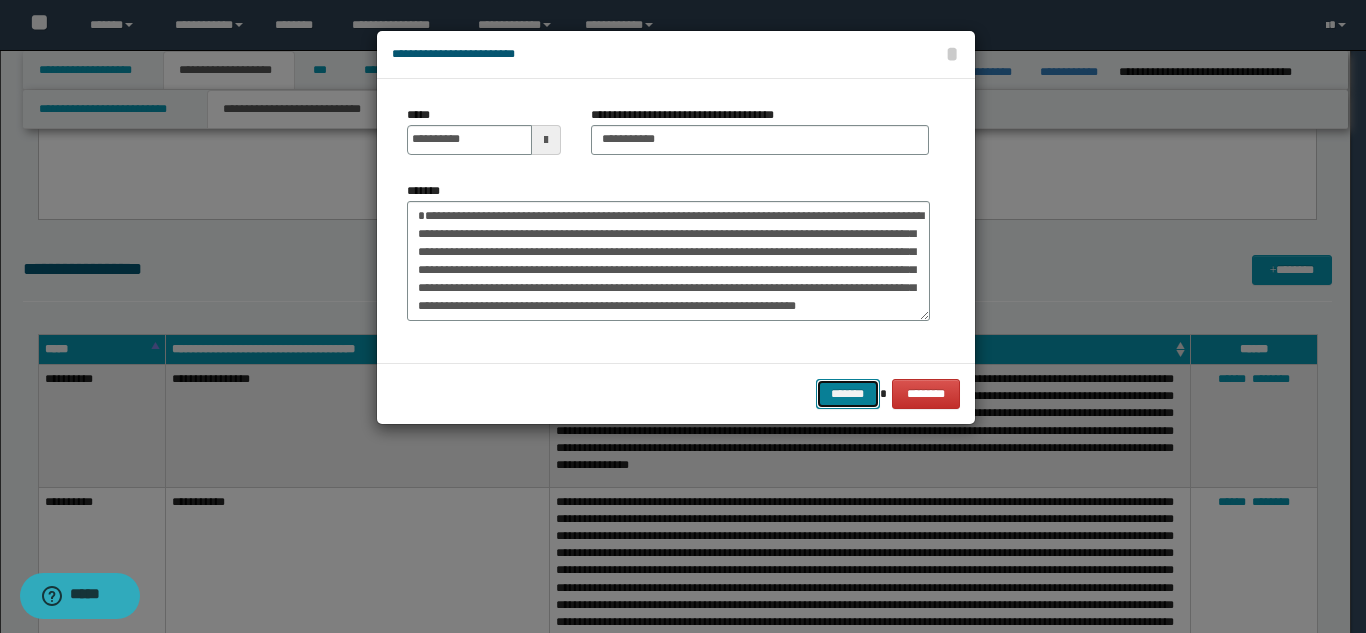 click on "*******" at bounding box center (848, 394) 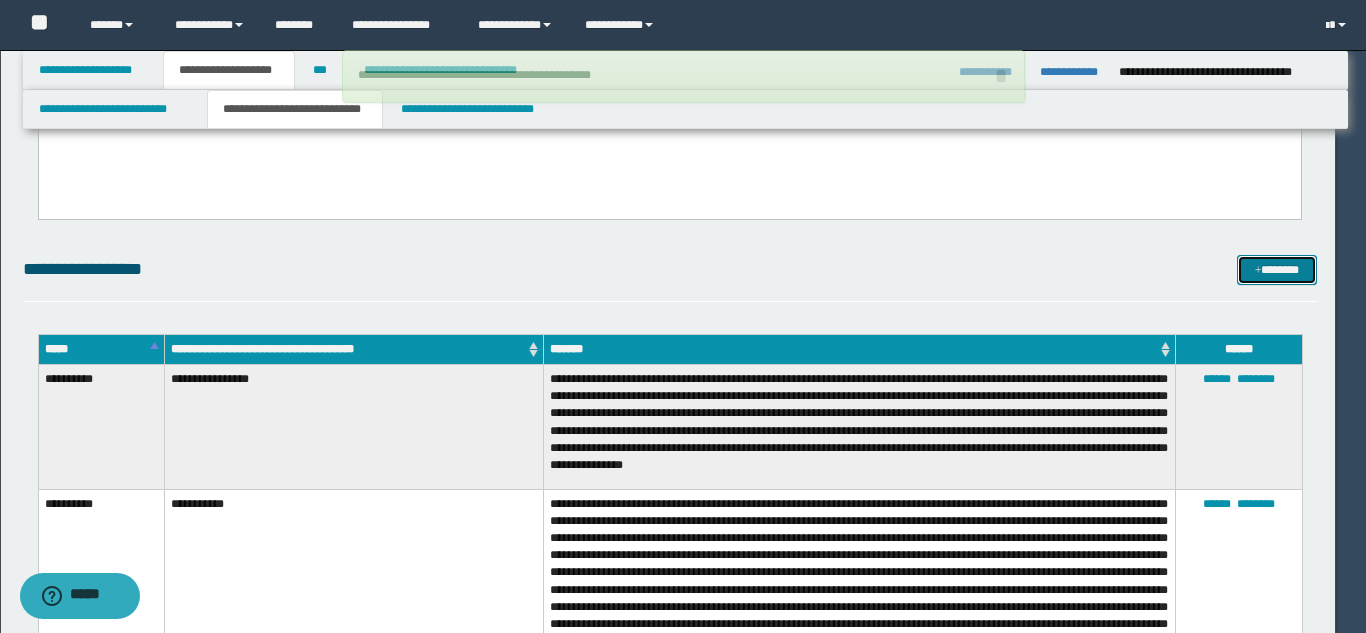type 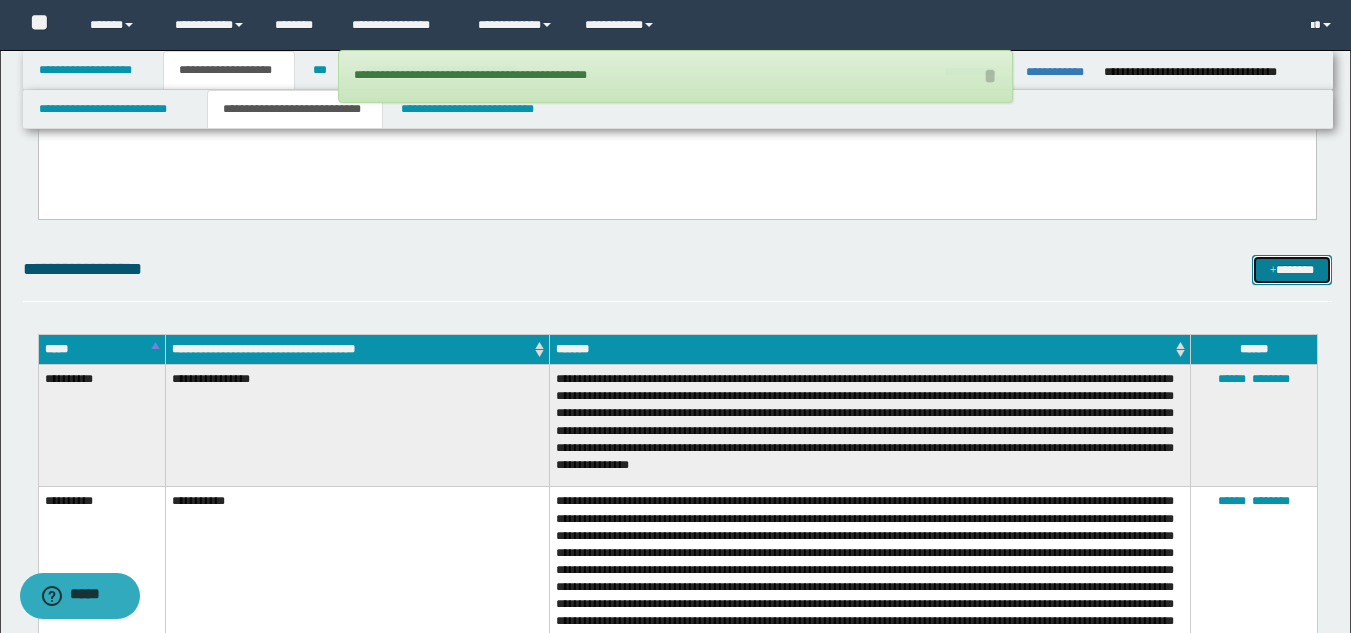 click on "*******" at bounding box center [1292, 270] 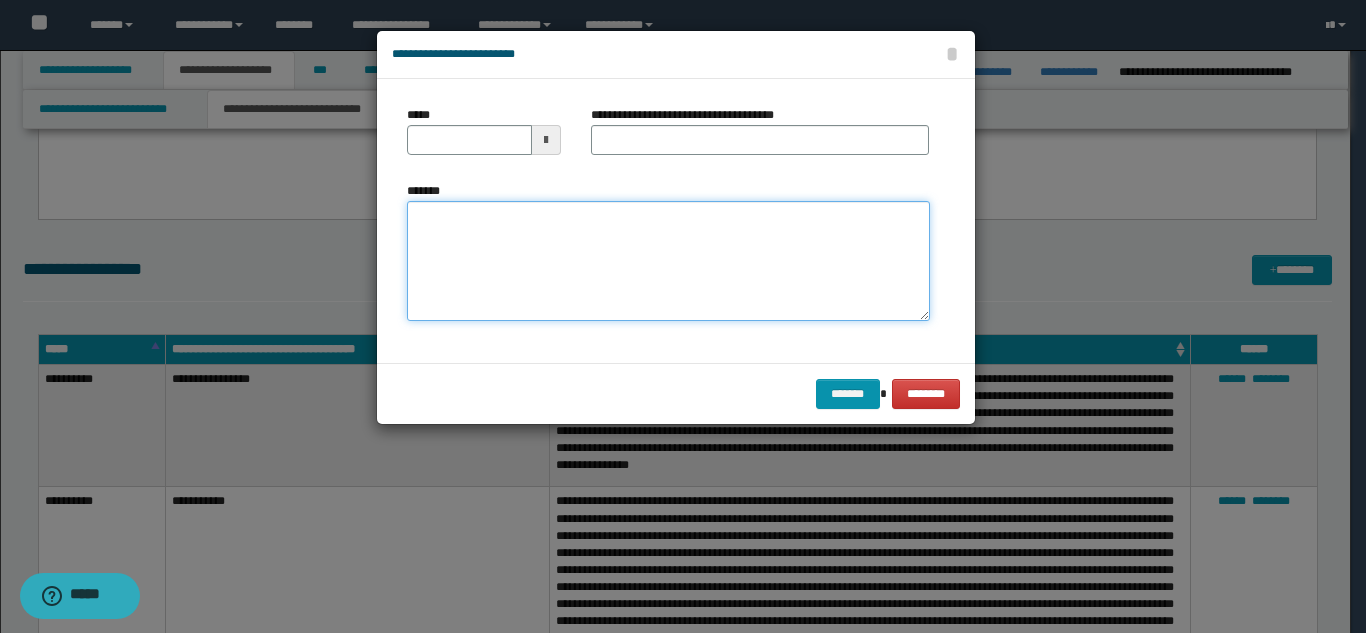 click on "*******" at bounding box center (668, 261) 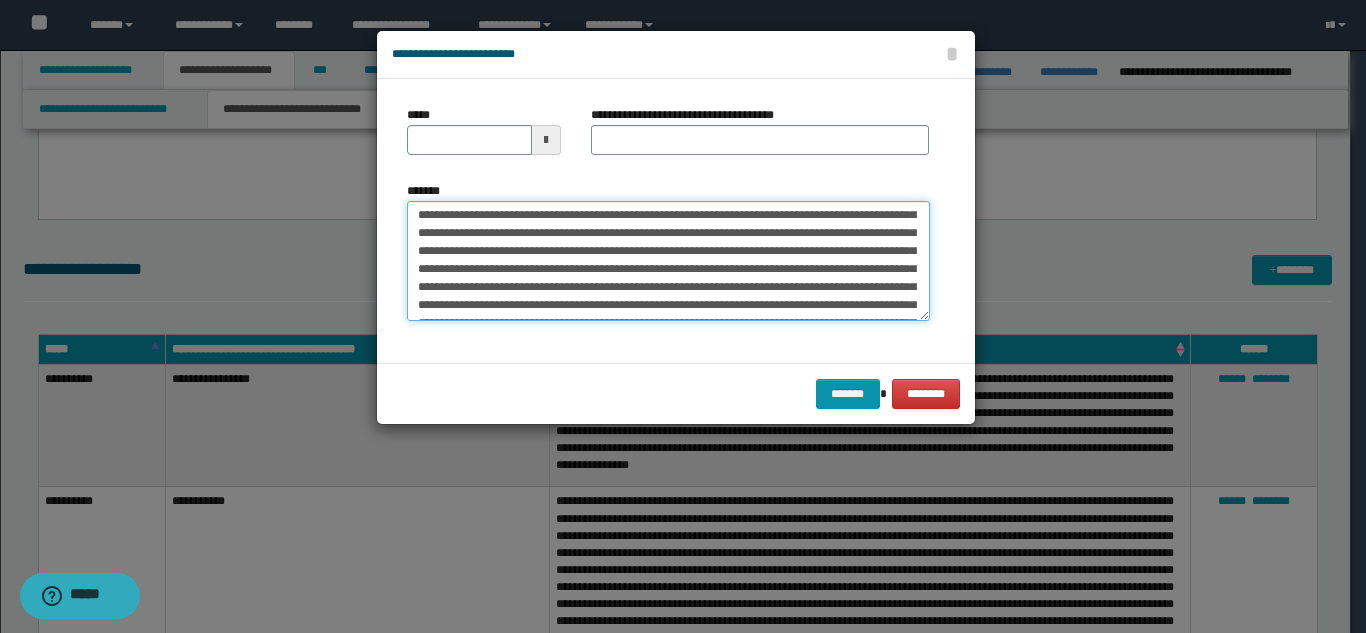 scroll, scrollTop: 0, scrollLeft: 0, axis: both 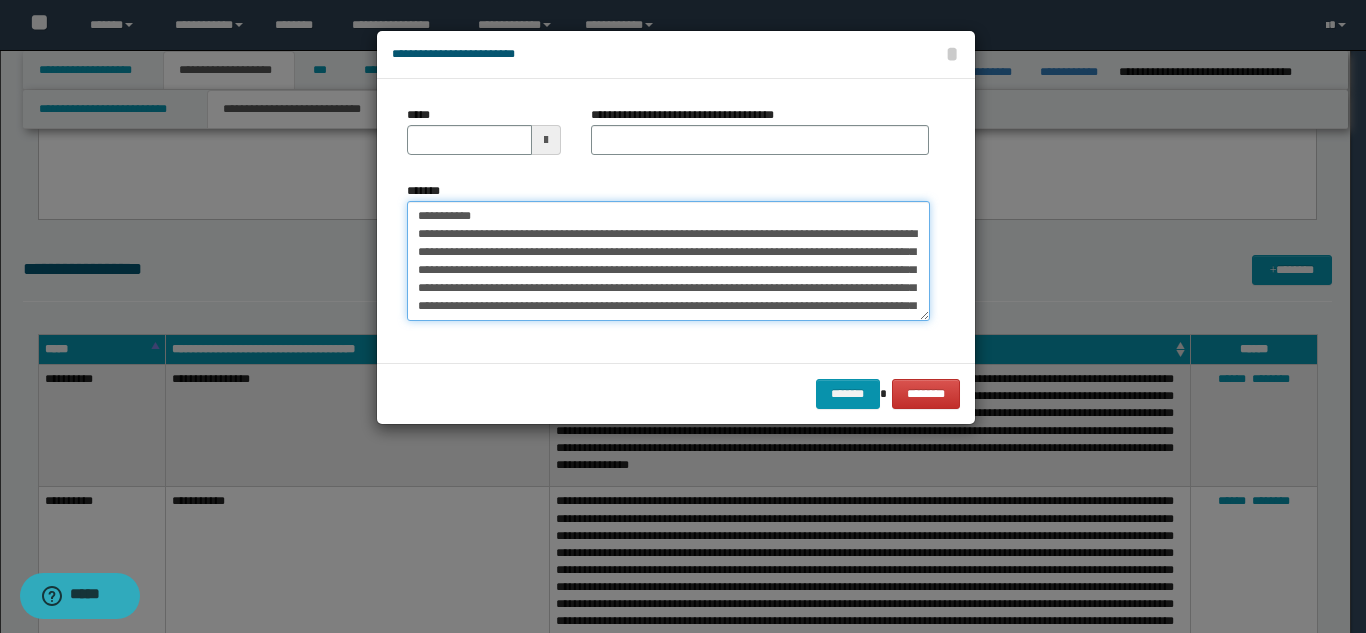 drag, startPoint x: 599, startPoint y: 216, endPoint x: 482, endPoint y: 214, distance: 117.01709 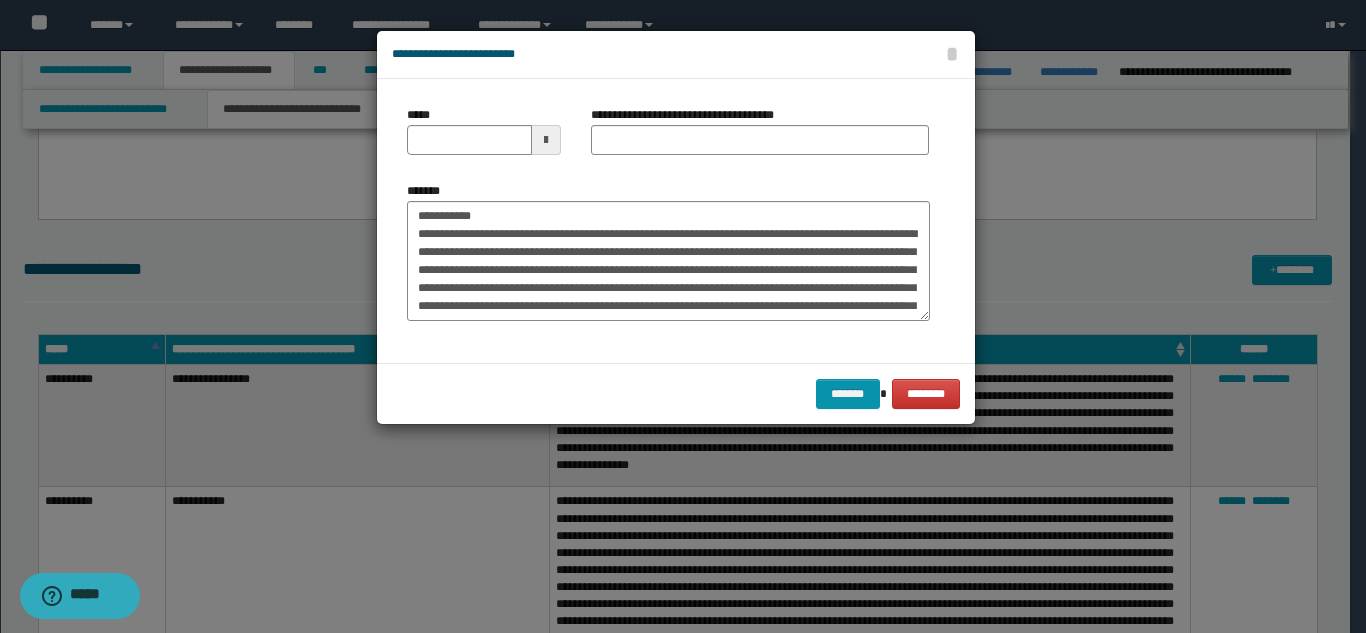 click on "**********" at bounding box center [760, 138] 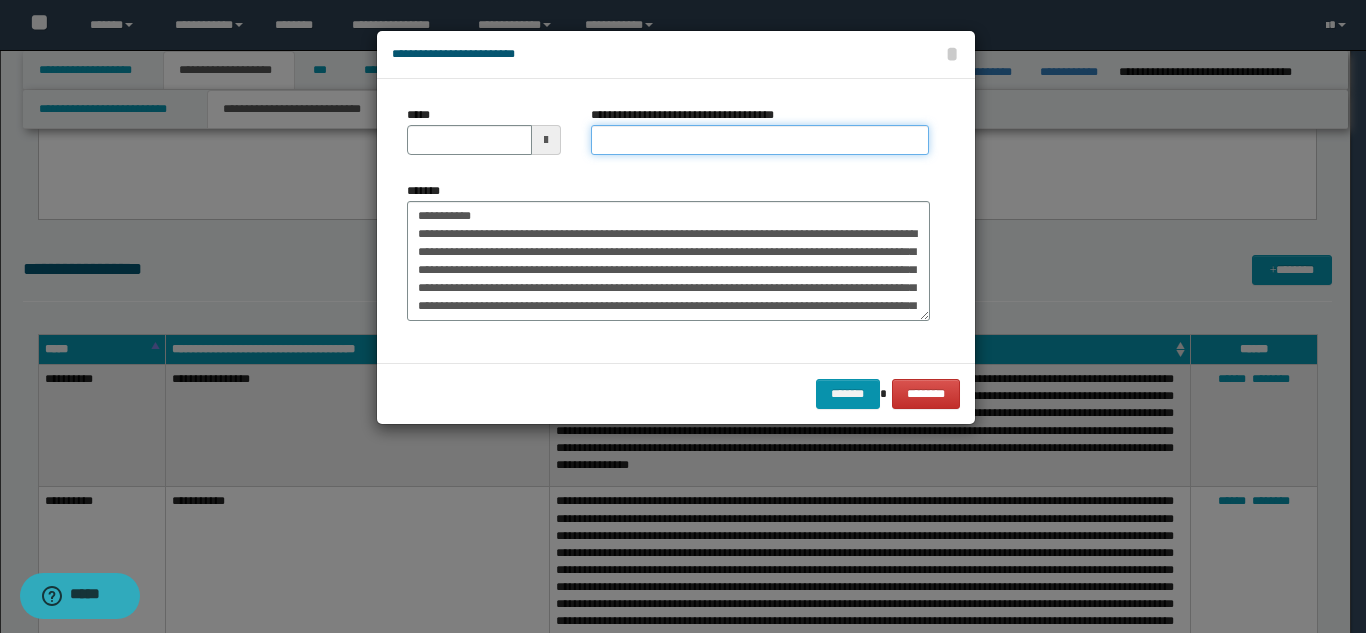 click on "**********" at bounding box center (760, 140) 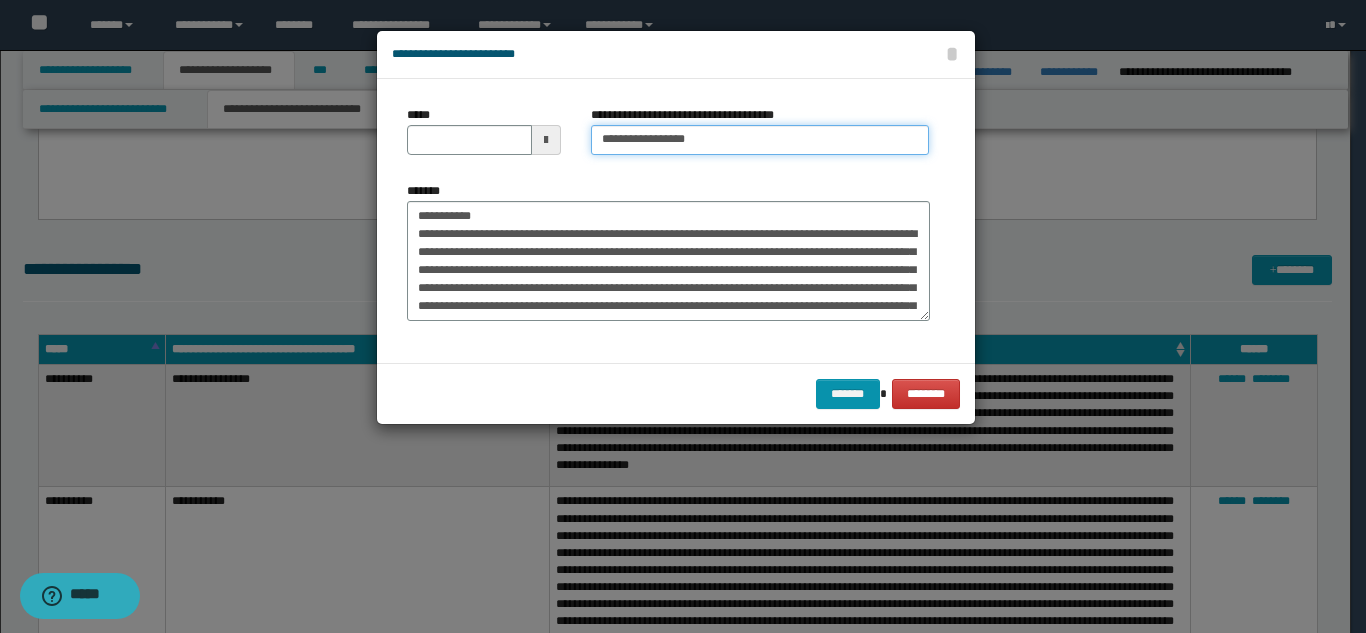 type on "**********" 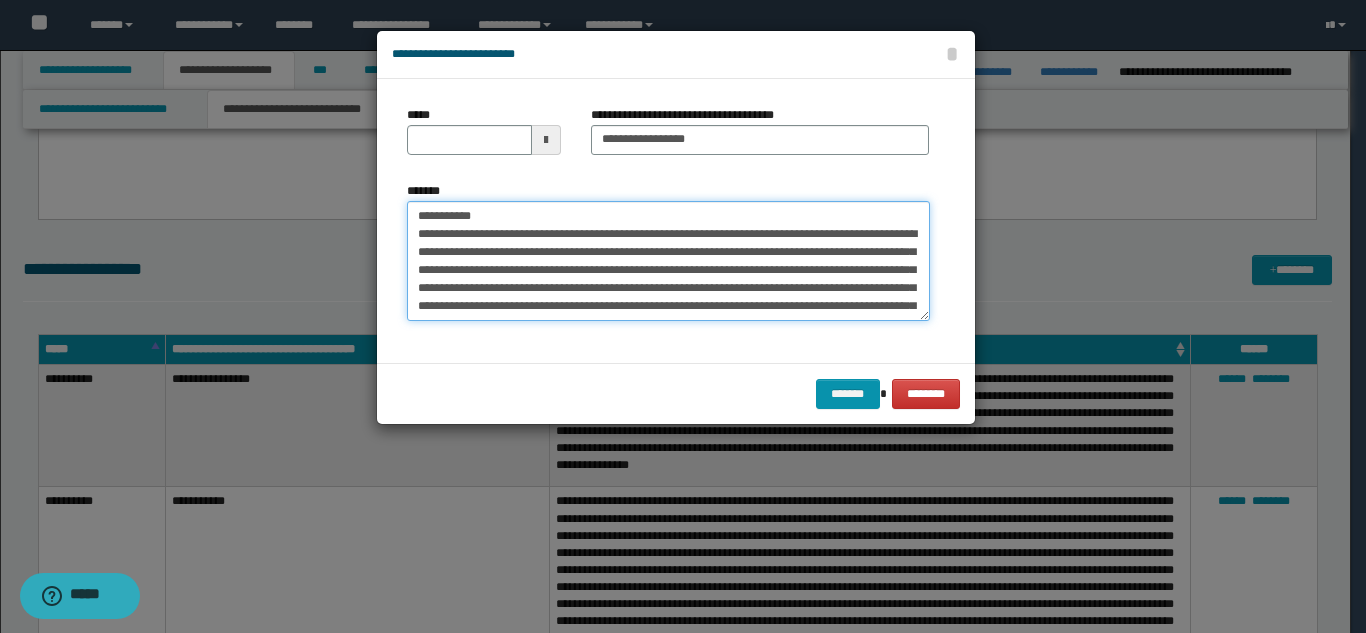 drag, startPoint x: 484, startPoint y: 213, endPoint x: 422, endPoint y: 173, distance: 73.78347 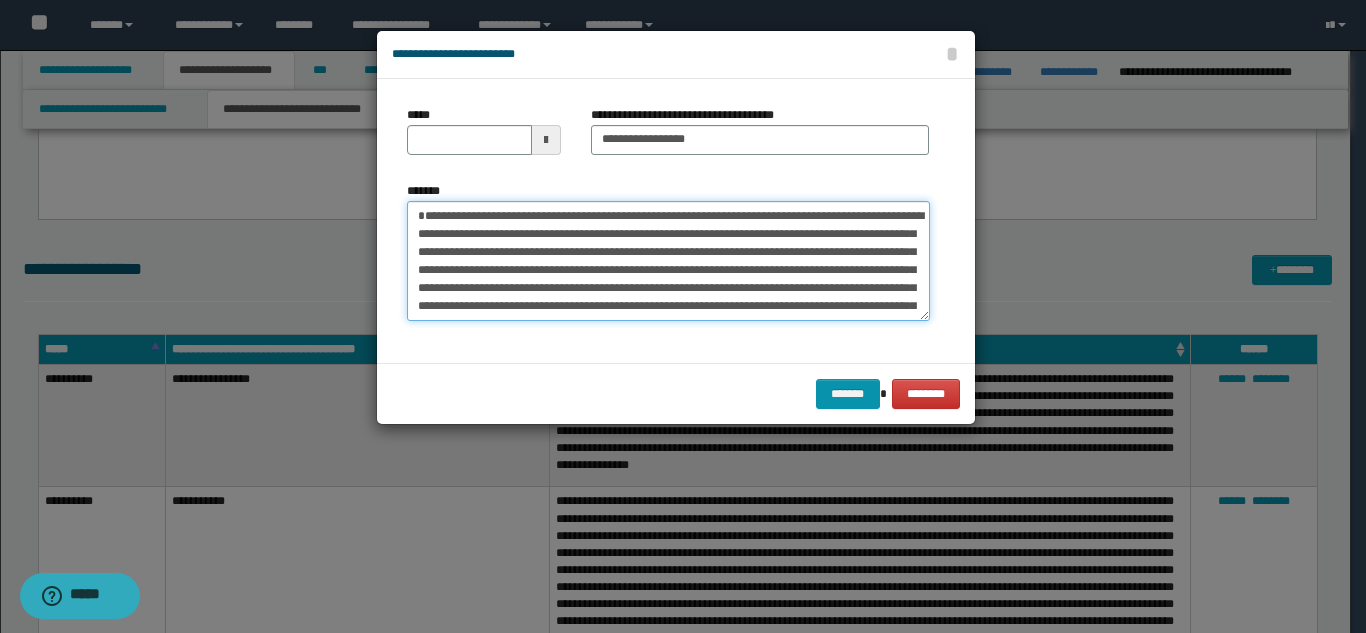 type 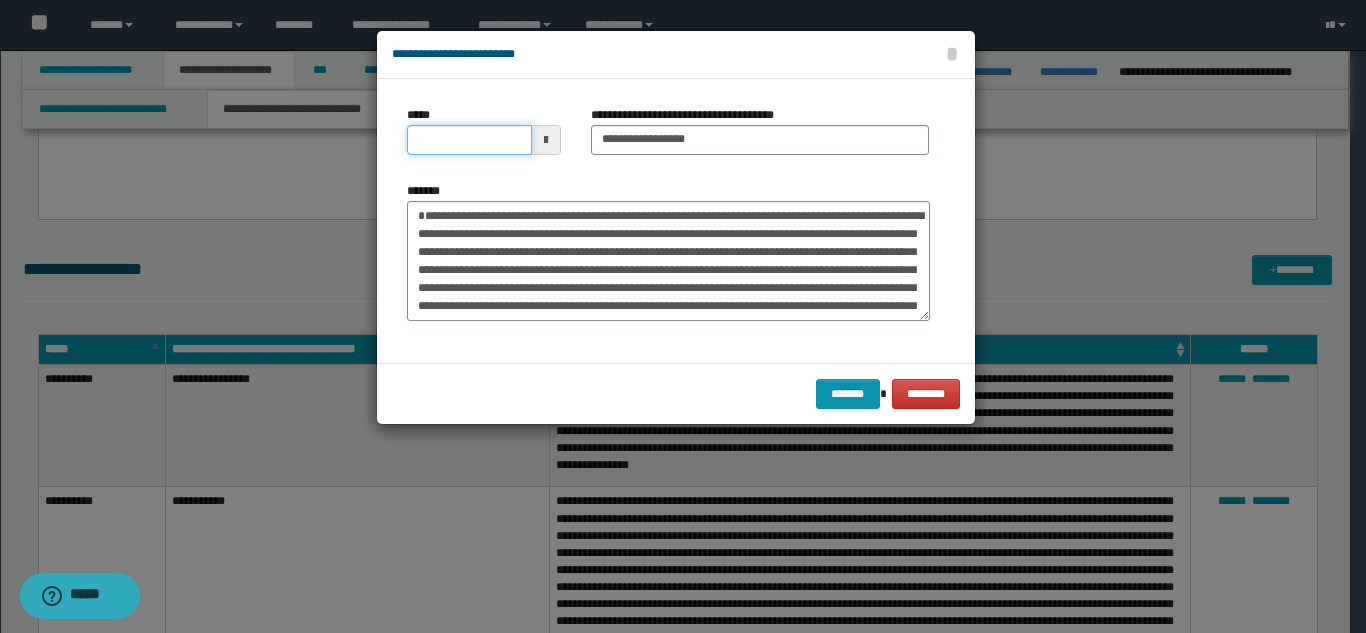 click on "*****" at bounding box center [469, 140] 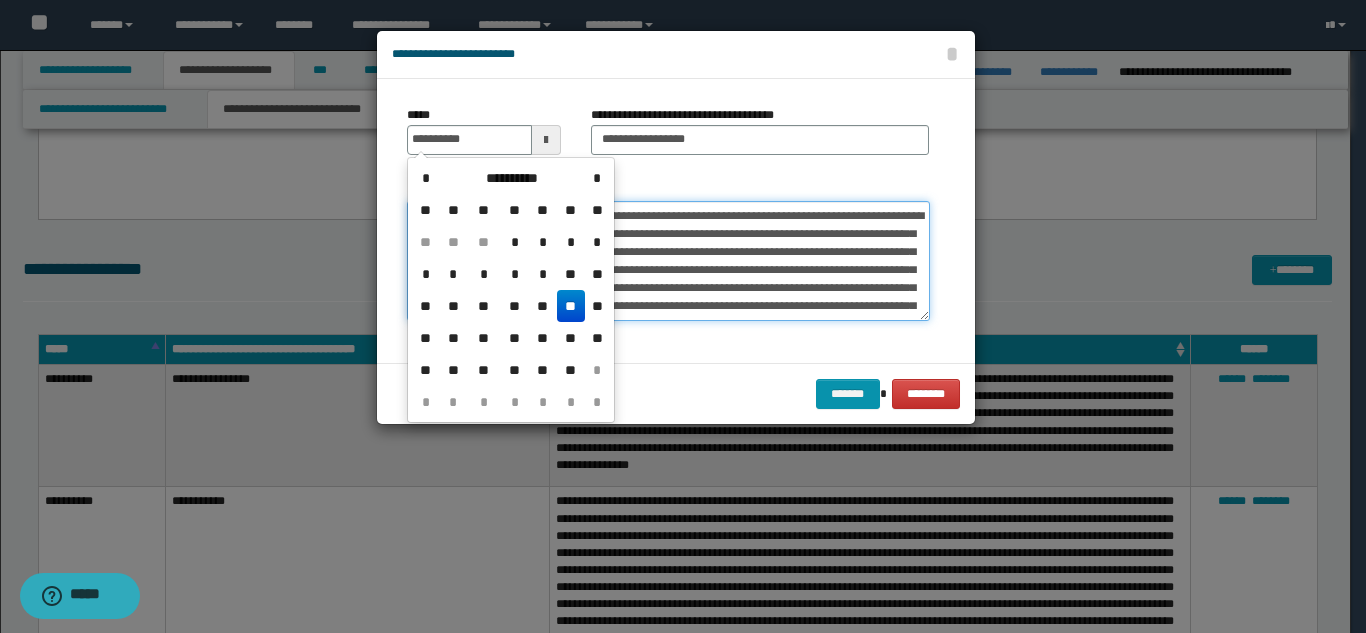 type on "**********" 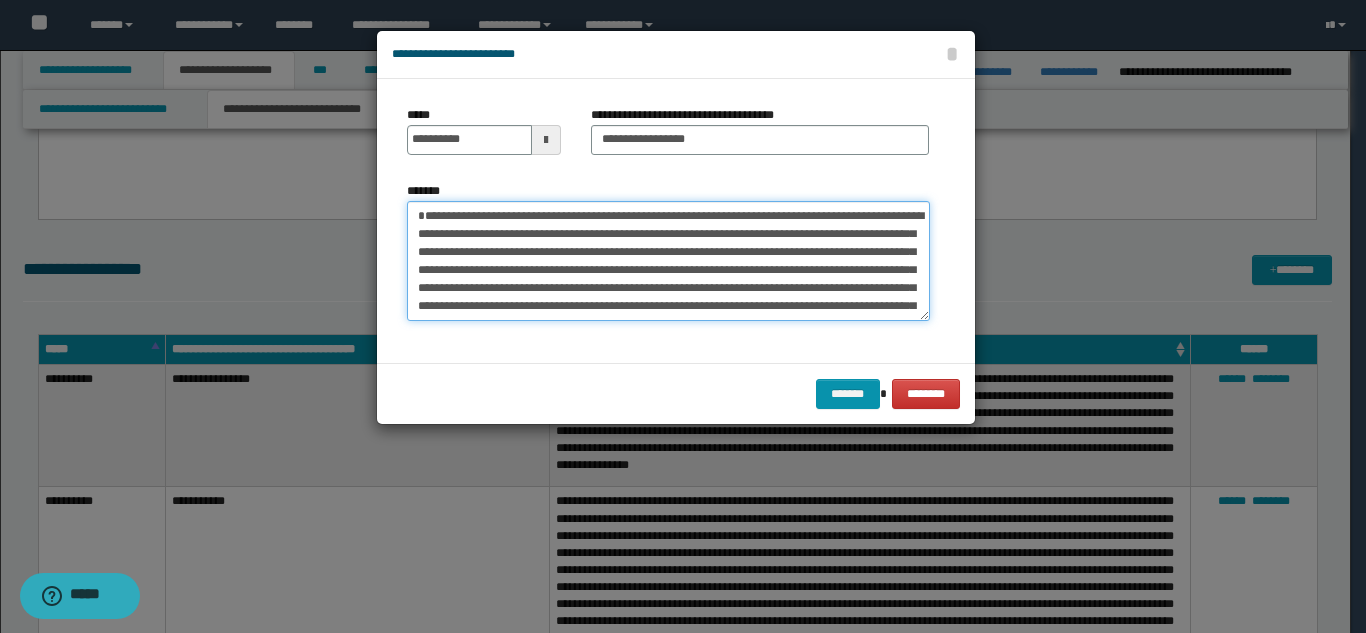 click on "*******" at bounding box center (668, 261) 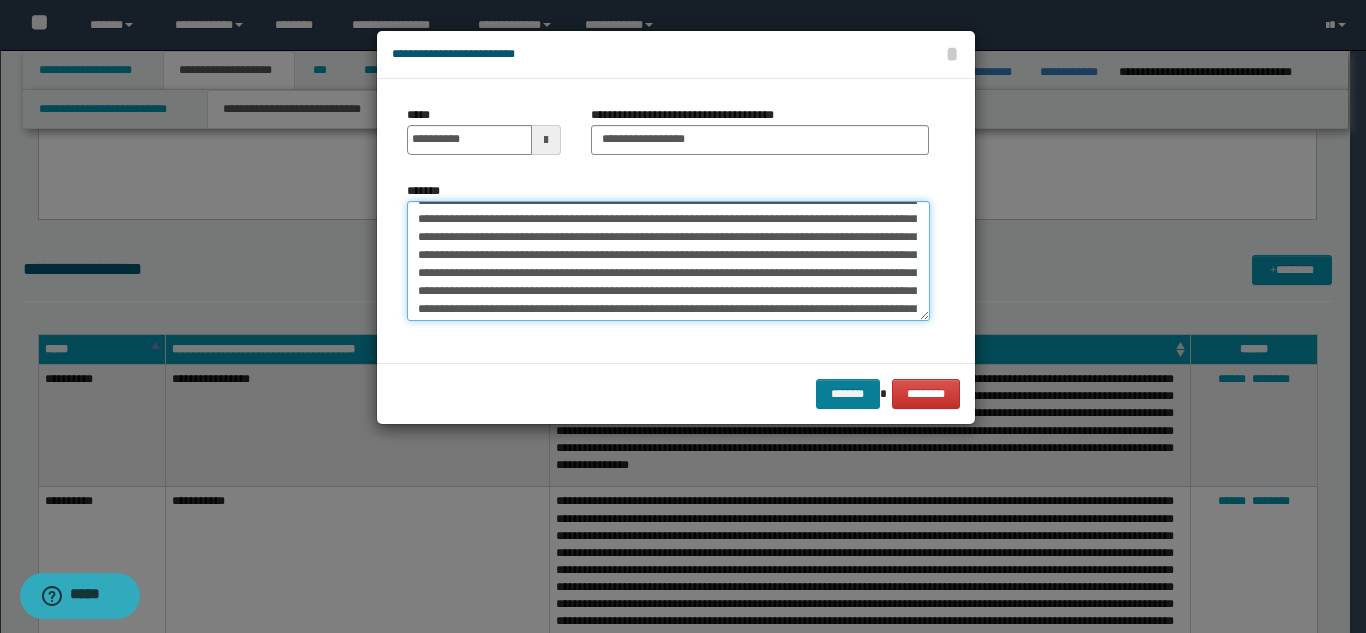 scroll, scrollTop: 0, scrollLeft: 0, axis: both 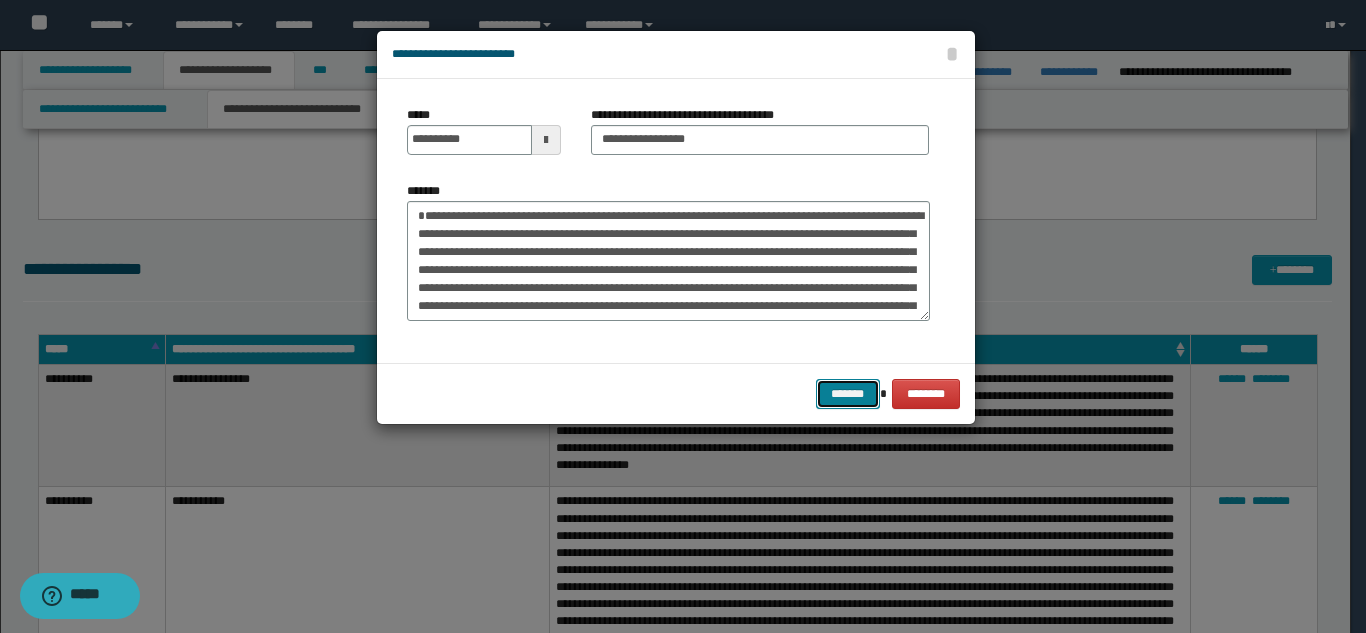 click on "*******" at bounding box center [848, 394] 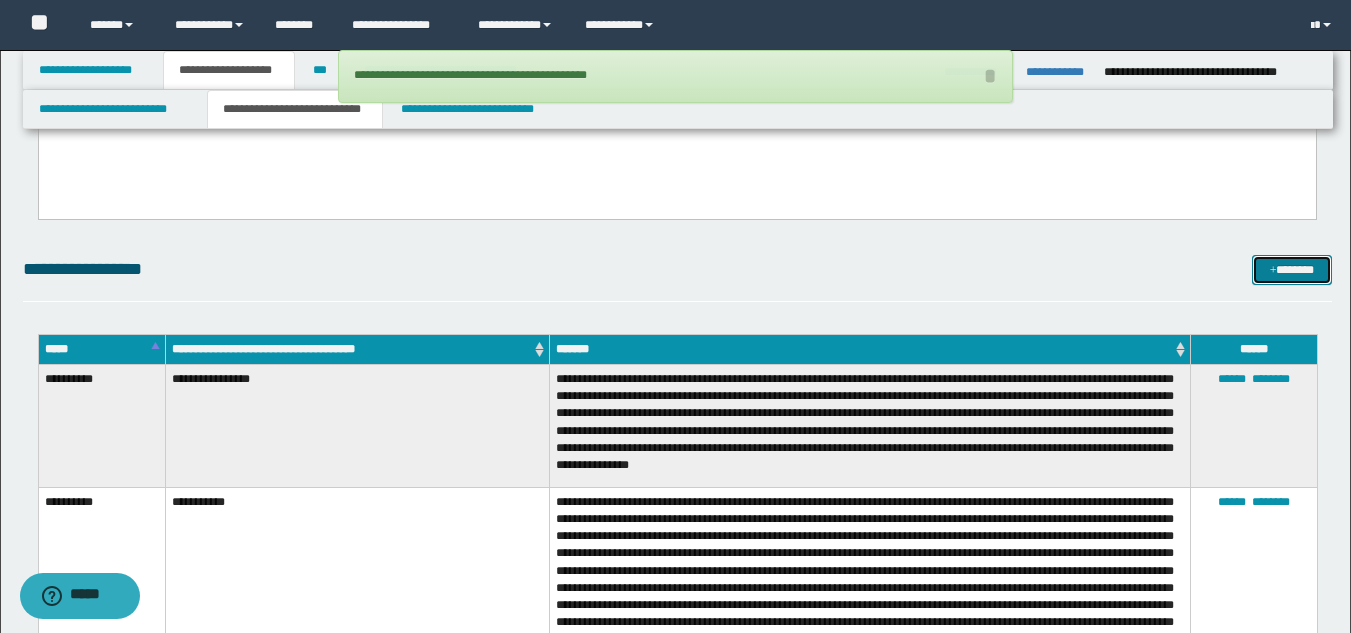 drag, startPoint x: 1263, startPoint y: 266, endPoint x: 1163, endPoint y: 283, distance: 101.43471 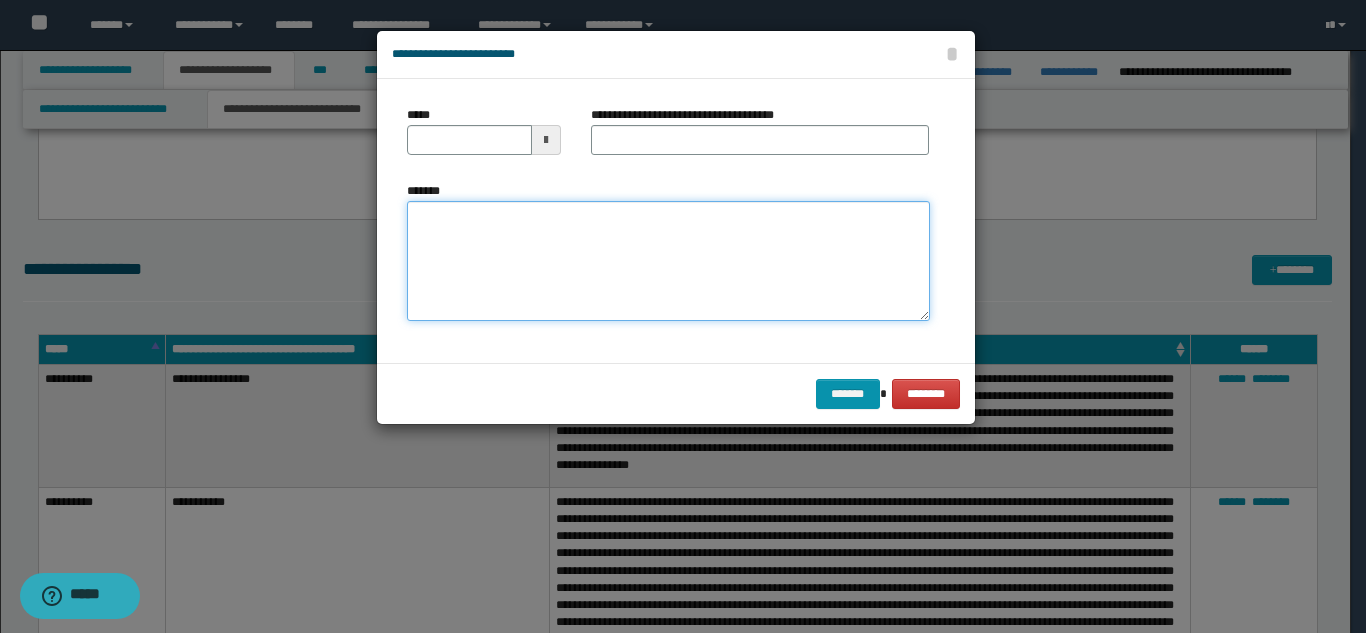 click on "*******" at bounding box center [668, 261] 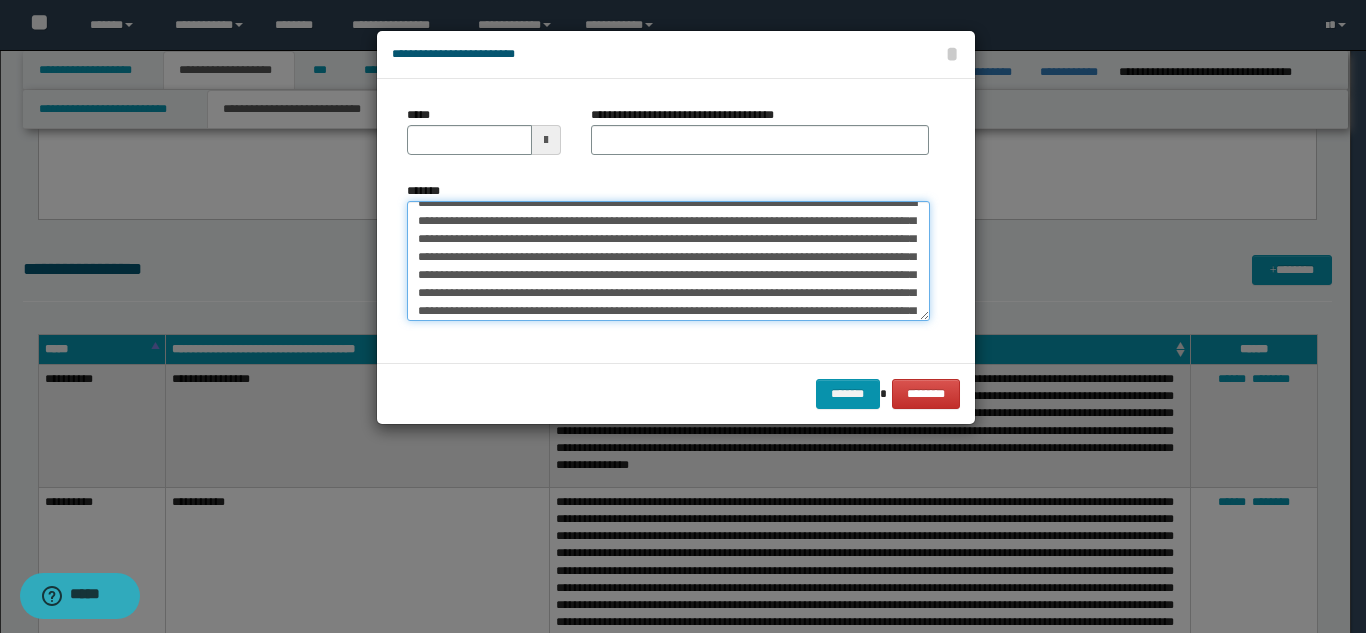 scroll, scrollTop: 0, scrollLeft: 0, axis: both 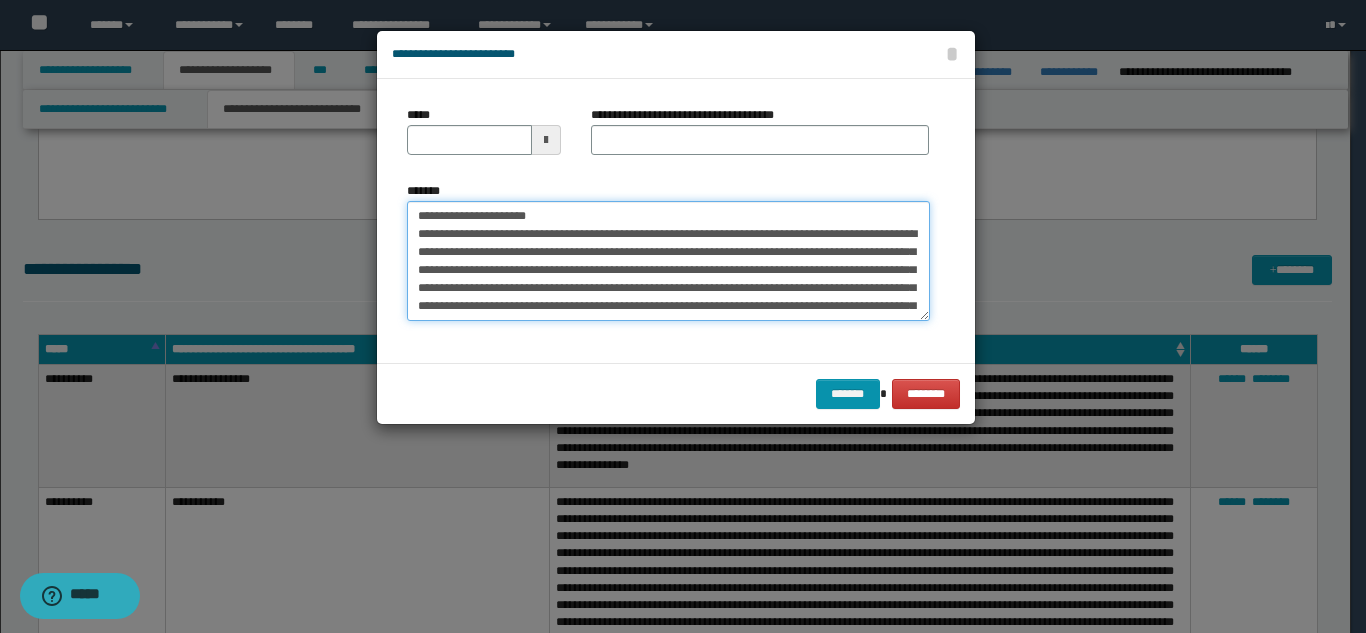 drag, startPoint x: 552, startPoint y: 217, endPoint x: 585, endPoint y: 178, distance: 51.088158 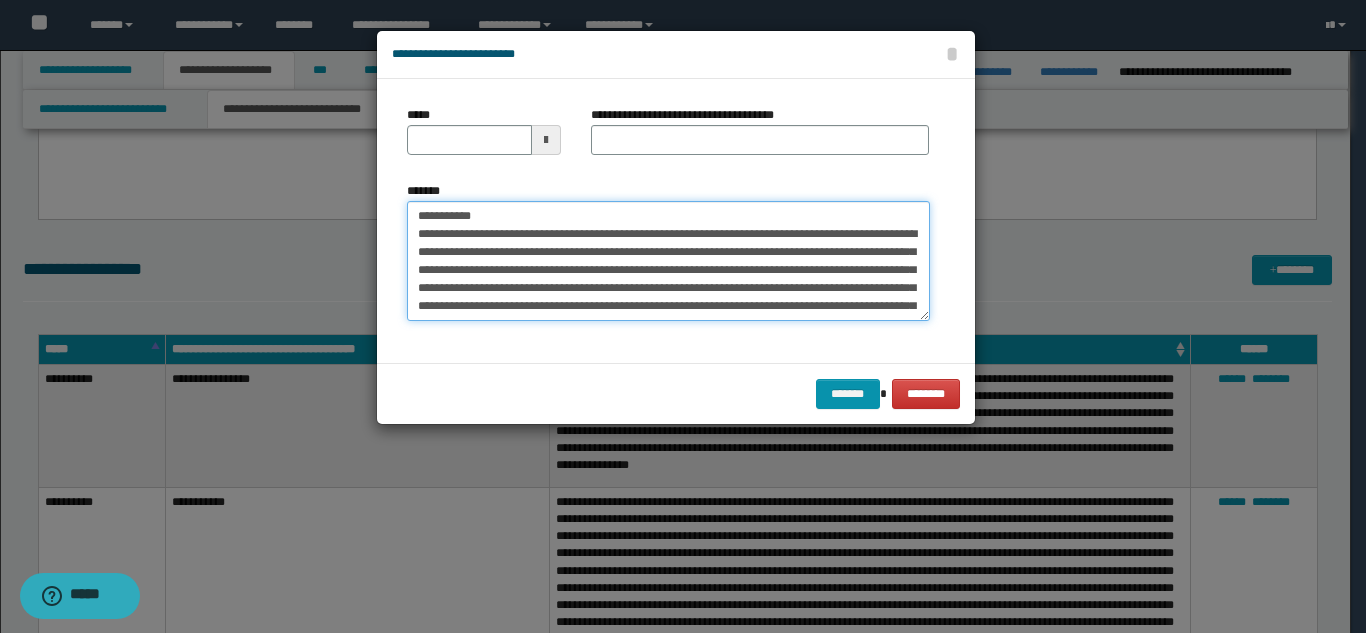 type on "**********" 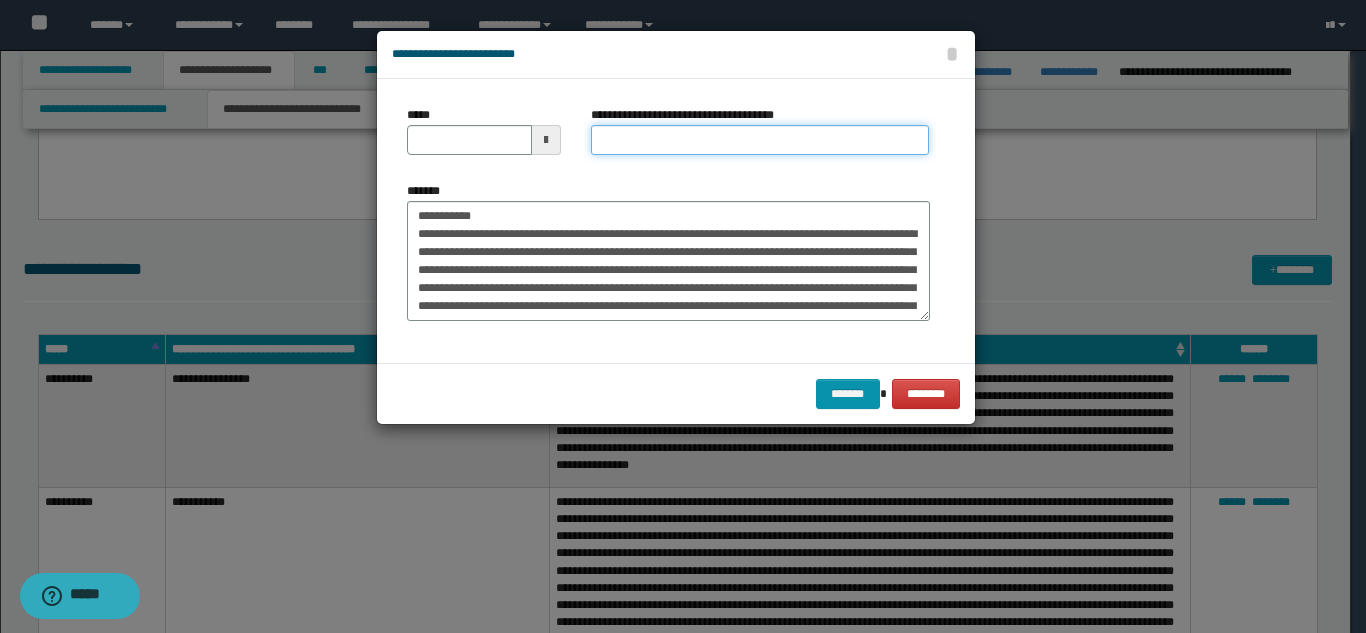 click on "**********" at bounding box center (760, 140) 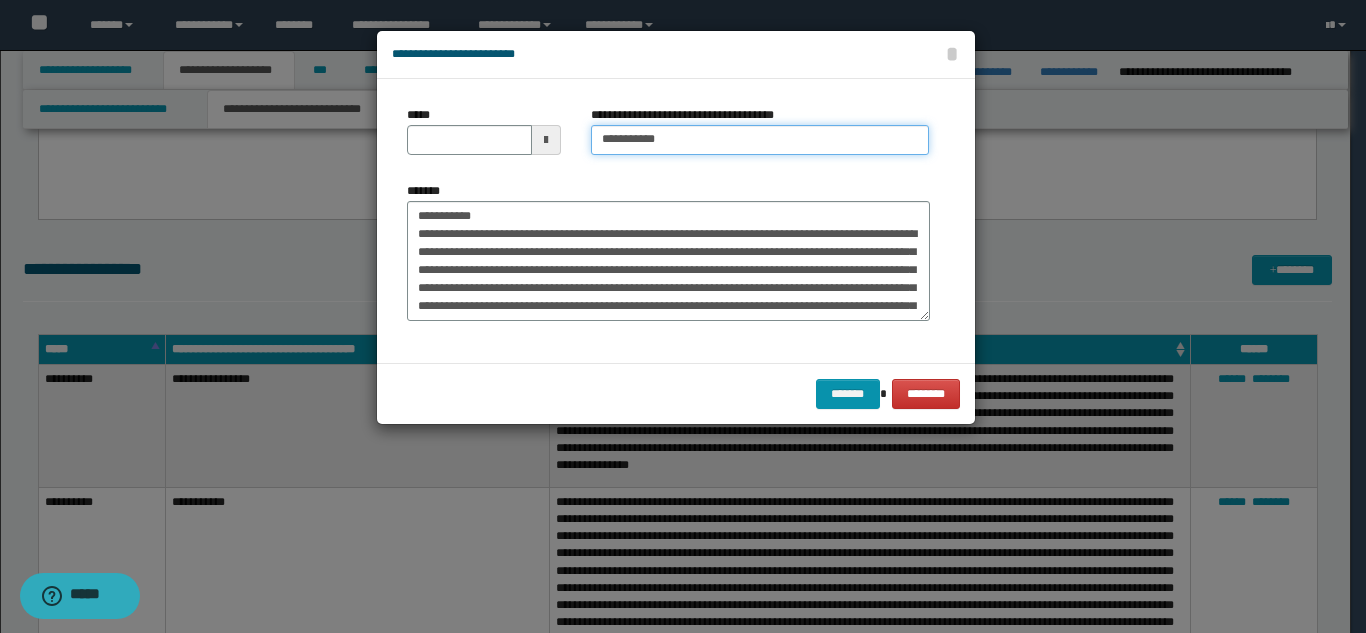 type on "**********" 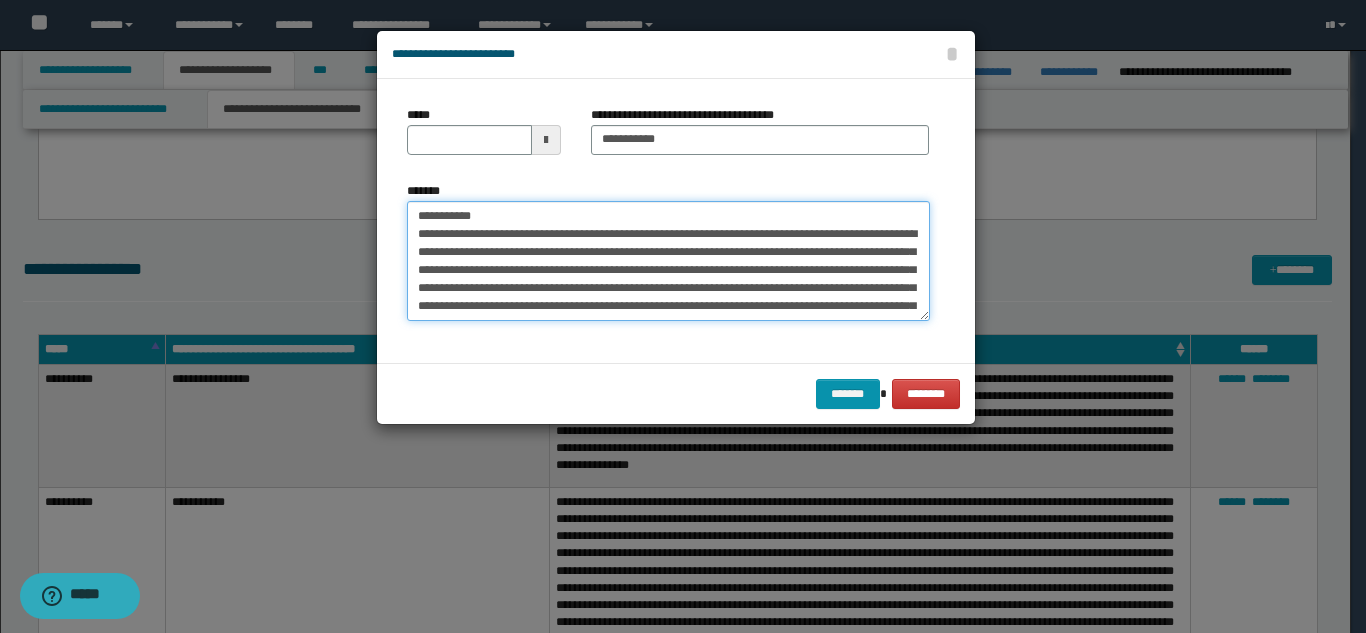 drag, startPoint x: 506, startPoint y: 210, endPoint x: 402, endPoint y: 212, distance: 104.019226 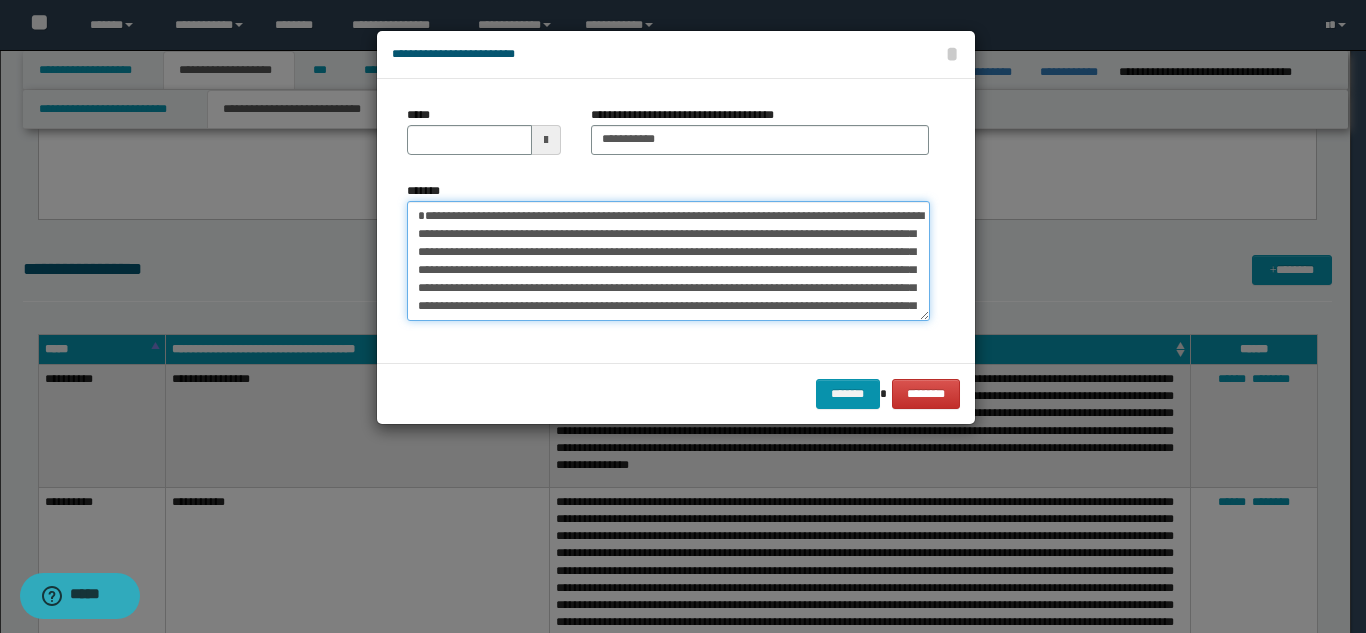 type 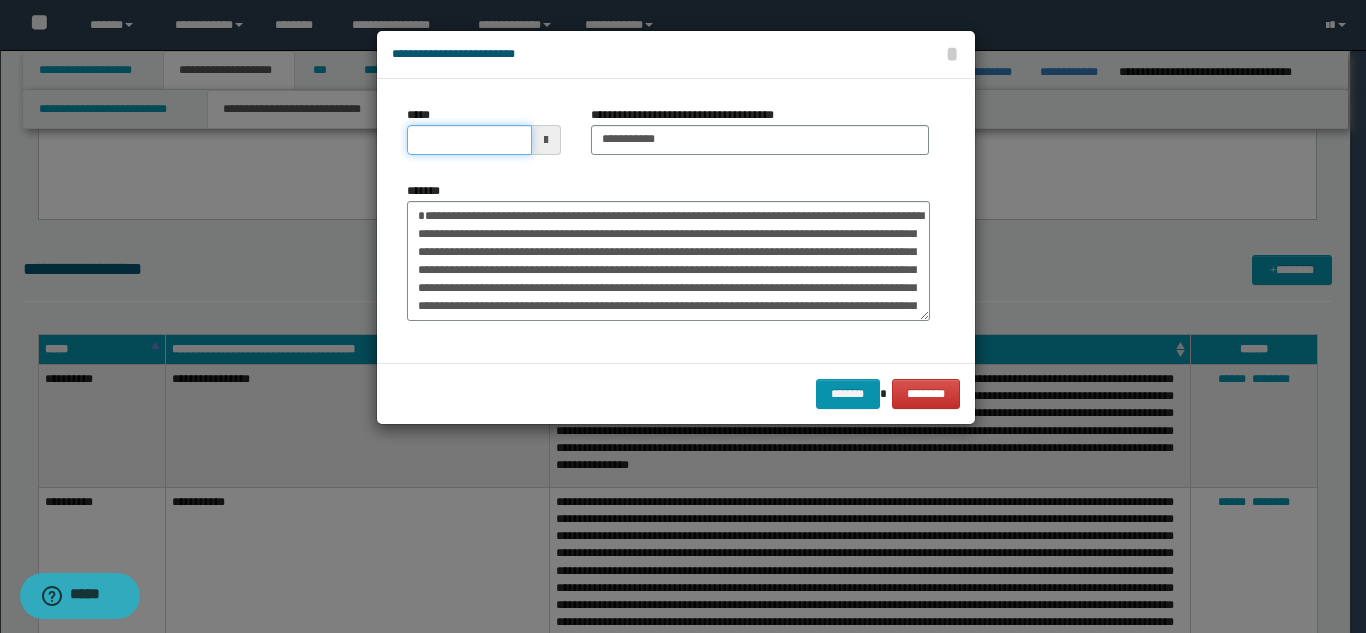 click on "*****" at bounding box center (469, 140) 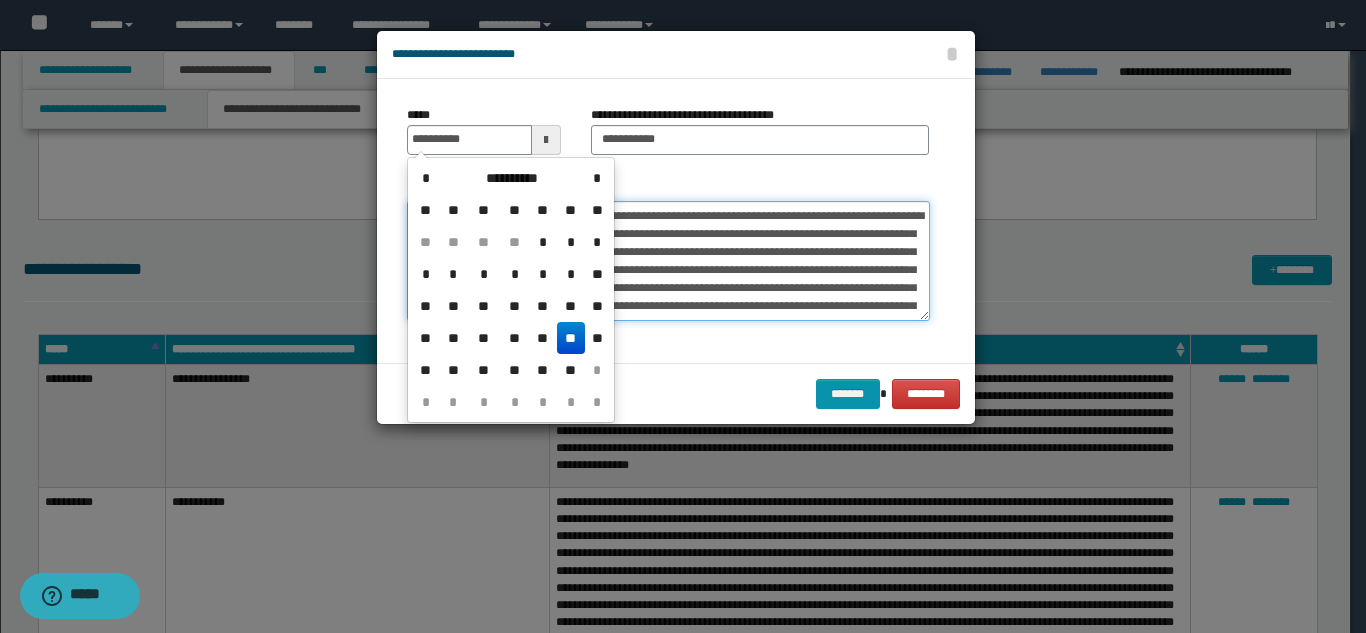 type on "**********" 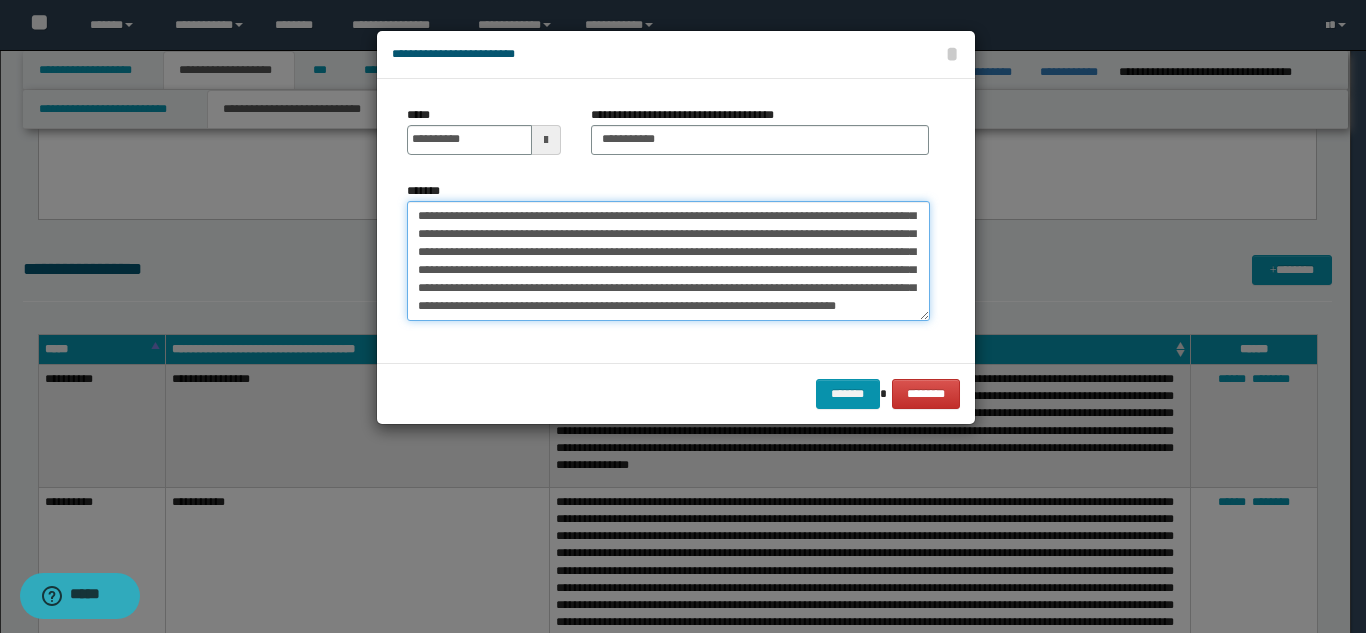 scroll, scrollTop: 162, scrollLeft: 0, axis: vertical 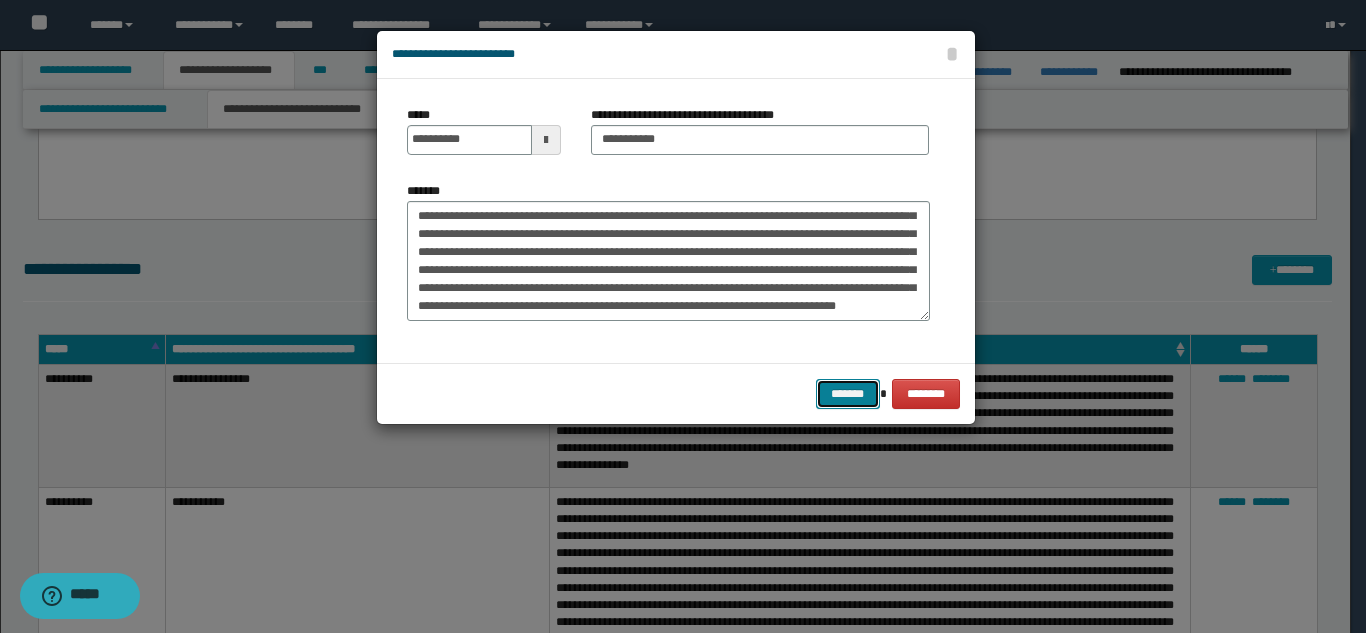 click on "*******" at bounding box center (848, 394) 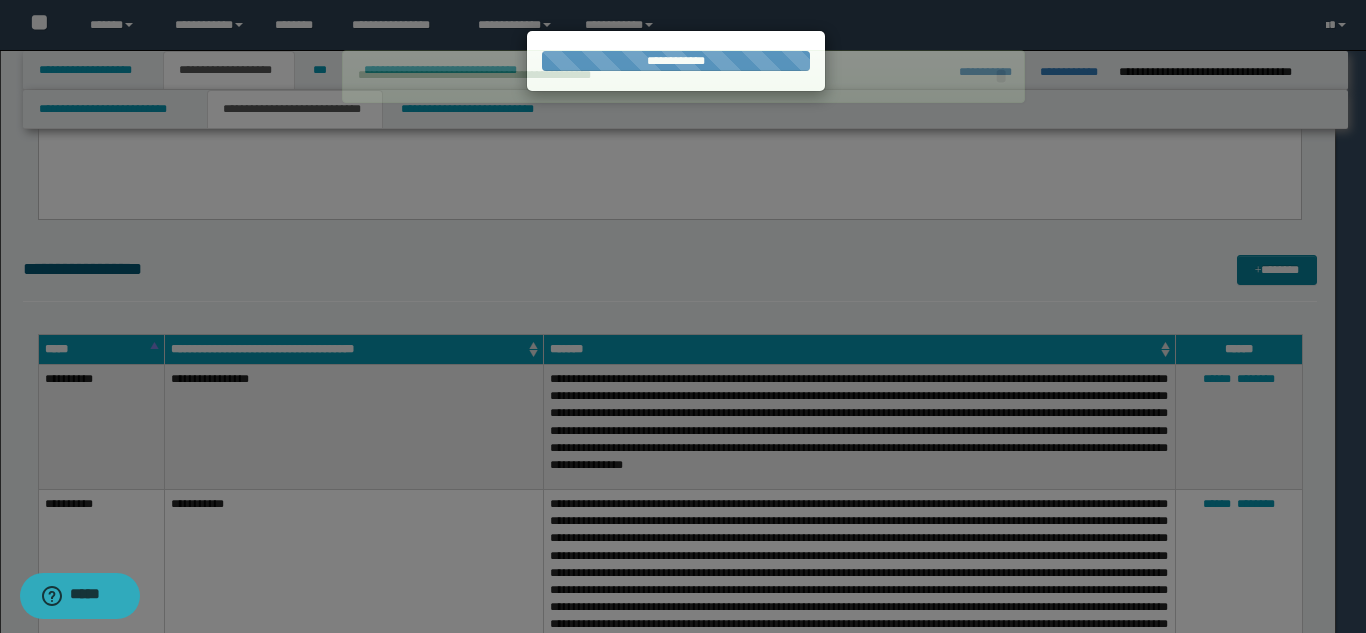 type 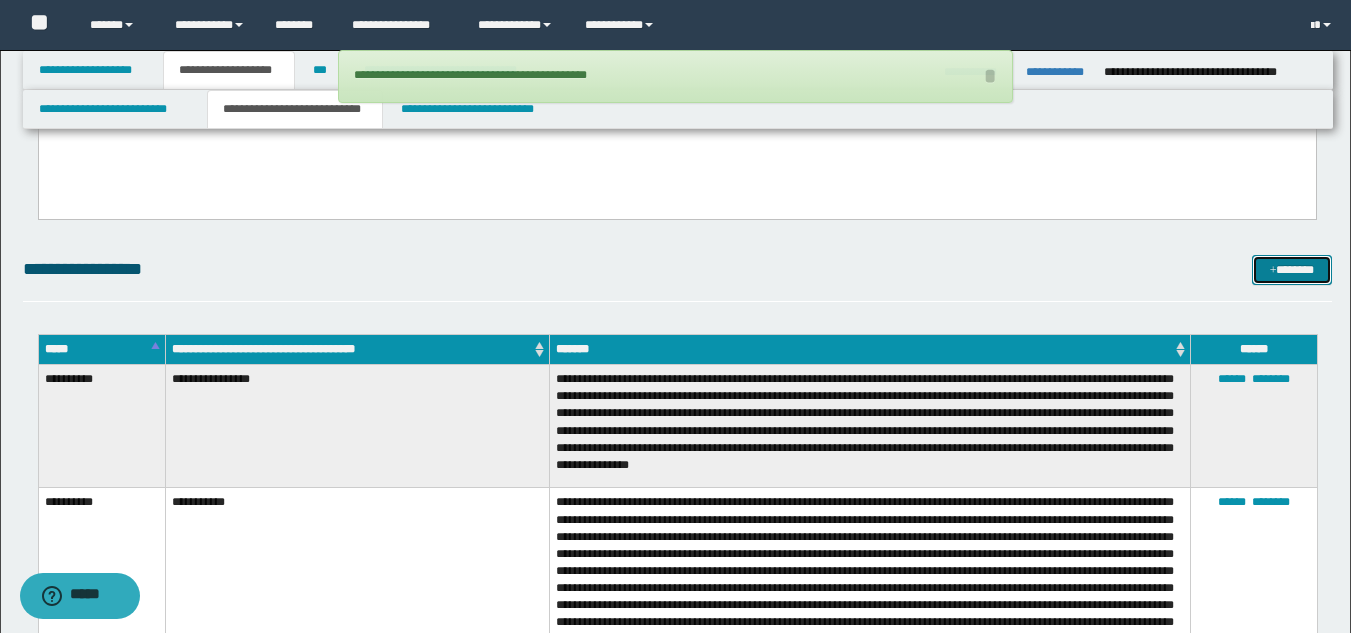 click on "*******" at bounding box center [1292, 270] 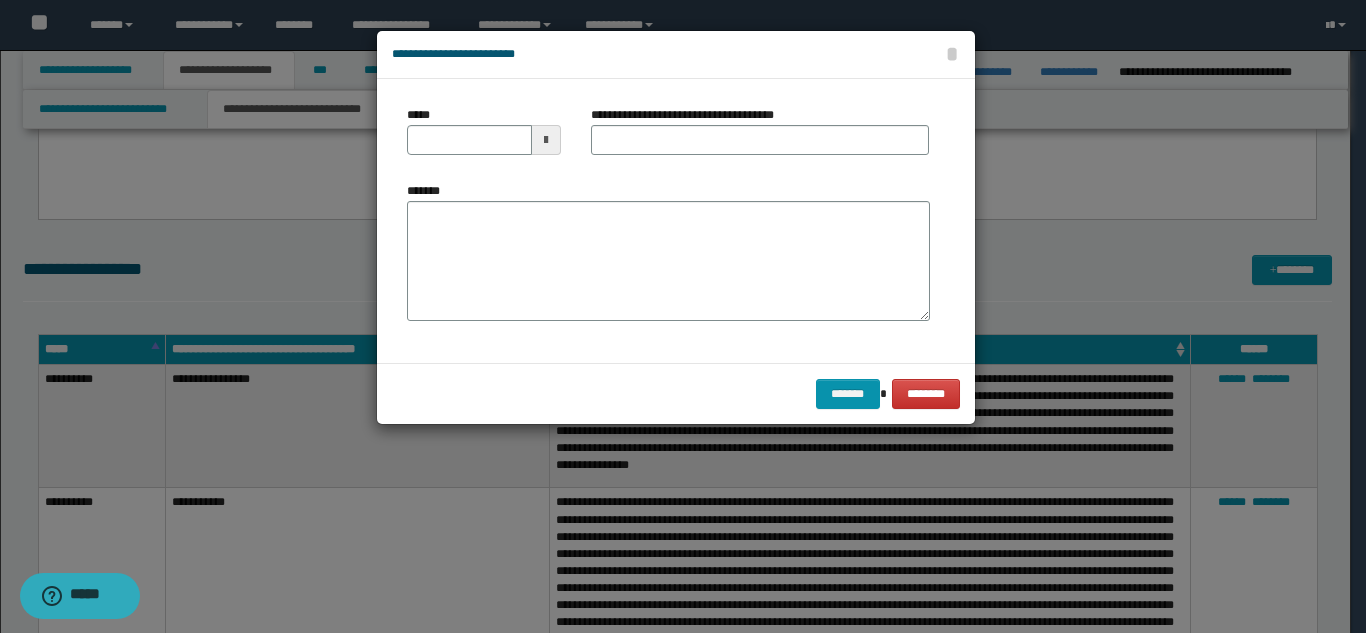 scroll, scrollTop: 0, scrollLeft: 0, axis: both 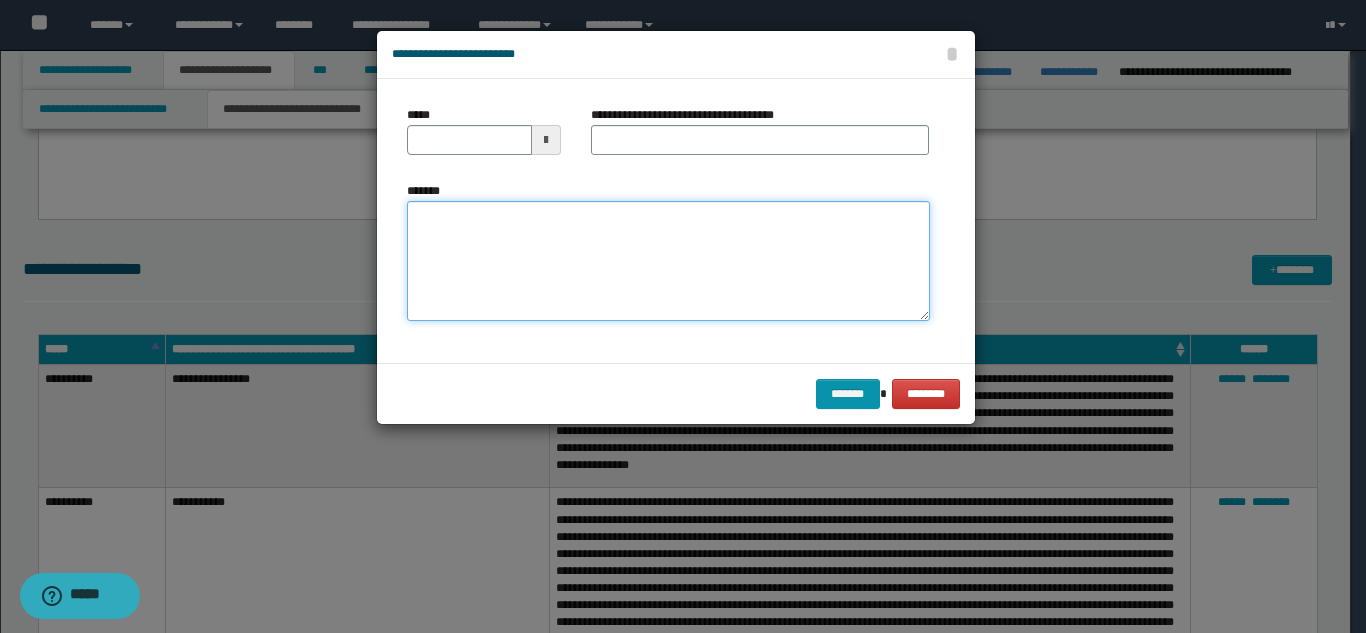 click on "*******" at bounding box center (668, 261) 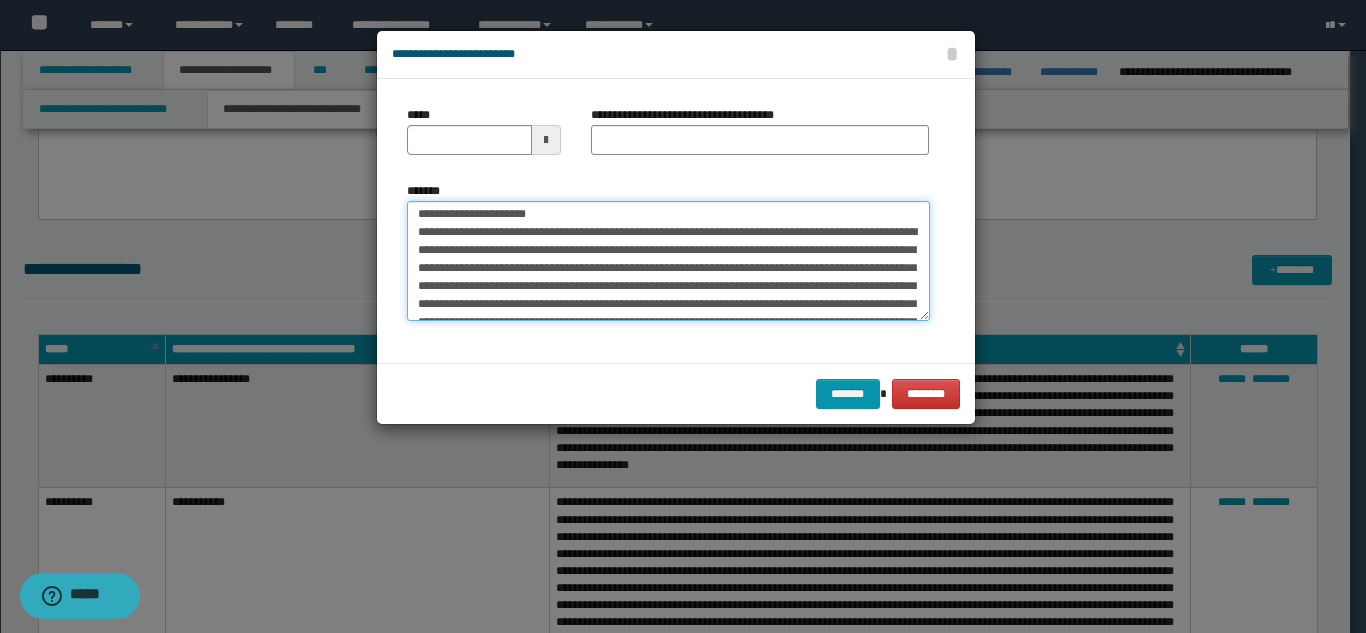 scroll, scrollTop: 0, scrollLeft: 0, axis: both 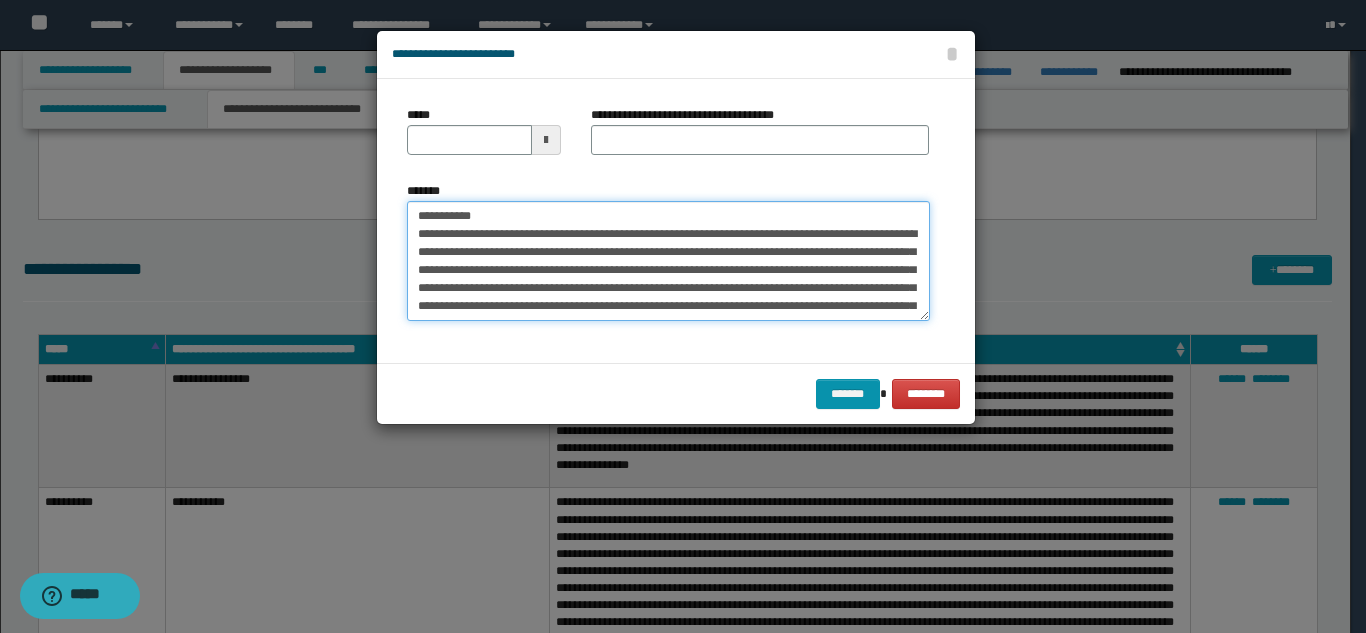 drag, startPoint x: 556, startPoint y: 212, endPoint x: 589, endPoint y: 166, distance: 56.61272 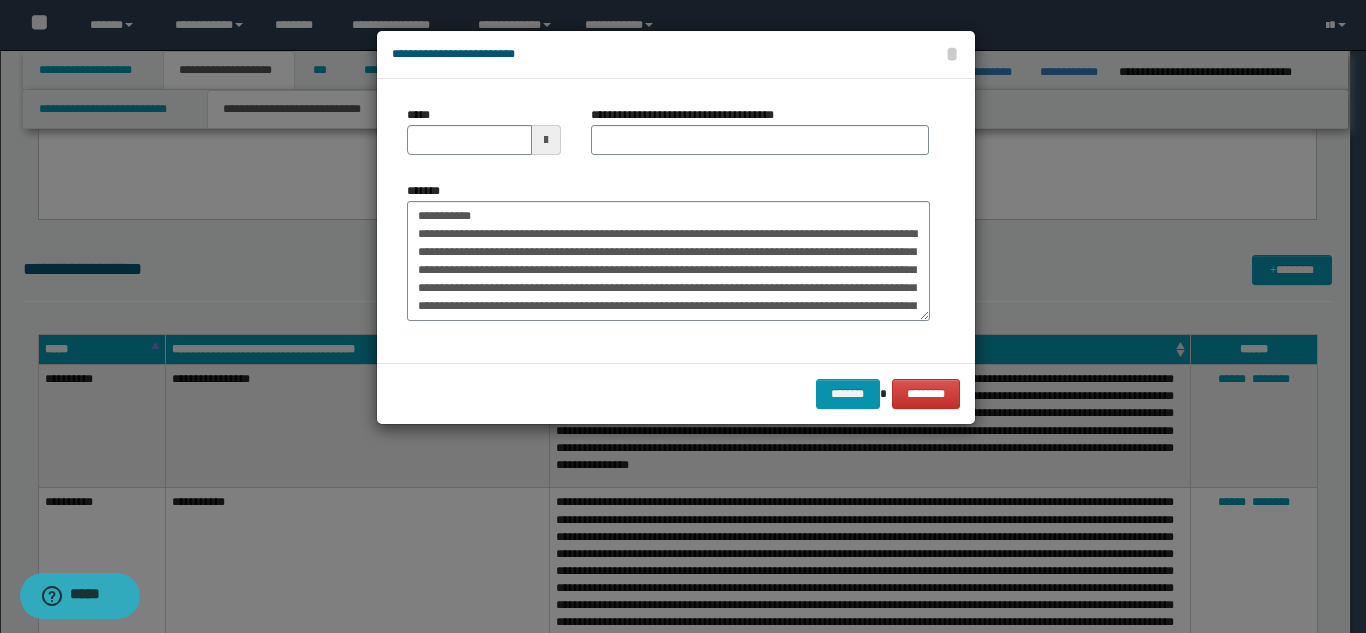click on "**********" at bounding box center [760, 138] 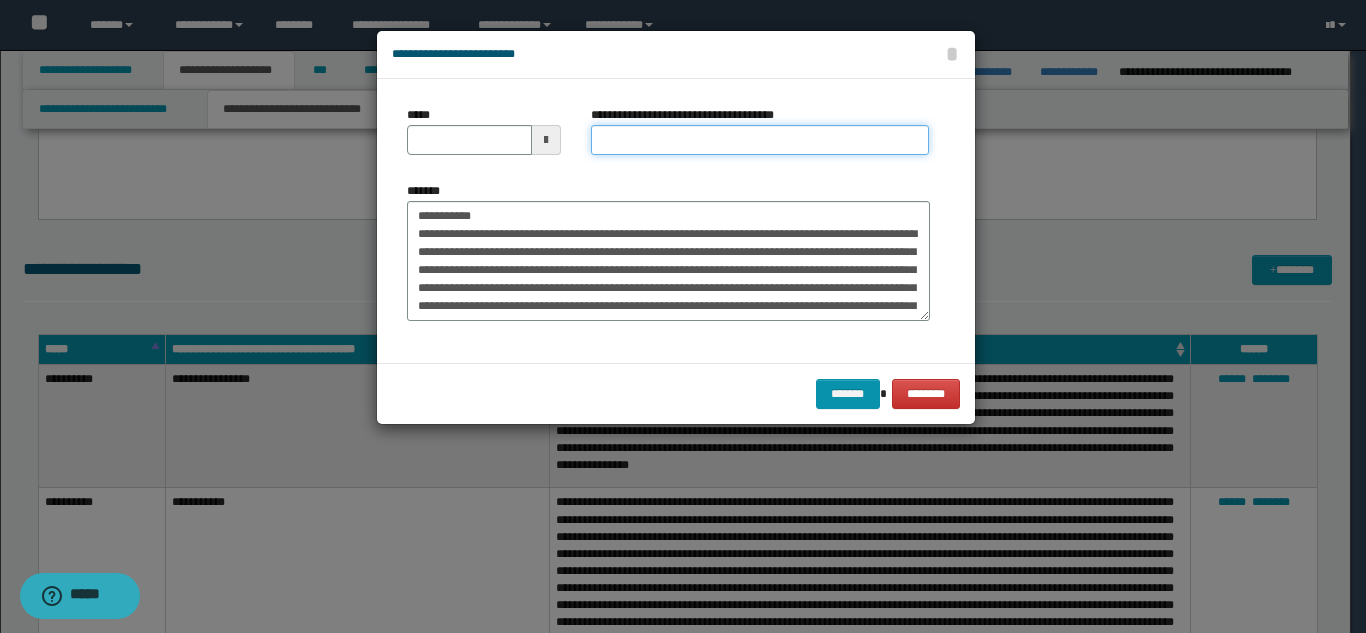 click on "**********" at bounding box center (760, 140) 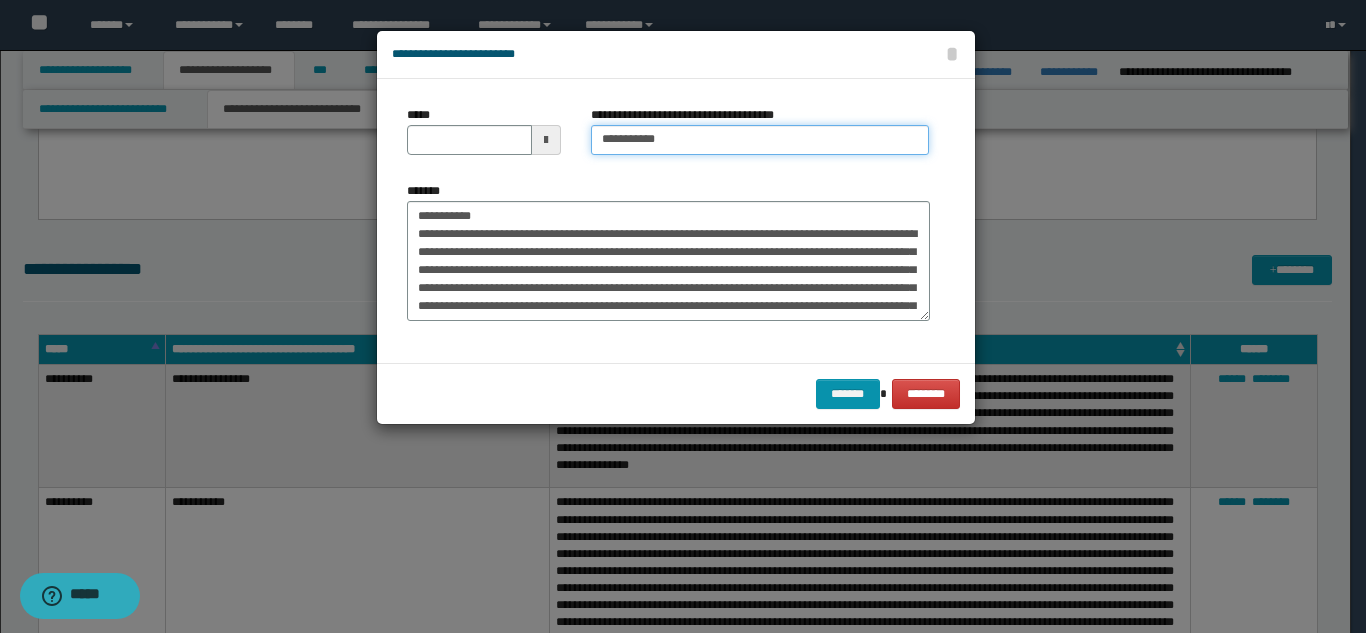 type on "**********" 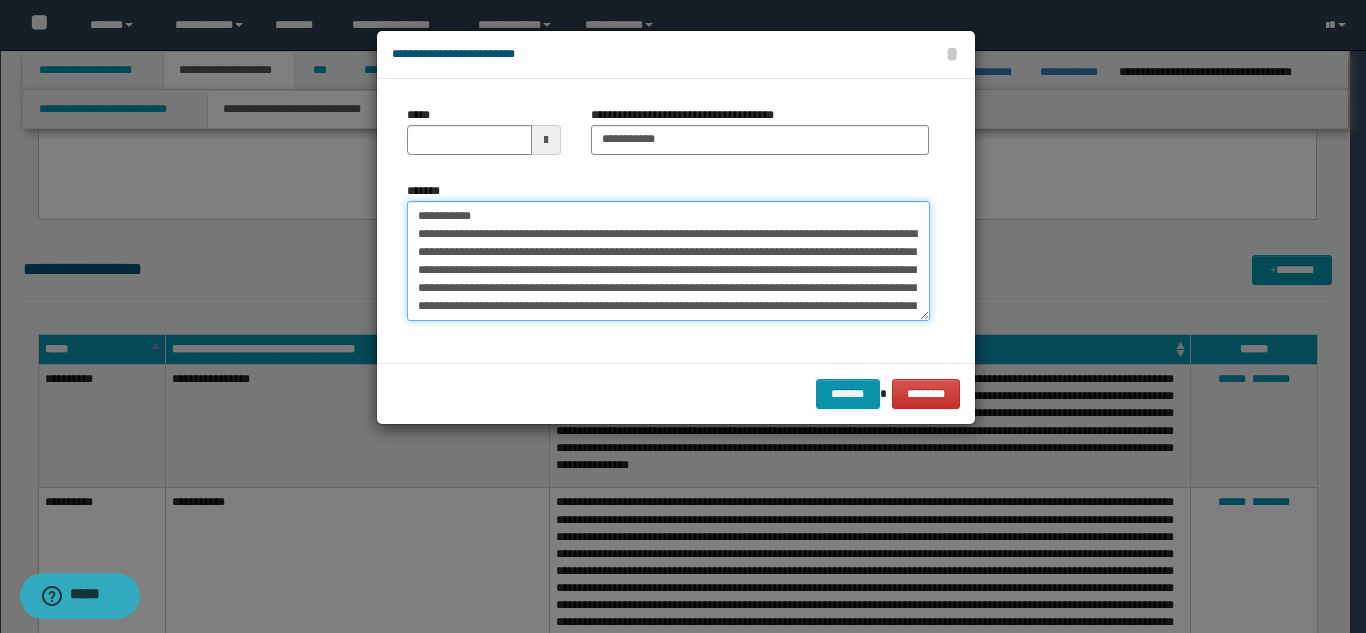 drag, startPoint x: 489, startPoint y: 216, endPoint x: 446, endPoint y: 151, distance: 77.93587 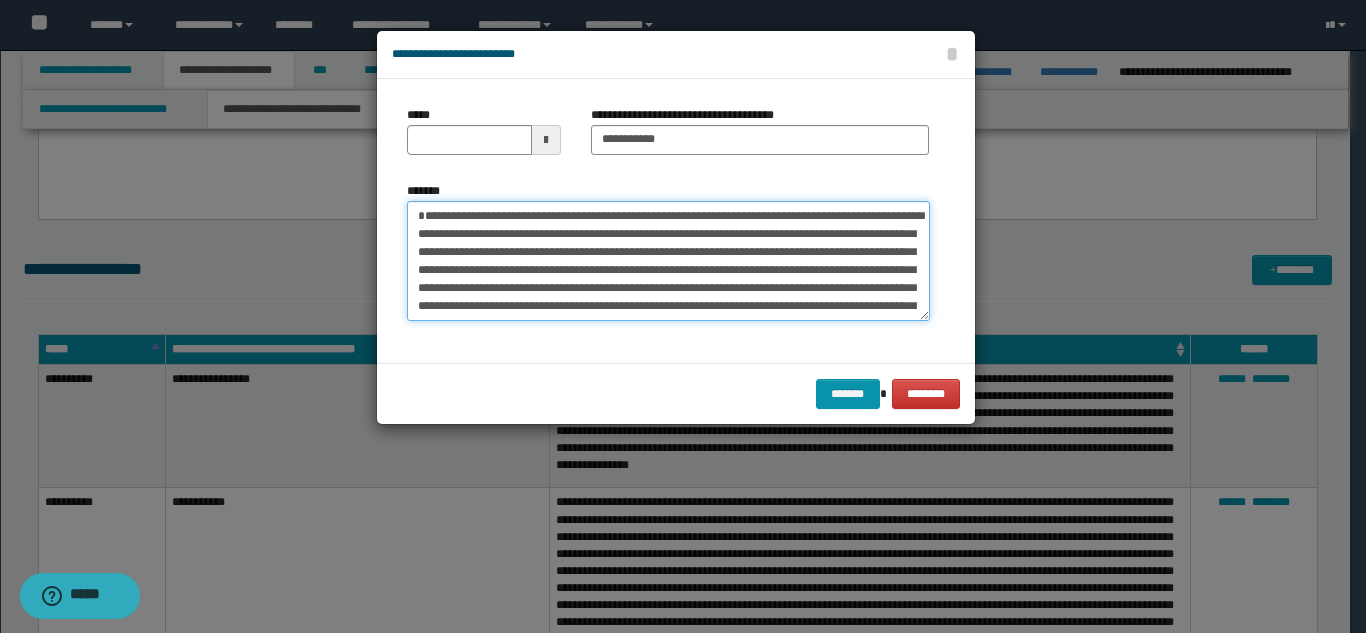 type 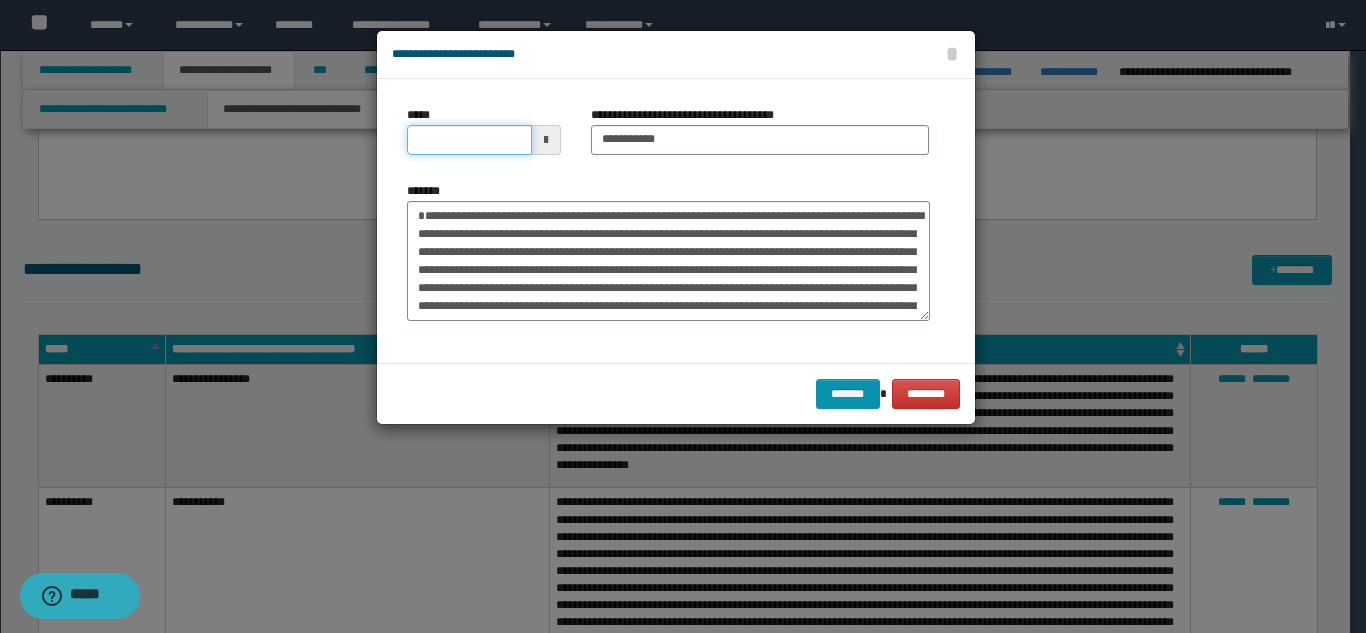 click on "*****" at bounding box center [469, 140] 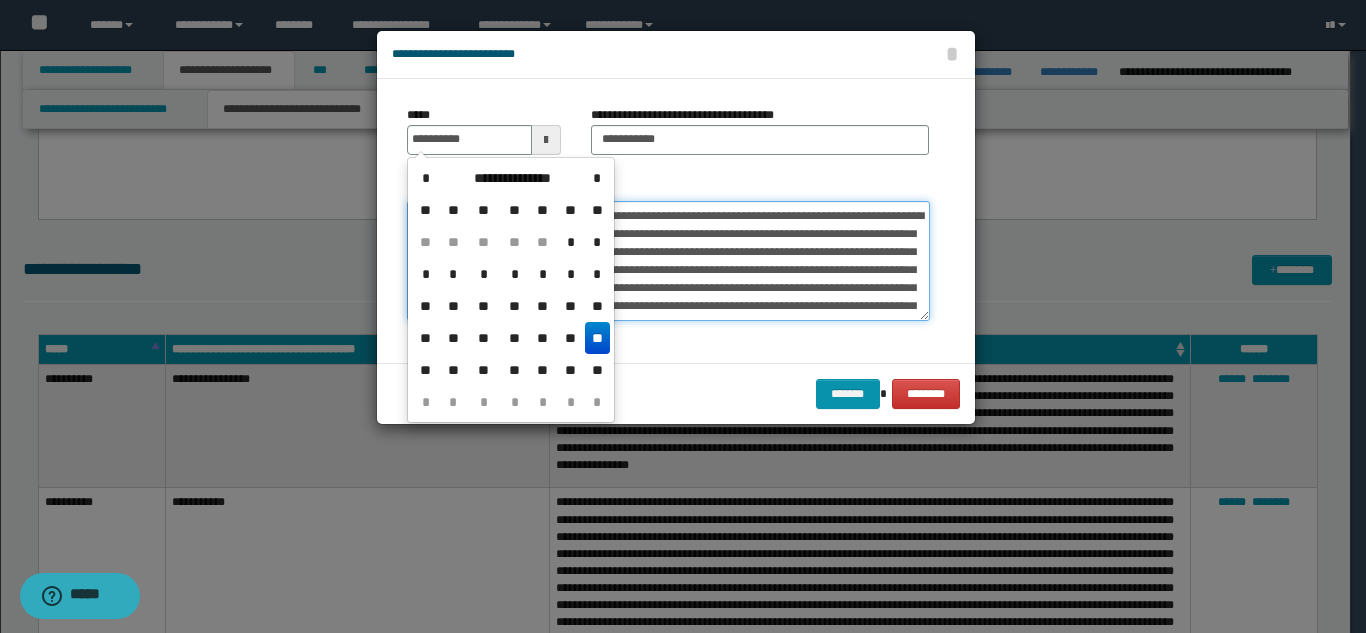 type on "**********" 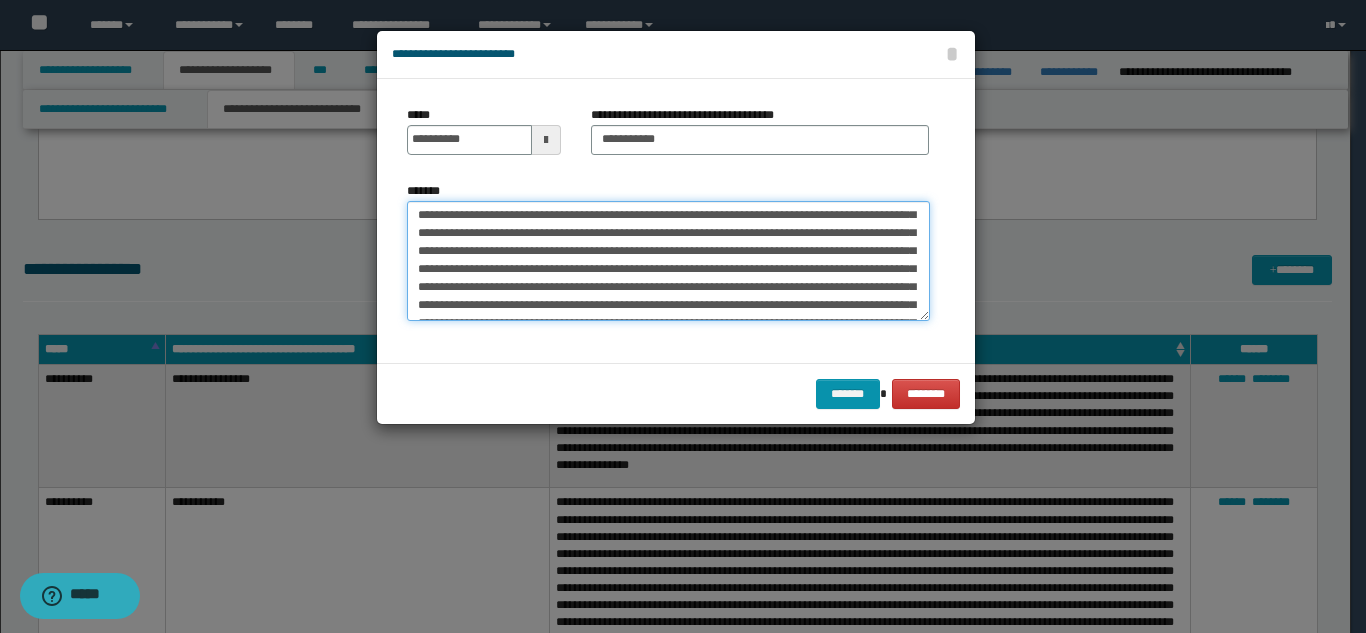 scroll, scrollTop: 100, scrollLeft: 0, axis: vertical 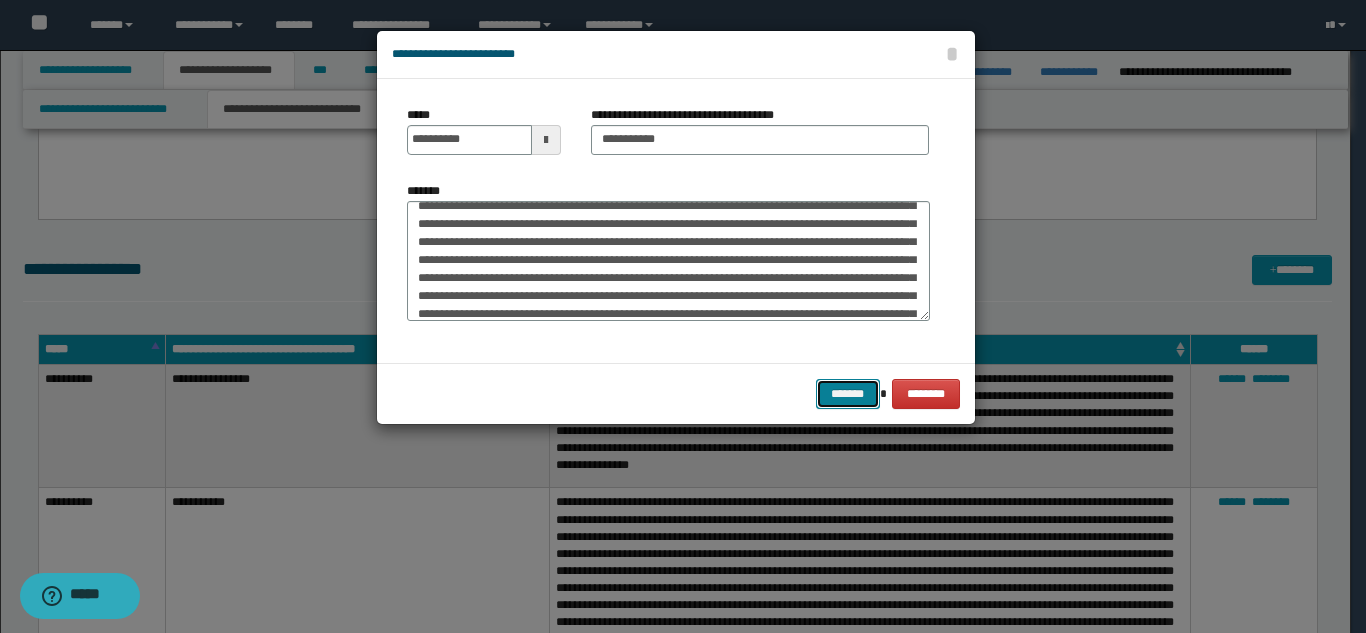 click on "*******" at bounding box center [848, 394] 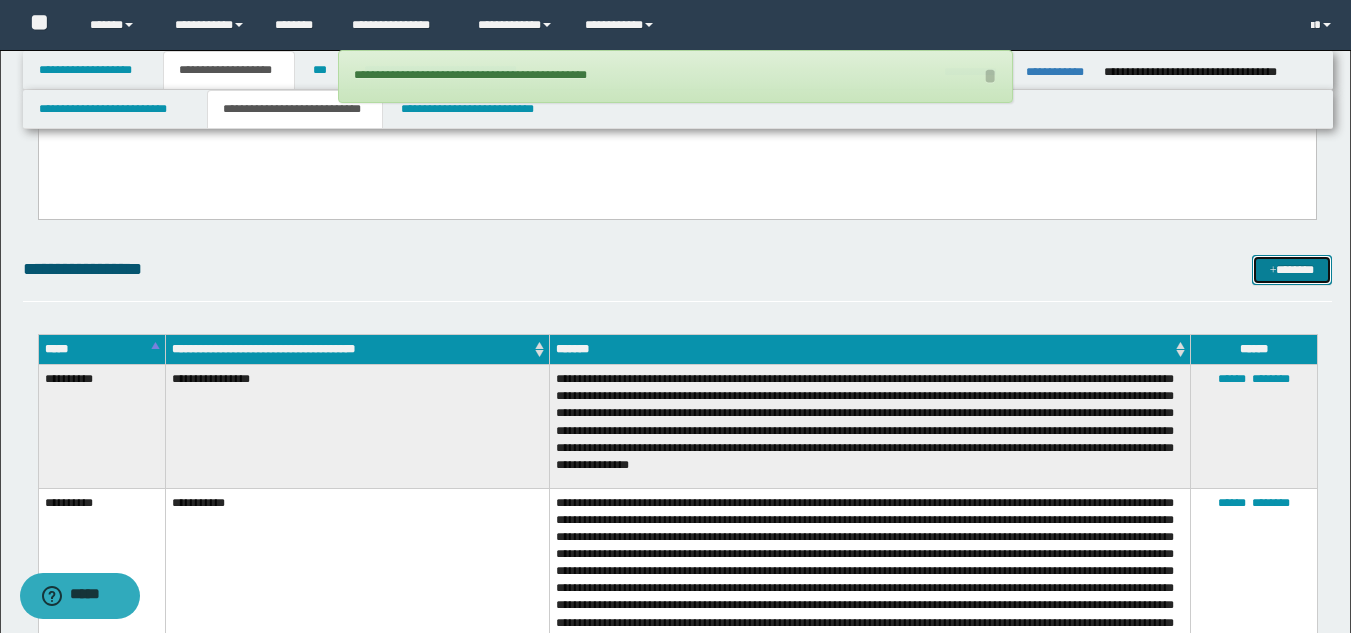 click at bounding box center (1273, 271) 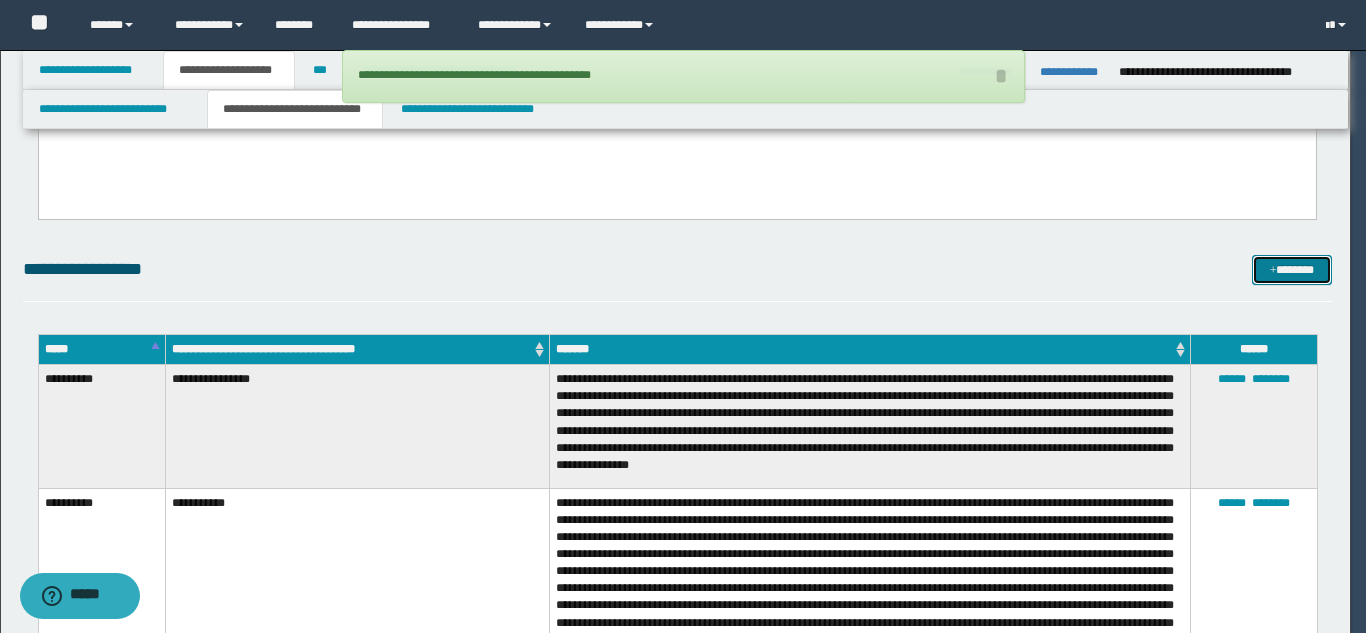 scroll, scrollTop: 0, scrollLeft: 0, axis: both 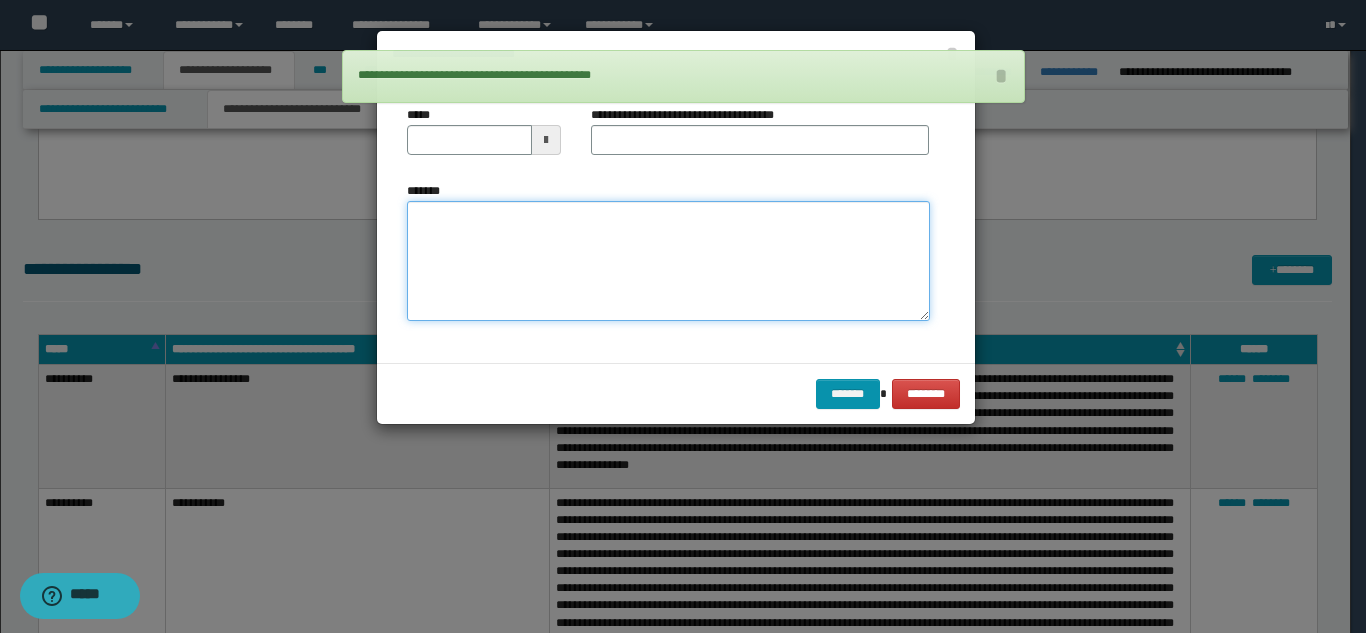 click on "*******" at bounding box center [668, 261] 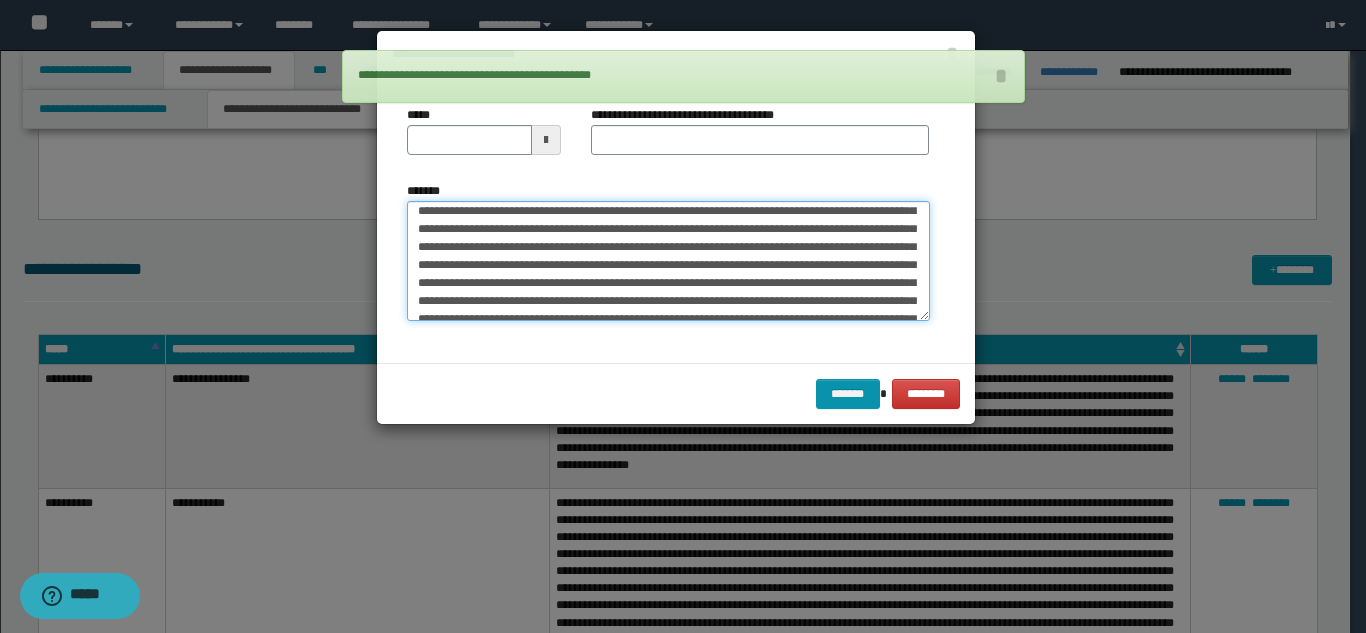 scroll, scrollTop: 0, scrollLeft: 0, axis: both 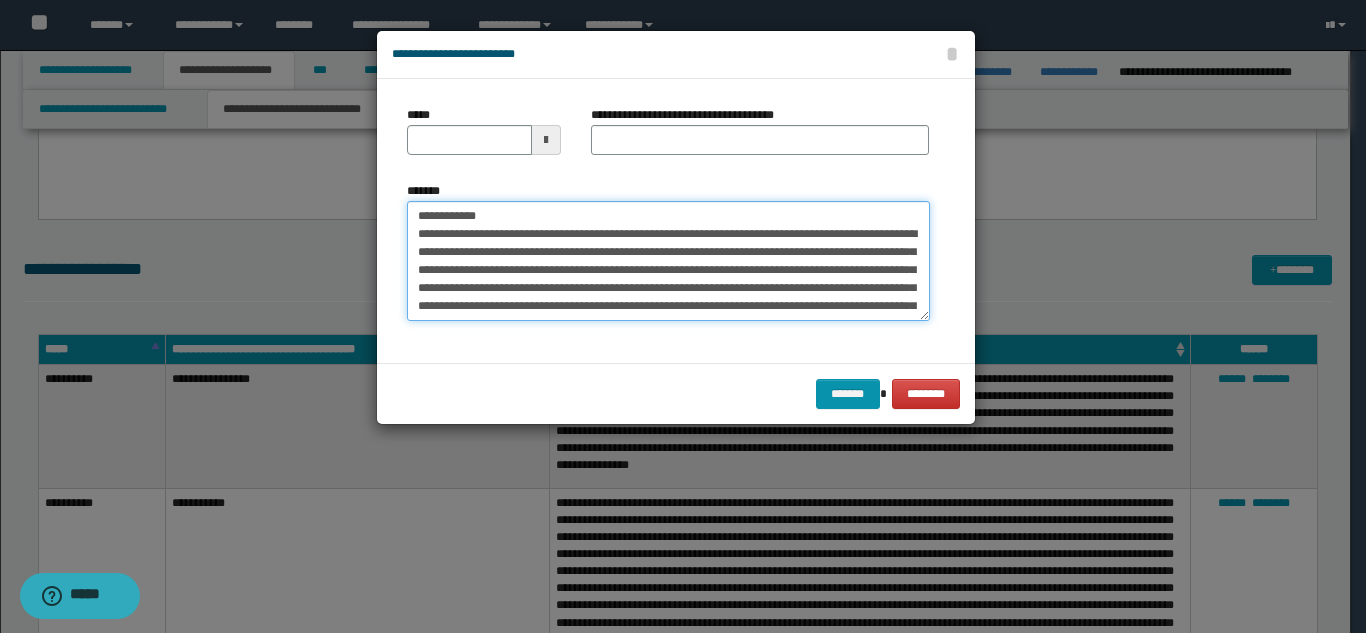 drag, startPoint x: 548, startPoint y: 212, endPoint x: 617, endPoint y: 153, distance: 90.78546 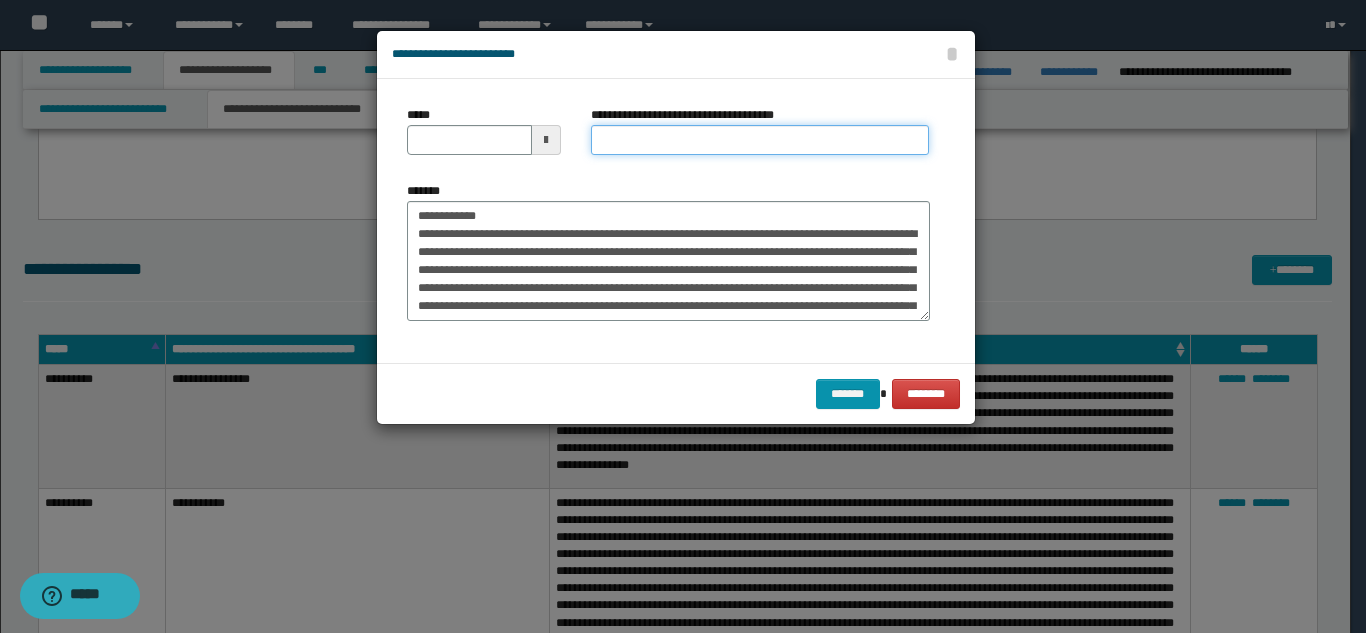 click on "**********" at bounding box center (760, 140) 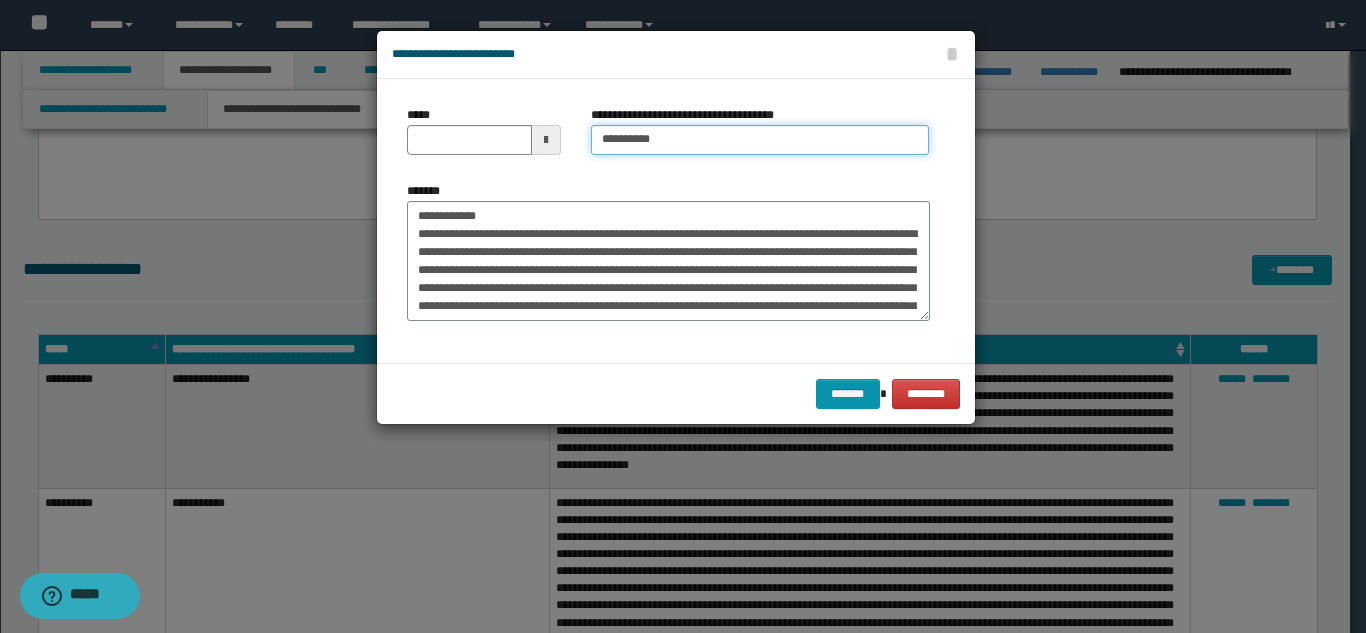 type on "**********" 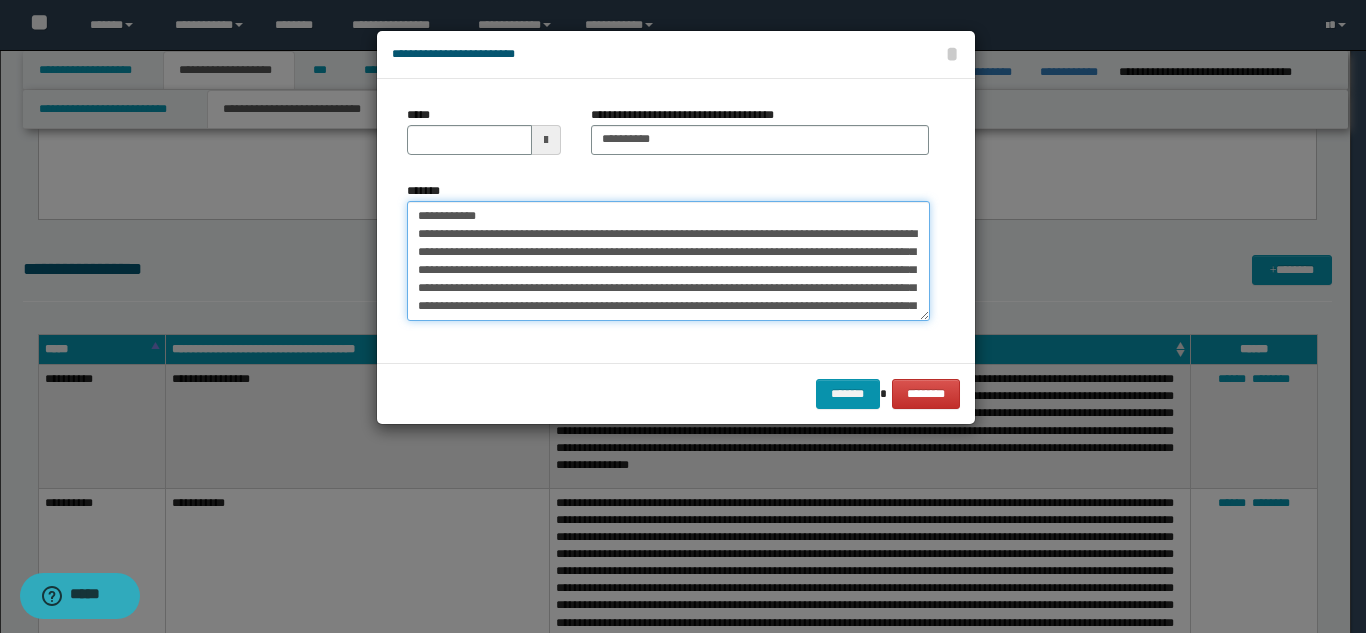 drag, startPoint x: 490, startPoint y: 215, endPoint x: 411, endPoint y: 207, distance: 79.40403 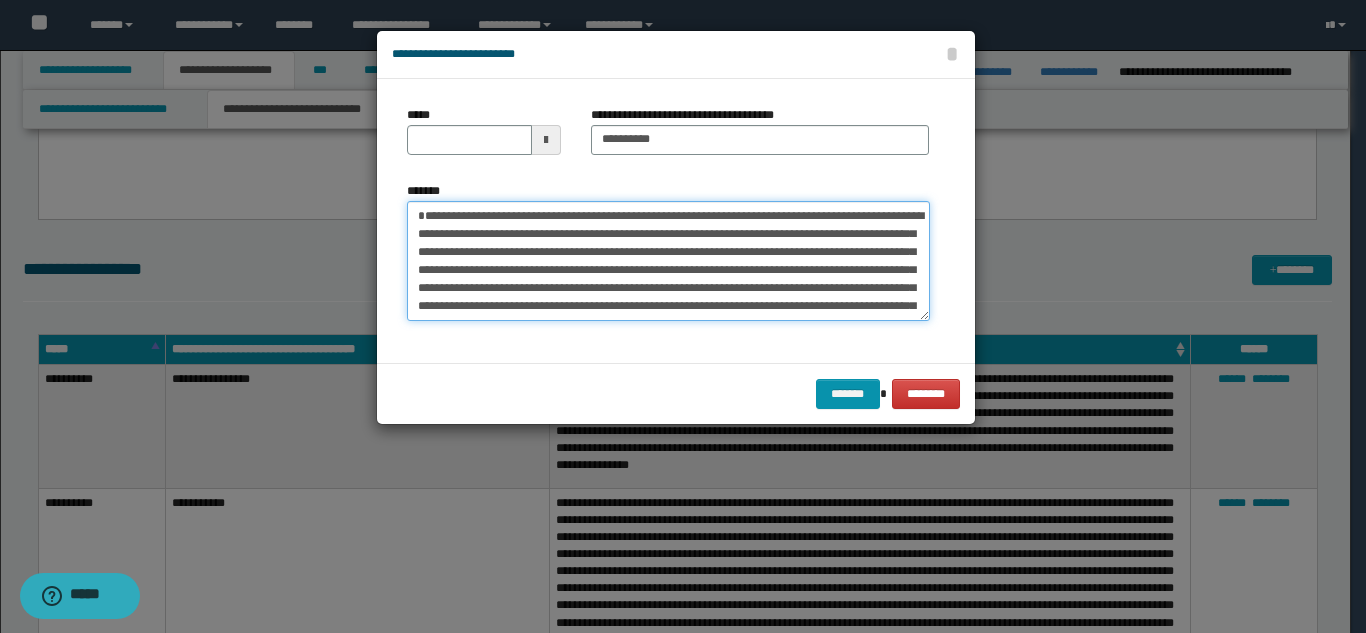 type 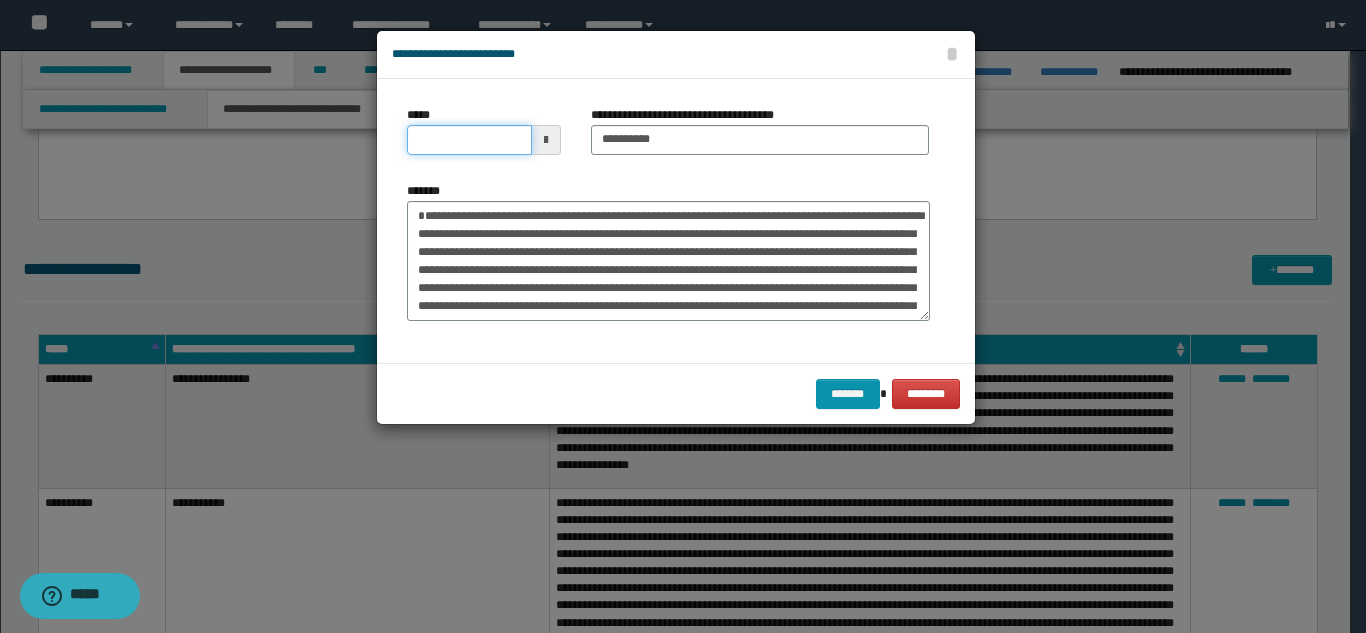 click on "*****" at bounding box center (469, 140) 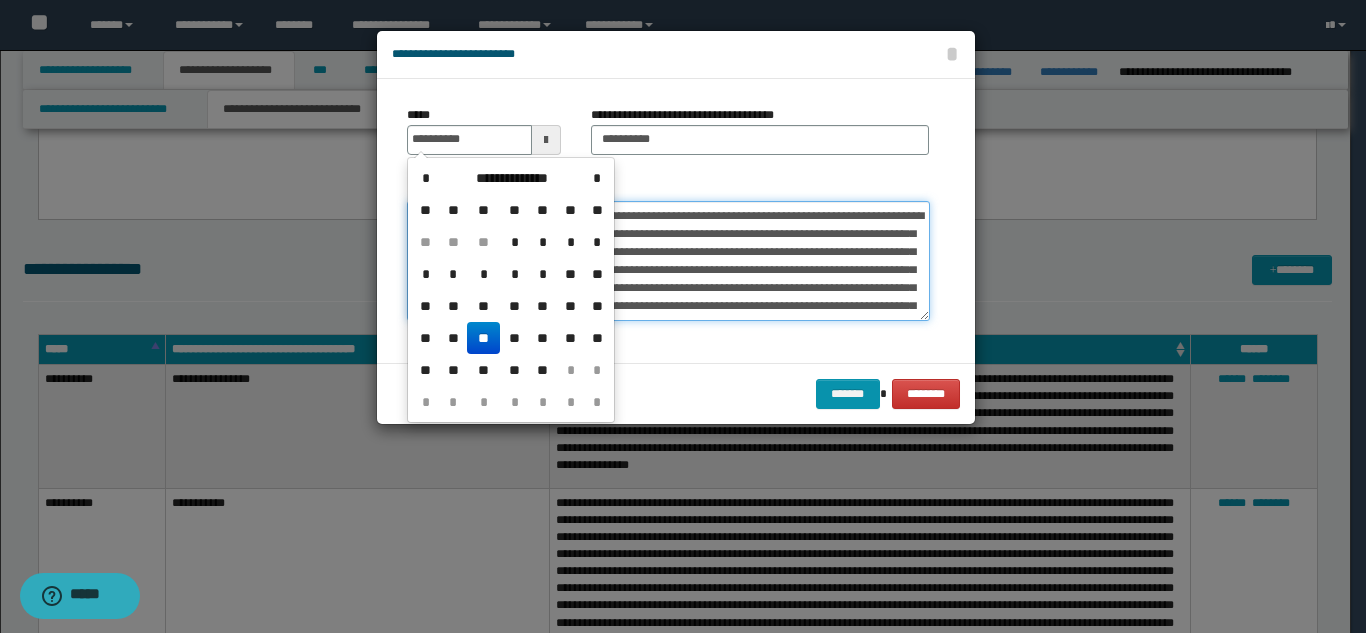 type on "**********" 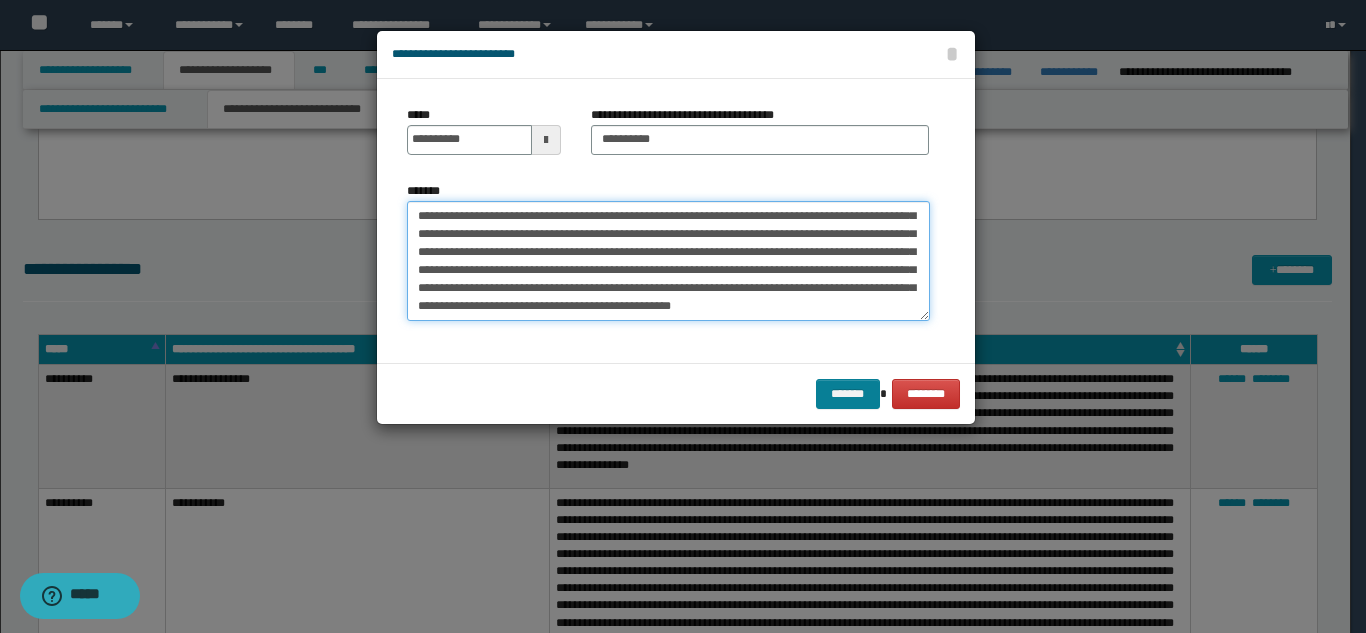 scroll, scrollTop: 126, scrollLeft: 0, axis: vertical 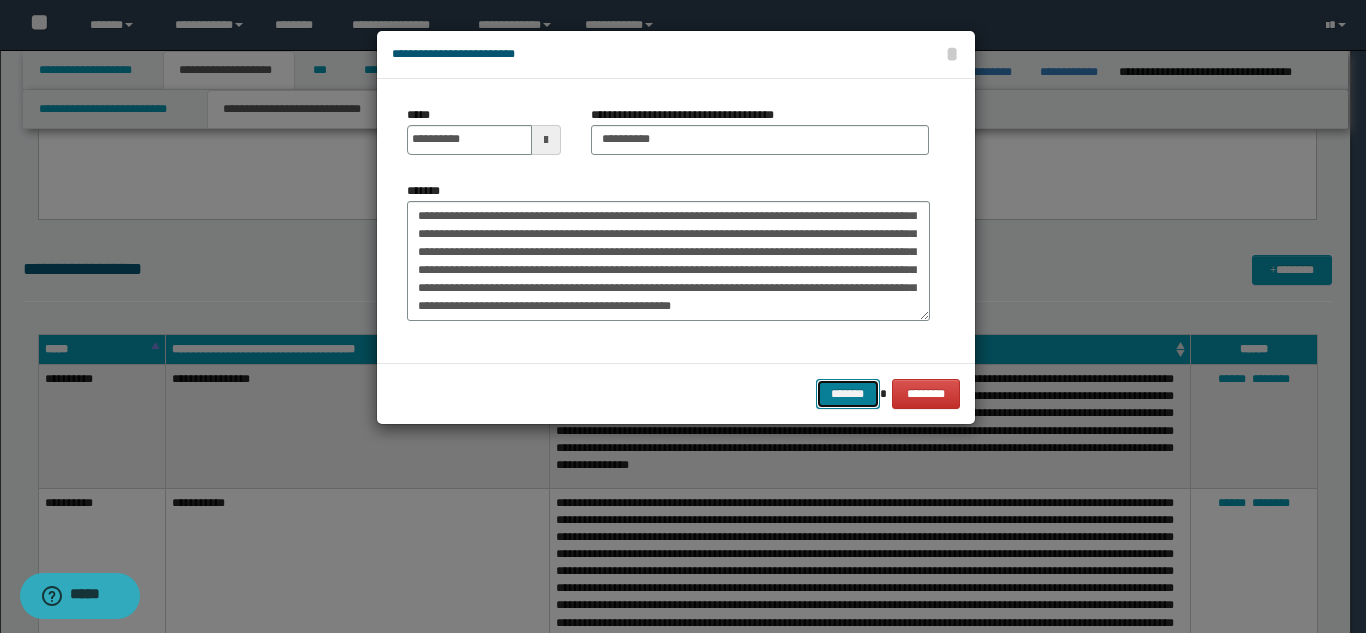click on "*******" at bounding box center [848, 394] 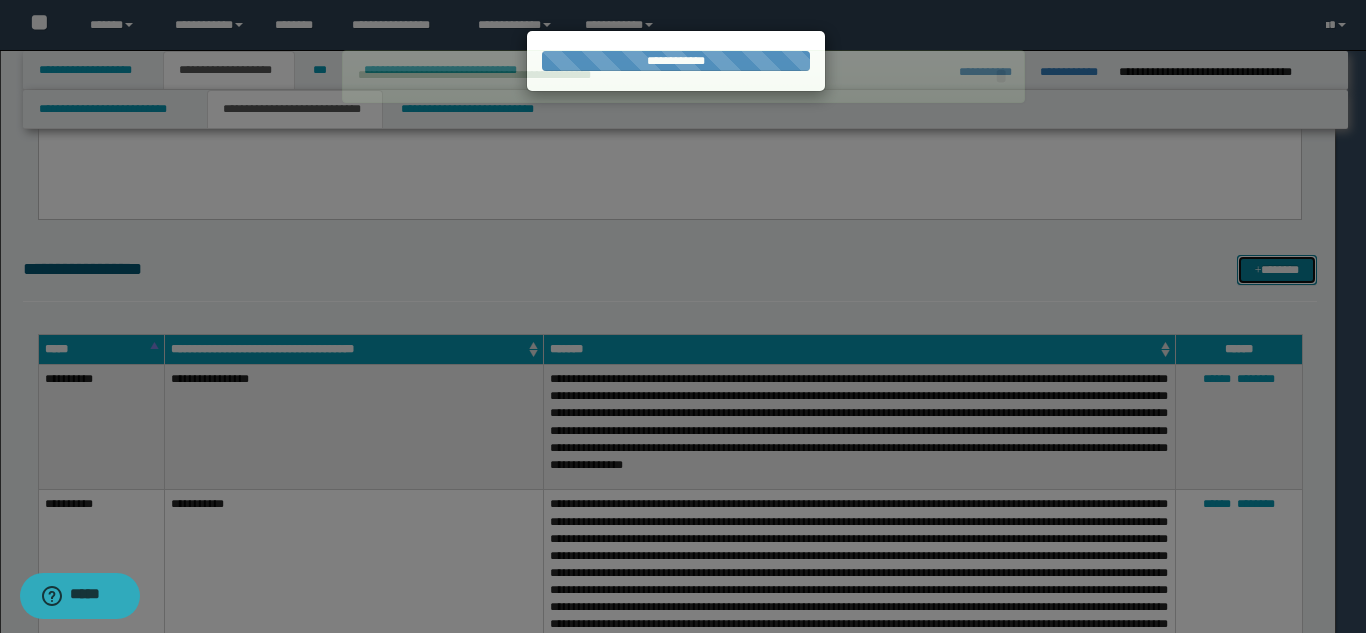 type 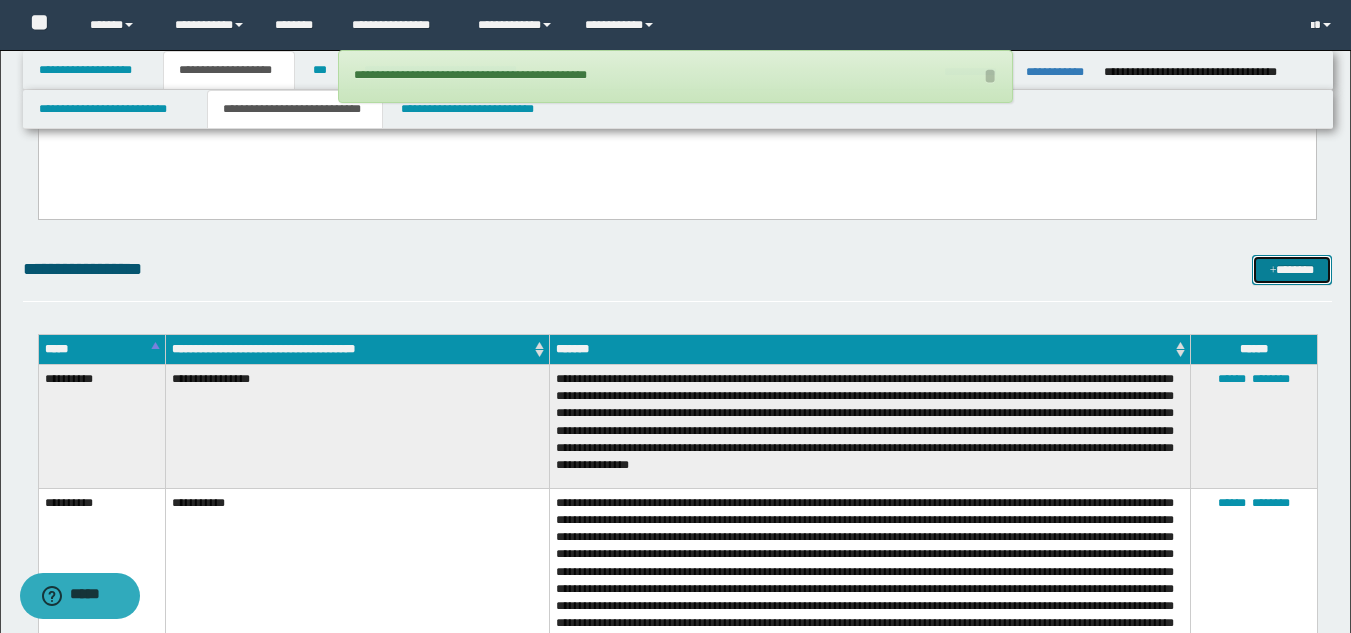 click on "*******" at bounding box center [1292, 270] 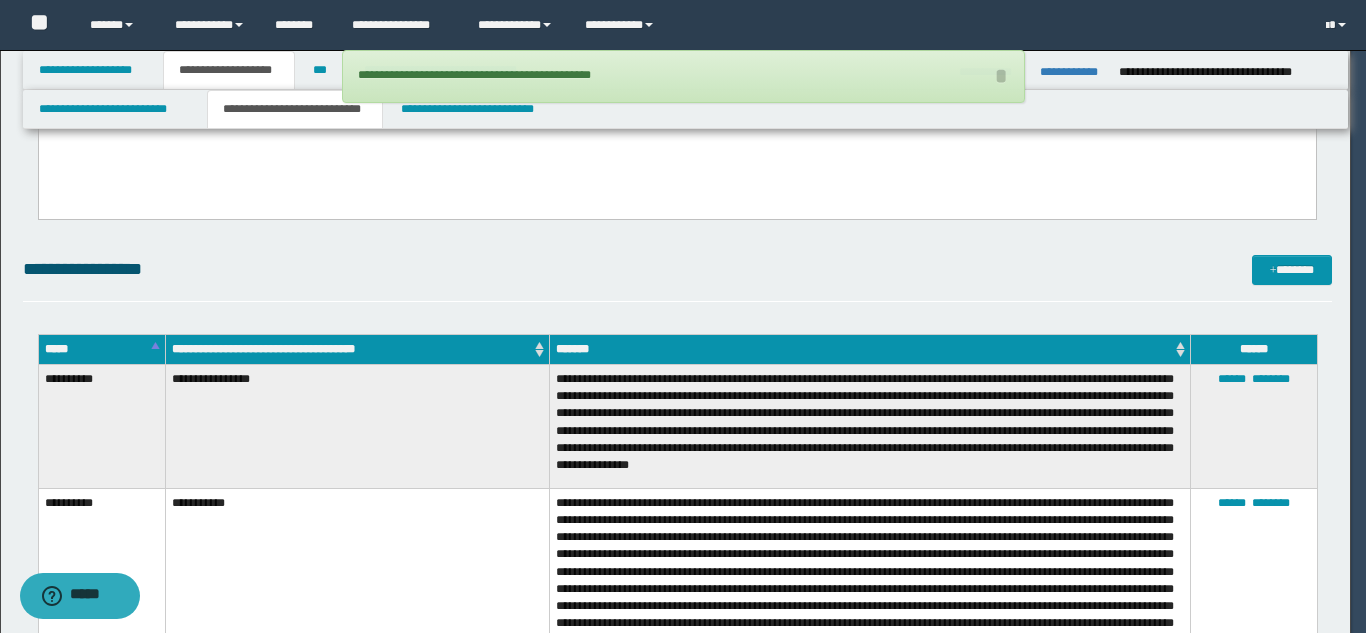 scroll, scrollTop: 0, scrollLeft: 0, axis: both 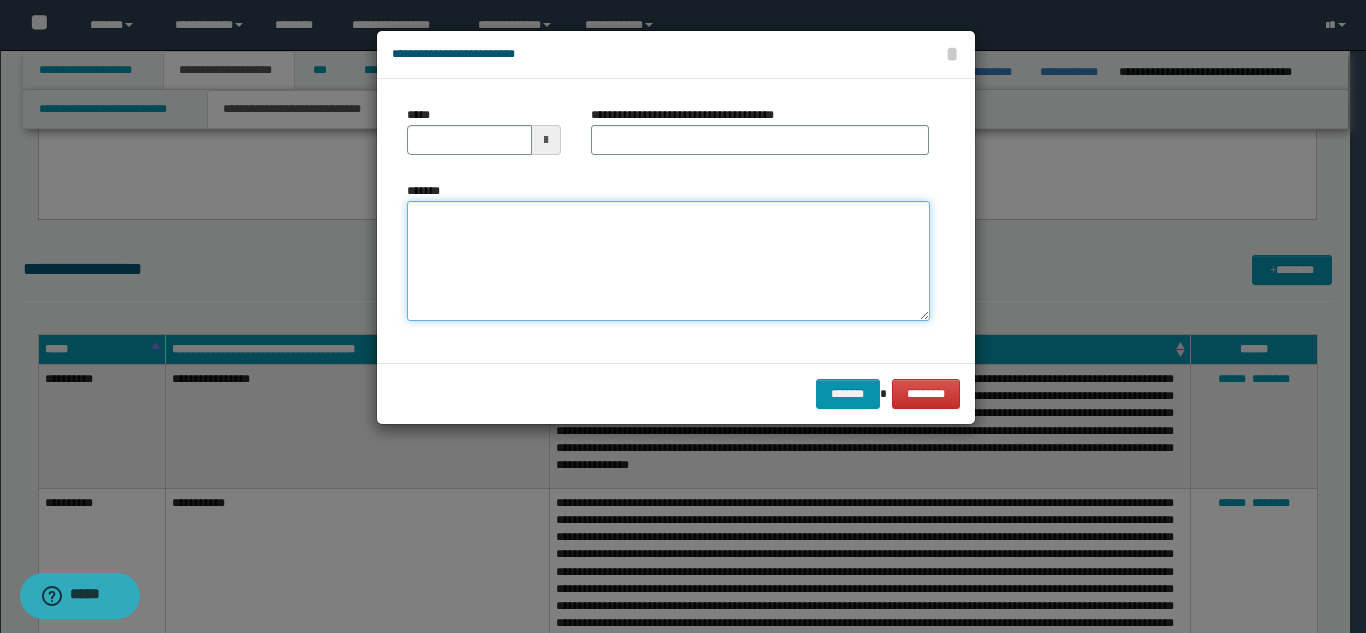 click on "*******" at bounding box center (668, 261) 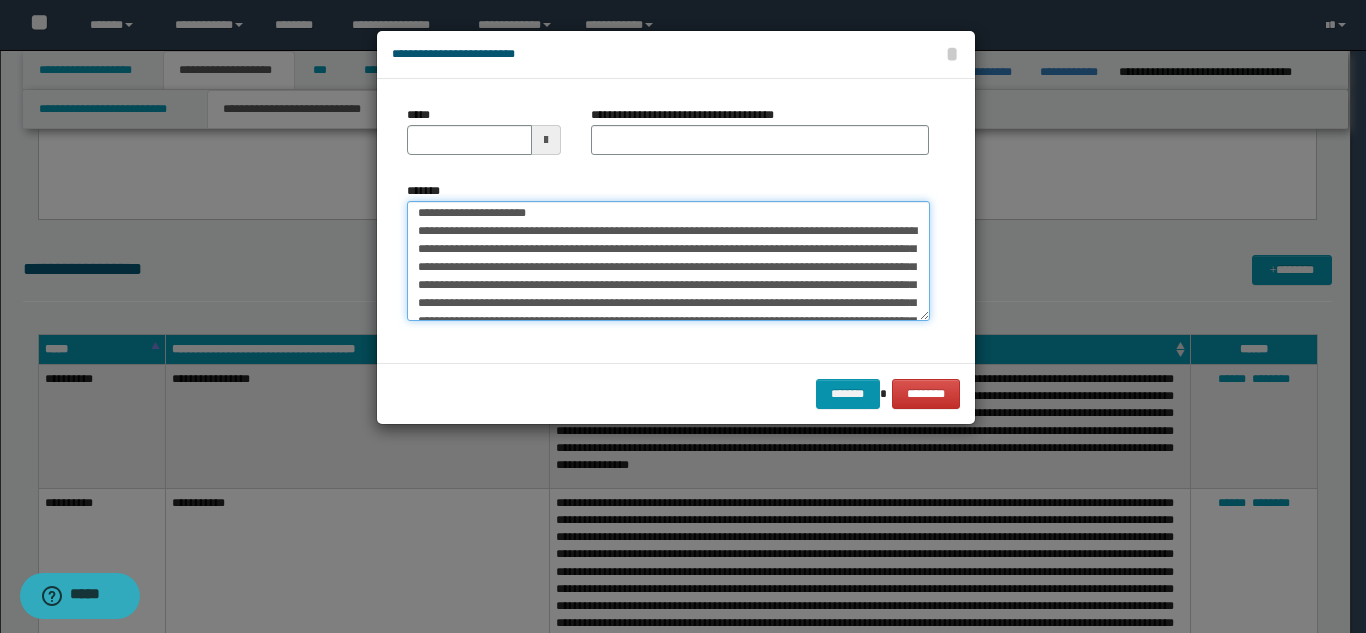 scroll, scrollTop: 0, scrollLeft: 0, axis: both 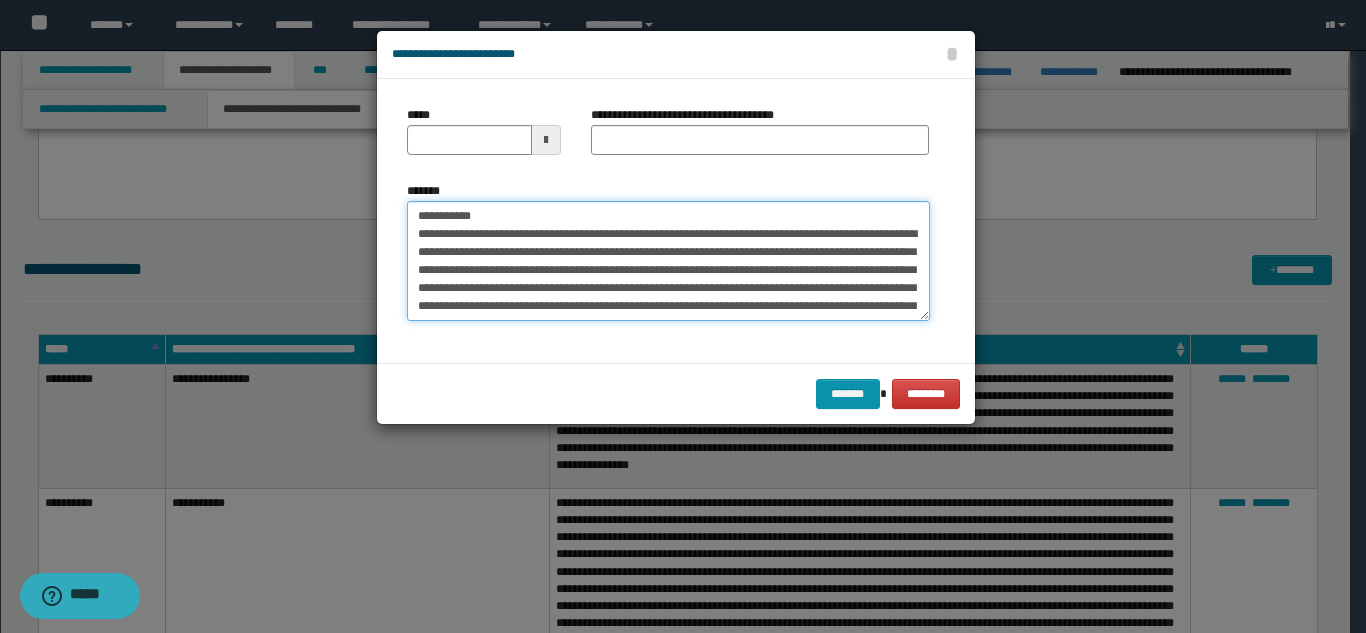 drag, startPoint x: 557, startPoint y: 216, endPoint x: 481, endPoint y: 215, distance: 76.00658 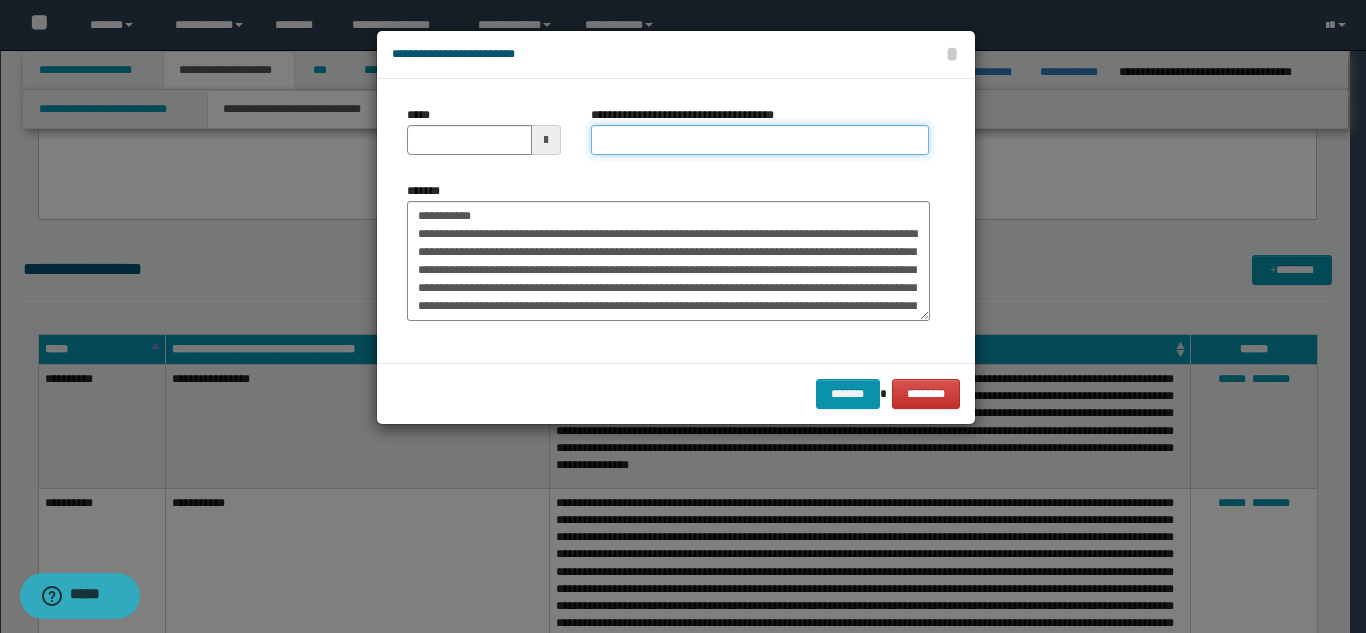 drag, startPoint x: 630, startPoint y: 141, endPoint x: 547, endPoint y: 163, distance: 85.86617 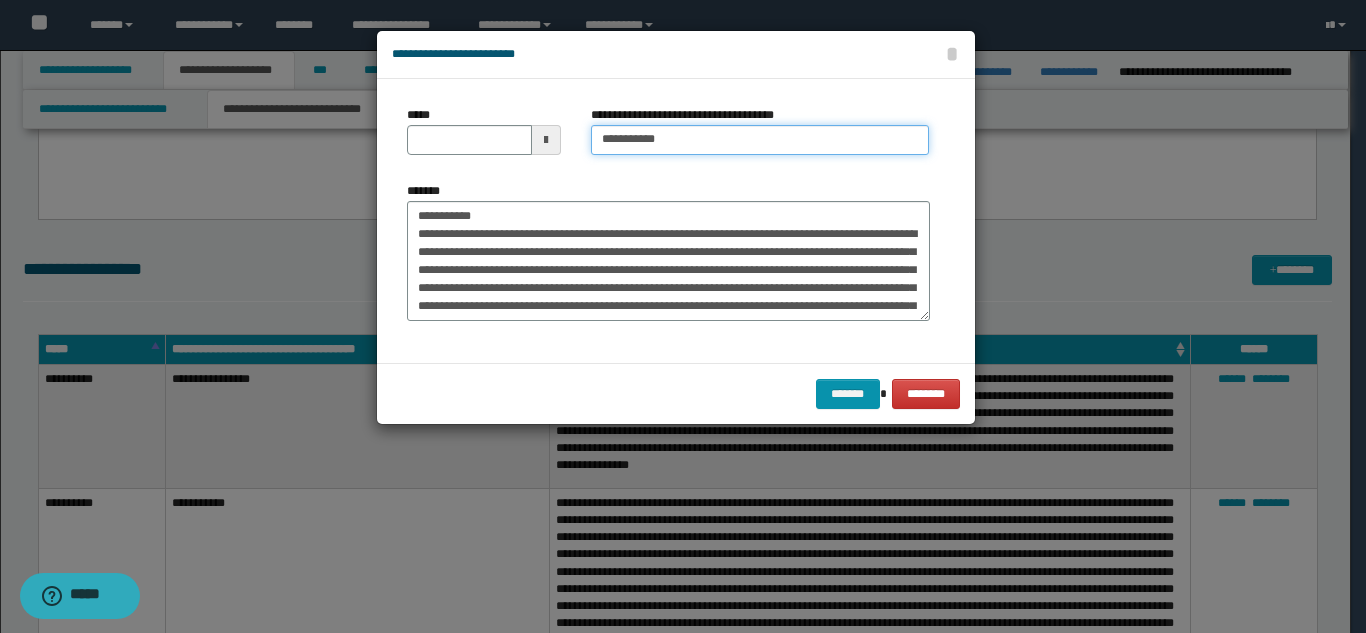 type on "**********" 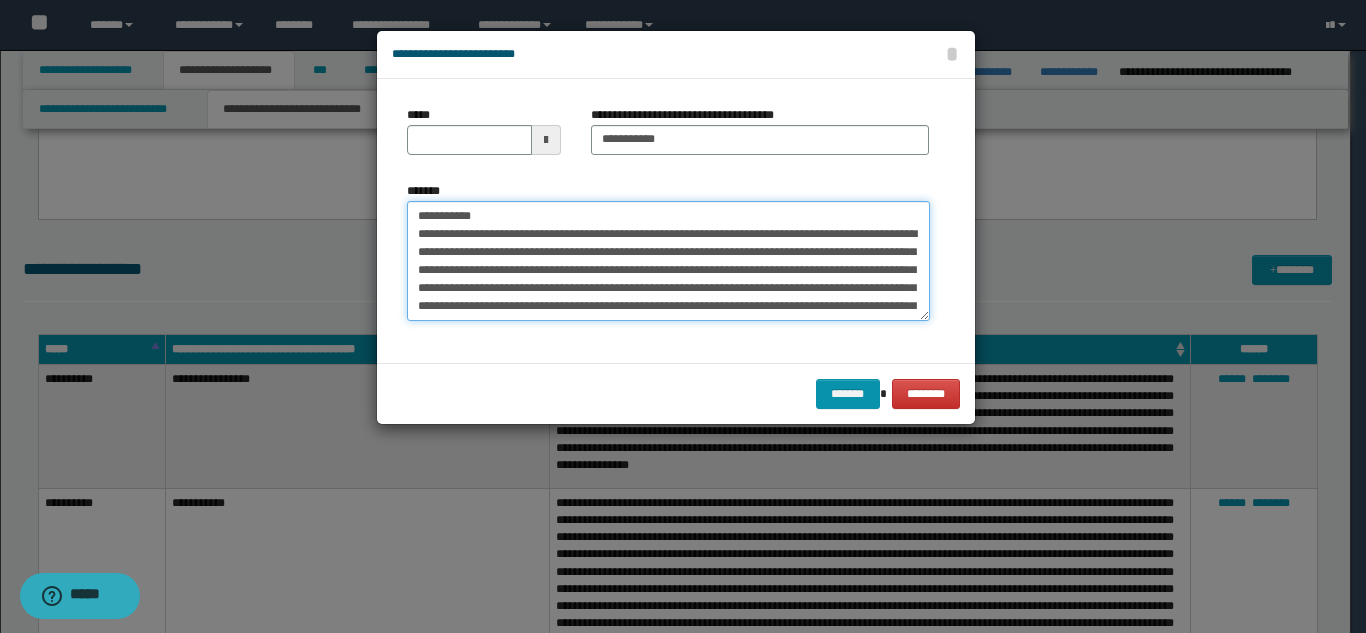 drag, startPoint x: 461, startPoint y: 211, endPoint x: 437, endPoint y: 154, distance: 61.846584 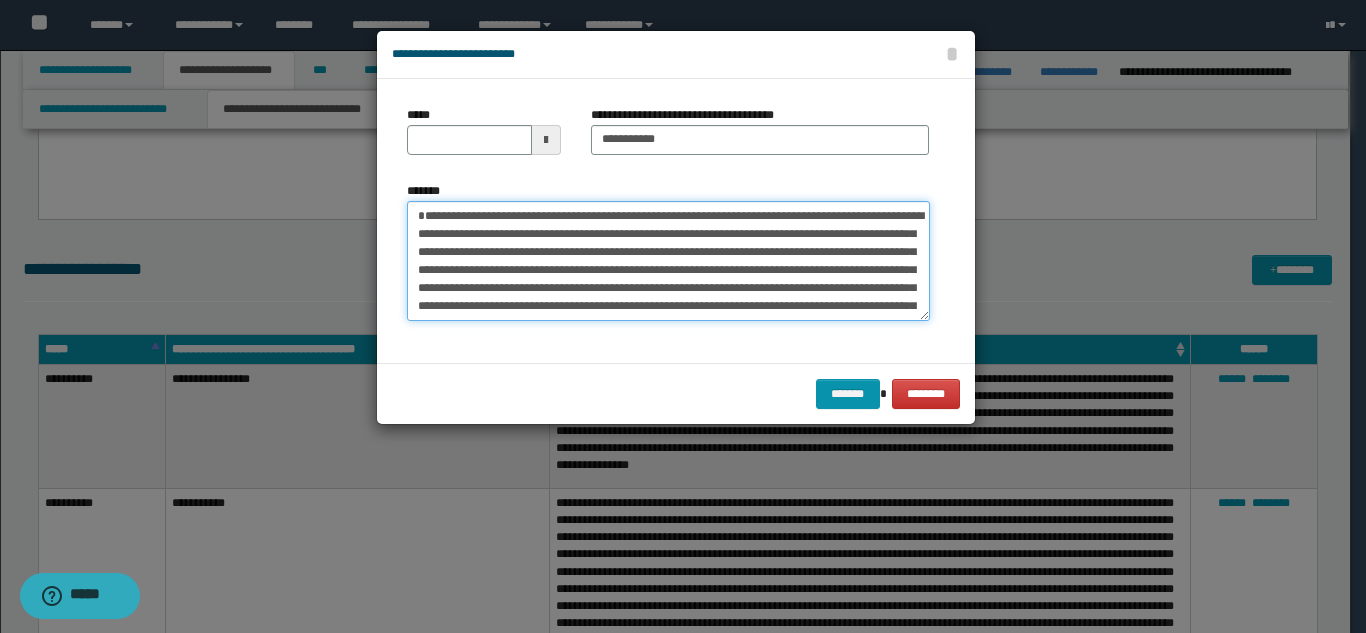 type 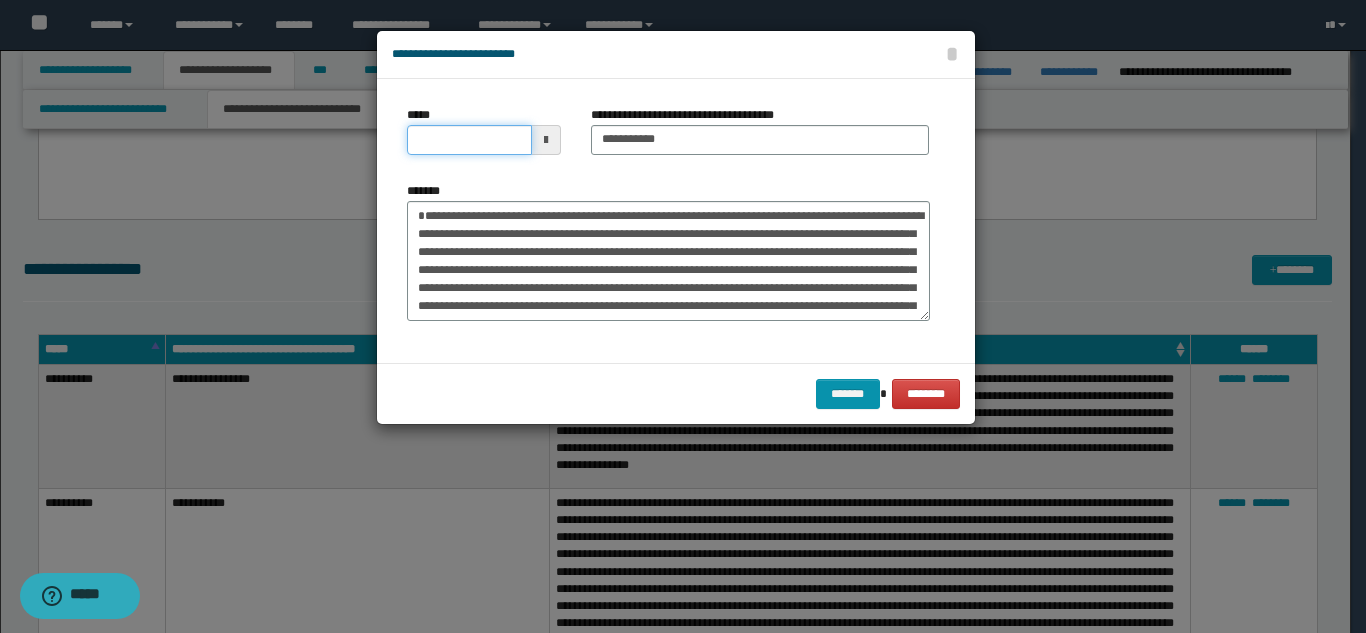 click on "*****" at bounding box center [469, 140] 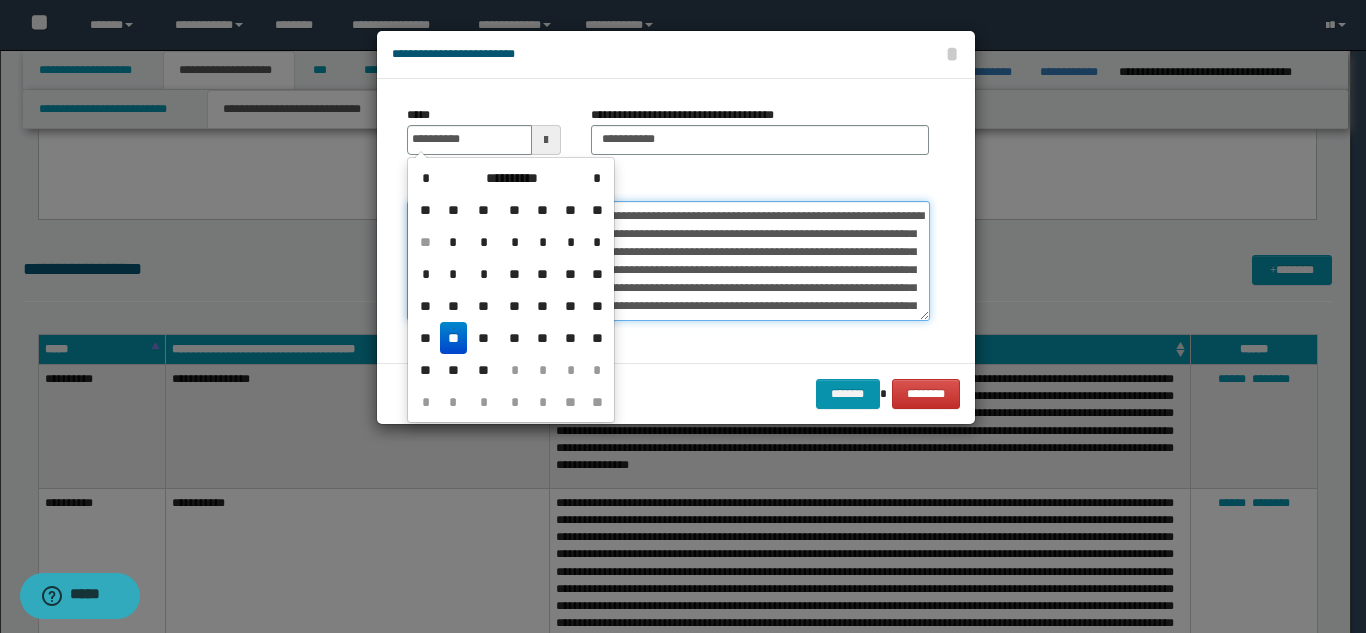 type on "**********" 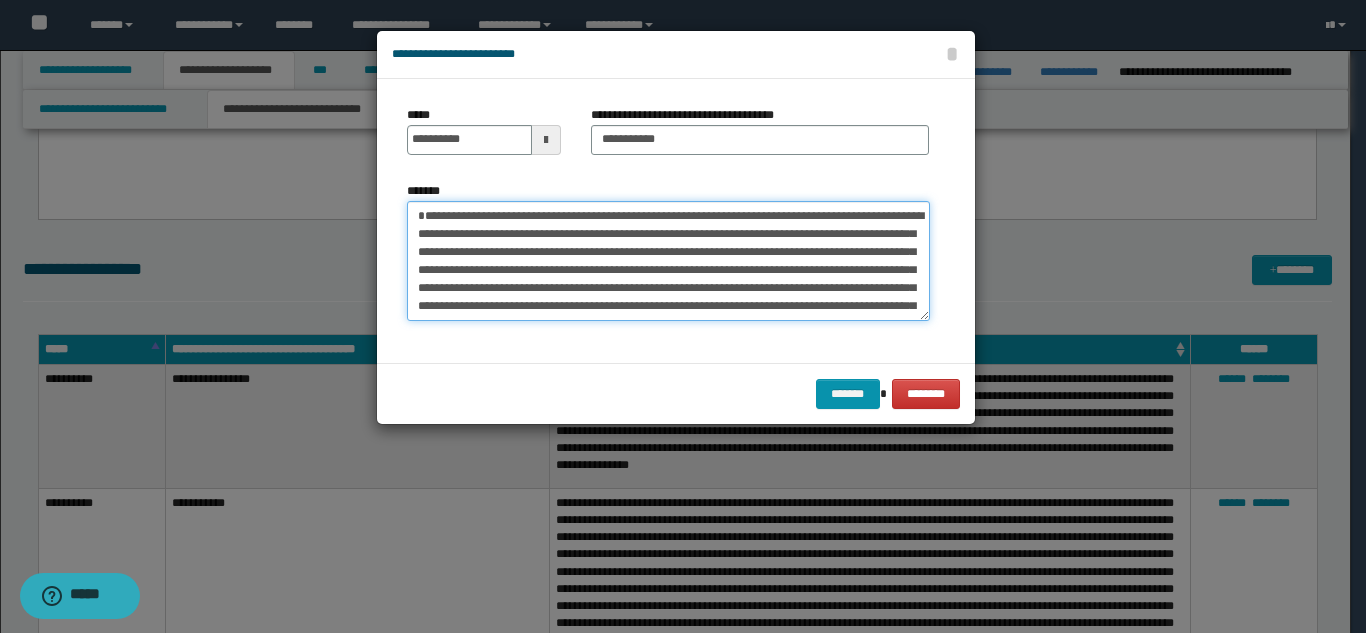 click on "*******" at bounding box center (668, 261) 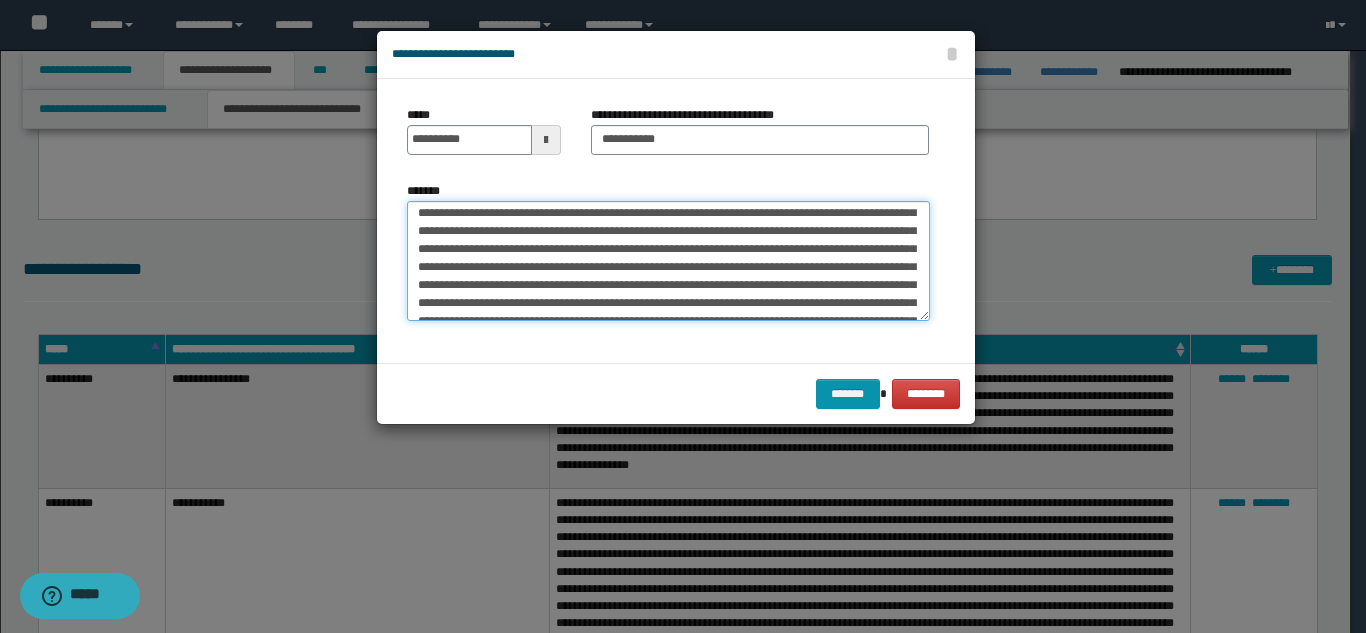 scroll, scrollTop: 200, scrollLeft: 0, axis: vertical 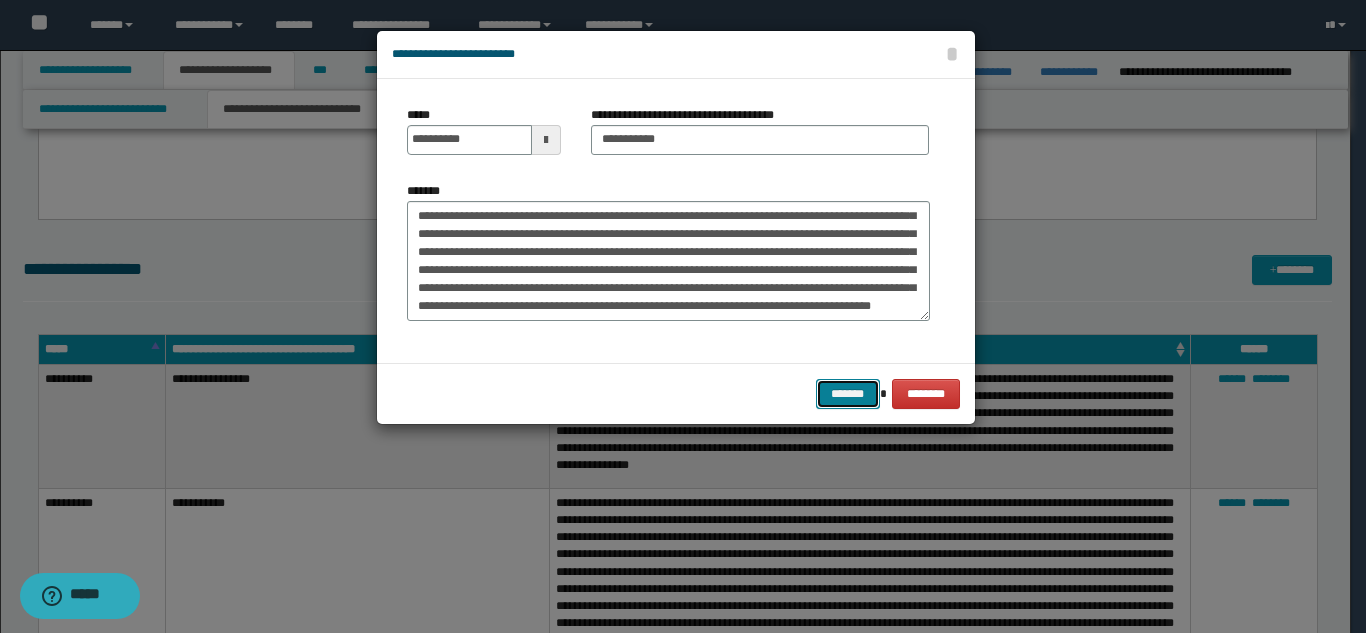 click on "*******" at bounding box center (848, 394) 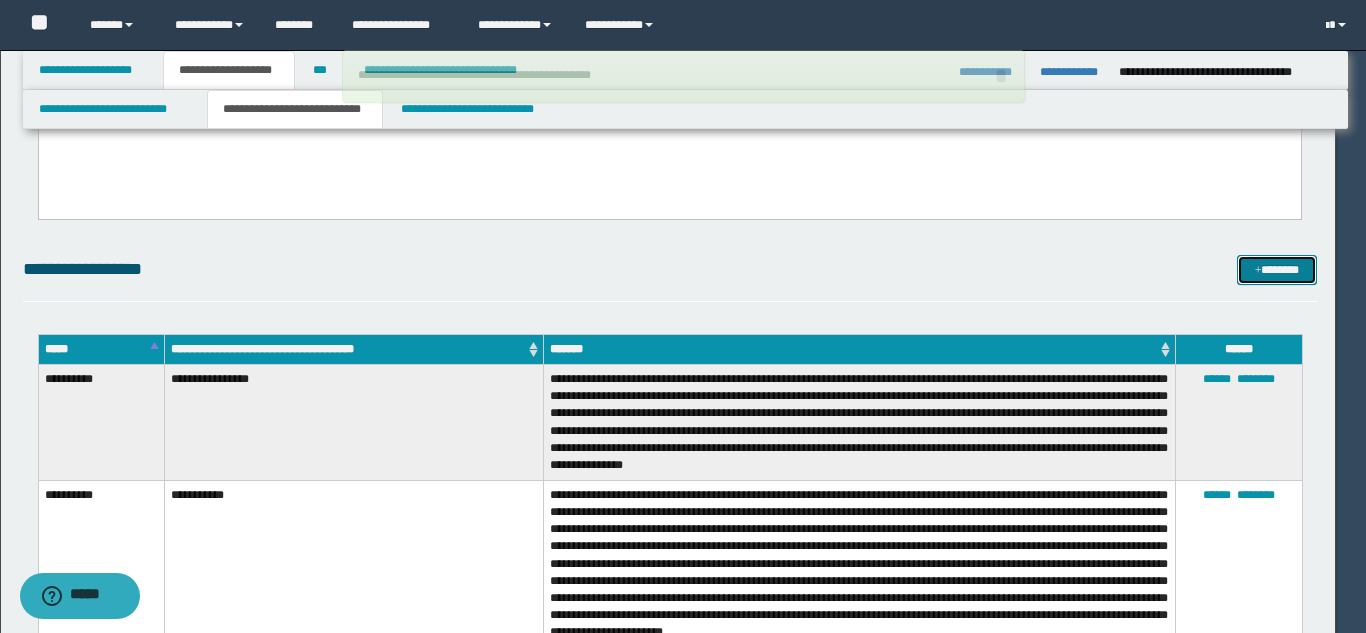 type 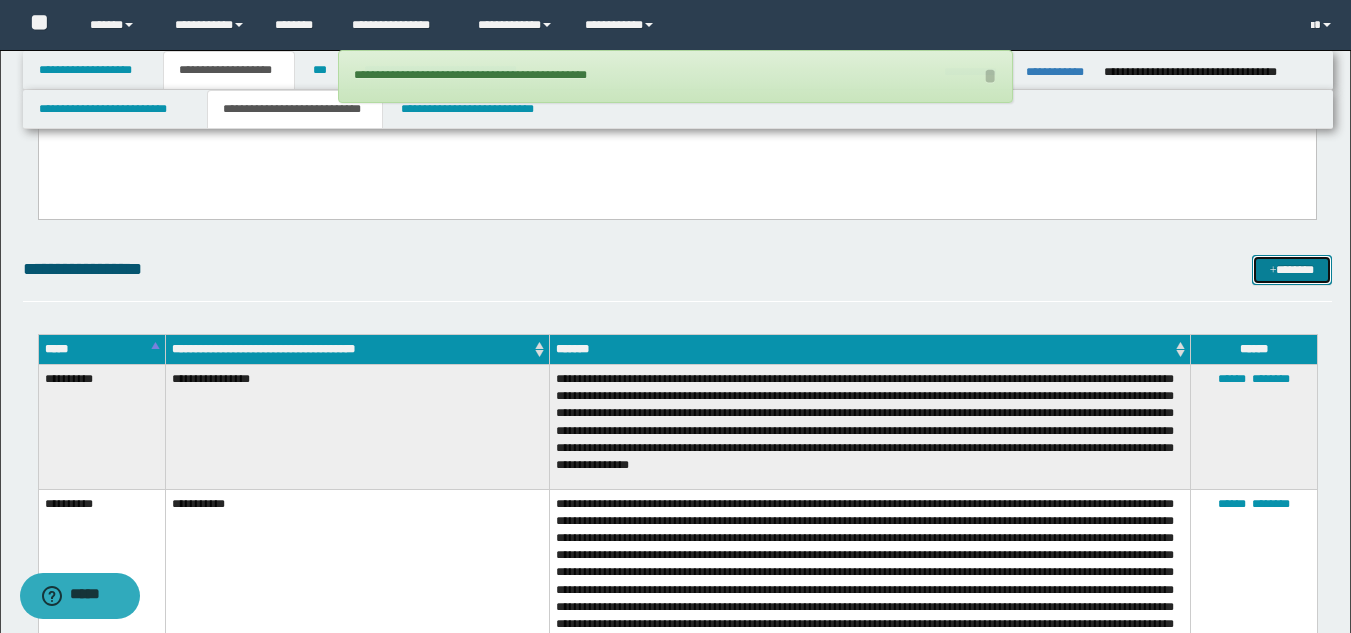 click at bounding box center [1273, 271] 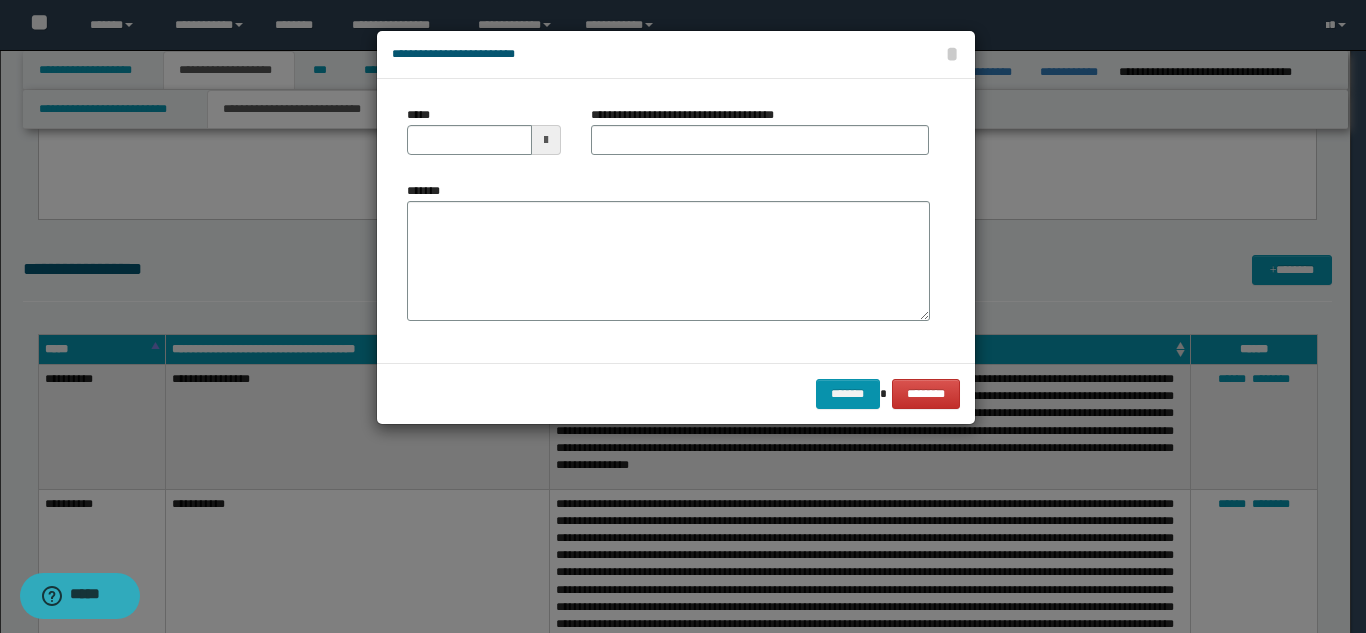 scroll, scrollTop: 0, scrollLeft: 0, axis: both 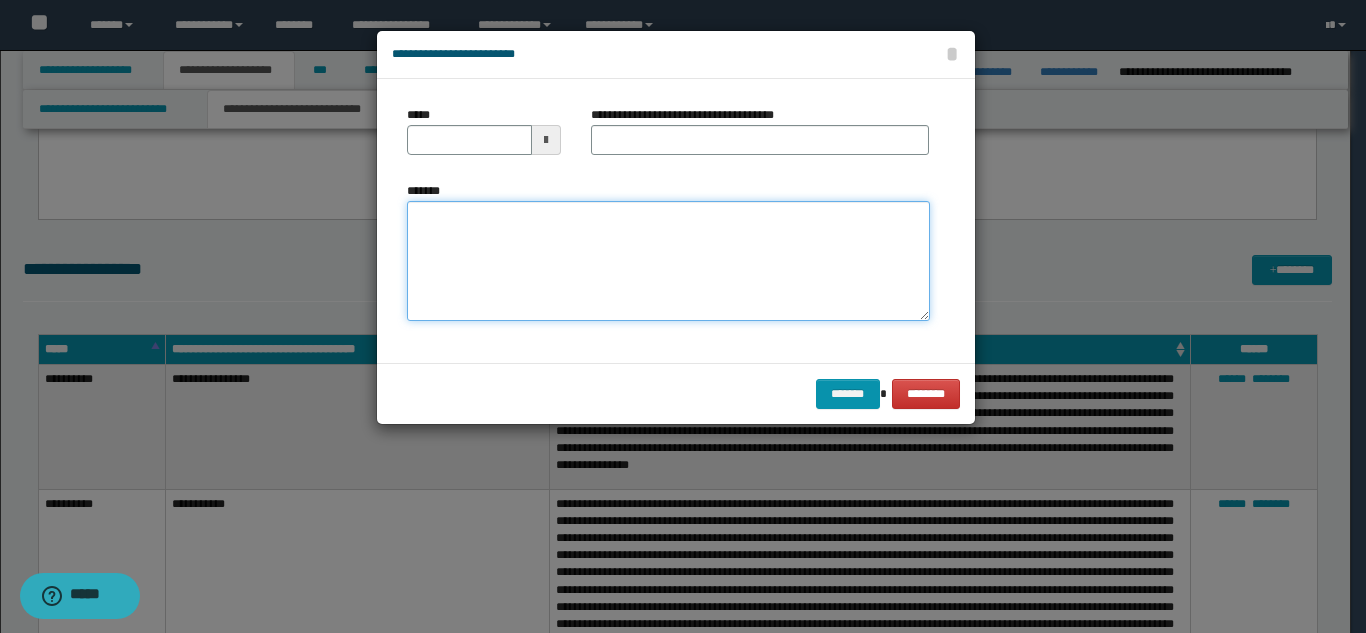 click on "*******" at bounding box center [668, 261] 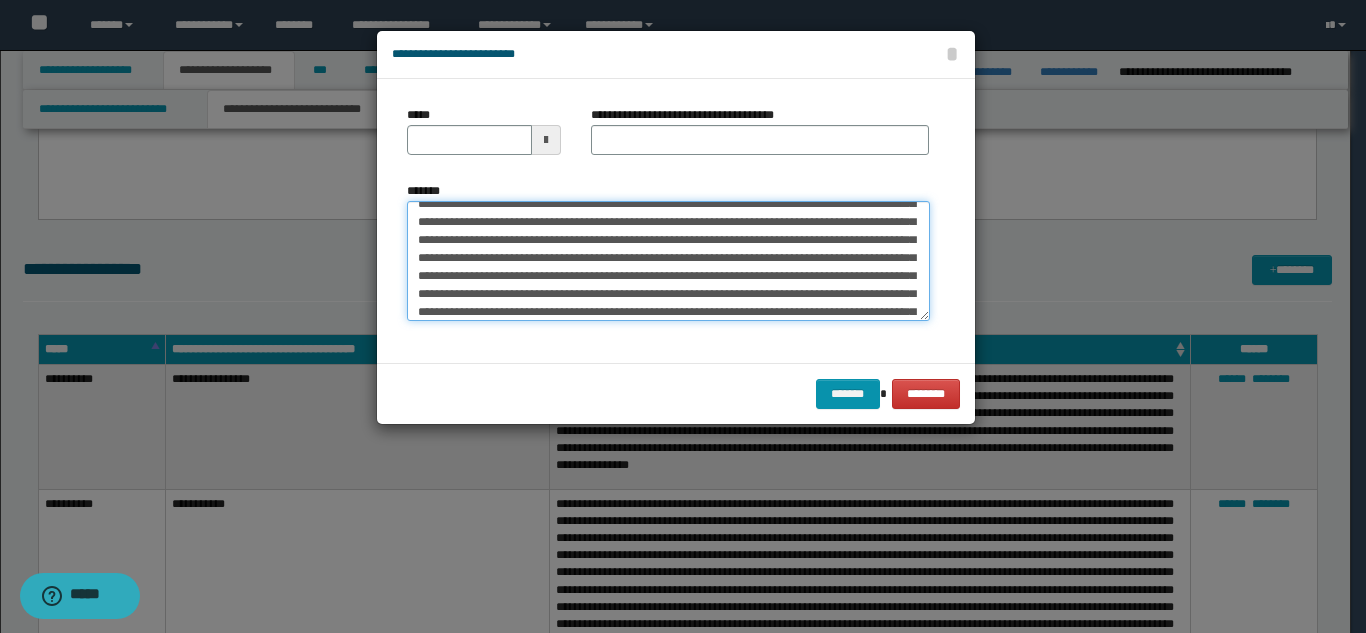 scroll, scrollTop: 0, scrollLeft: 0, axis: both 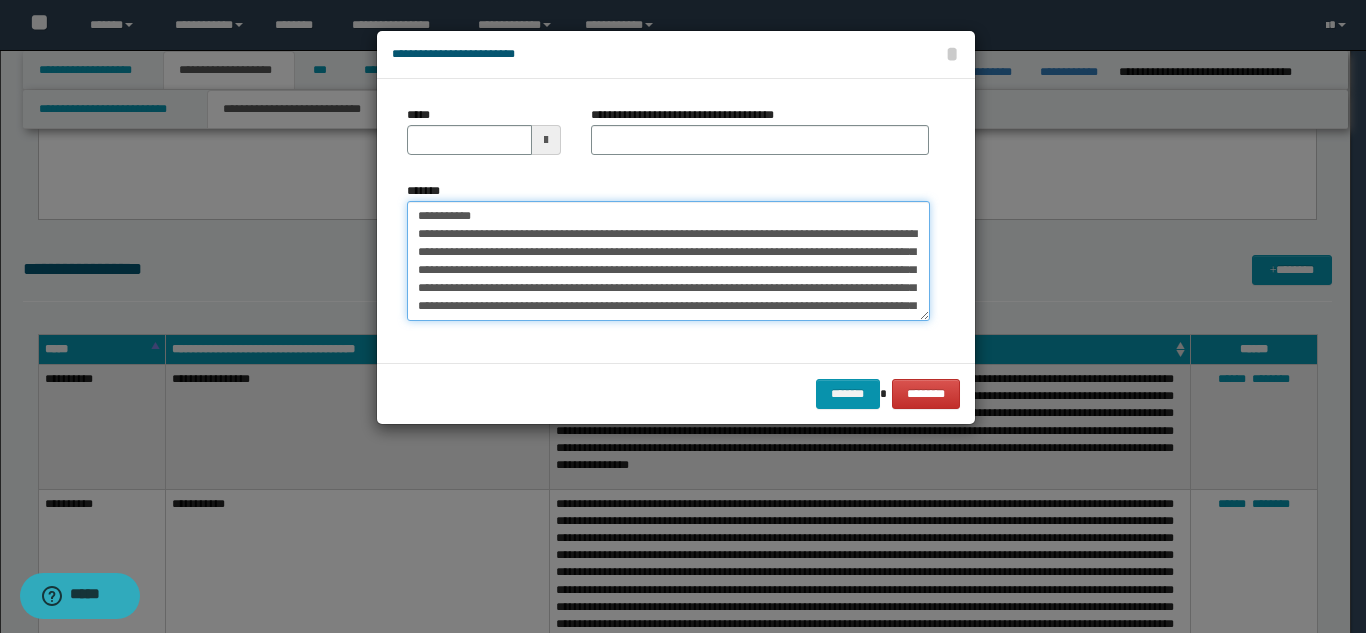 drag, startPoint x: 577, startPoint y: 210, endPoint x: 482, endPoint y: 215, distance: 95.131485 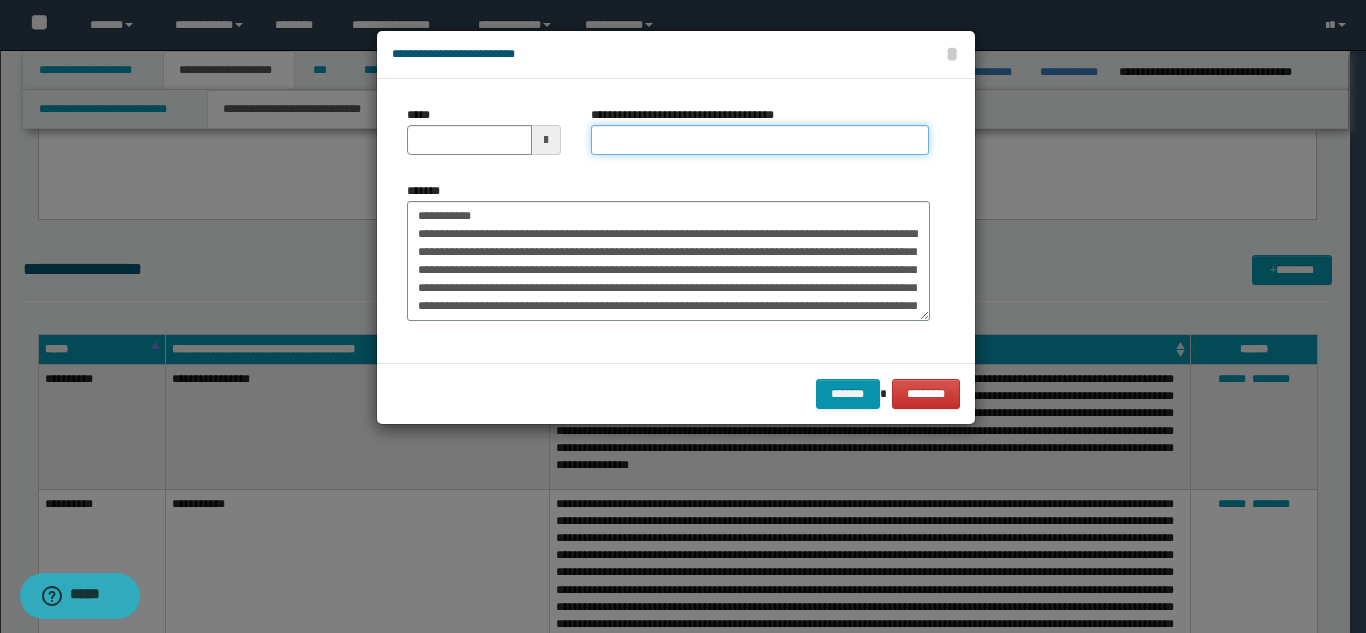drag, startPoint x: 615, startPoint y: 148, endPoint x: 596, endPoint y: 151, distance: 19.235384 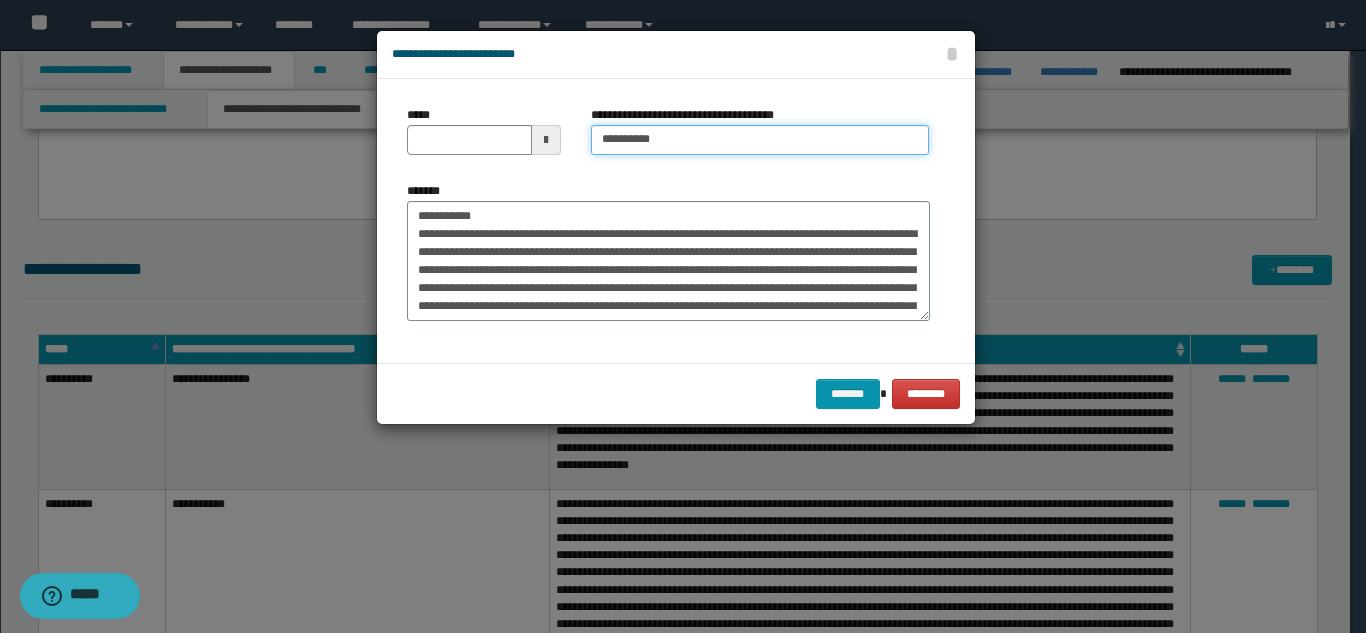 type on "*********" 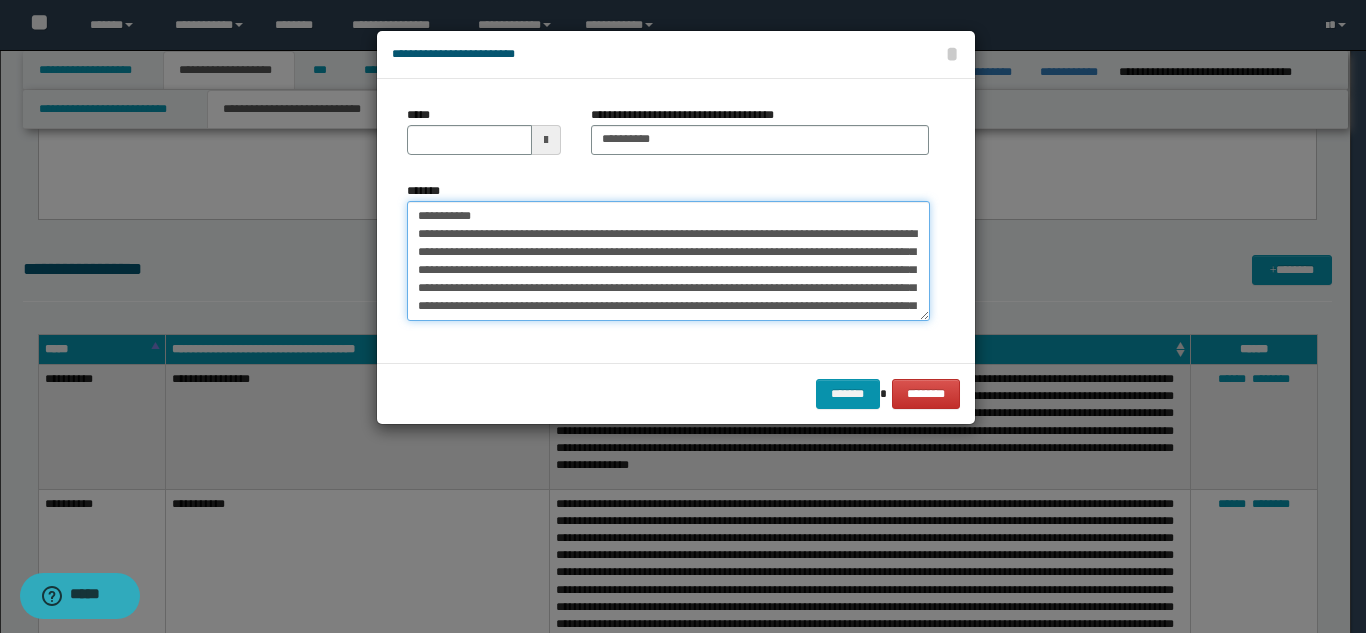 drag, startPoint x: 498, startPoint y: 210, endPoint x: 412, endPoint y: 184, distance: 89.84431 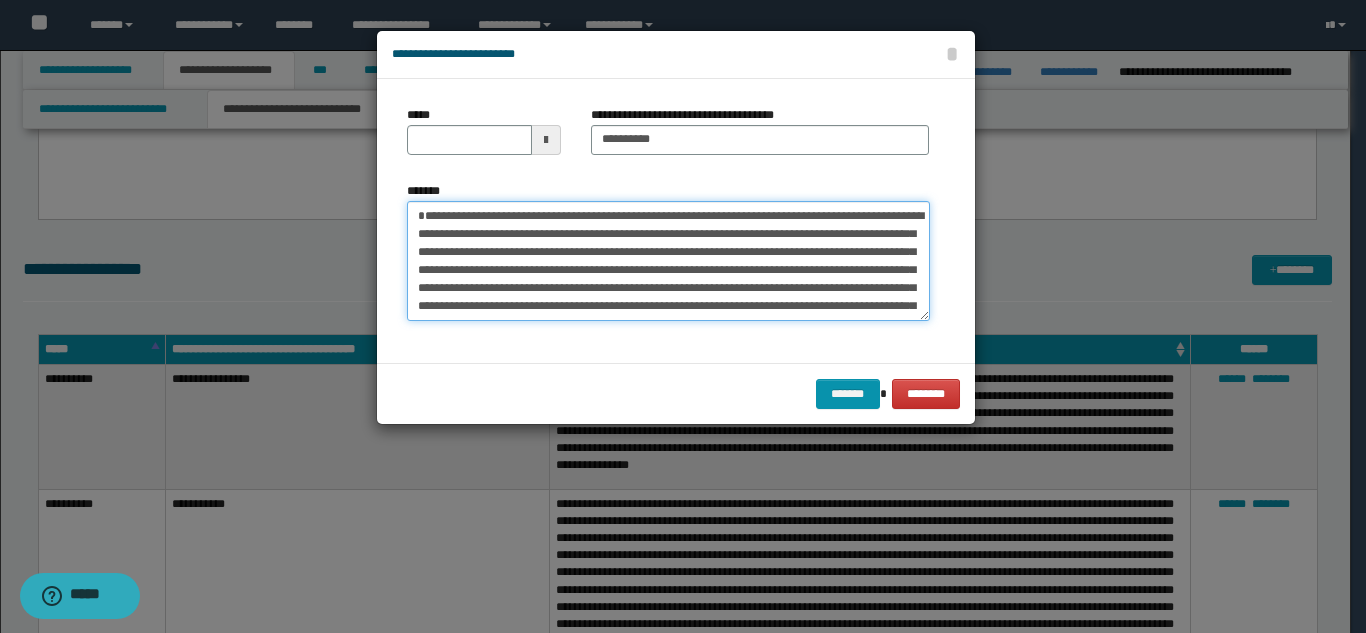 type 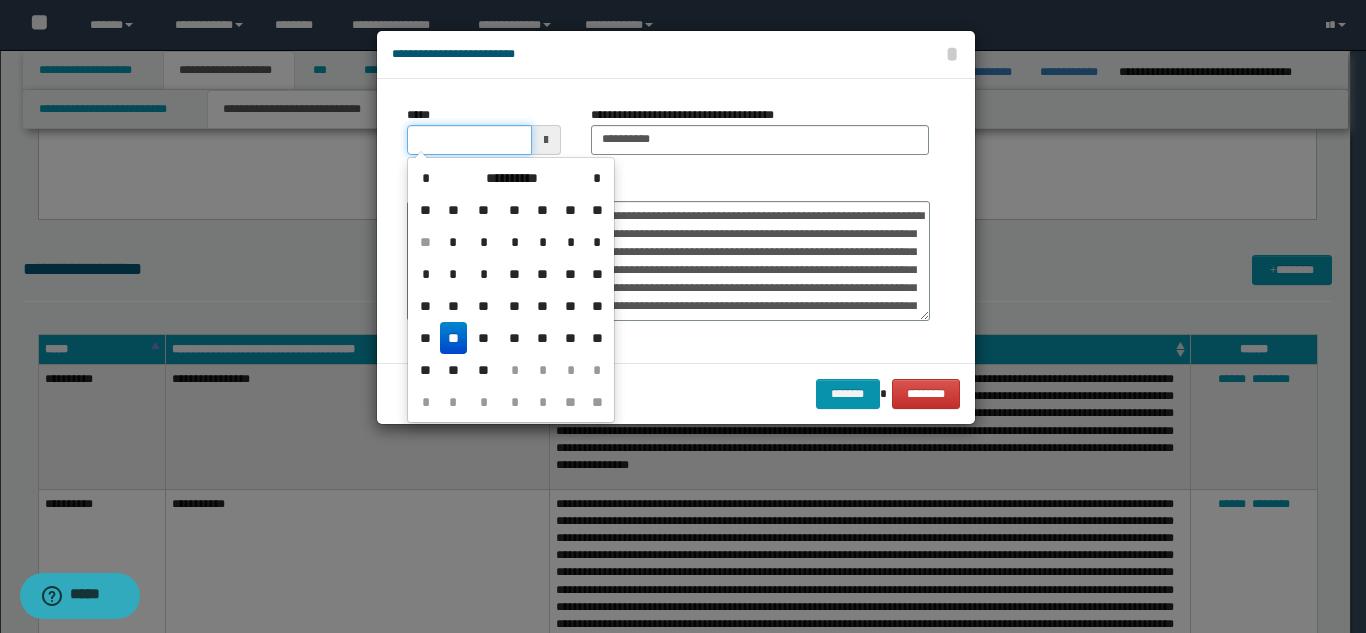drag, startPoint x: 426, startPoint y: 153, endPoint x: 436, endPoint y: 148, distance: 11.18034 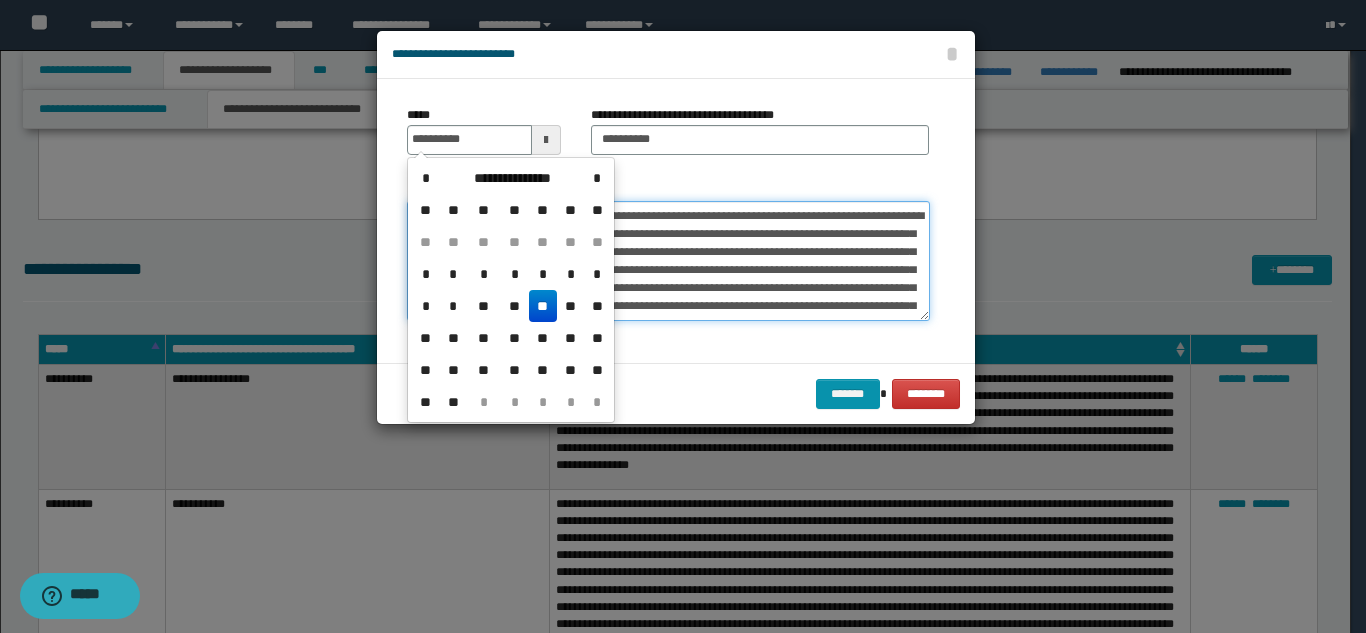 type on "**********" 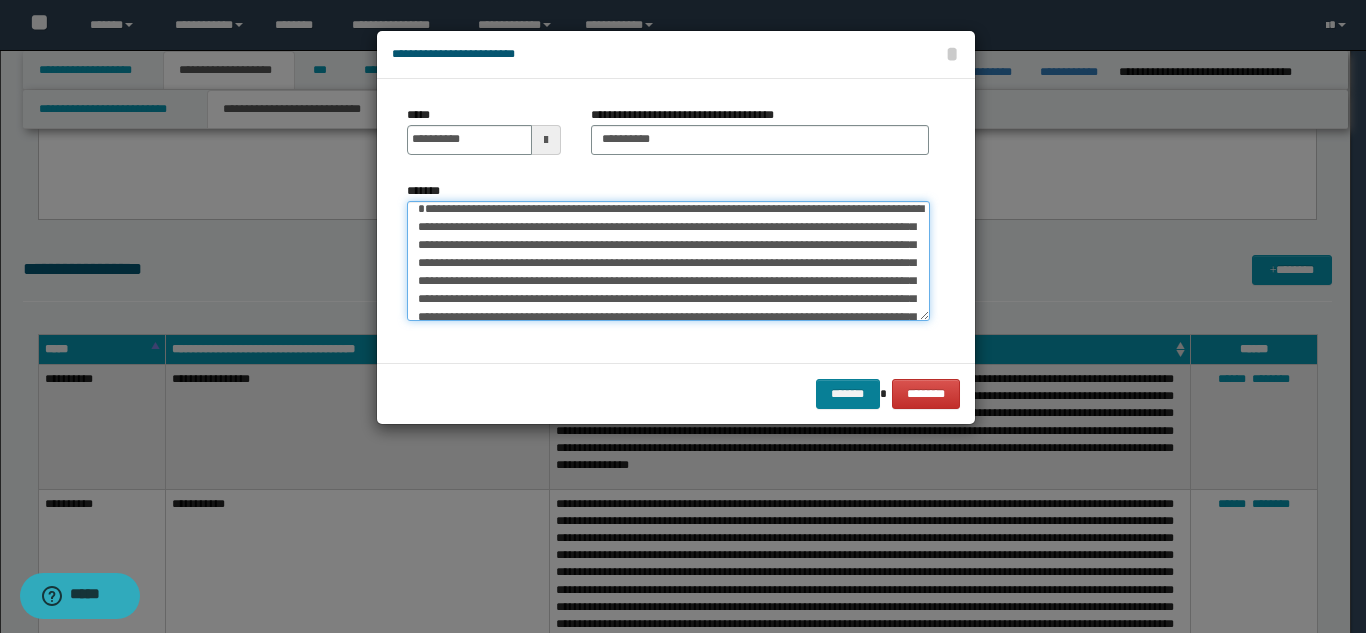 scroll, scrollTop: 0, scrollLeft: 0, axis: both 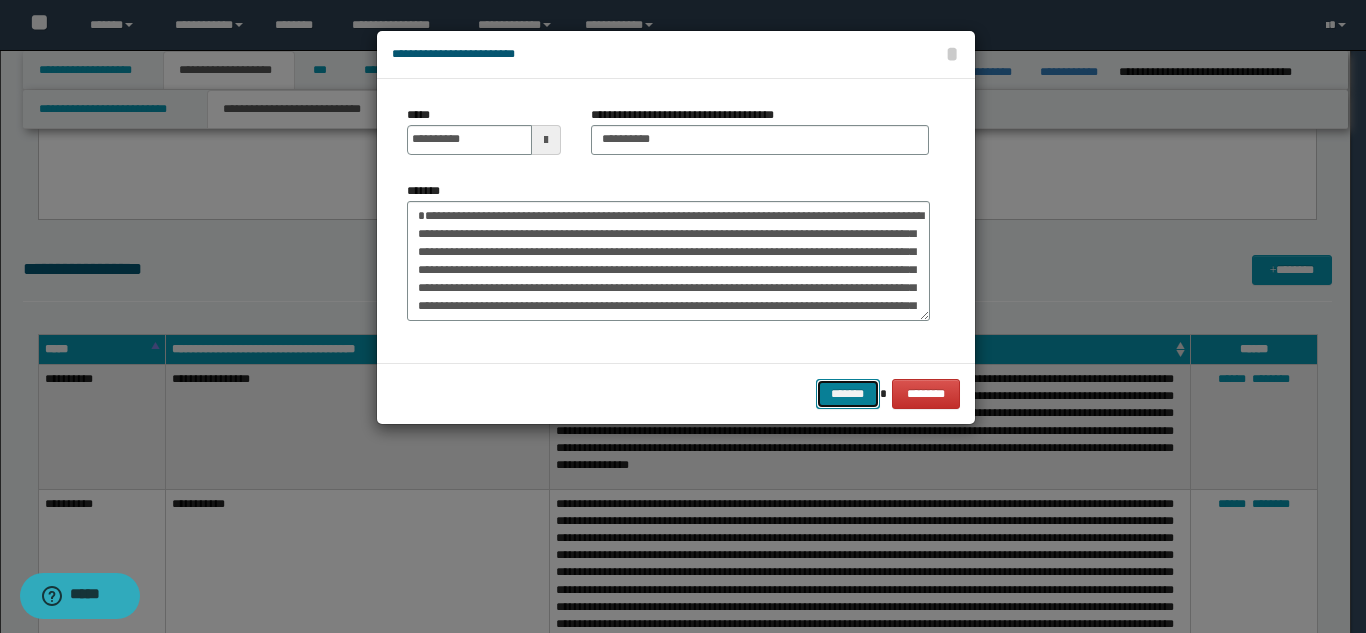 click on "*******" at bounding box center [848, 394] 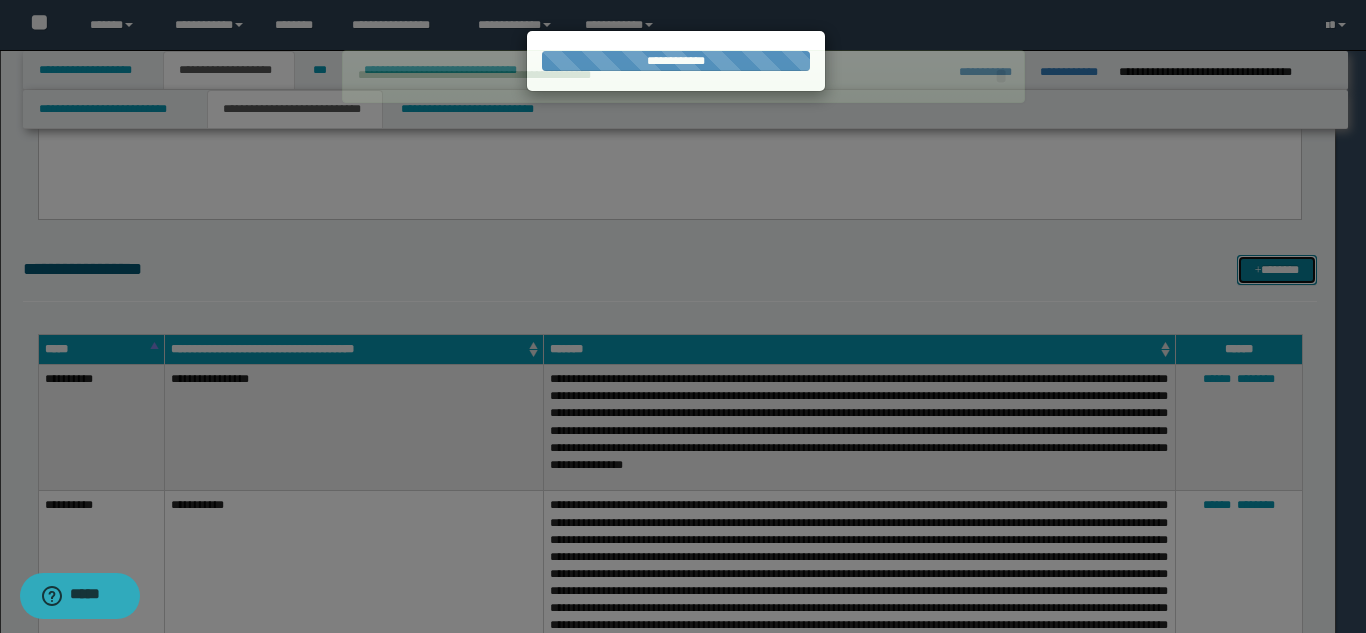 type 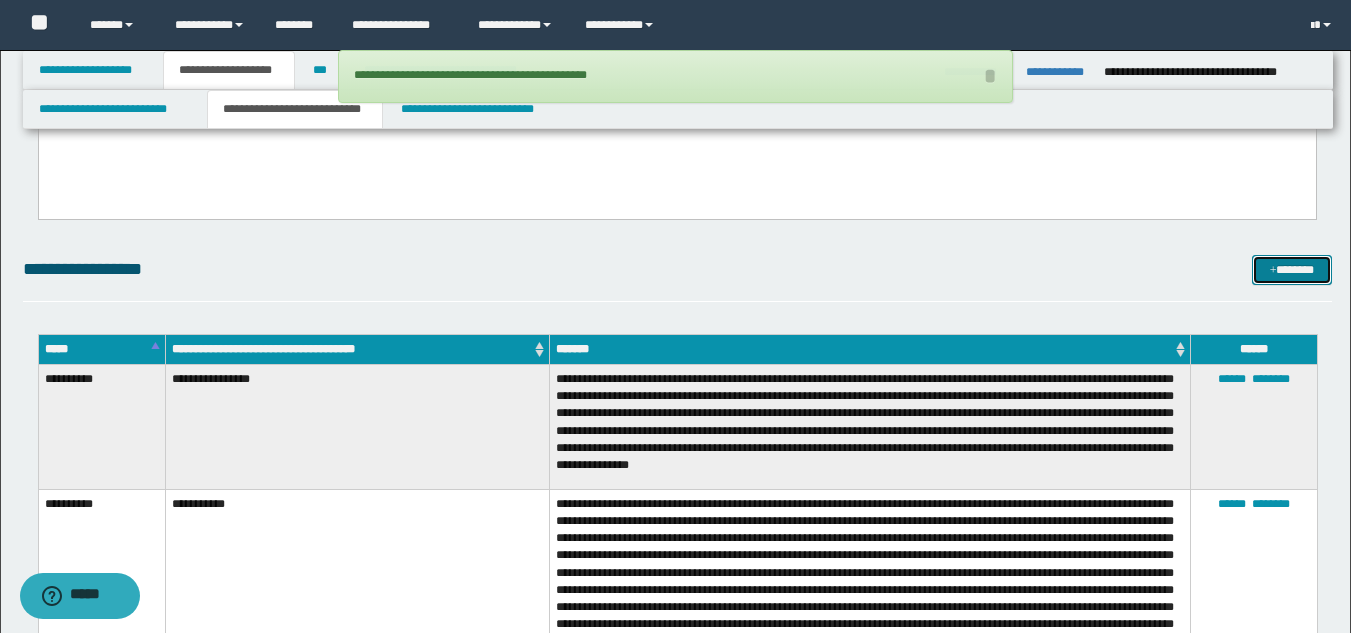 click at bounding box center [1273, 271] 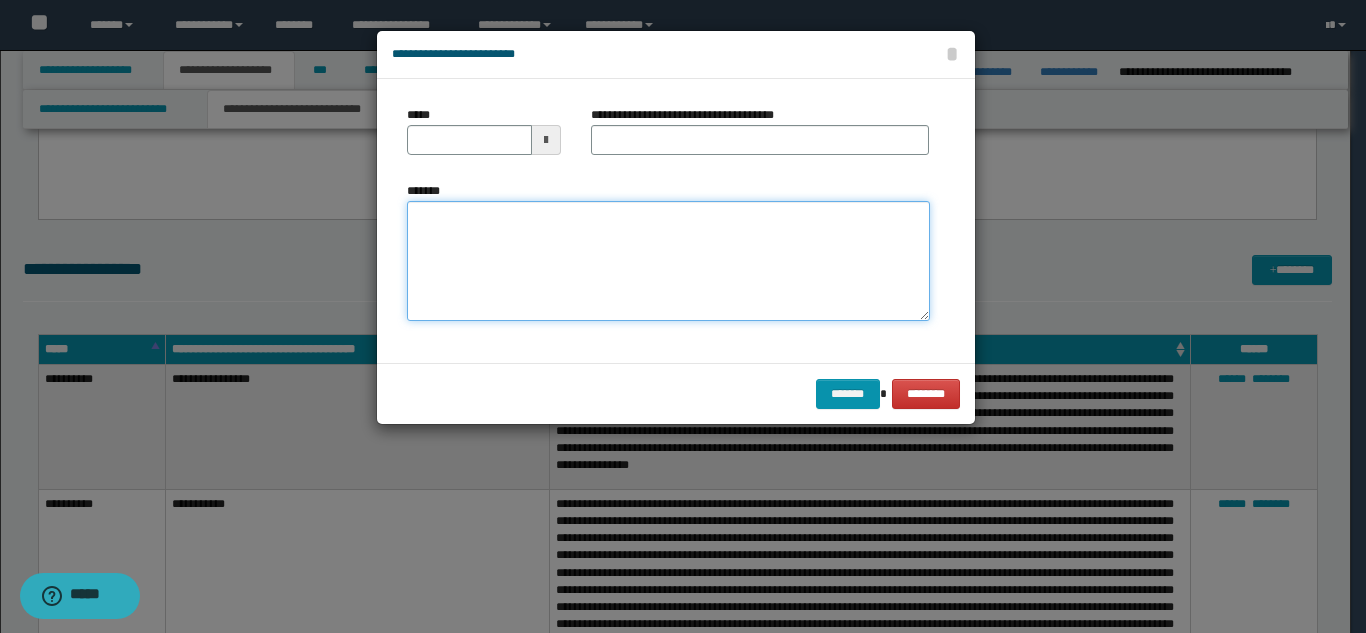 click on "*******" at bounding box center [668, 261] 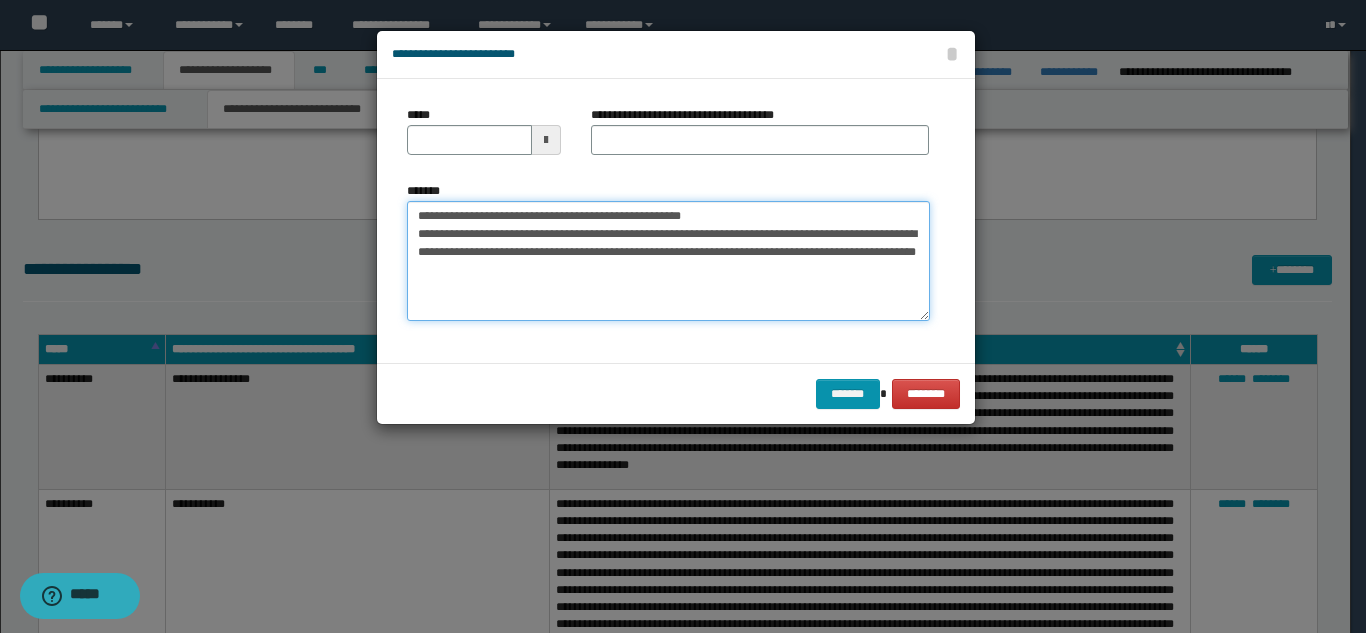 drag, startPoint x: 745, startPoint y: 214, endPoint x: 484, endPoint y: 209, distance: 261.04788 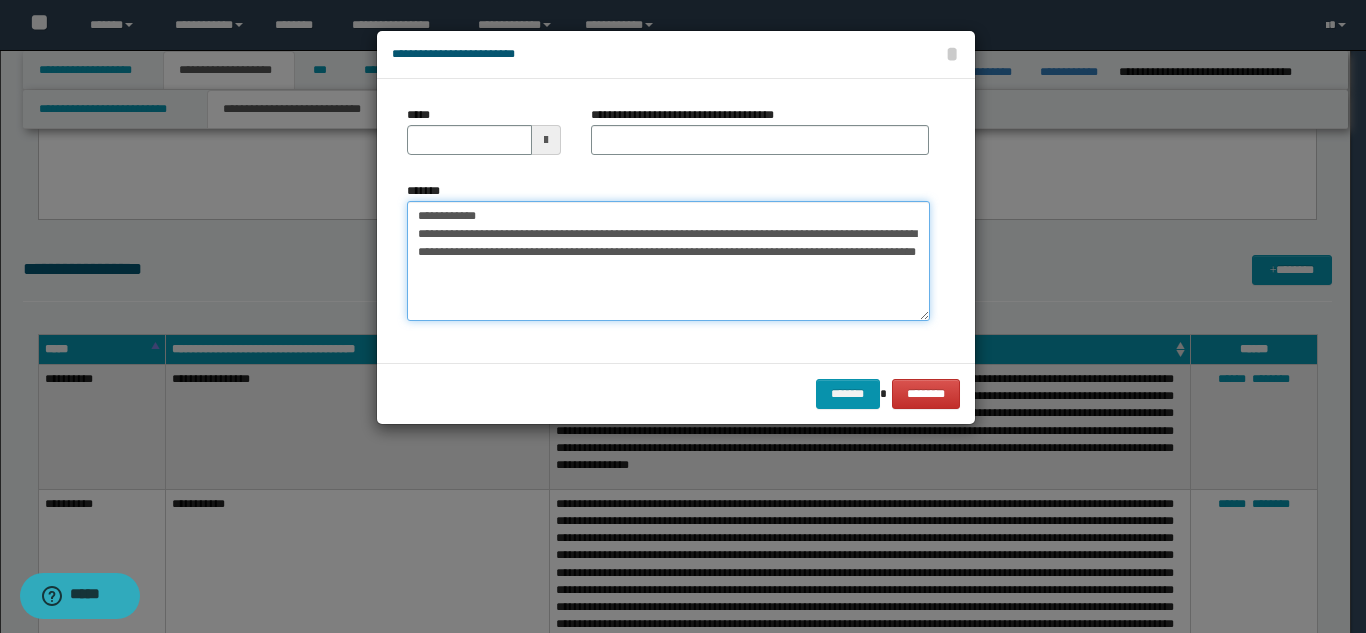 type on "**********" 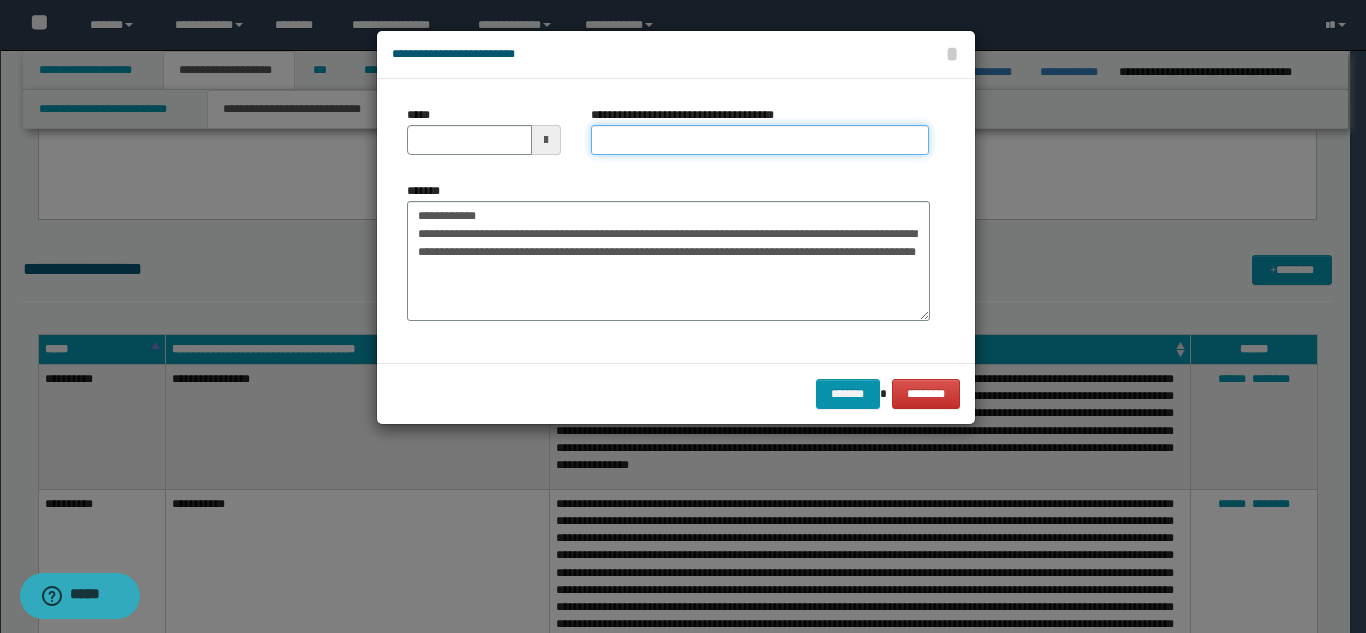 click on "**********" at bounding box center (760, 140) 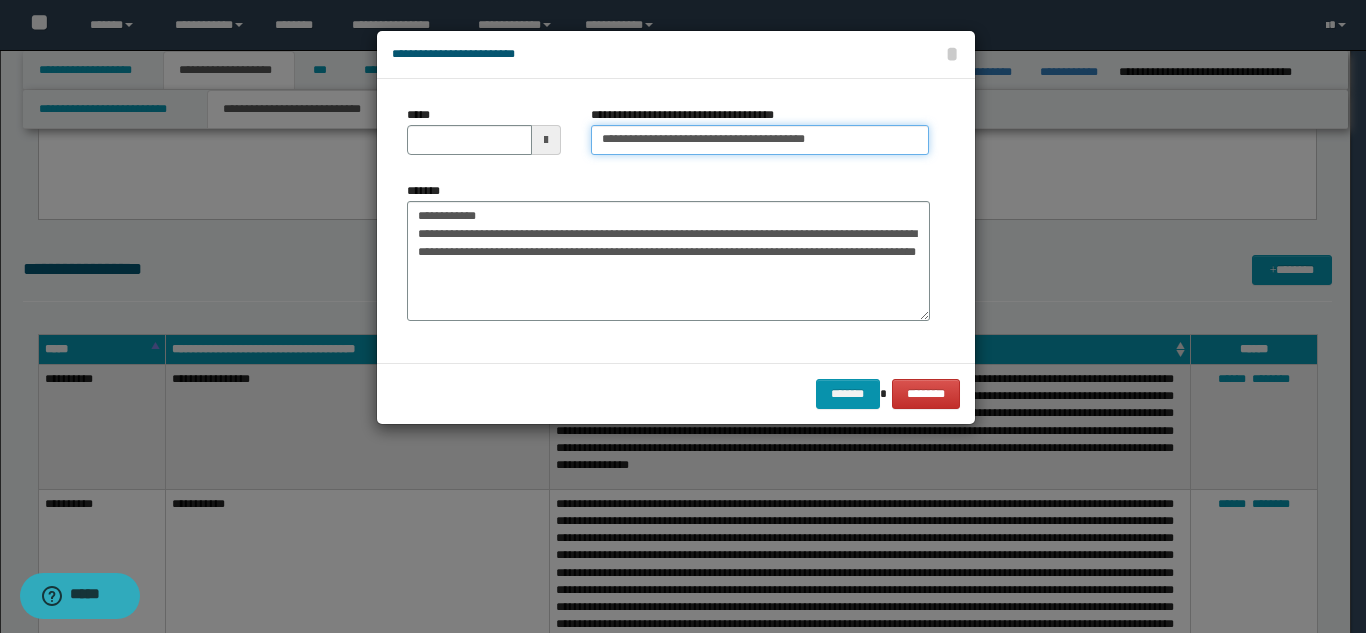 type on "**********" 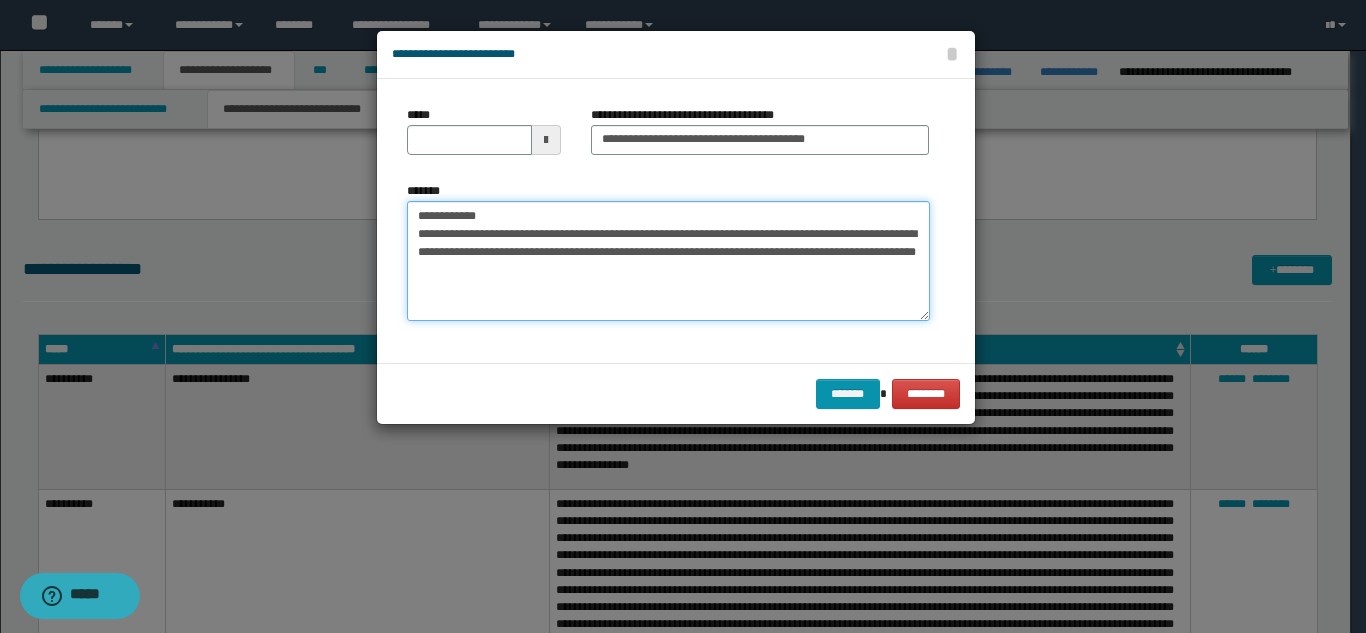 drag, startPoint x: 493, startPoint y: 218, endPoint x: 437, endPoint y: 158, distance: 82.073135 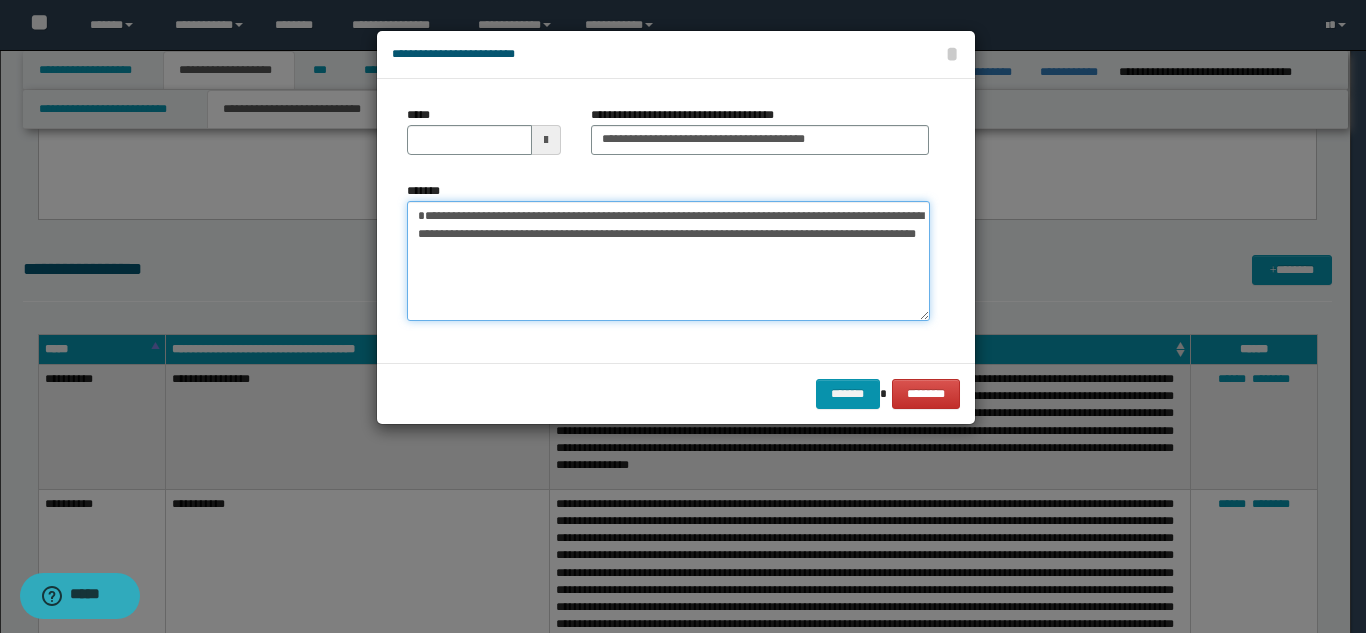 type 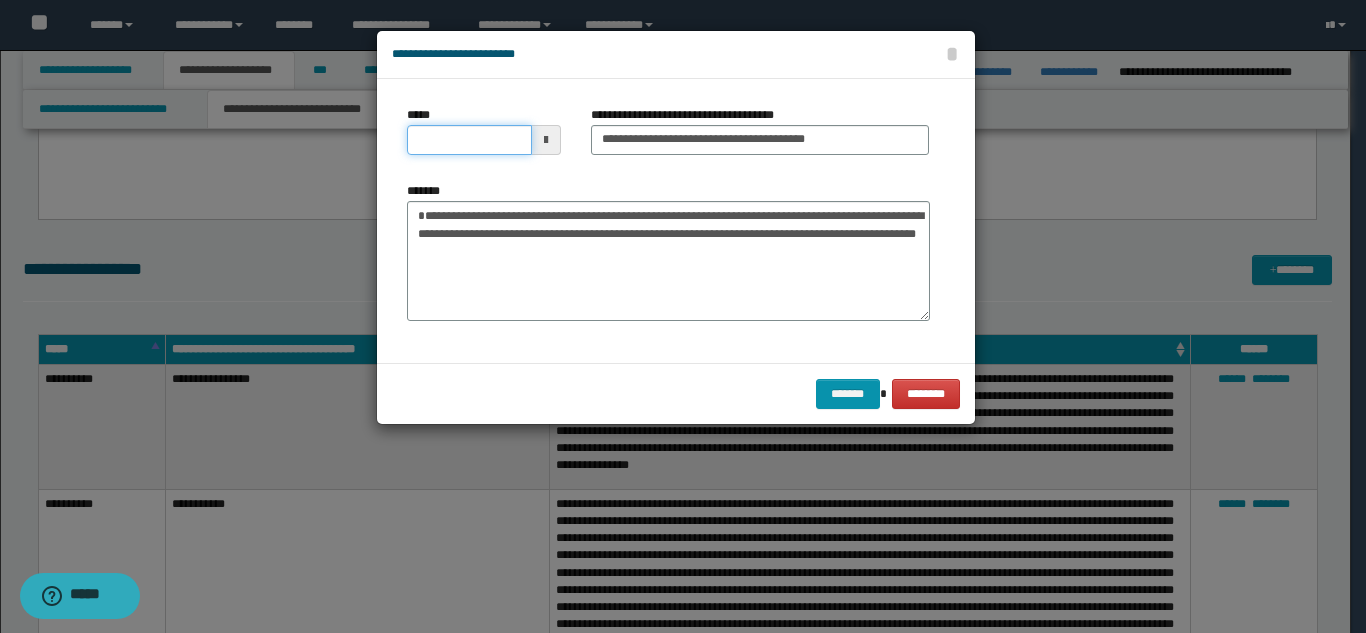 click on "*****" at bounding box center [469, 140] 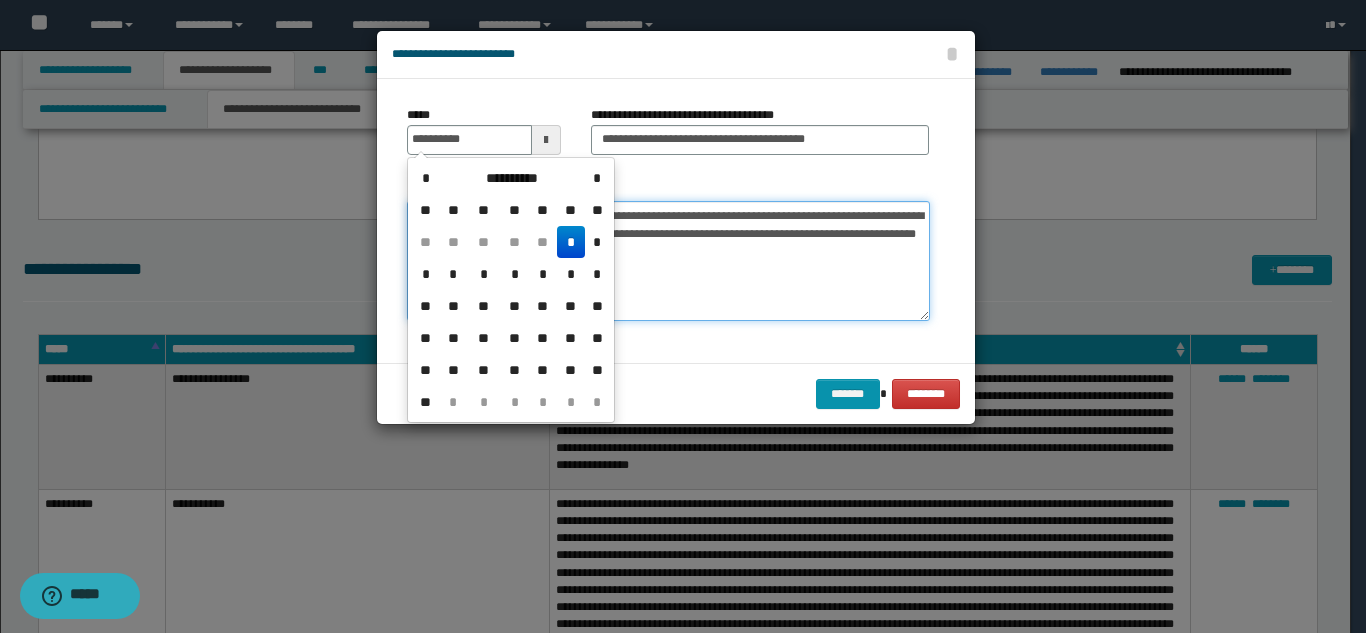 type on "**********" 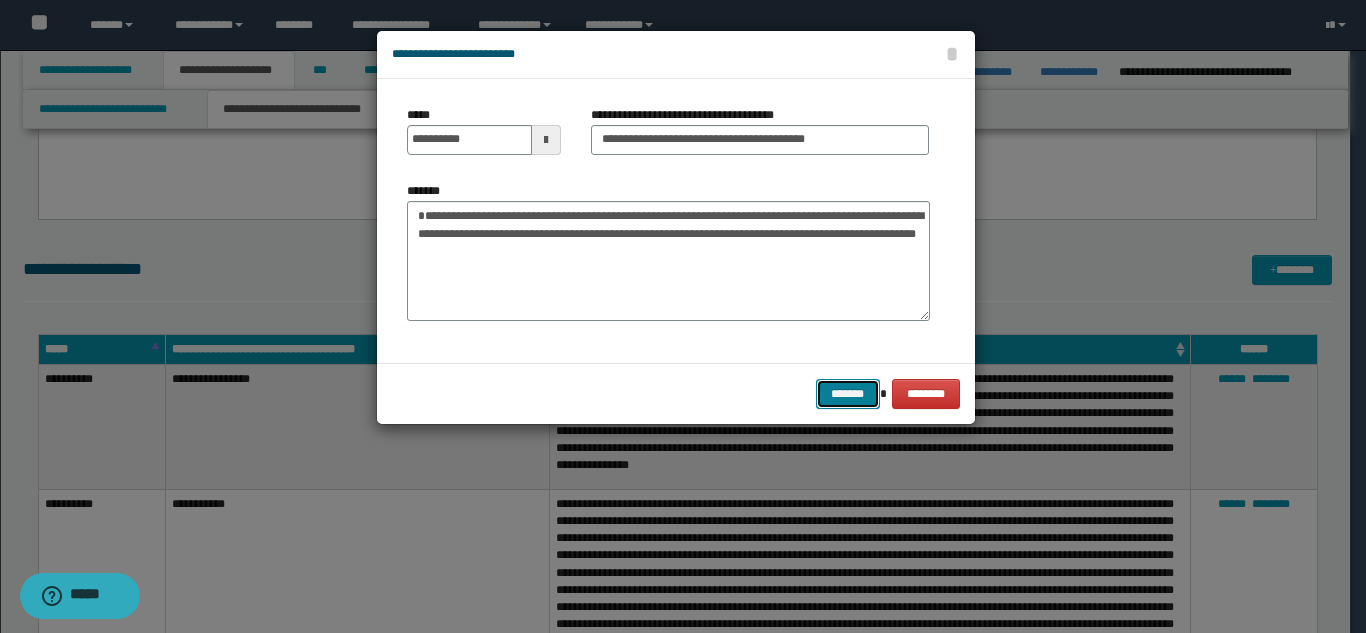 click on "*******" at bounding box center [848, 394] 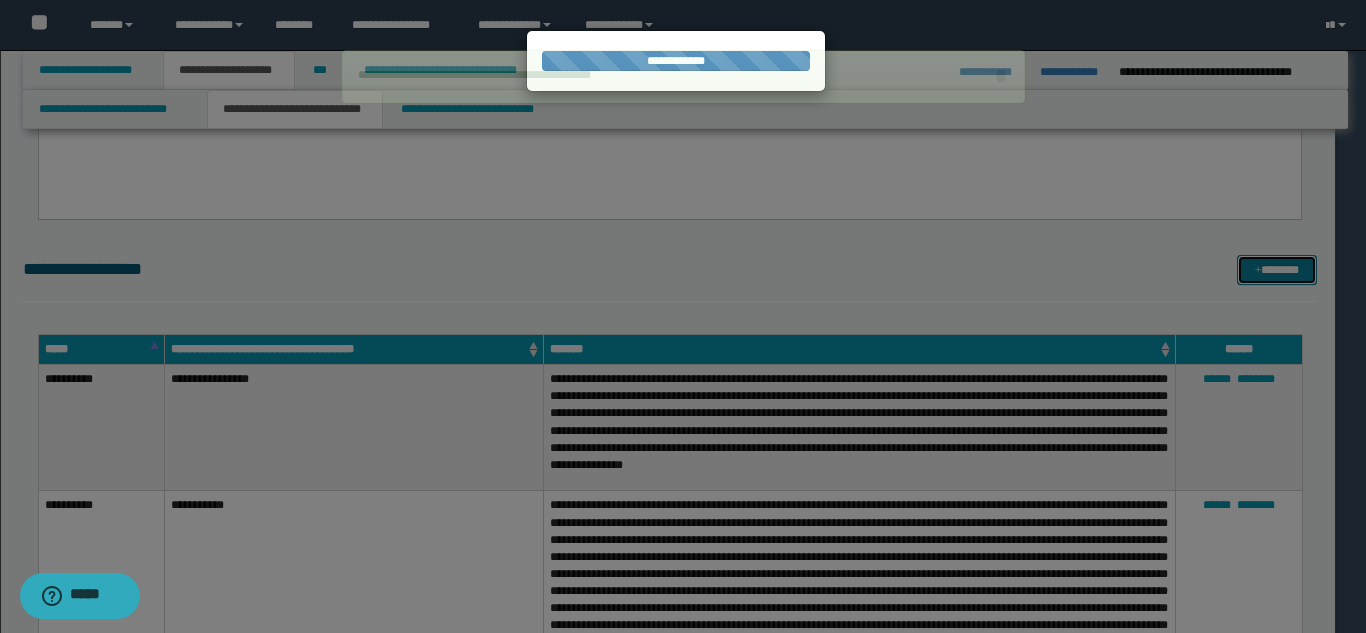 type 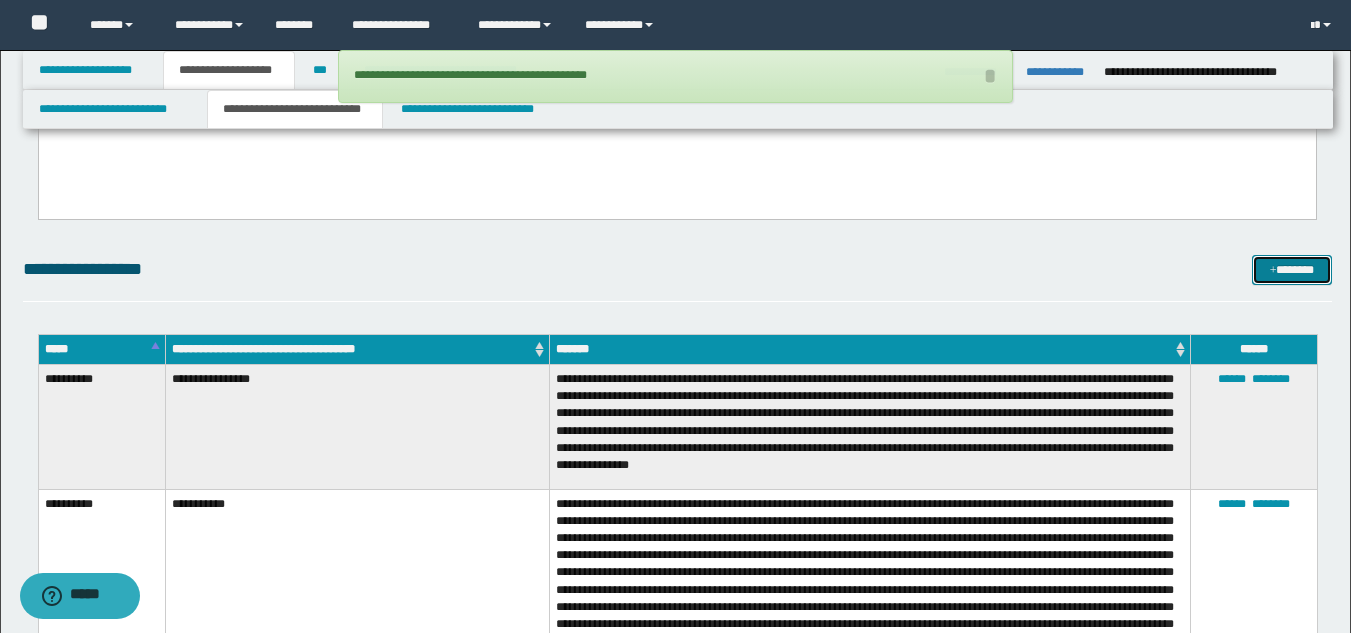 click on "*******" at bounding box center (1292, 270) 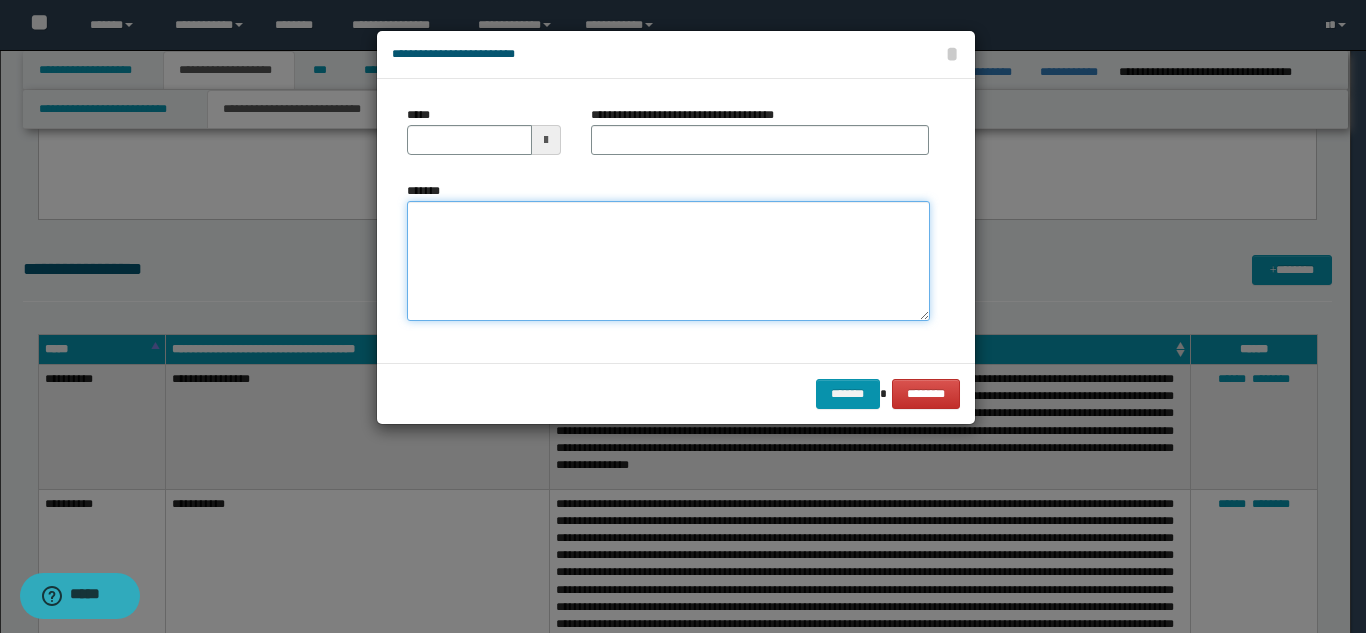 click on "*******" at bounding box center (668, 261) 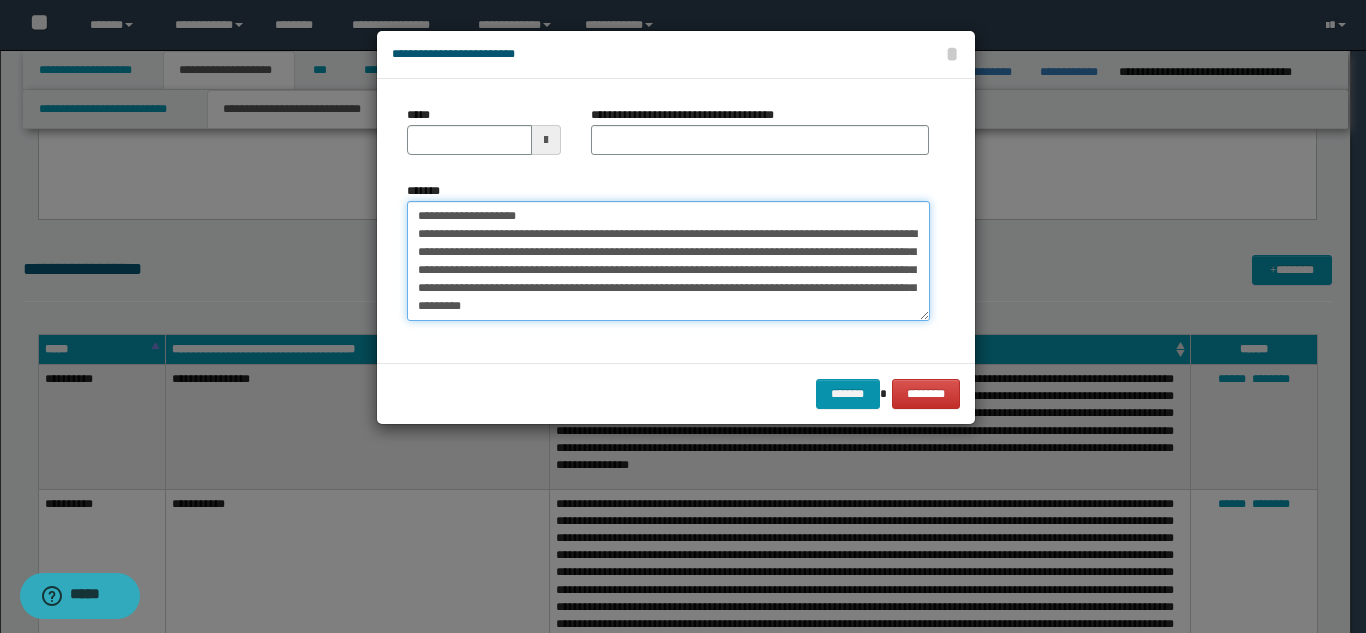 scroll, scrollTop: 0, scrollLeft: 0, axis: both 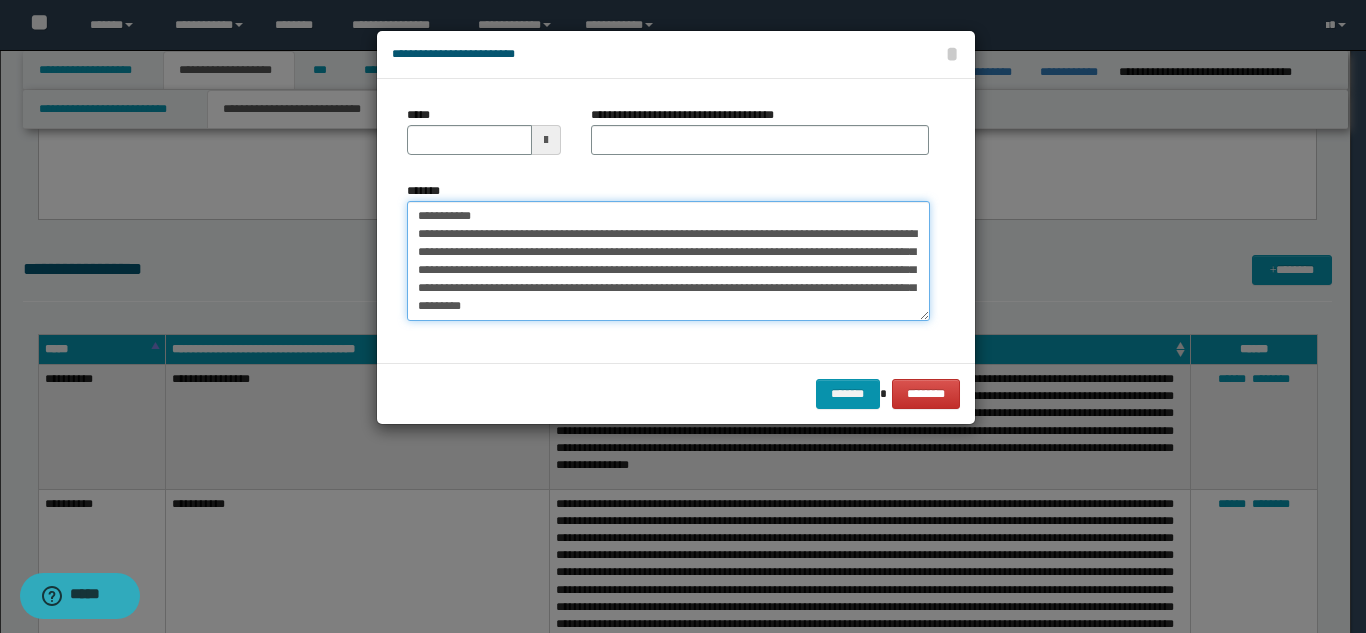 drag, startPoint x: 545, startPoint y: 214, endPoint x: 584, endPoint y: 167, distance: 61.073727 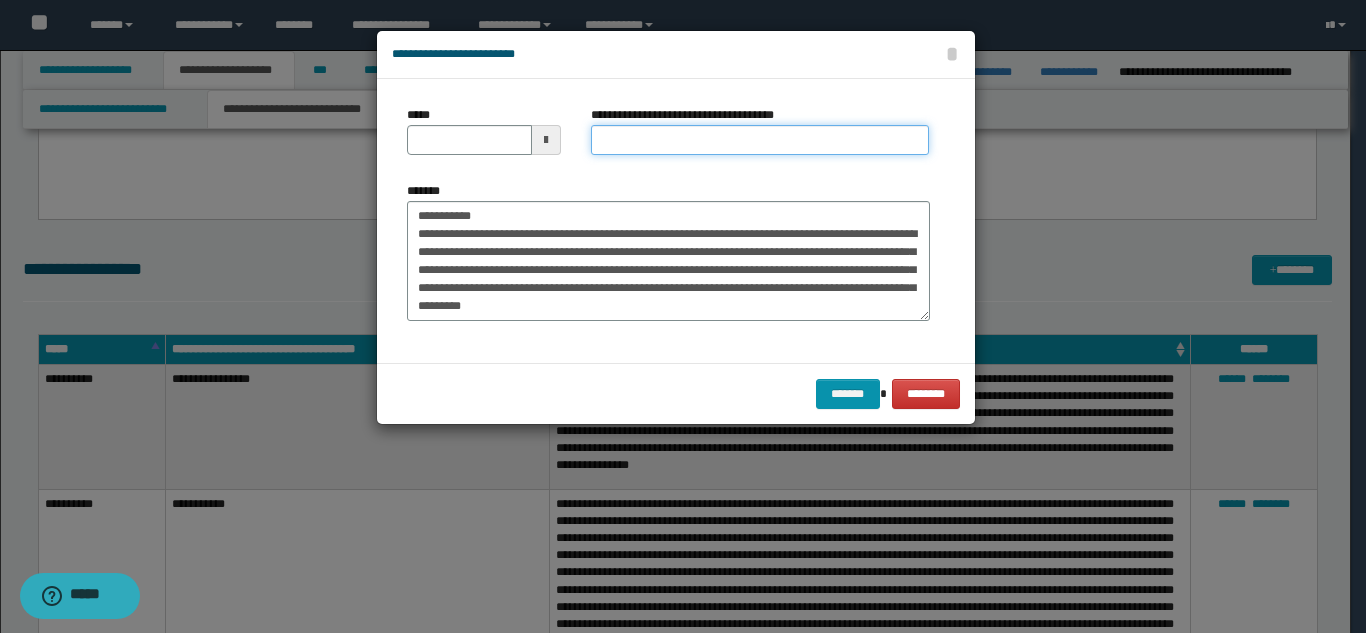 click on "**********" at bounding box center [760, 140] 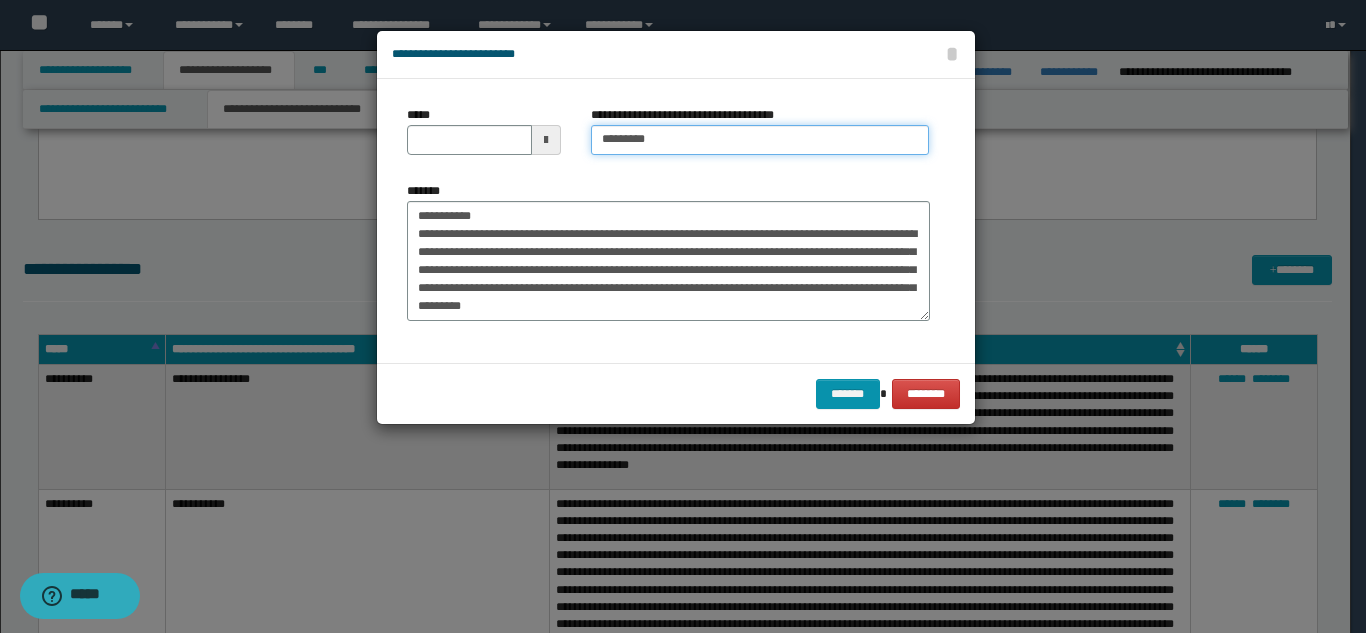 type on "*********" 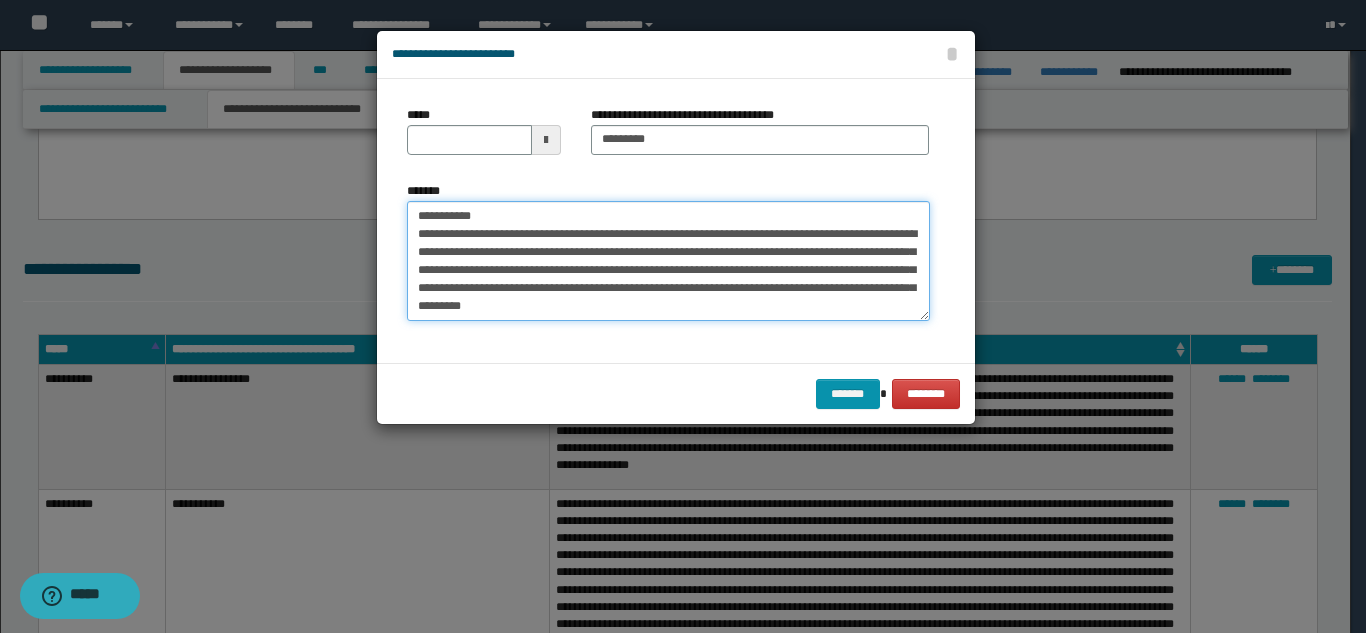 drag, startPoint x: 490, startPoint y: 213, endPoint x: 419, endPoint y: 208, distance: 71.17584 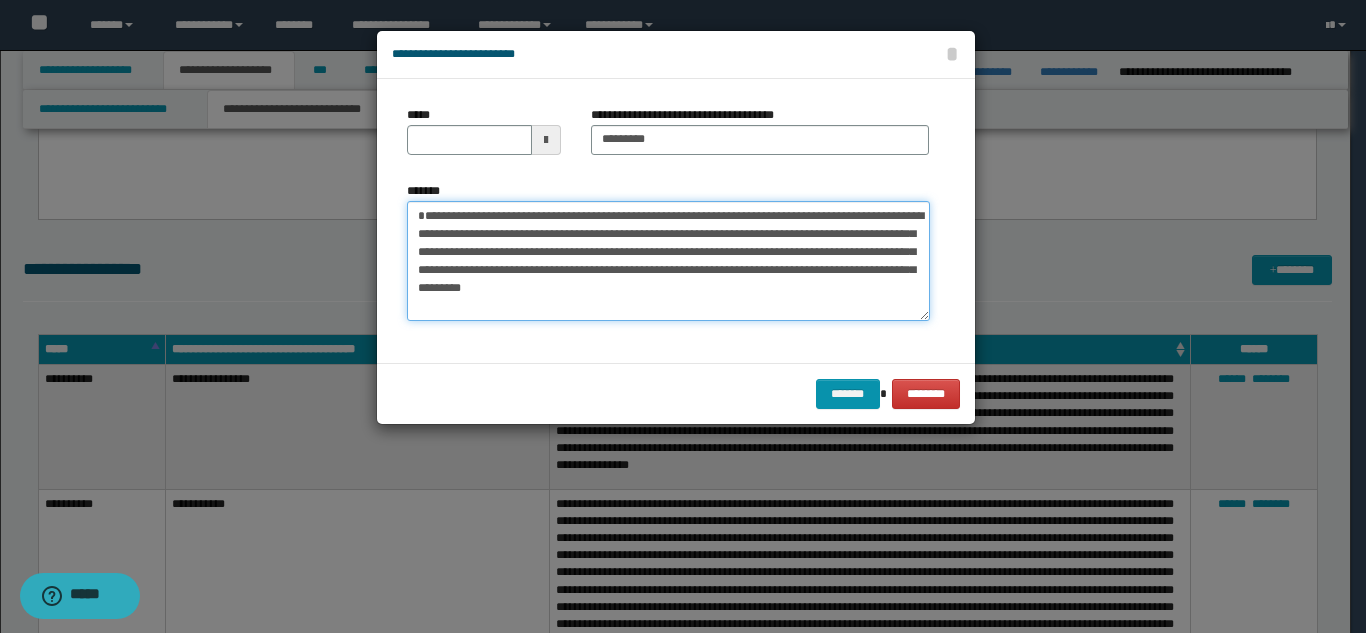 type 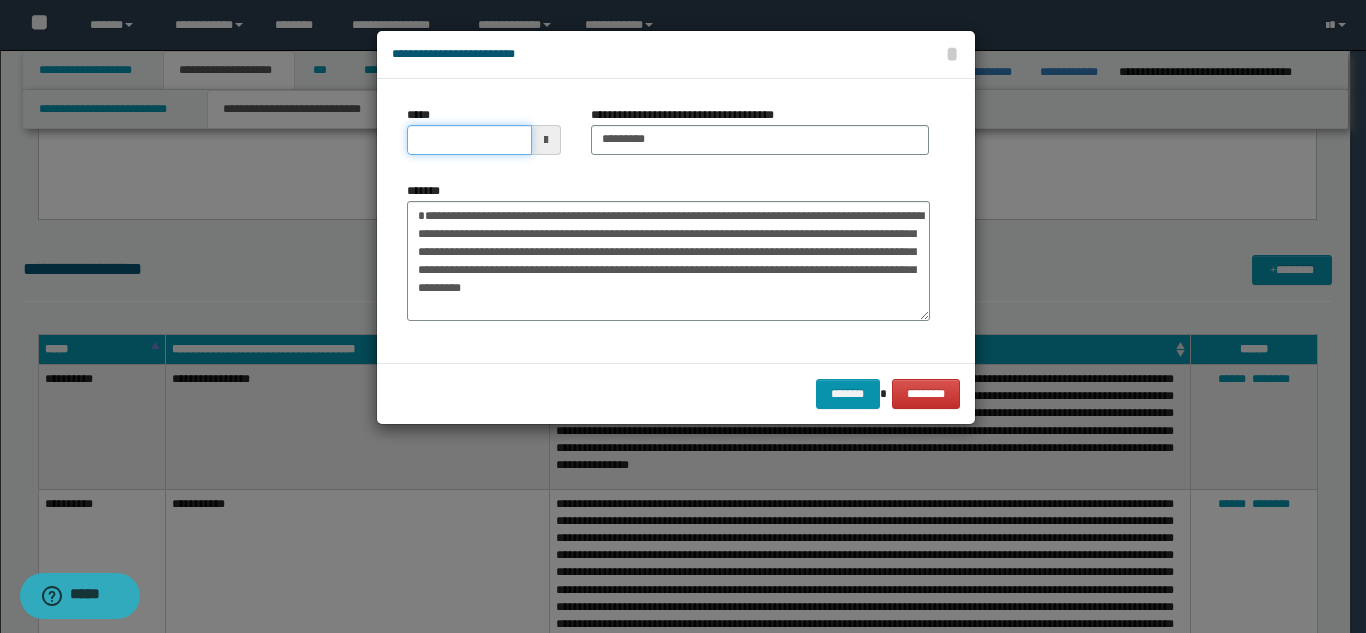 click on "*****" at bounding box center [469, 140] 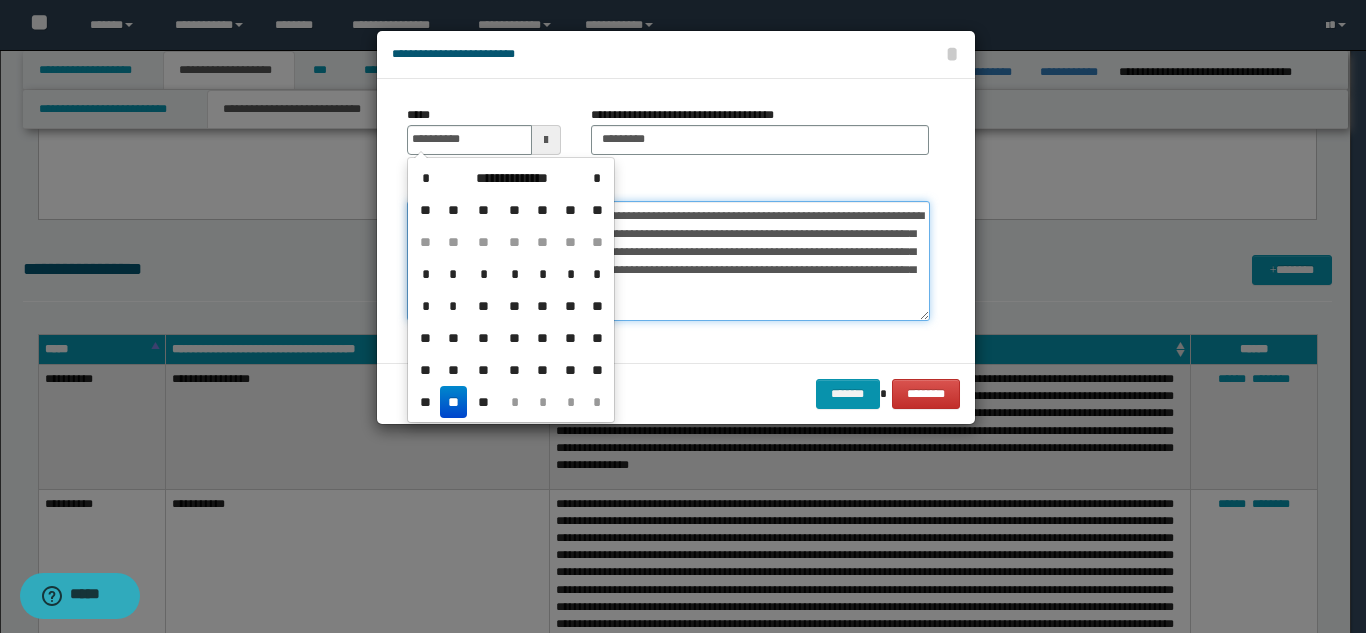 type on "**********" 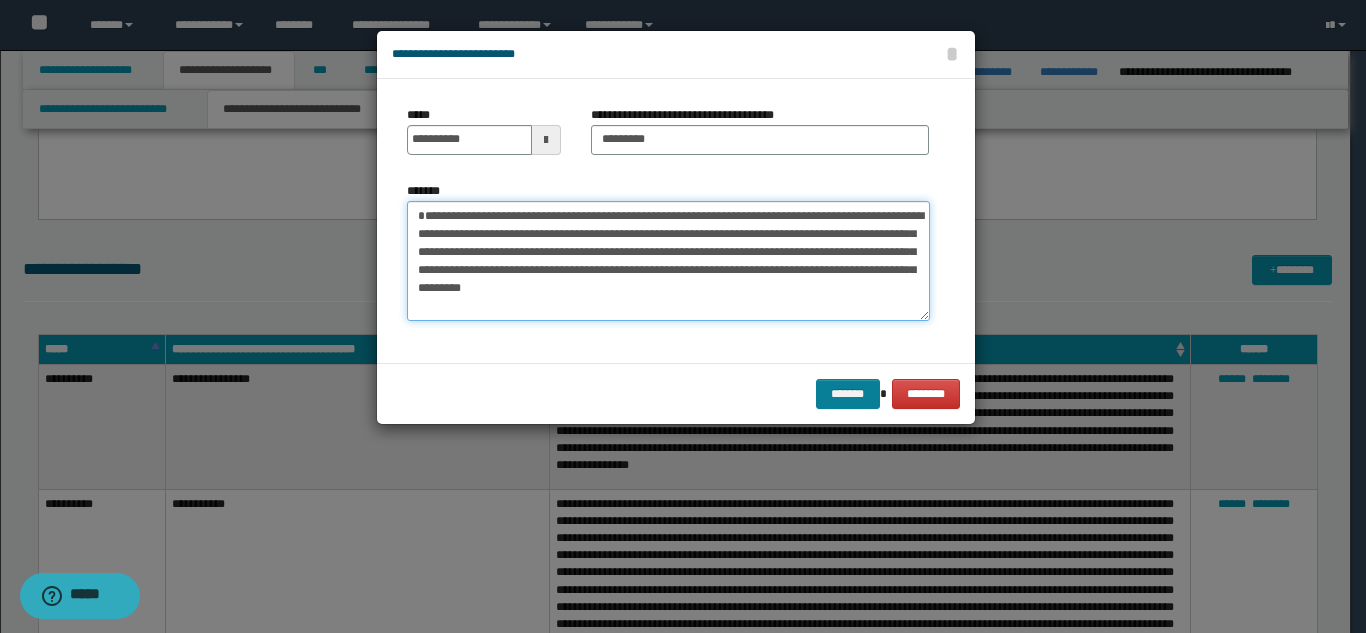 scroll, scrollTop: 18, scrollLeft: 0, axis: vertical 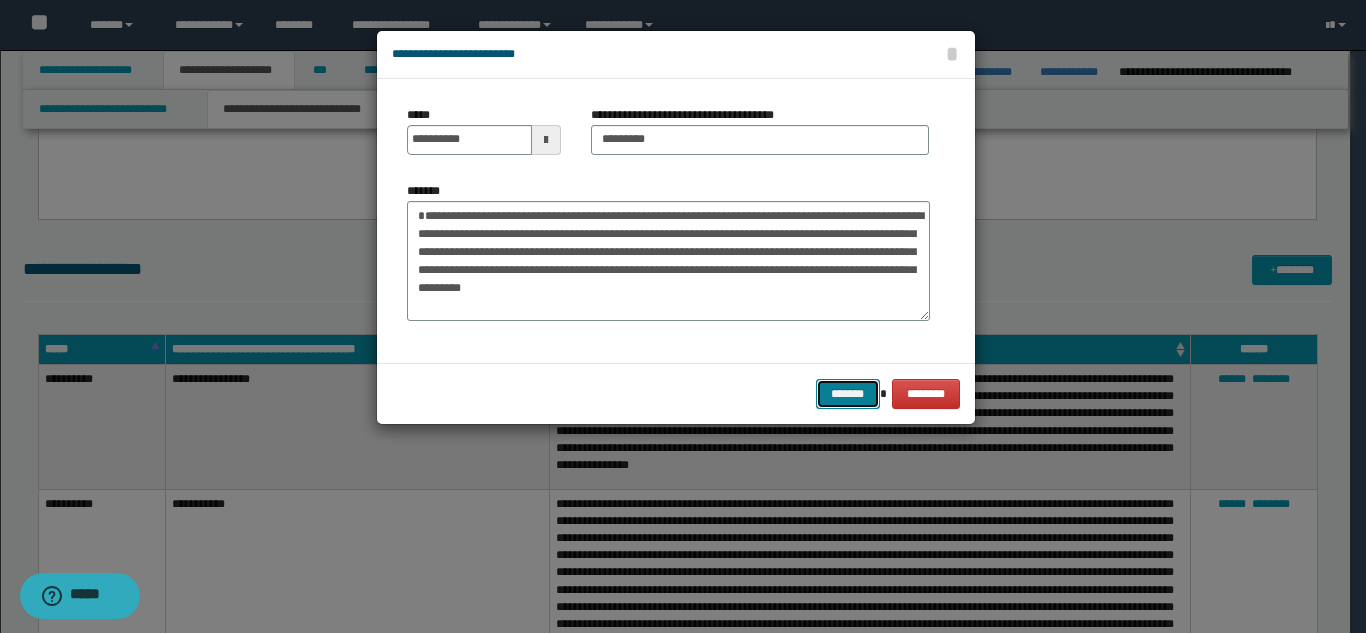 click on "*******" at bounding box center (848, 394) 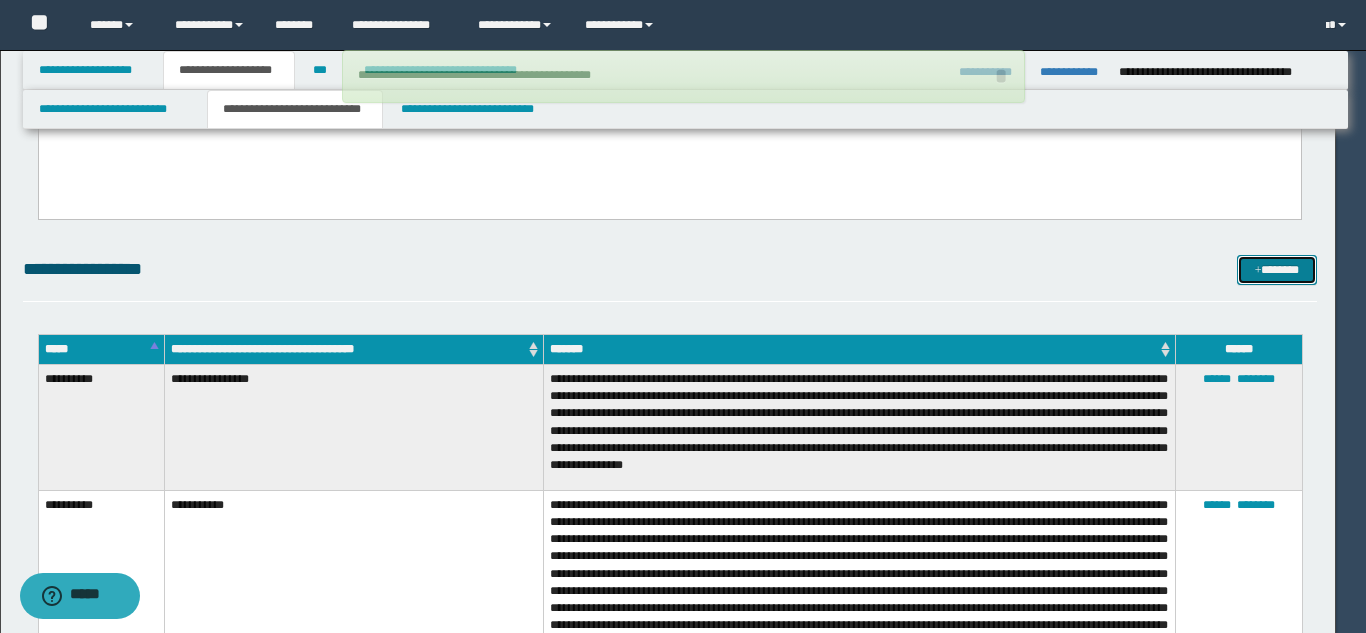 type 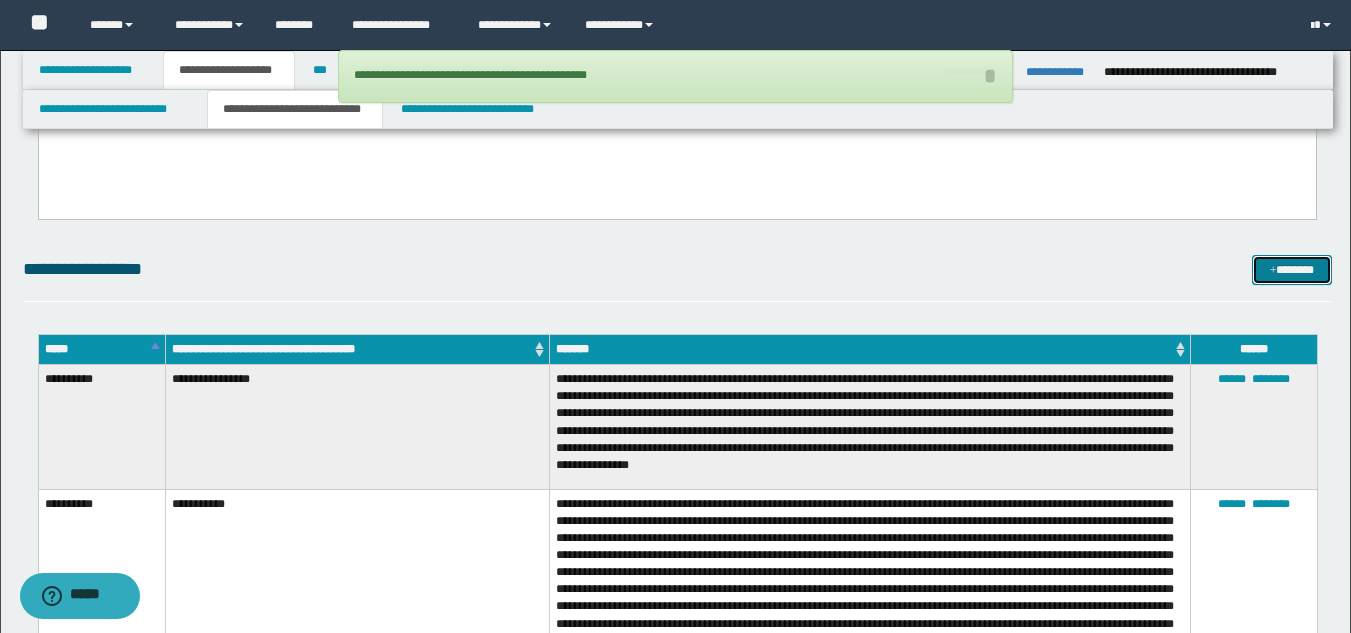 click on "*******" at bounding box center (1292, 270) 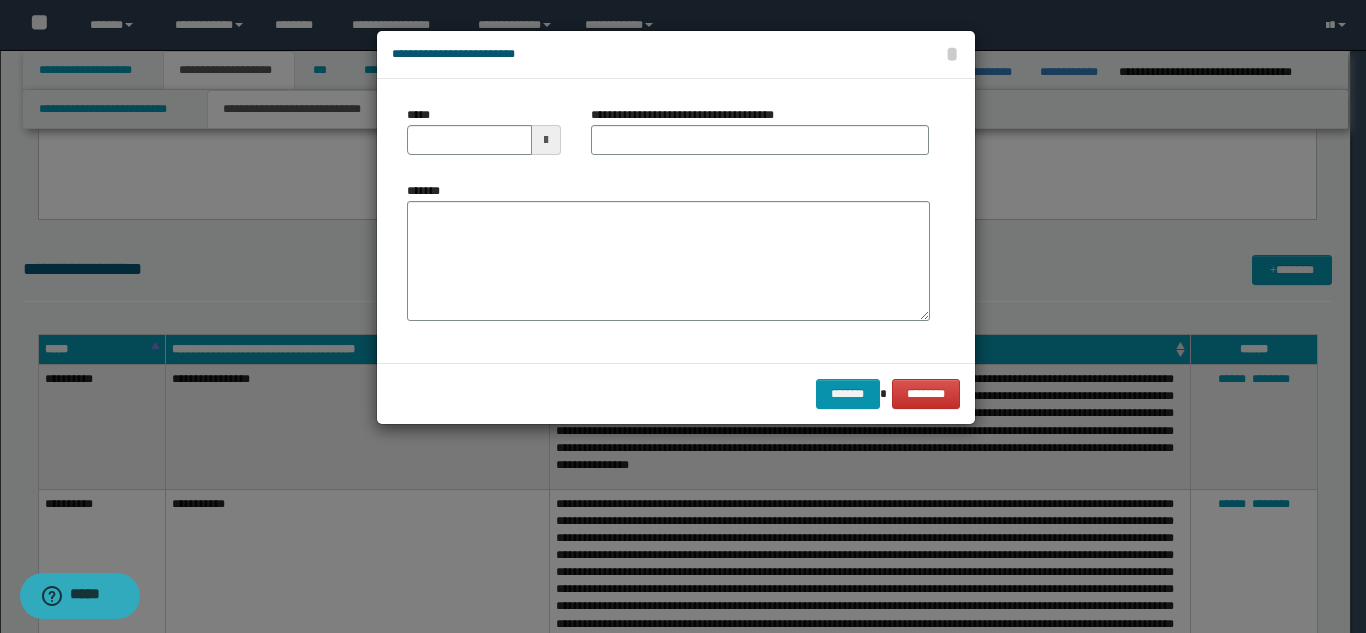 scroll, scrollTop: 0, scrollLeft: 0, axis: both 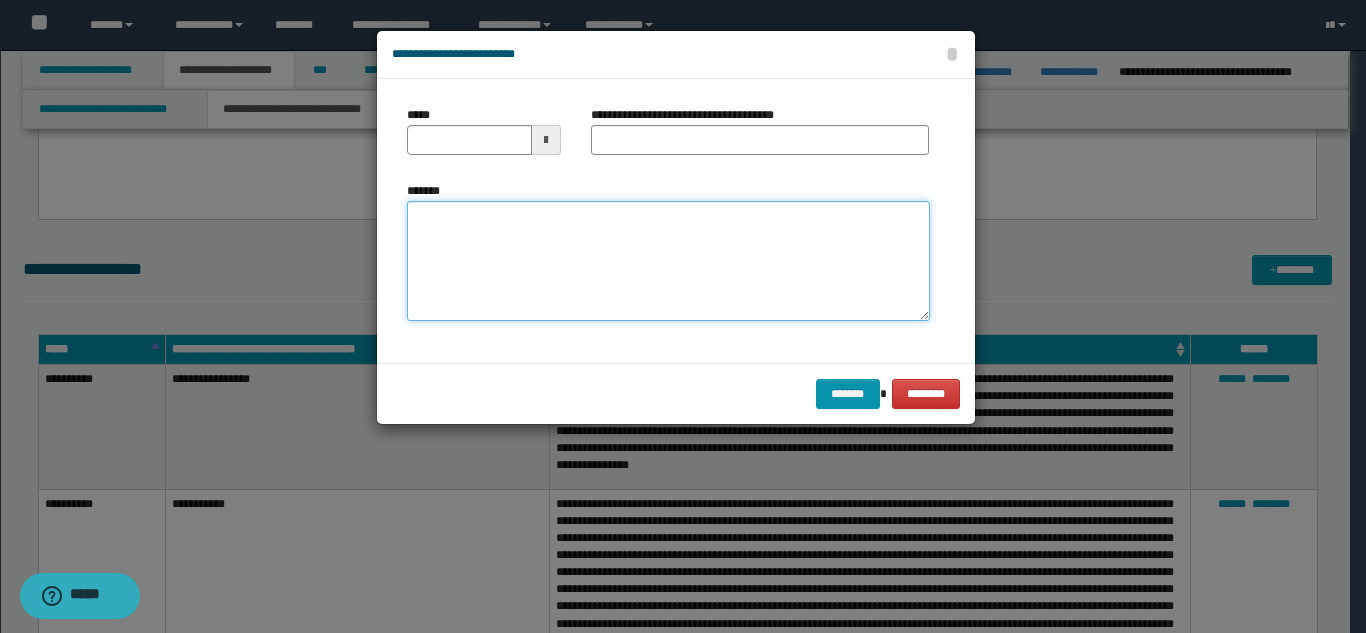 click on "*******" at bounding box center [668, 261] 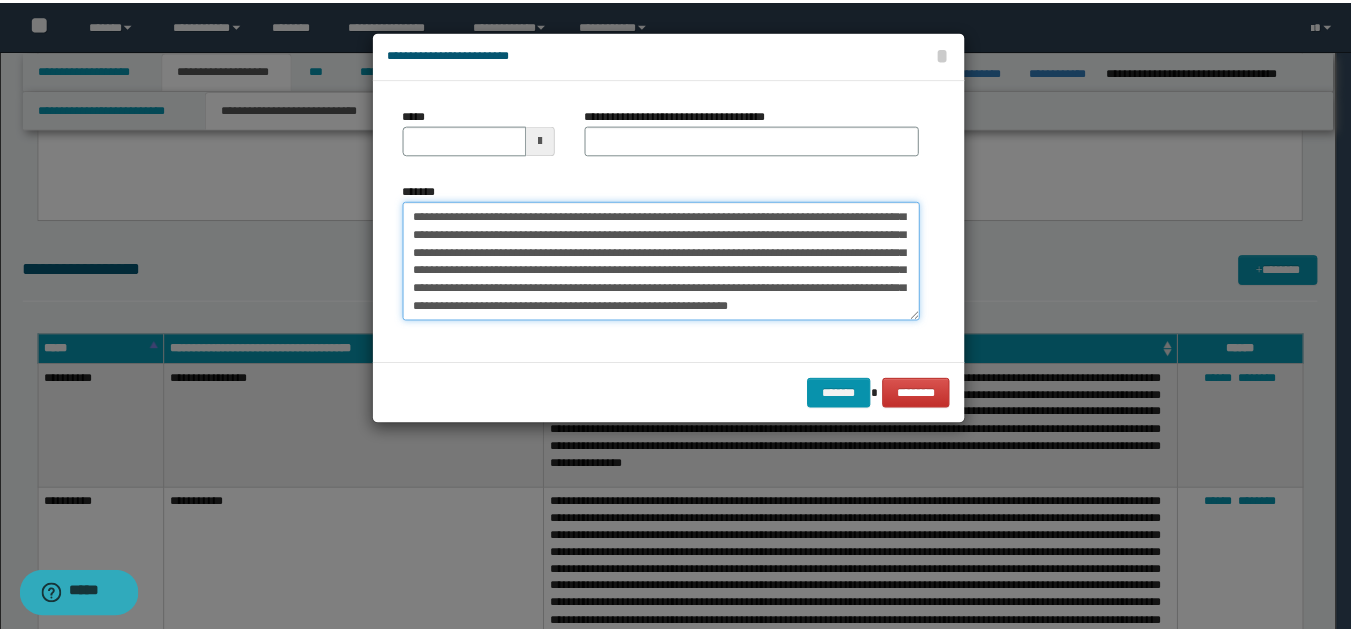 scroll, scrollTop: 0, scrollLeft: 0, axis: both 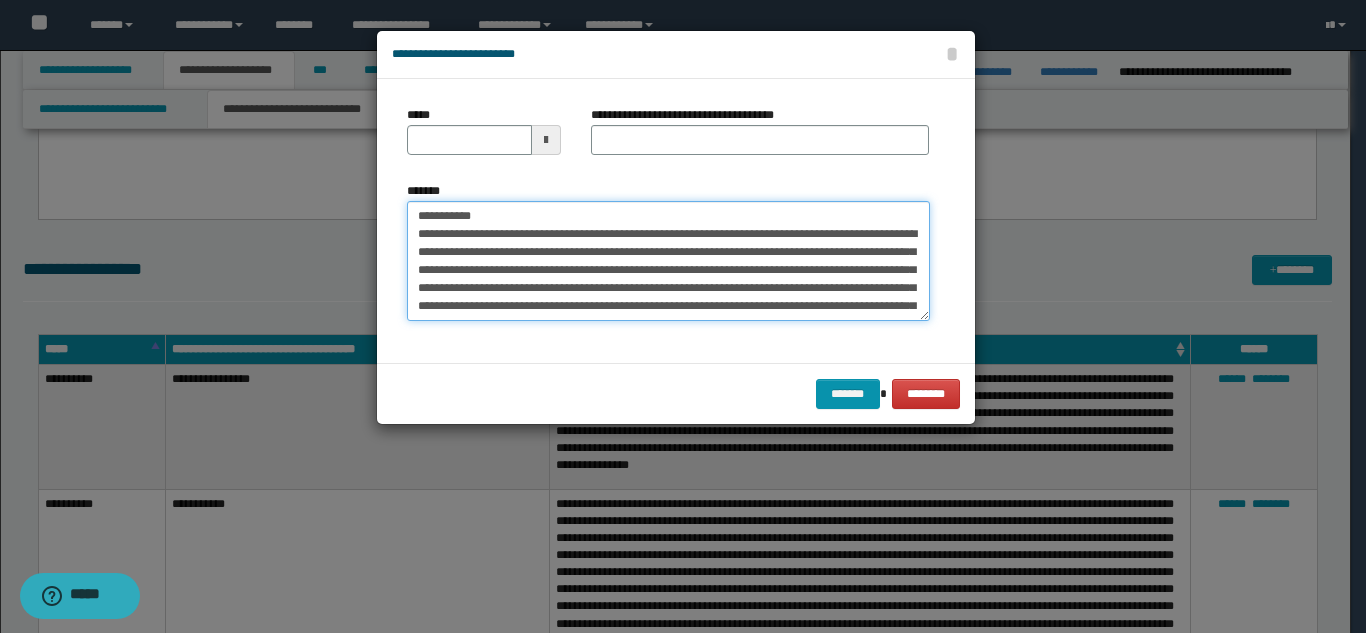 drag, startPoint x: 551, startPoint y: 216, endPoint x: 483, endPoint y: 213, distance: 68.06615 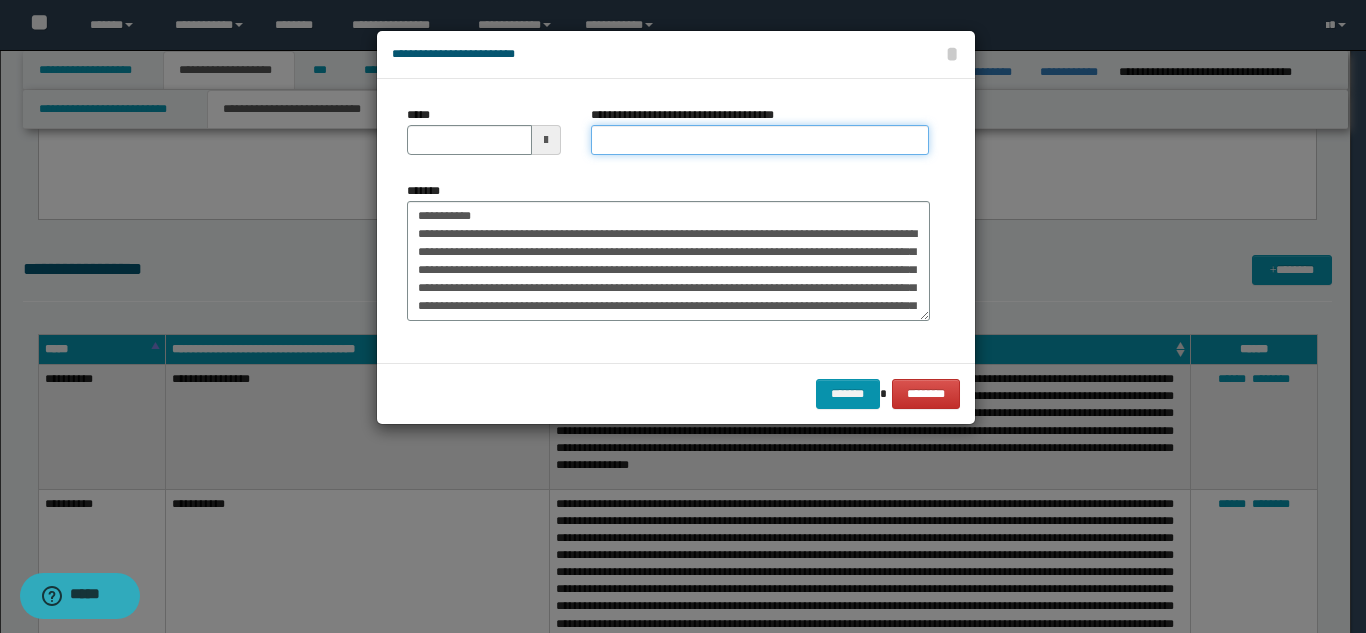 drag, startPoint x: 629, startPoint y: 153, endPoint x: 605, endPoint y: 164, distance: 26.400757 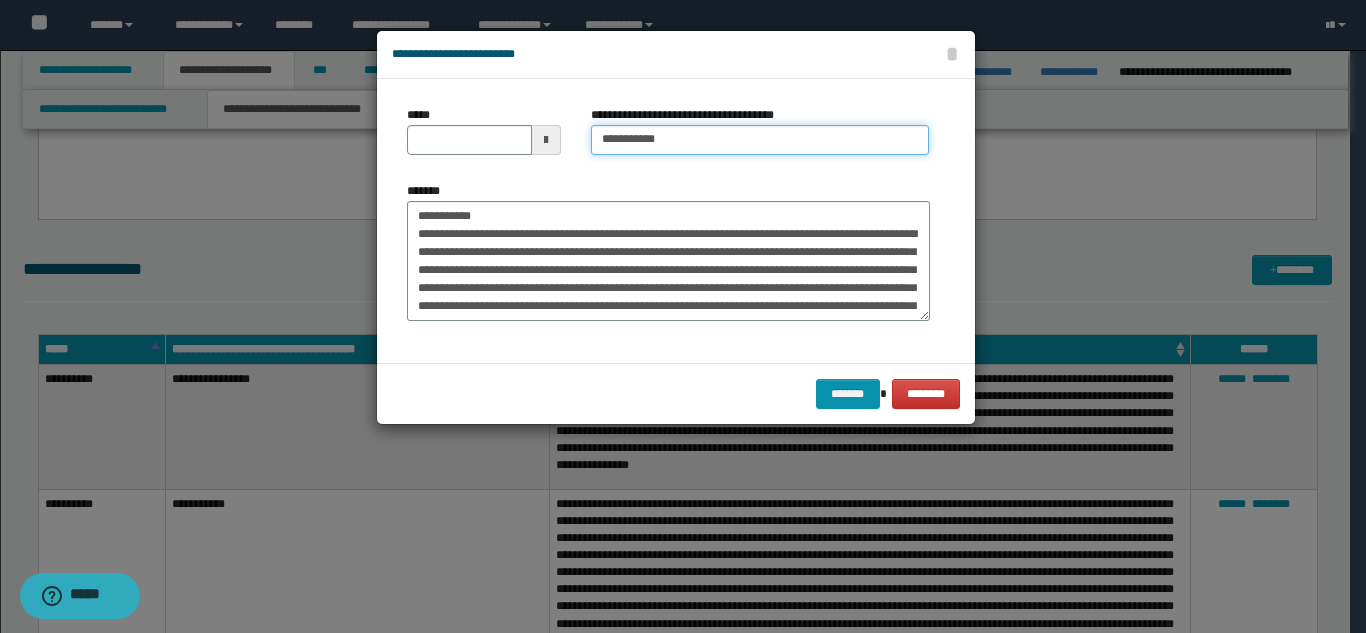 type on "**********" 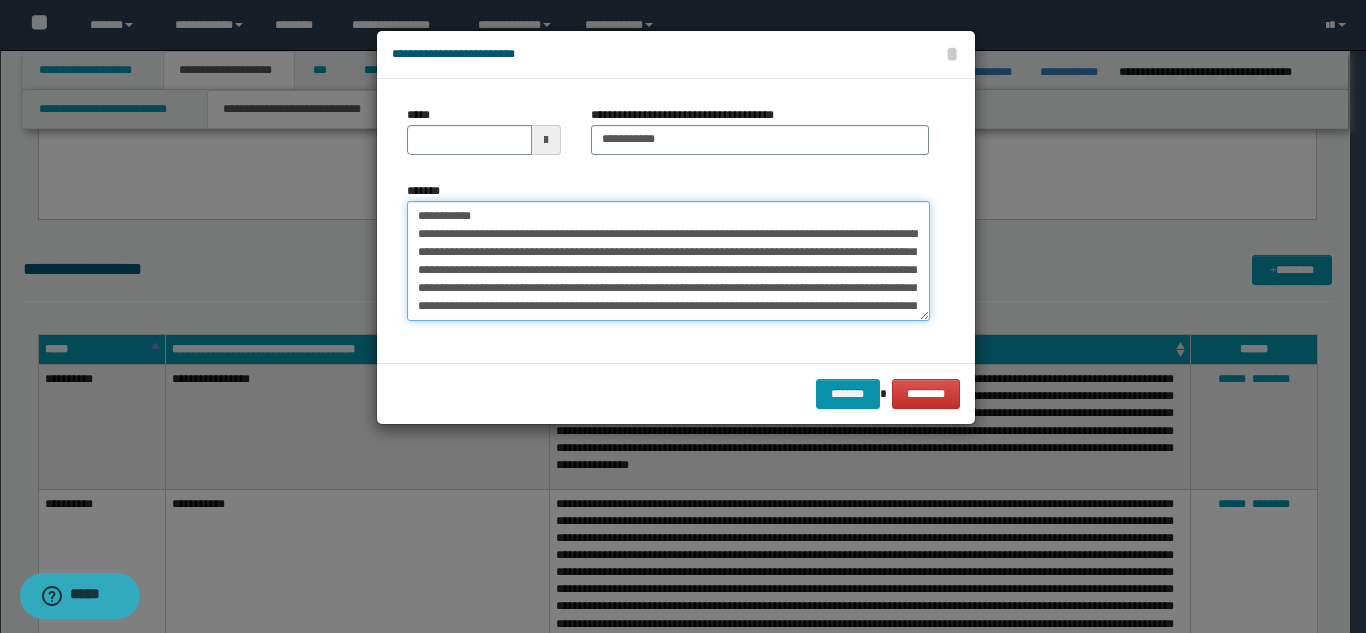 drag, startPoint x: 488, startPoint y: 219, endPoint x: 440, endPoint y: 163, distance: 73.756355 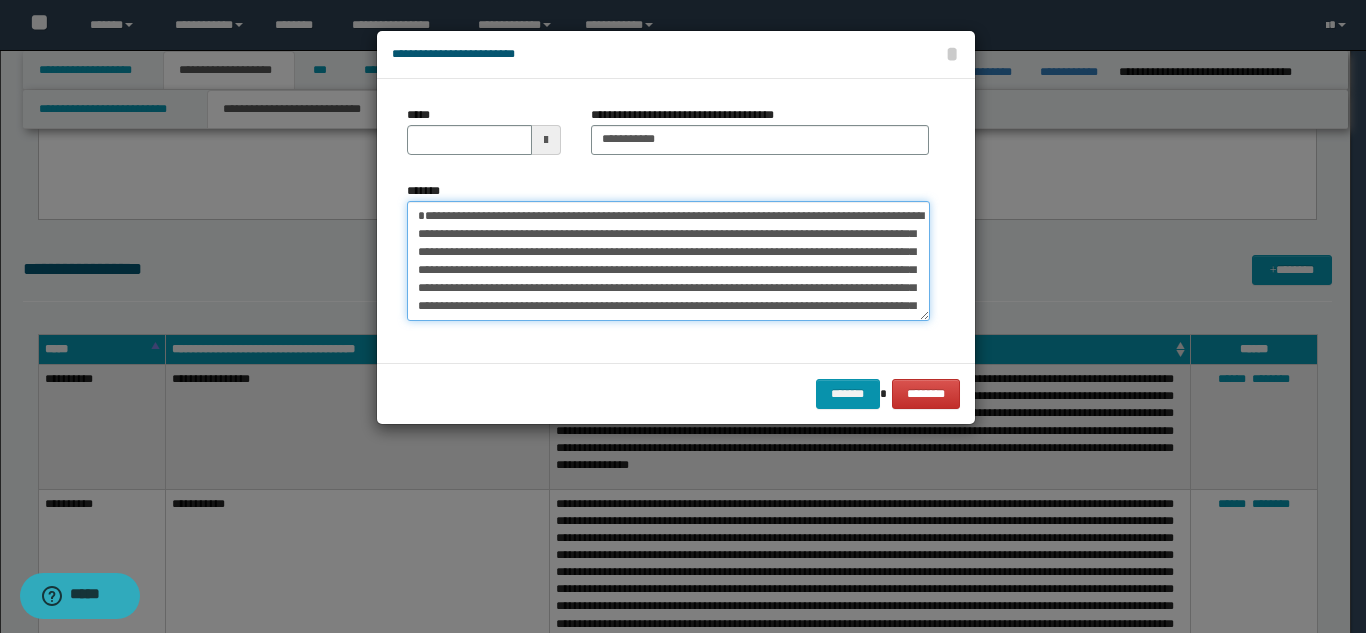 type 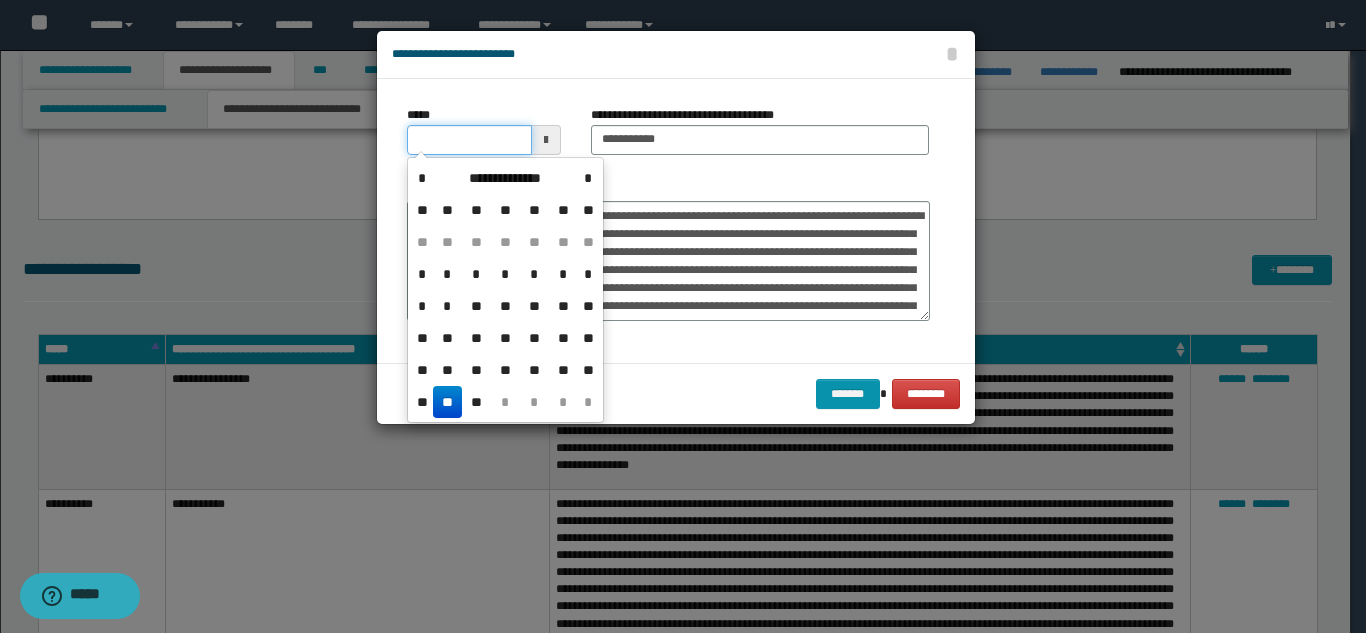 click on "*****" at bounding box center (469, 140) 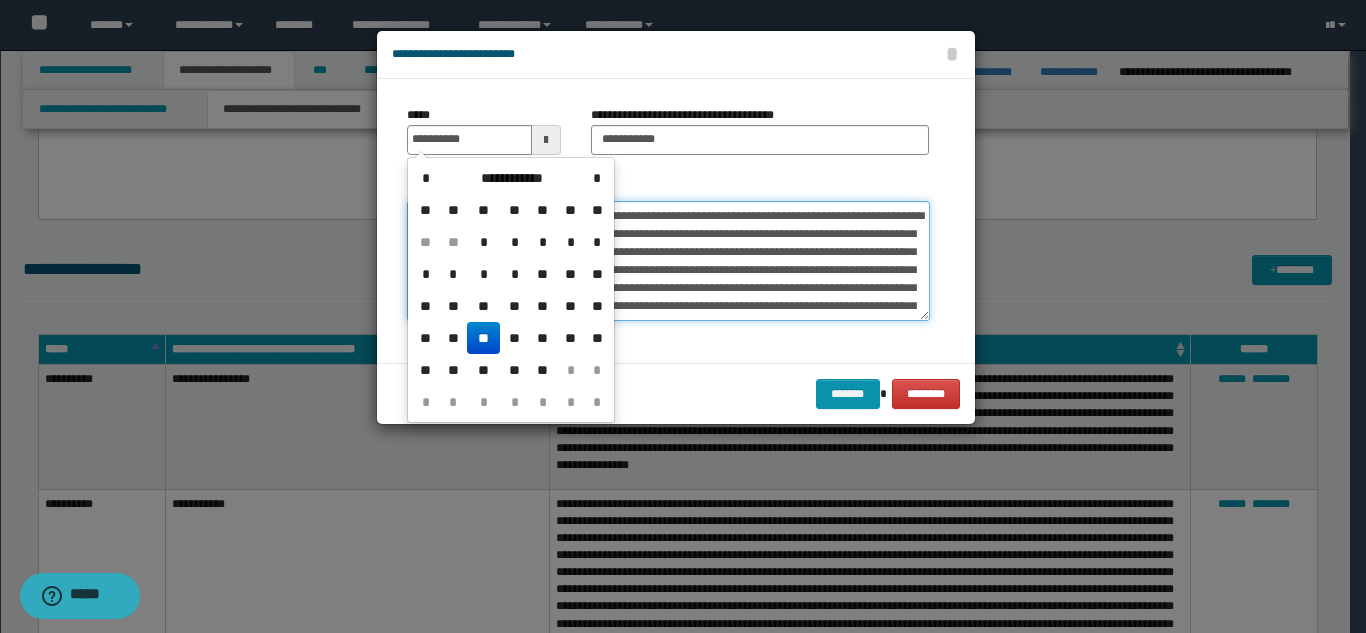 type on "**********" 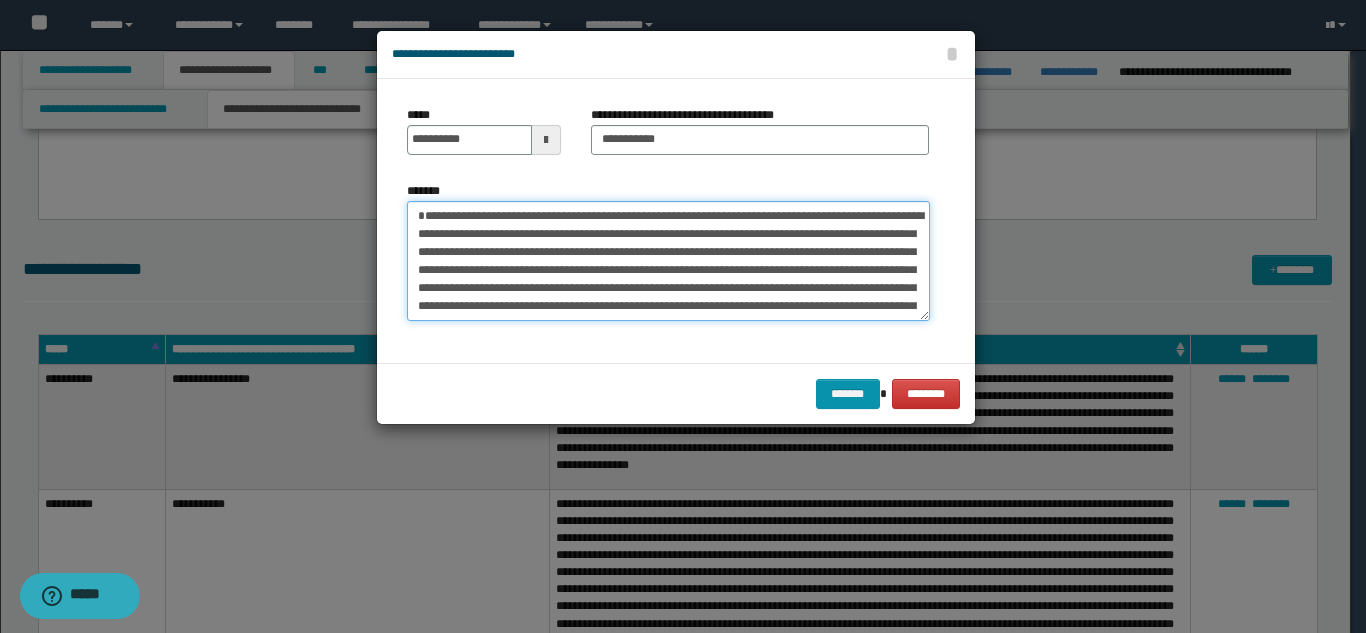 click on "**********" at bounding box center [668, 261] 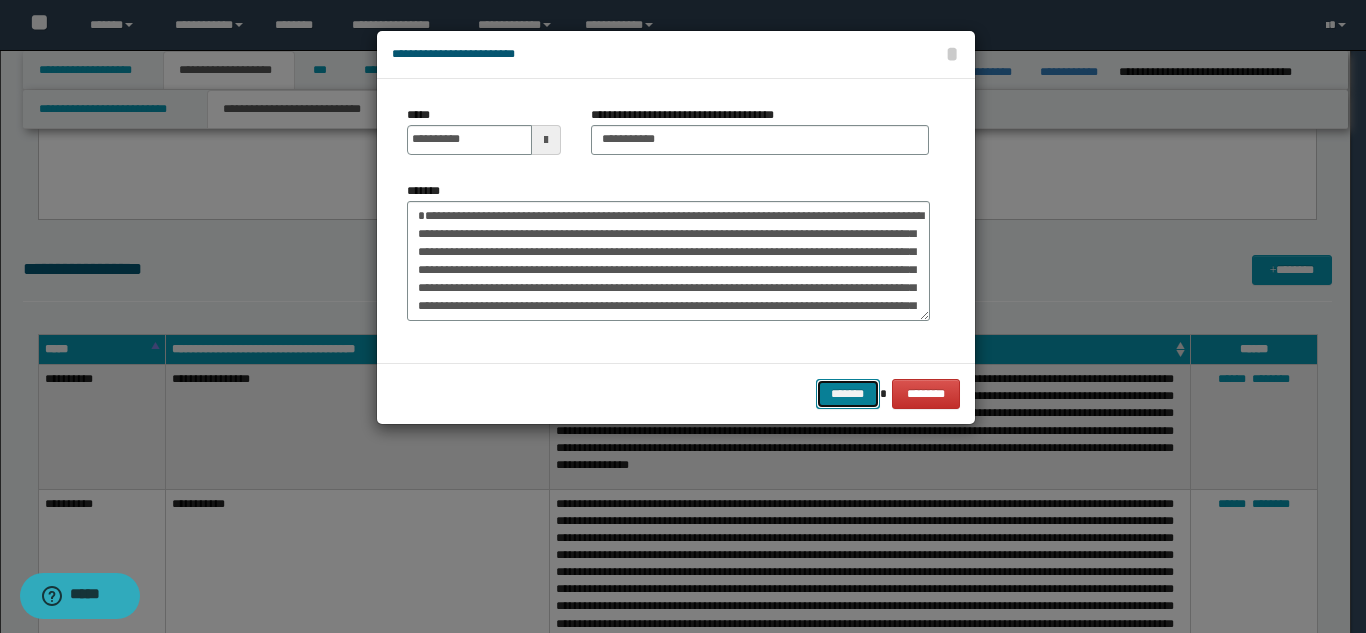 click on "*******" at bounding box center (848, 394) 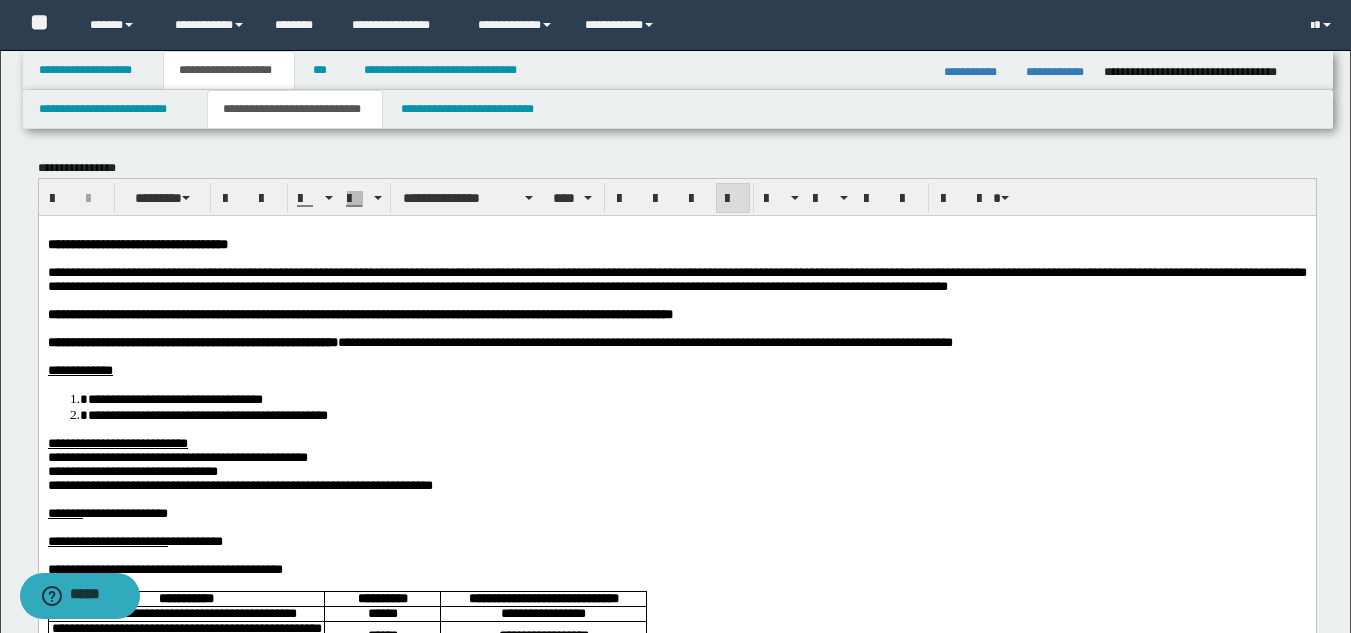 scroll, scrollTop: 100, scrollLeft: 0, axis: vertical 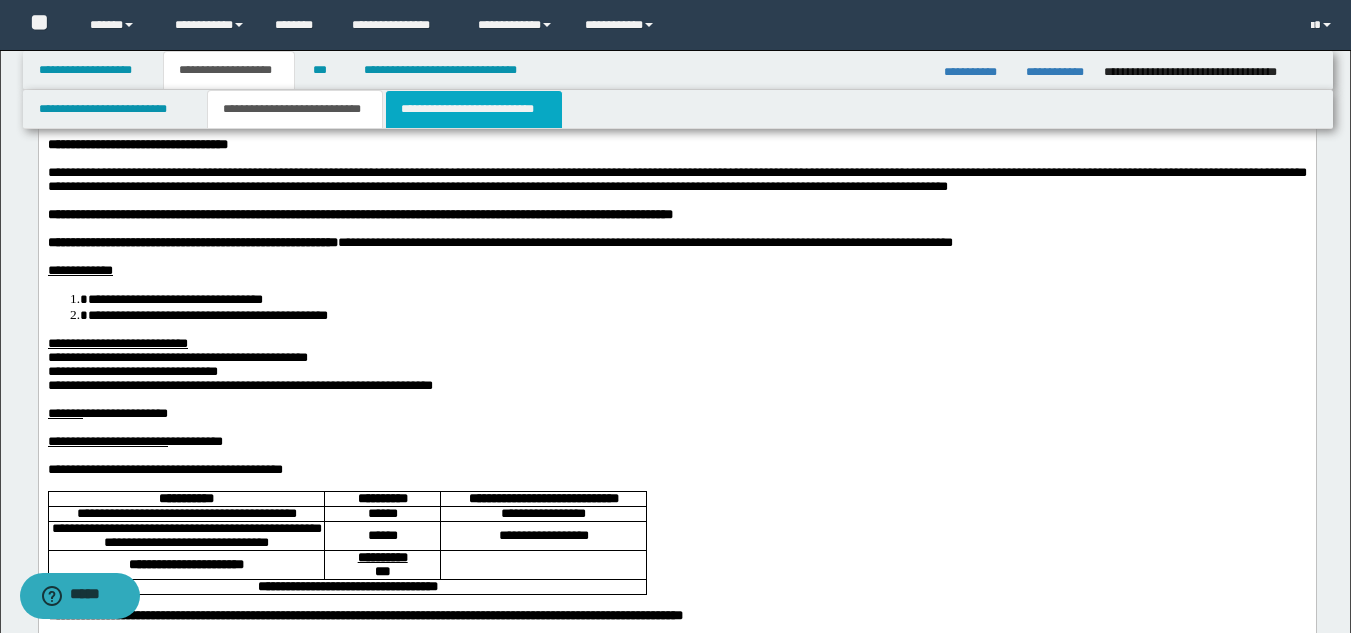 click on "**********" at bounding box center (474, 109) 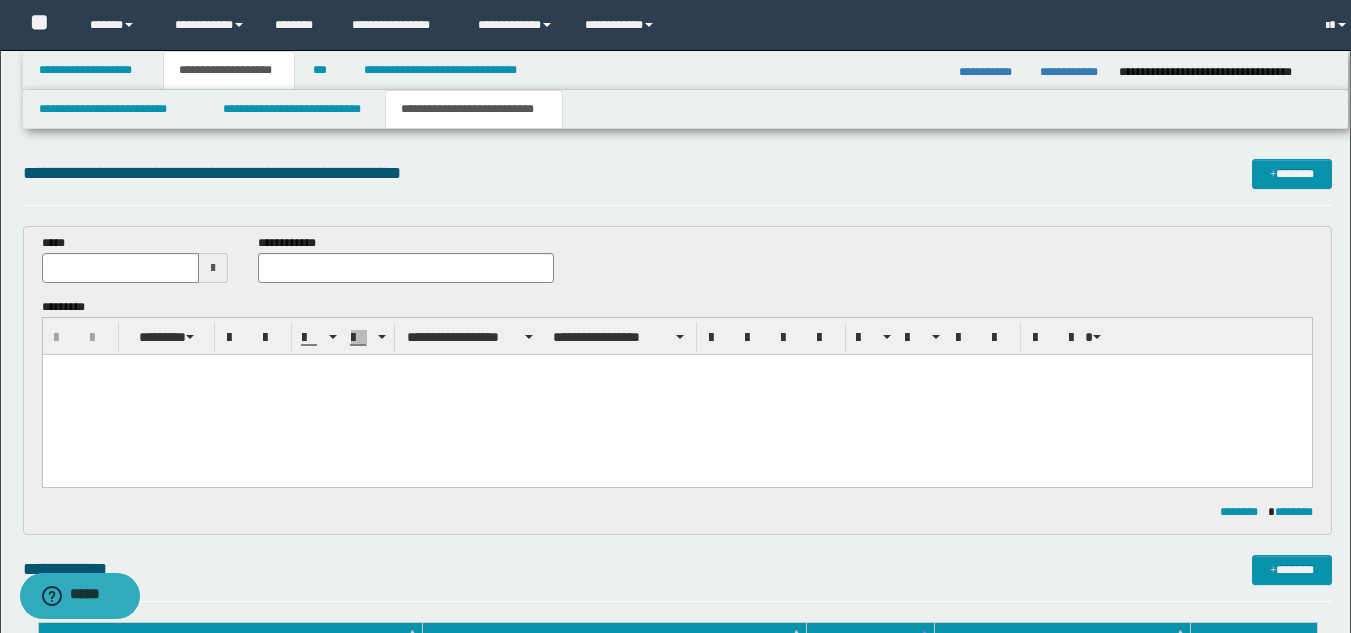 scroll, scrollTop: 0, scrollLeft: 0, axis: both 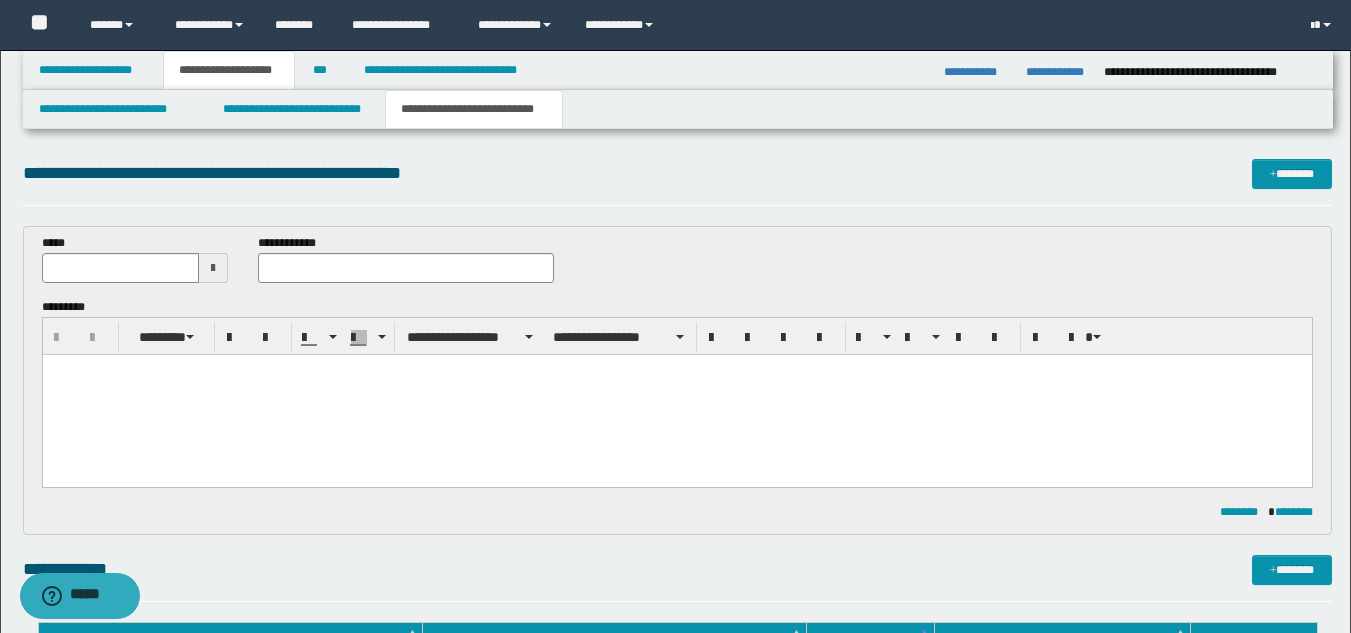 click at bounding box center [213, 268] 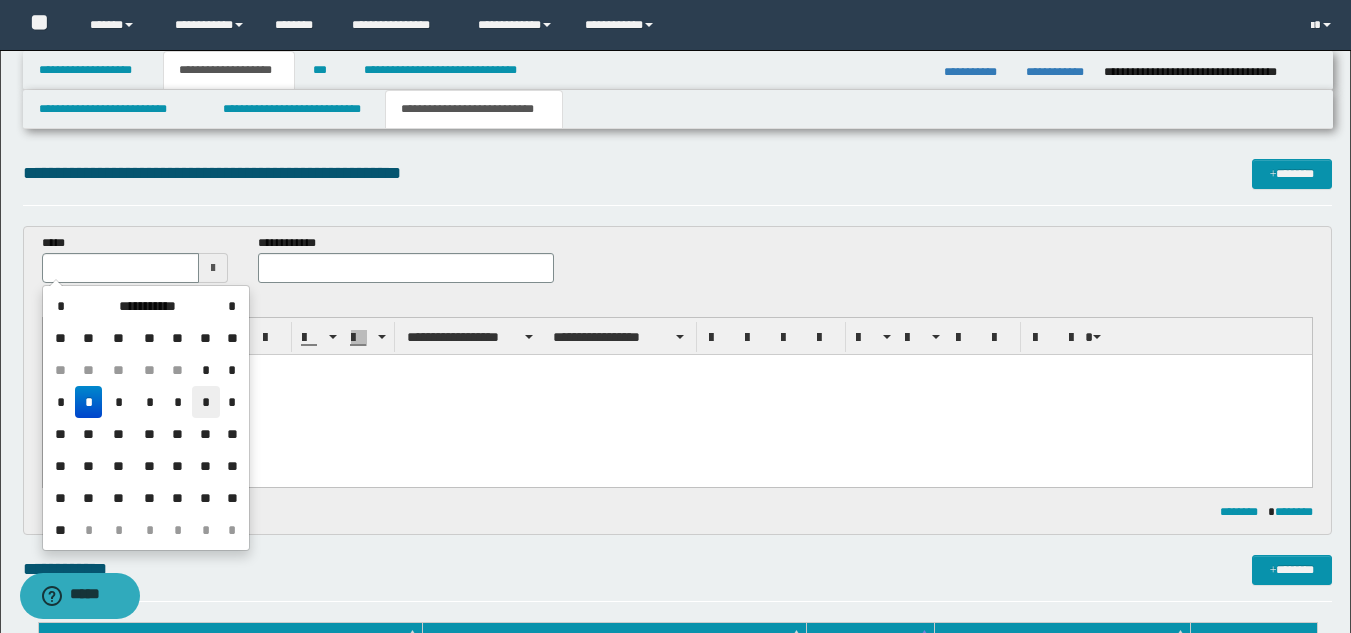 click on "*" at bounding box center (206, 402) 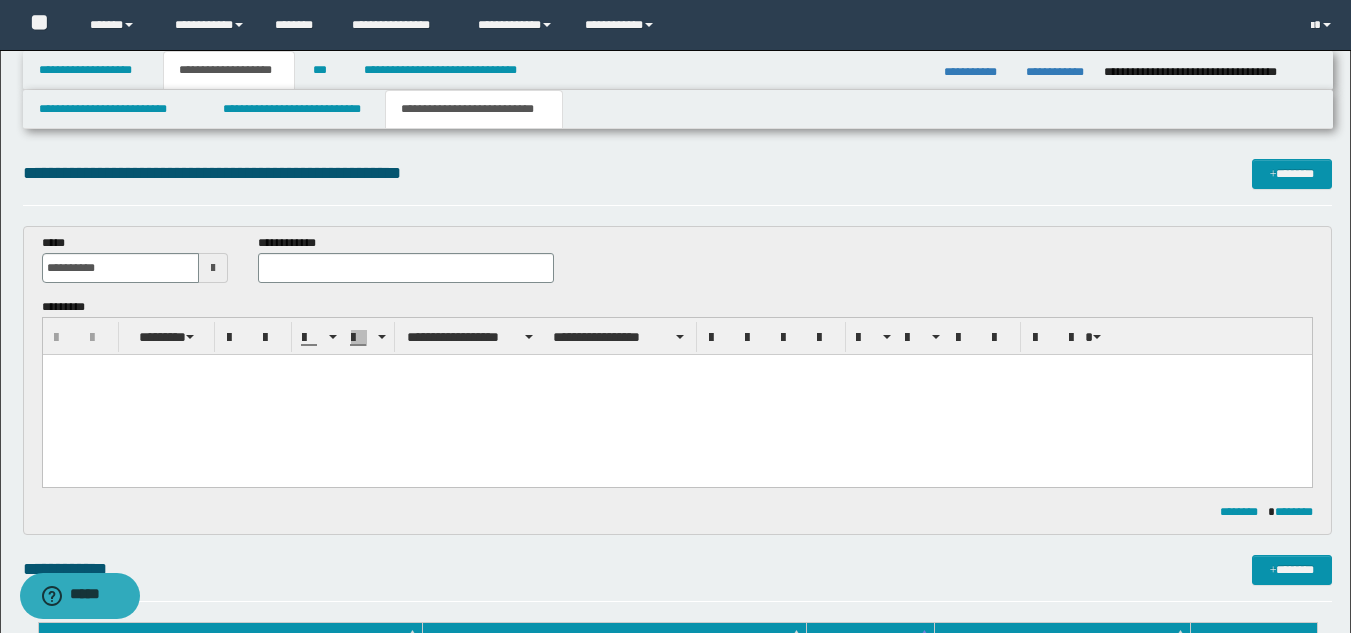 click at bounding box center (213, 268) 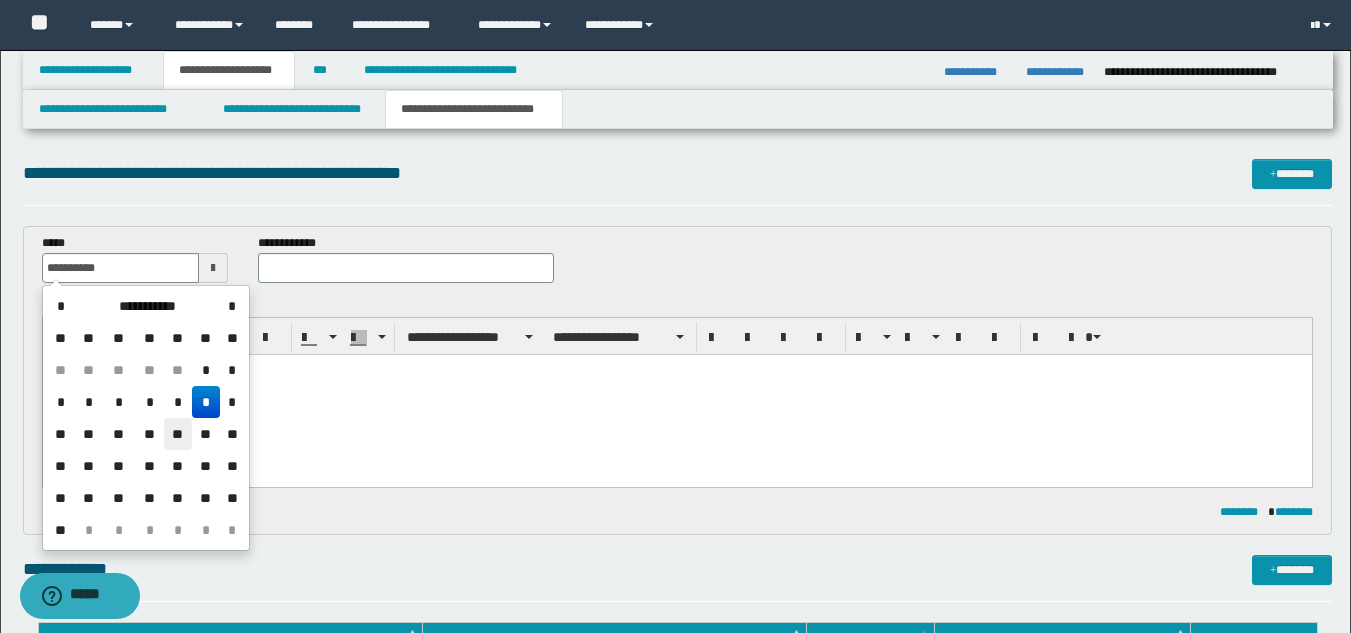 click on "**" at bounding box center (178, 434) 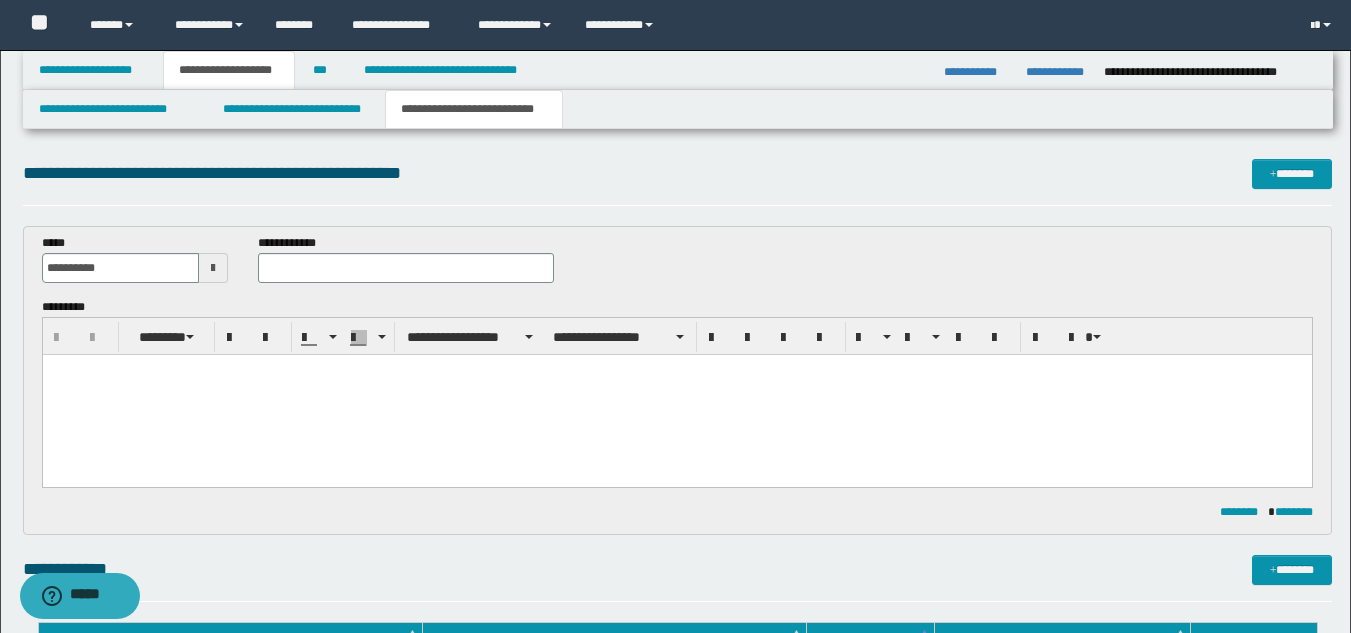 click on "**********" at bounding box center [405, 266] 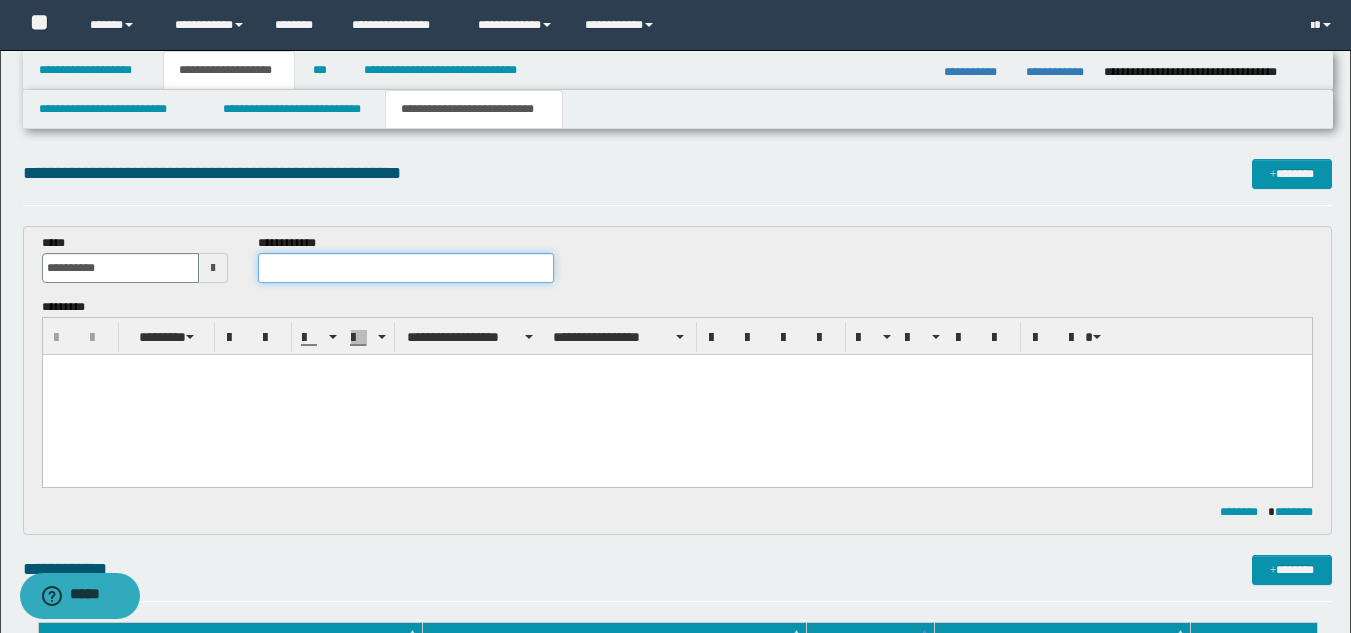 click at bounding box center [405, 268] 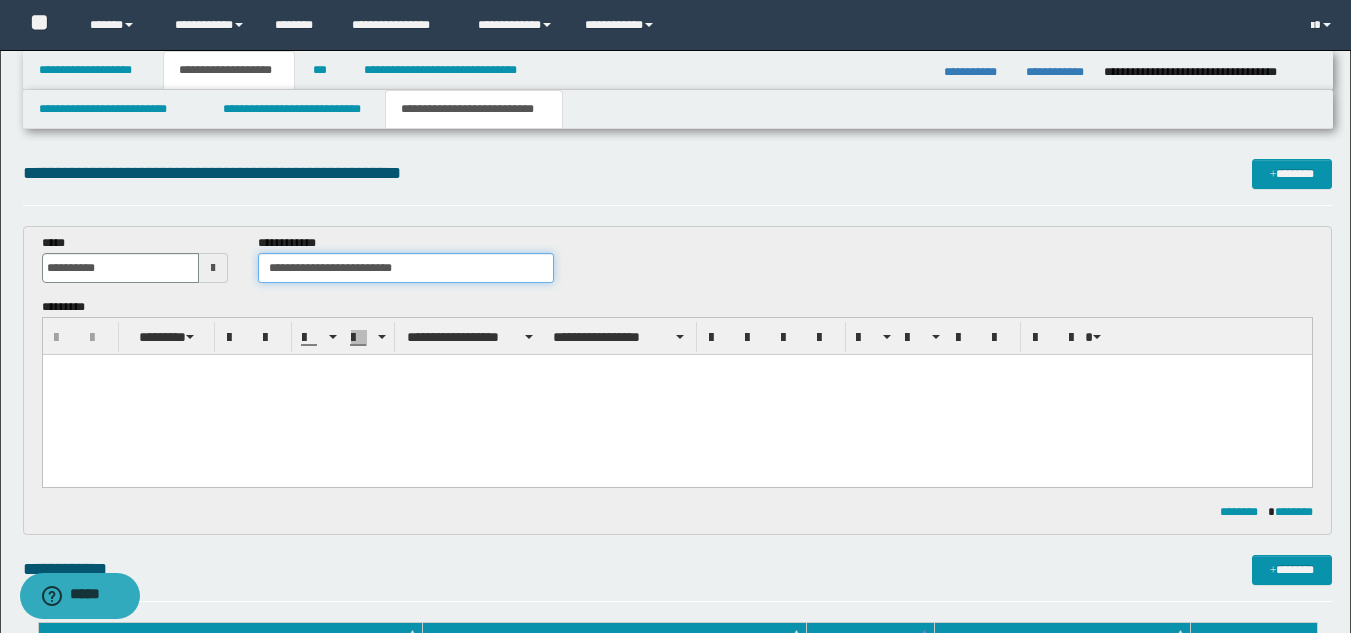 type on "**********" 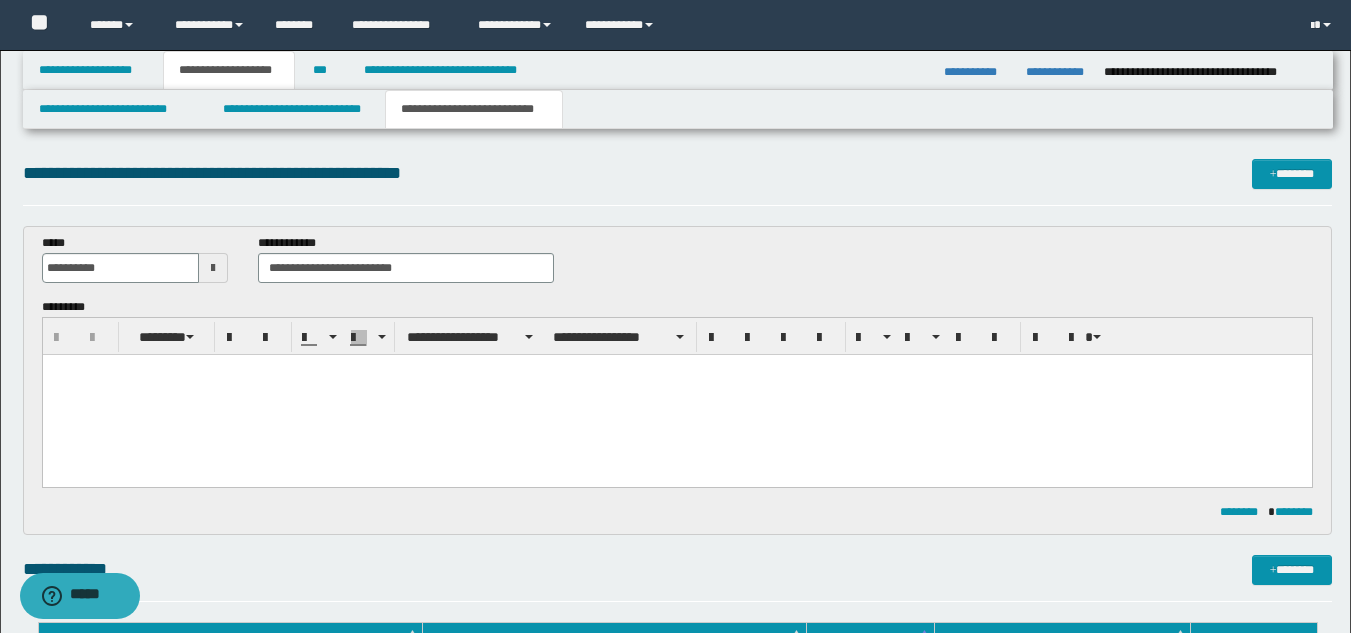 click at bounding box center [676, 395] 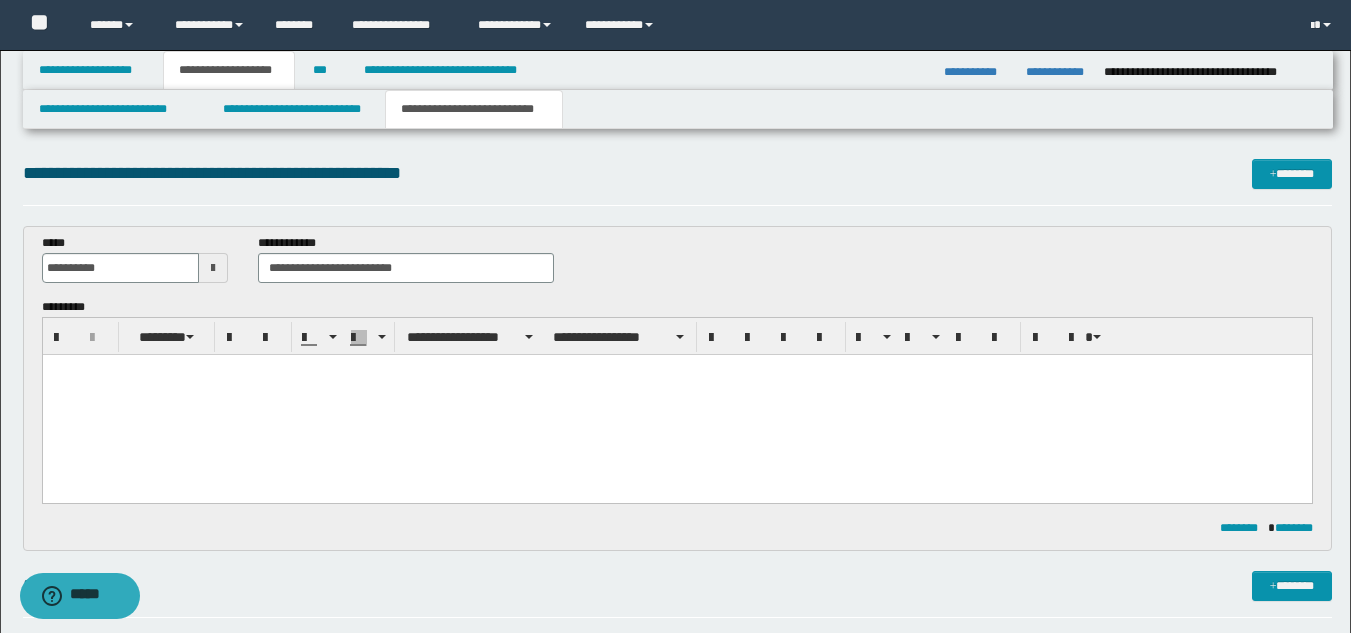 paste 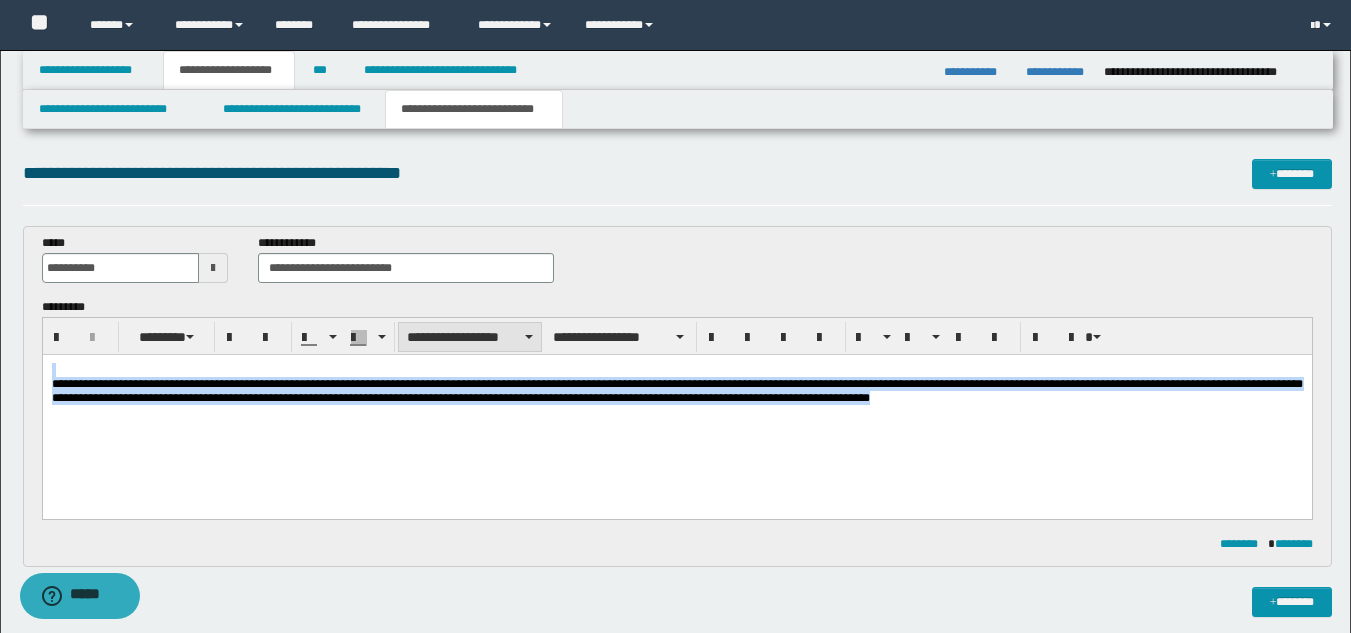 click on "**********" at bounding box center [470, 337] 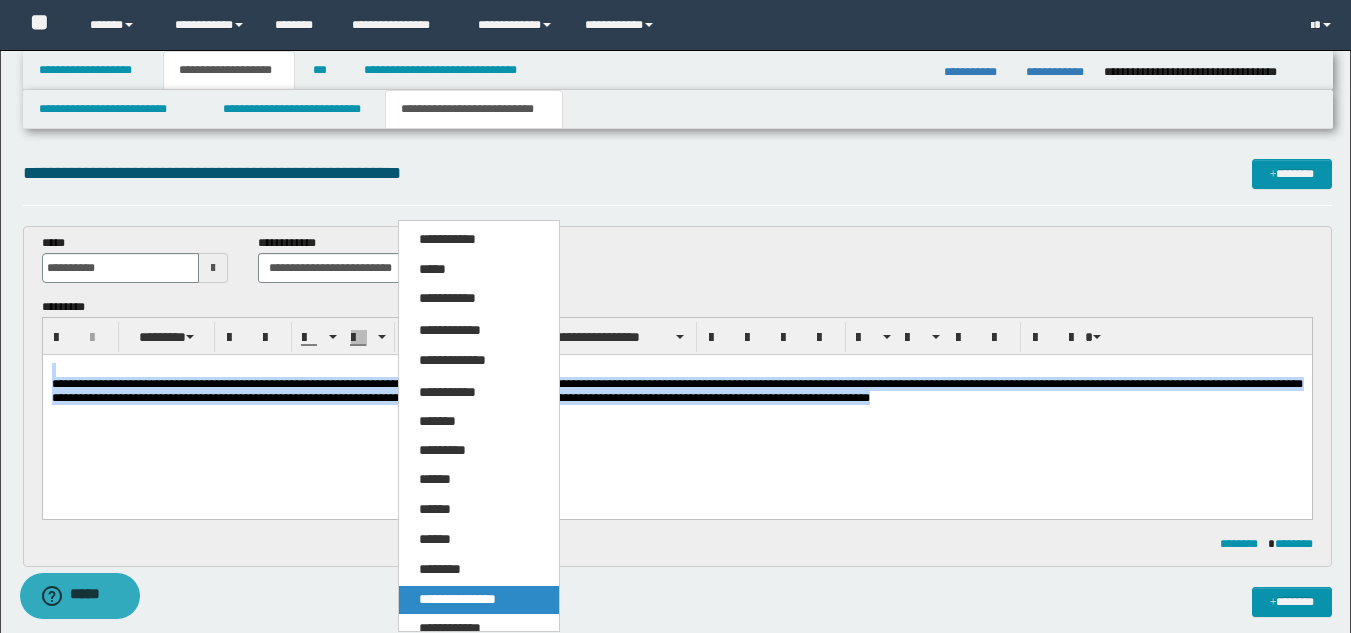 click on "**********" at bounding box center (479, 600) 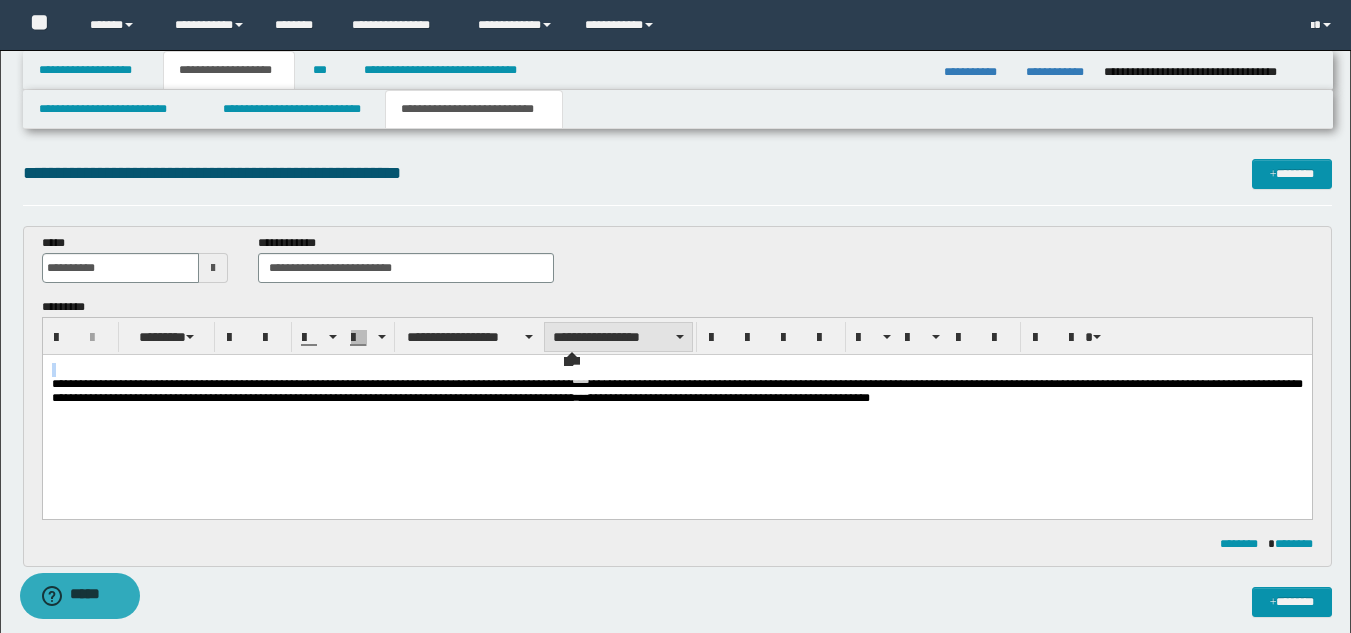 click on "**********" at bounding box center (618, 337) 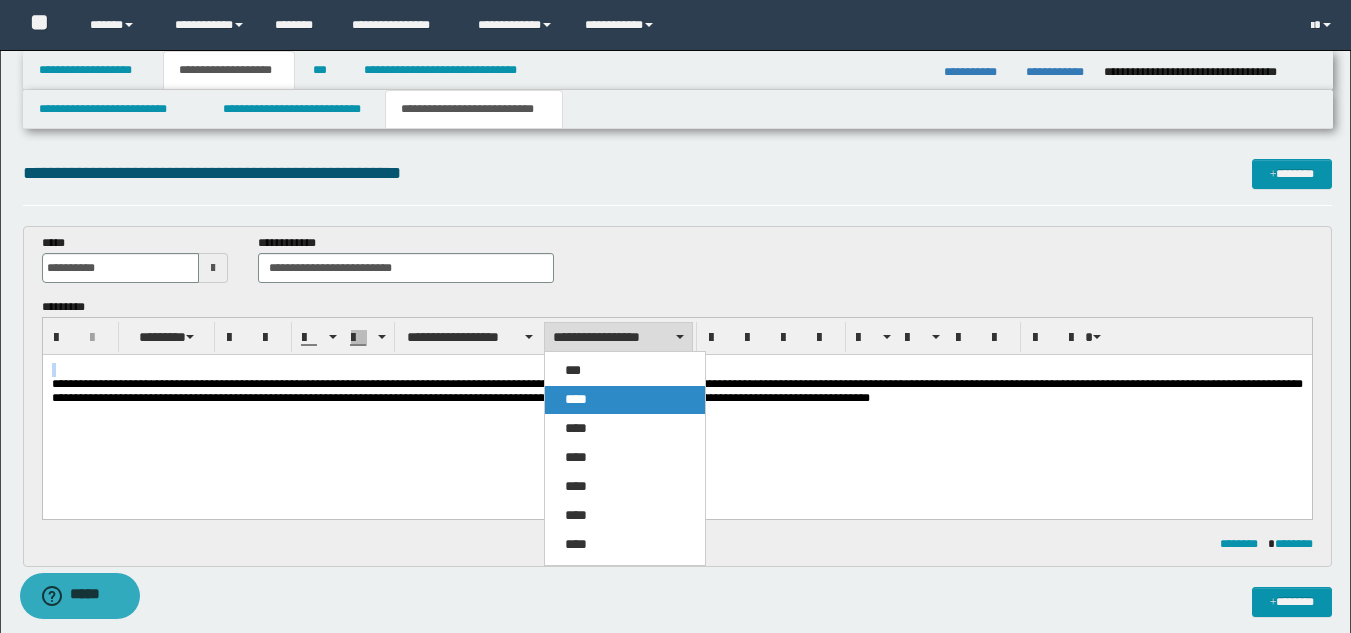 click on "****" at bounding box center (576, 399) 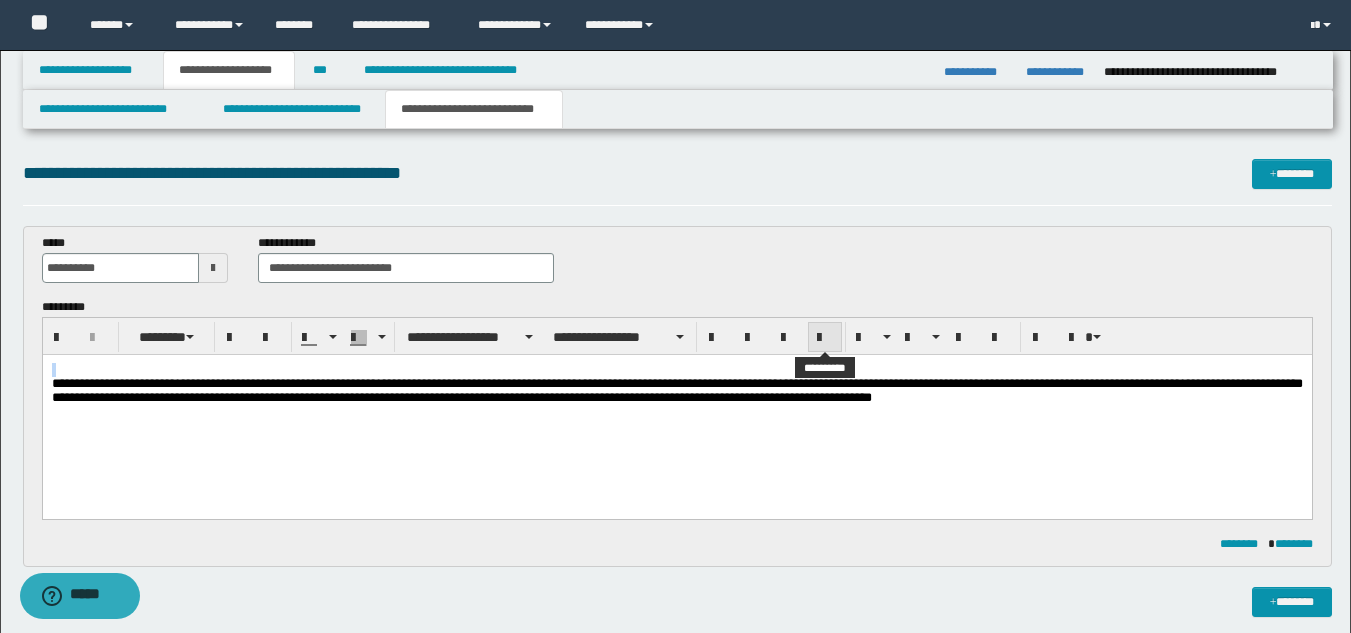 drag, startPoint x: 823, startPoint y: 332, endPoint x: 836, endPoint y: 350, distance: 22.203604 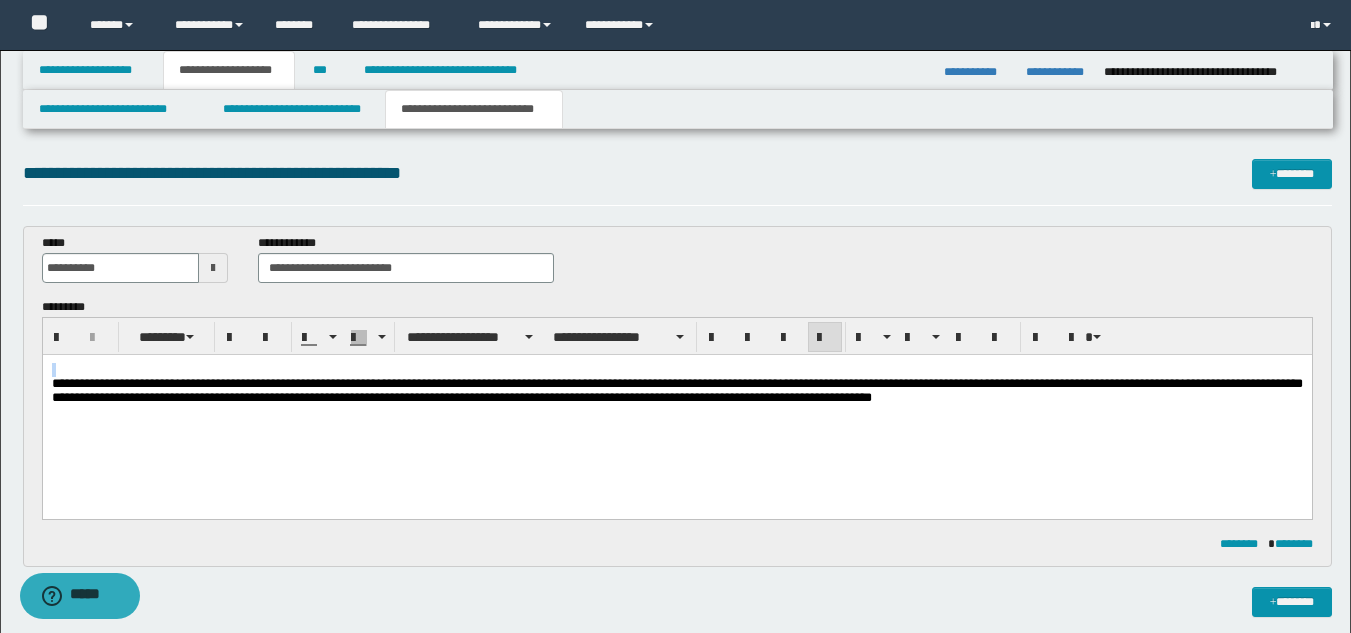 click on "**********" at bounding box center (676, 409) 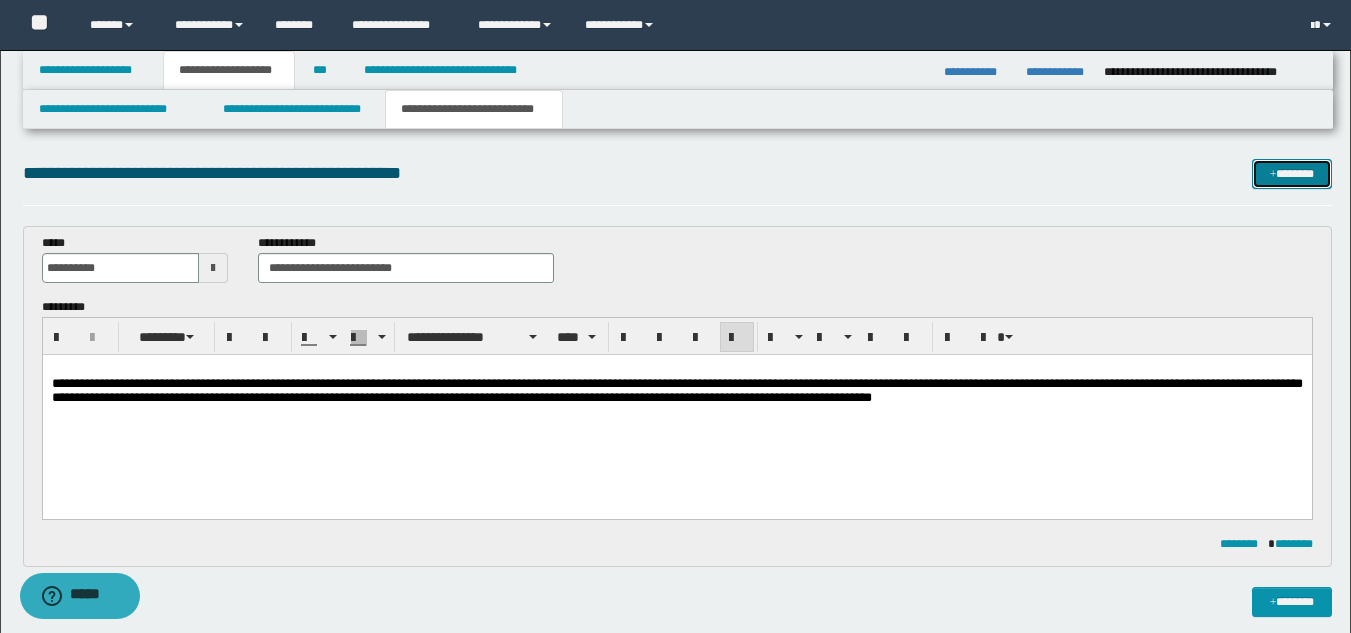 click at bounding box center [1273, 175] 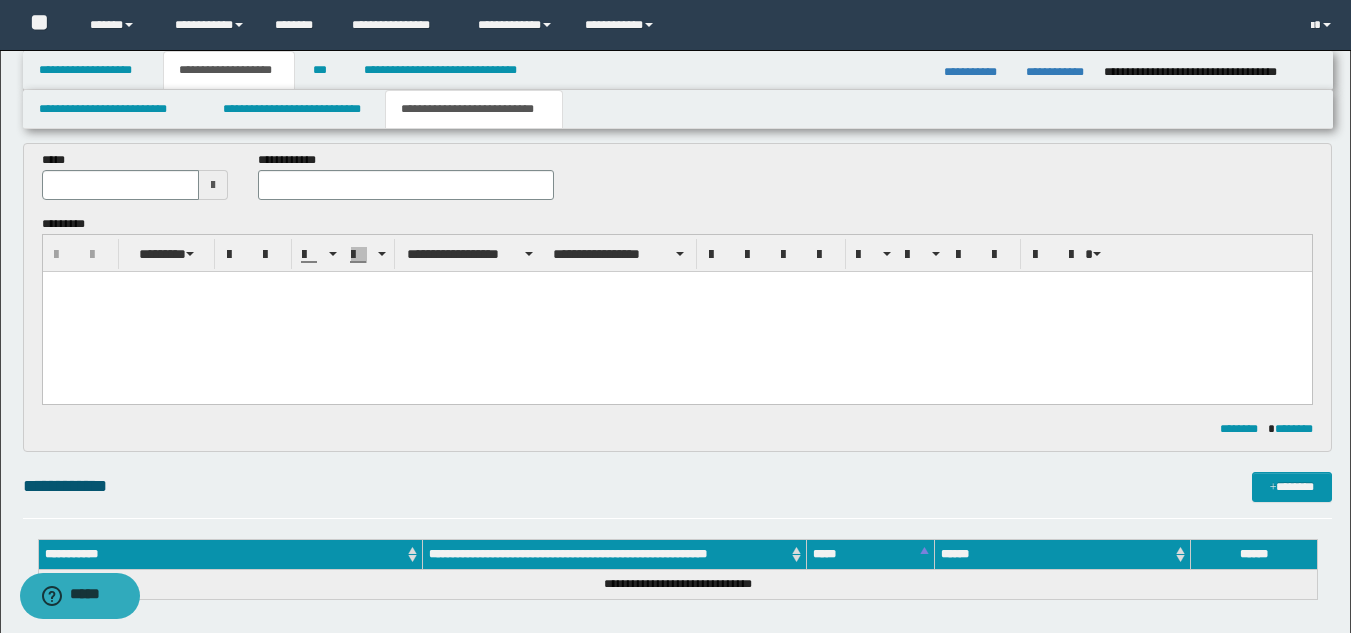 scroll, scrollTop: 414, scrollLeft: 0, axis: vertical 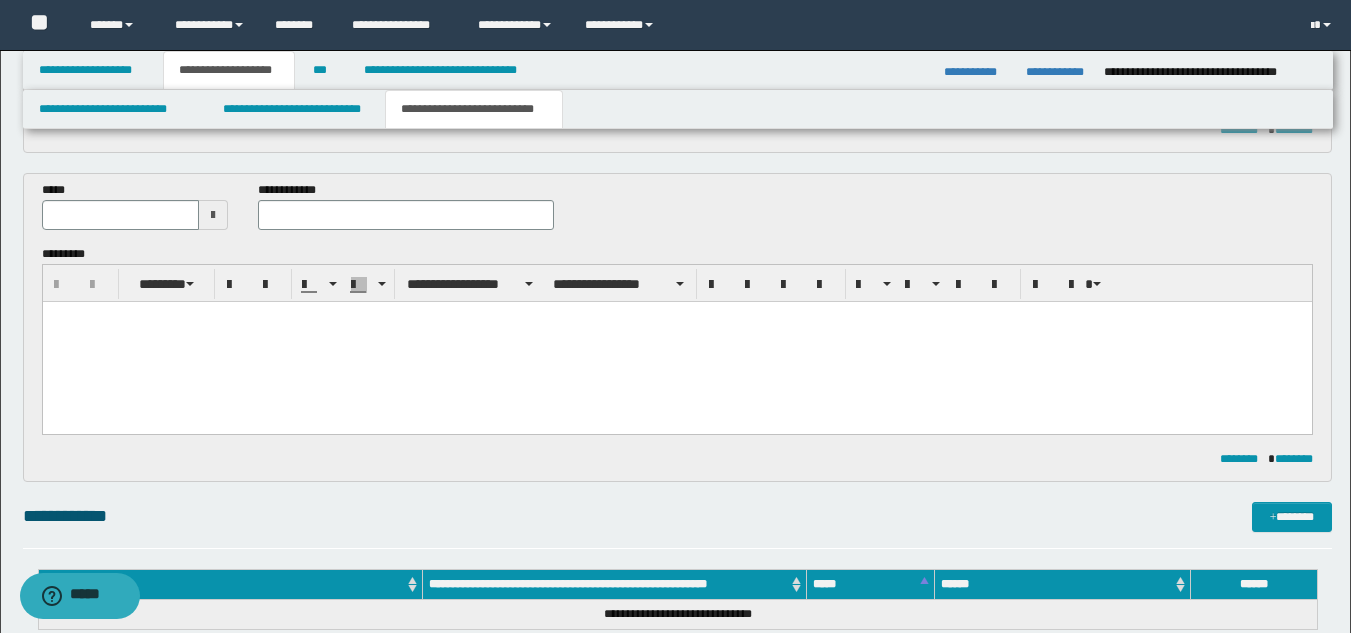 click at bounding box center (213, 215) 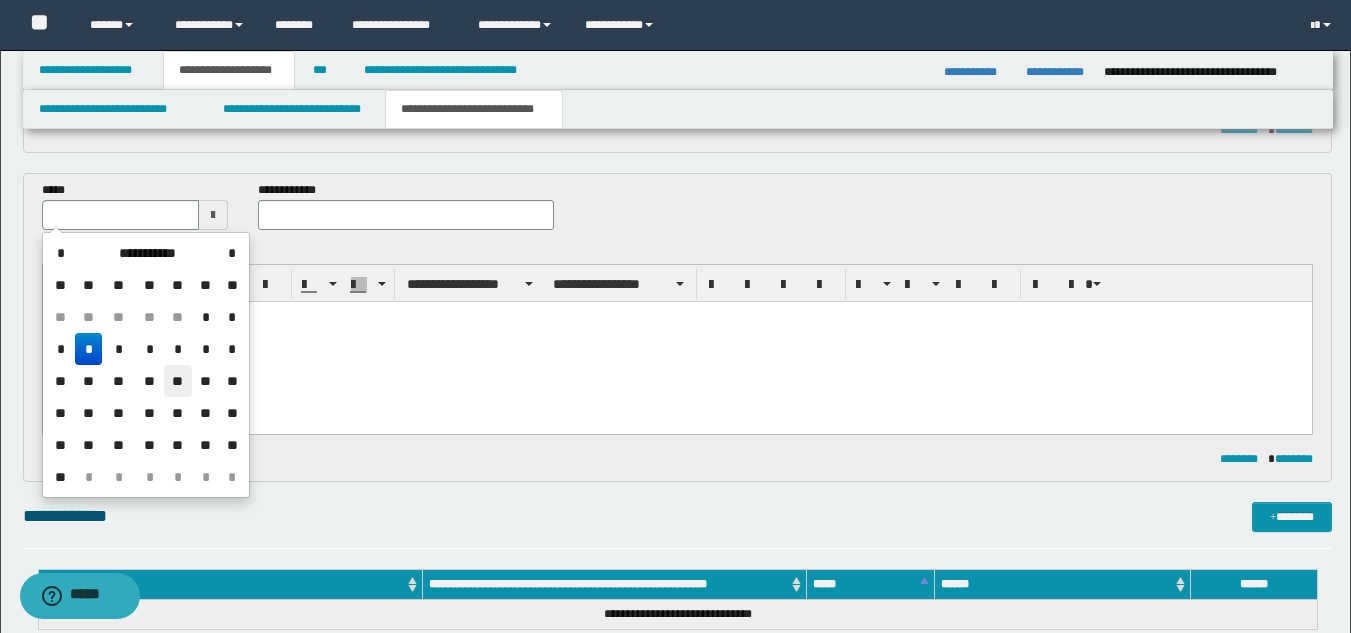 click on "**" at bounding box center (178, 381) 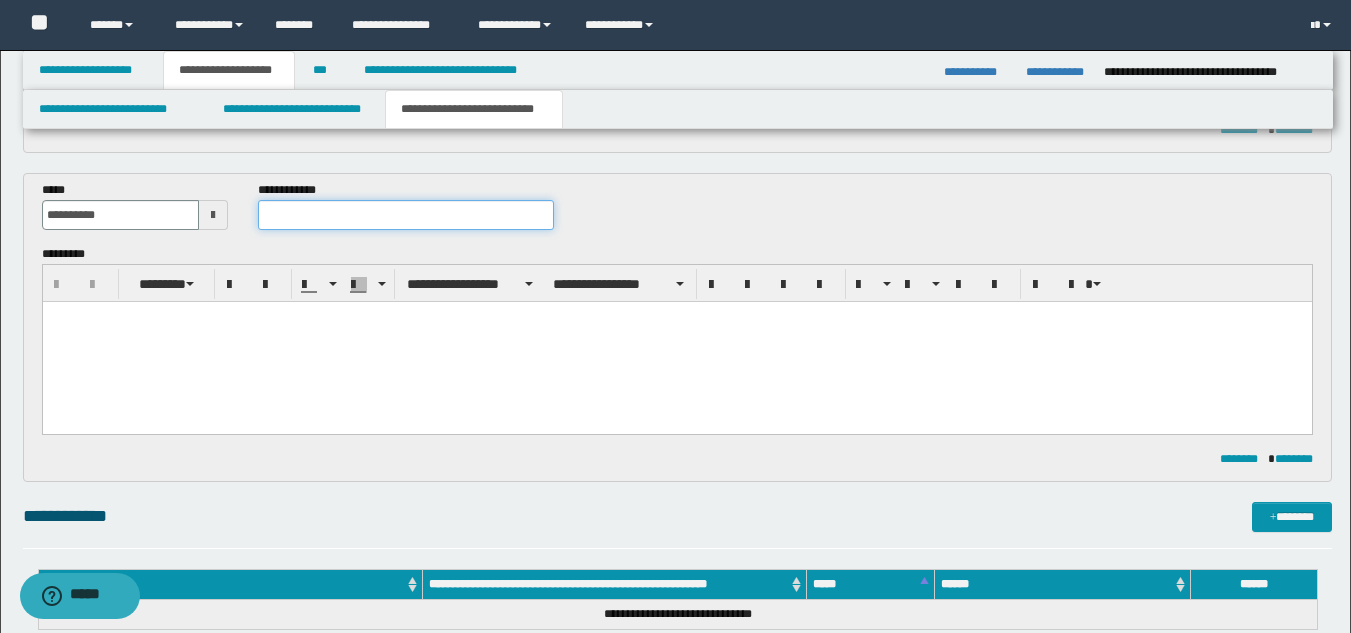click at bounding box center (405, 215) 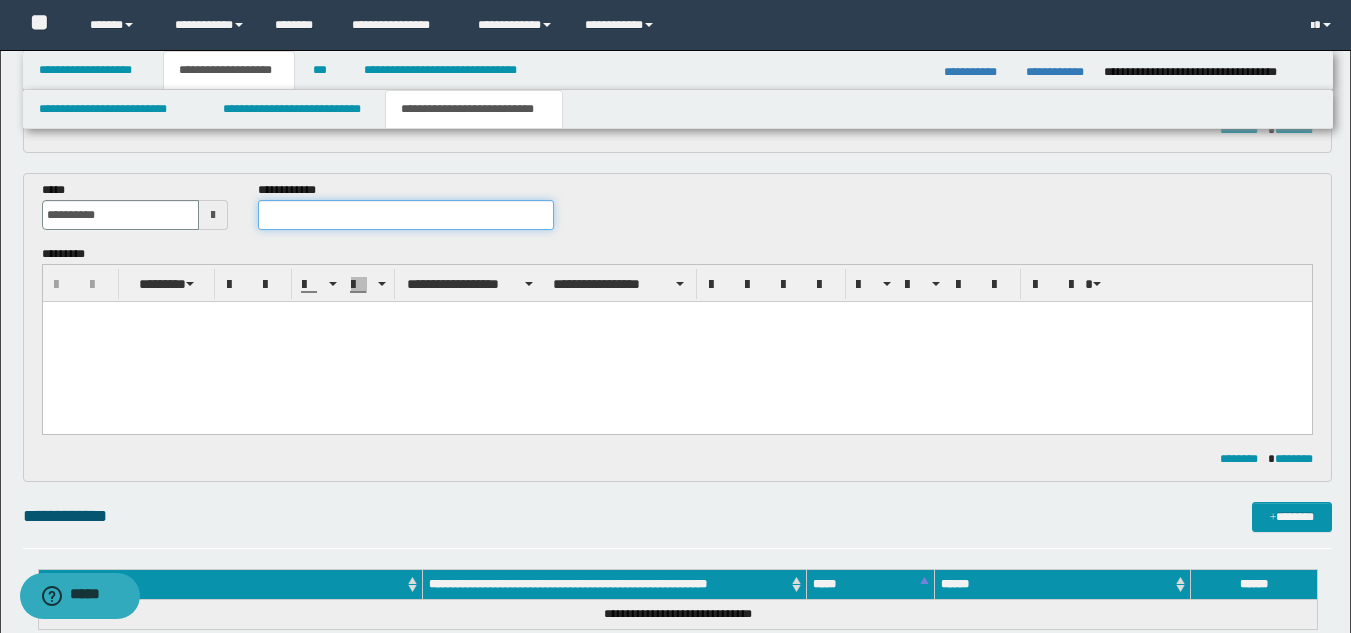paste on "**********" 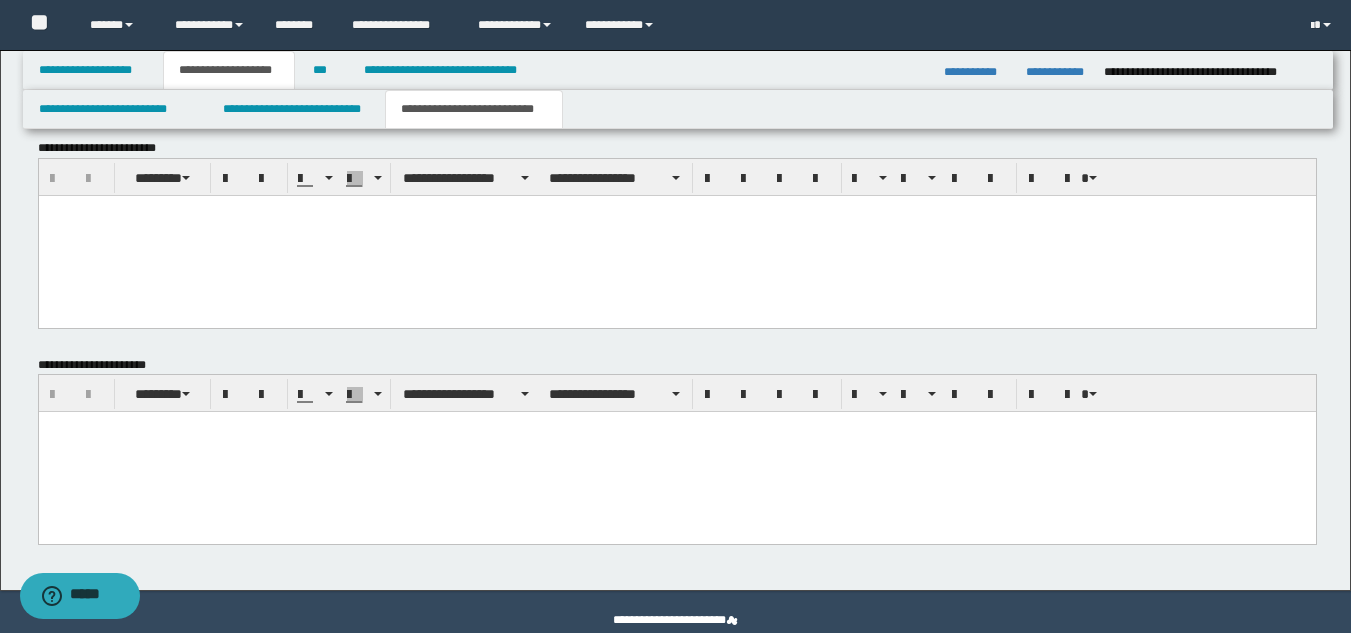 scroll, scrollTop: 1222, scrollLeft: 0, axis: vertical 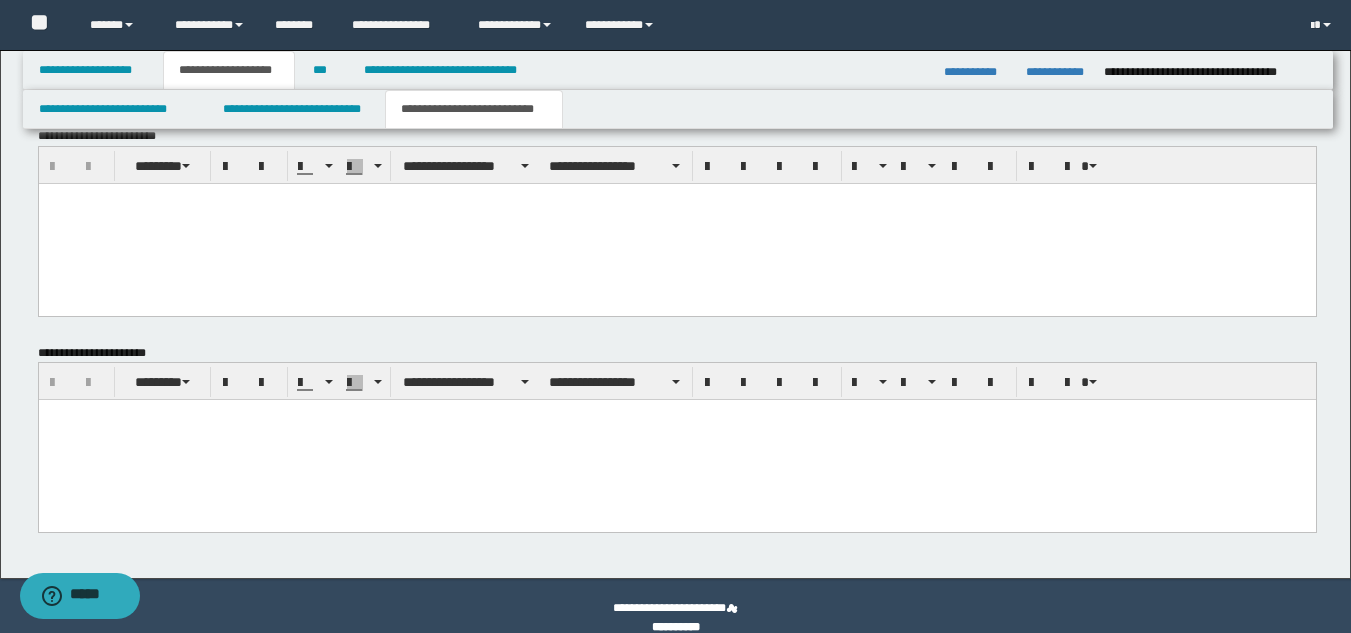 type on "**********" 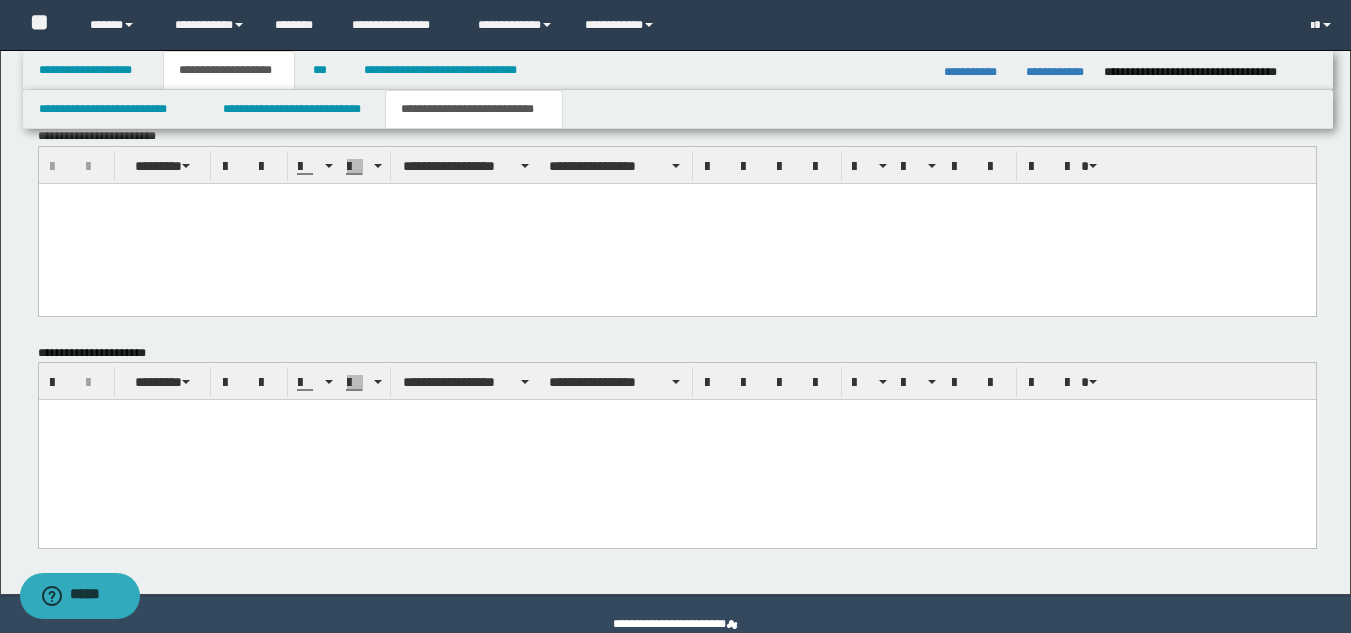 paste 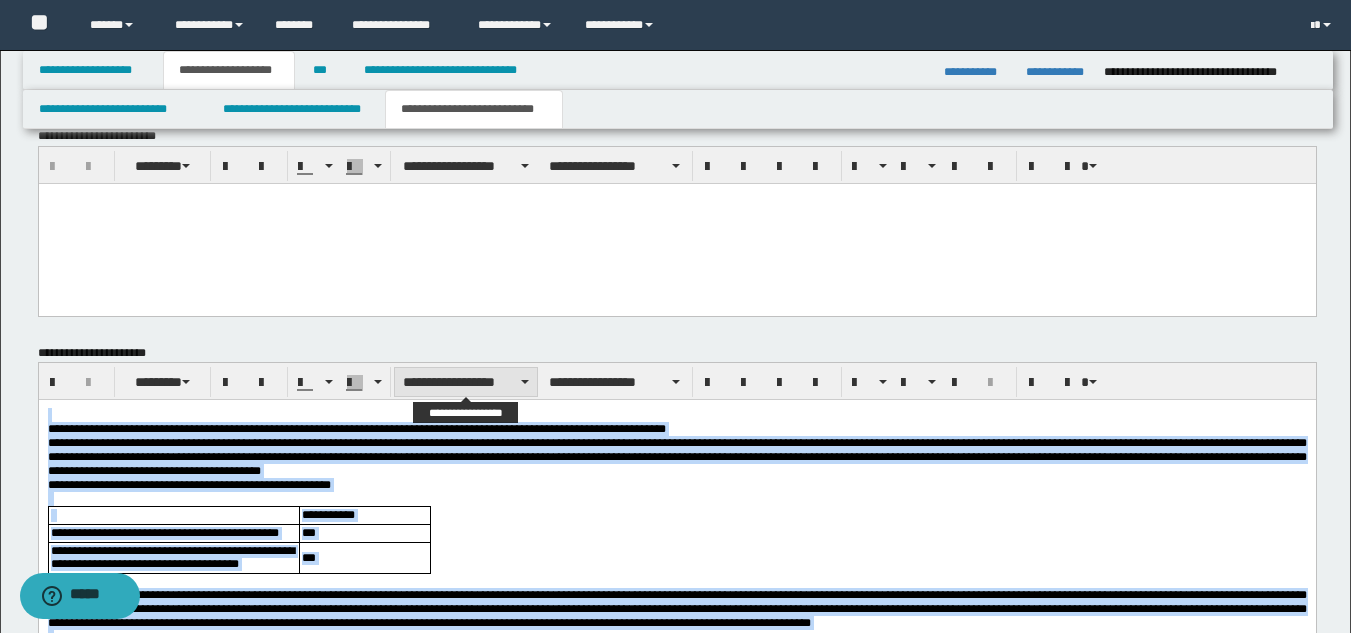 click on "**********" at bounding box center (466, 382) 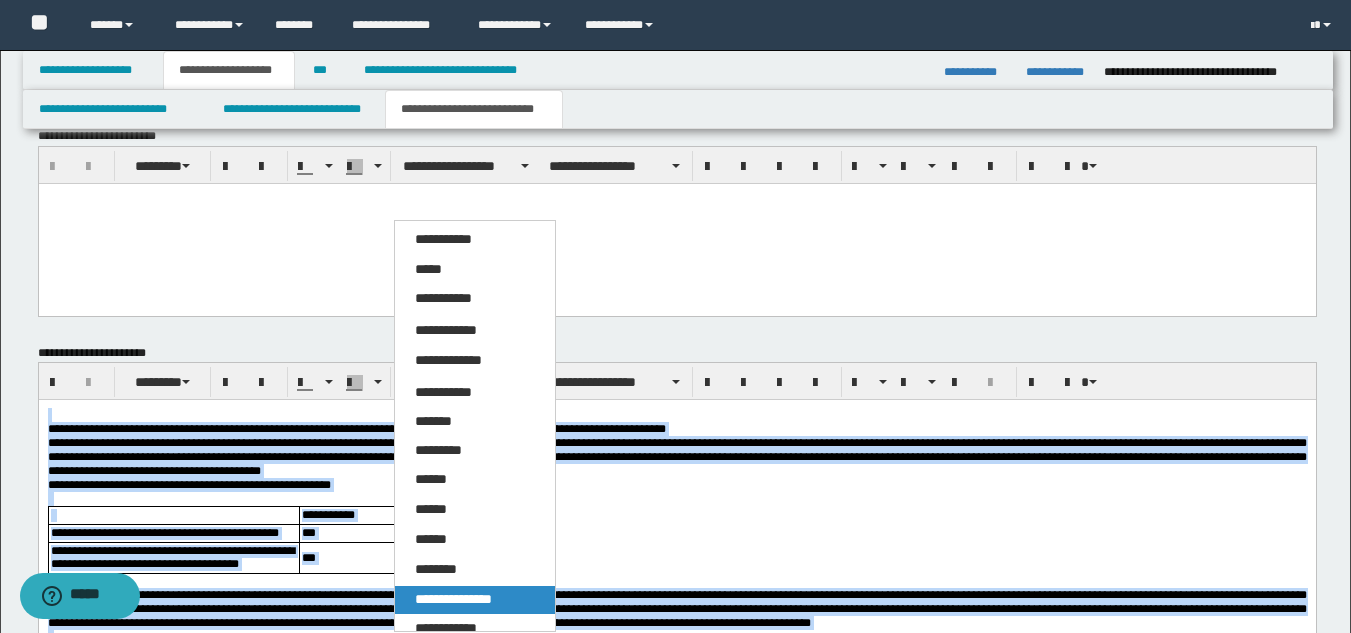 drag, startPoint x: 501, startPoint y: 590, endPoint x: 522, endPoint y: 47, distance: 543.40594 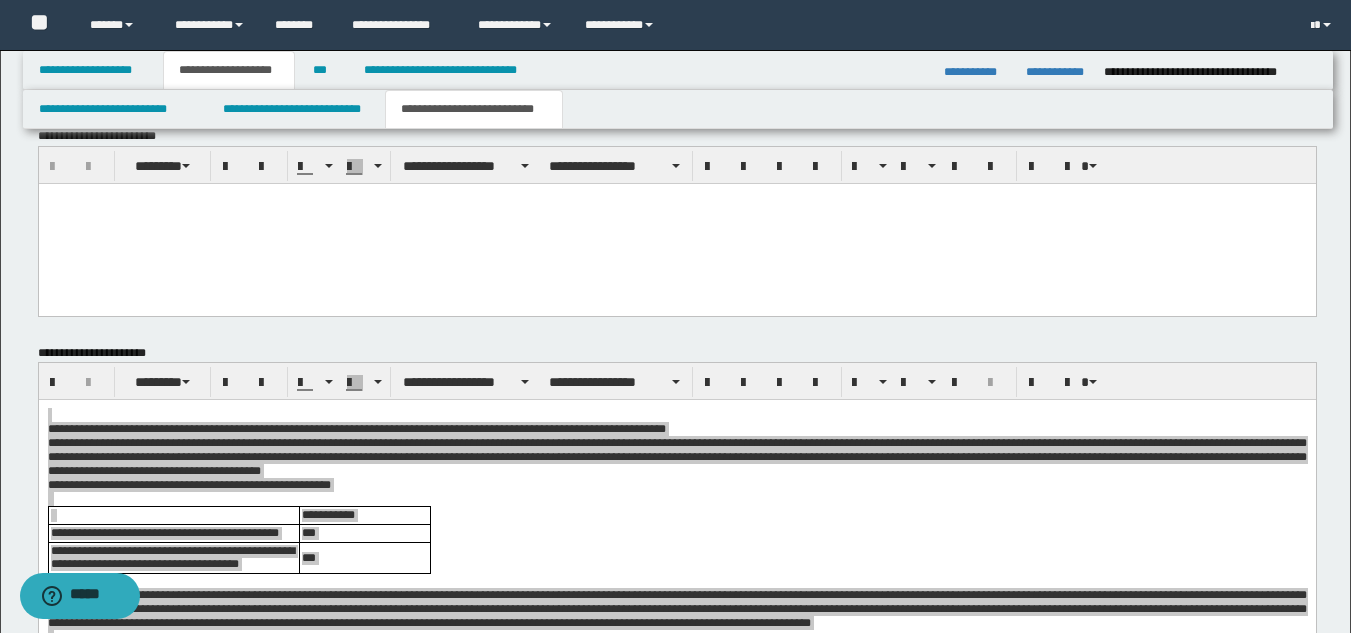 click on "**********" at bounding box center [677, 381] 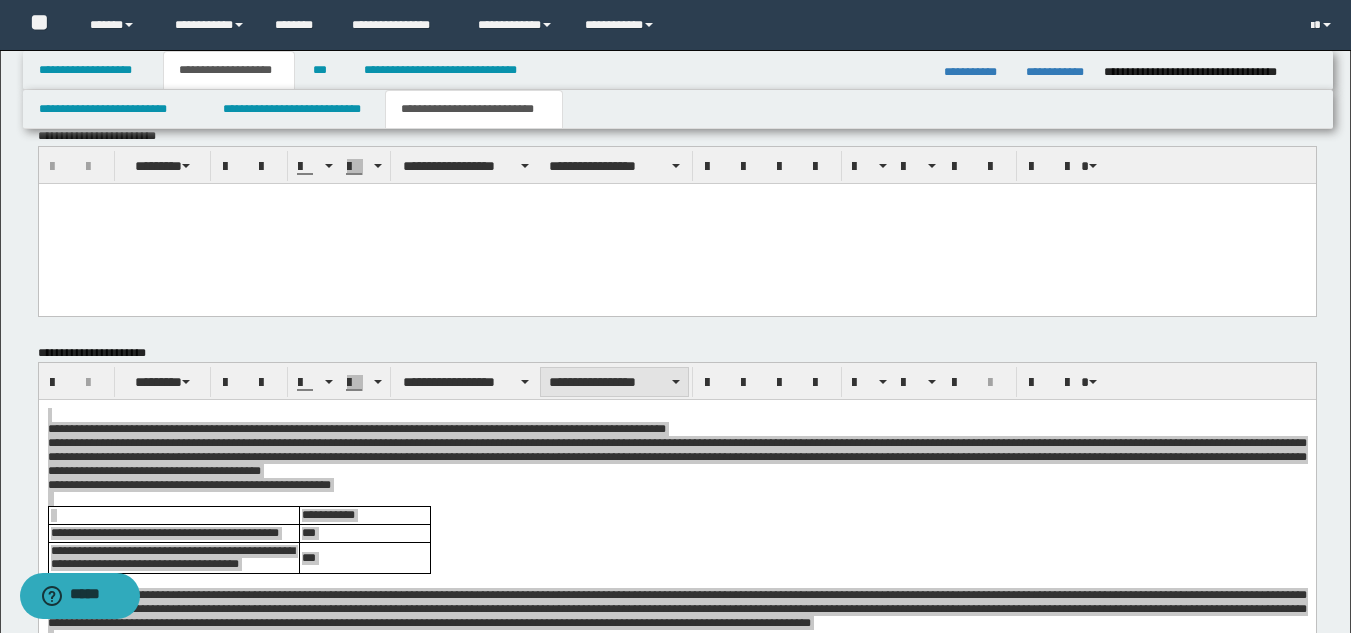 click on "**********" at bounding box center (614, 382) 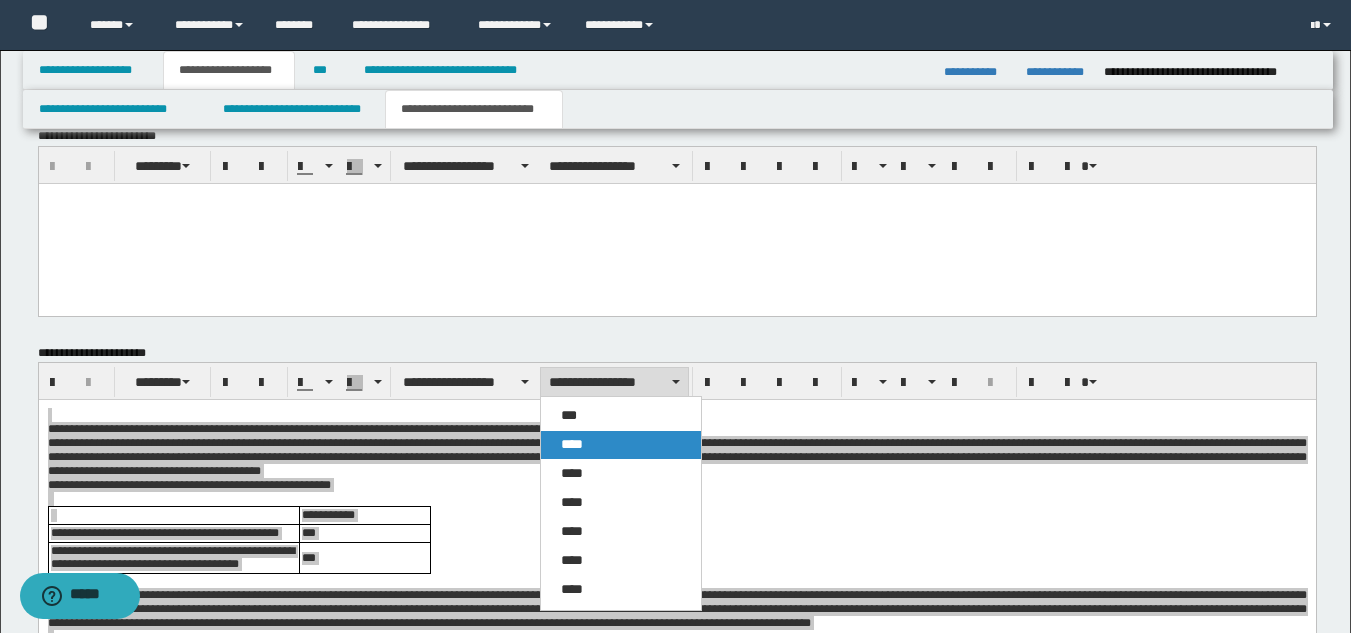 click on "****" at bounding box center (621, 445) 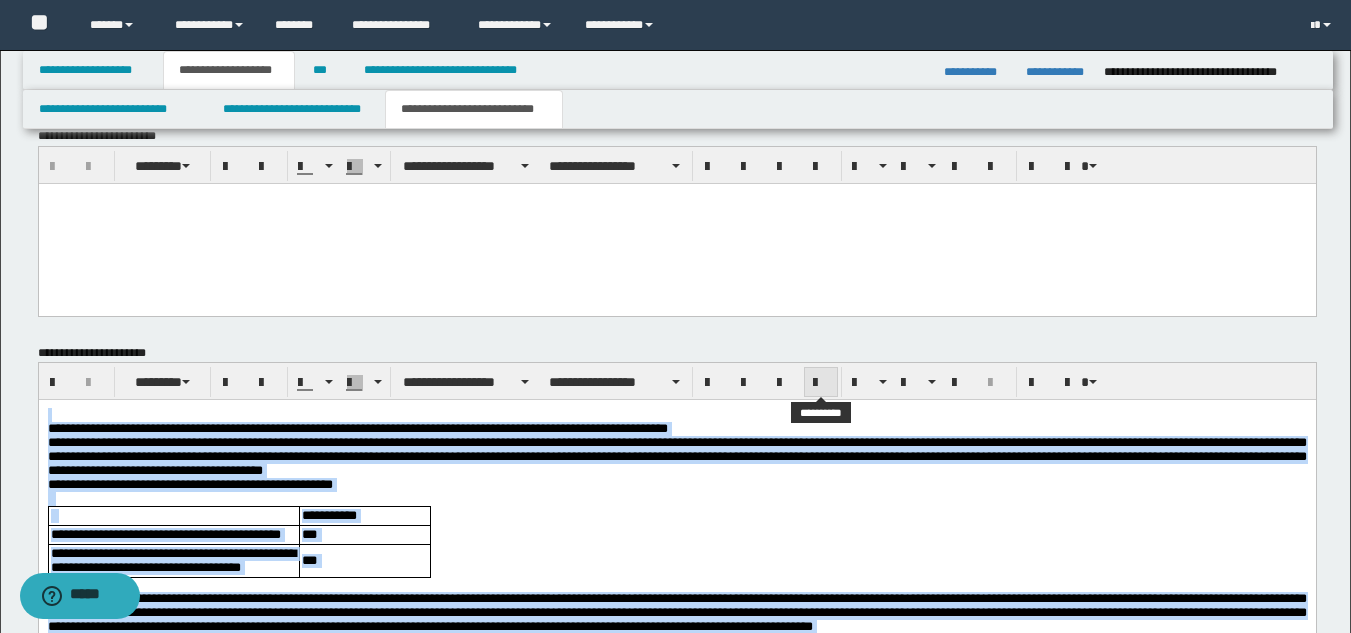 click at bounding box center (821, 383) 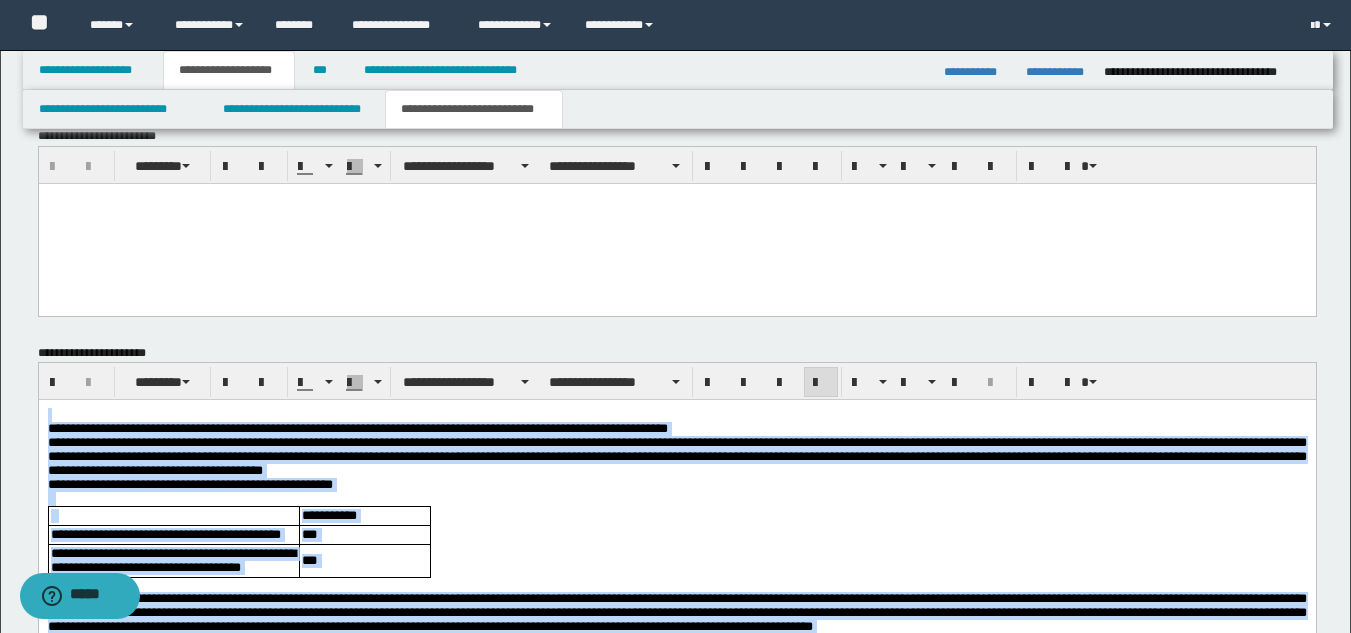 click on "**********" at bounding box center (676, 429) 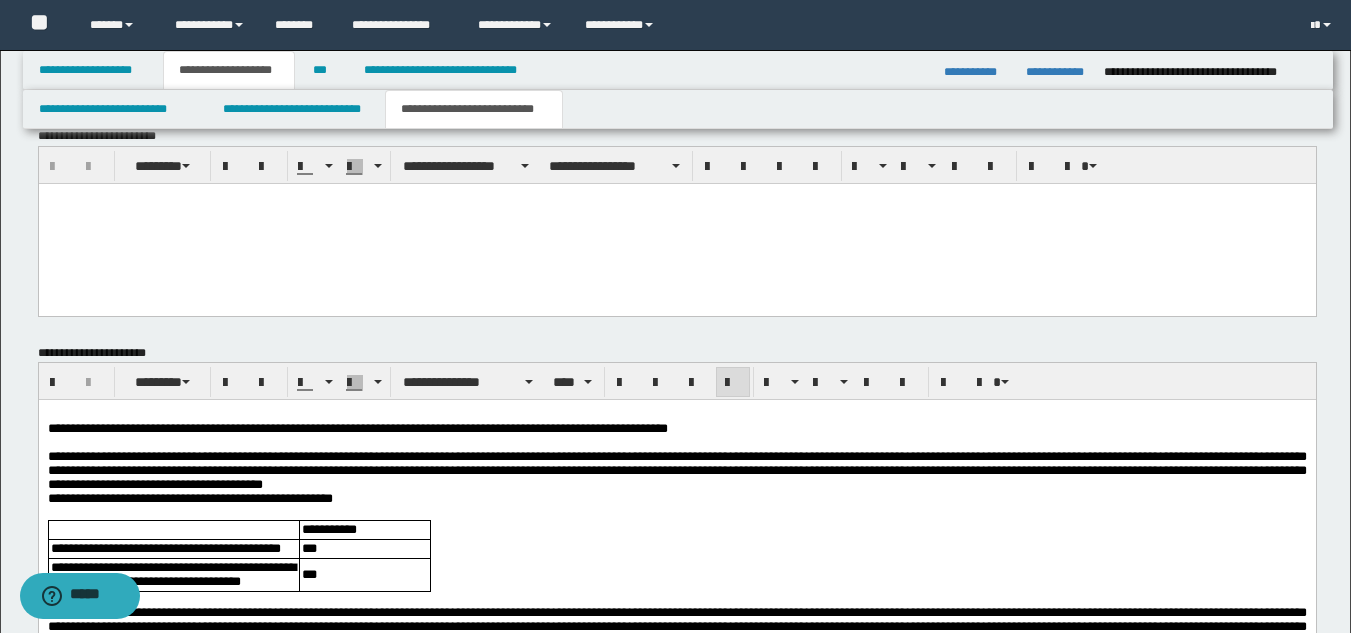 click on "**********" at bounding box center (676, 471) 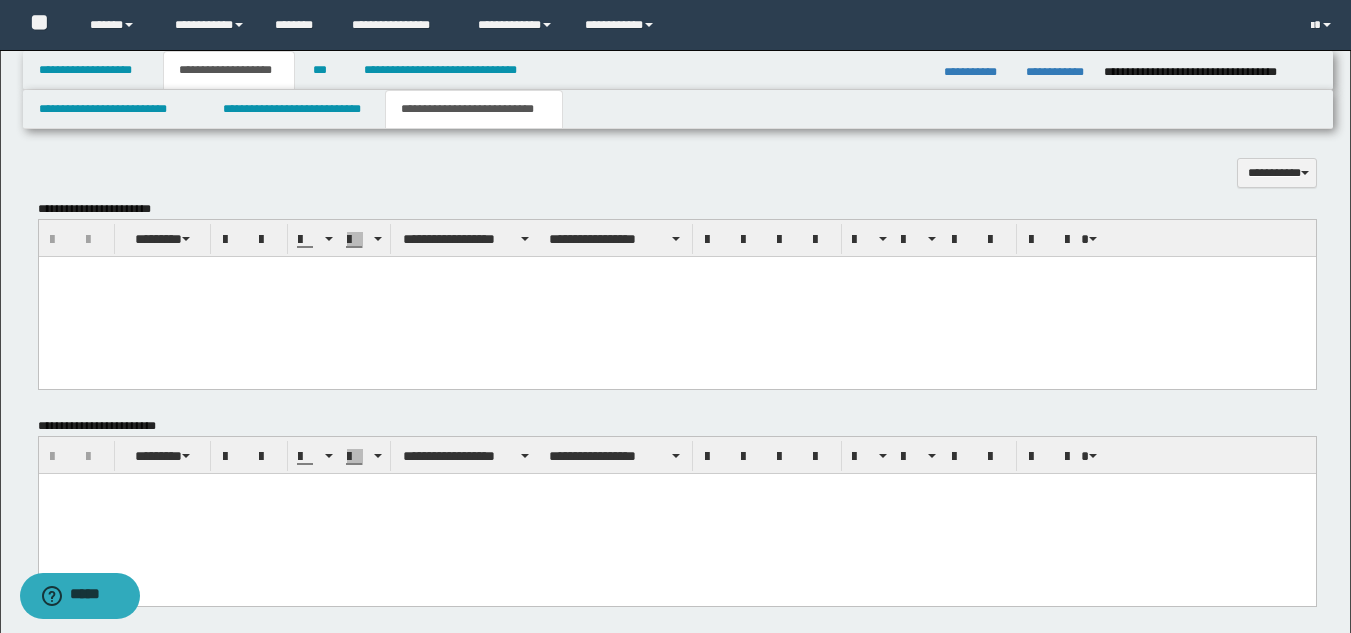 scroll, scrollTop: 922, scrollLeft: 0, axis: vertical 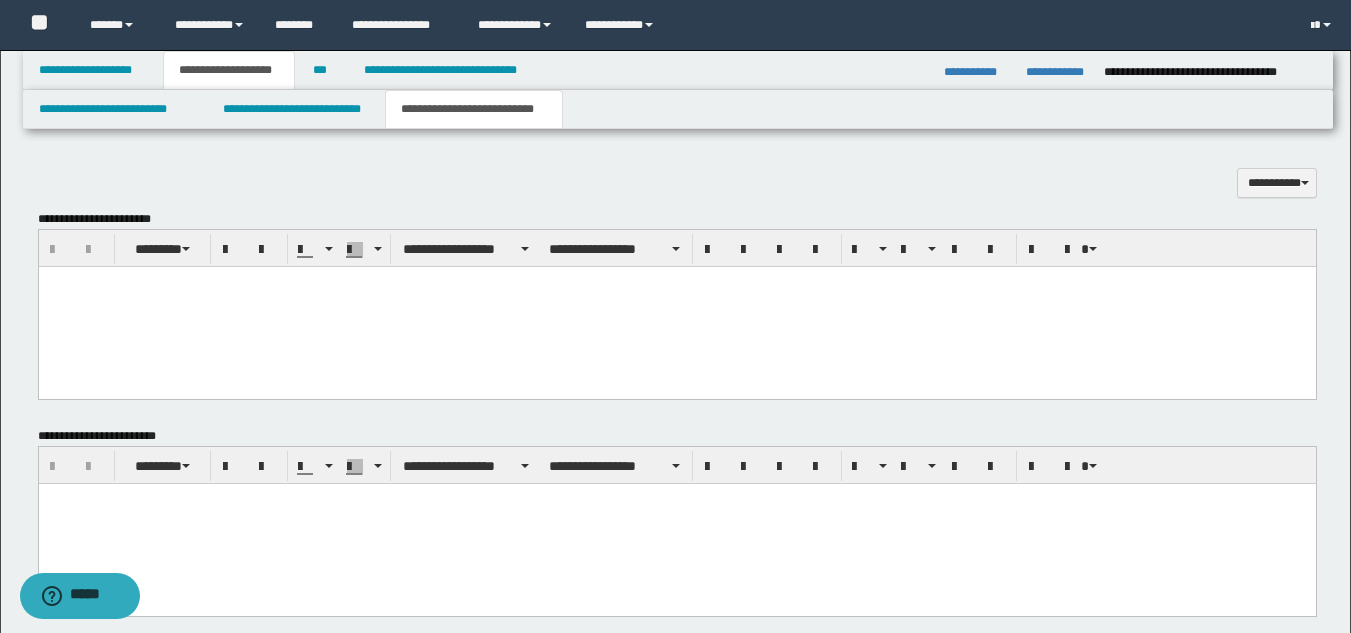 click at bounding box center (676, 306) 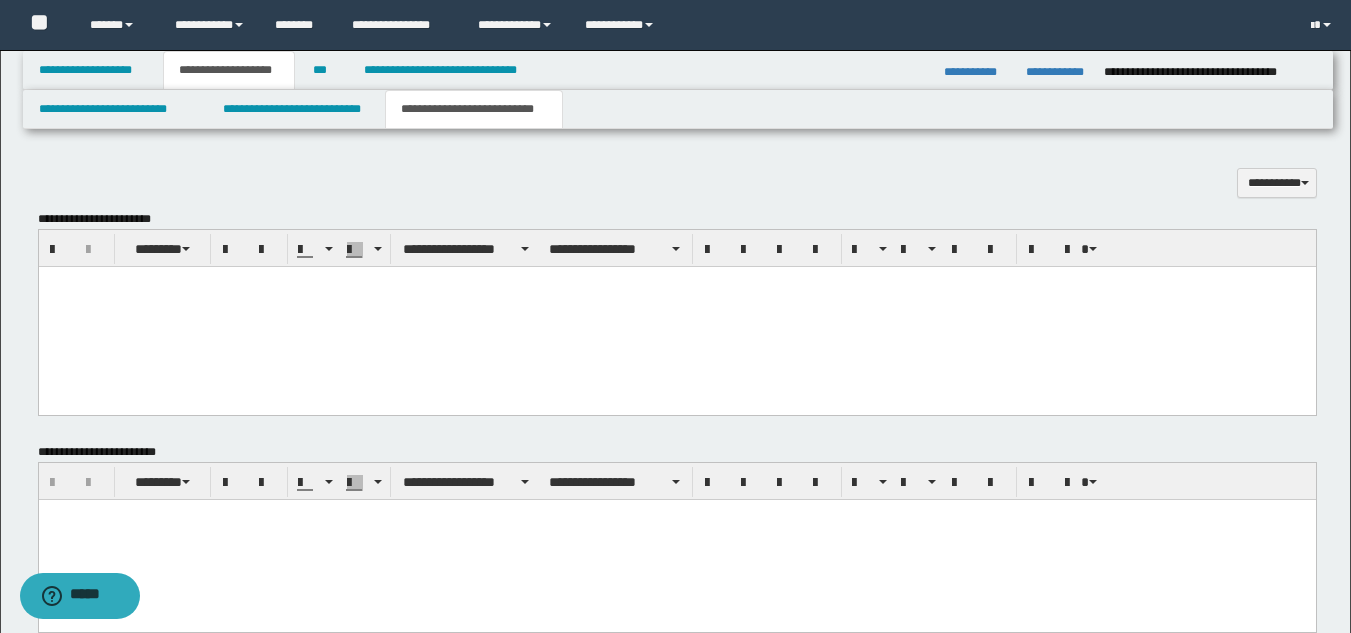 paste 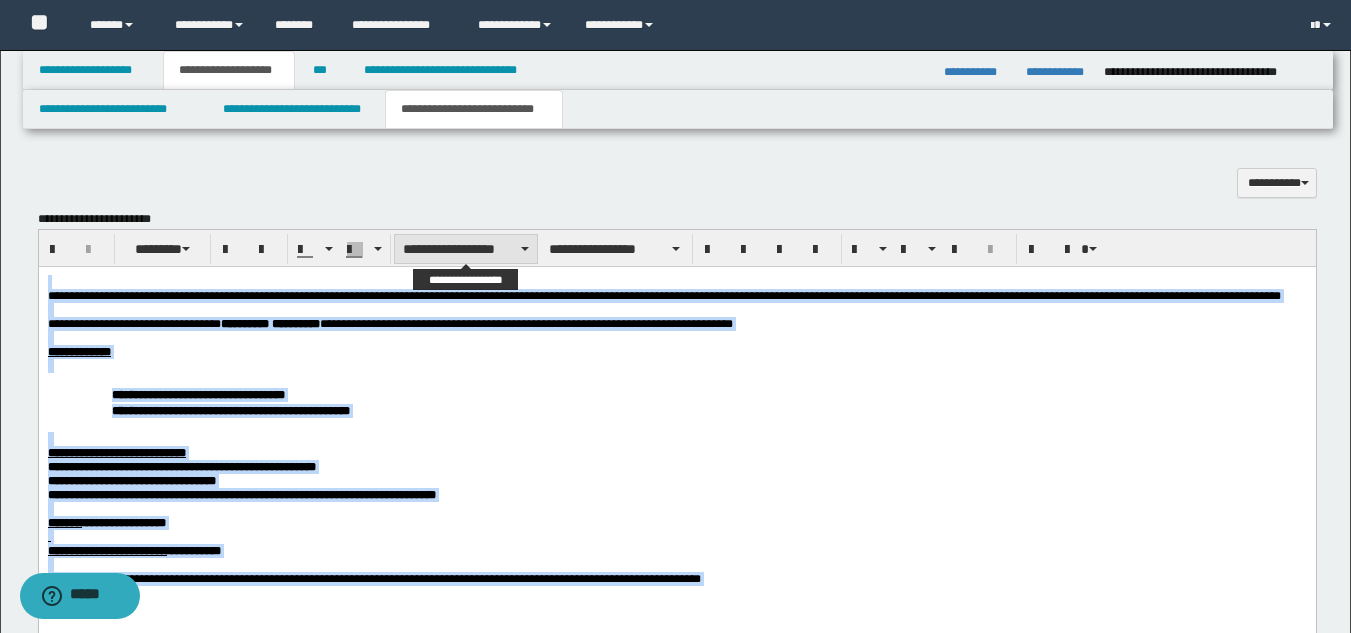 click on "**********" at bounding box center [466, 249] 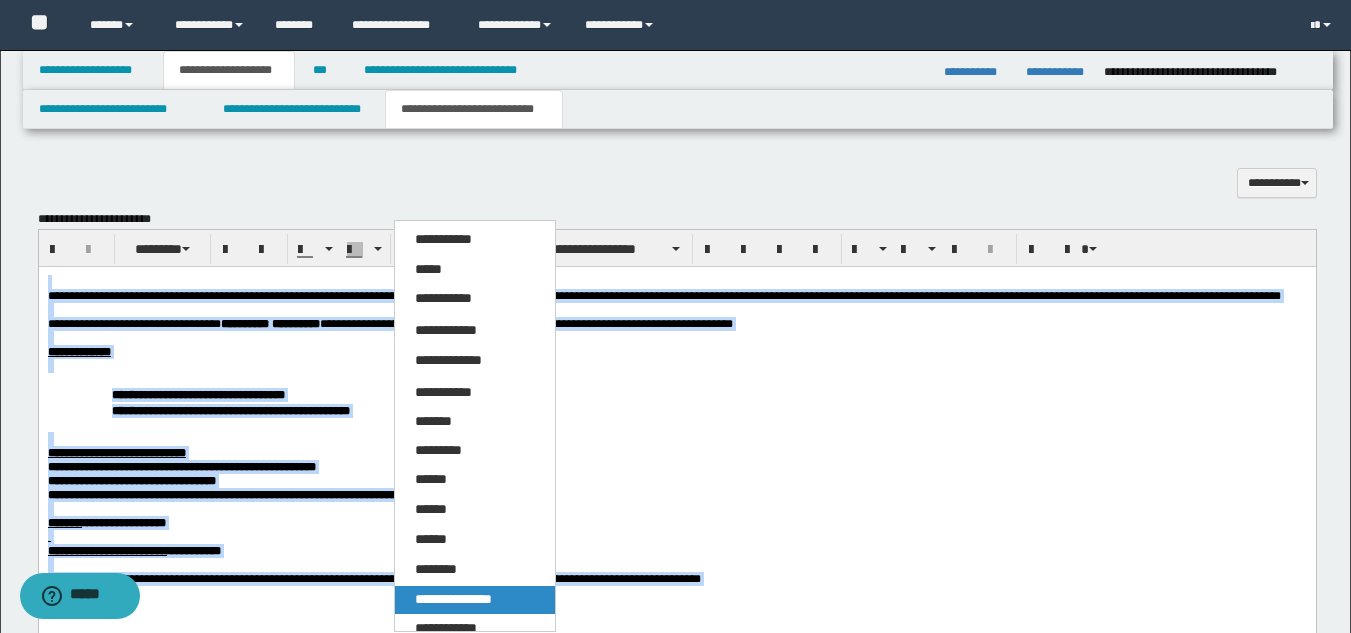 click on "**********" at bounding box center [453, 599] 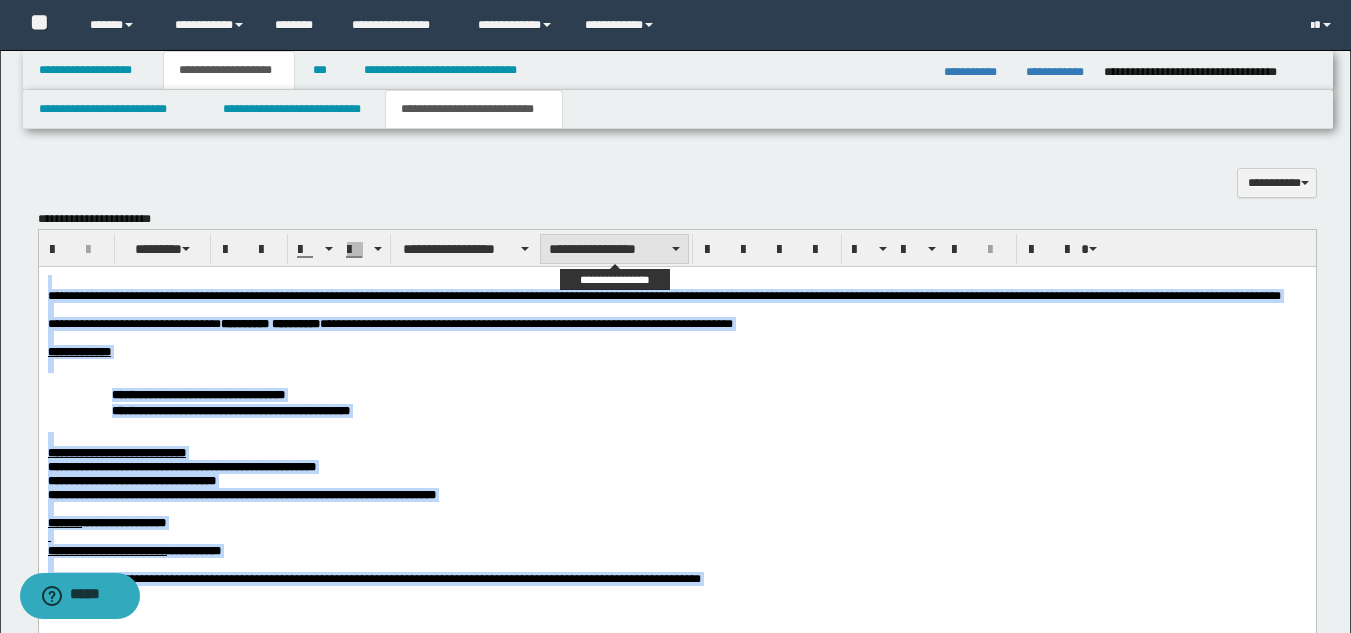 click on "**********" at bounding box center [614, 249] 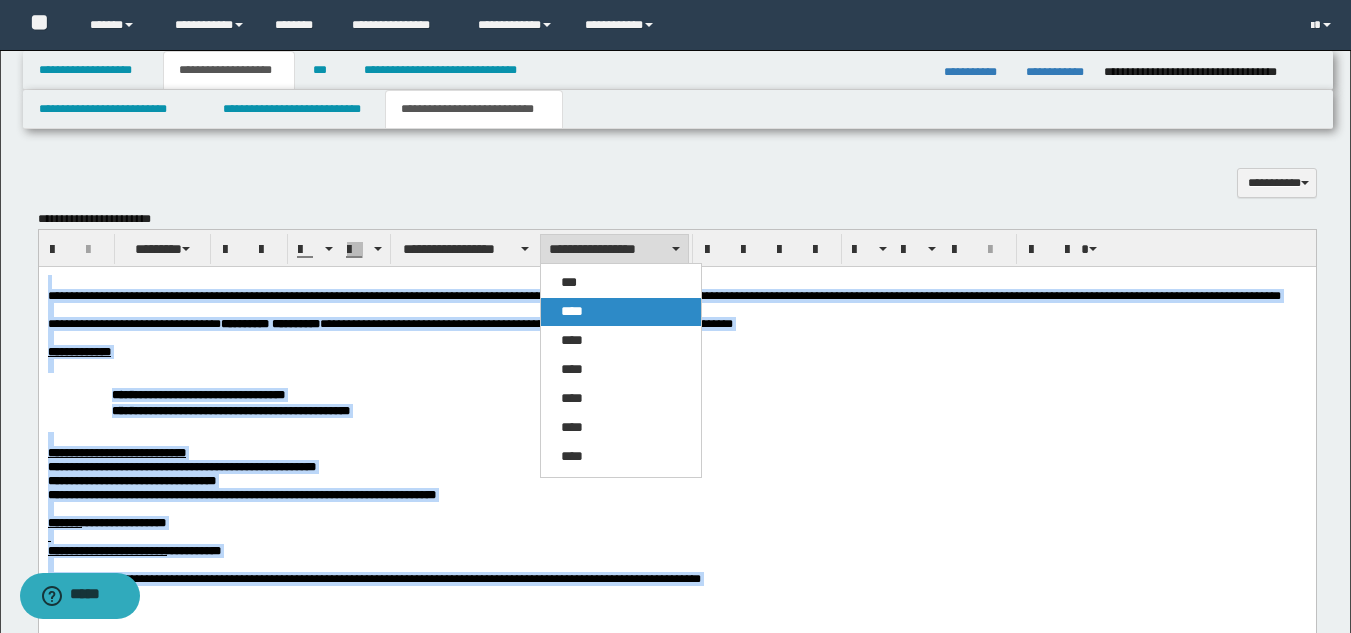 click on "****" at bounding box center (621, 312) 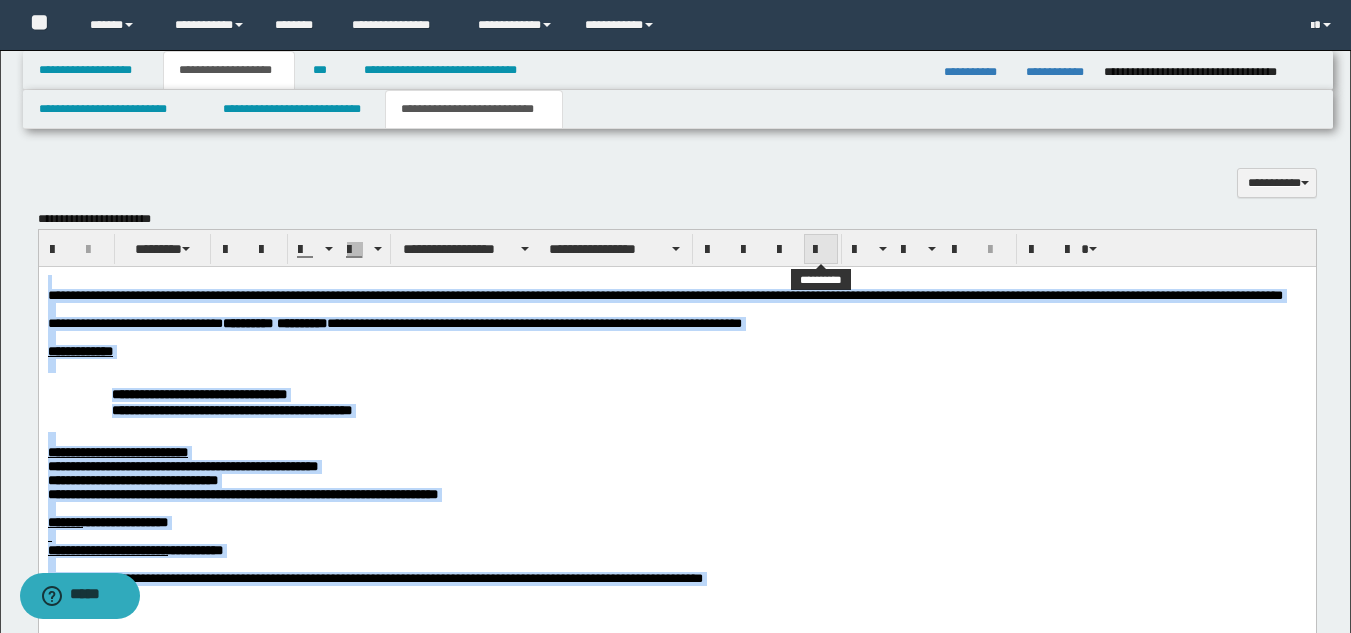click at bounding box center [821, 249] 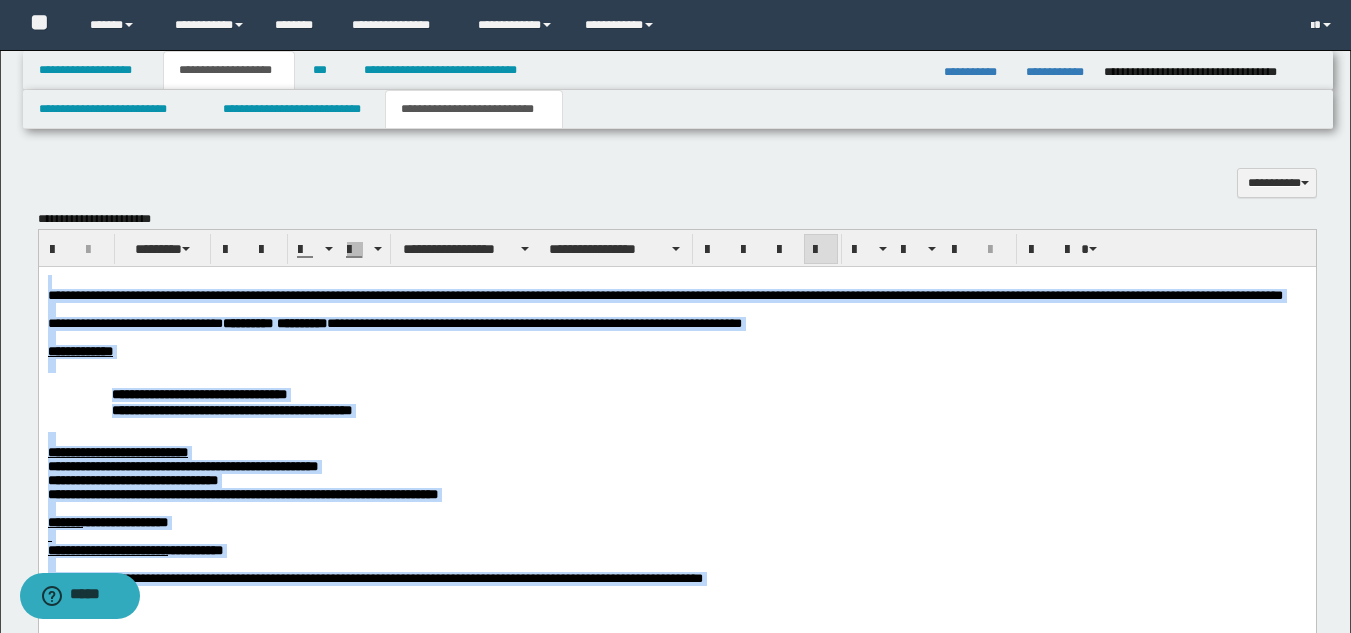 click at bounding box center [676, 365] 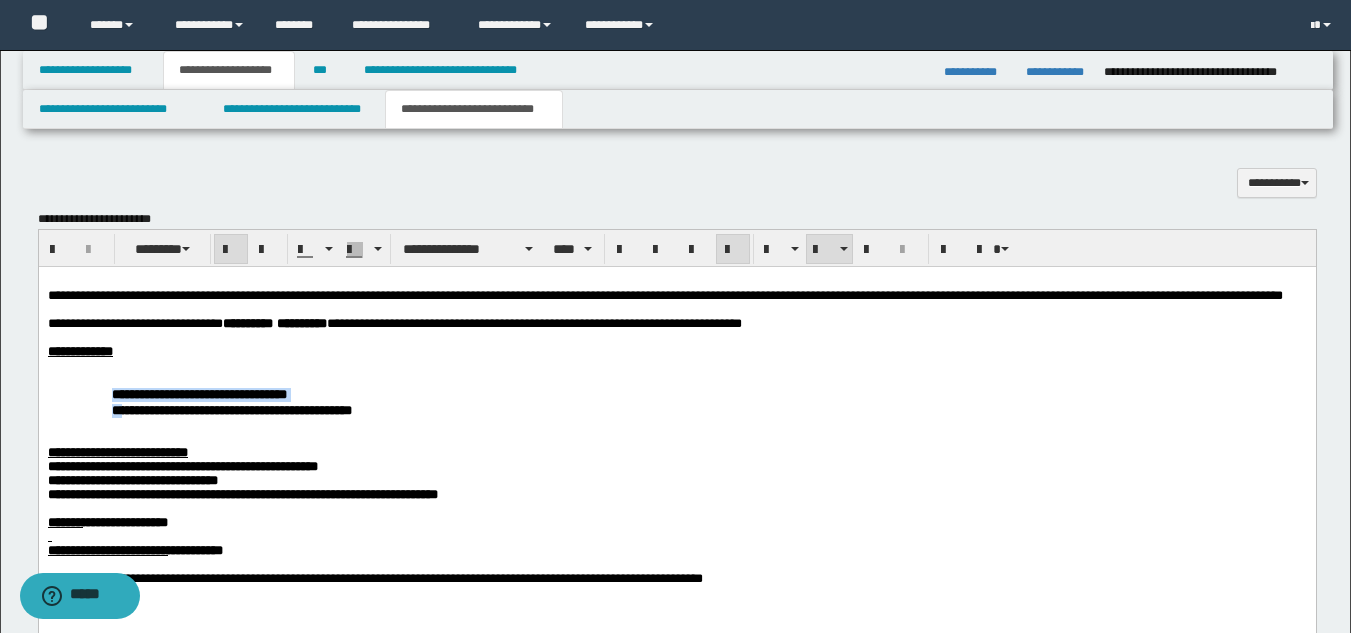 drag, startPoint x: 108, startPoint y: 419, endPoint x: 245, endPoint y: 403, distance: 137.93114 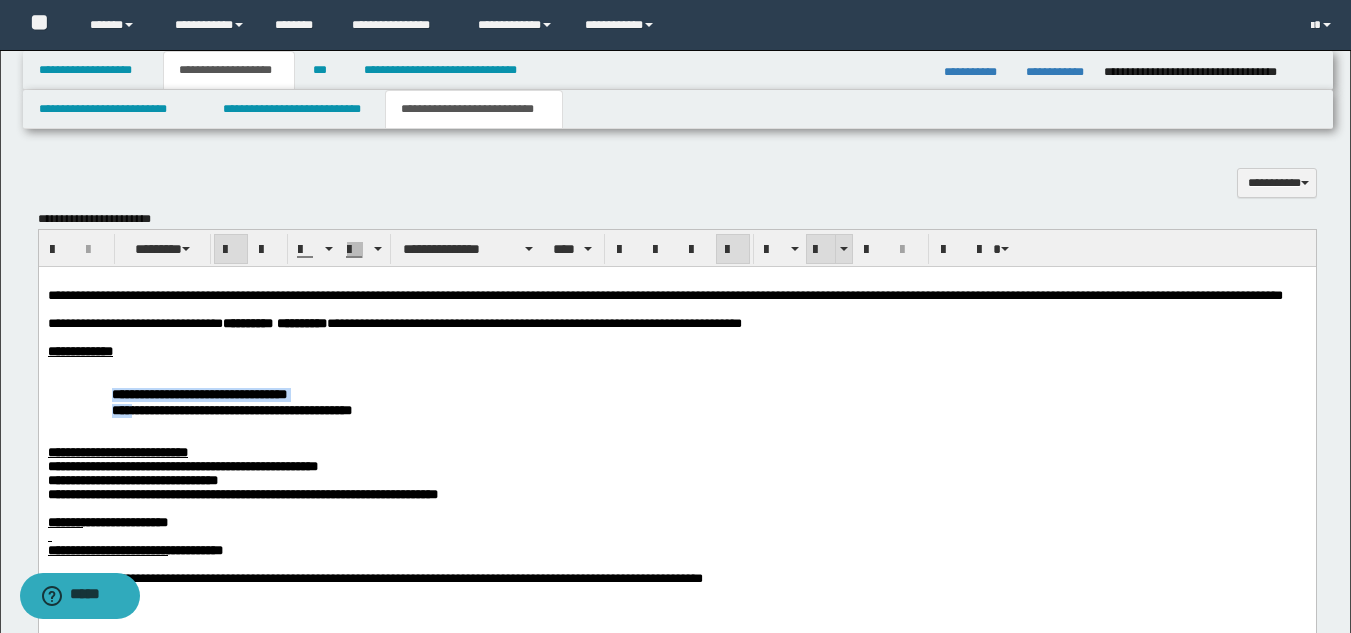 click at bounding box center (821, 249) 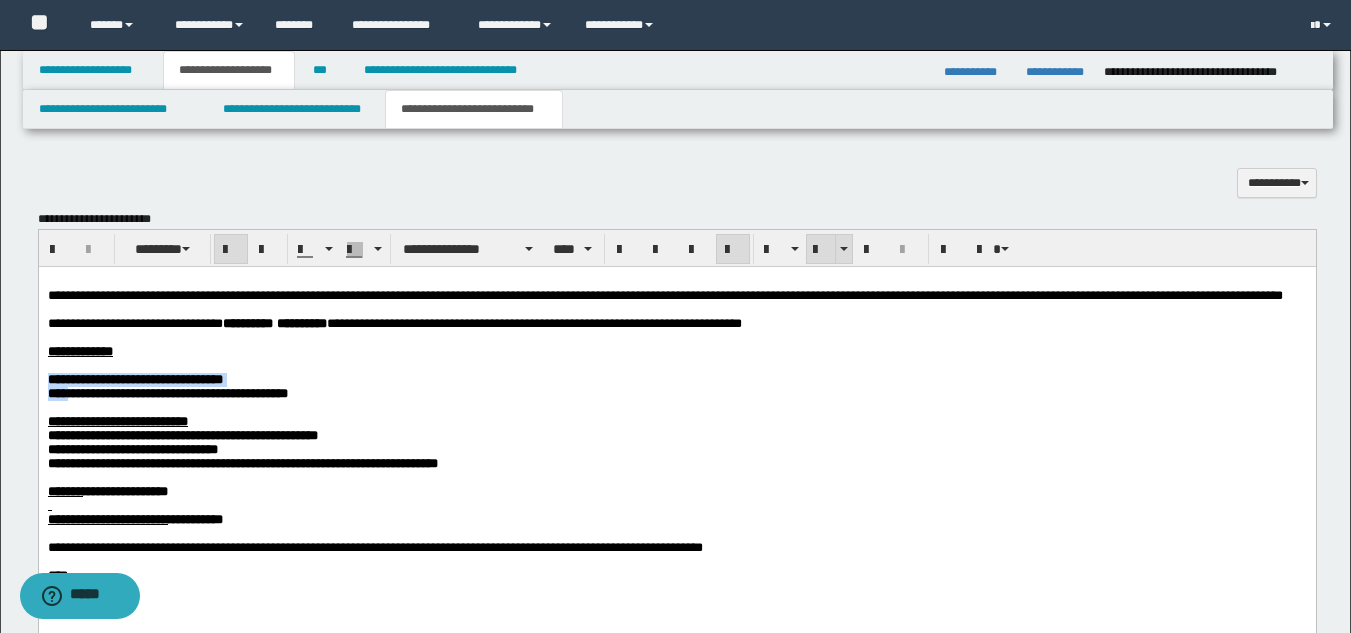 click at bounding box center (821, 249) 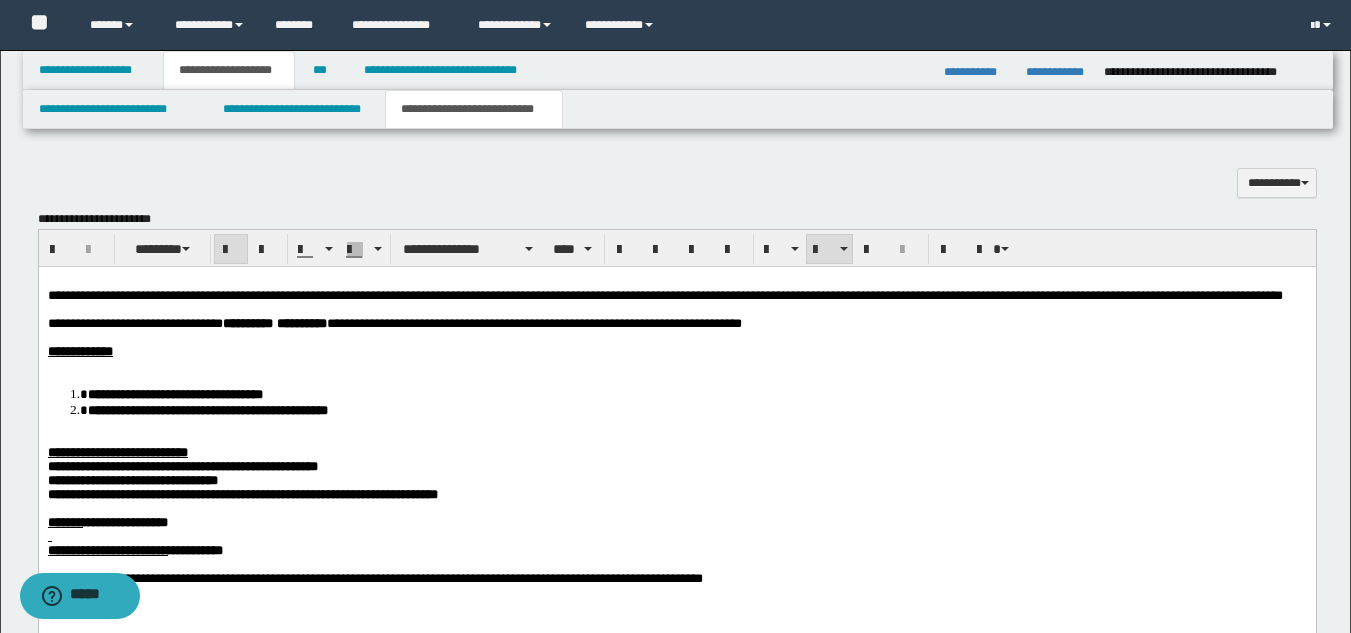 click at bounding box center [676, 365] 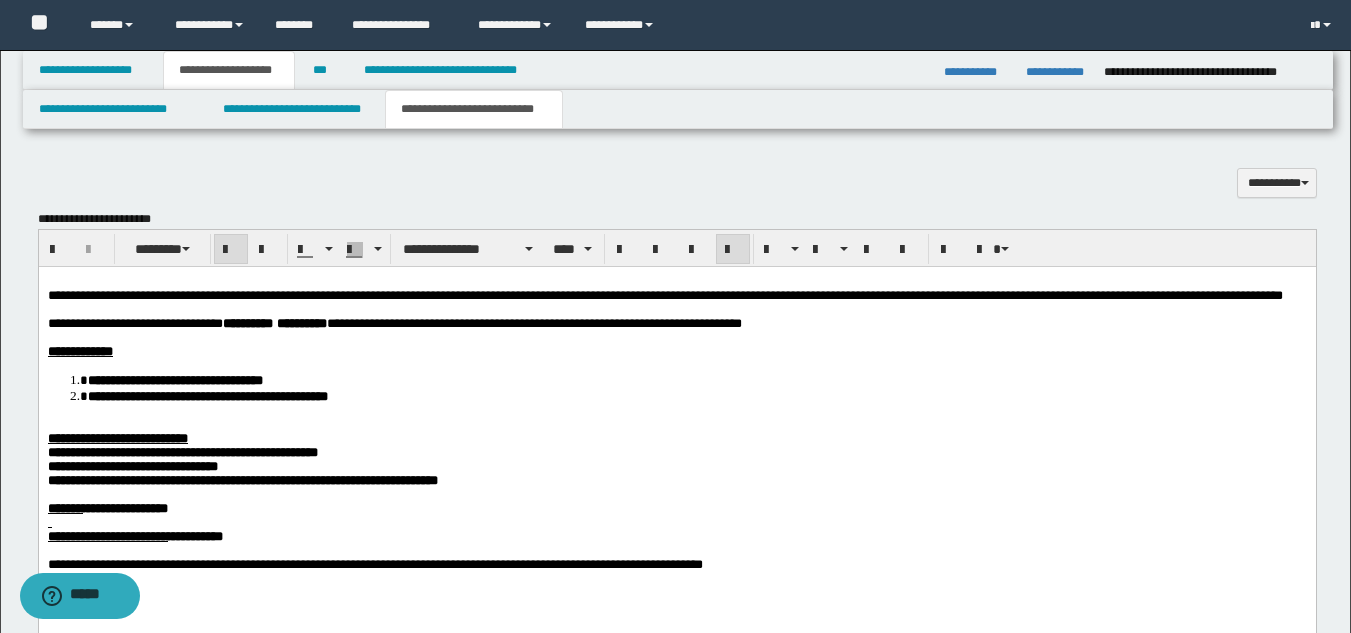 drag, startPoint x: 109, startPoint y: 440, endPoint x: 129, endPoint y: 428, distance: 23.323807 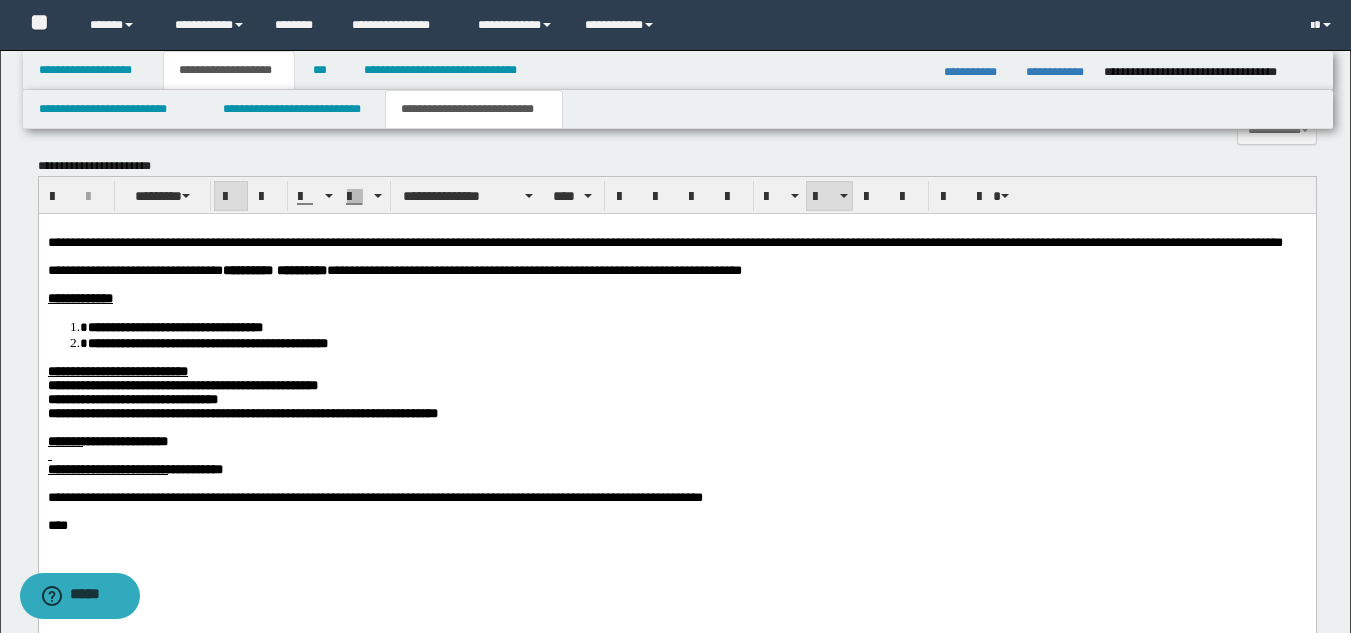 scroll, scrollTop: 1022, scrollLeft: 0, axis: vertical 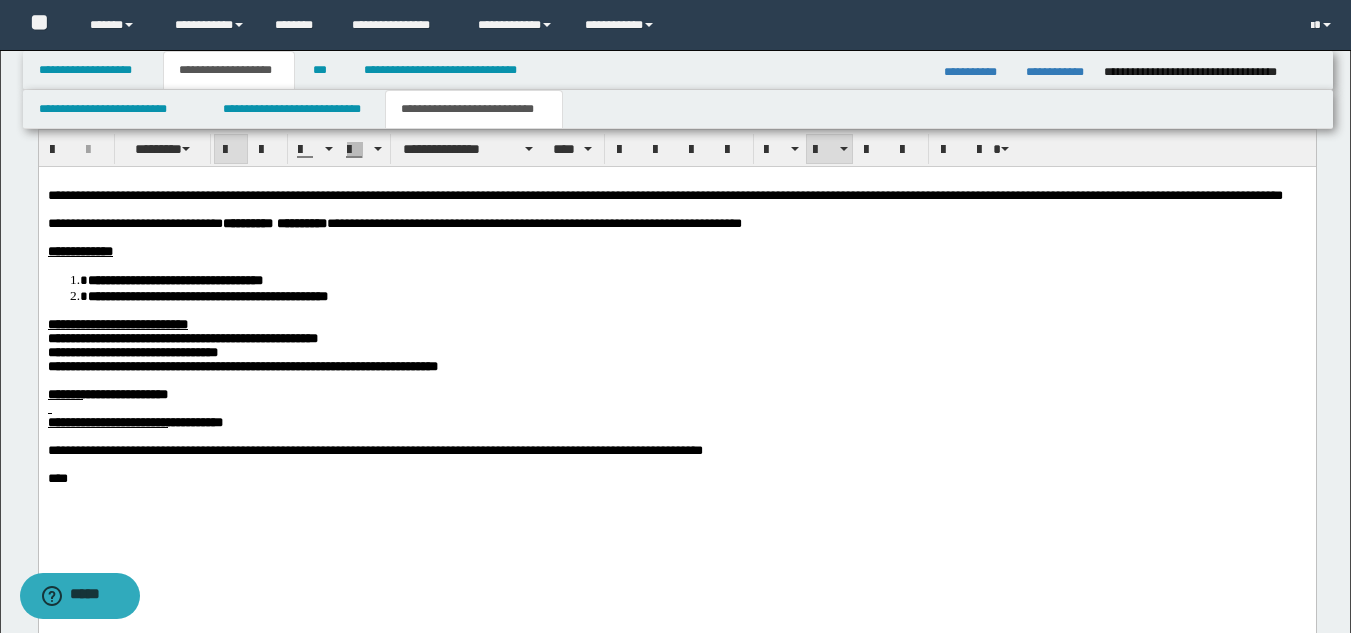click at bounding box center [676, 408] 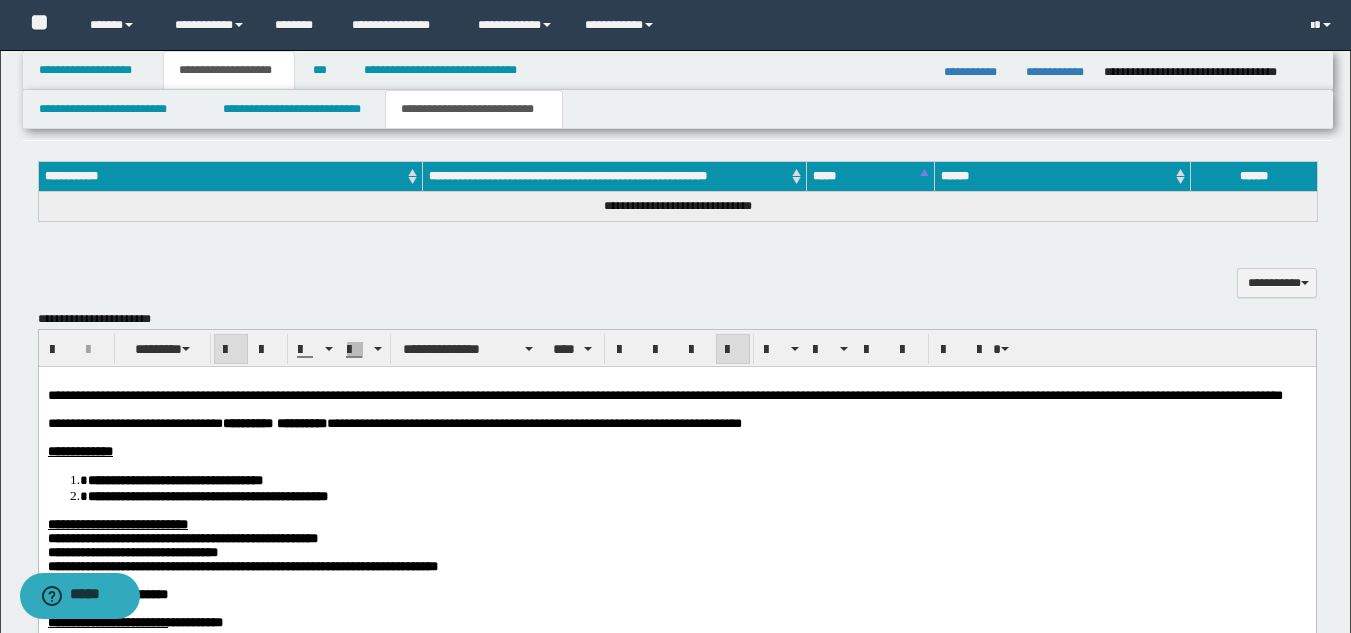 scroll, scrollTop: 722, scrollLeft: 0, axis: vertical 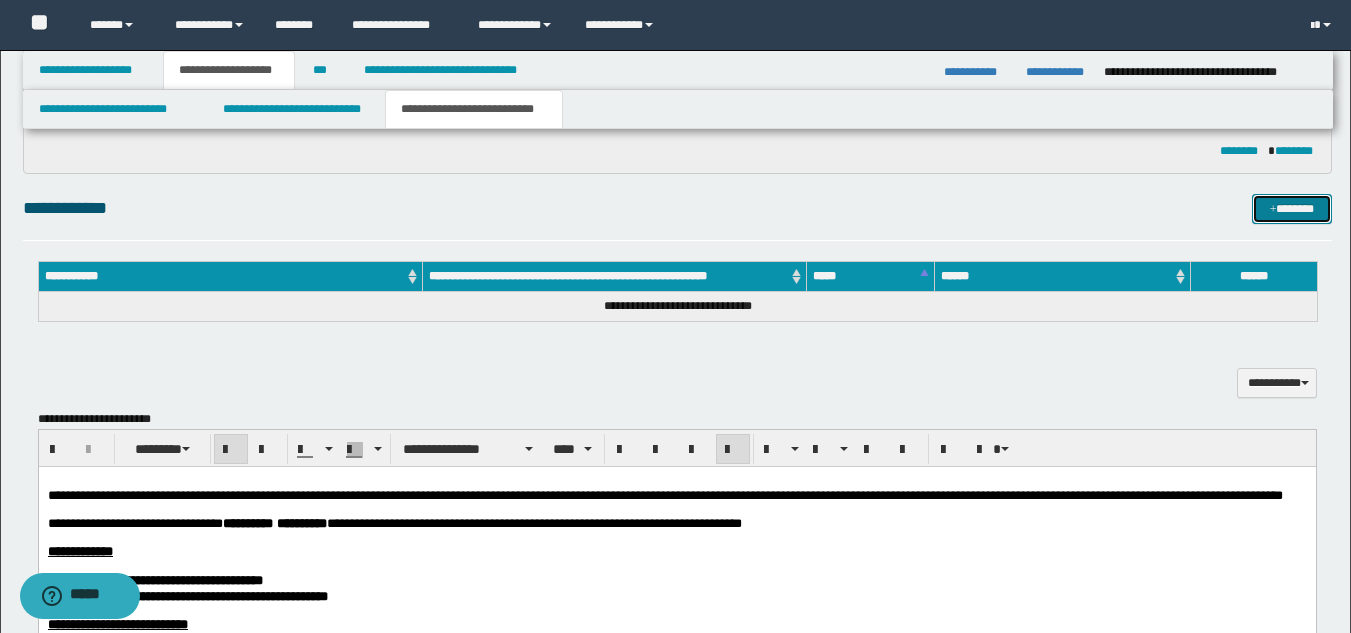 click on "*******" at bounding box center (1292, 209) 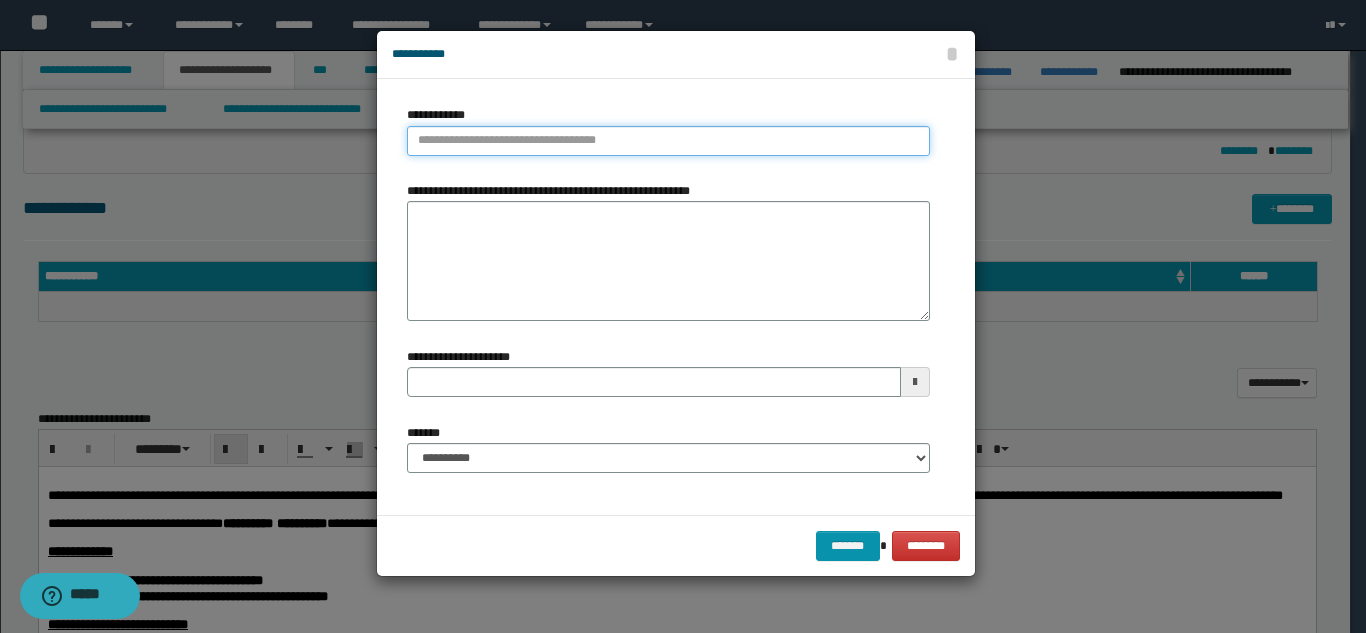 click on "**********" at bounding box center [668, 141] 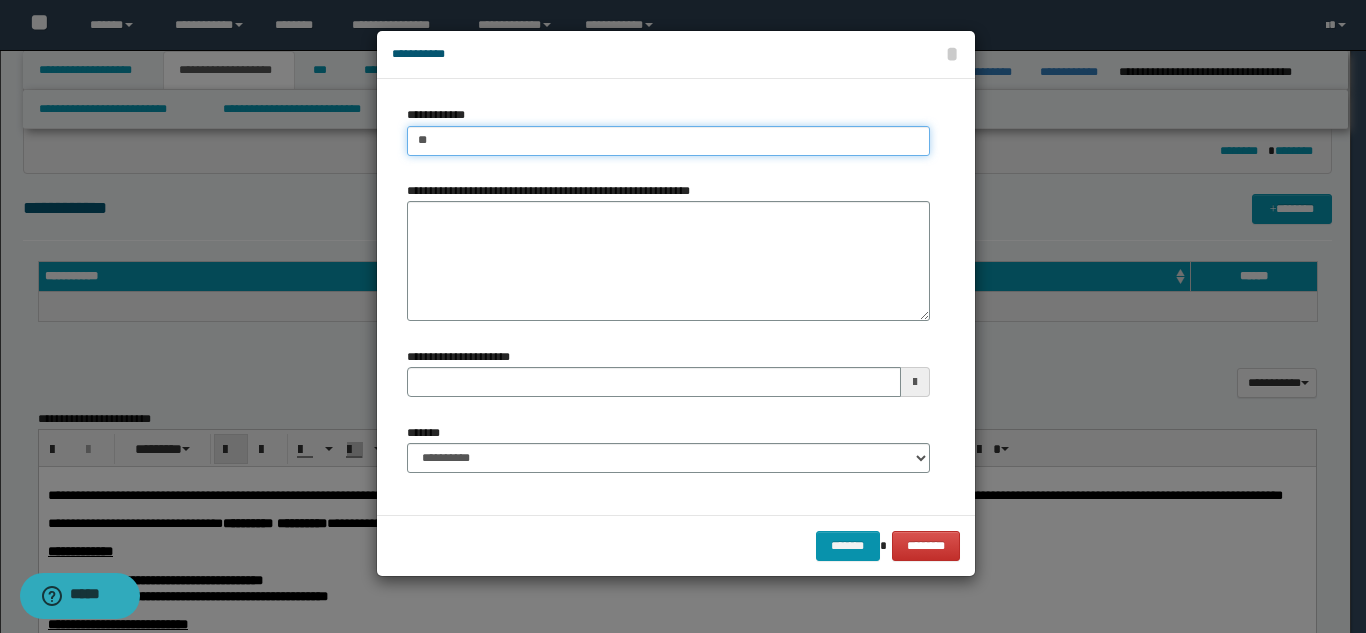 type on "***" 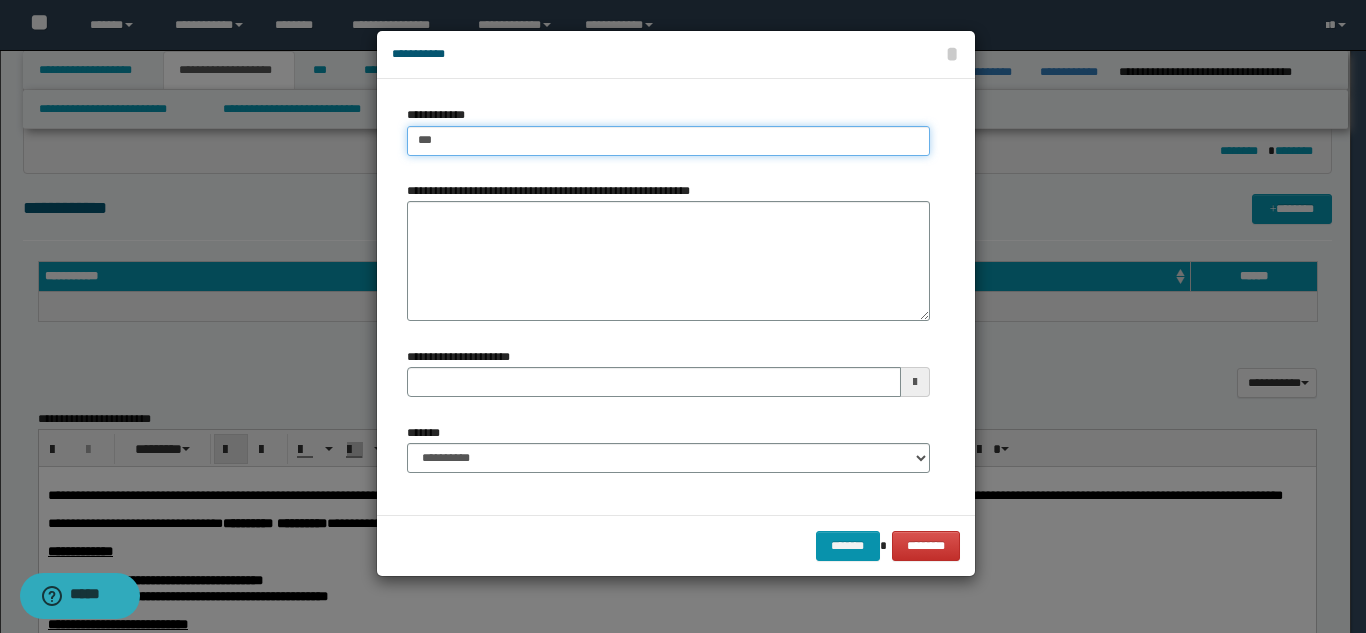 type on "***" 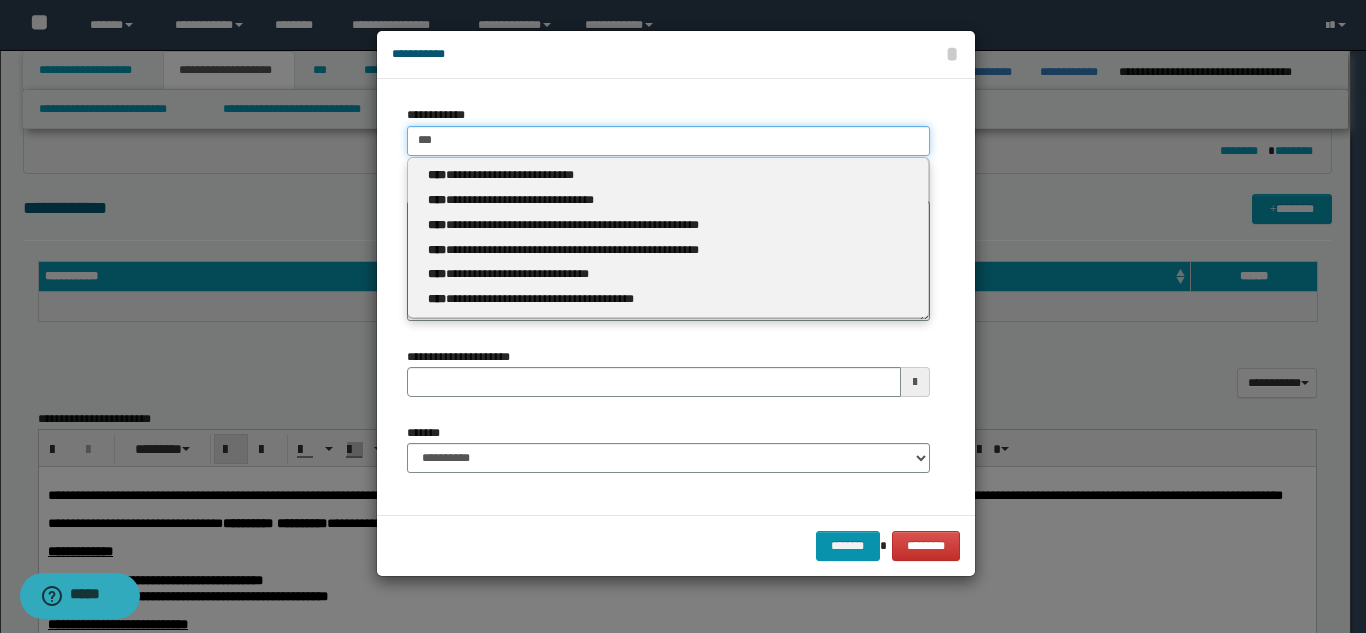 type 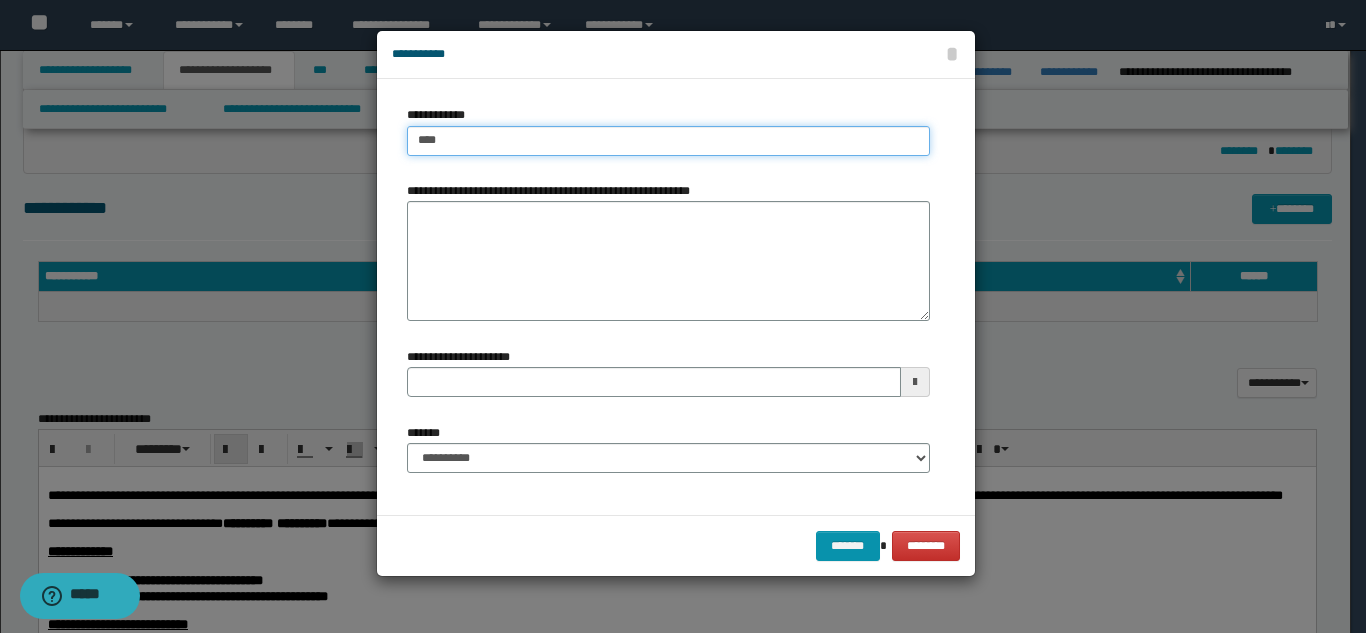 type on "****" 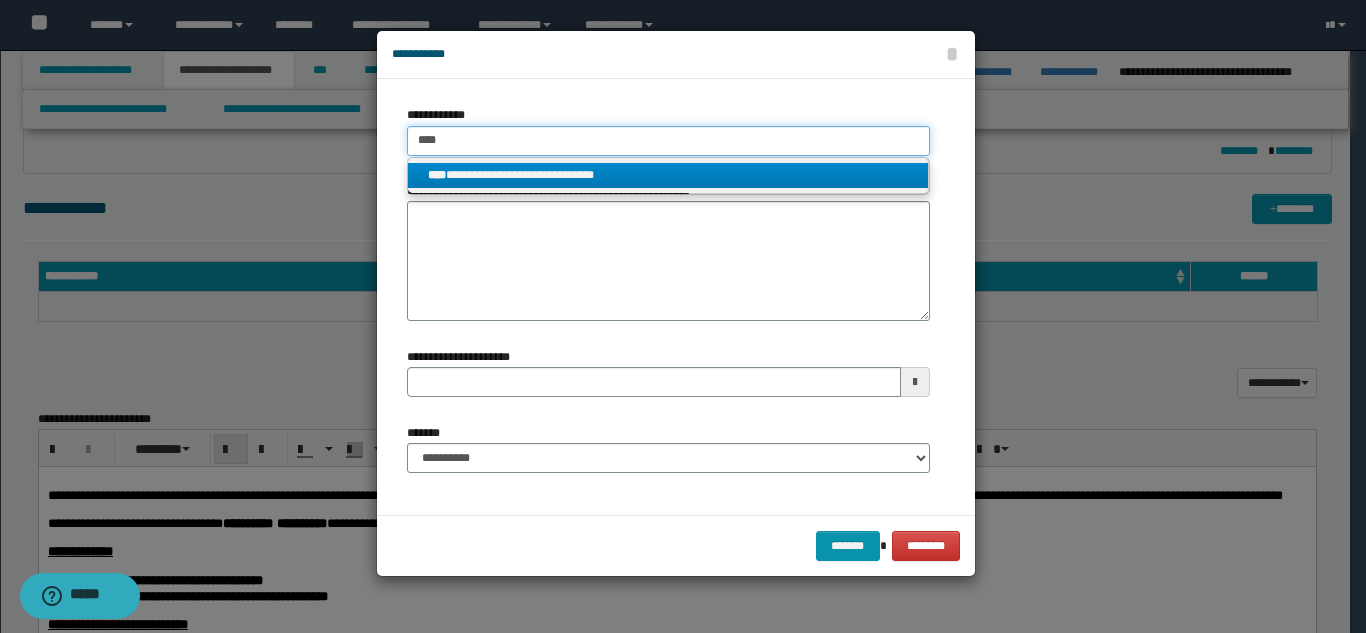 type on "****" 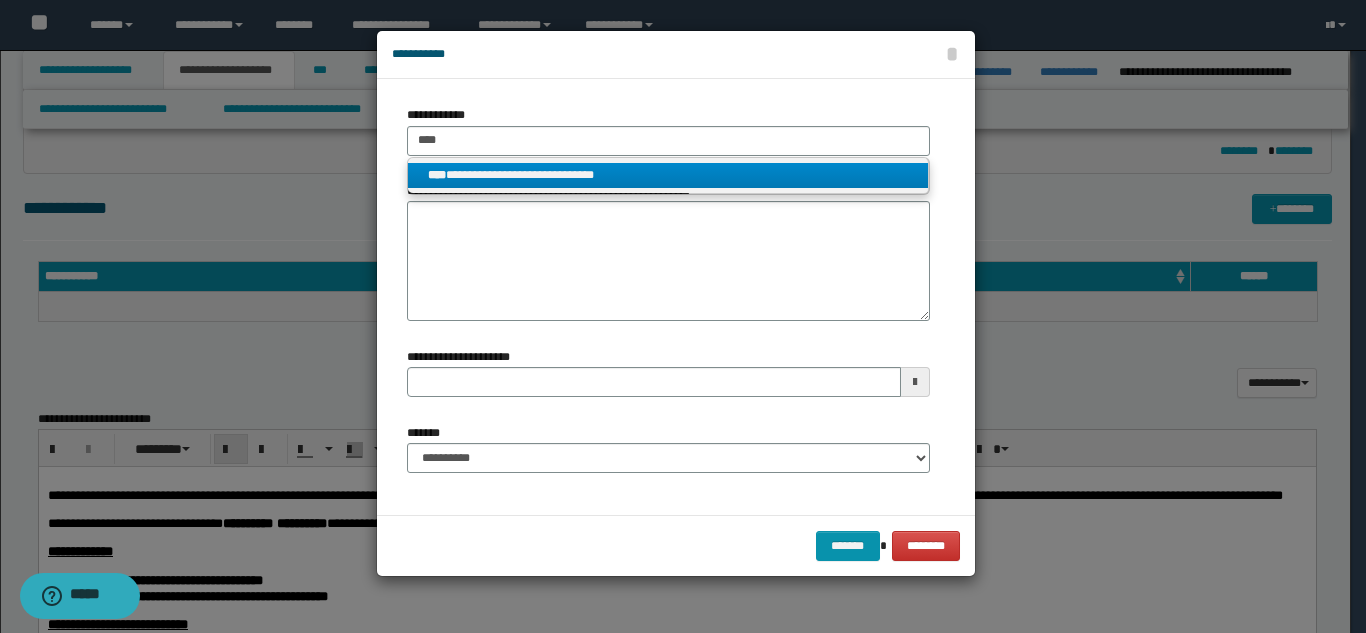 click on "**********" at bounding box center (668, 175) 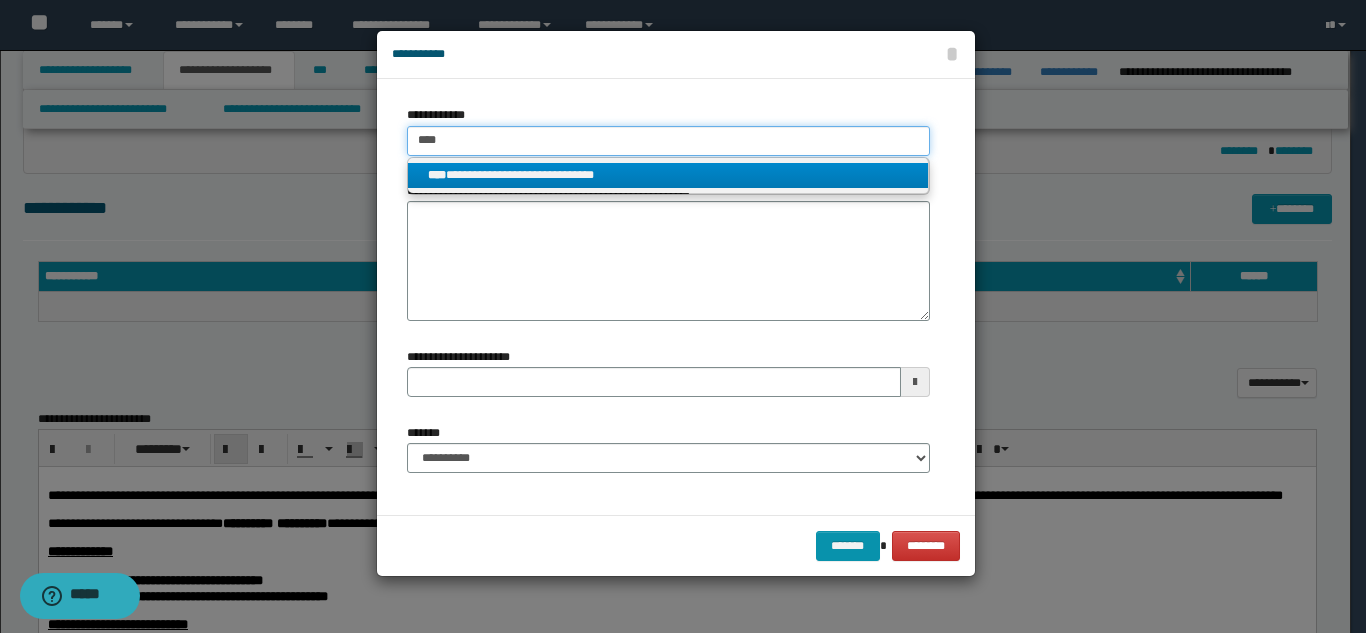 type 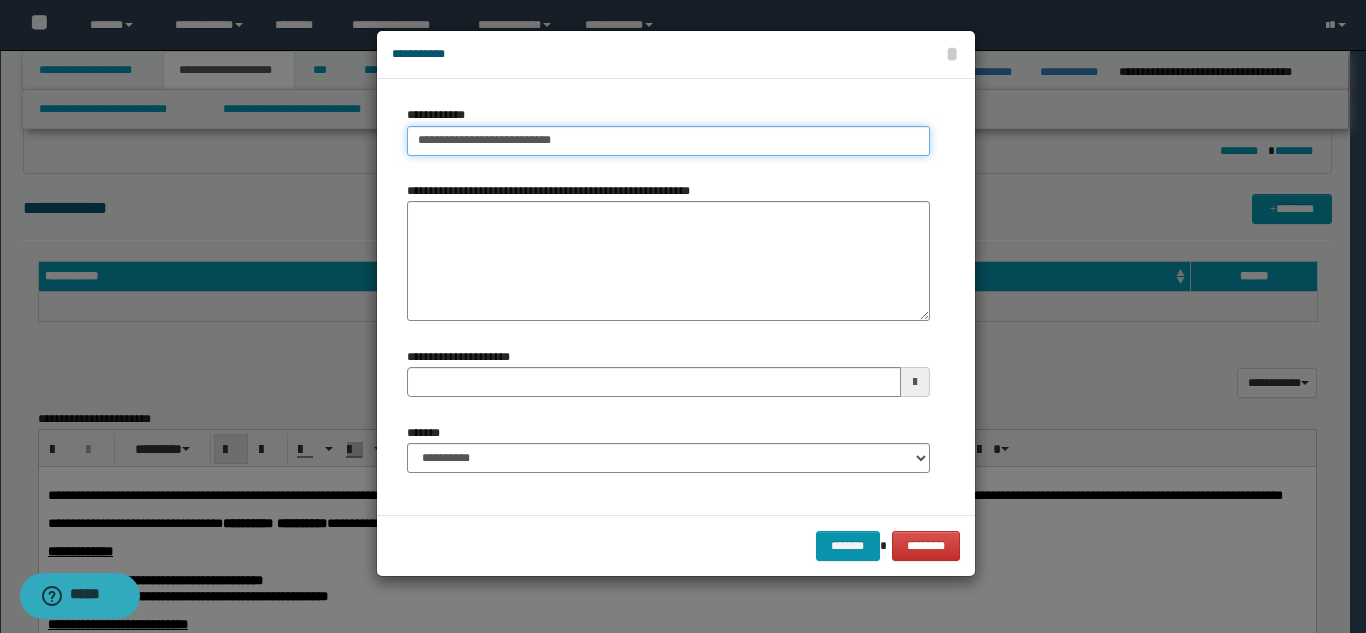 type 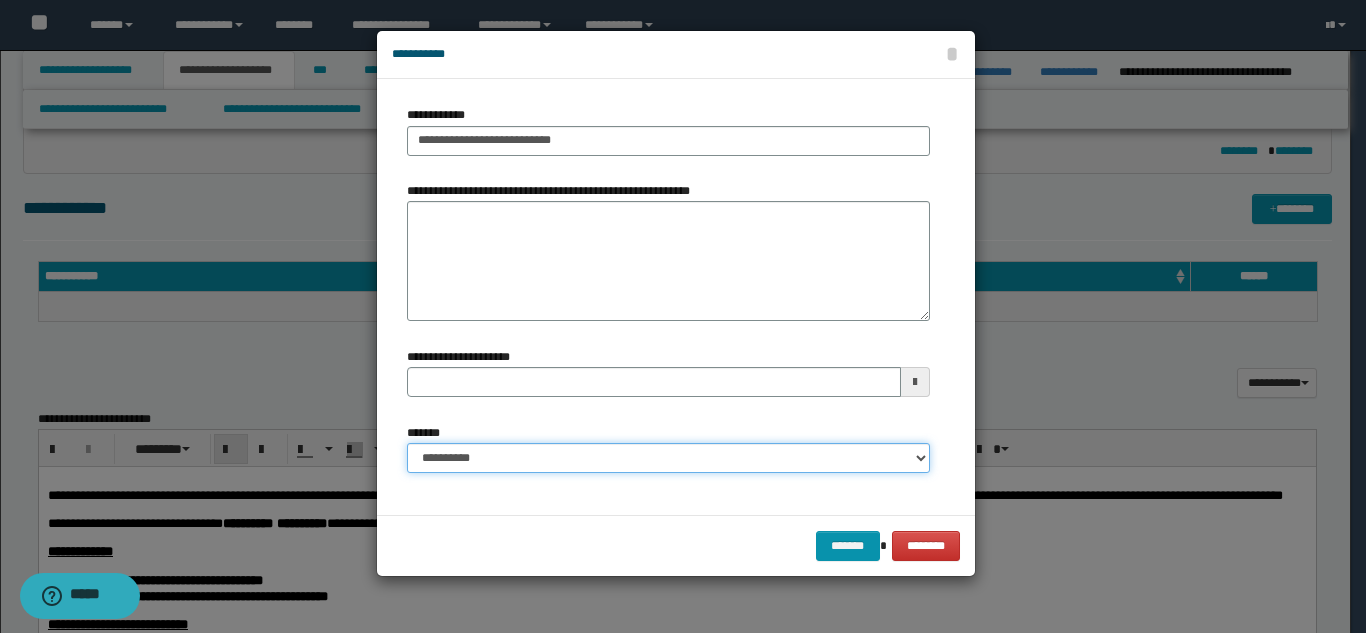 click on "**********" at bounding box center [668, 458] 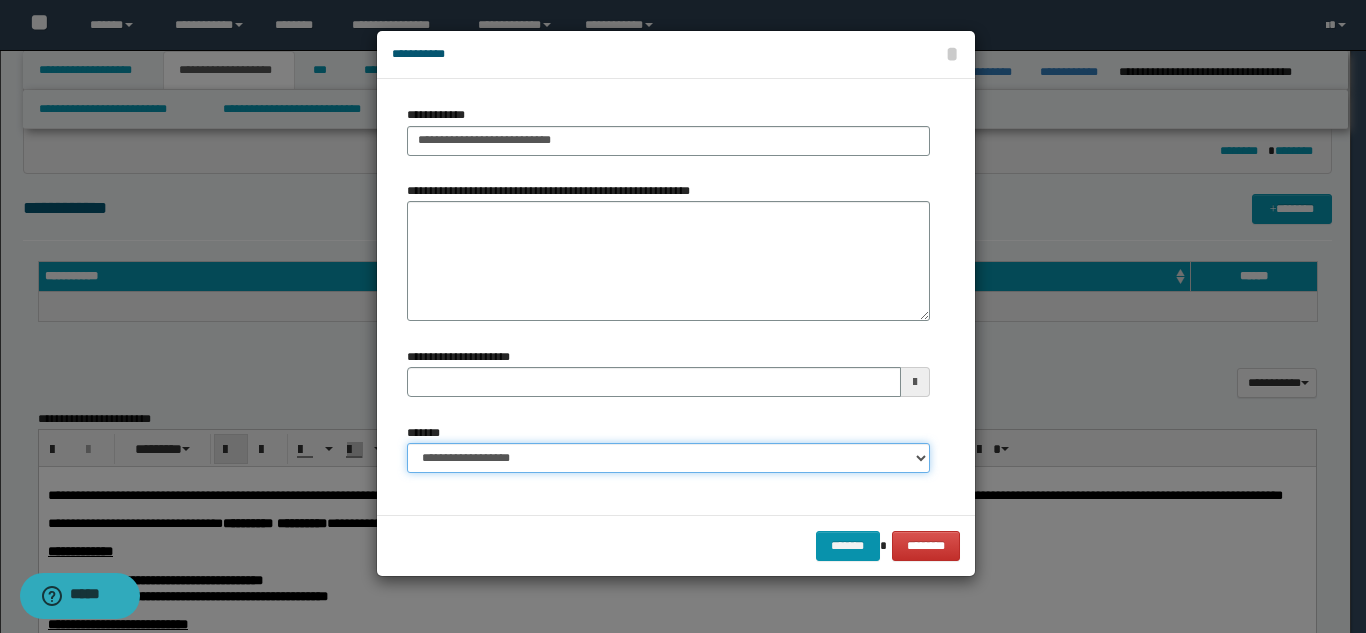 type 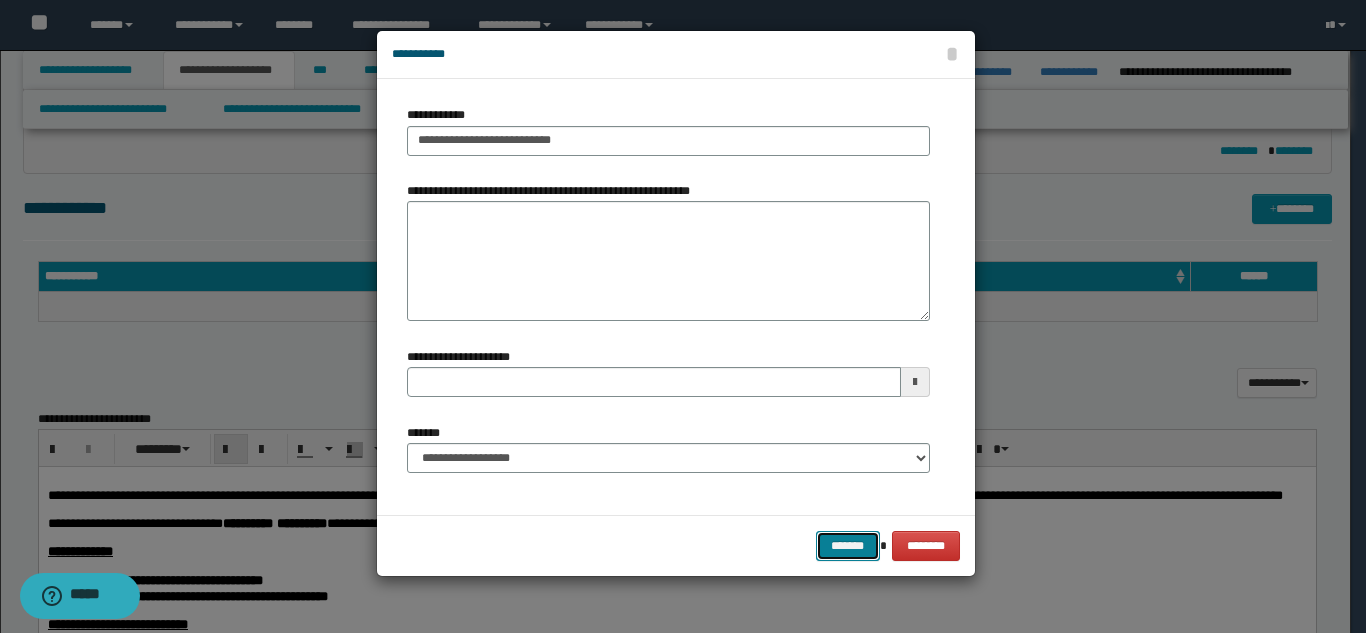 click on "*******" at bounding box center (848, 546) 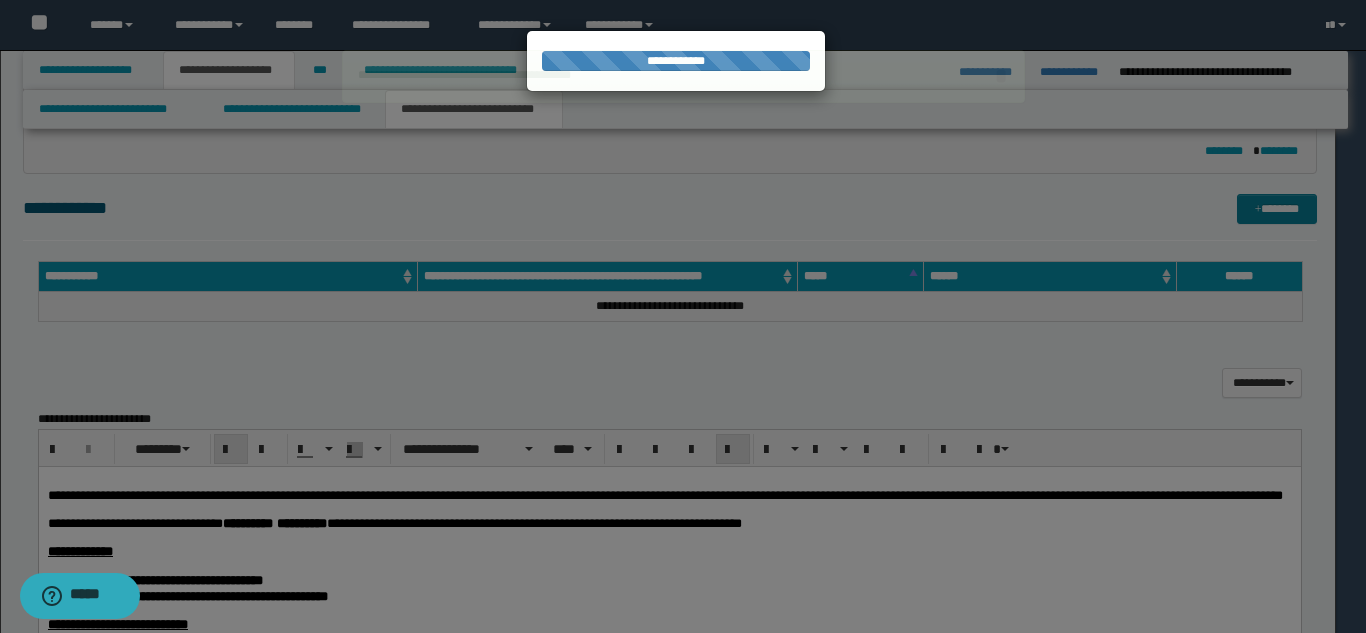 type 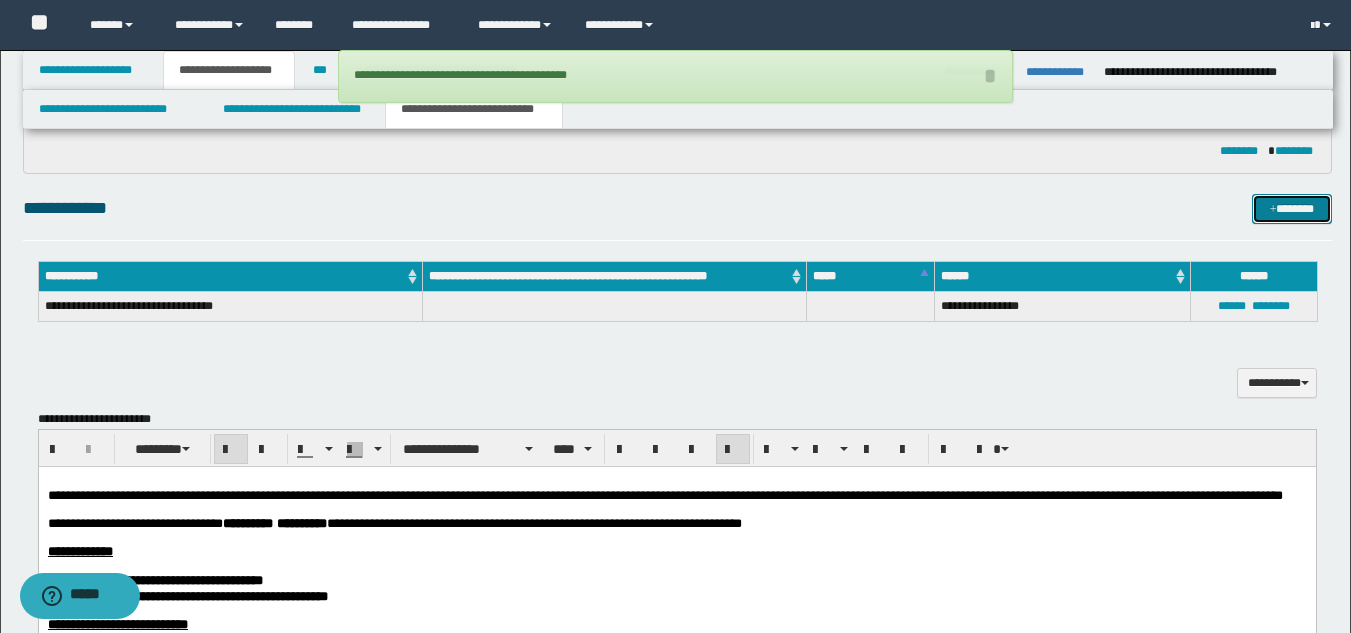 click on "*******" at bounding box center (1292, 209) 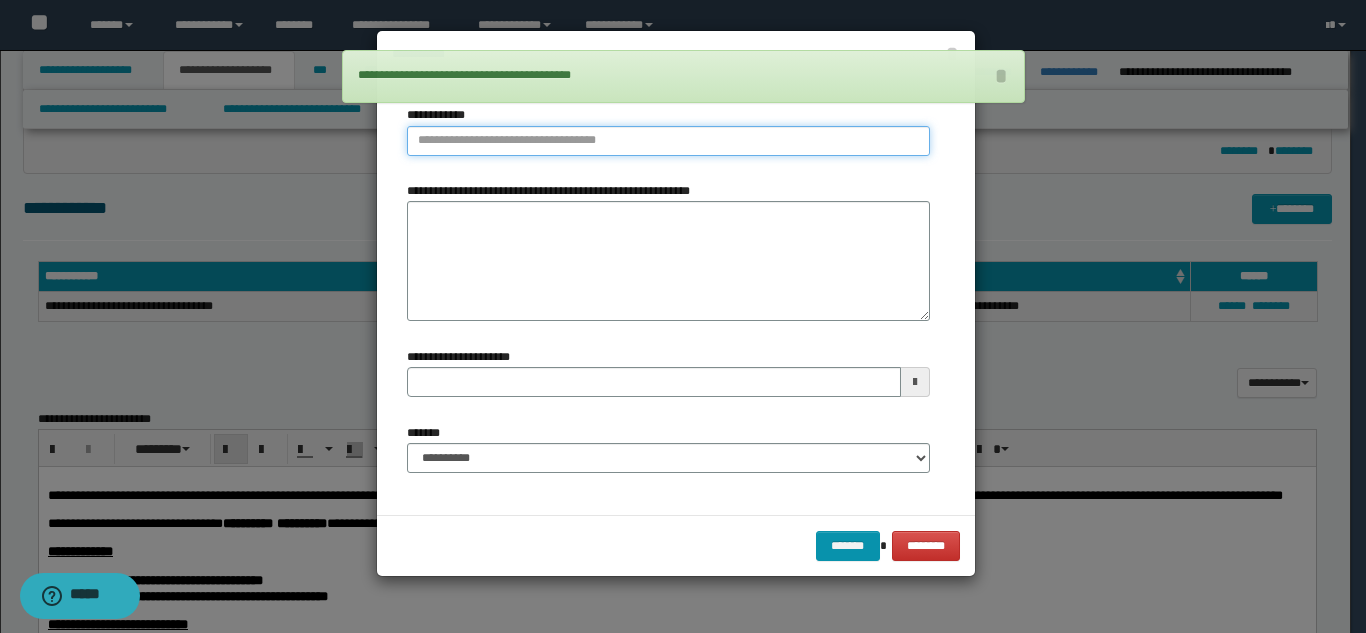 type on "**********" 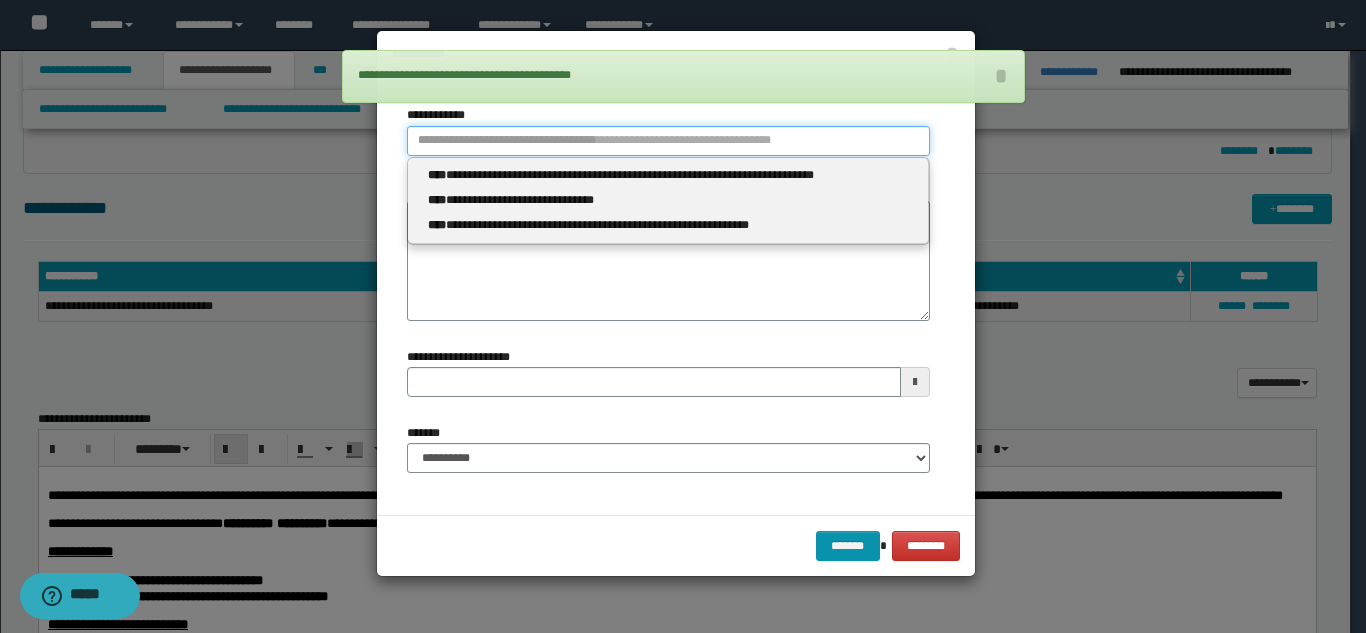 click on "**********" at bounding box center [668, 141] 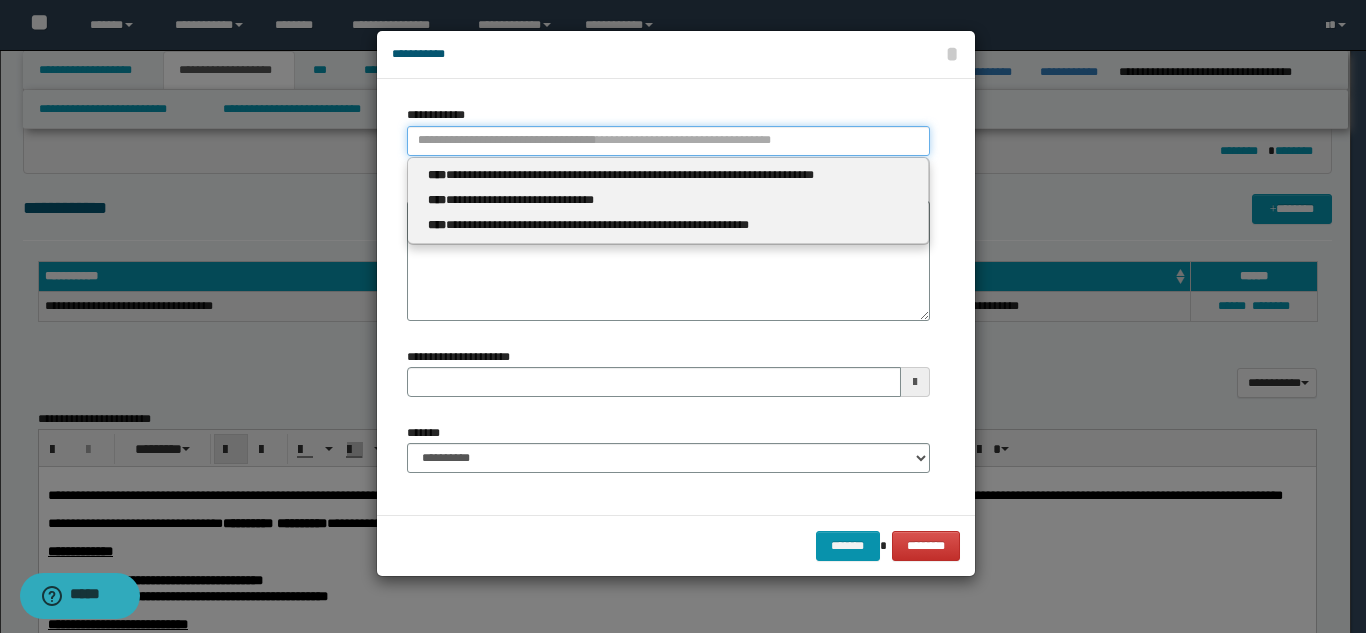 type 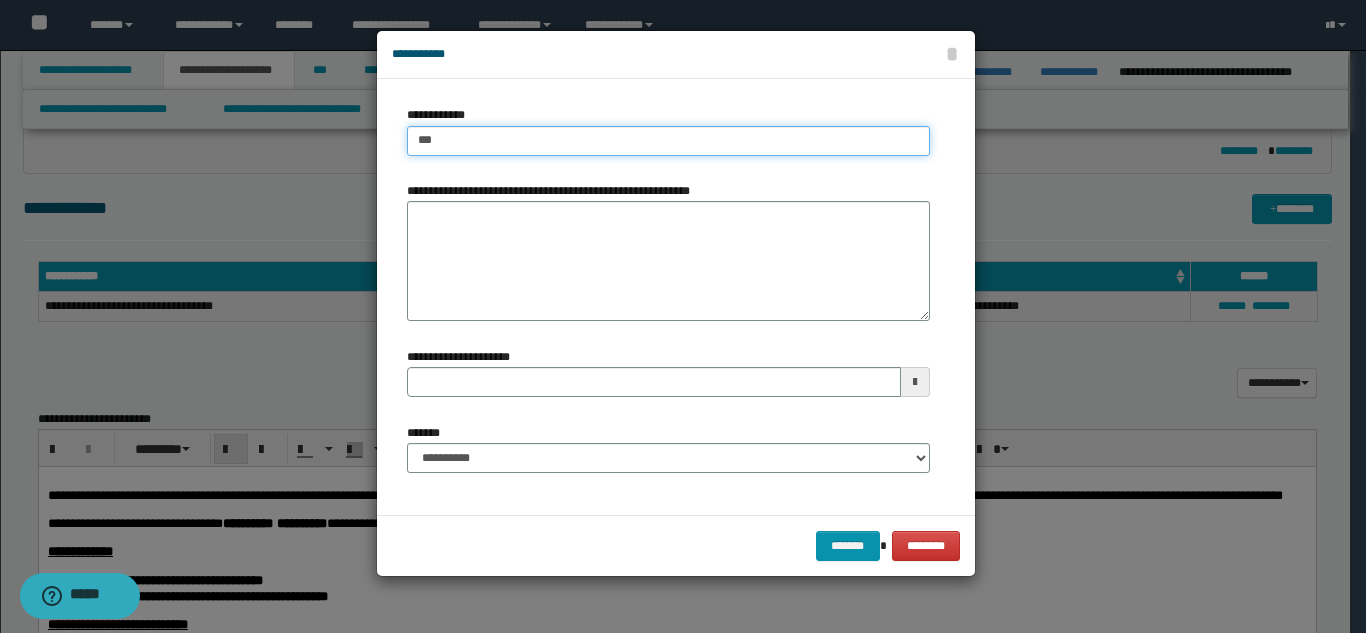 type on "****" 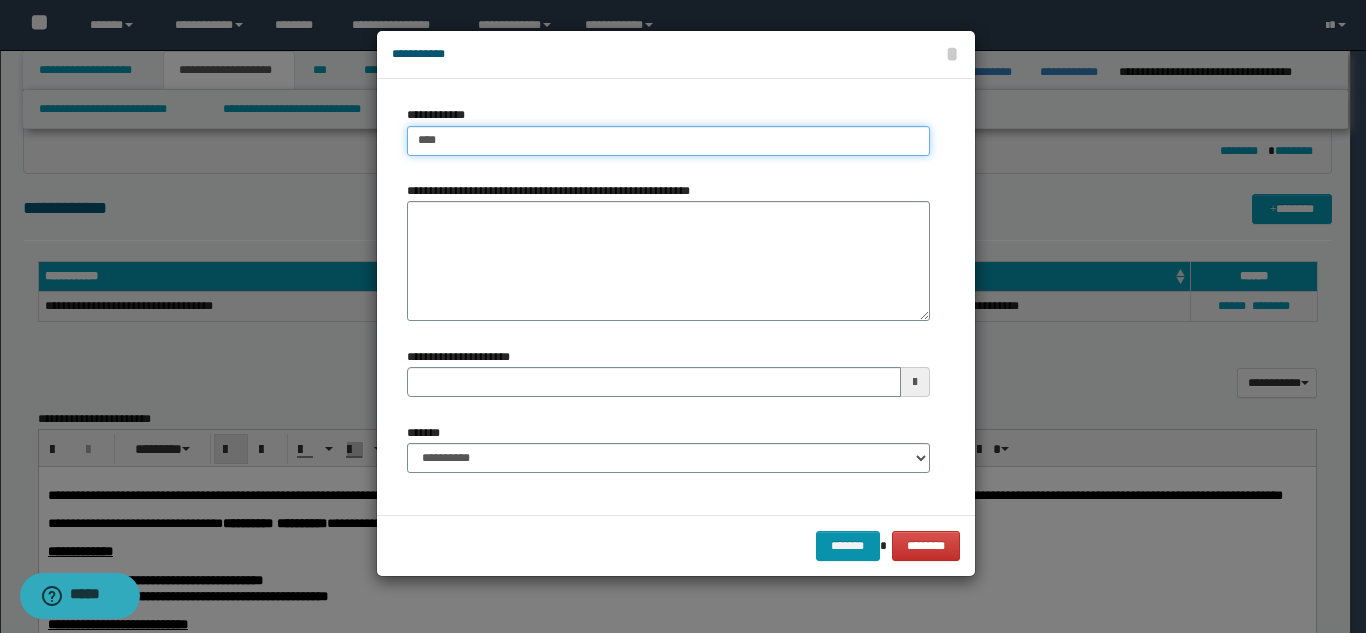 type on "****" 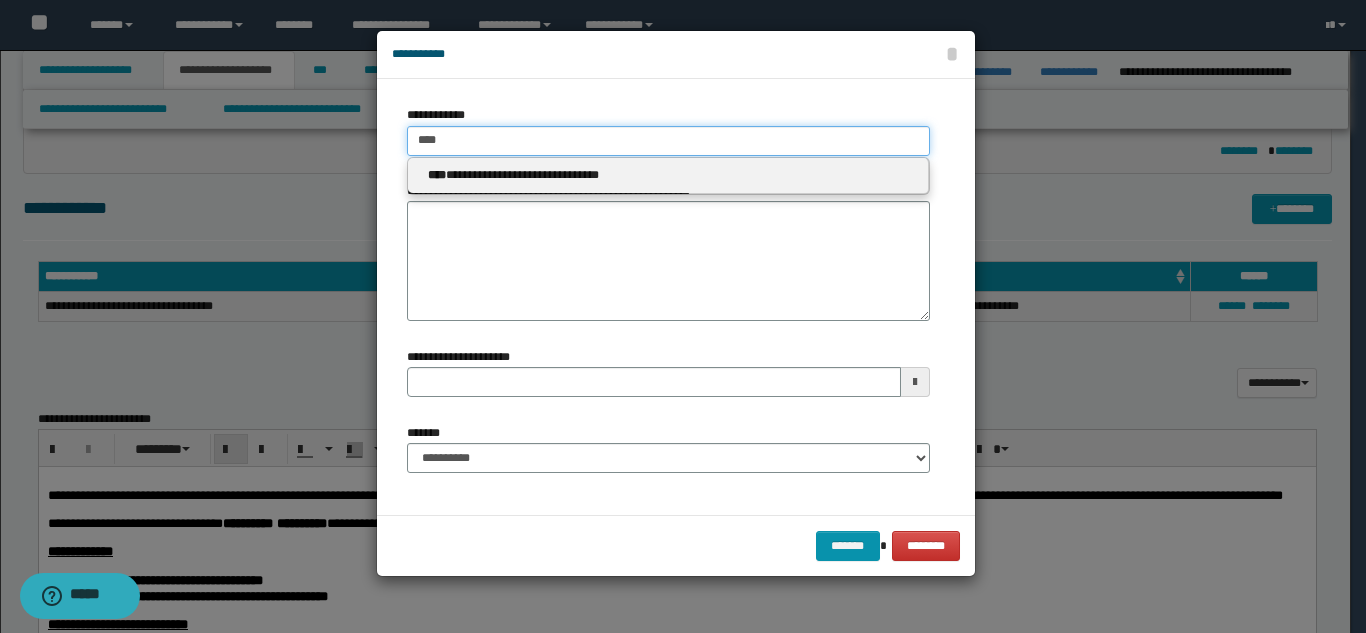 type on "****" 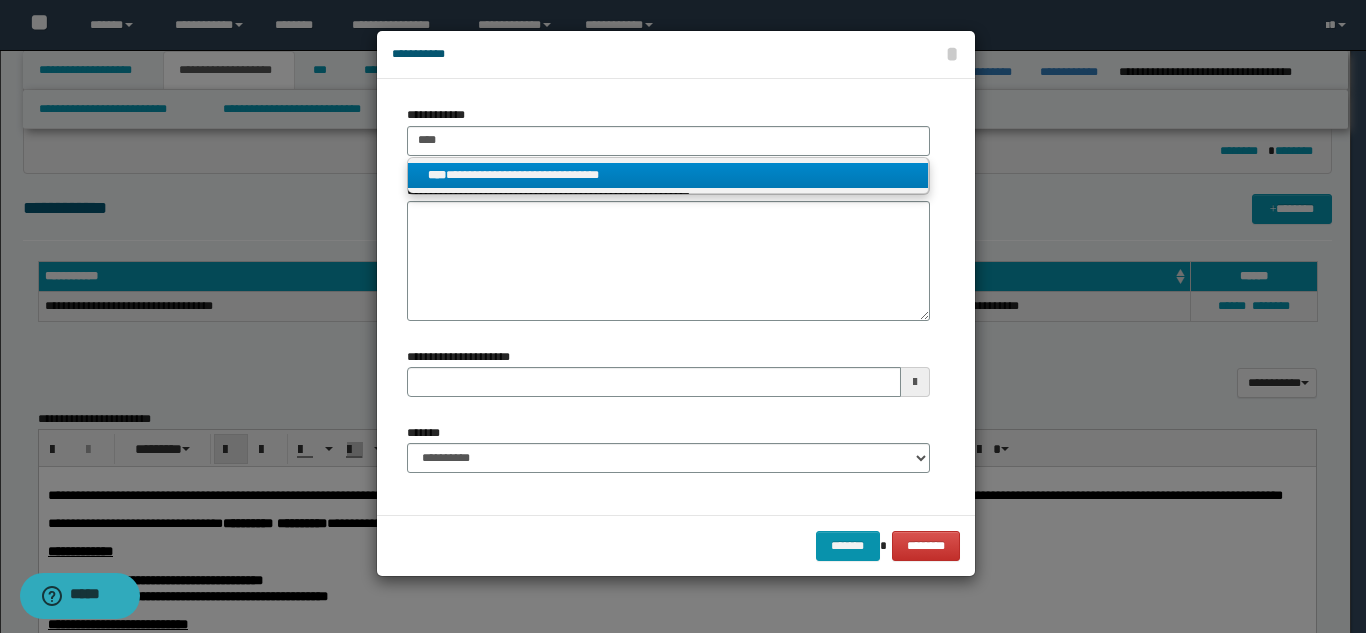 click on "**********" at bounding box center [668, 175] 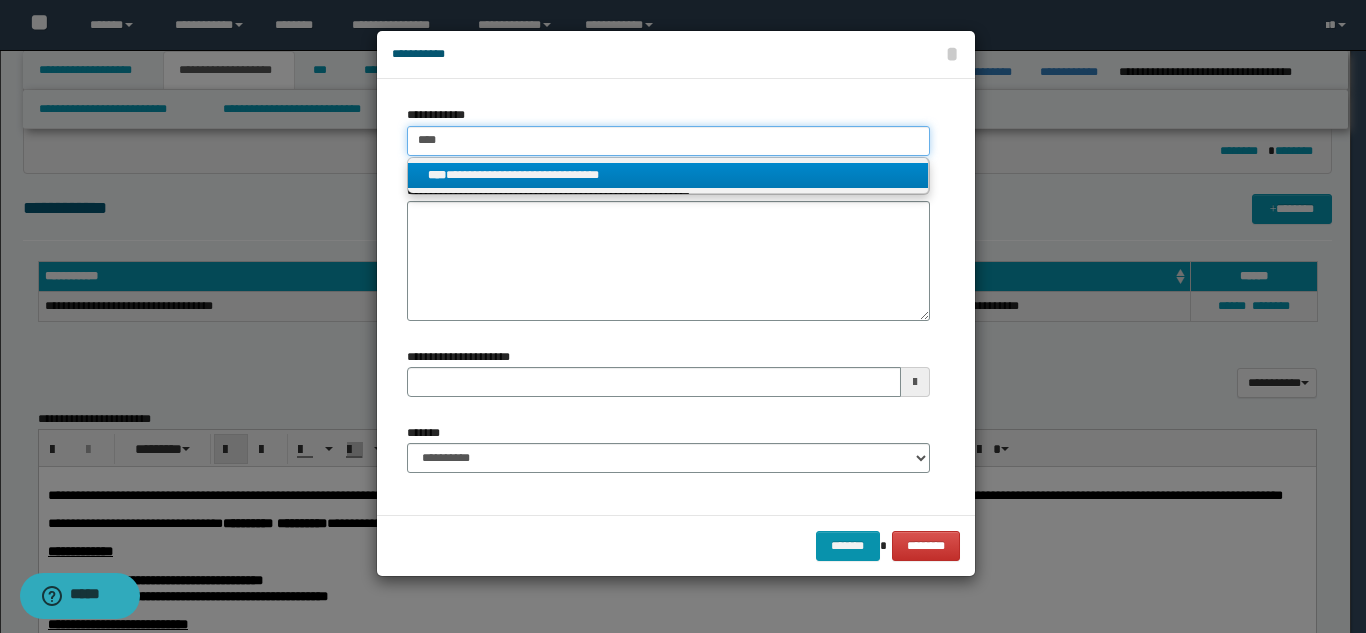 type 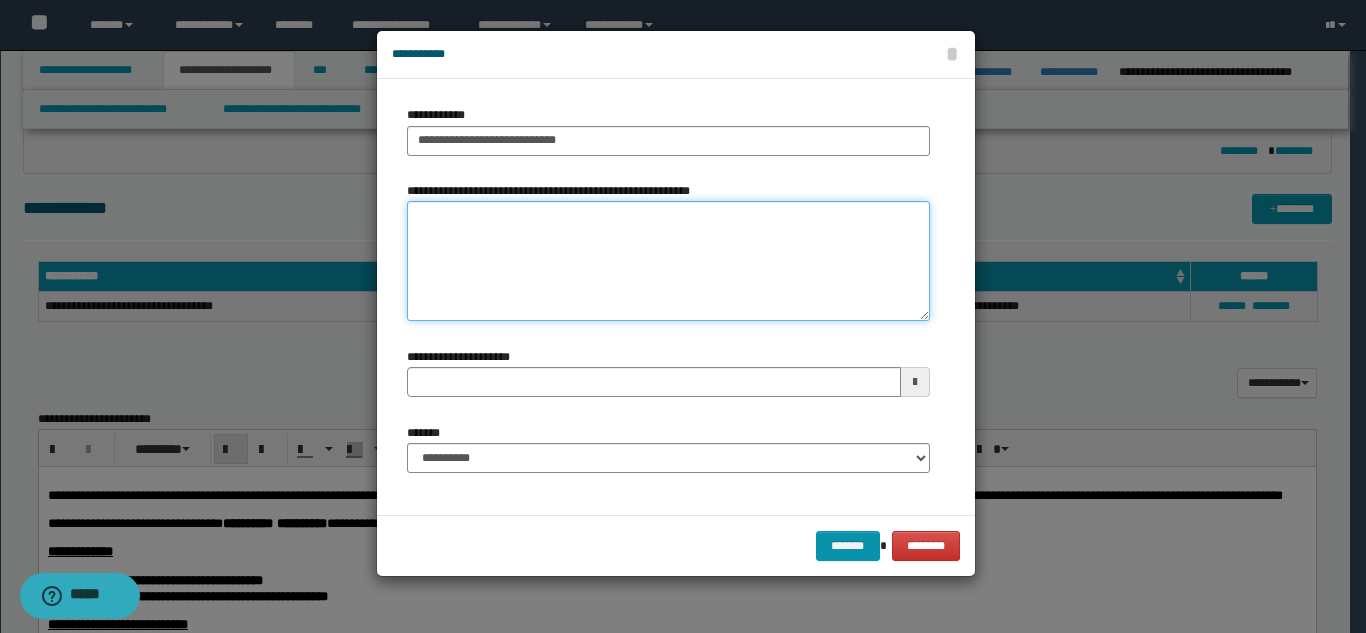 click on "**********" at bounding box center (668, 261) 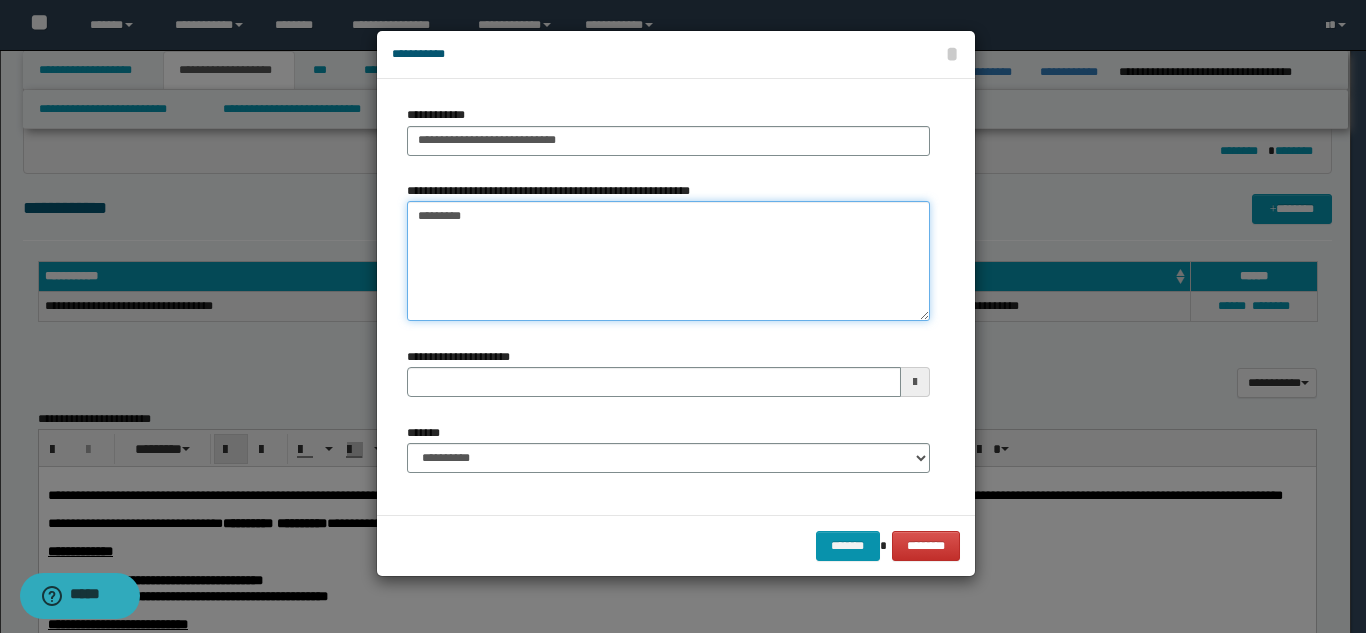 type on "*********" 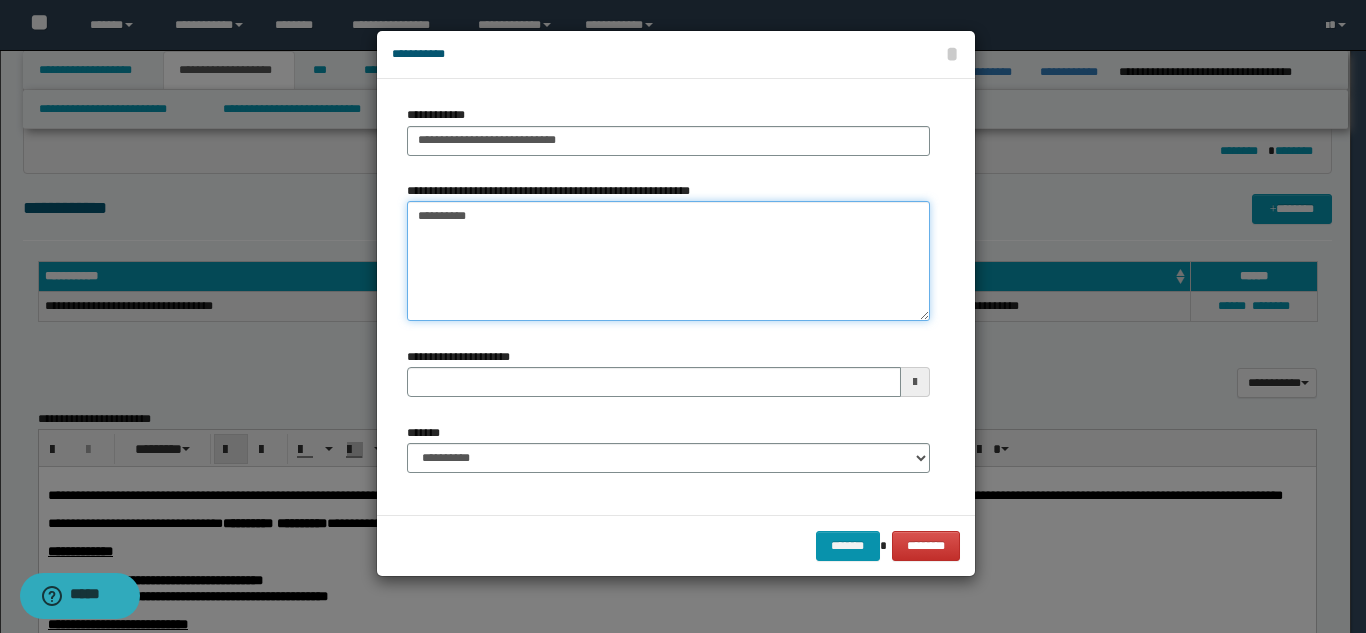 type 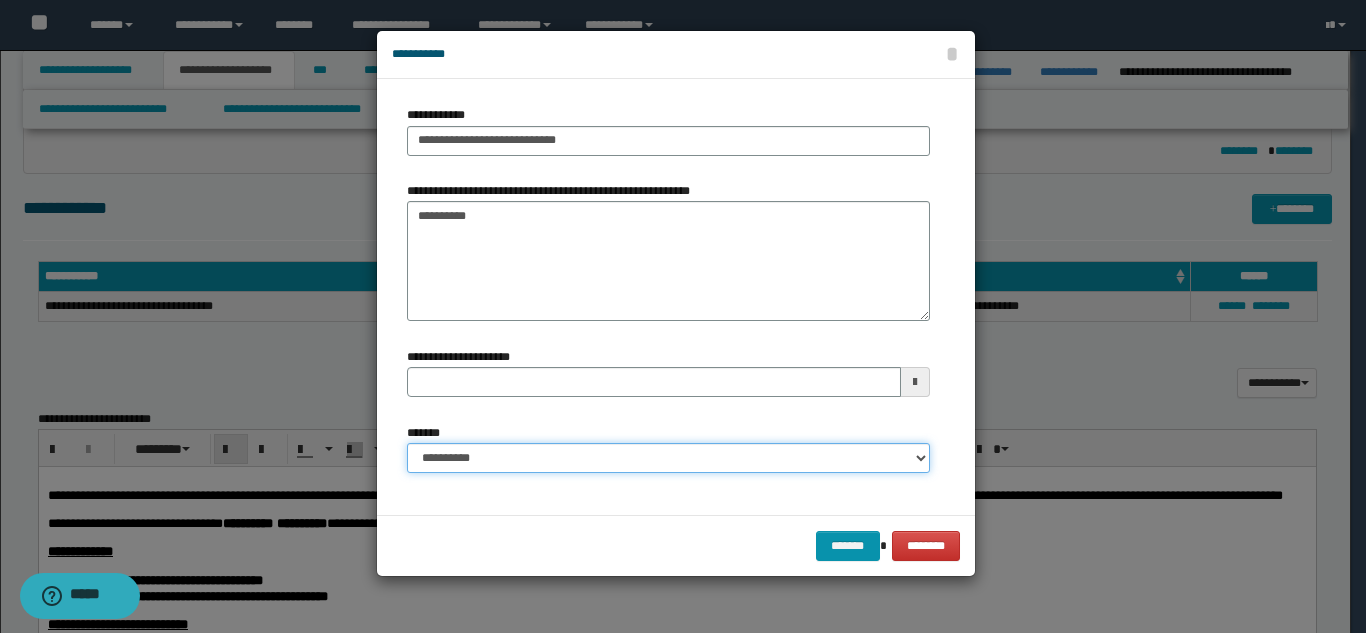 click on "**********" at bounding box center [668, 458] 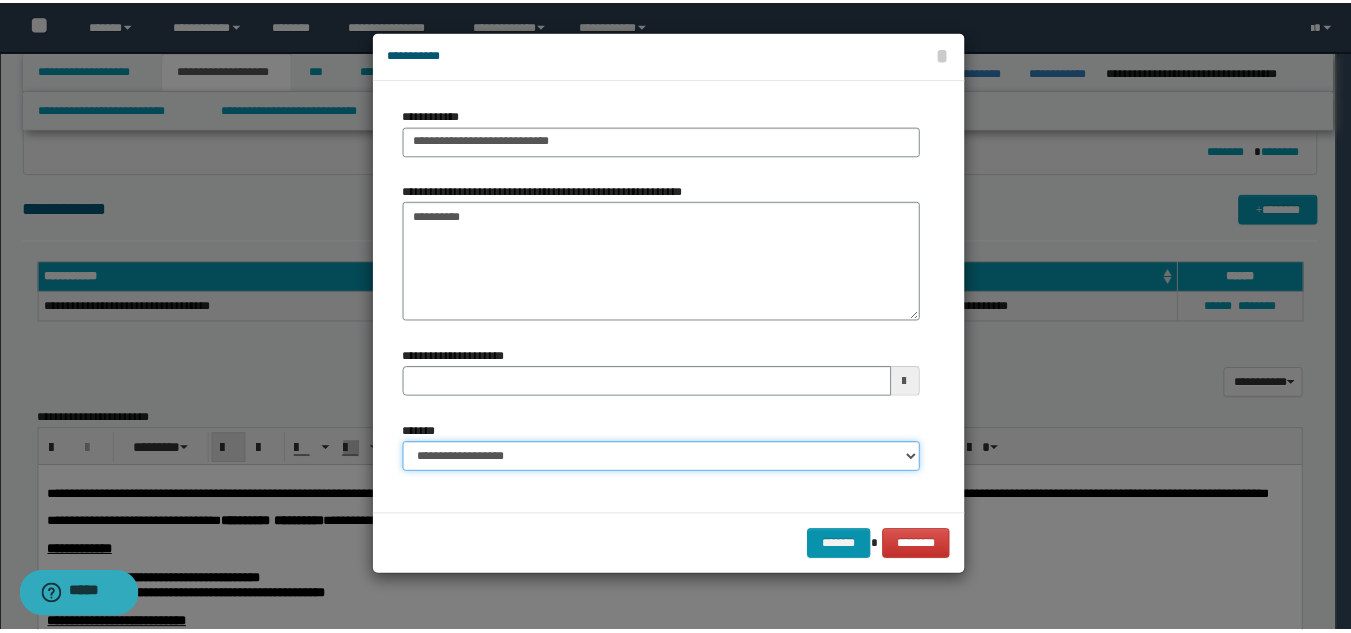 type 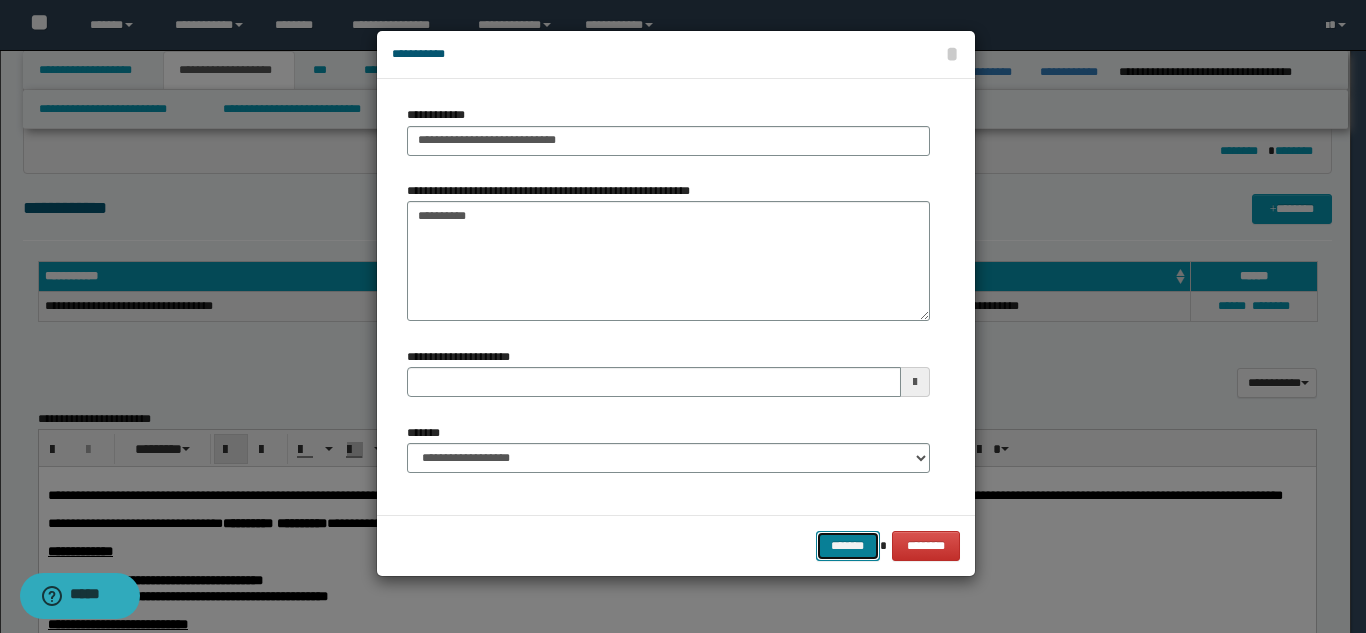 click on "*******" at bounding box center [848, 546] 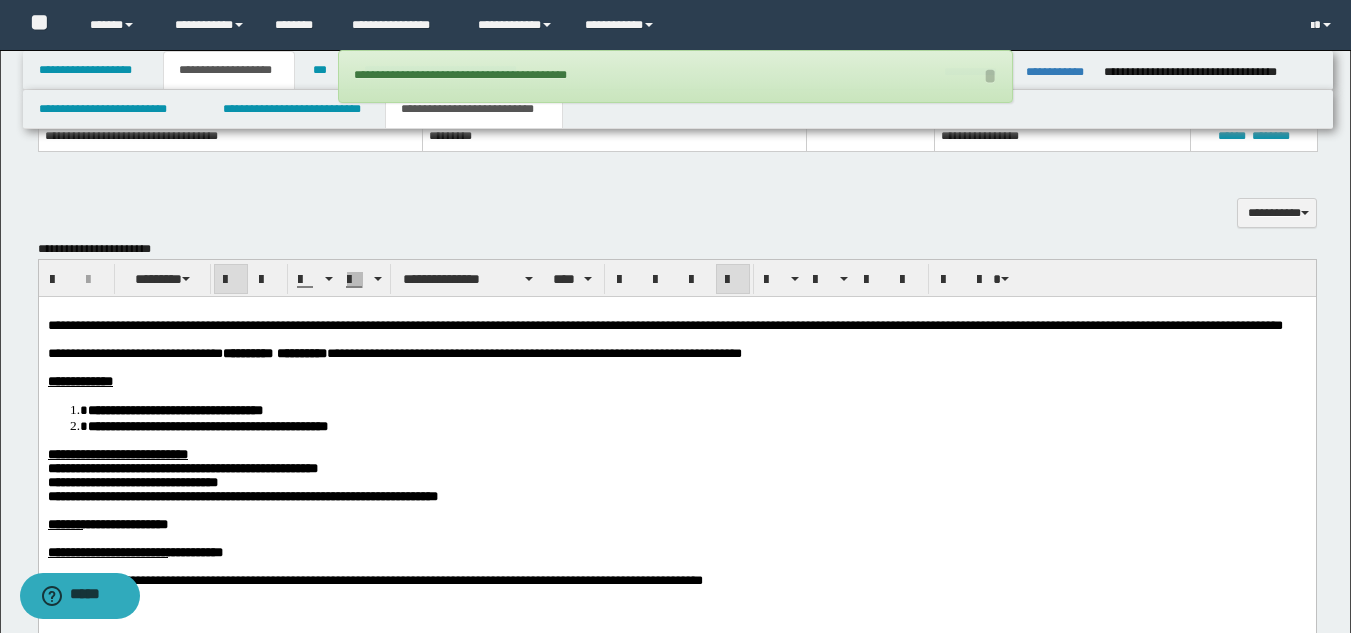 scroll, scrollTop: 822, scrollLeft: 0, axis: vertical 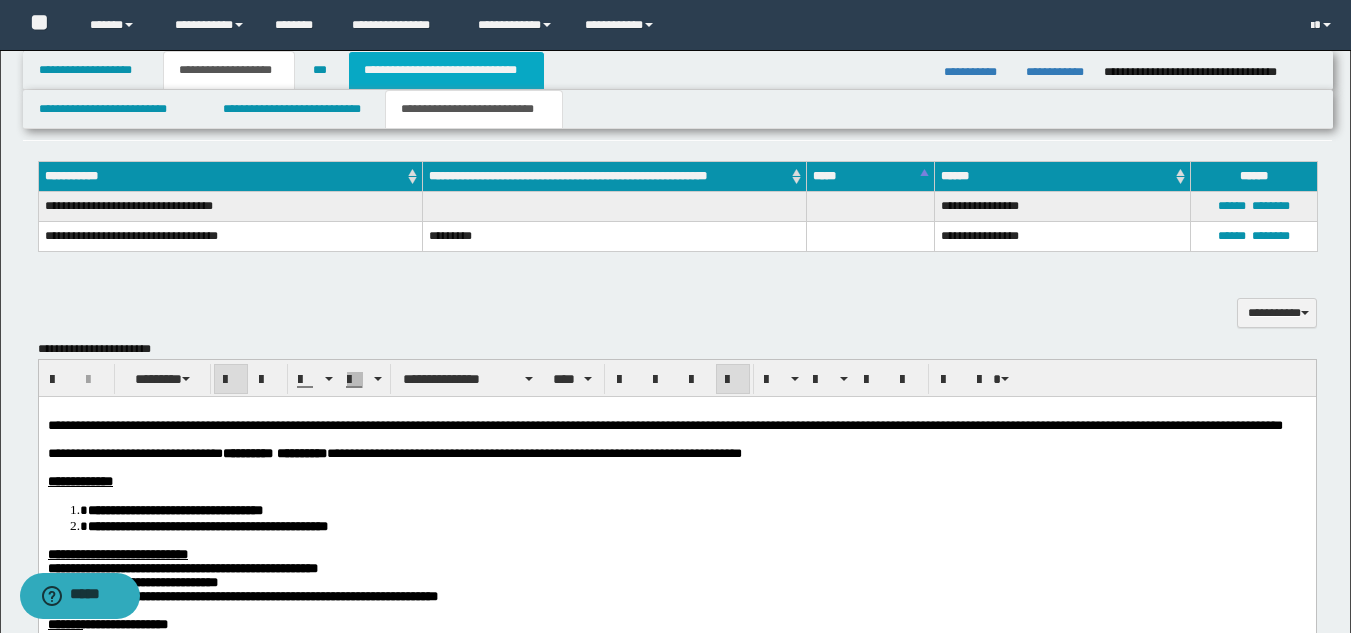 click on "**********" at bounding box center [446, 70] 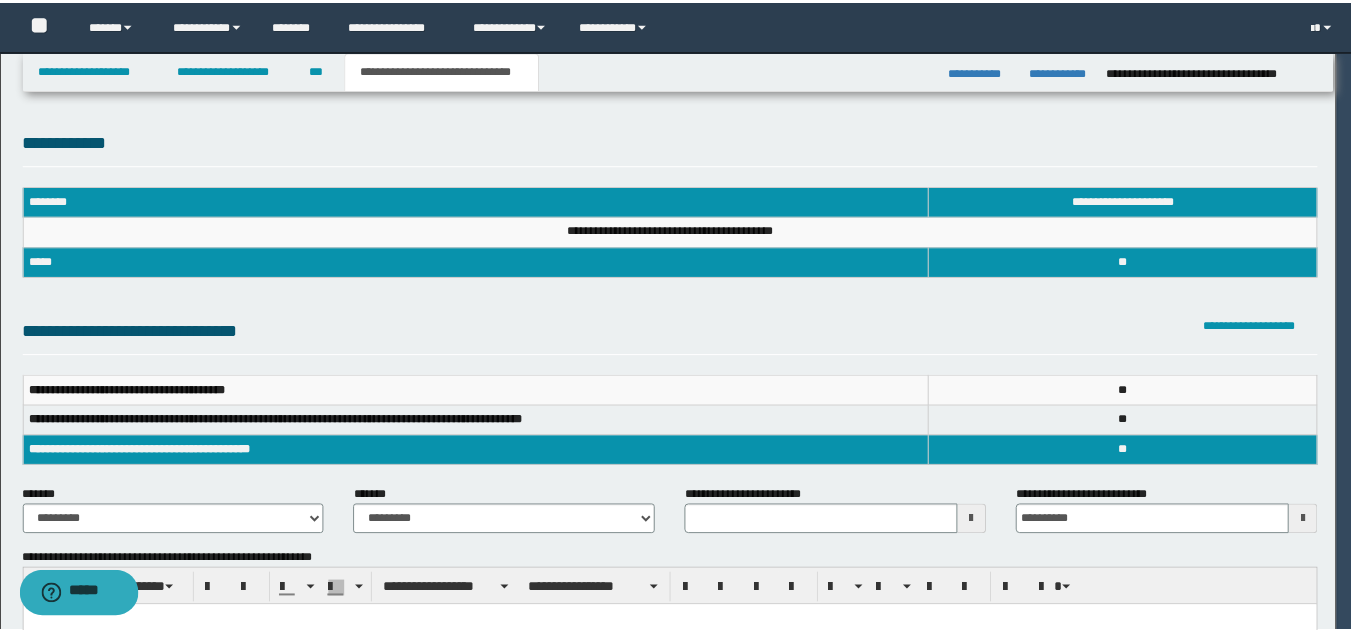 scroll, scrollTop: 0, scrollLeft: 0, axis: both 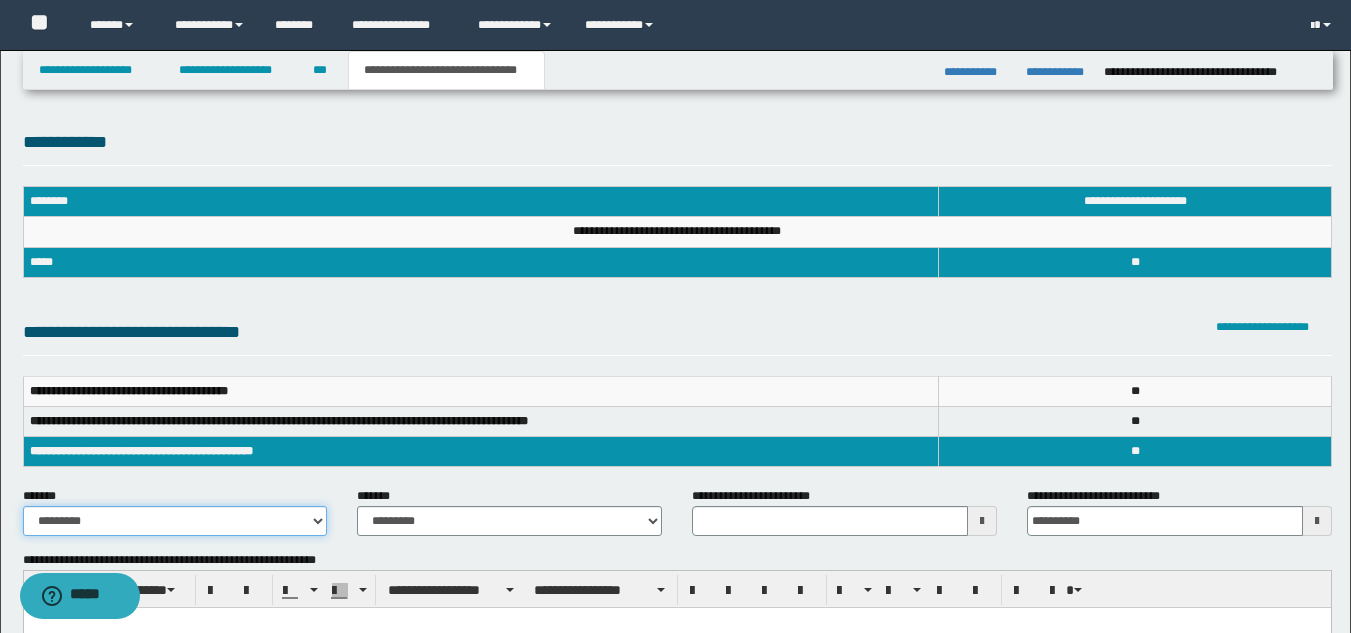 click on "**********" at bounding box center (175, 521) 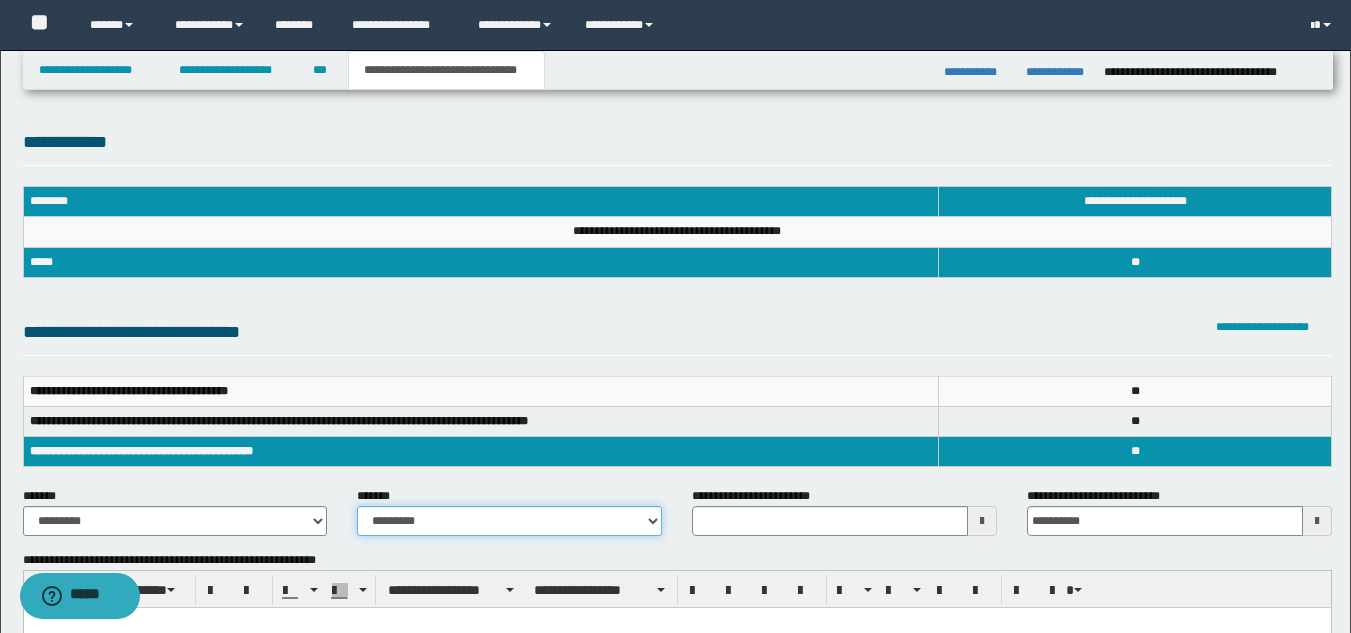 click on "**********" at bounding box center (509, 521) 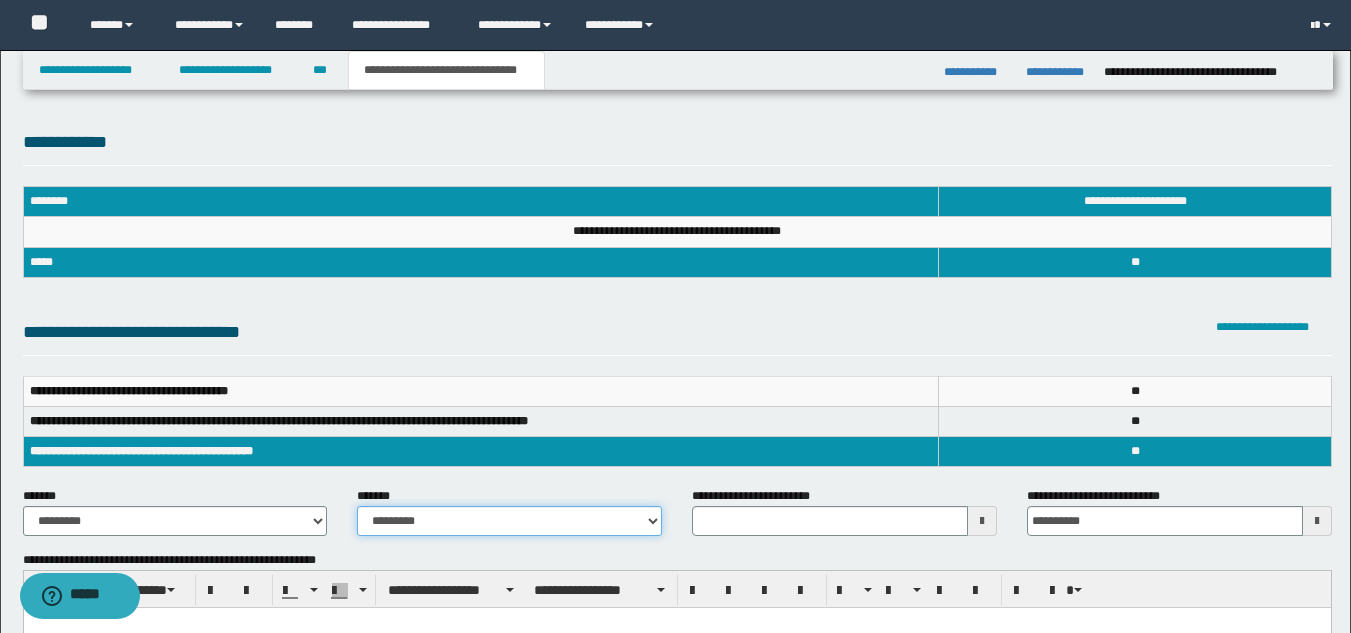 click on "**********" at bounding box center (509, 521) 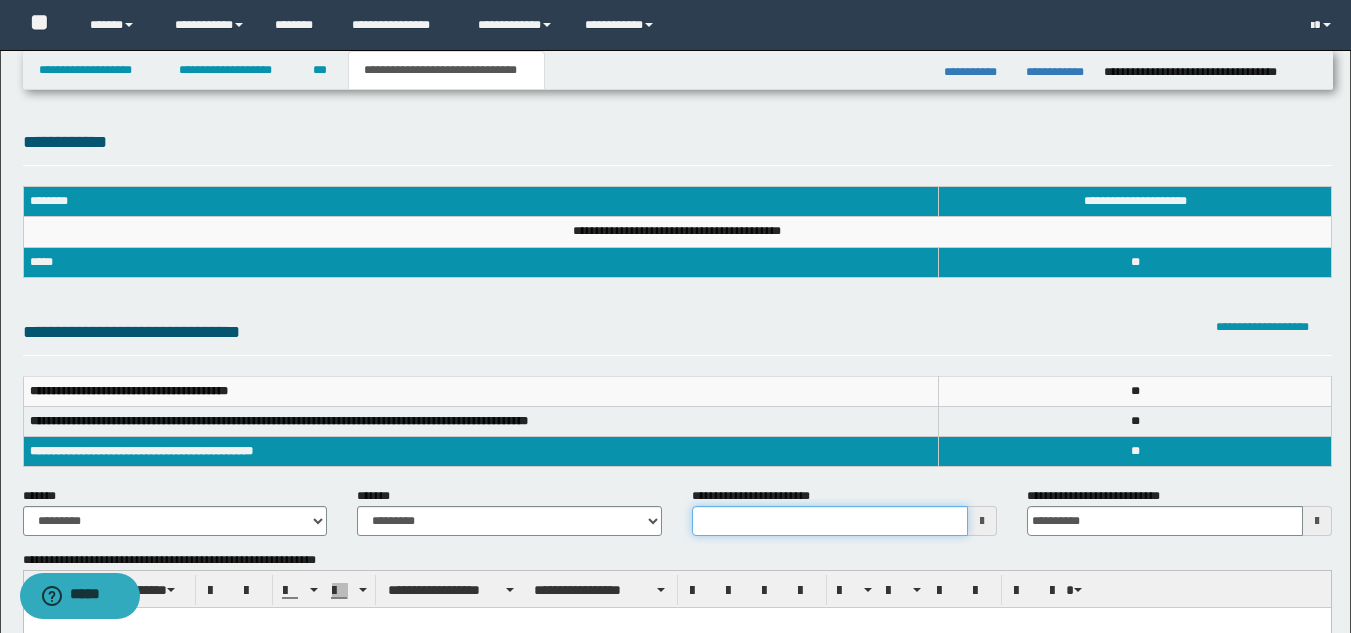 click on "**********" at bounding box center (830, 521) 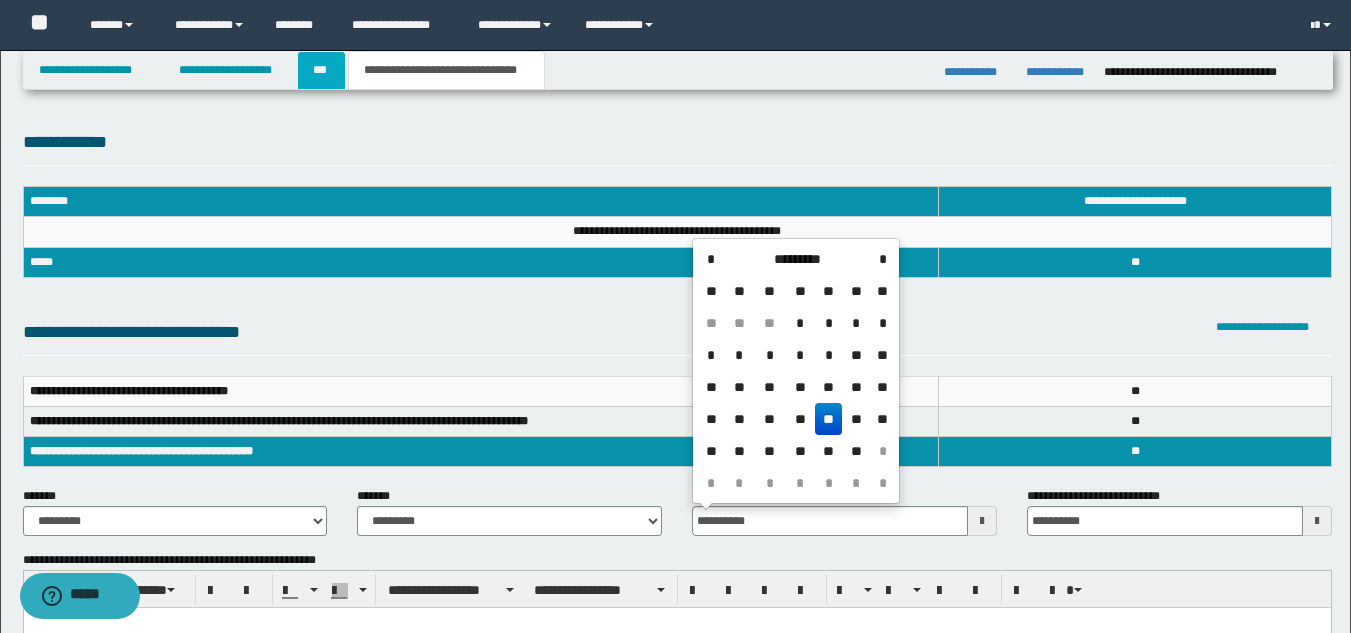 click on "***" at bounding box center (321, 70) 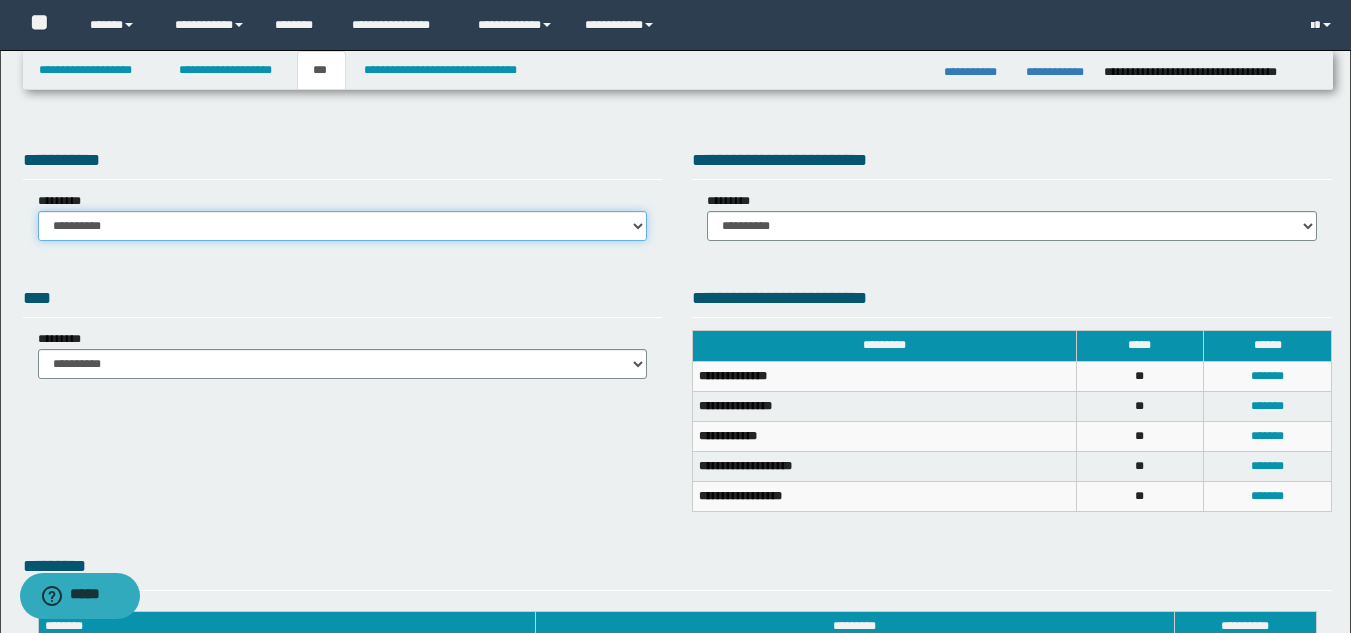 click on "**********" at bounding box center [343, 226] 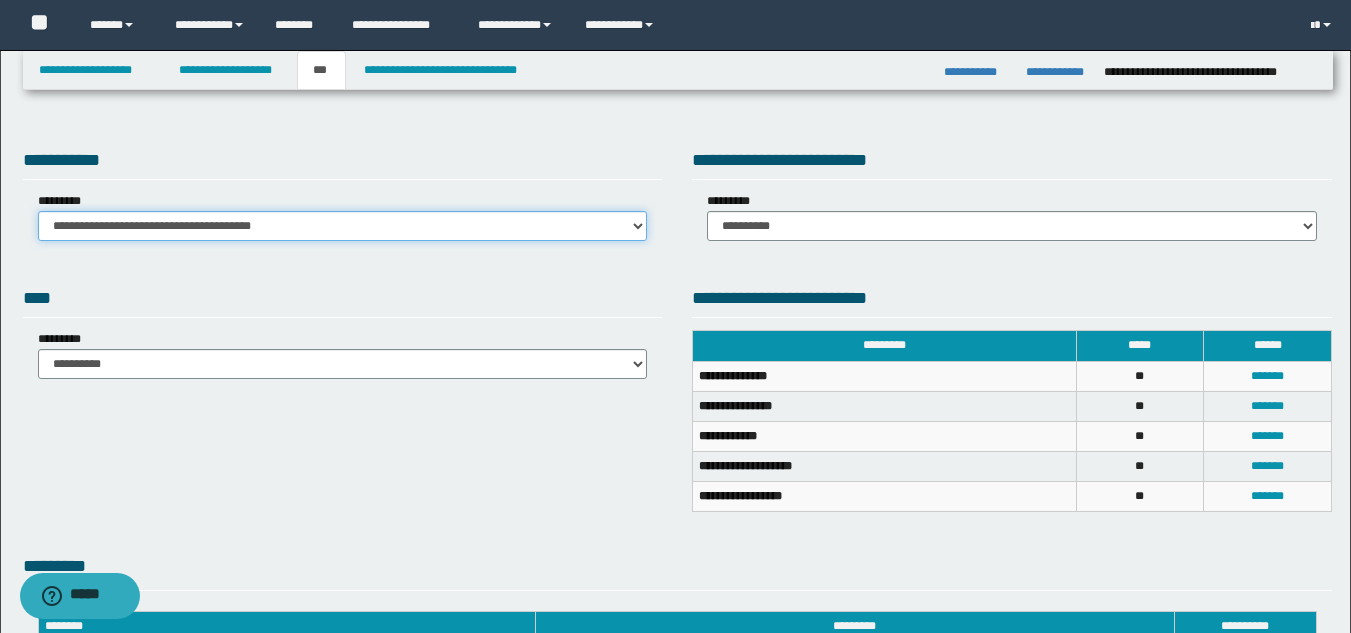click on "**********" at bounding box center [343, 226] 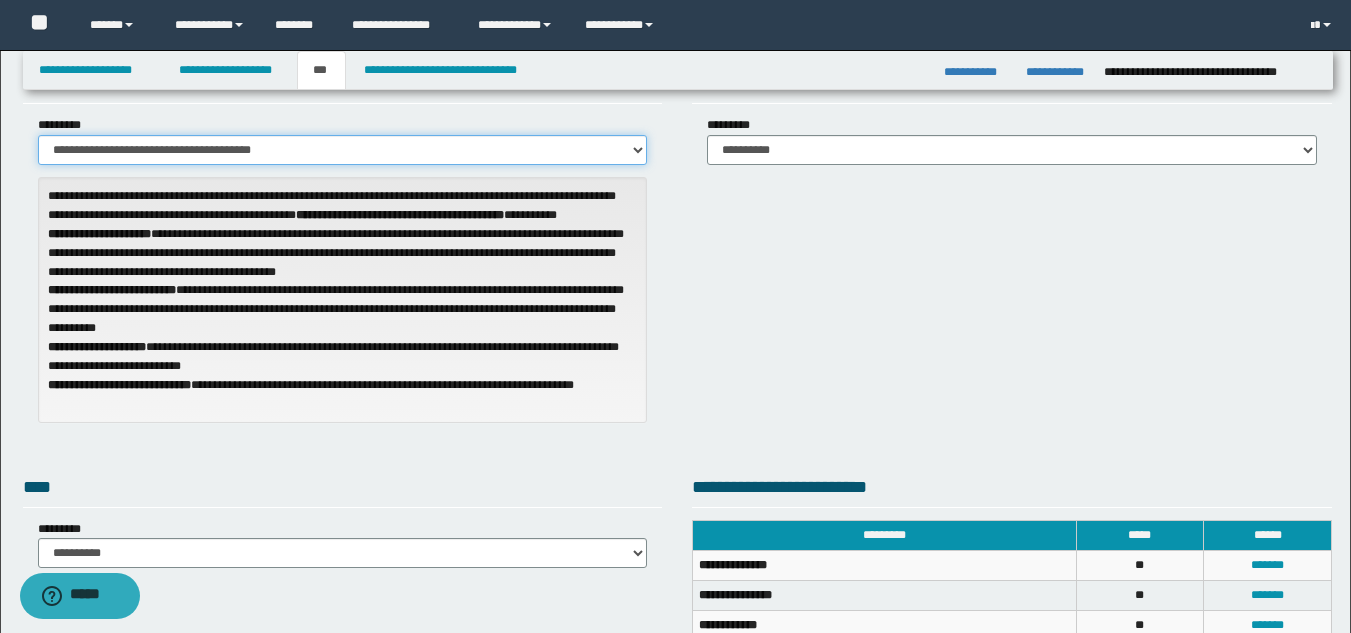 scroll, scrollTop: 0, scrollLeft: 0, axis: both 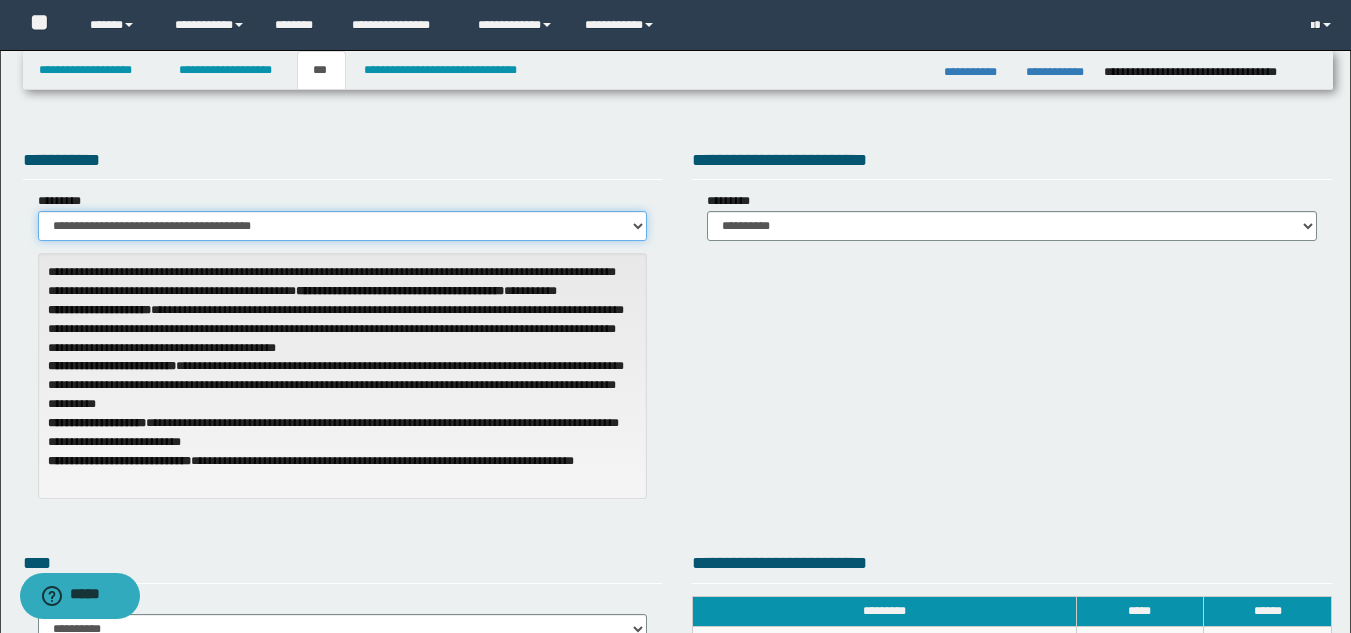 click on "**********" at bounding box center [343, 226] 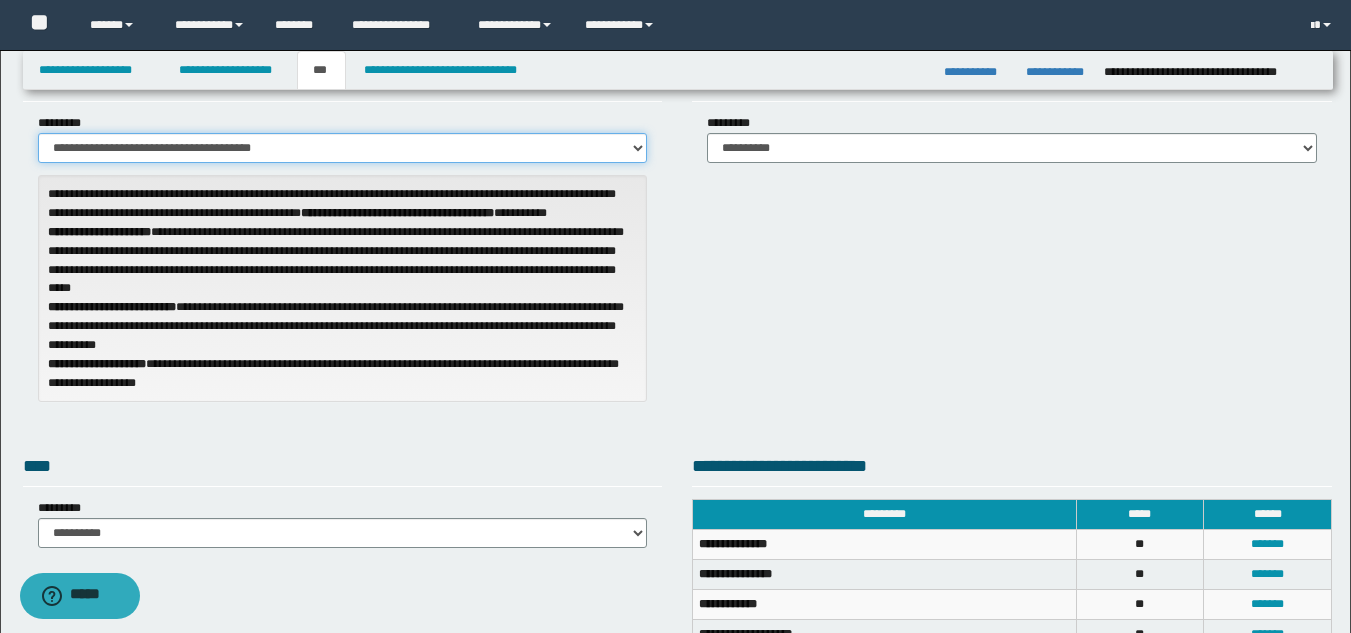scroll, scrollTop: 500, scrollLeft: 0, axis: vertical 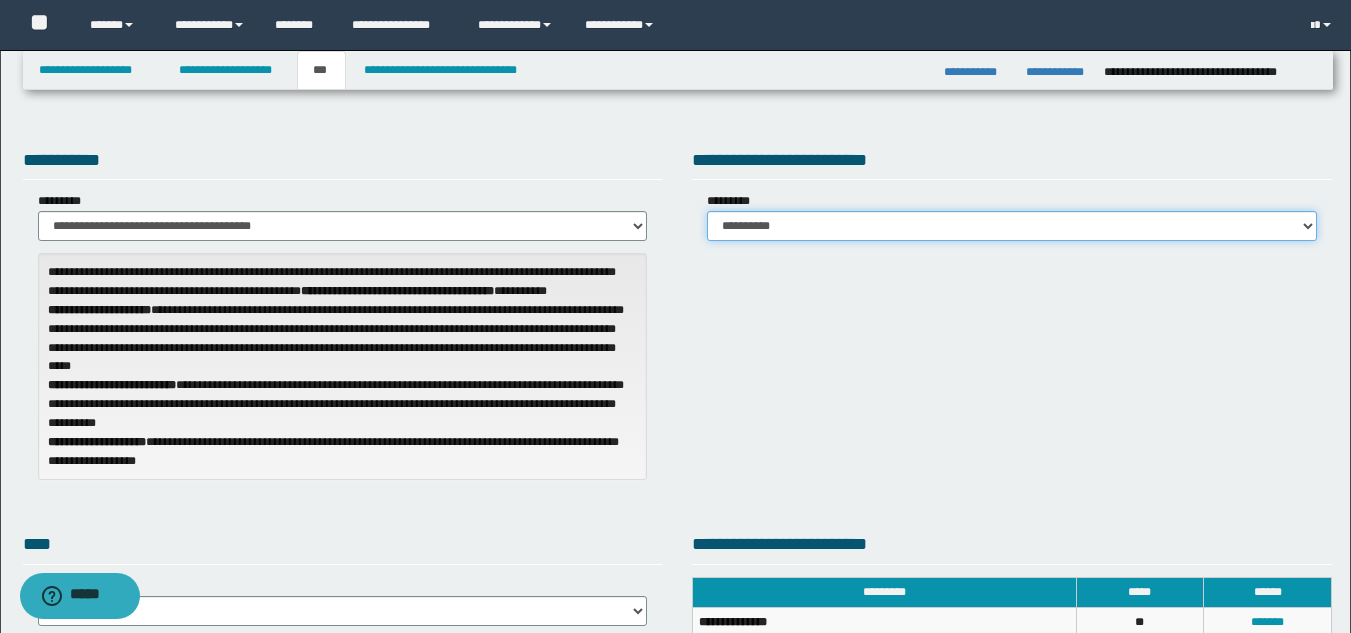 click on "**********" at bounding box center (1012, 226) 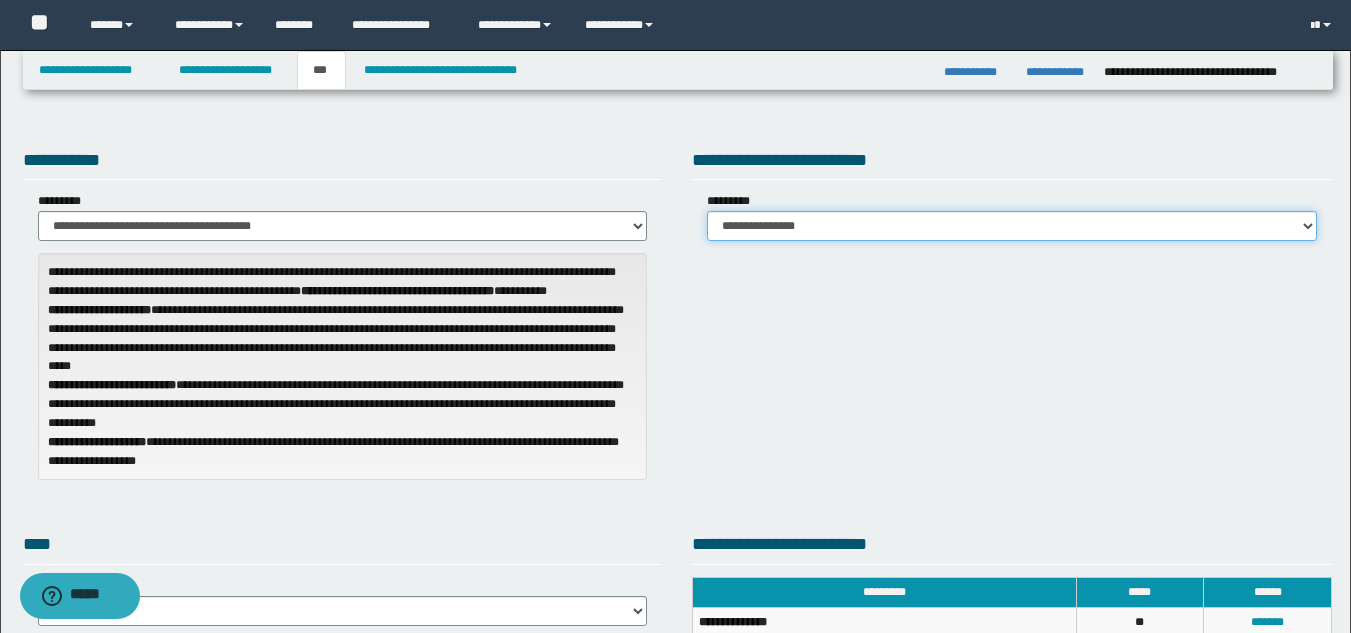 click on "**********" at bounding box center (1012, 226) 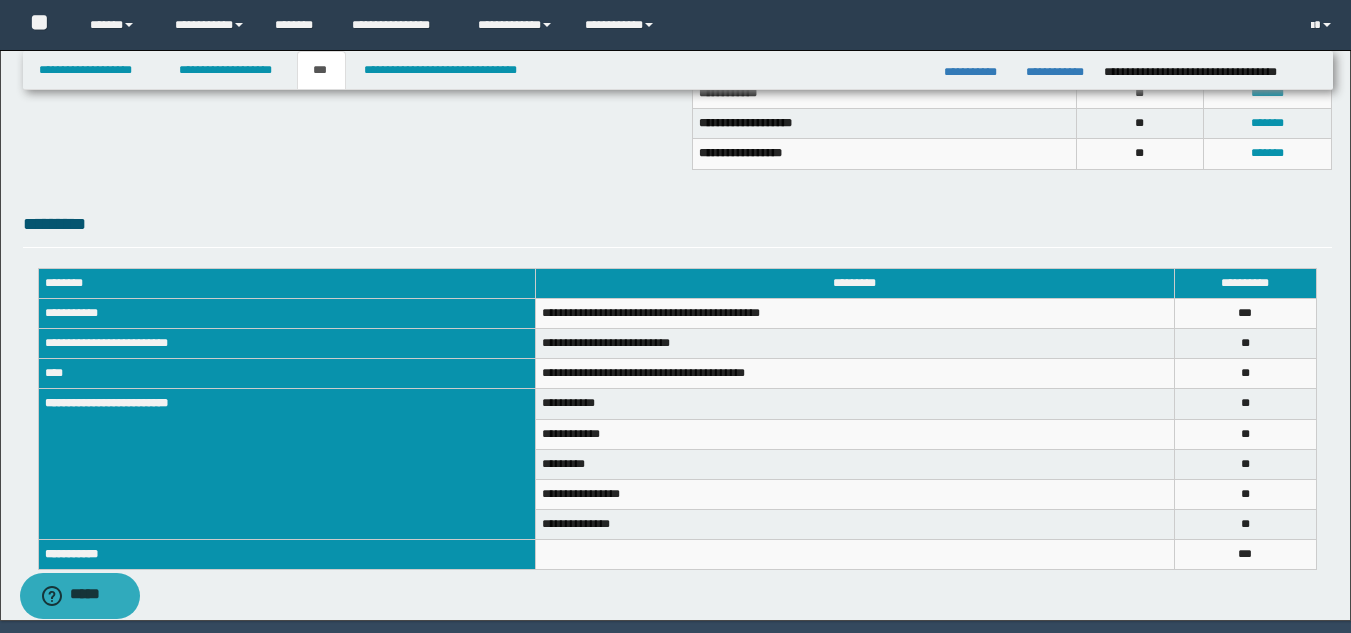 scroll, scrollTop: 555, scrollLeft: 0, axis: vertical 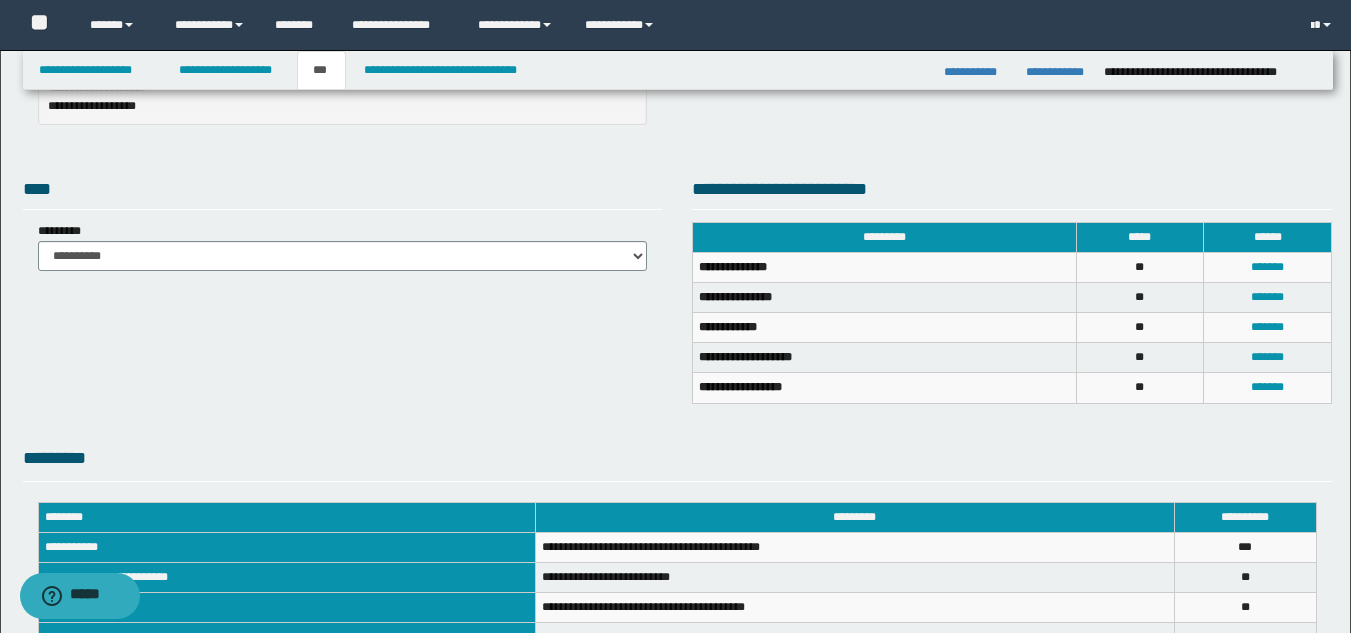 click on "*******" at bounding box center [1268, 267] 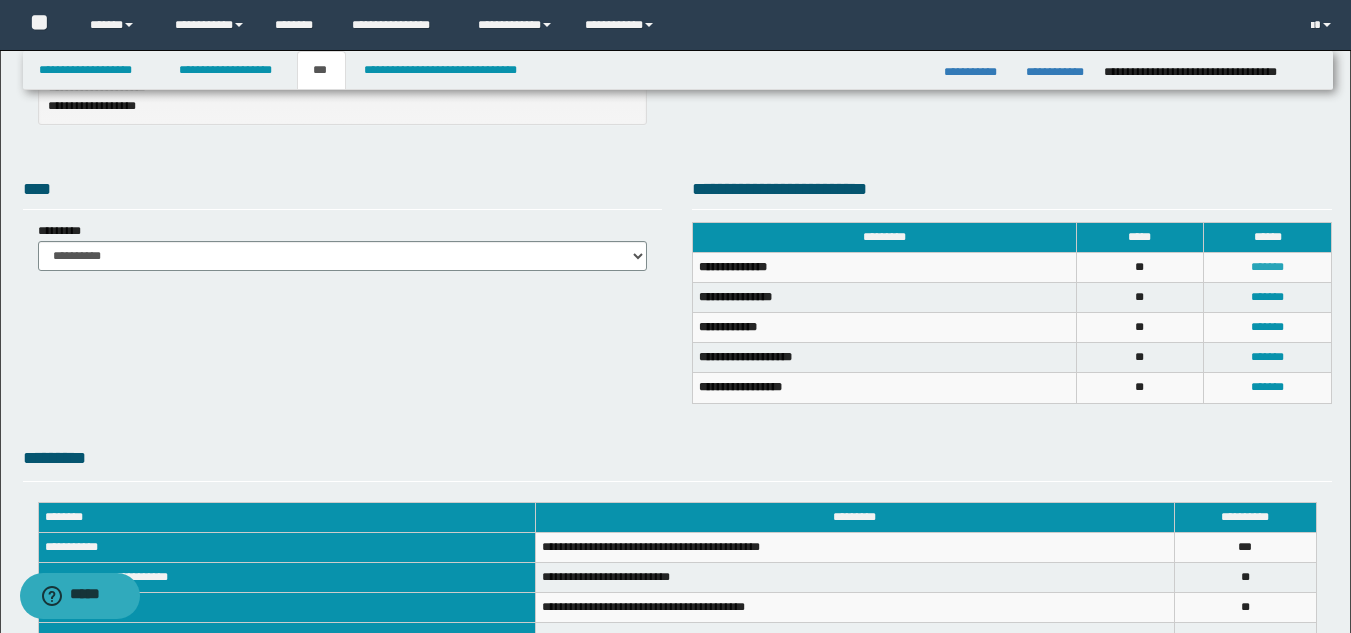 click on "*******" at bounding box center [1267, 267] 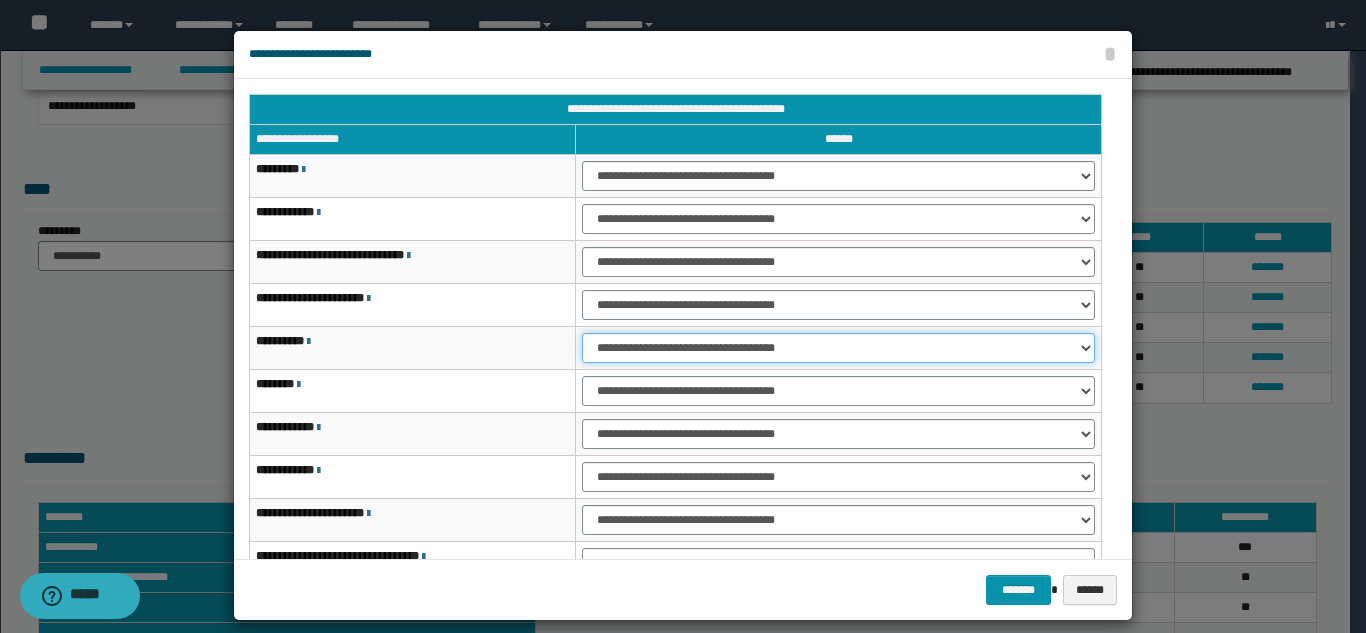 click on "**********" at bounding box center (838, 348) 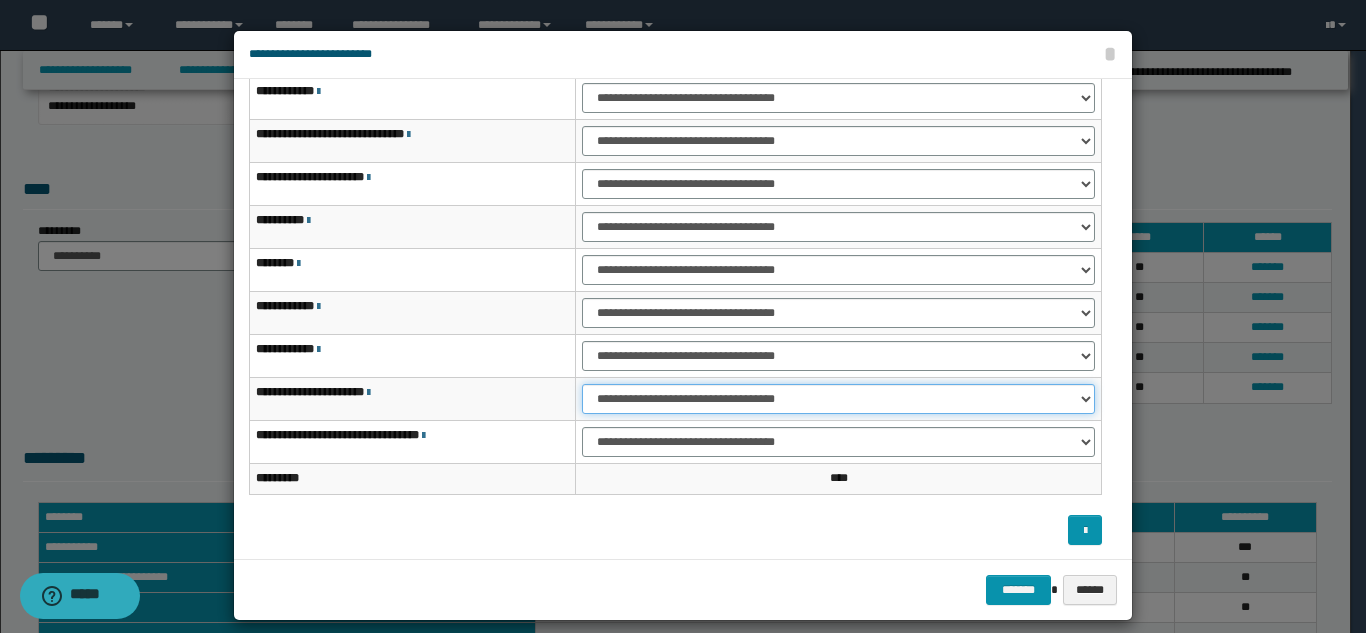 click on "**********" at bounding box center [838, 399] 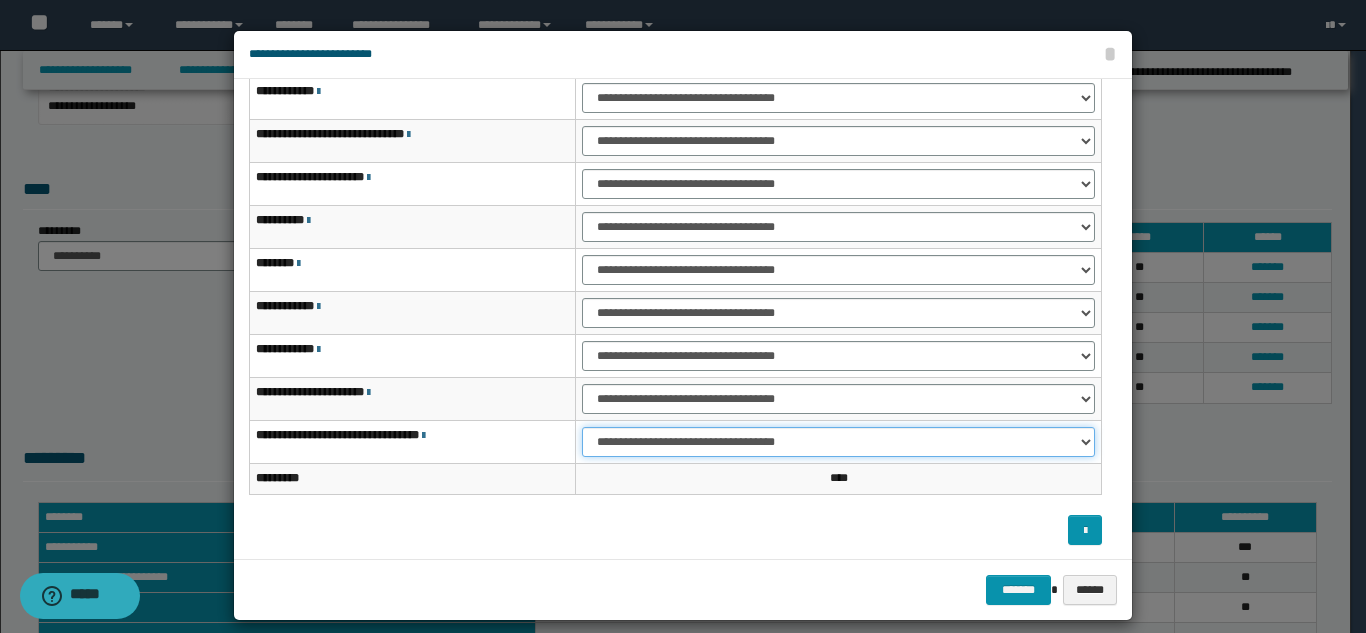 click on "**********" at bounding box center [838, 442] 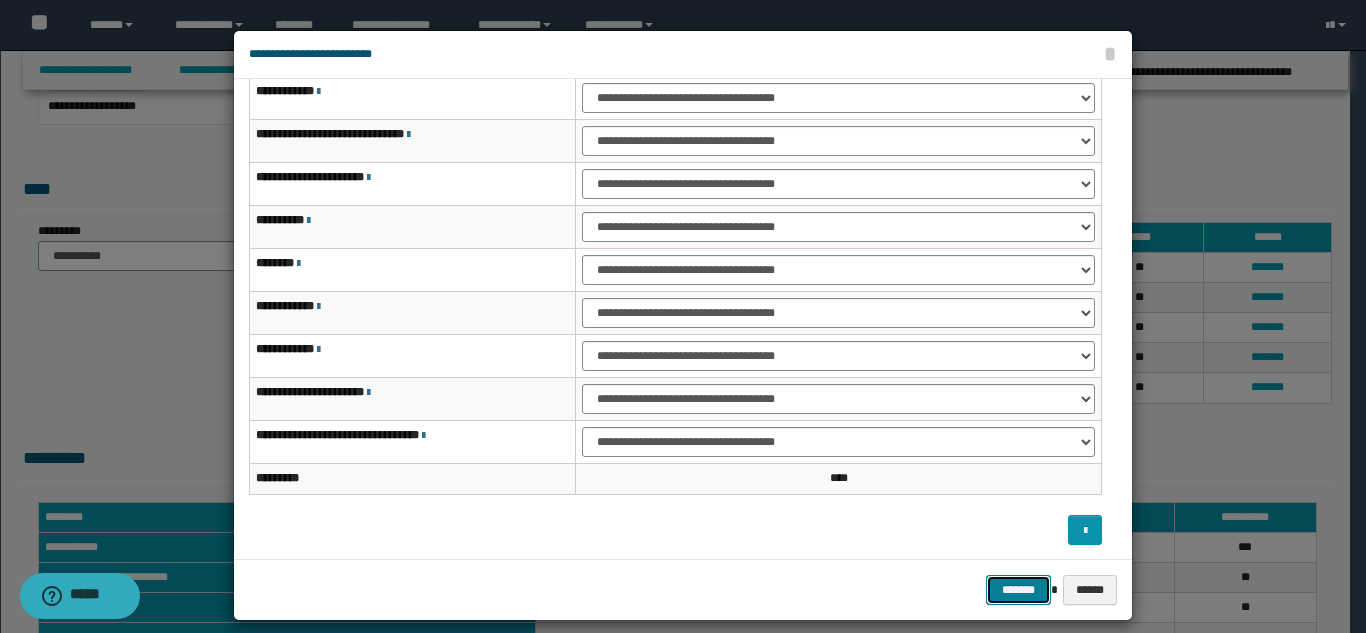 click on "*******" at bounding box center (1018, 590) 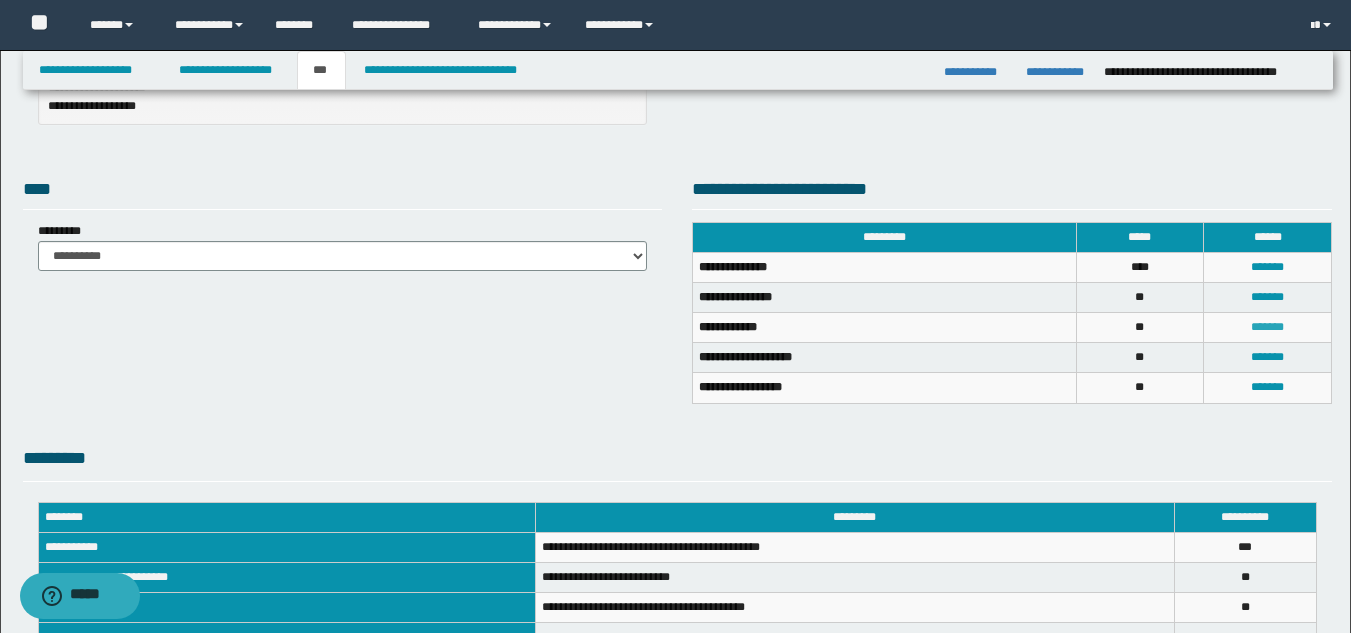 click on "*******" at bounding box center (1267, 327) 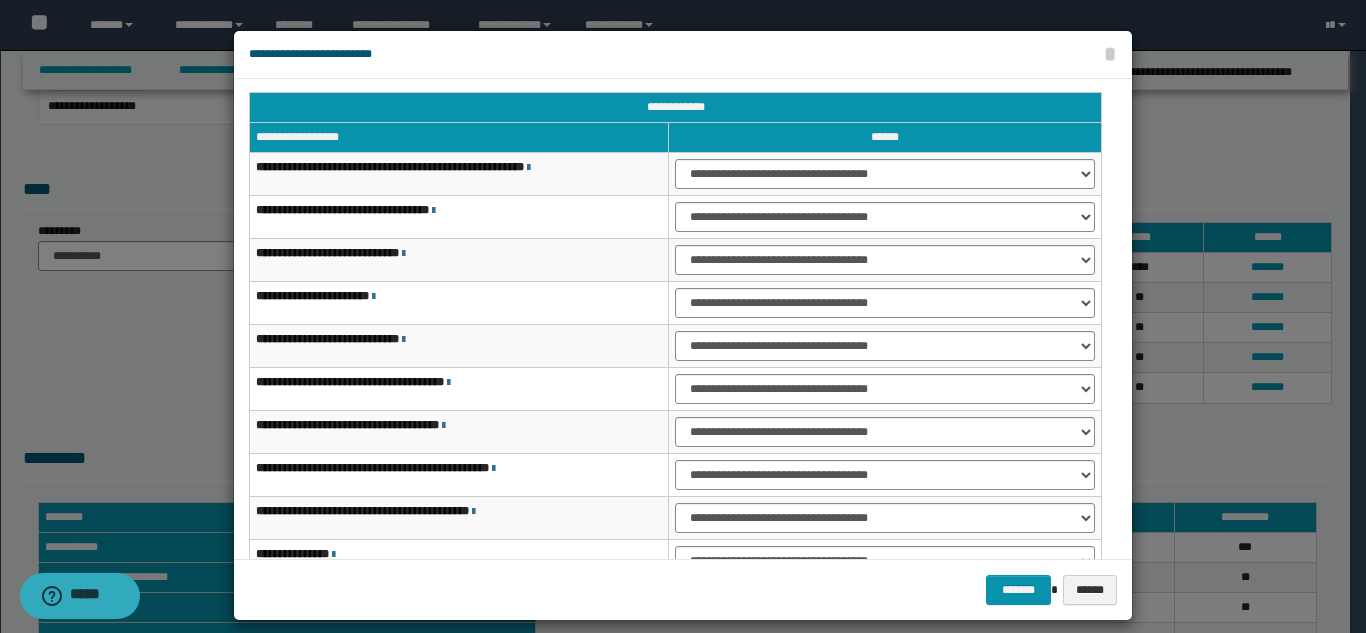 scroll, scrollTop: 0, scrollLeft: 0, axis: both 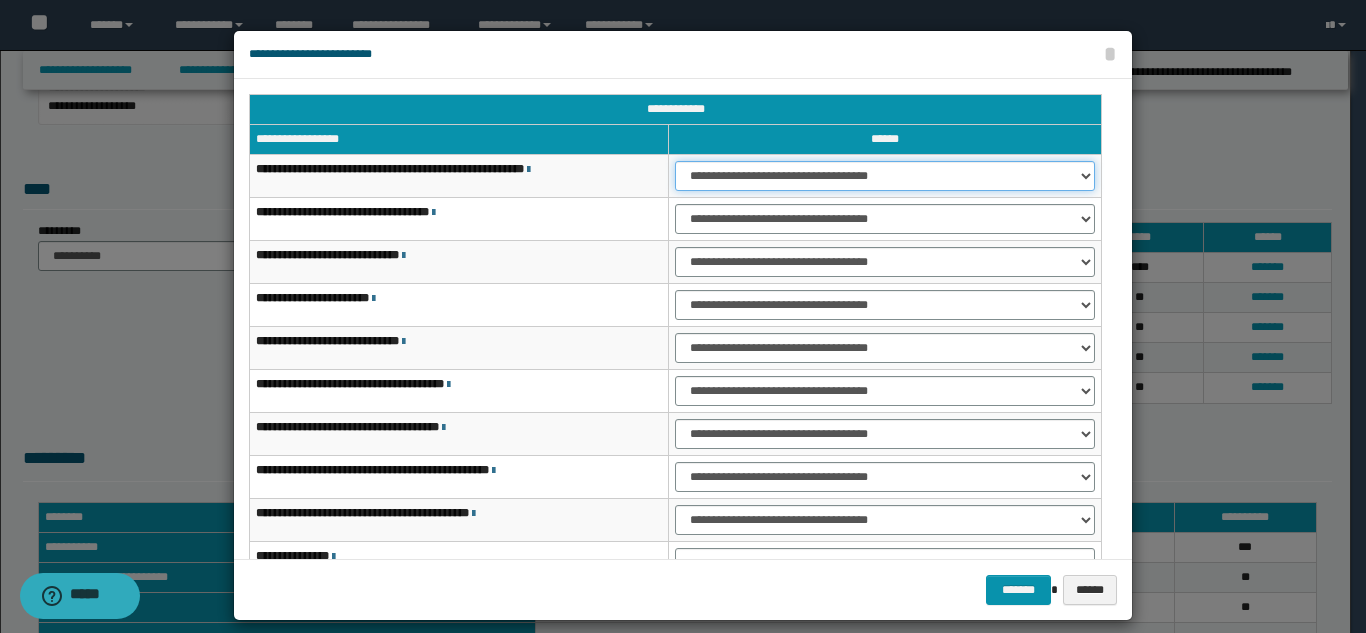 click on "**********" at bounding box center [885, 176] 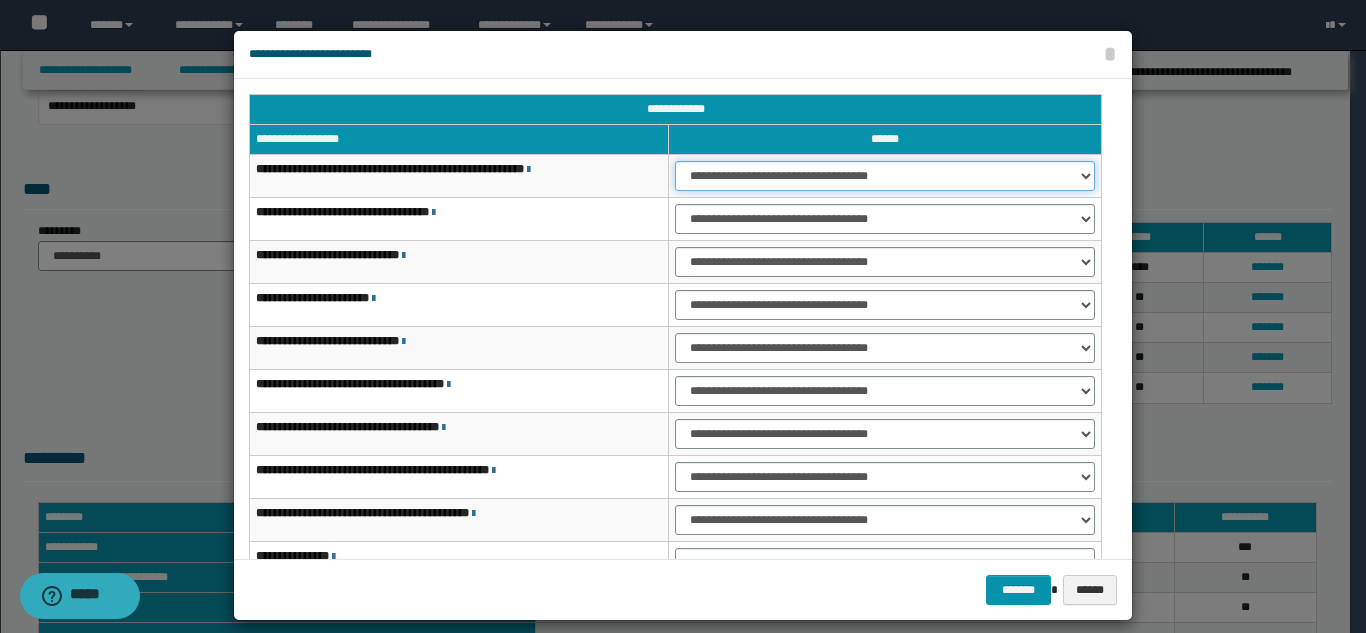 click on "**********" at bounding box center (885, 176) 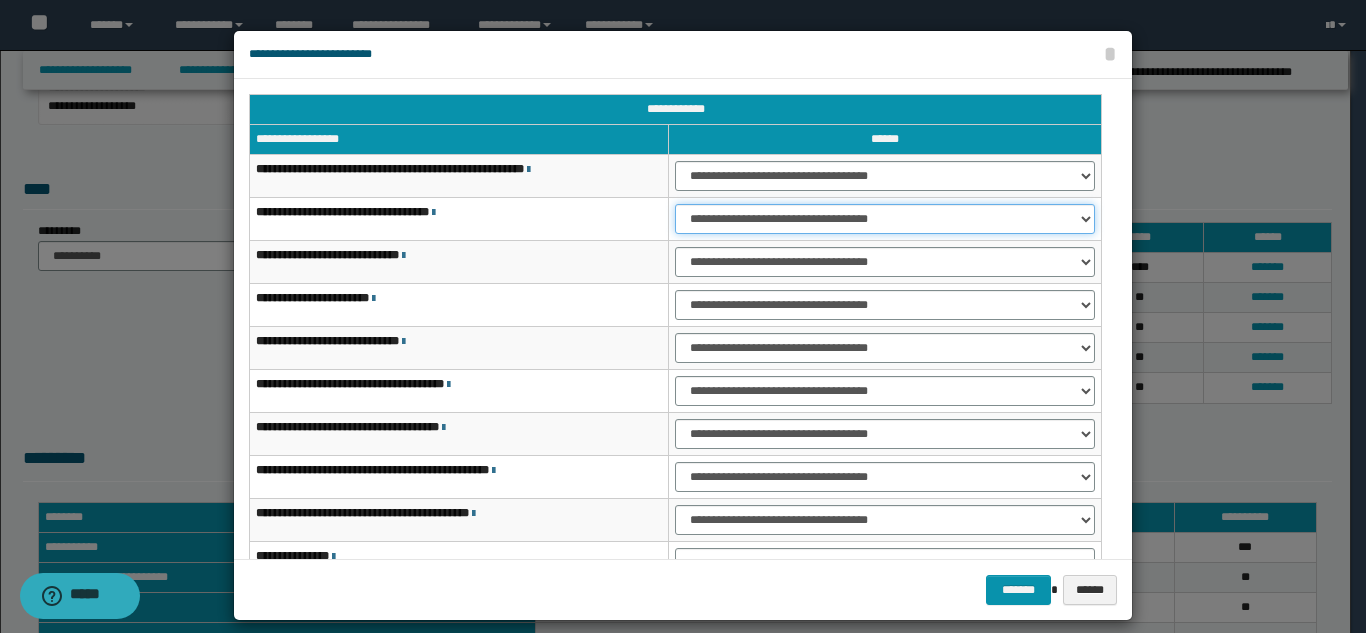 drag, startPoint x: 729, startPoint y: 220, endPoint x: 729, endPoint y: 233, distance: 13 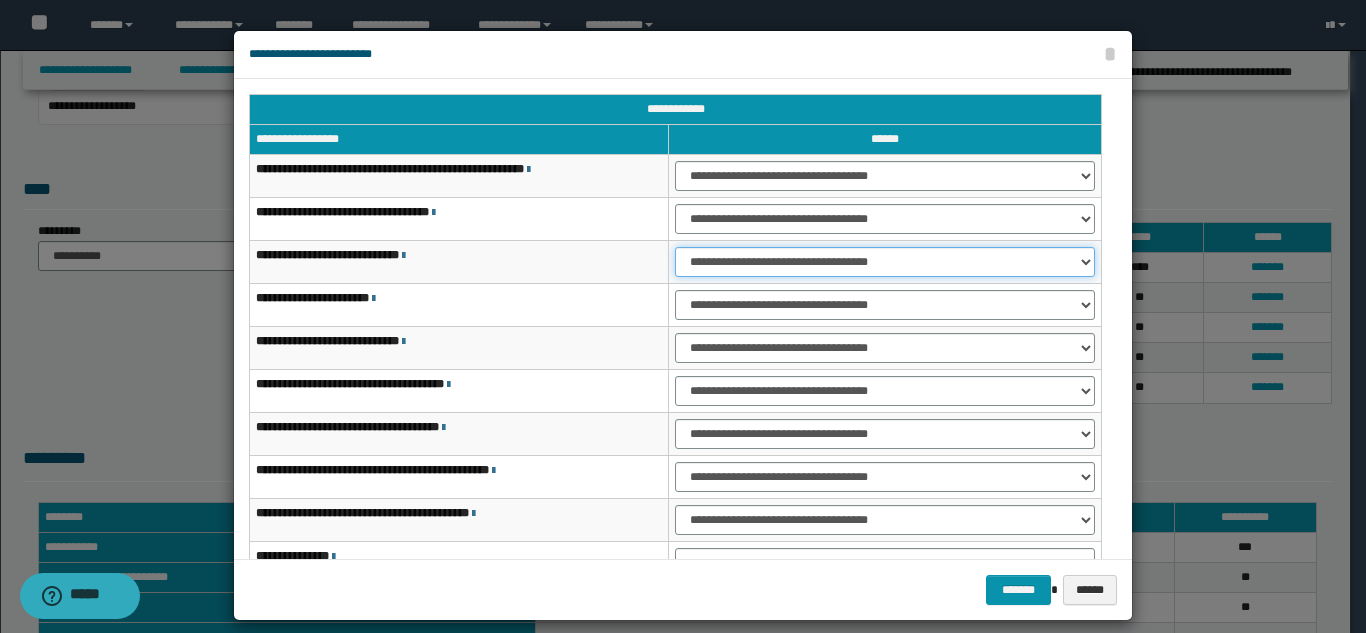 click on "**********" at bounding box center (885, 262) 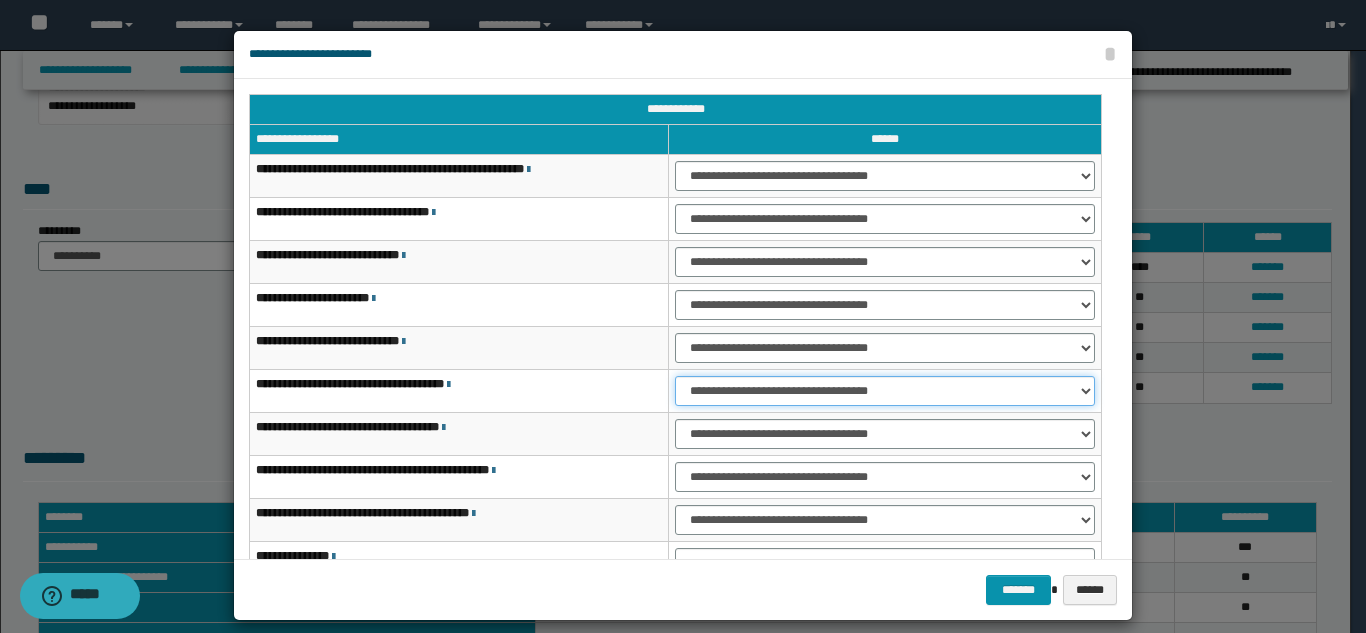 click on "**********" at bounding box center (885, 391) 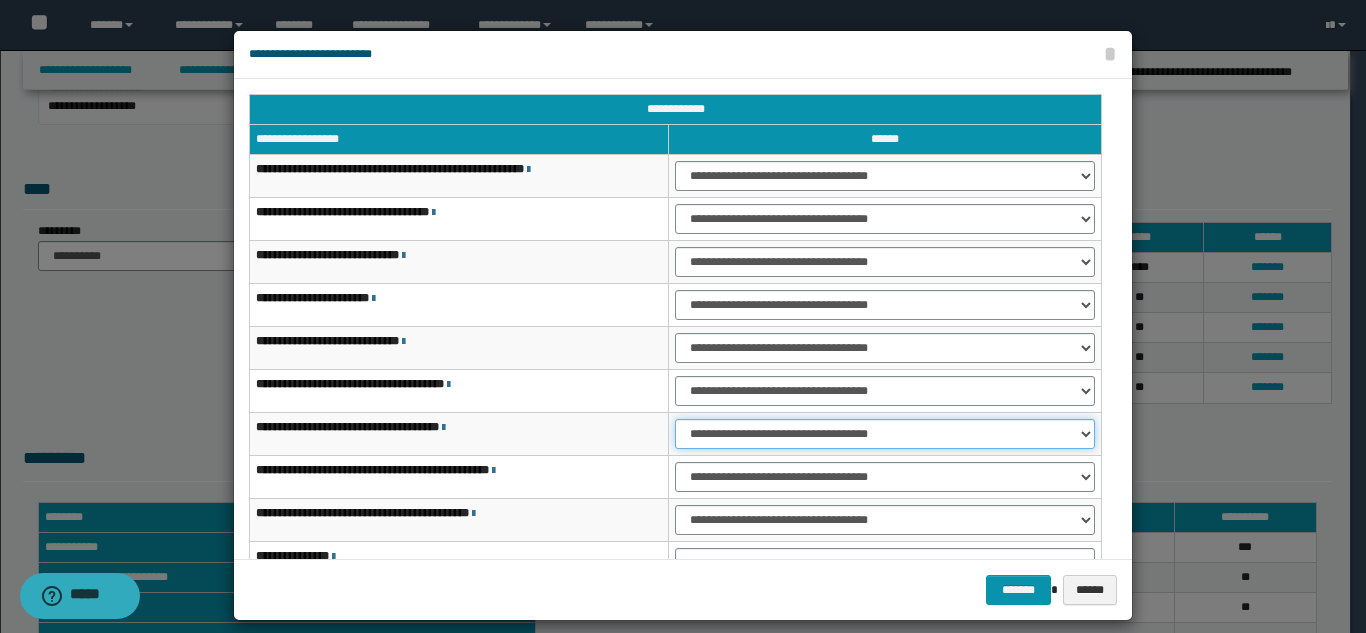 drag, startPoint x: 736, startPoint y: 429, endPoint x: 734, endPoint y: 443, distance: 14.142136 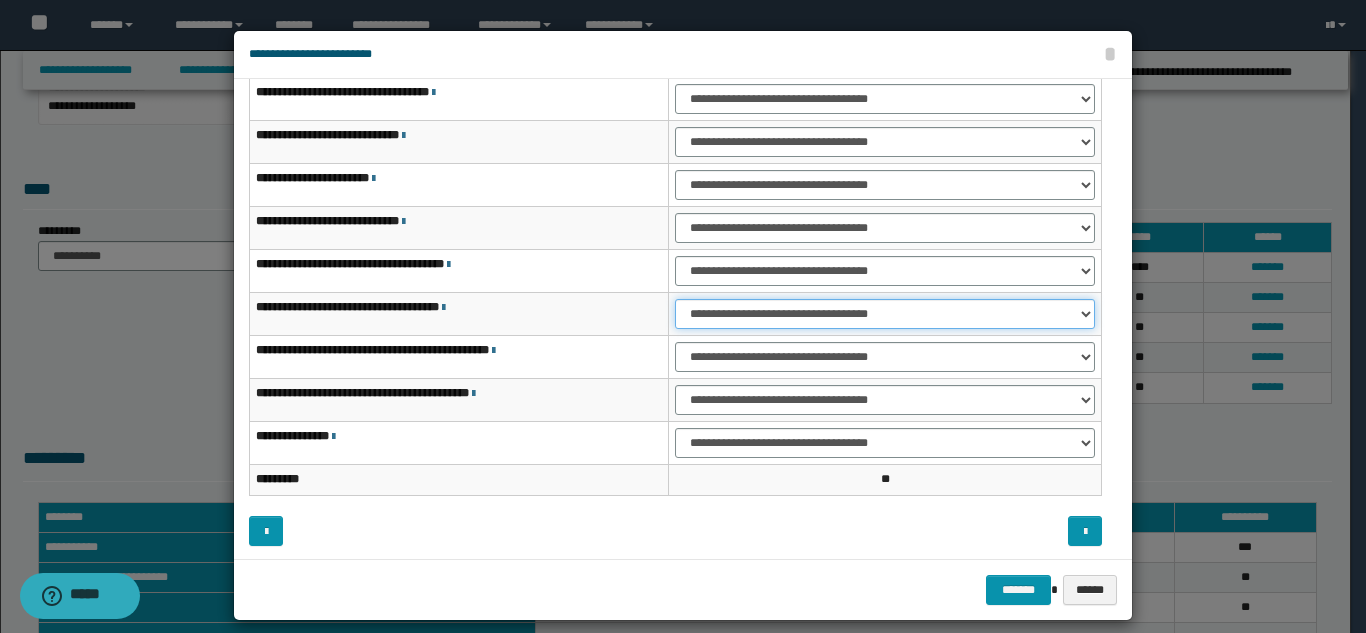 scroll, scrollTop: 121, scrollLeft: 0, axis: vertical 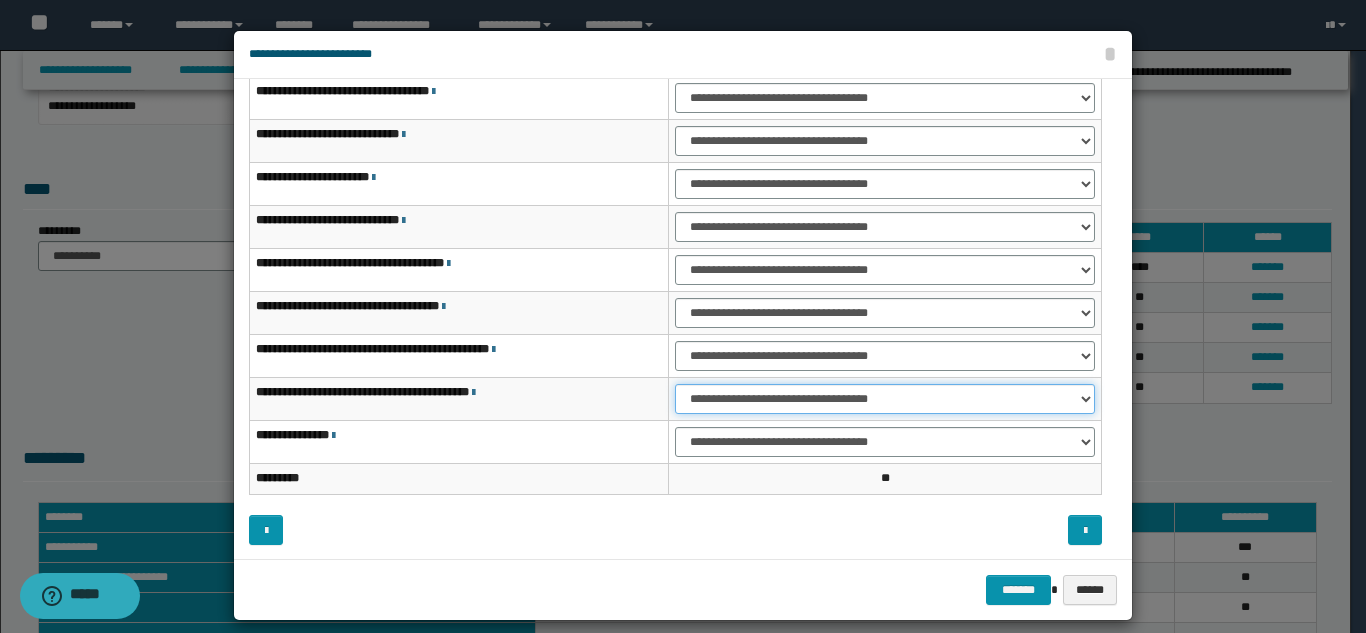 click on "**********" at bounding box center [885, 399] 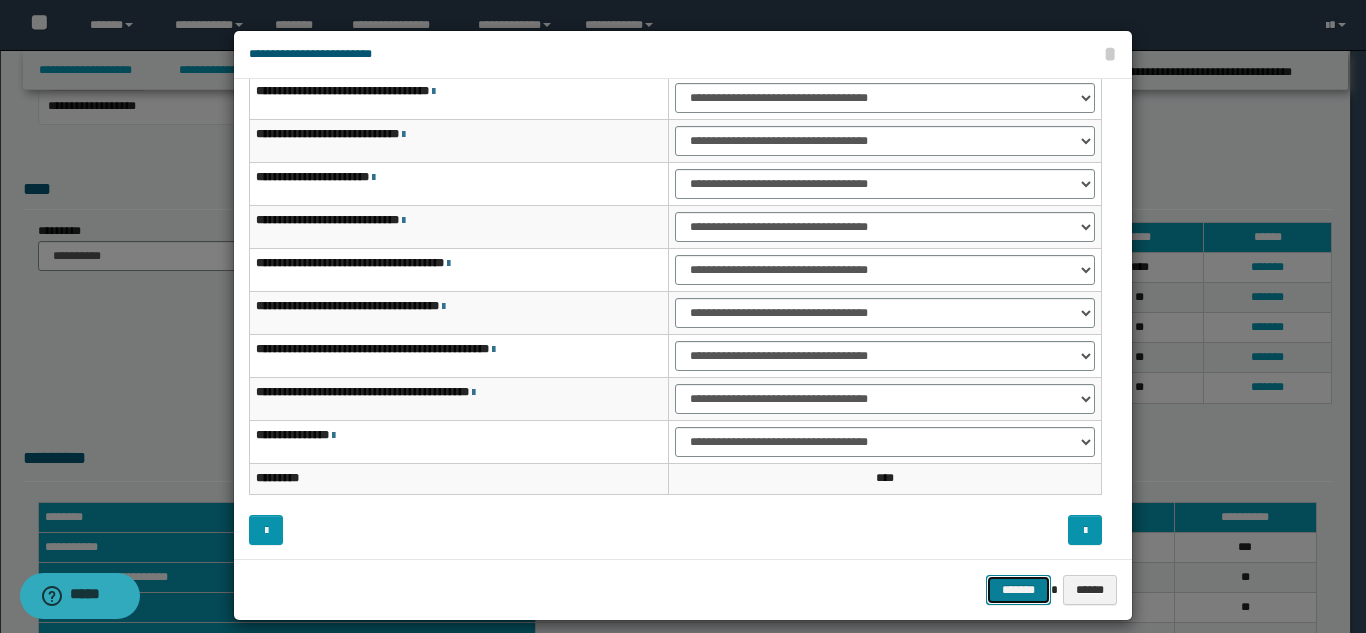 click on "*******" at bounding box center (1018, 590) 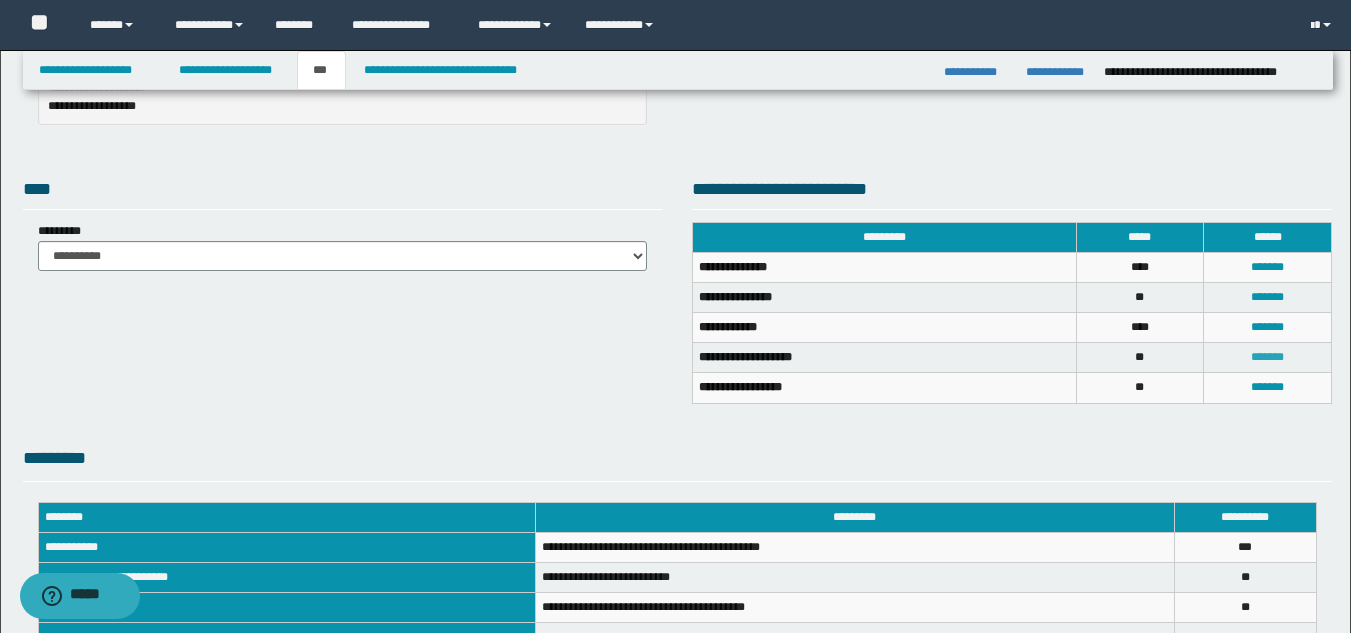 click on "*******" at bounding box center [1267, 357] 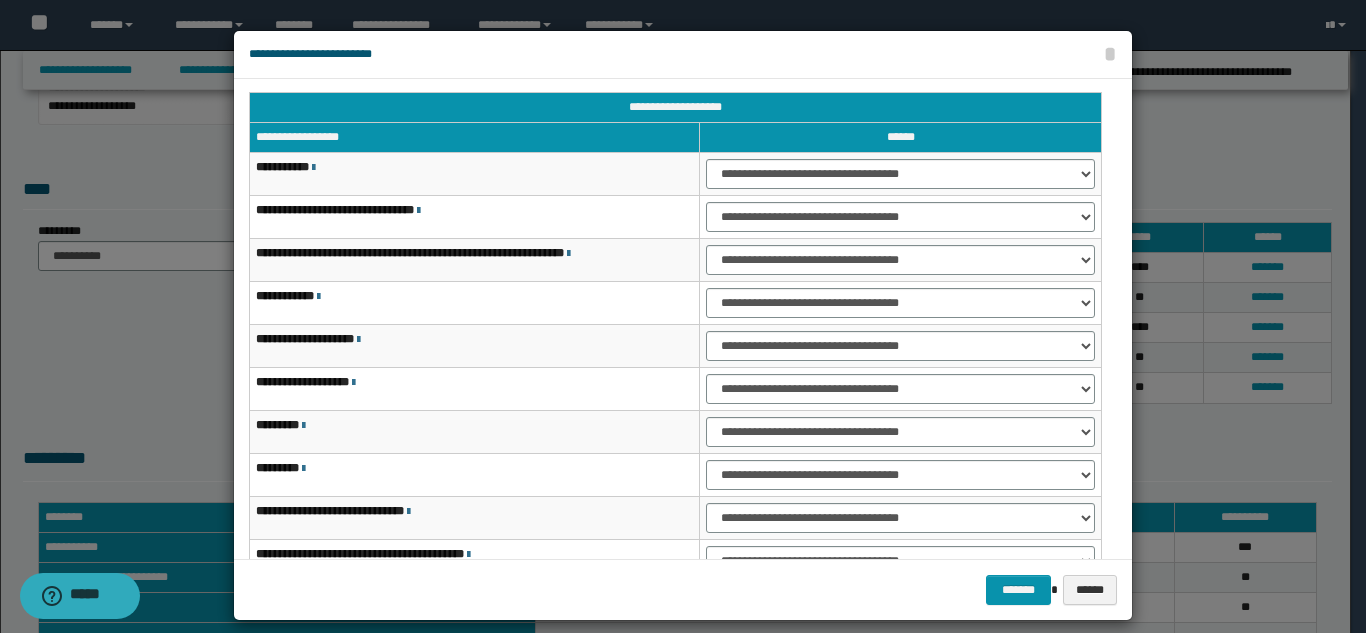 scroll, scrollTop: 0, scrollLeft: 0, axis: both 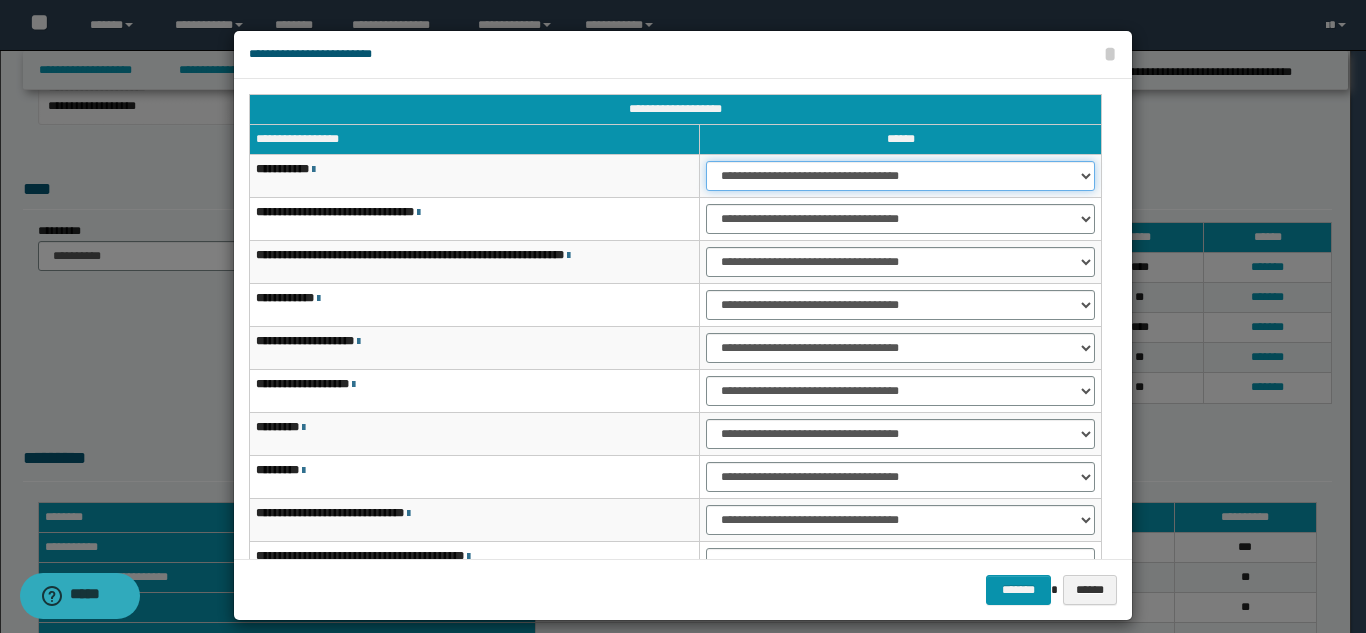 click on "**********" at bounding box center [900, 176] 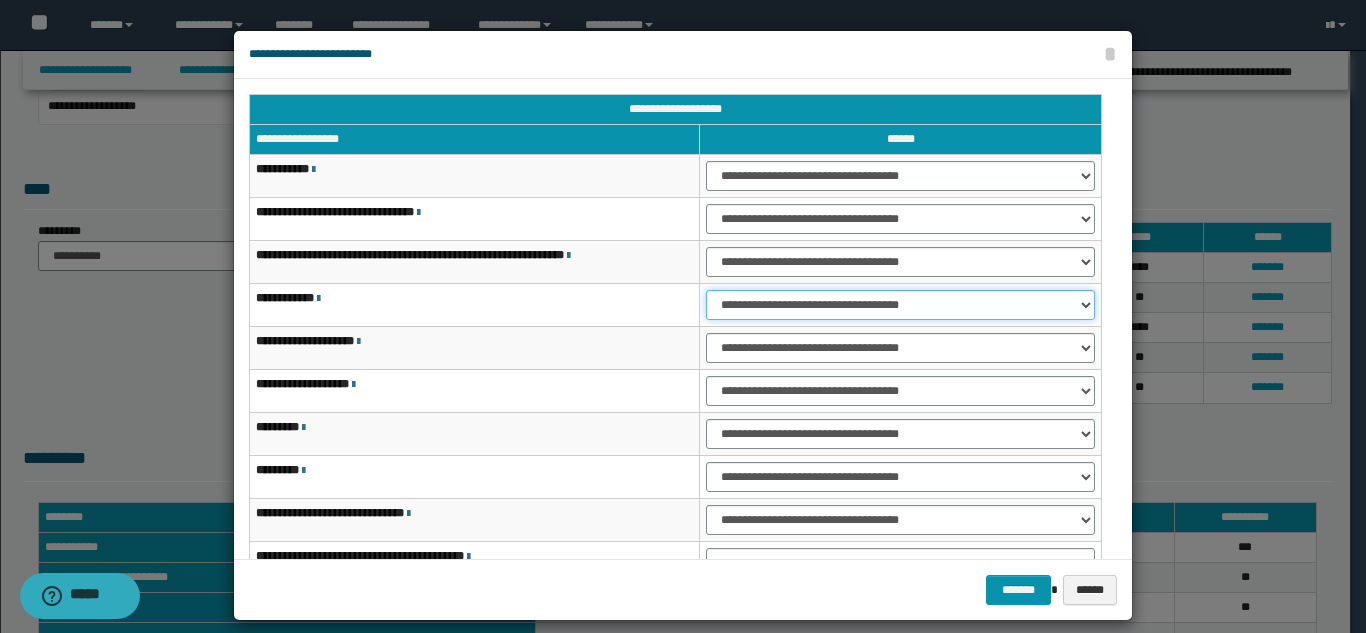 drag, startPoint x: 771, startPoint y: 302, endPoint x: 775, endPoint y: 318, distance: 16.492422 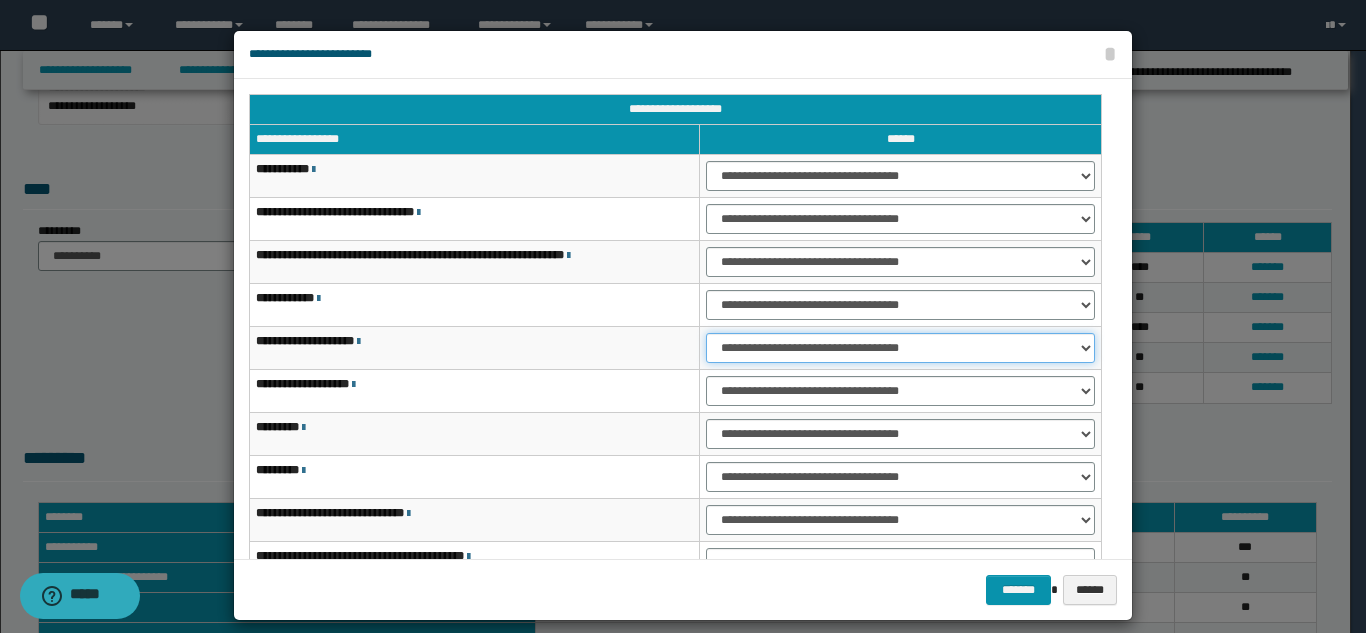 click on "**********" at bounding box center (900, 348) 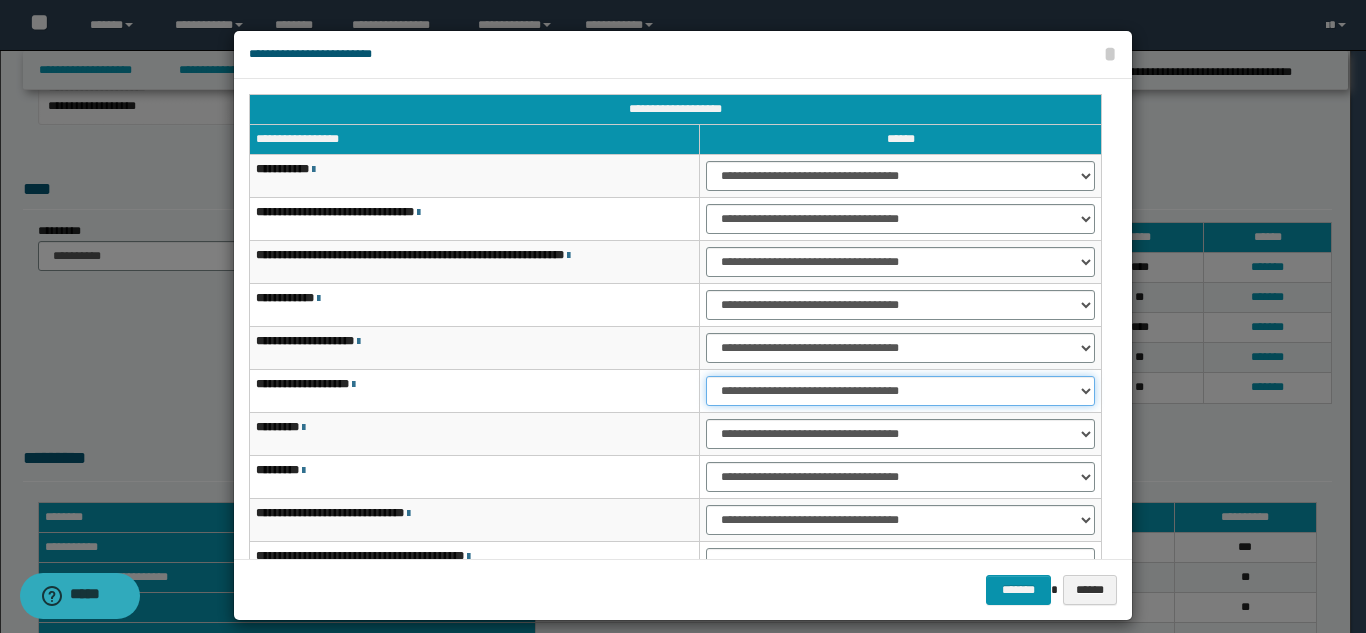 drag, startPoint x: 774, startPoint y: 382, endPoint x: 775, endPoint y: 397, distance: 15.033297 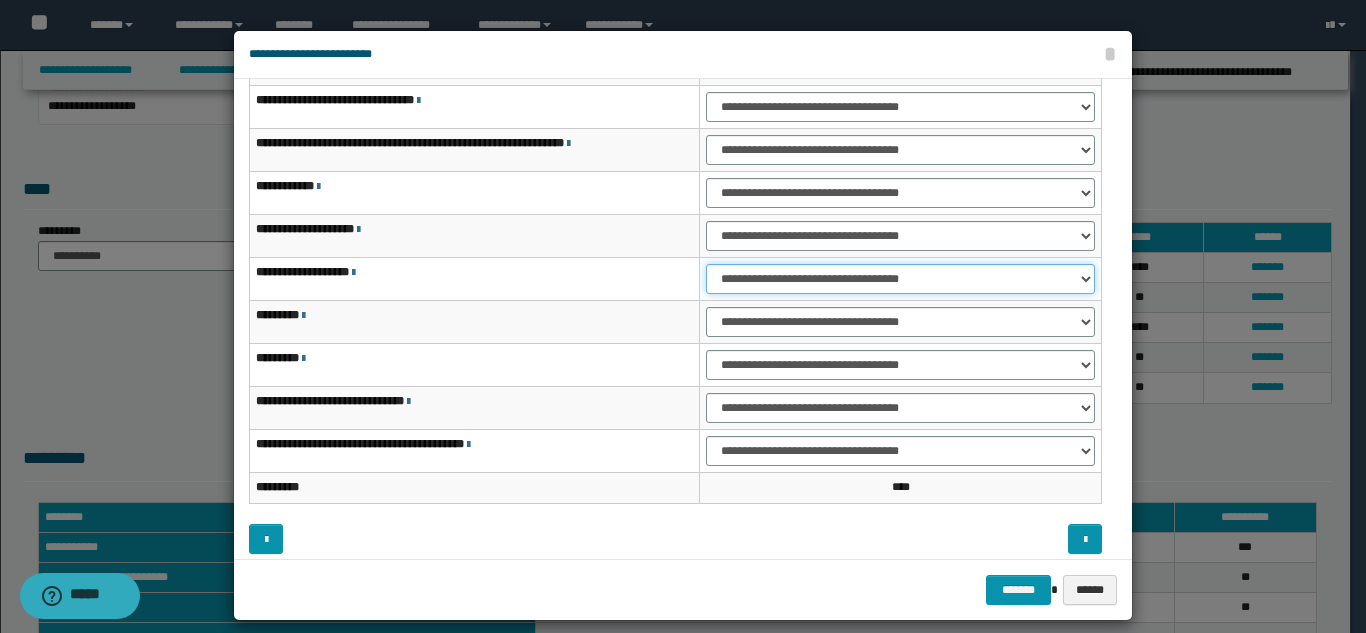 scroll, scrollTop: 121, scrollLeft: 0, axis: vertical 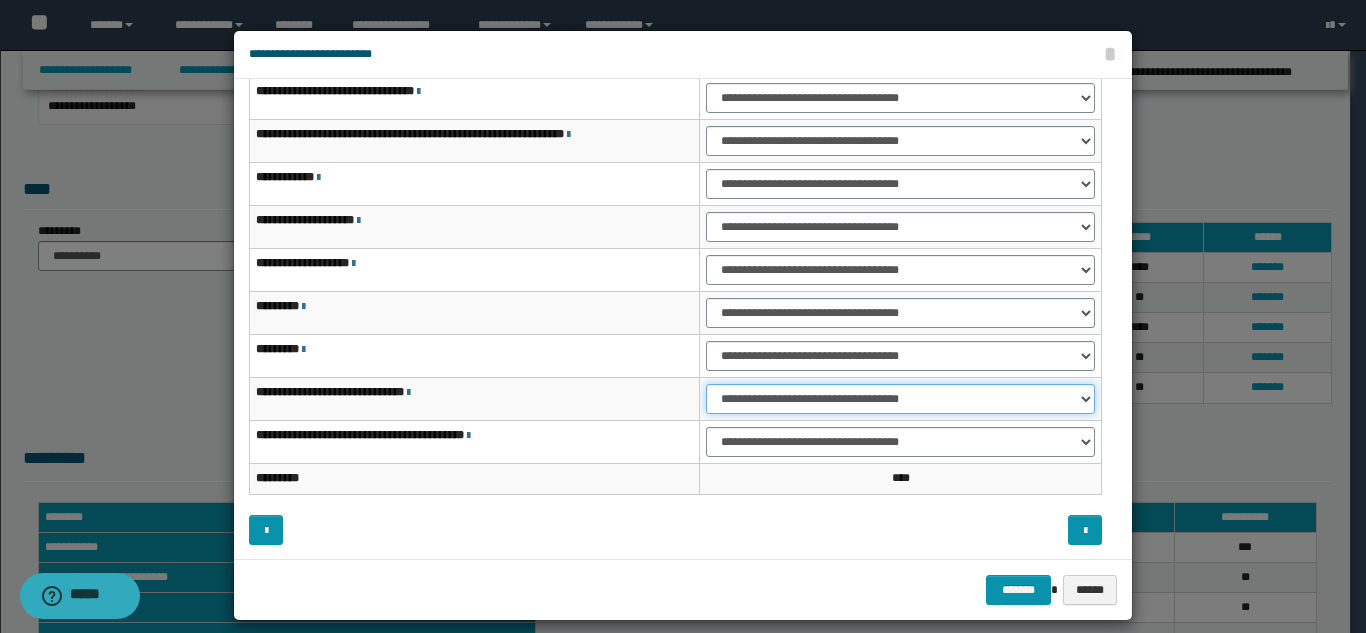 click on "**********" at bounding box center [900, 399] 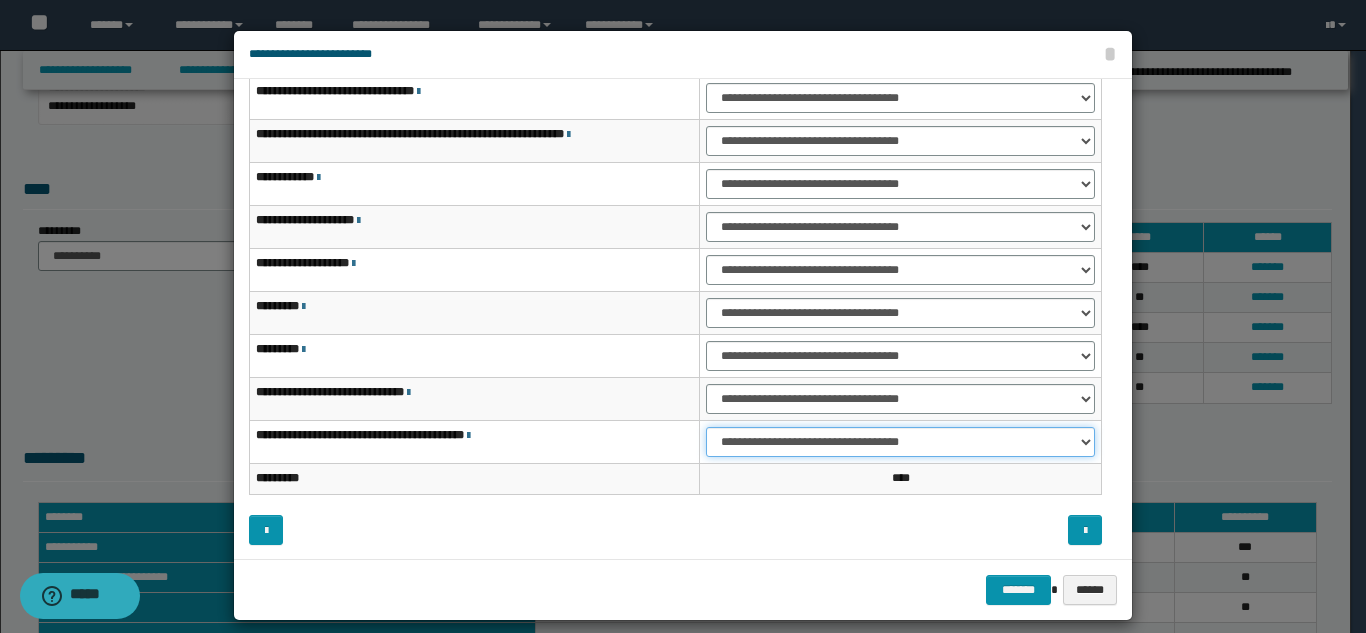 click on "**********" at bounding box center [900, 442] 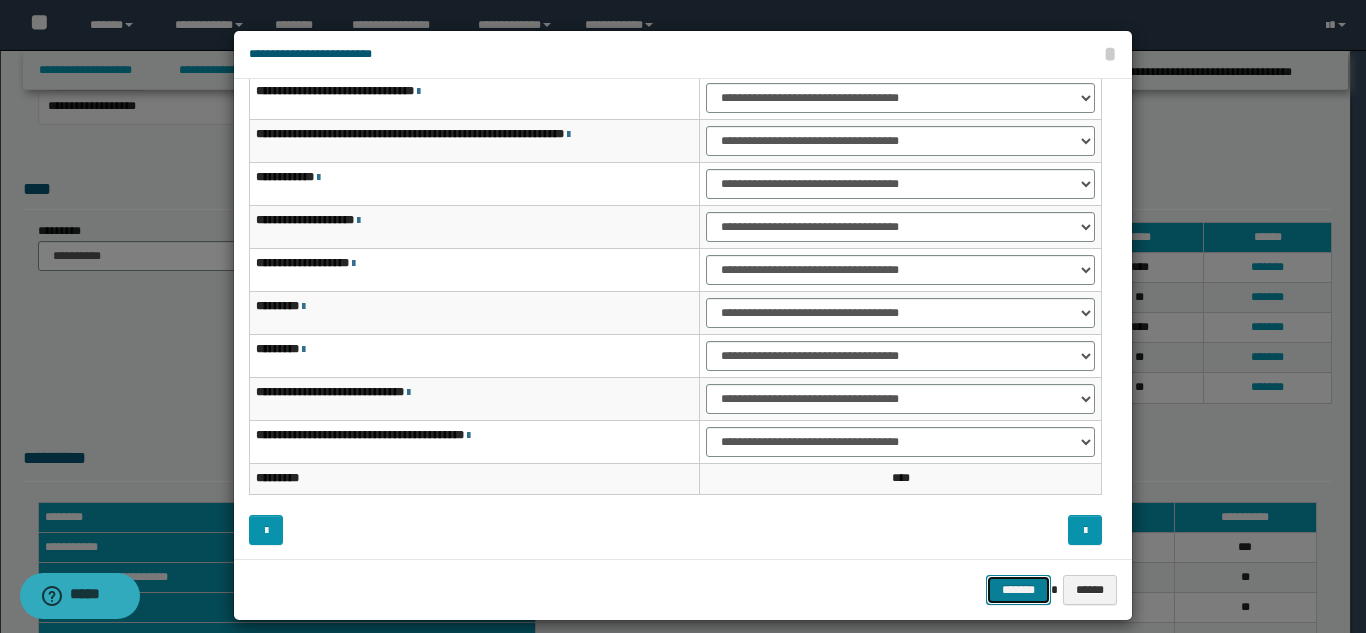 click on "*******" at bounding box center [1018, 590] 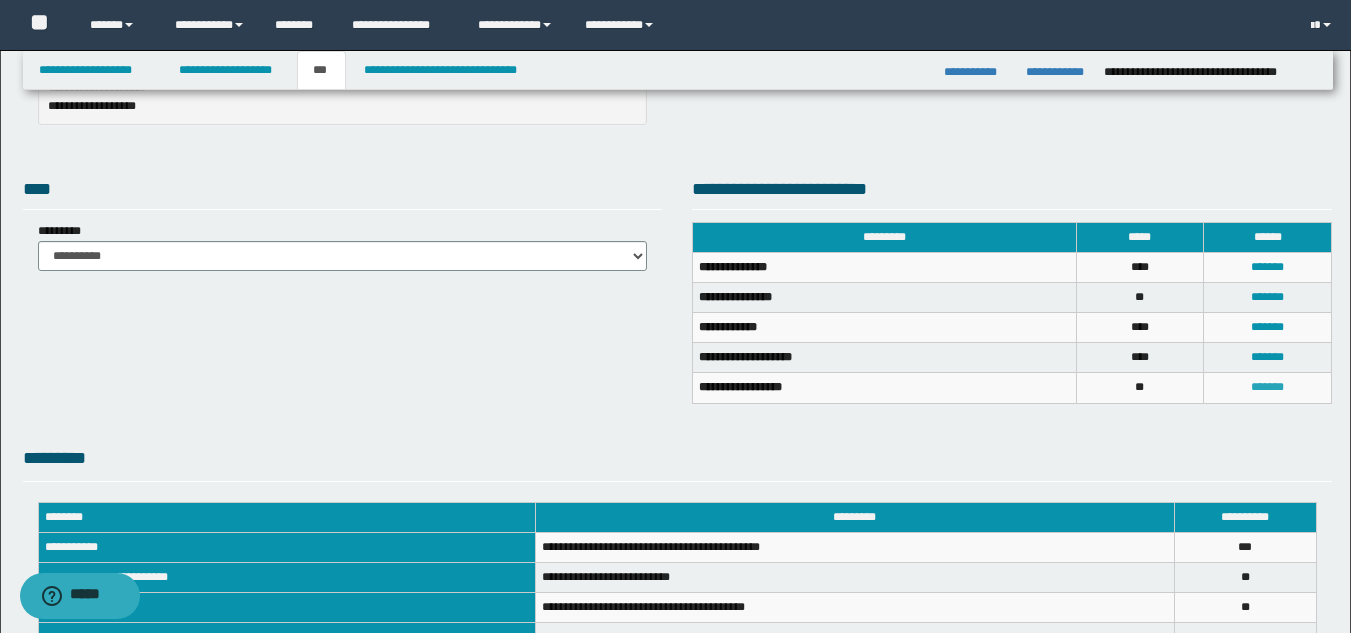 click on "*******" at bounding box center (1267, 387) 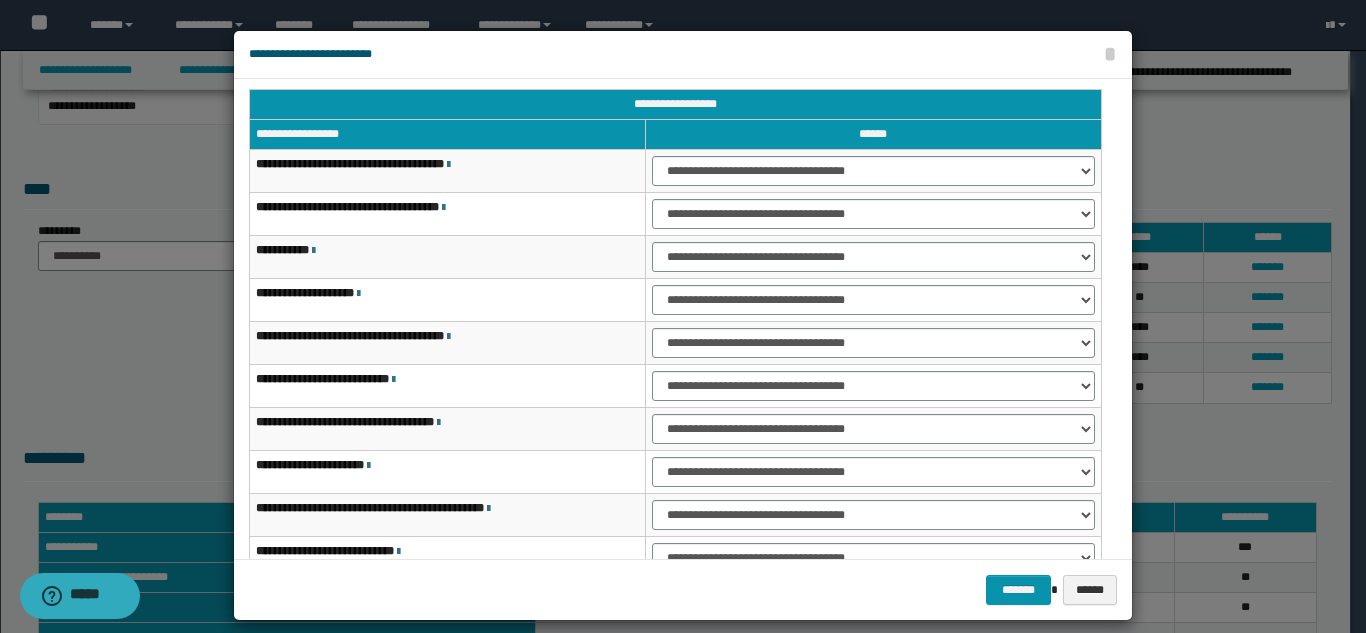 scroll, scrollTop: 0, scrollLeft: 0, axis: both 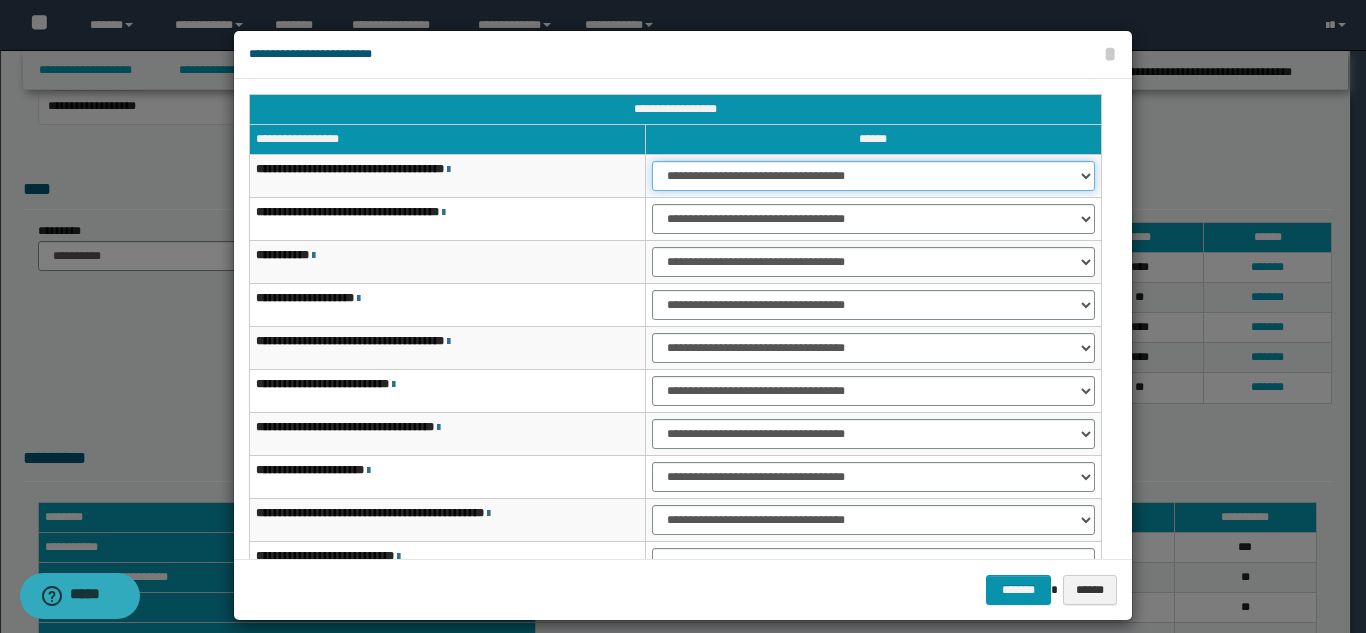 drag, startPoint x: 760, startPoint y: 167, endPoint x: 751, endPoint y: 183, distance: 18.35756 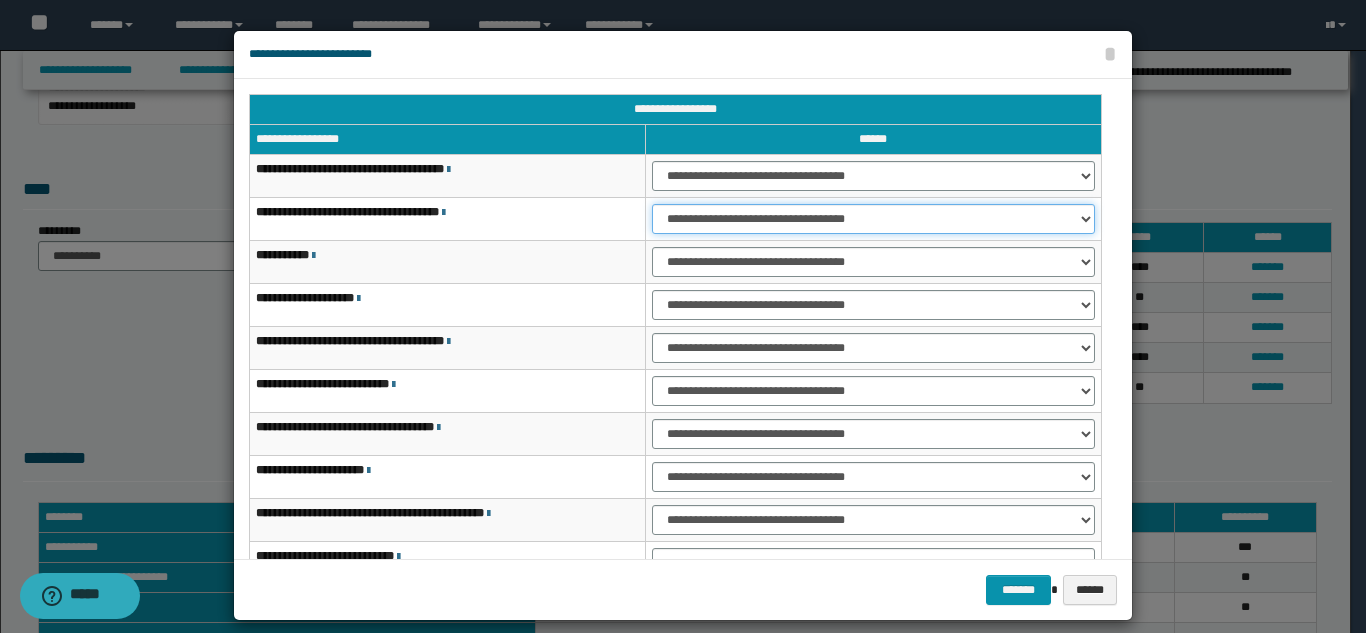 drag, startPoint x: 731, startPoint y: 212, endPoint x: 726, endPoint y: 232, distance: 20.615528 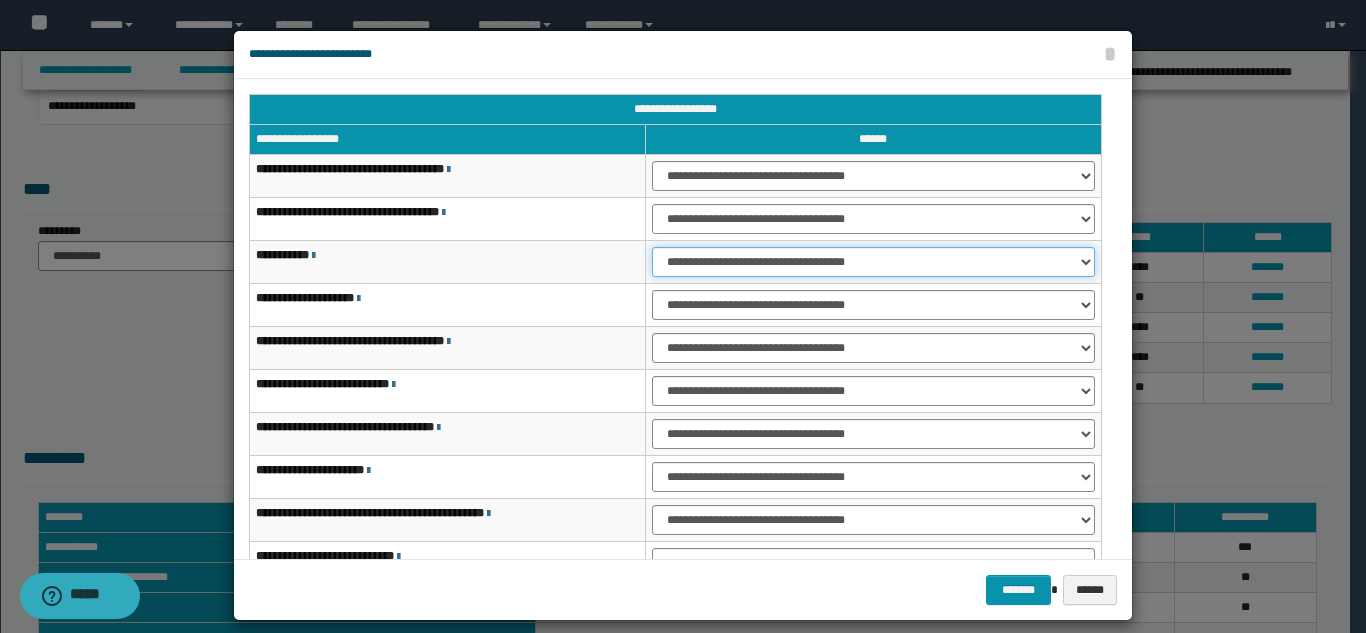 click on "**********" at bounding box center (873, 262) 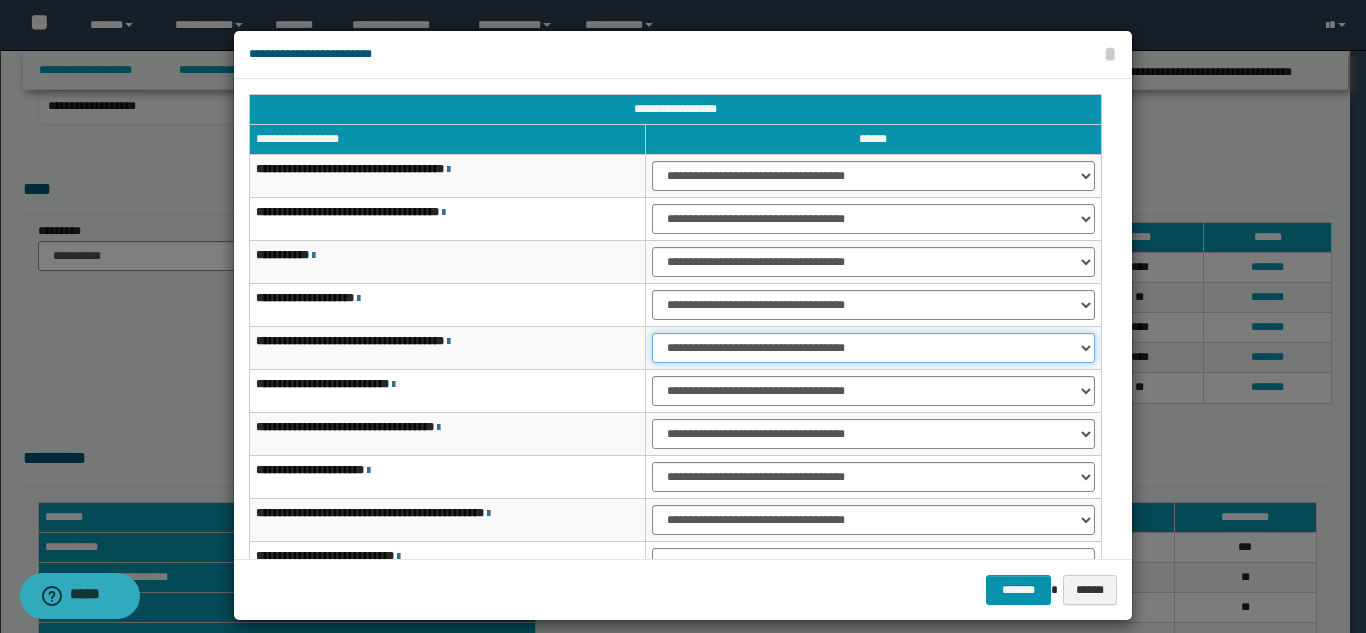 click on "**********" at bounding box center [873, 348] 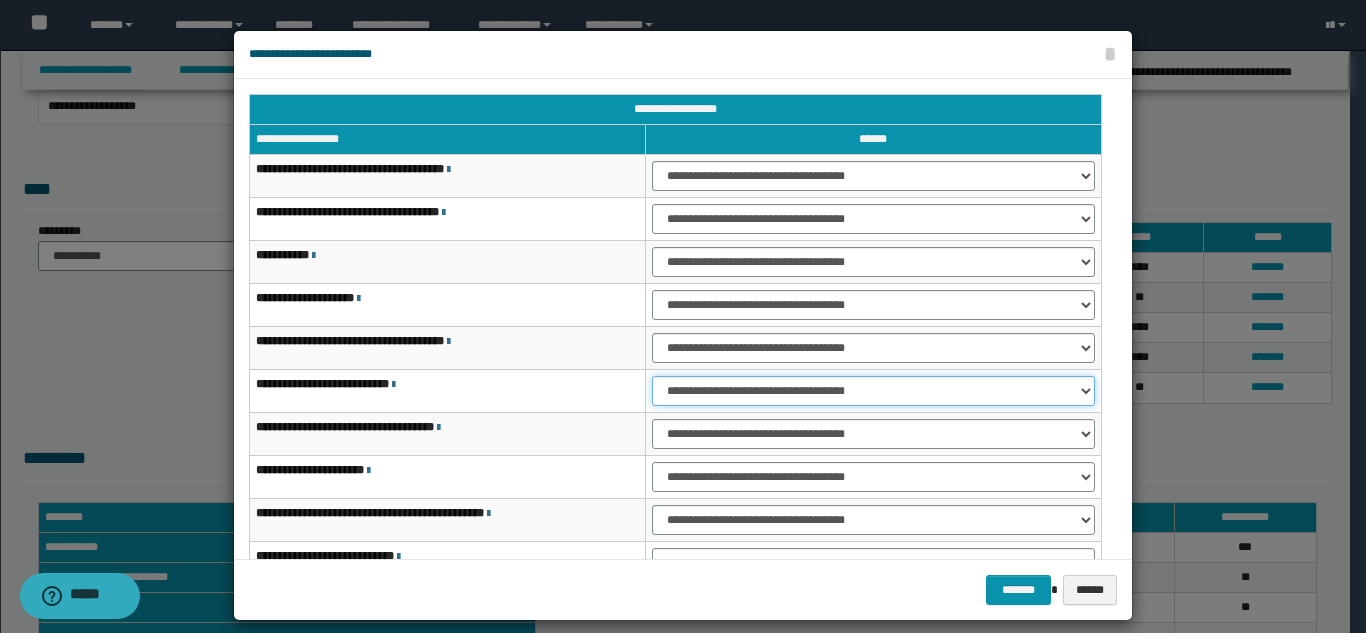 click on "**********" at bounding box center (873, 391) 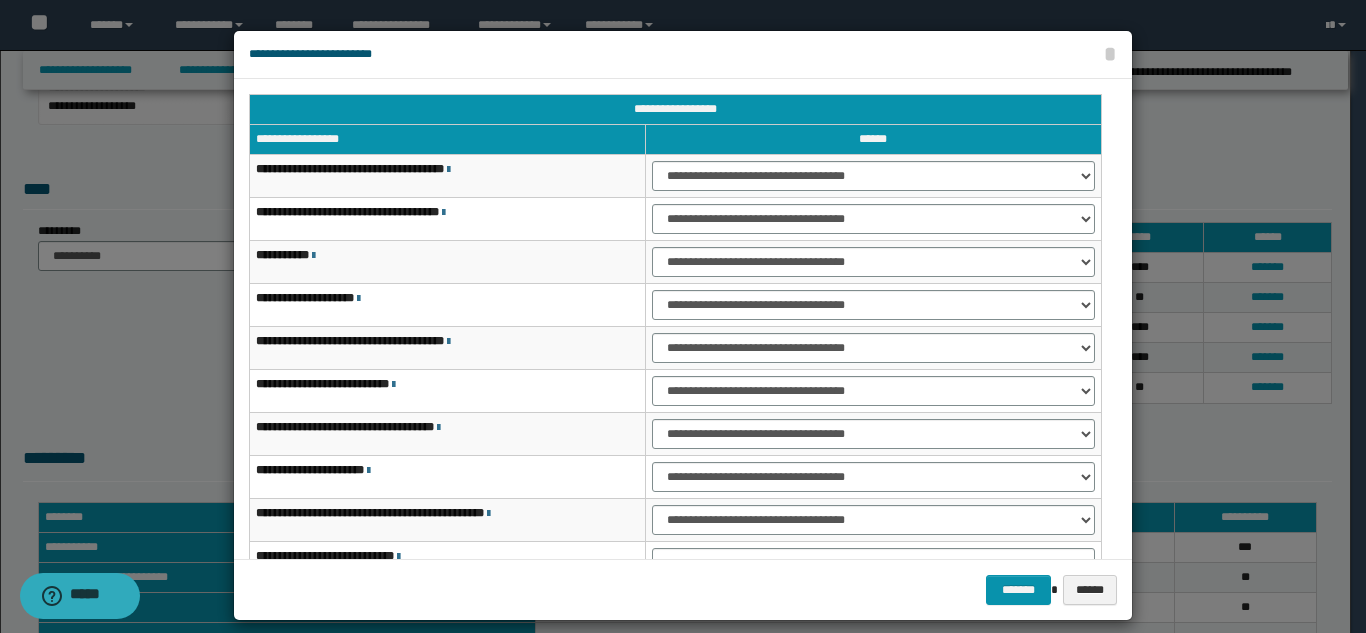 click on "**********" at bounding box center (873, 477) 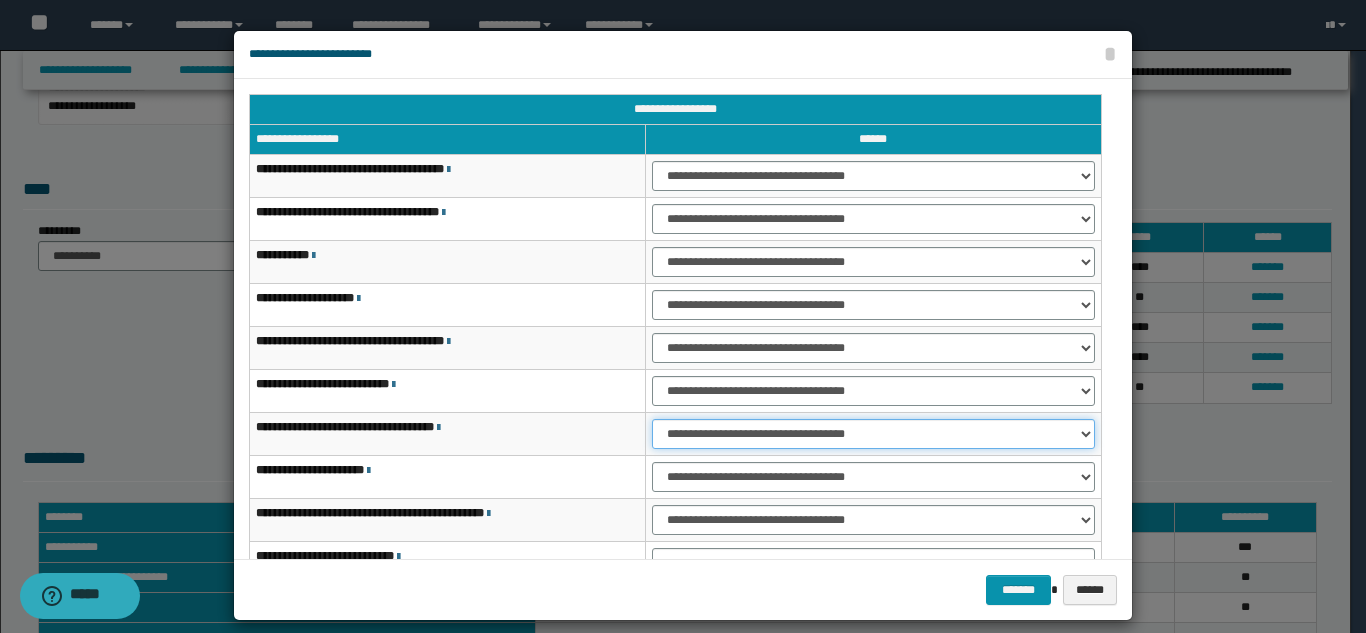 click on "**********" at bounding box center [873, 434] 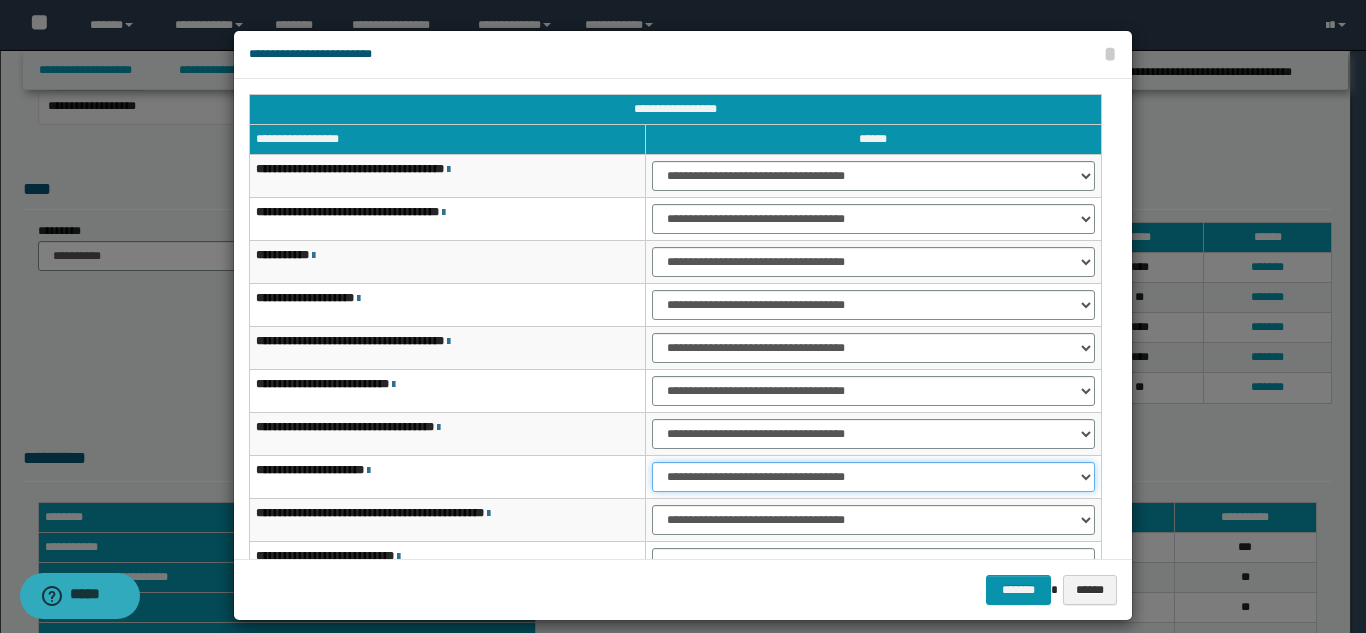 drag, startPoint x: 696, startPoint y: 472, endPoint x: 696, endPoint y: 489, distance: 17 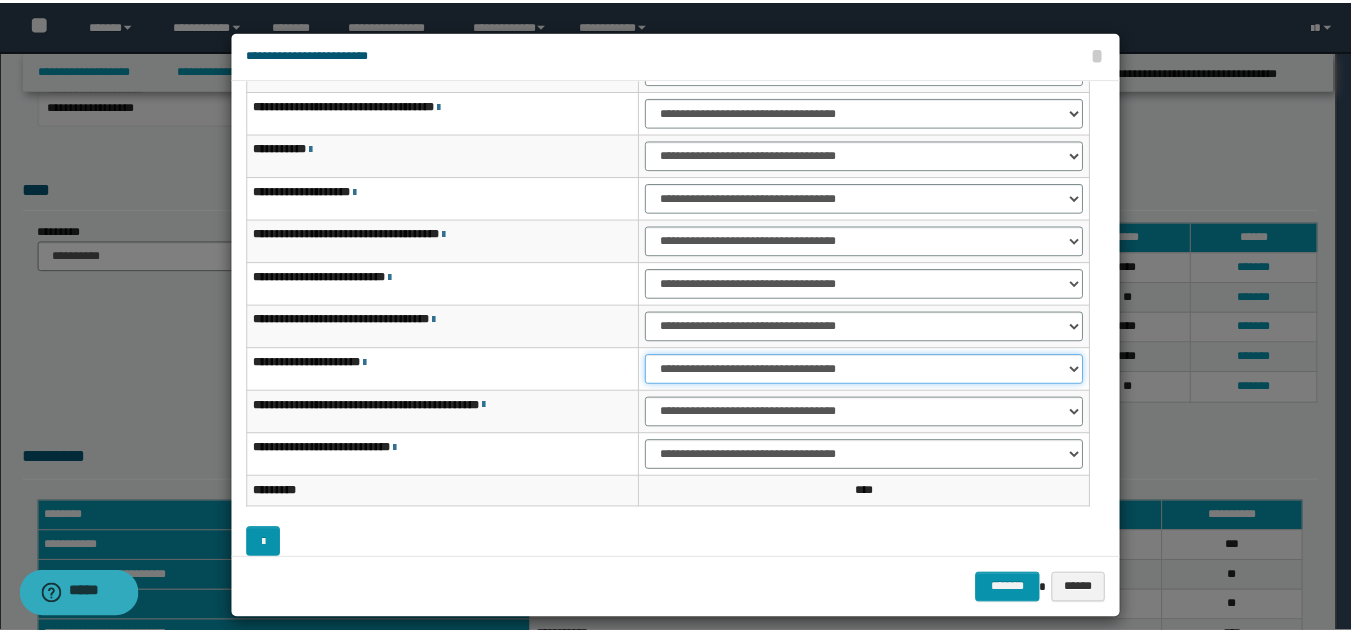 scroll, scrollTop: 121, scrollLeft: 0, axis: vertical 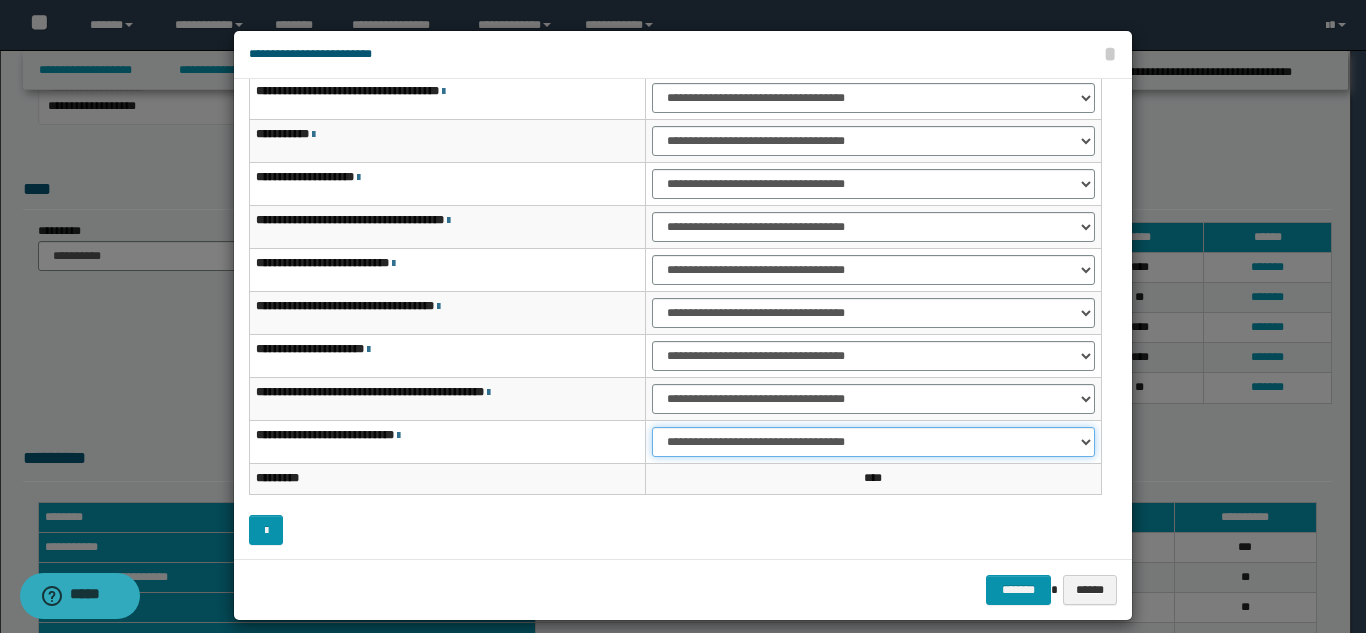 click on "**********" at bounding box center (873, 442) 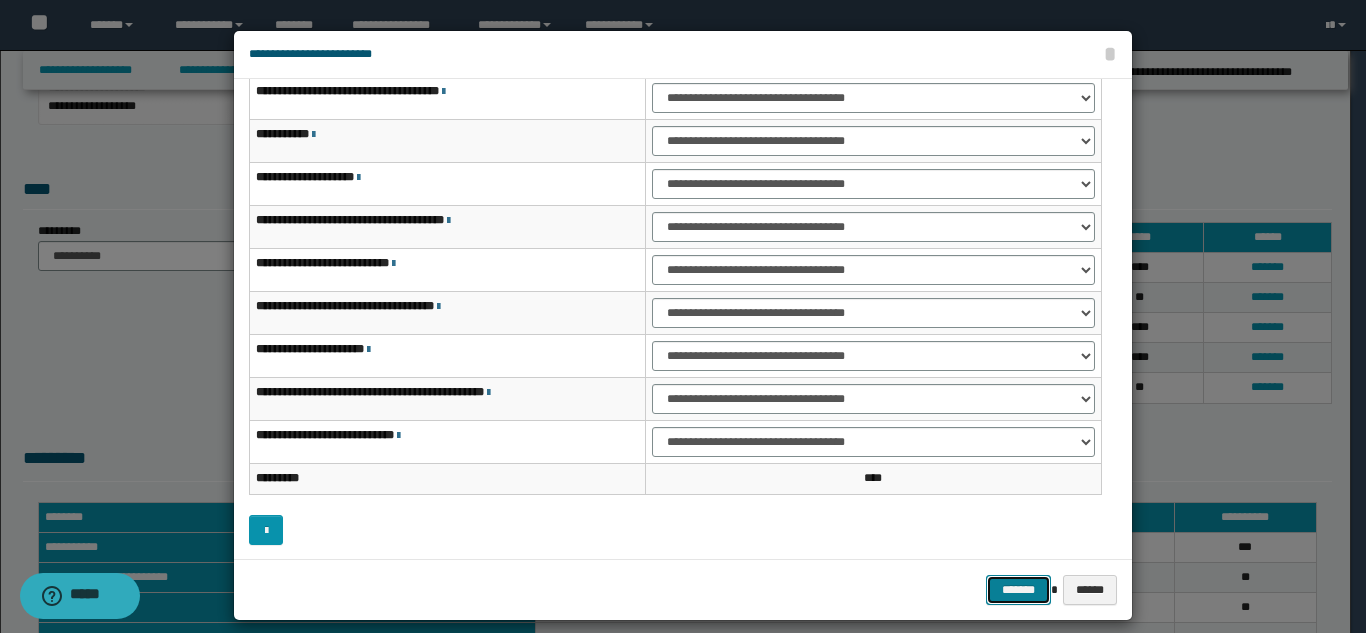 click on "*******" at bounding box center [1018, 590] 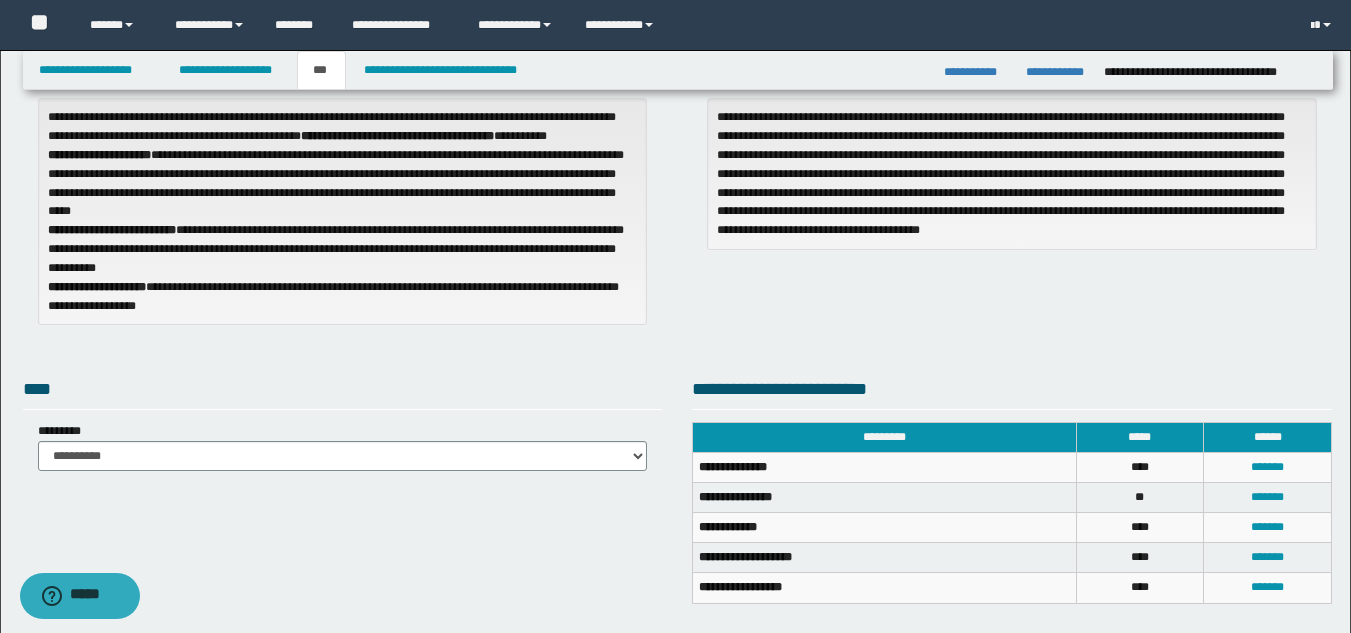scroll, scrollTop: 0, scrollLeft: 0, axis: both 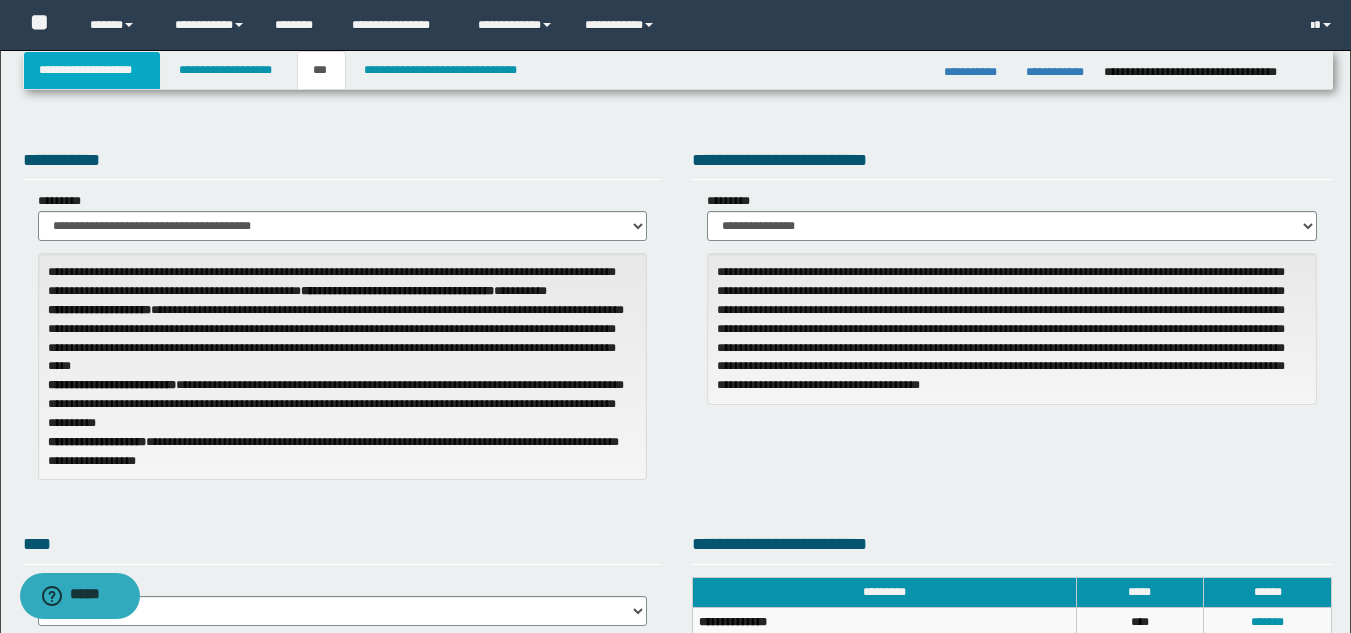 click on "**********" at bounding box center (92, 70) 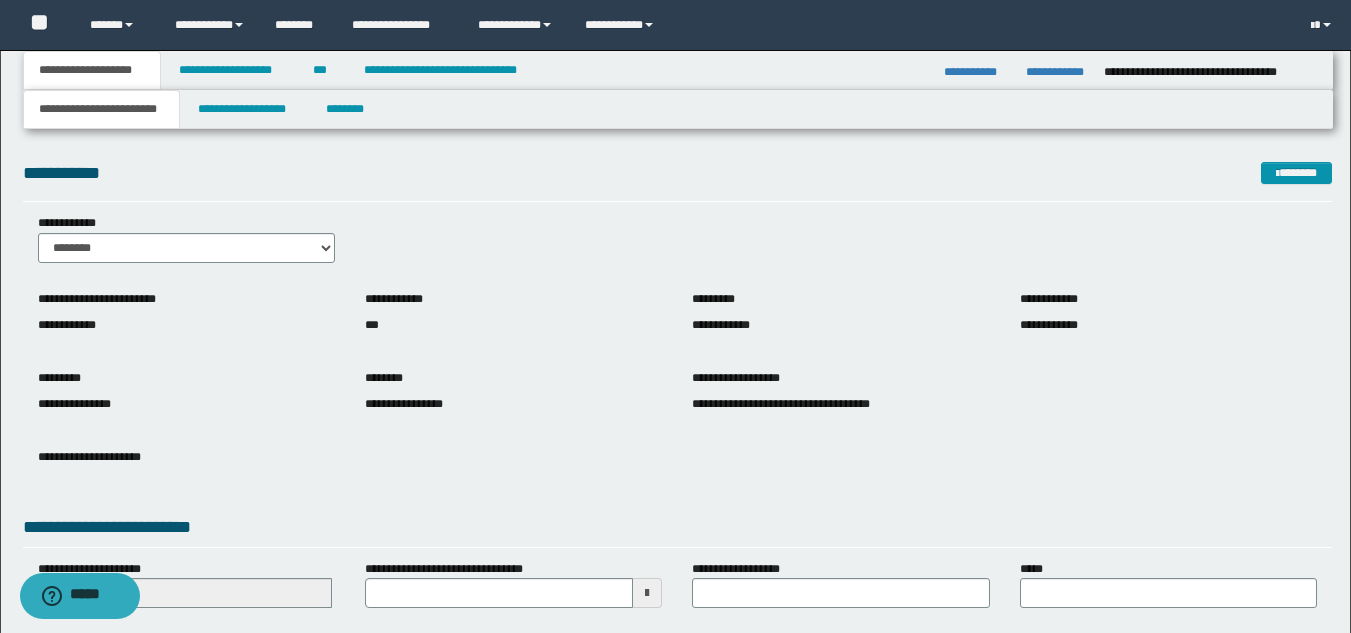 click on "**********" at bounding box center [101, 109] 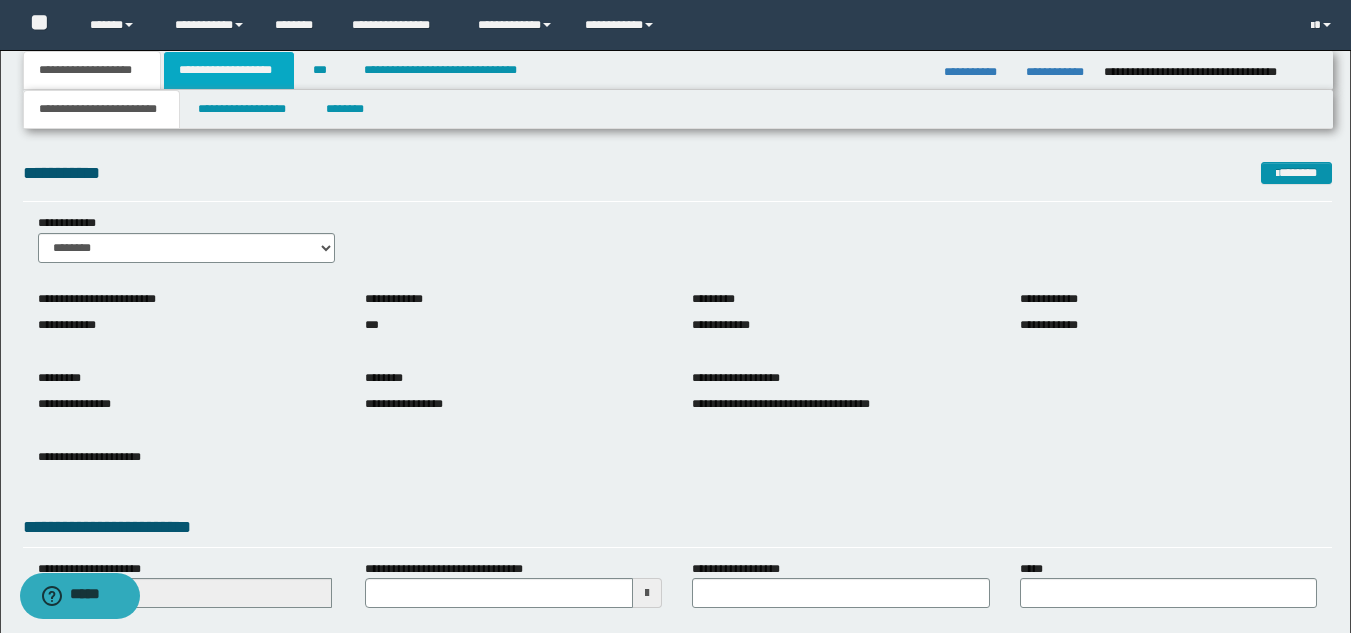 click on "**********" at bounding box center [229, 70] 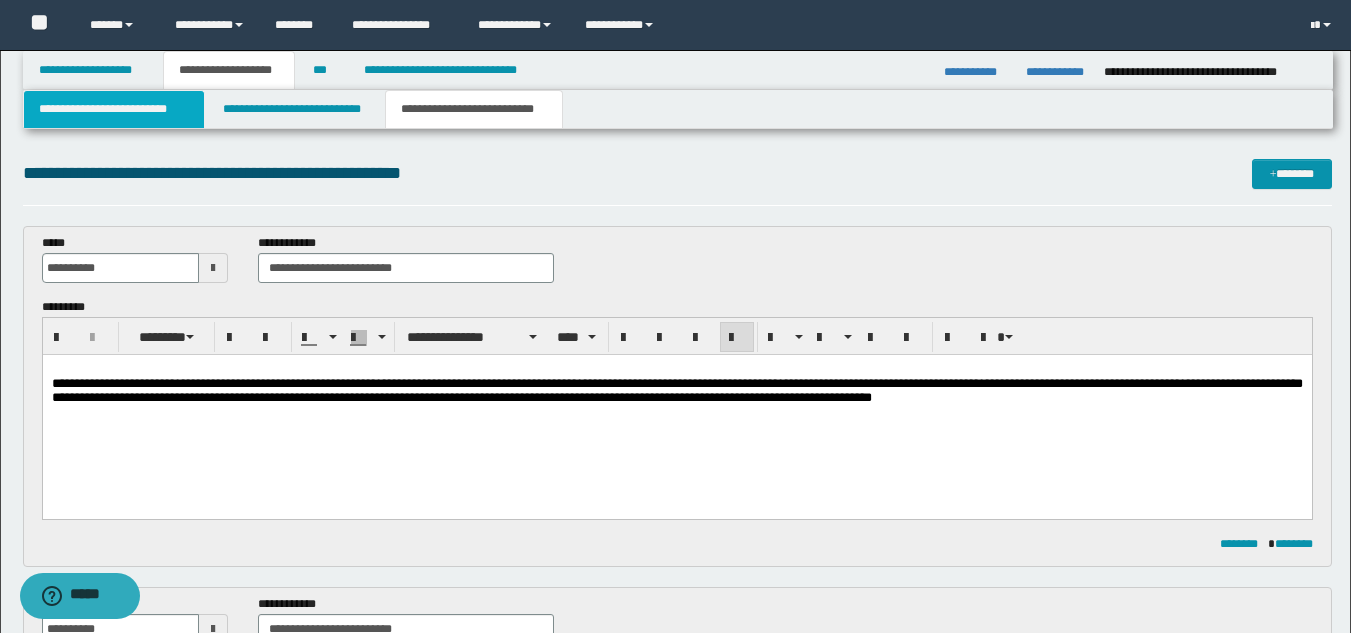 click on "**********" at bounding box center [114, 109] 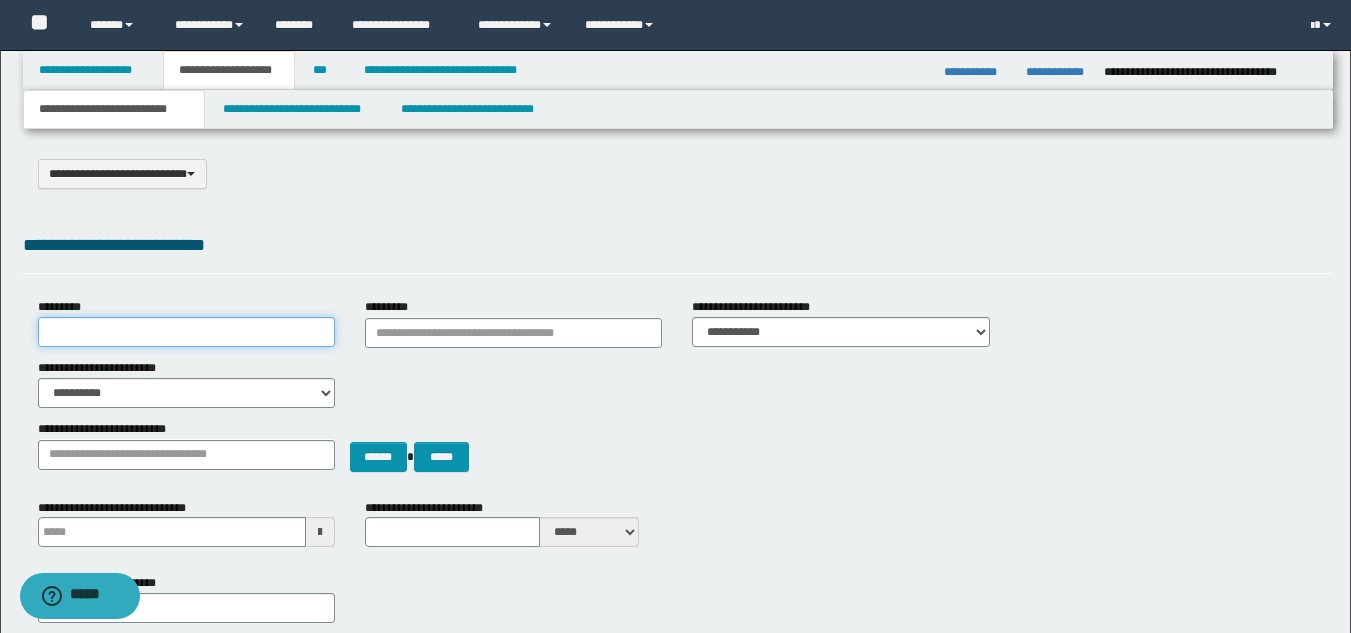 click on "*********" at bounding box center (186, 332) 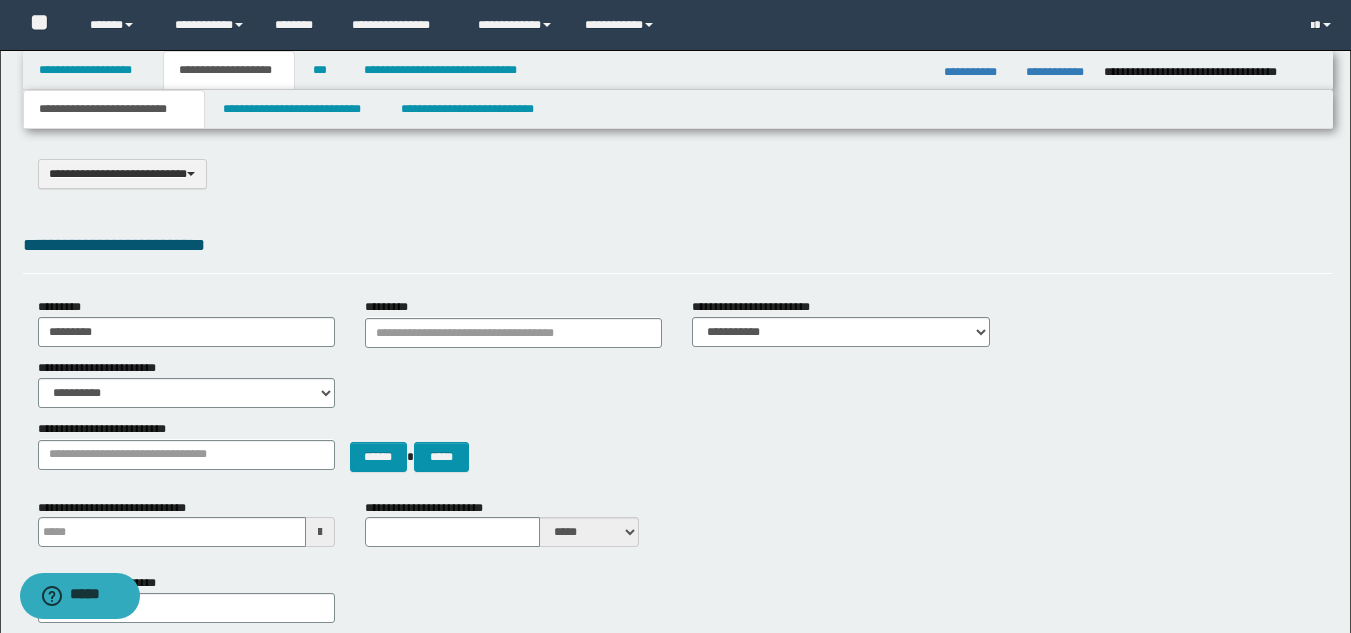 click on "**********" at bounding box center [677, 174] 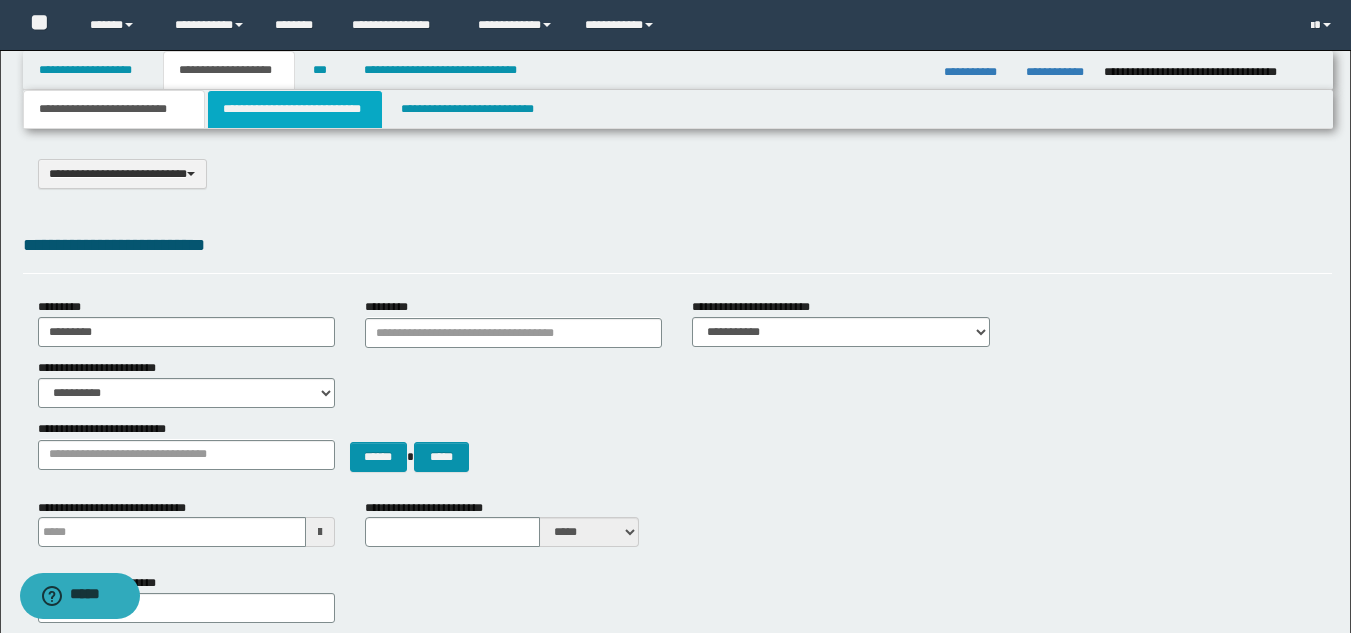 click on "**********" at bounding box center [295, 109] 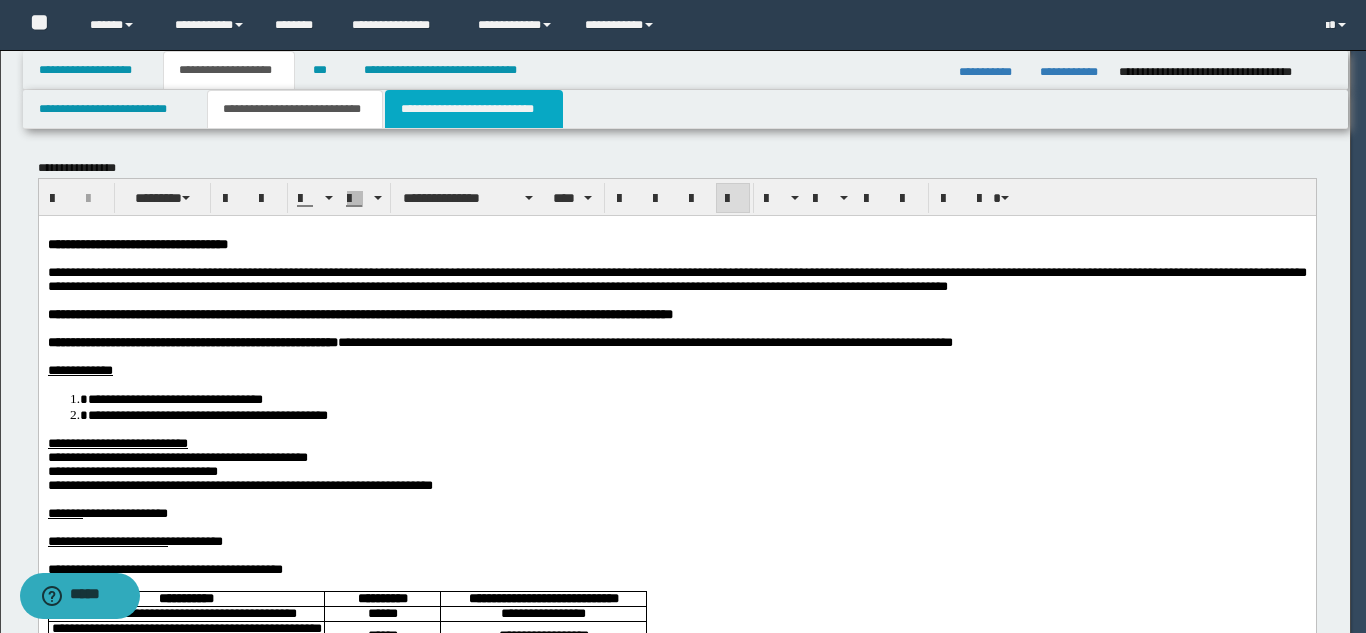 click on "**********" at bounding box center (474, 109) 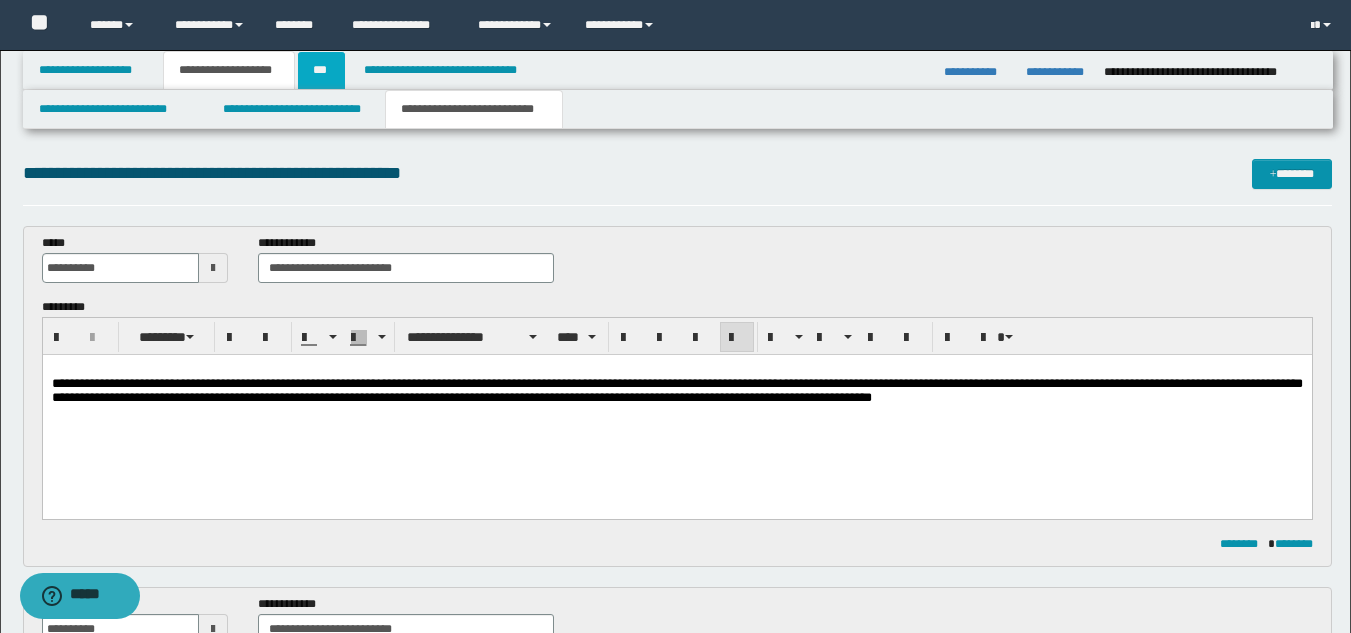 click on "***" at bounding box center [321, 70] 